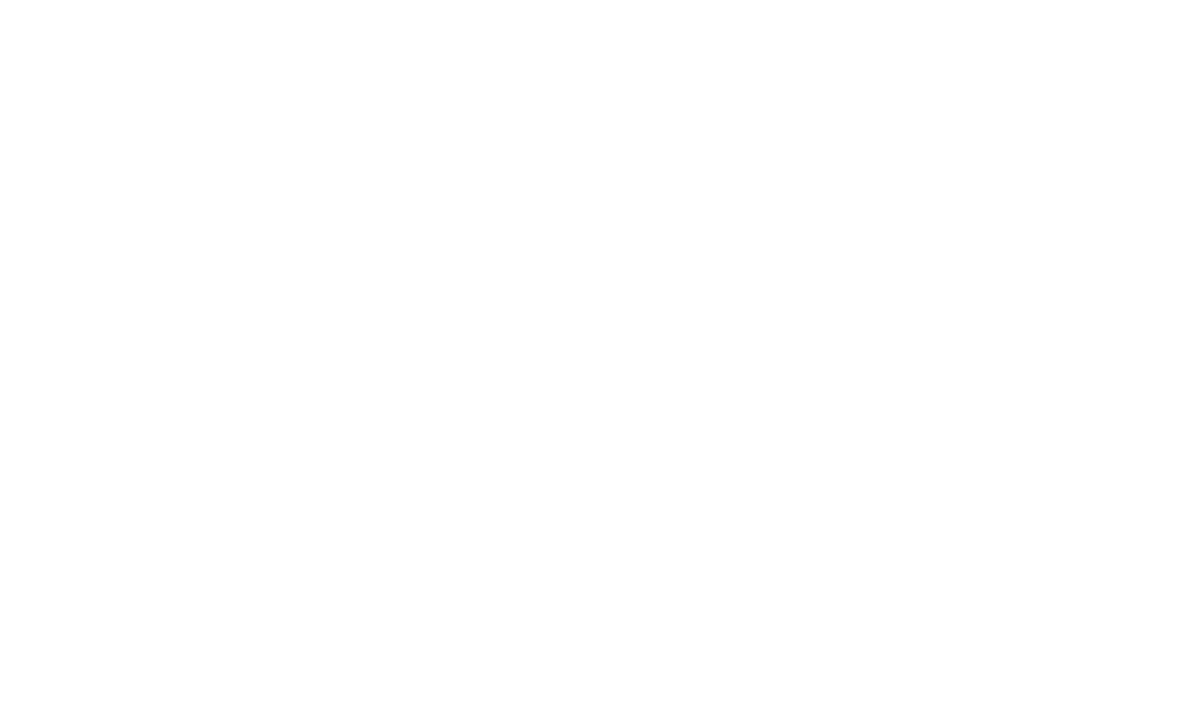 scroll, scrollTop: 0, scrollLeft: 0, axis: both 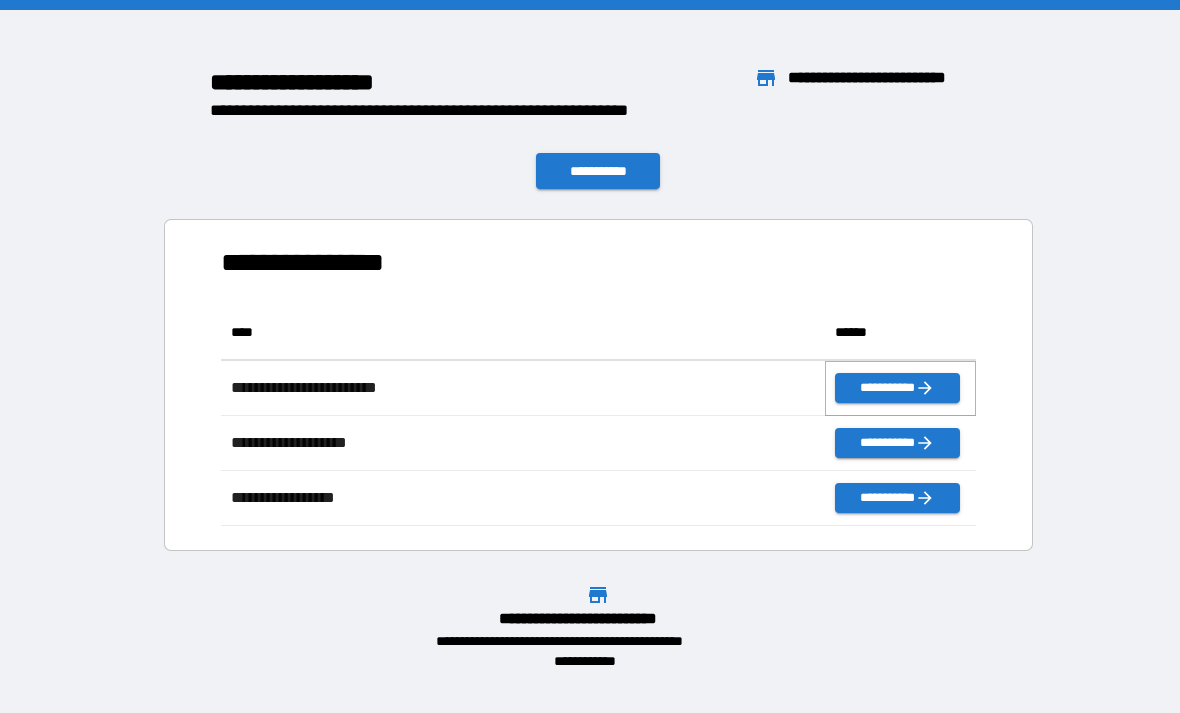 click 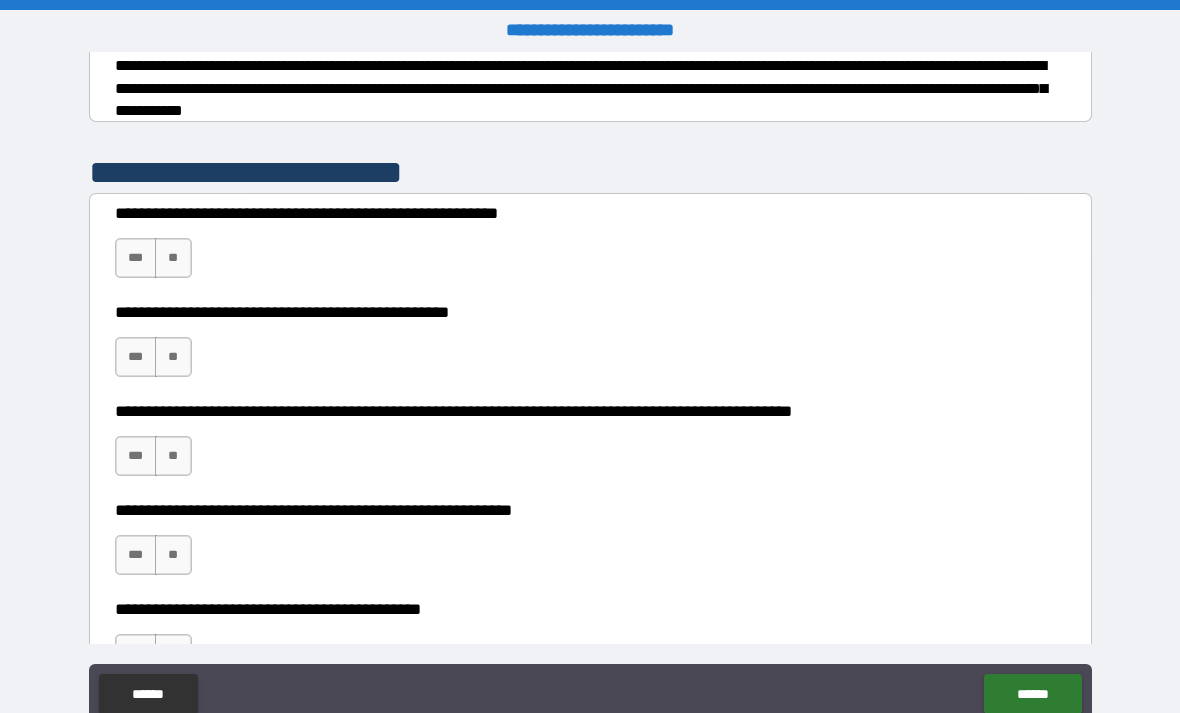 scroll, scrollTop: 328, scrollLeft: 0, axis: vertical 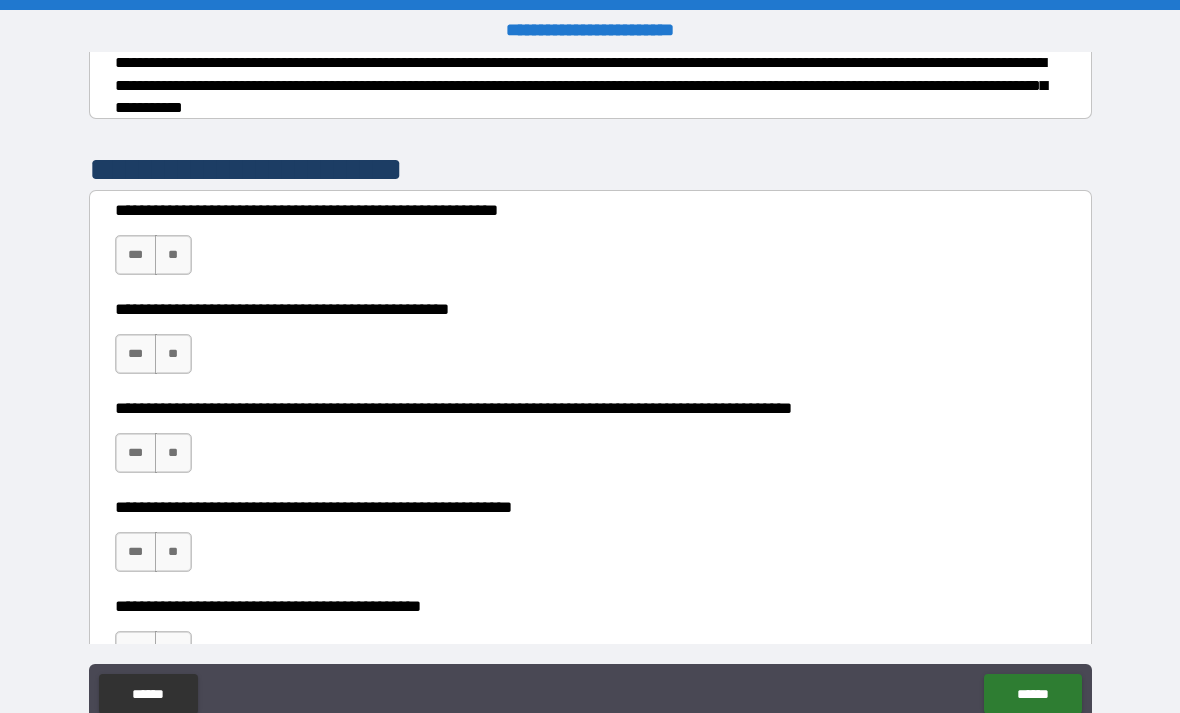 click on "***" at bounding box center (136, 255) 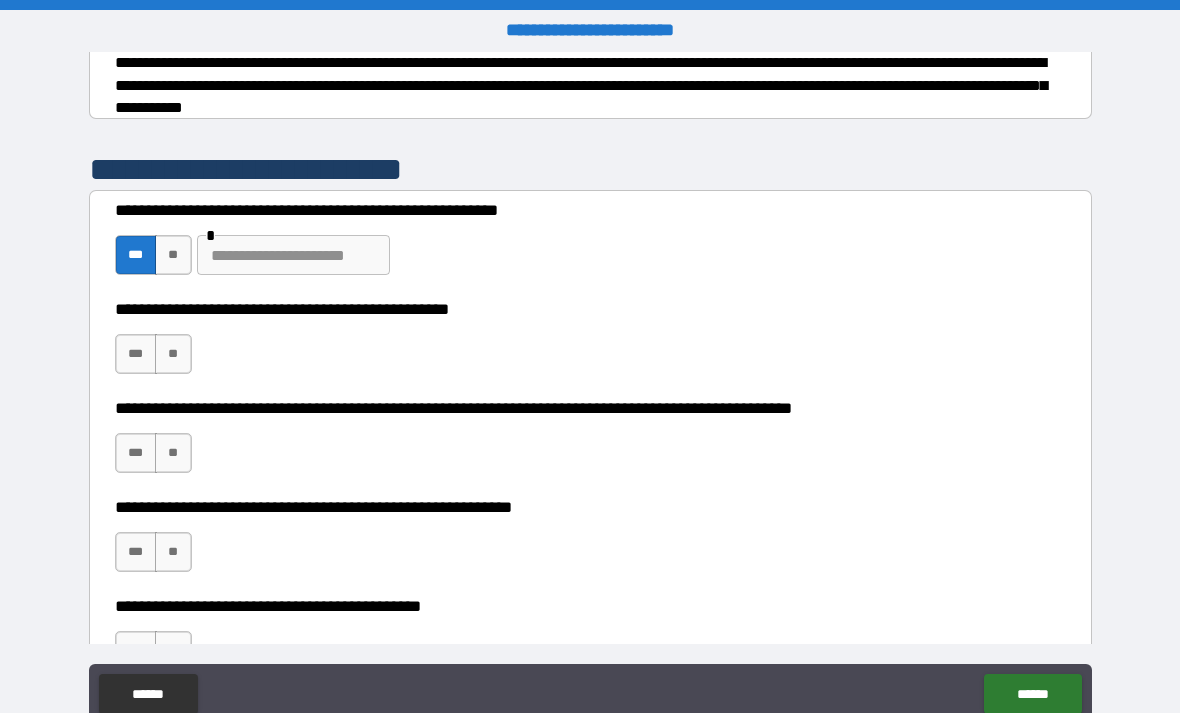 click on "***" at bounding box center [136, 354] 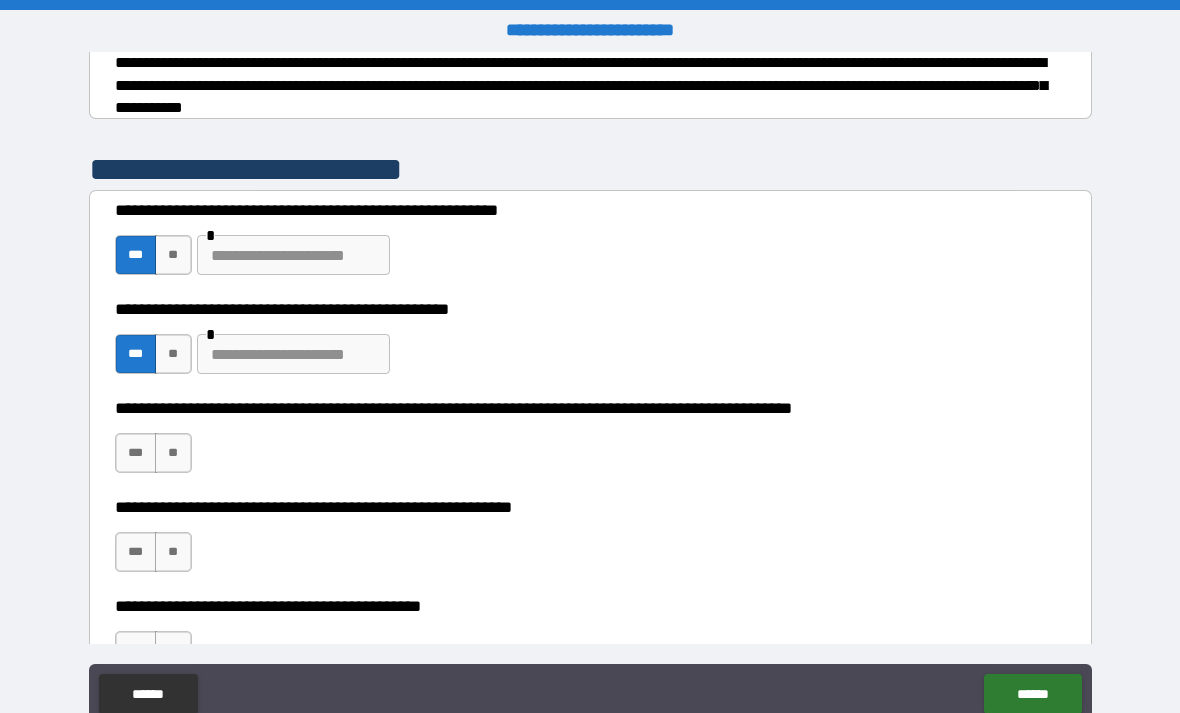 click at bounding box center [293, 354] 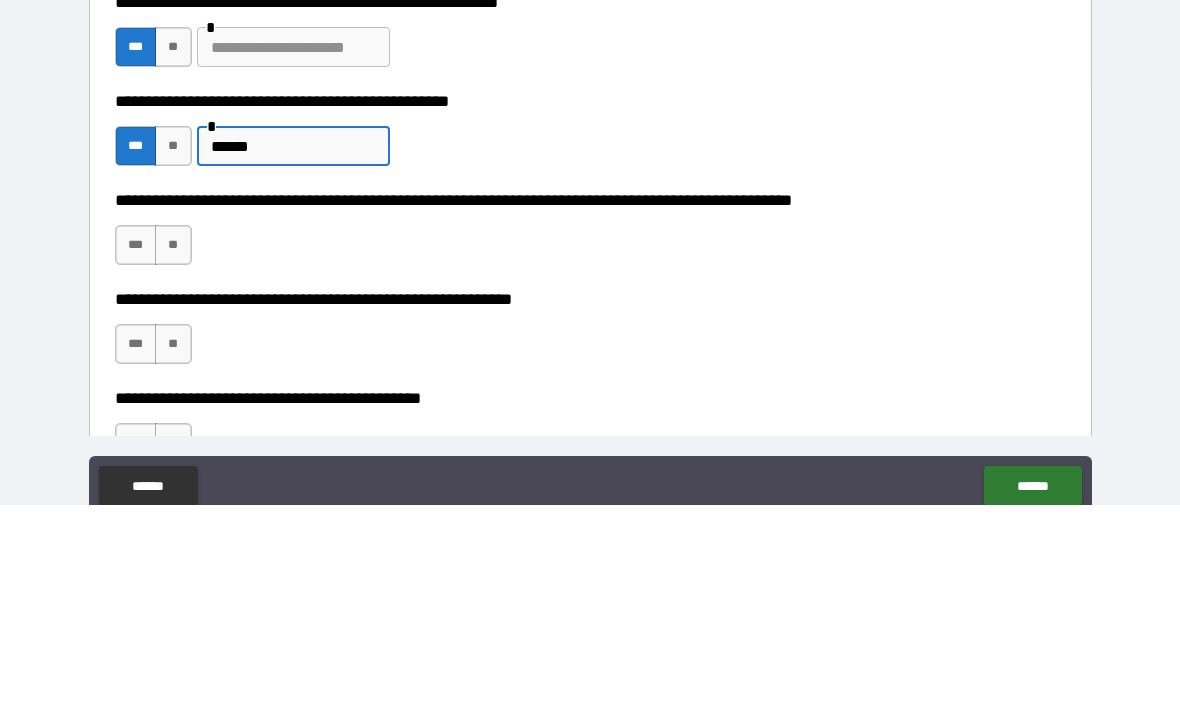type on "******" 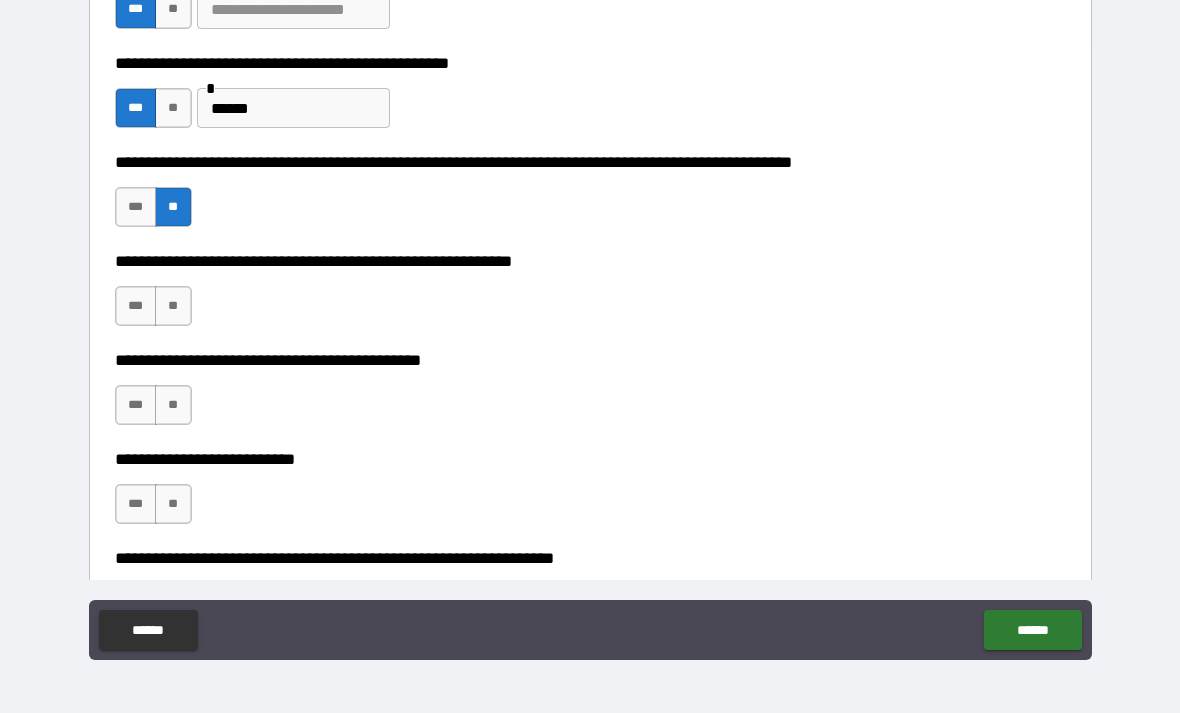 scroll, scrollTop: 530, scrollLeft: 0, axis: vertical 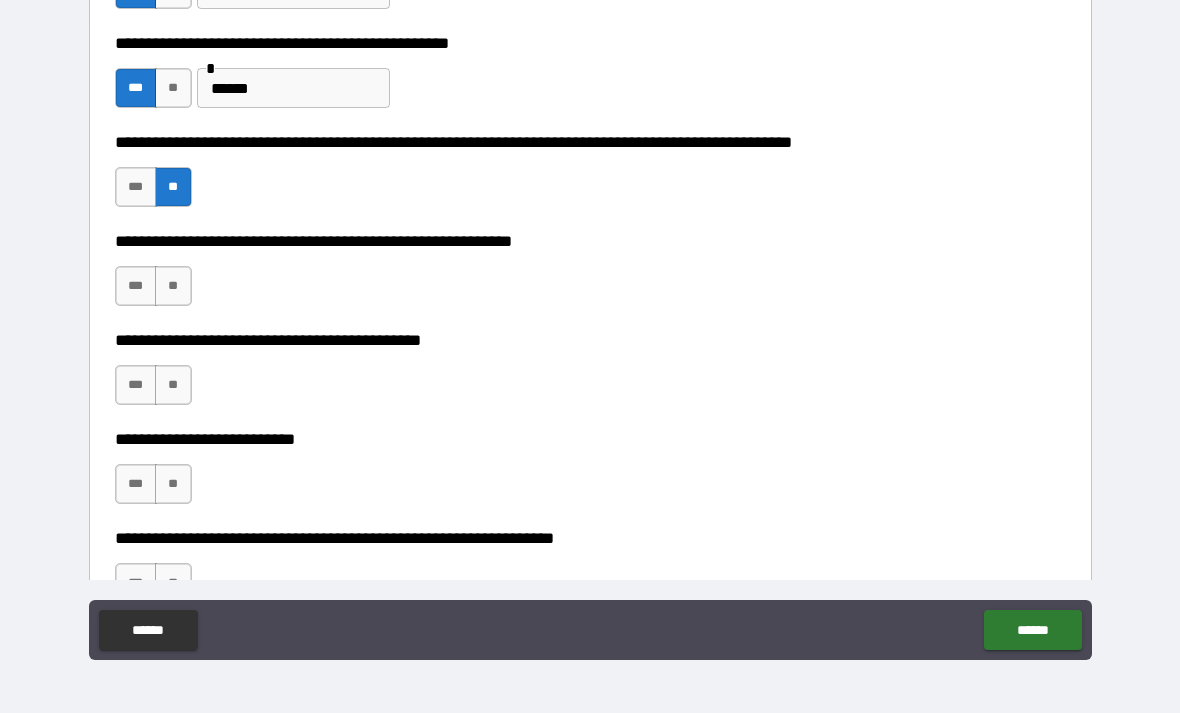 click on "**" at bounding box center (173, 286) 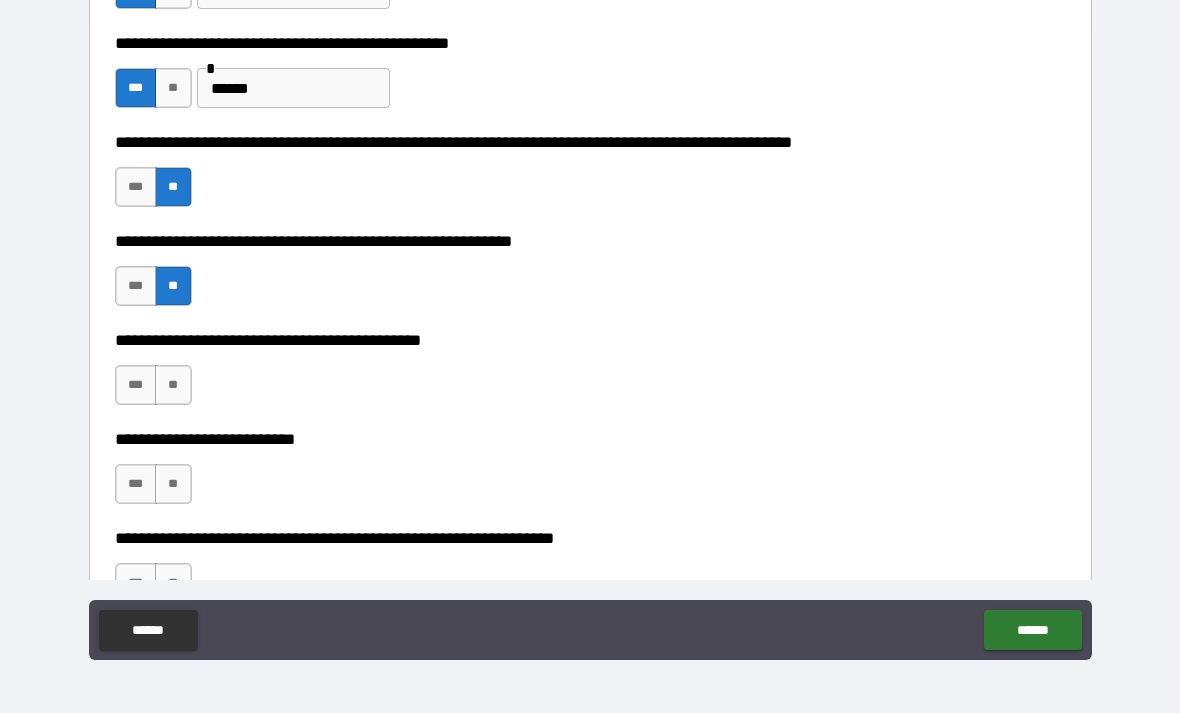 click on "**" at bounding box center (173, 385) 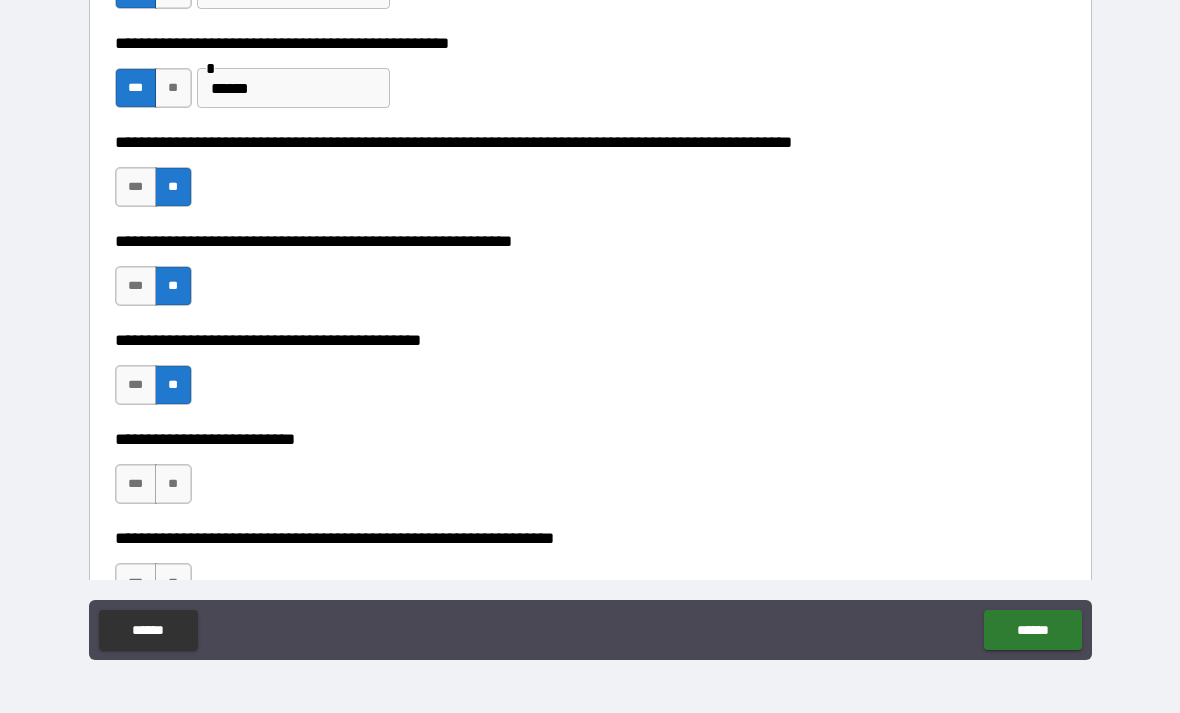 click on "**" at bounding box center (173, 484) 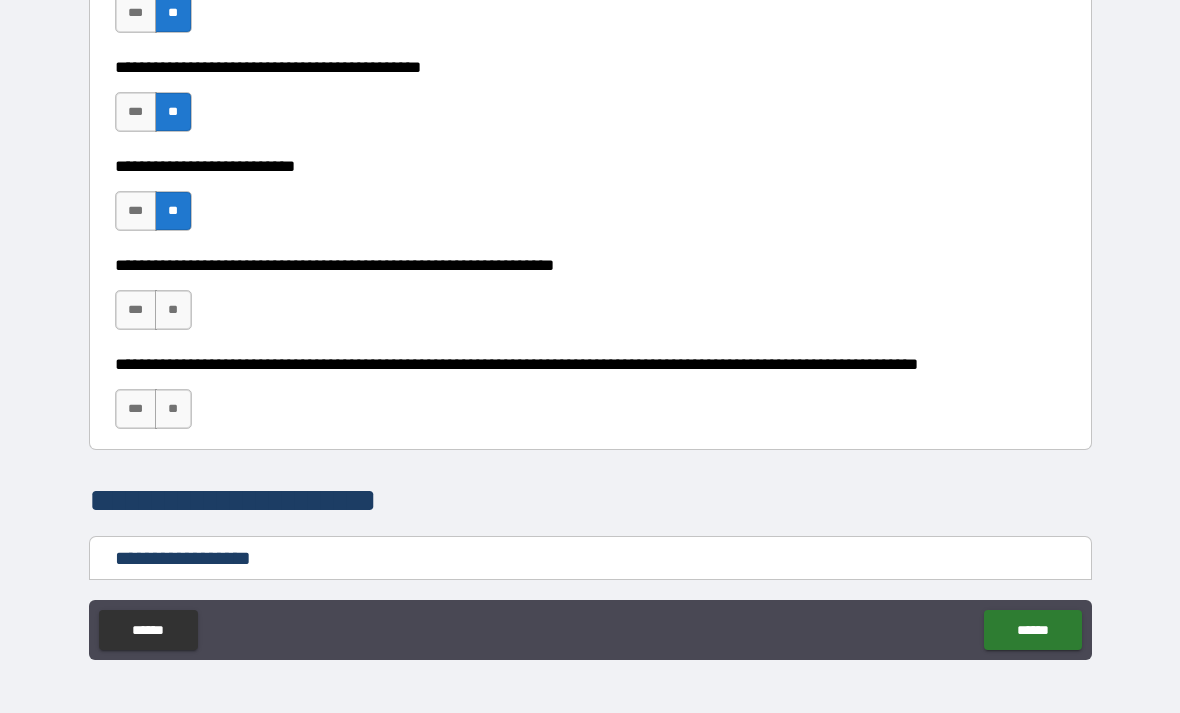 scroll, scrollTop: 804, scrollLeft: 0, axis: vertical 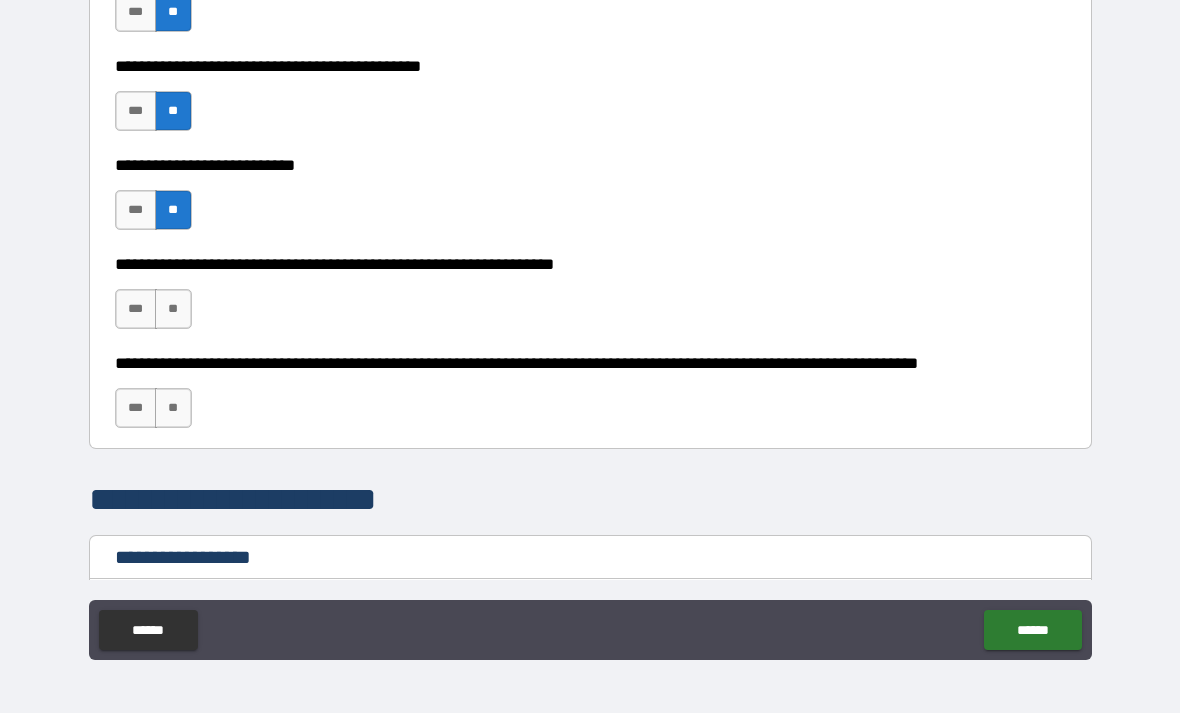 click on "**" at bounding box center [173, 309] 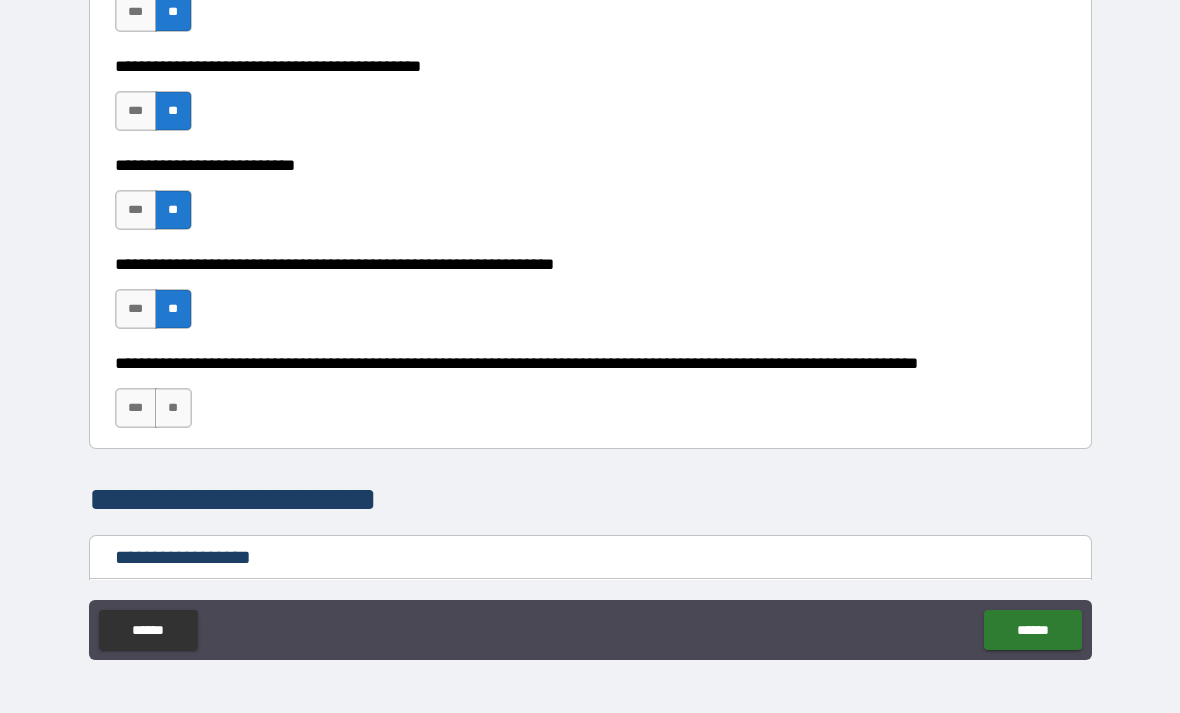 click on "**" at bounding box center [173, 408] 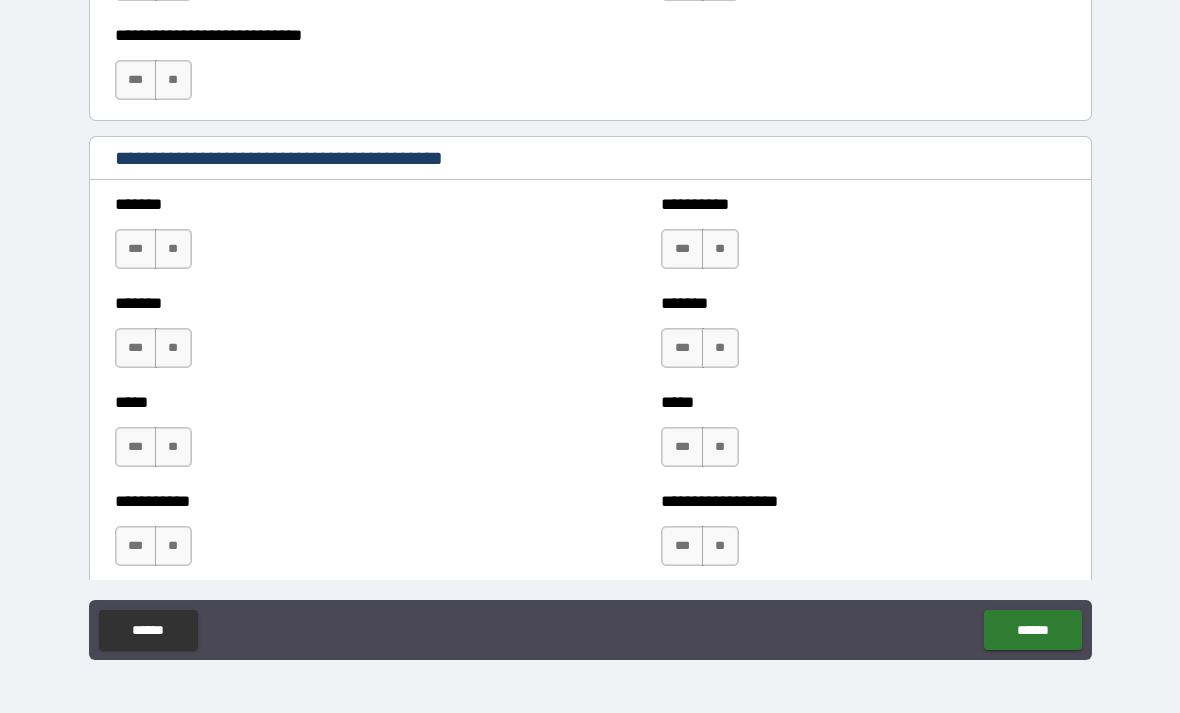 scroll, scrollTop: 1499, scrollLeft: 0, axis: vertical 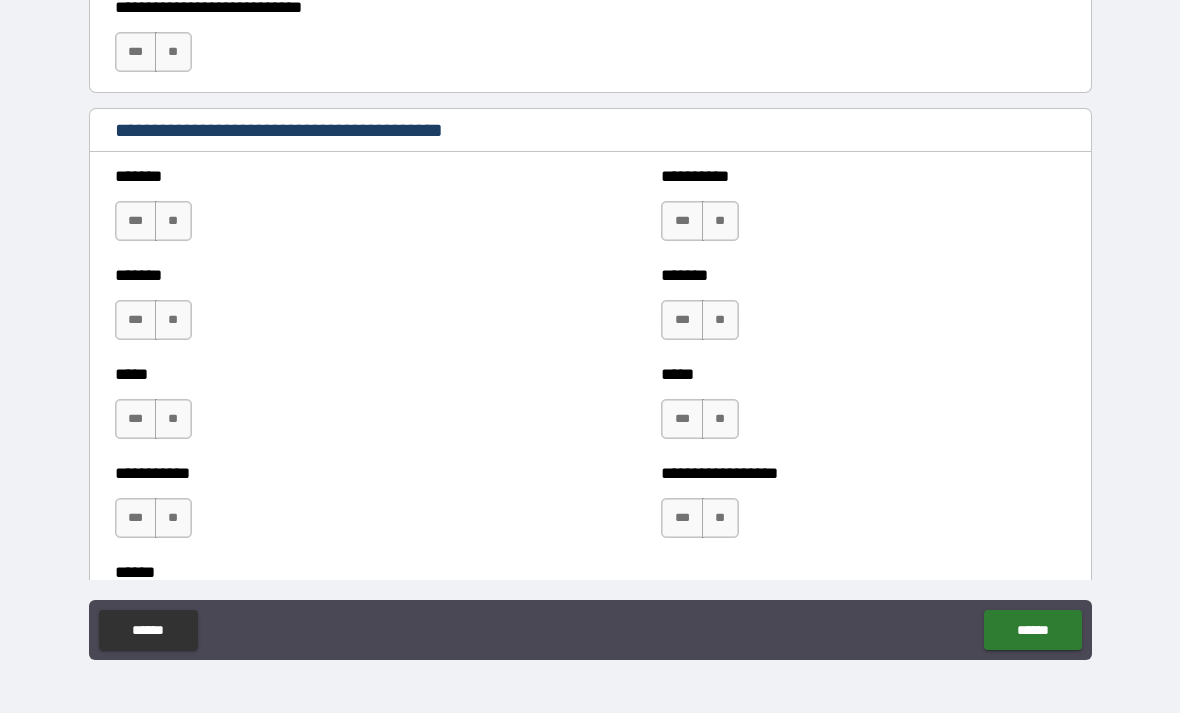 click on "**" at bounding box center [173, 221] 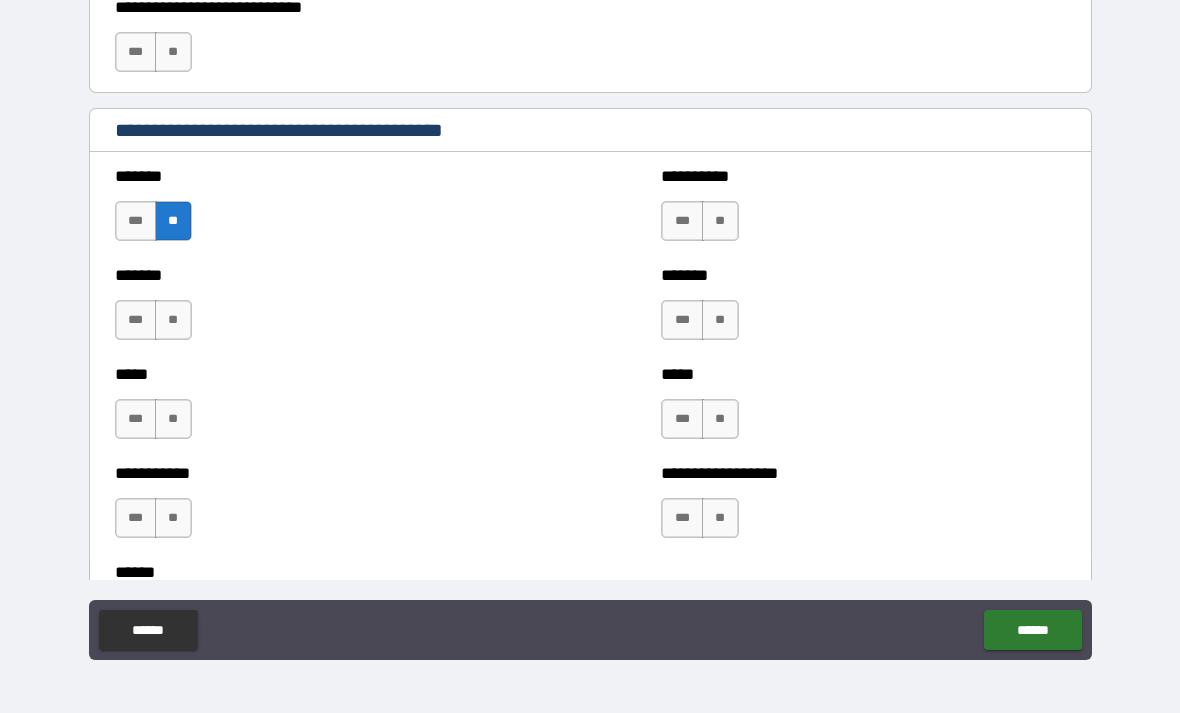 click on "**" at bounding box center [173, 320] 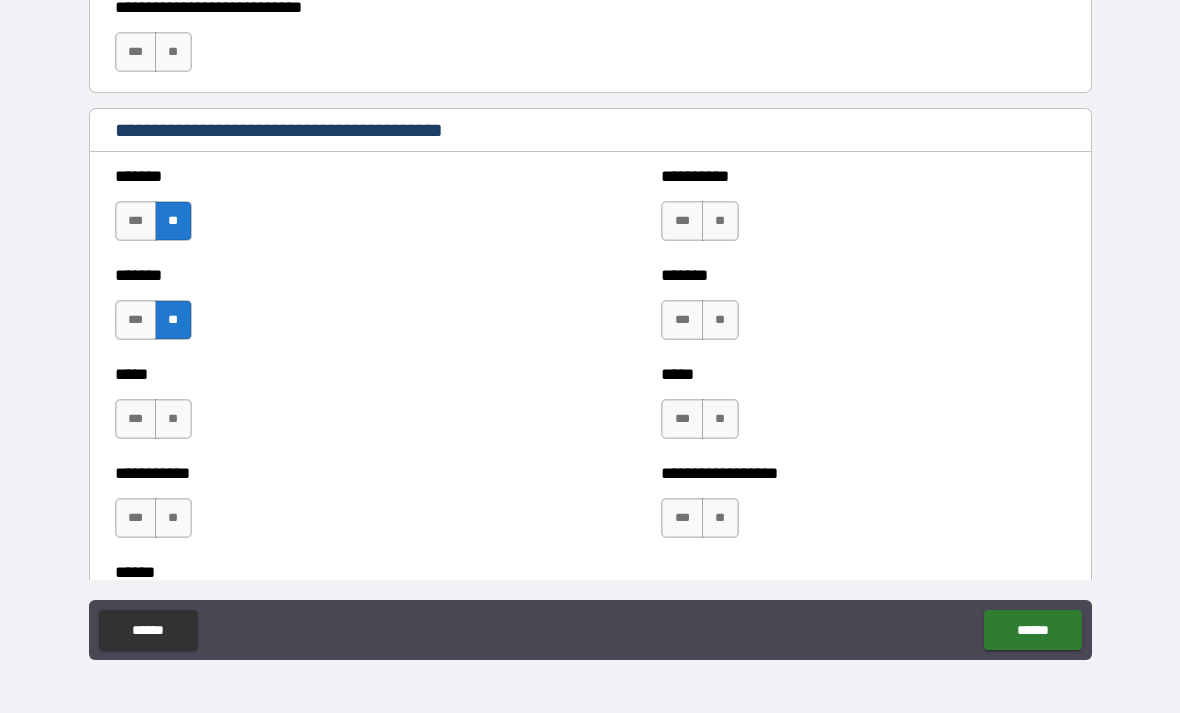 click on "**" at bounding box center [173, 419] 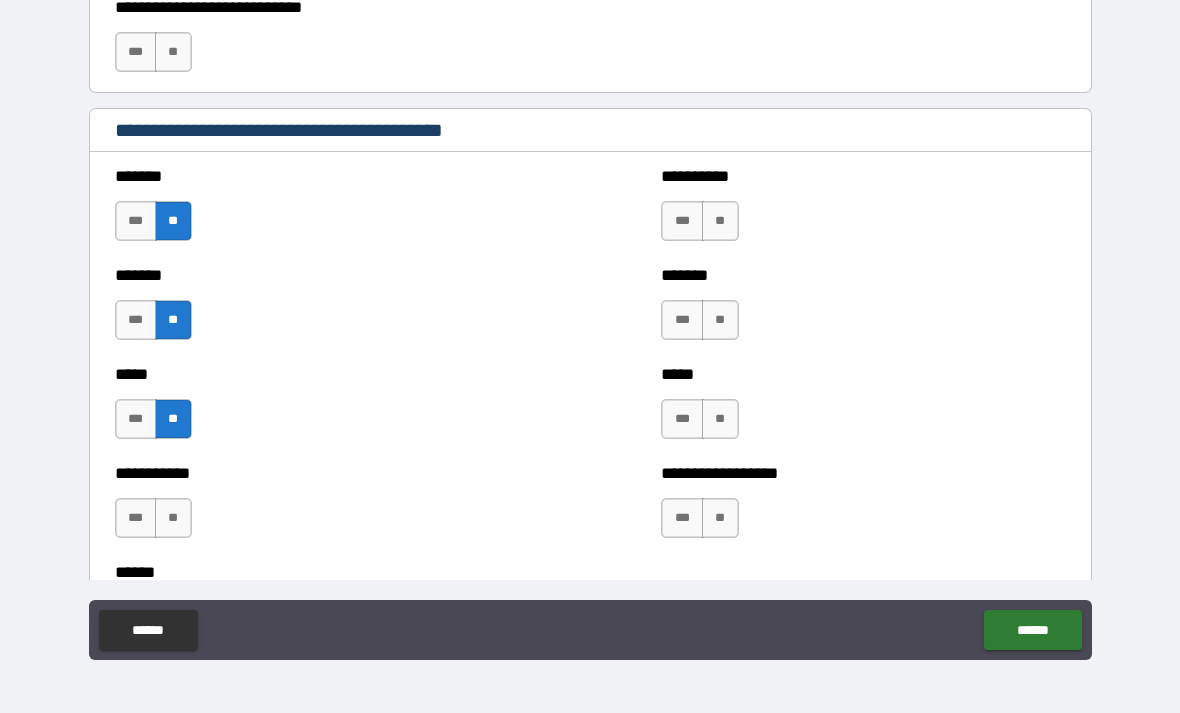 click on "**" at bounding box center [173, 518] 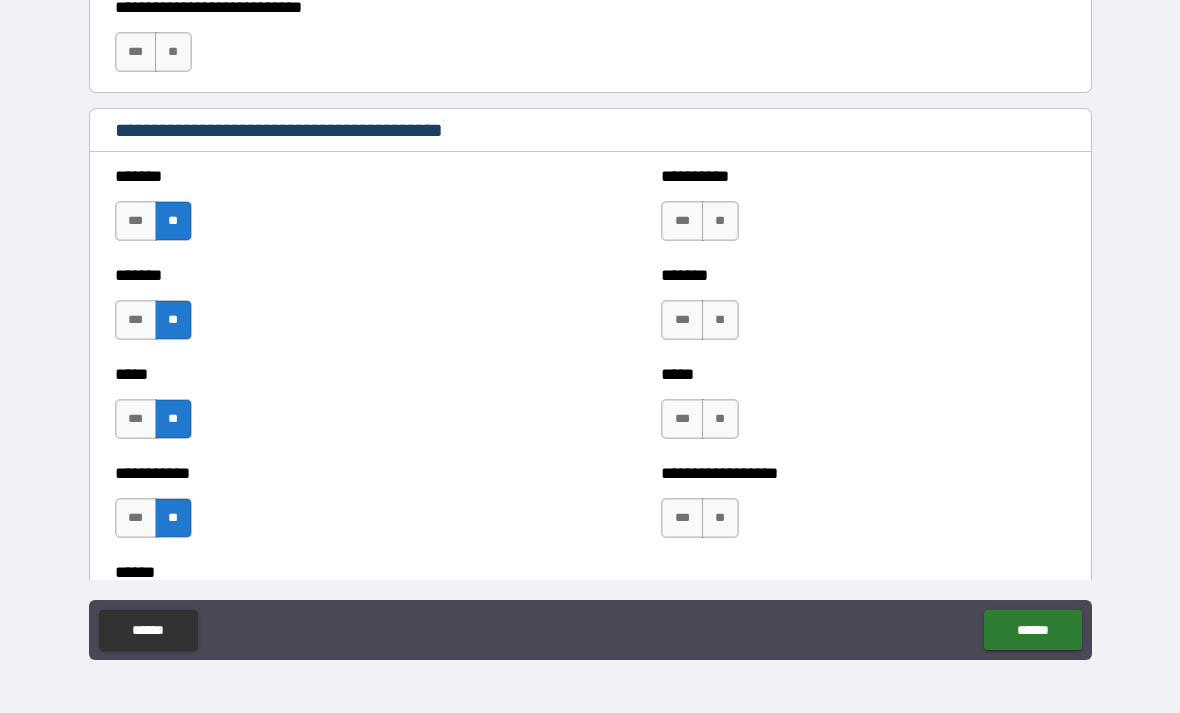 click on "**" at bounding box center [720, 221] 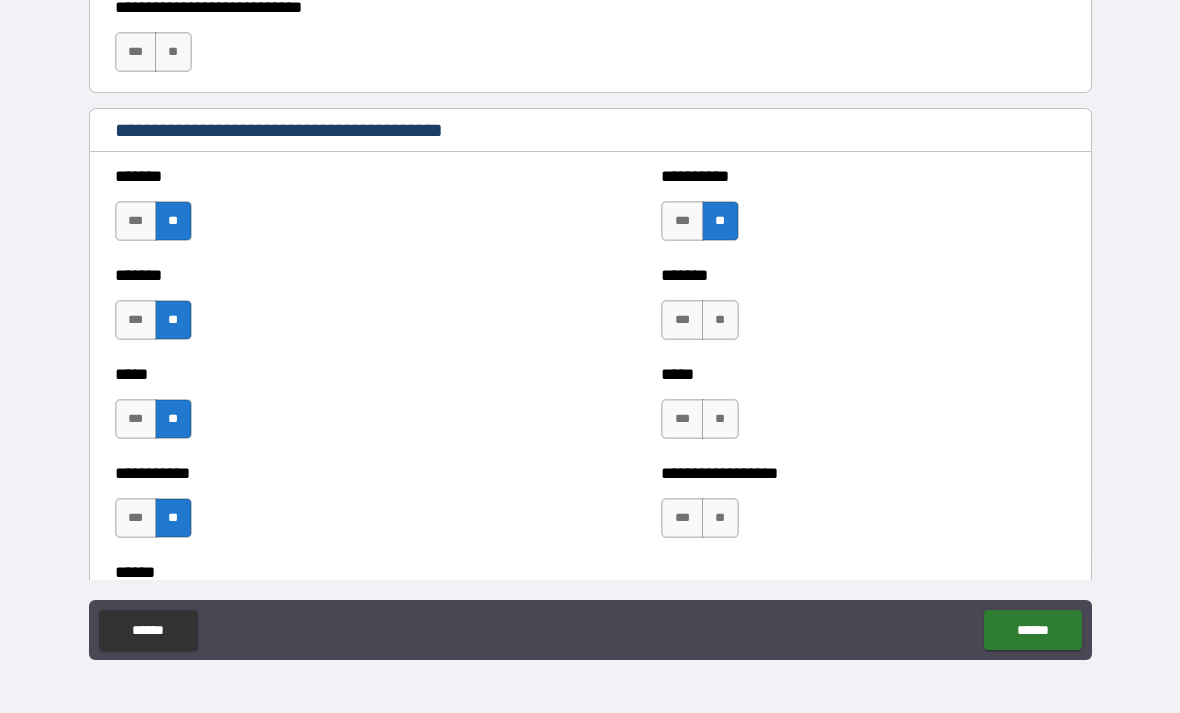 click on "**" at bounding box center [720, 320] 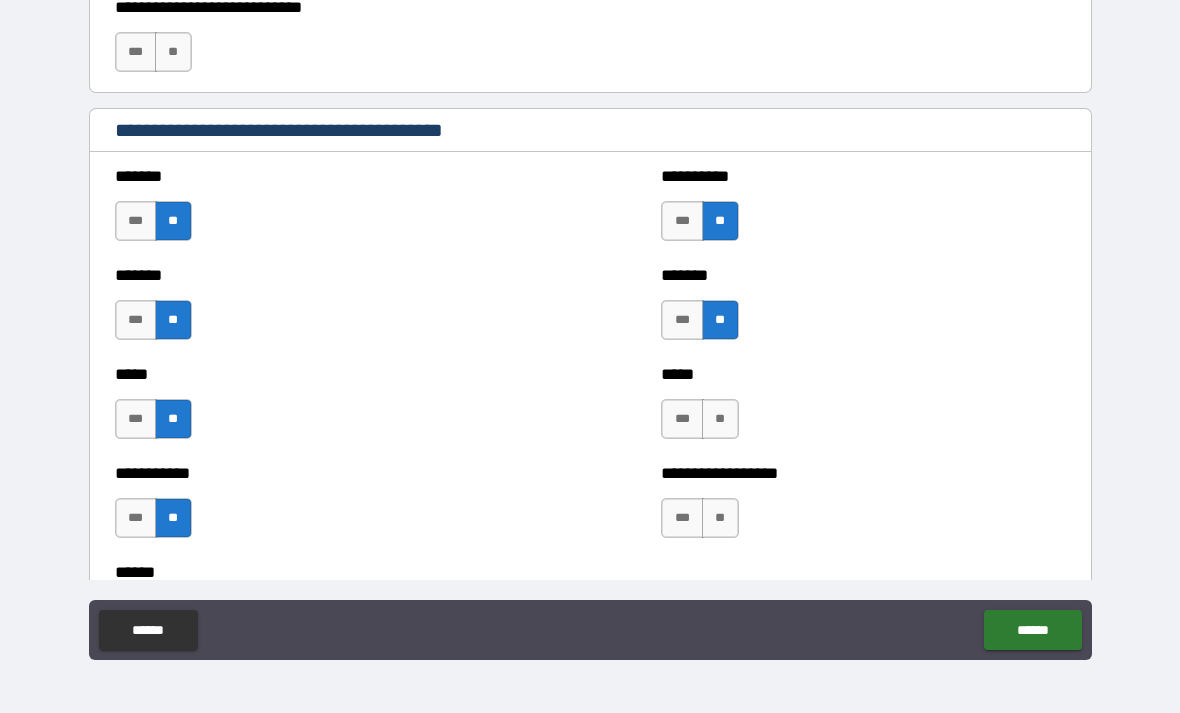 click on "**" at bounding box center [720, 419] 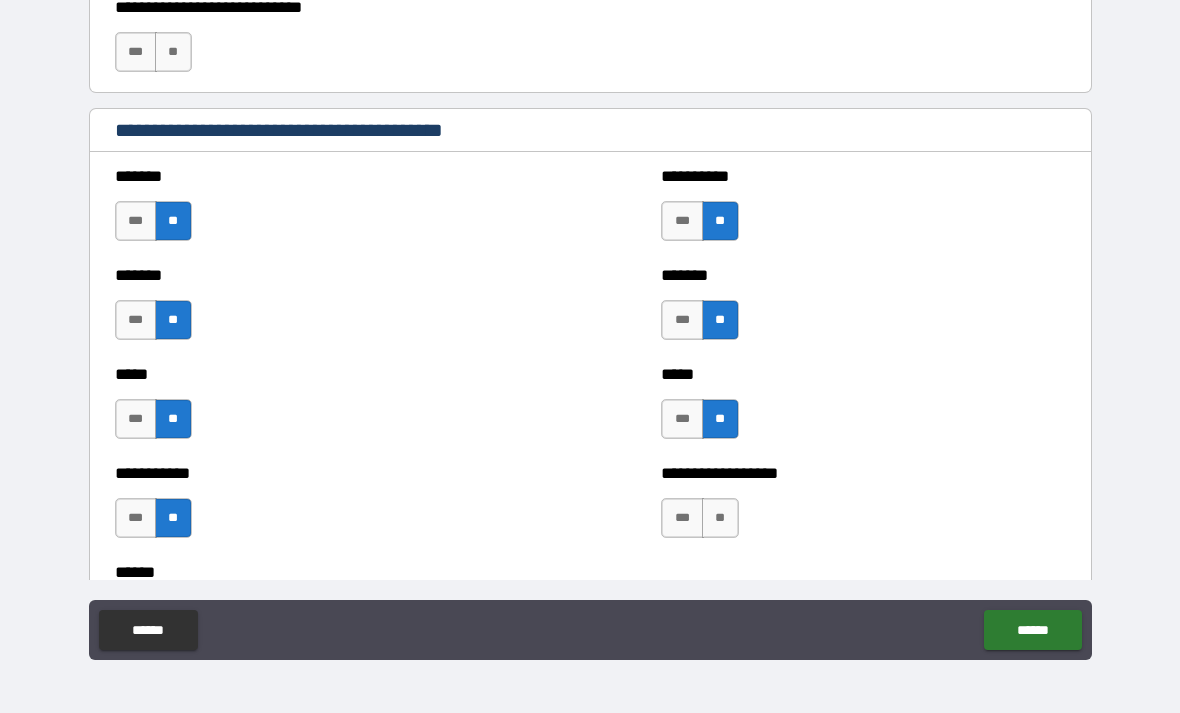 click on "**" at bounding box center [720, 518] 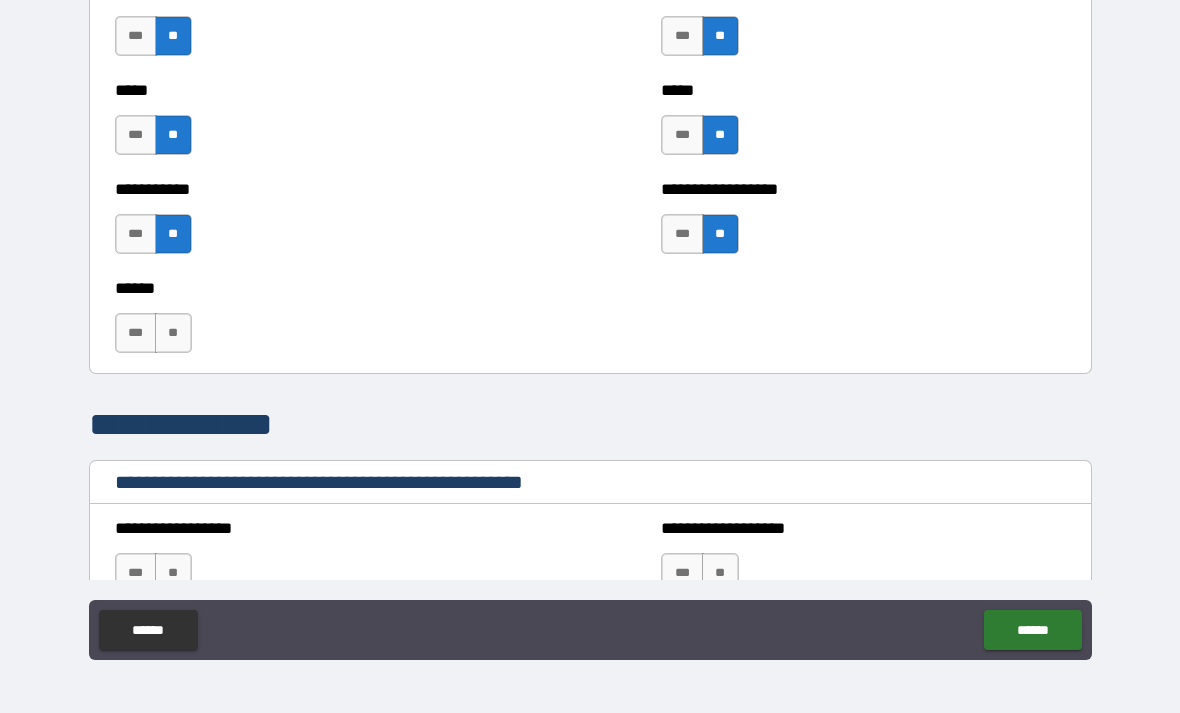 scroll, scrollTop: 1785, scrollLeft: 0, axis: vertical 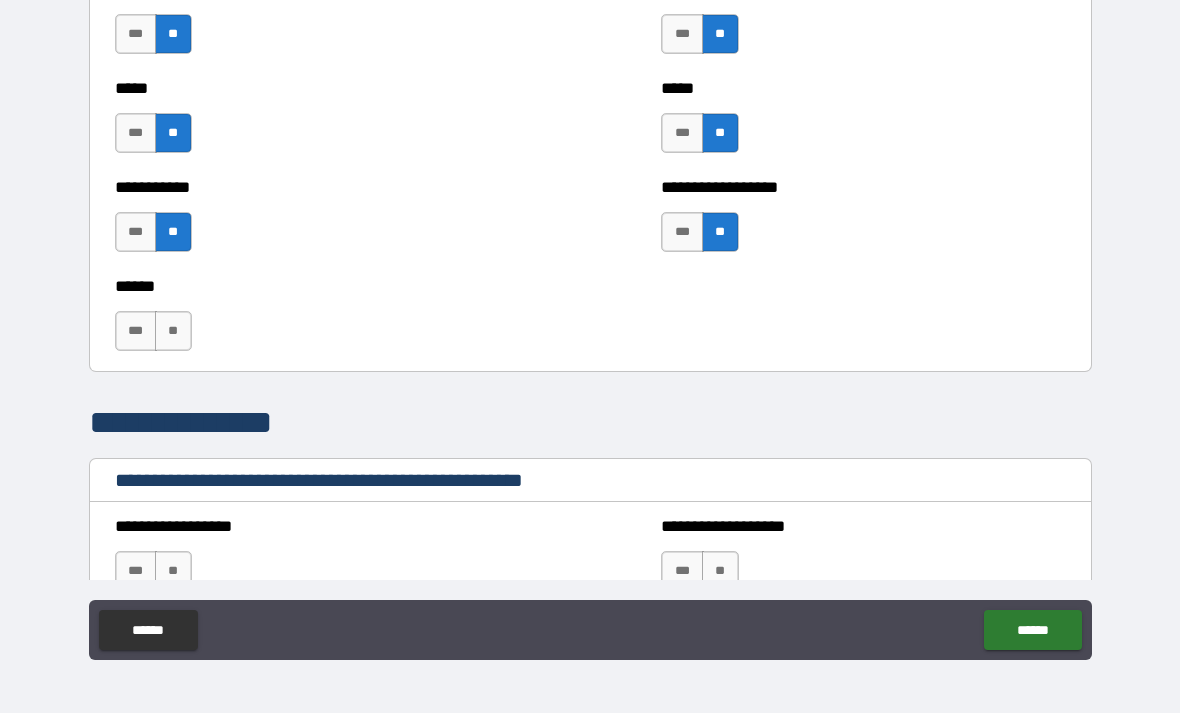 click on "**" at bounding box center [173, 331] 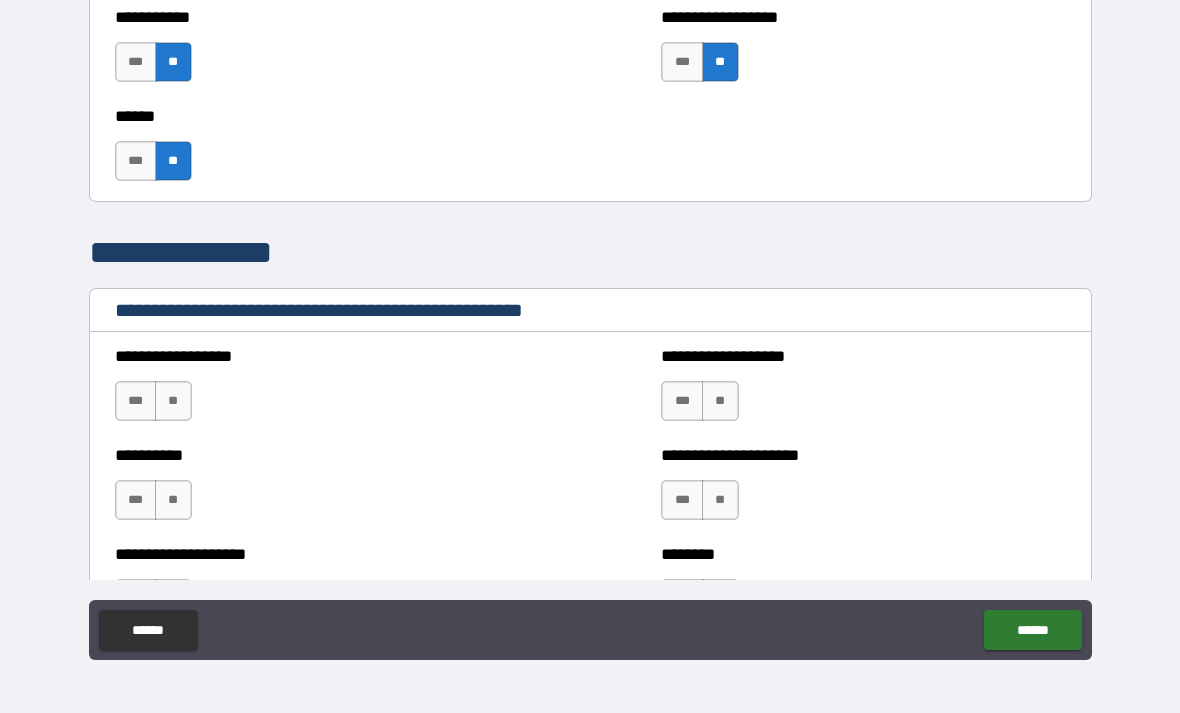 scroll, scrollTop: 1977, scrollLeft: 0, axis: vertical 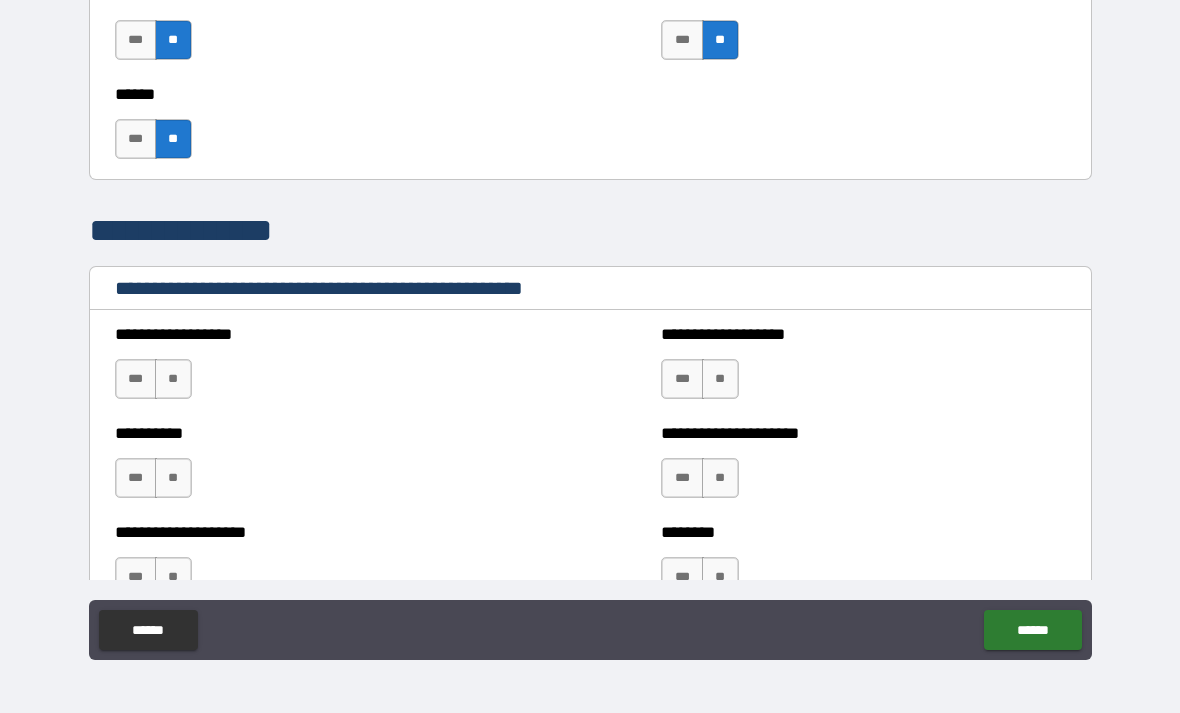 click on "**" at bounding box center [173, 379] 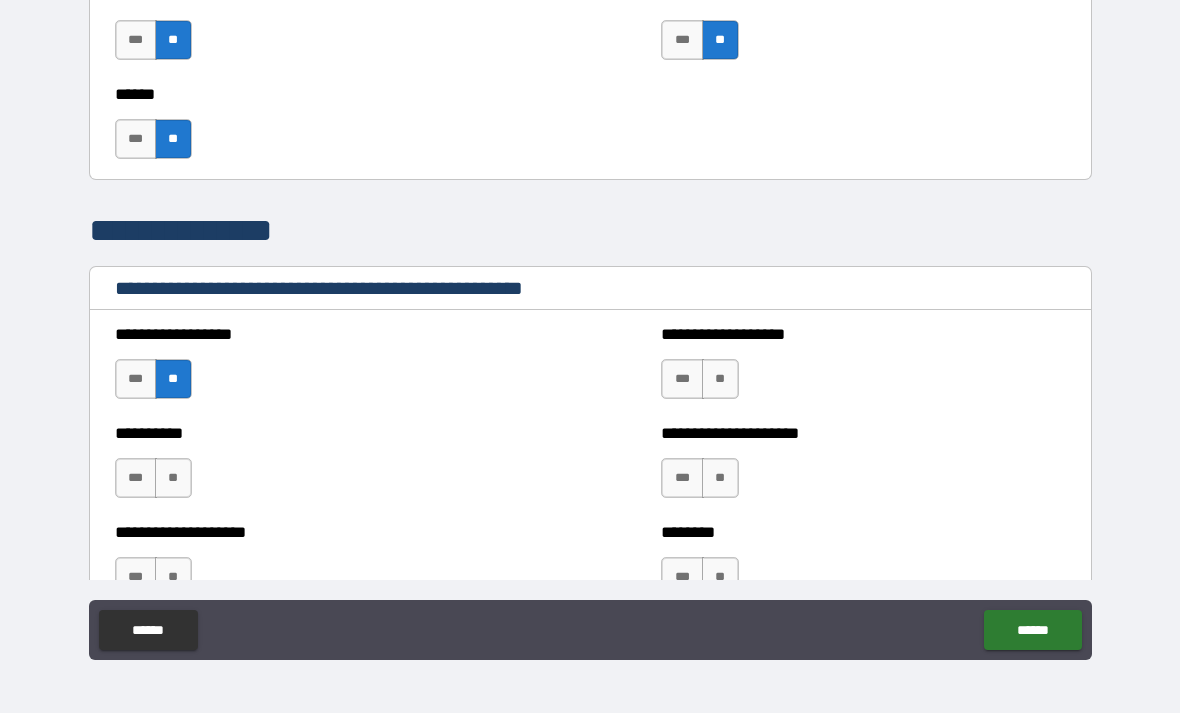 click on "**" at bounding box center [173, 478] 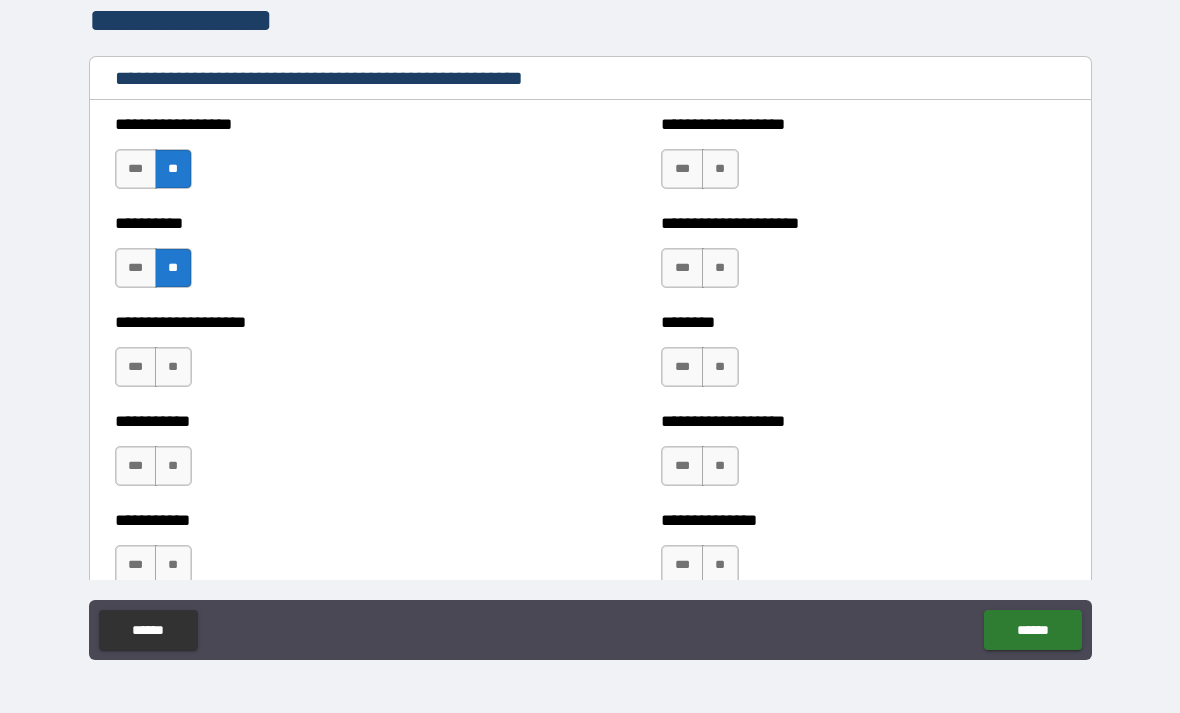 scroll, scrollTop: 2211, scrollLeft: 0, axis: vertical 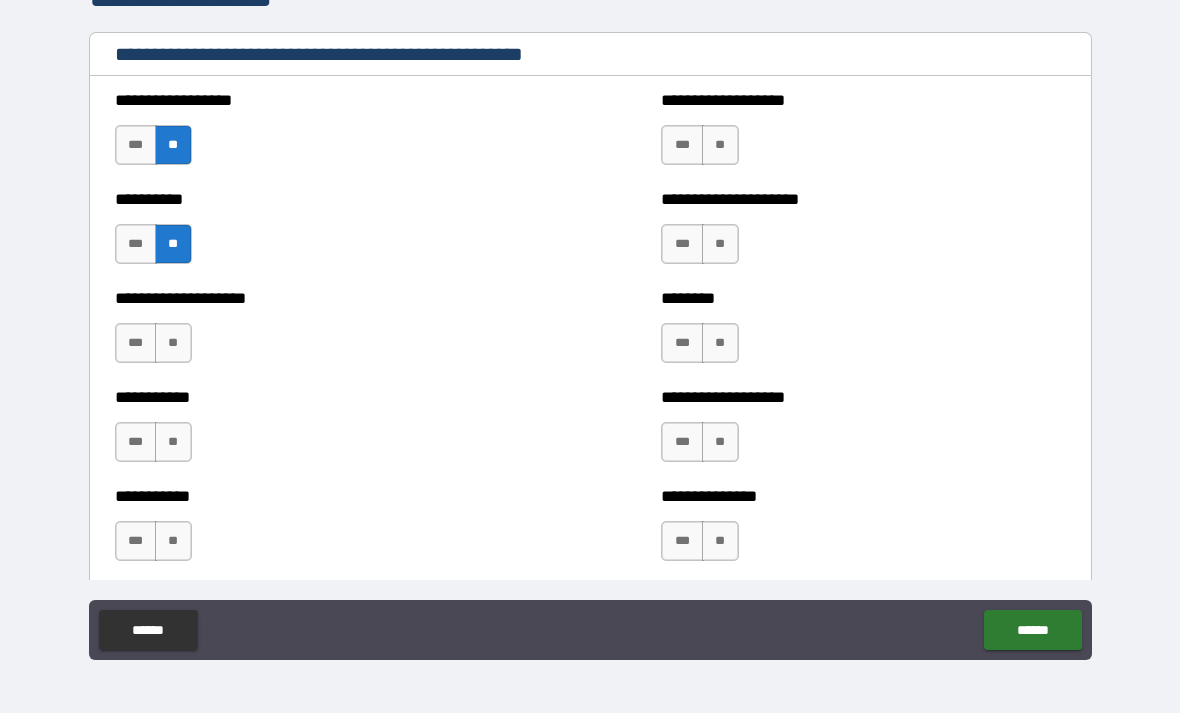 click on "**" at bounding box center [173, 343] 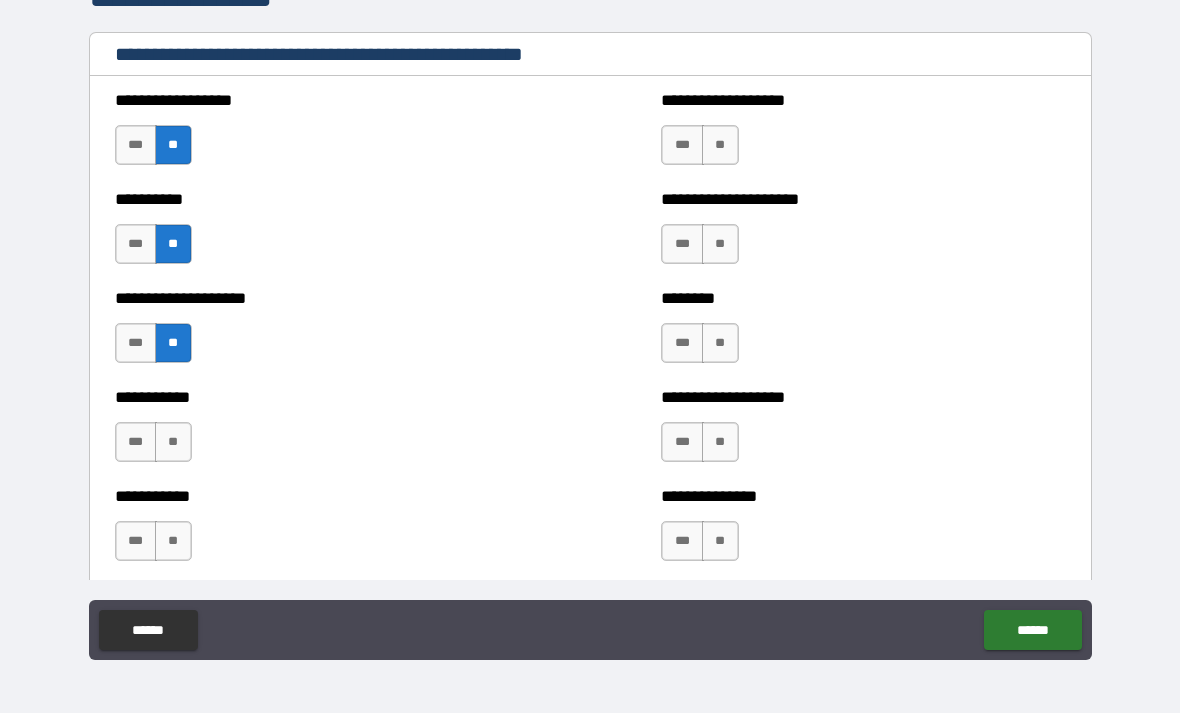 click on "**" at bounding box center [173, 442] 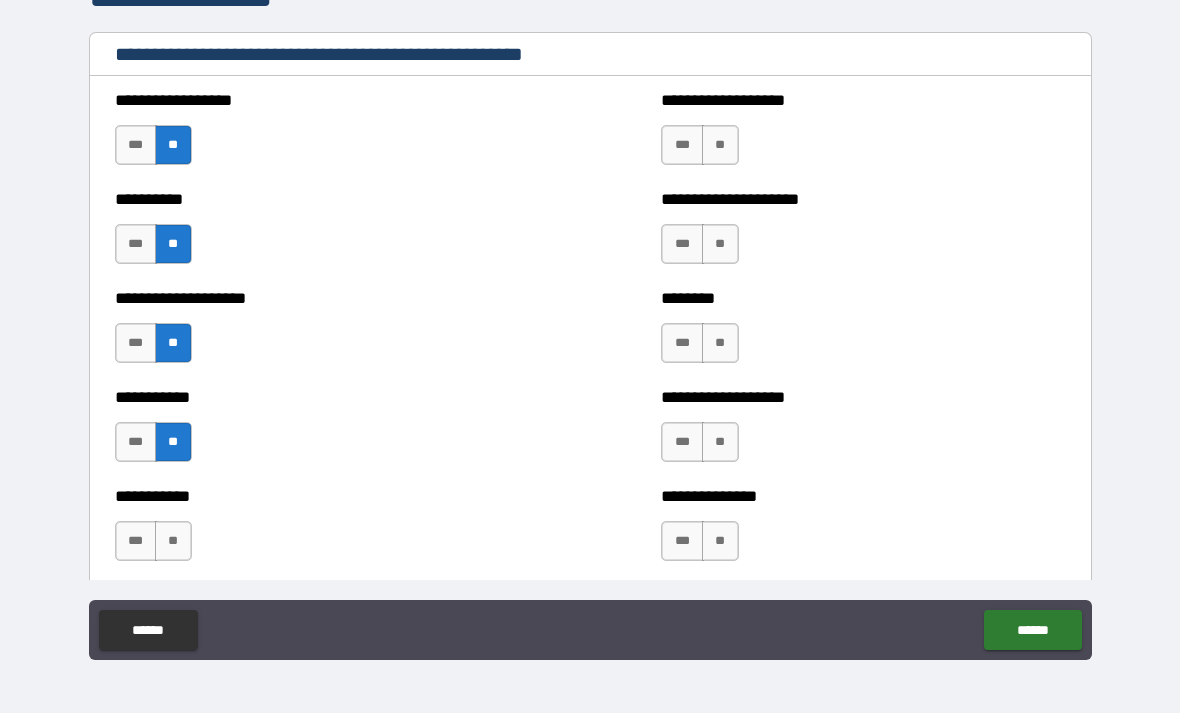 click on "**" at bounding box center [173, 541] 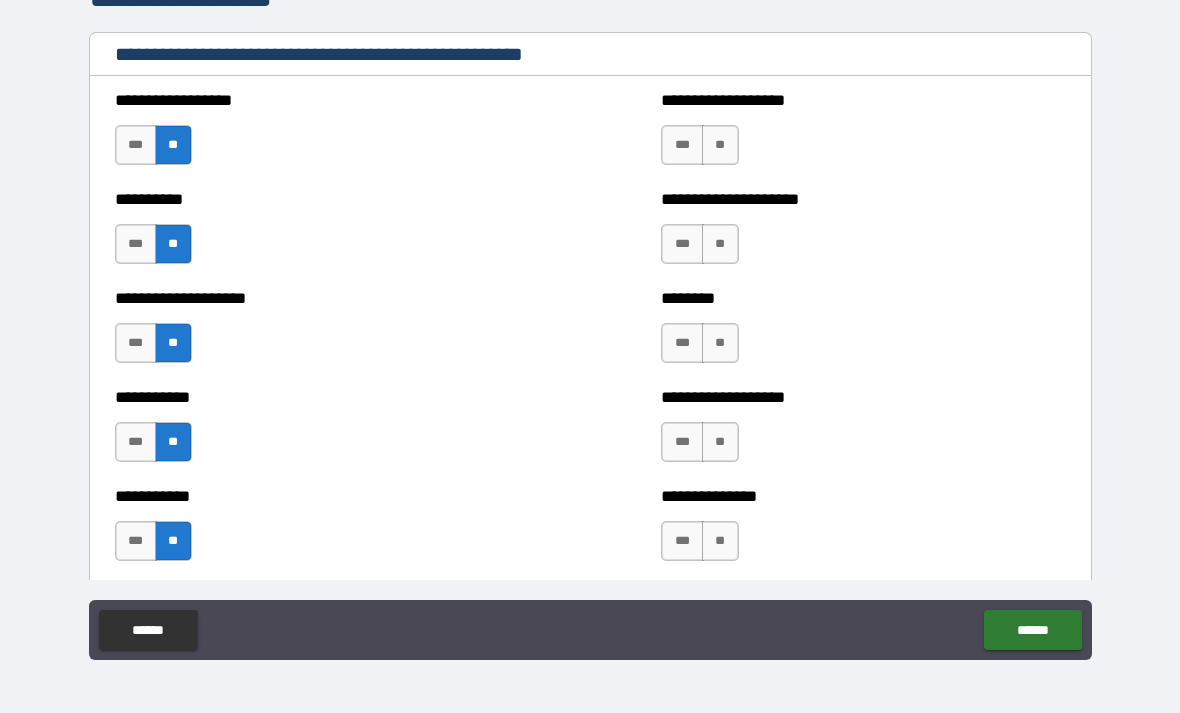 click on "**" at bounding box center [720, 145] 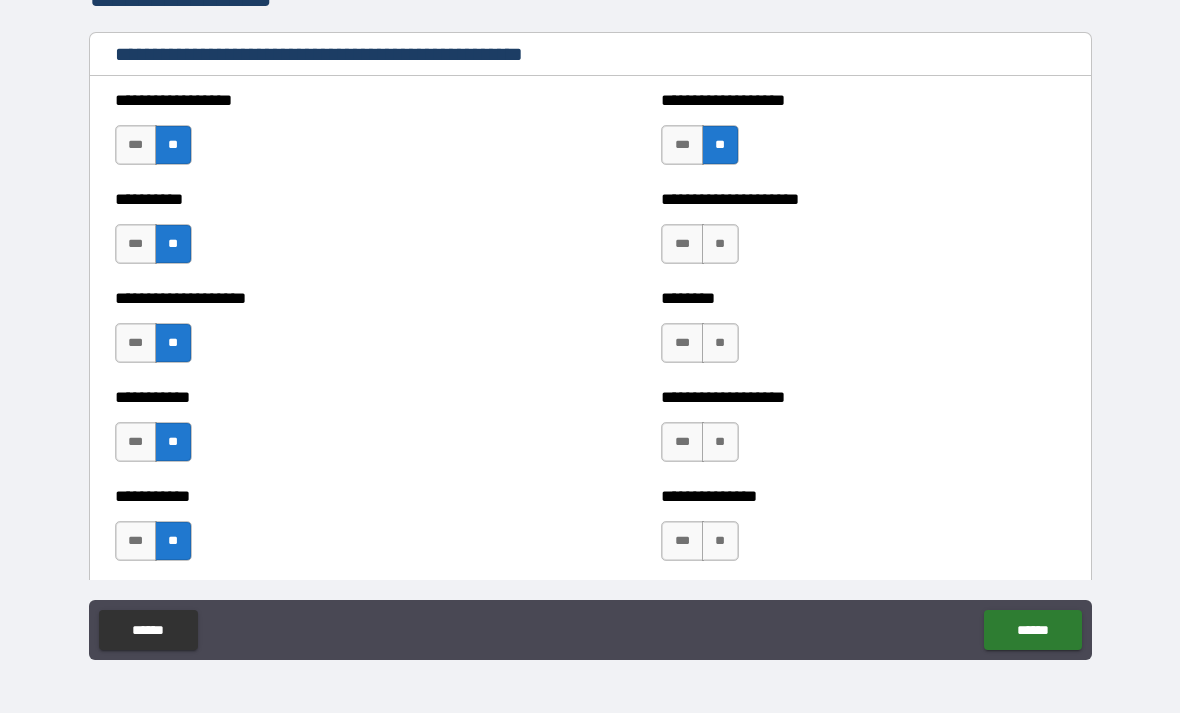 click on "**" at bounding box center [720, 244] 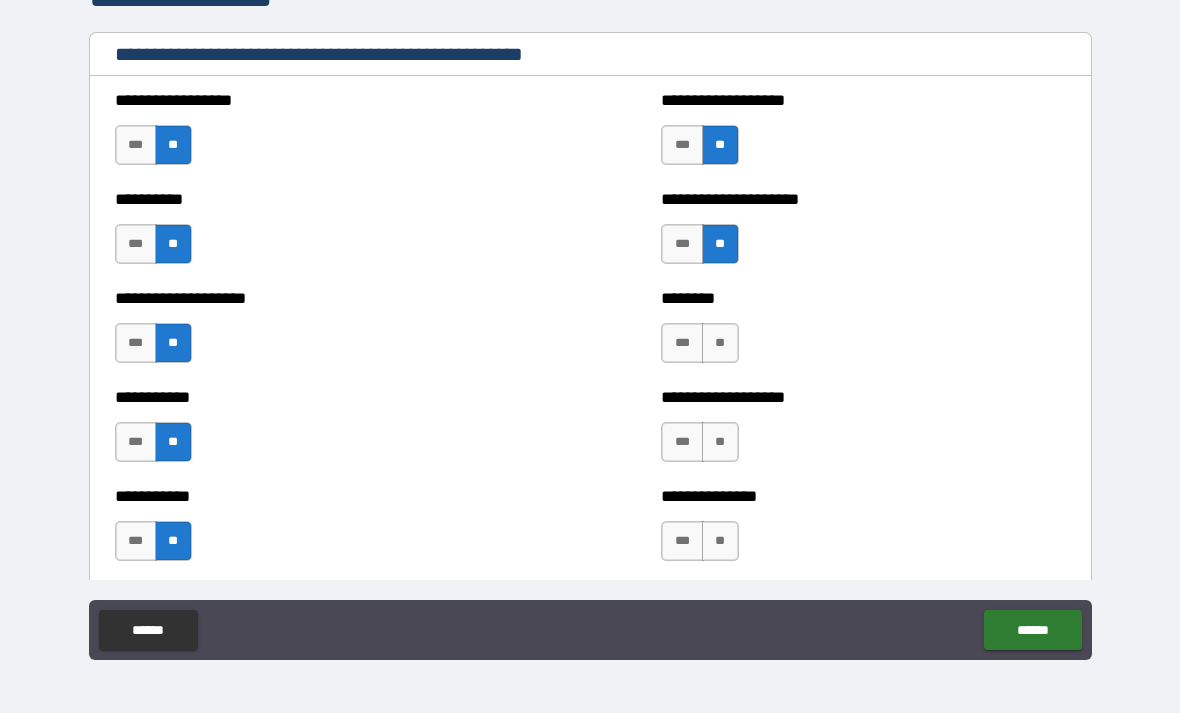 click on "**" at bounding box center (720, 343) 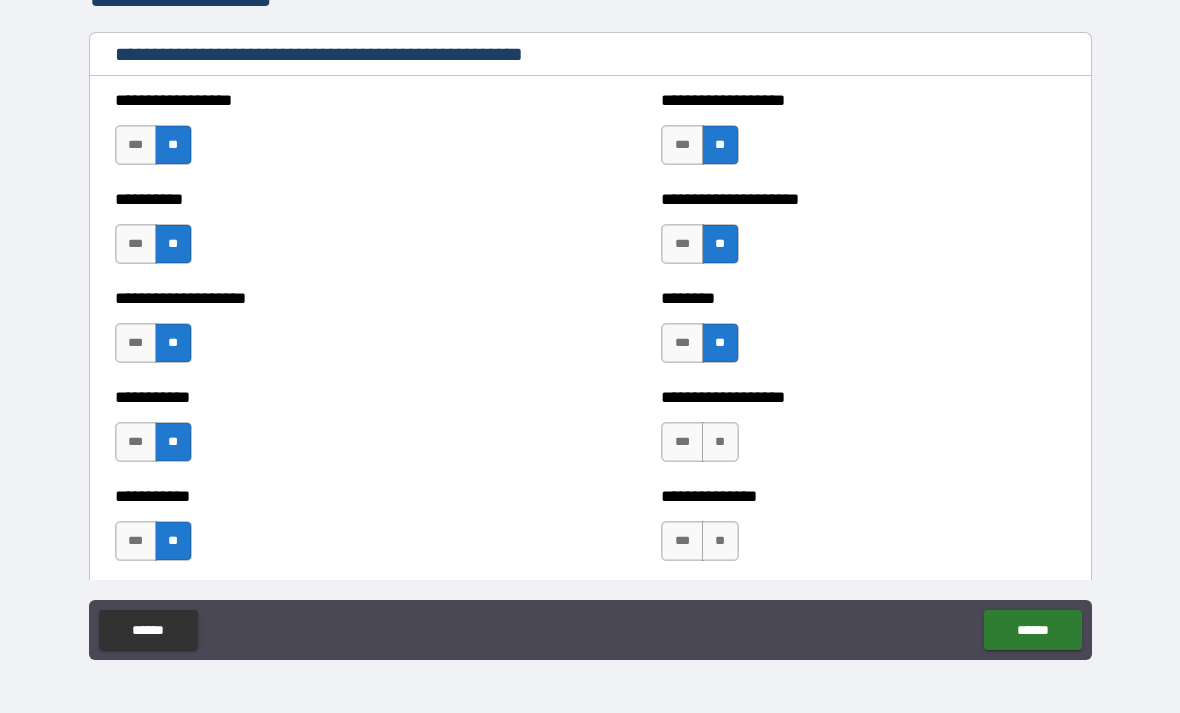 click on "**" at bounding box center [720, 442] 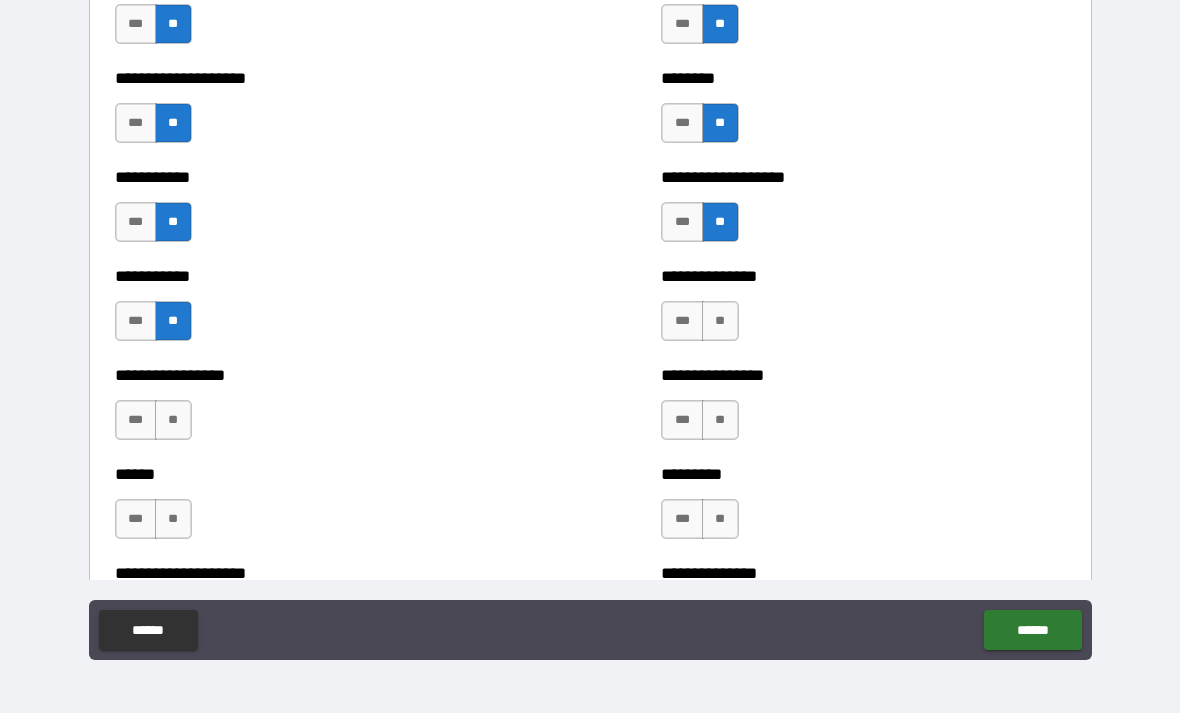 scroll, scrollTop: 2466, scrollLeft: 0, axis: vertical 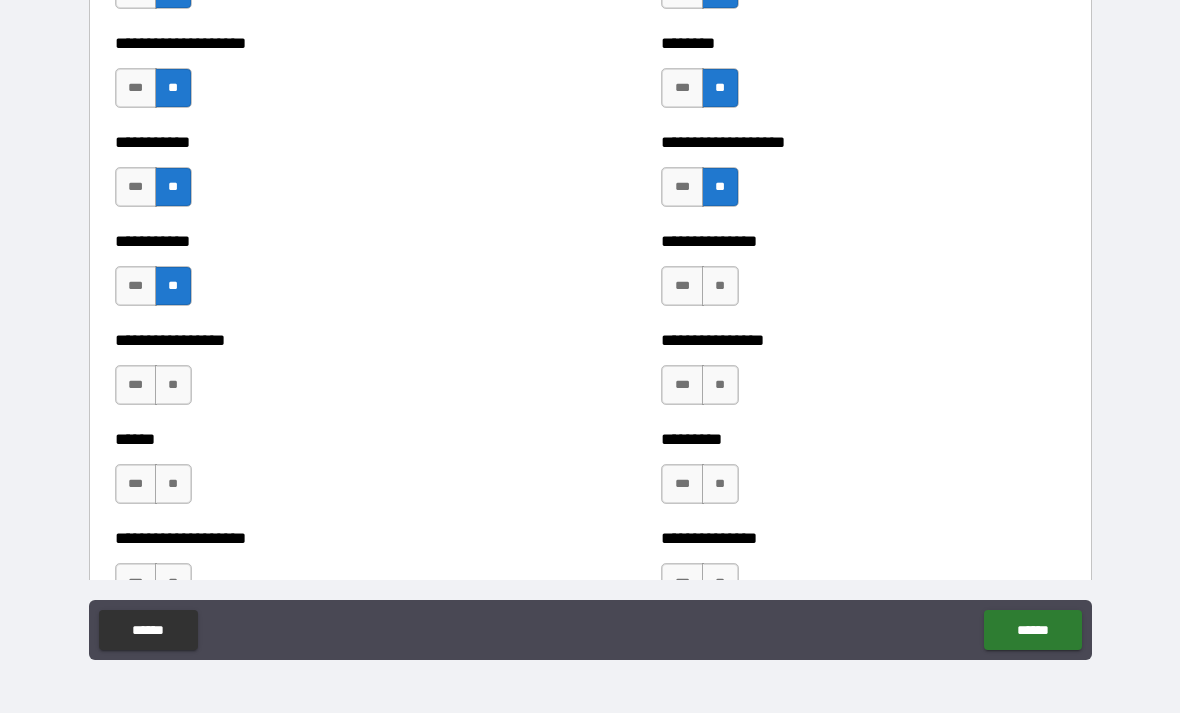 click on "**" at bounding box center [720, 286] 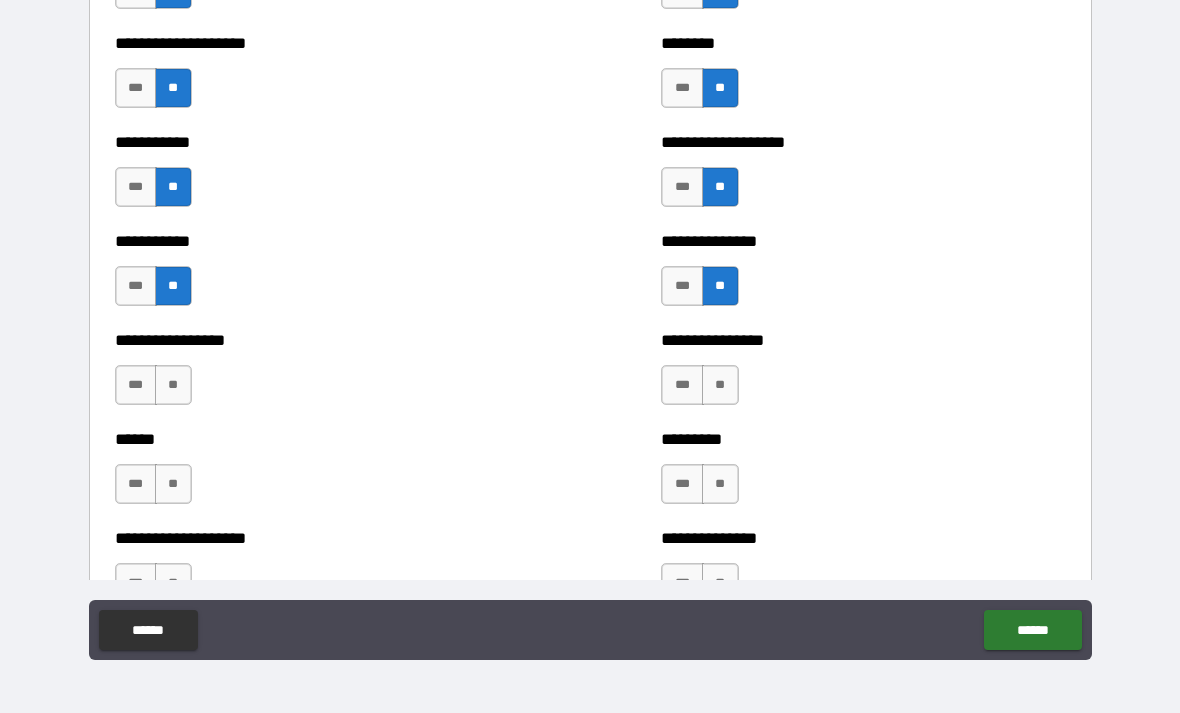 click on "**" at bounding box center (720, 385) 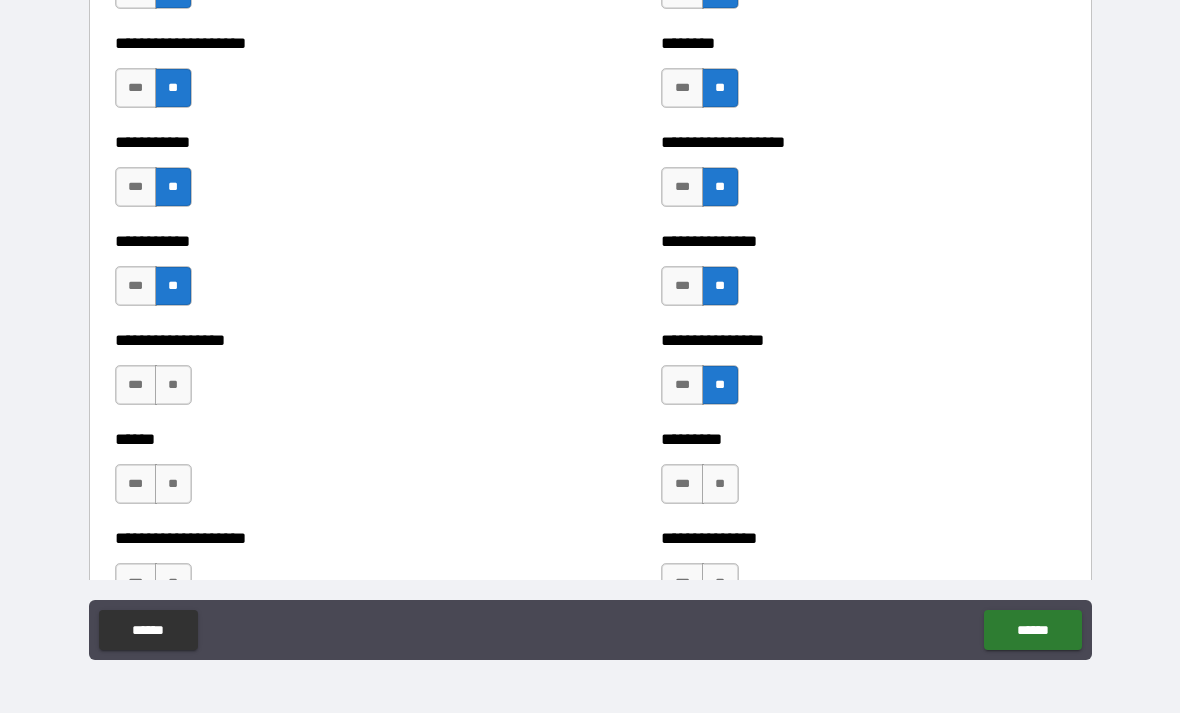click on "**" at bounding box center [720, 484] 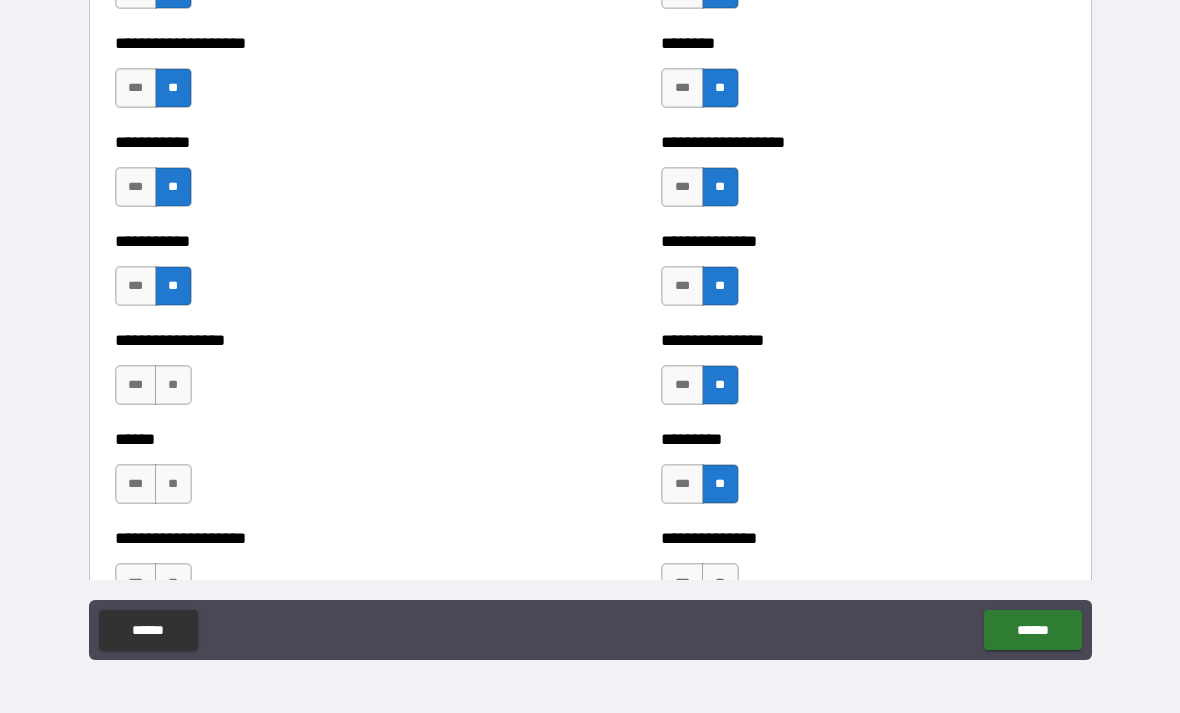 click on "**" at bounding box center [173, 385] 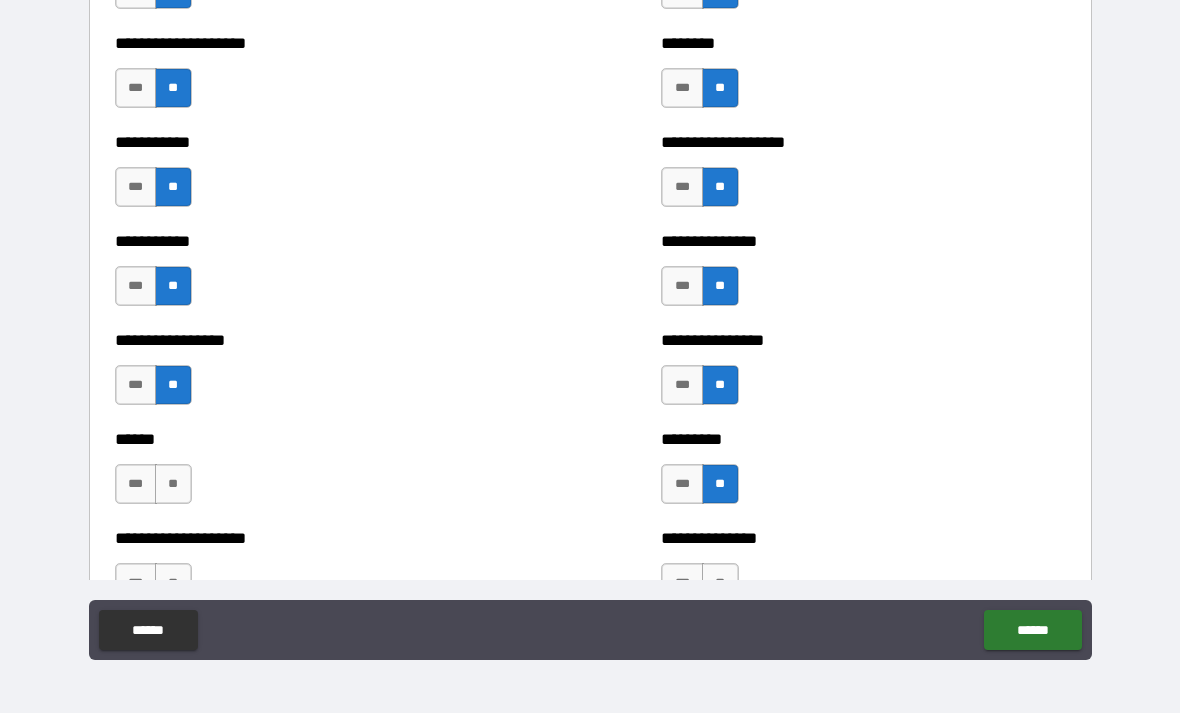 click on "**" at bounding box center (173, 484) 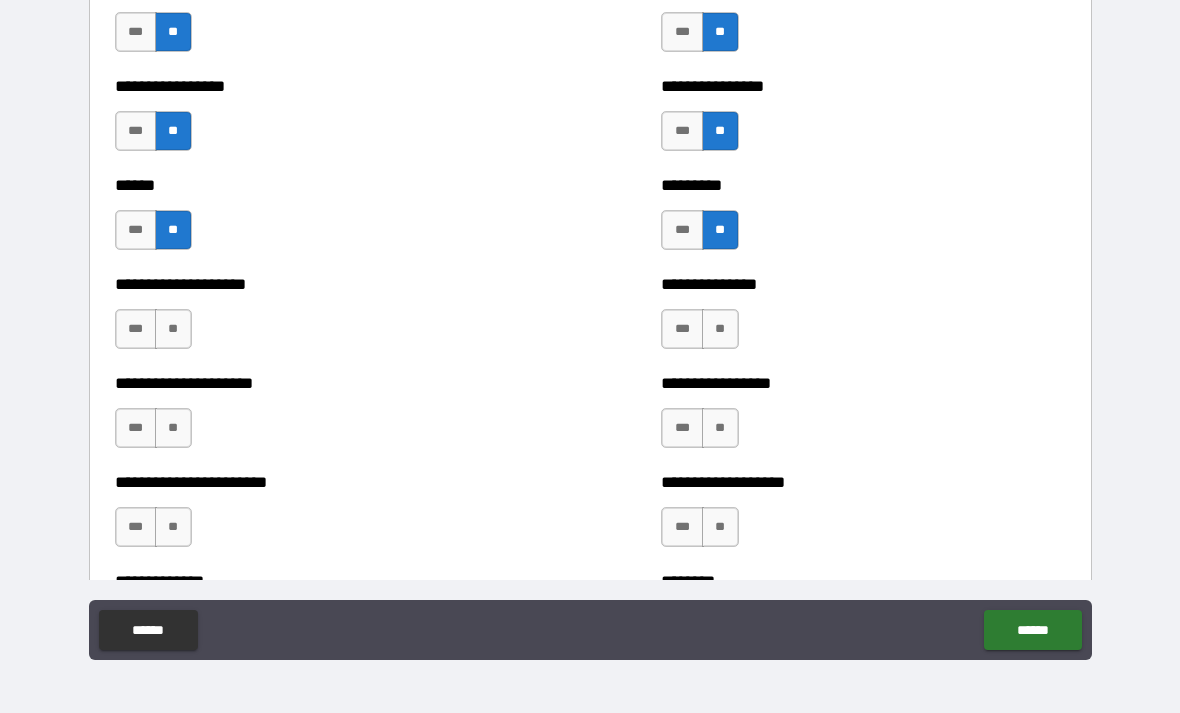 scroll, scrollTop: 2738, scrollLeft: 0, axis: vertical 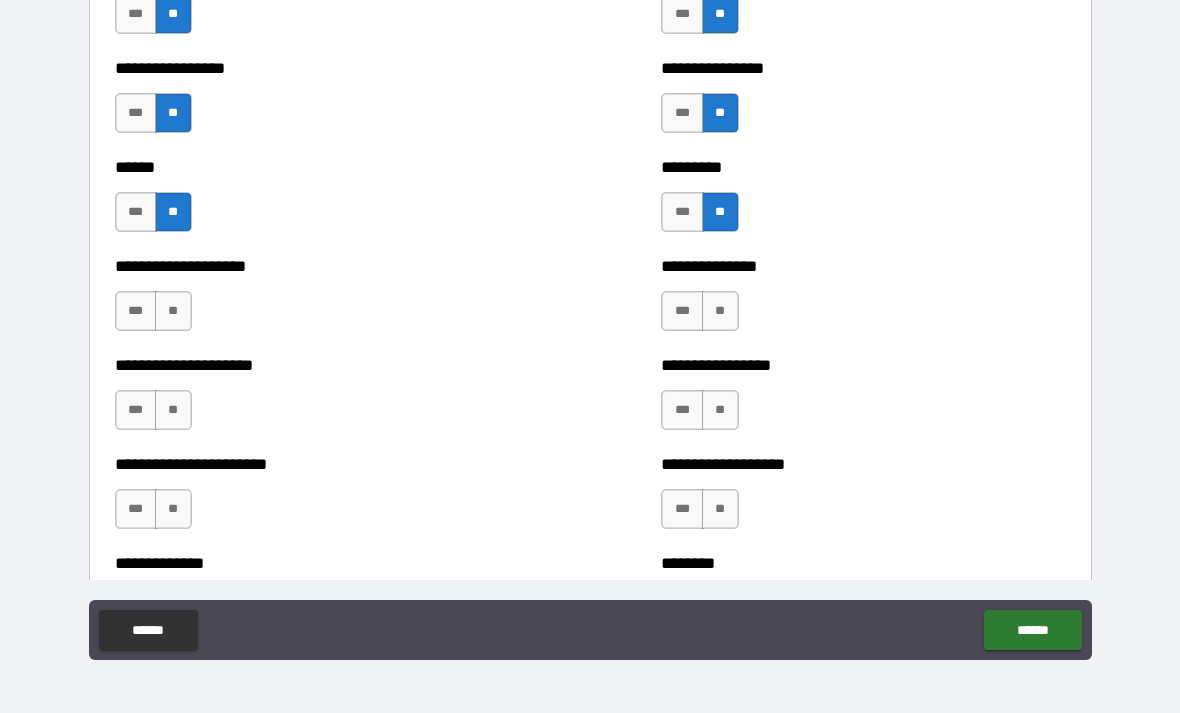 click on "**" at bounding box center [173, 311] 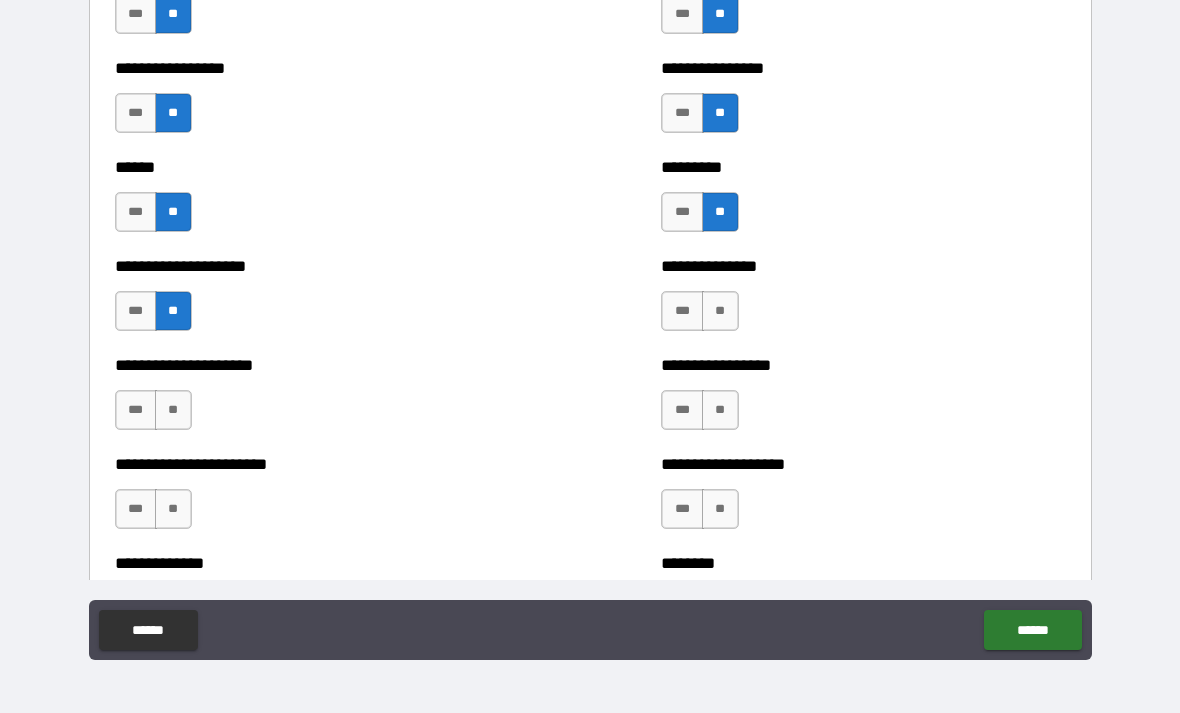 click on "**" at bounding box center (173, 410) 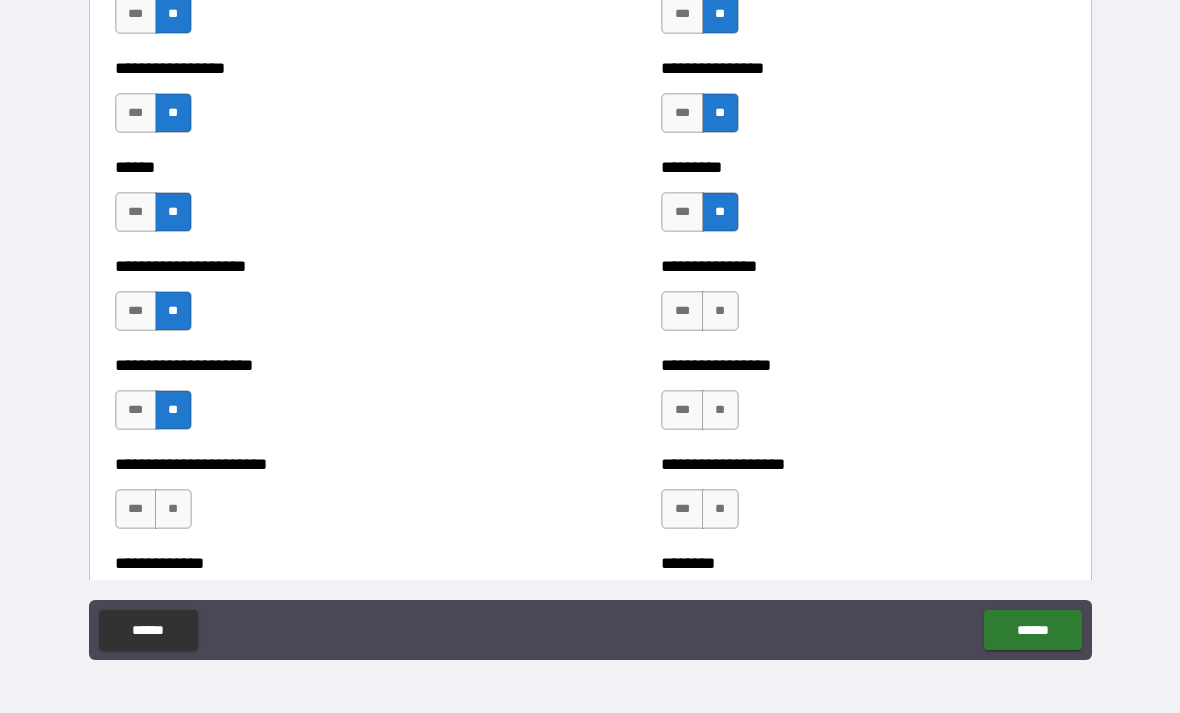click on "**" at bounding box center [173, 509] 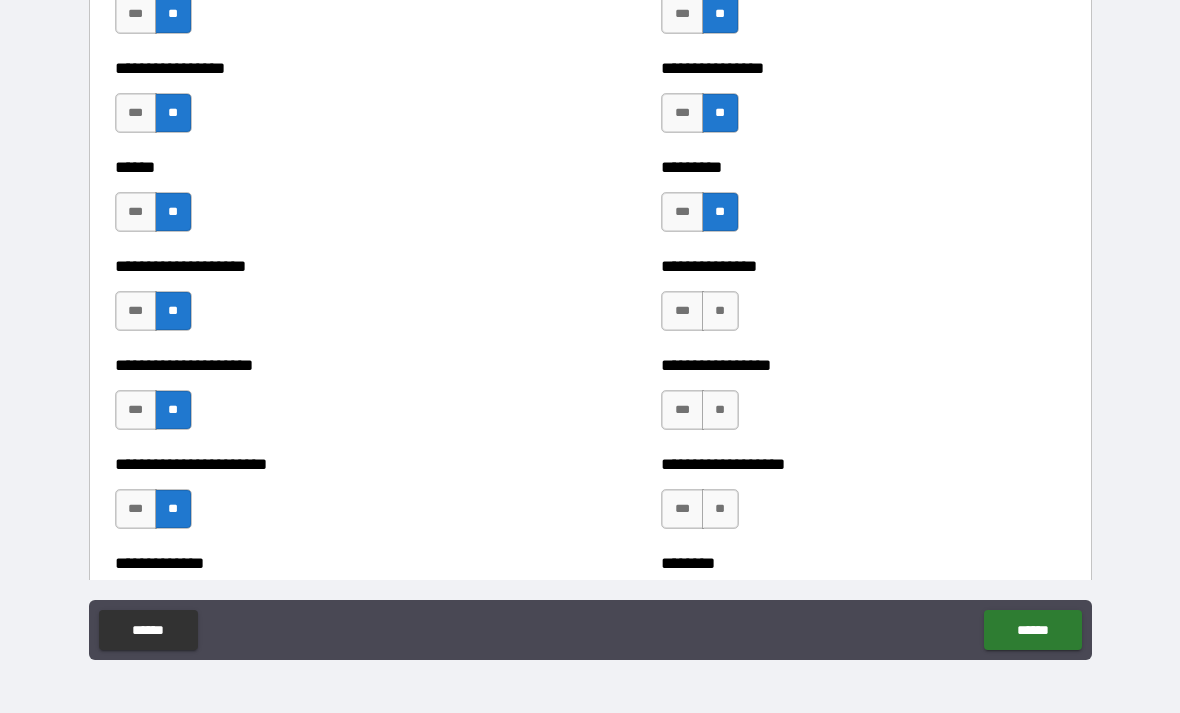 click on "**" at bounding box center [720, 410] 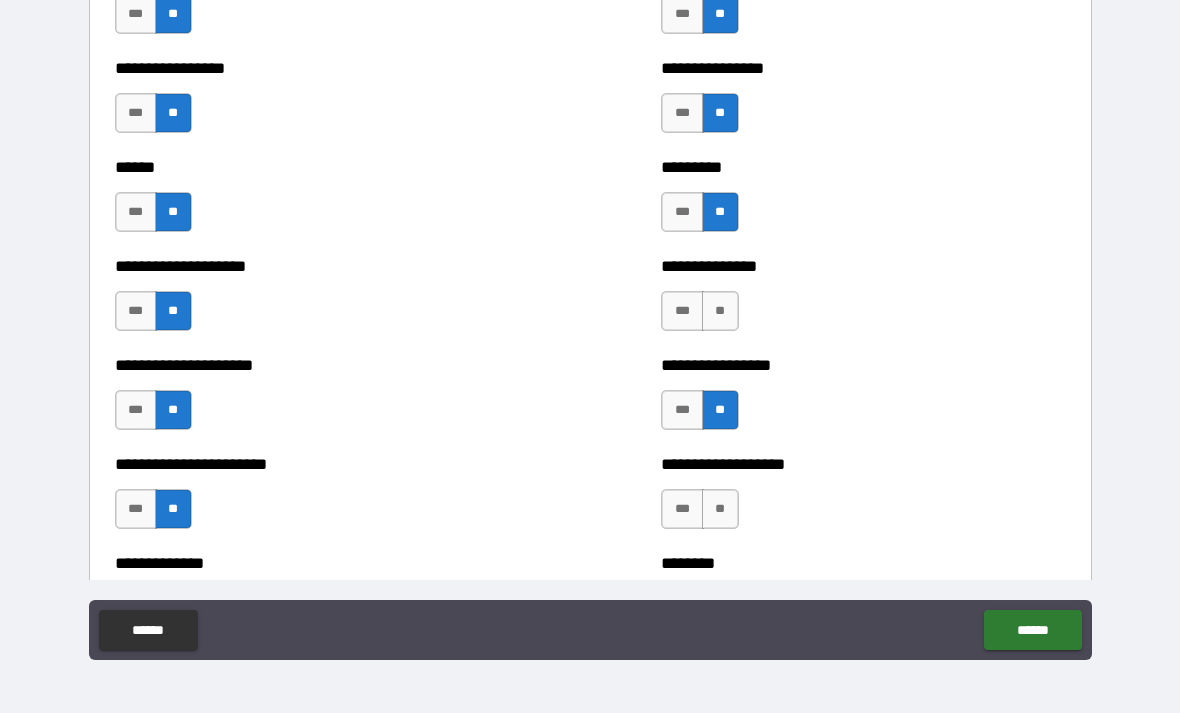 click on "**" at bounding box center (720, 311) 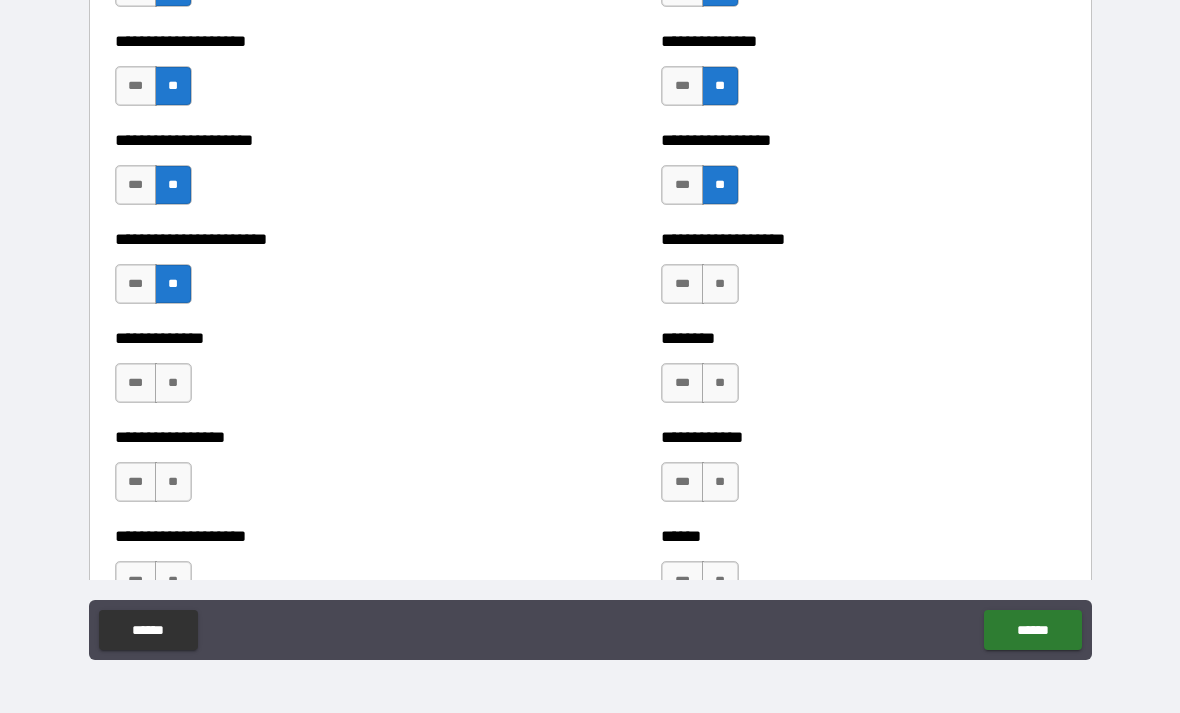 scroll, scrollTop: 2971, scrollLeft: 0, axis: vertical 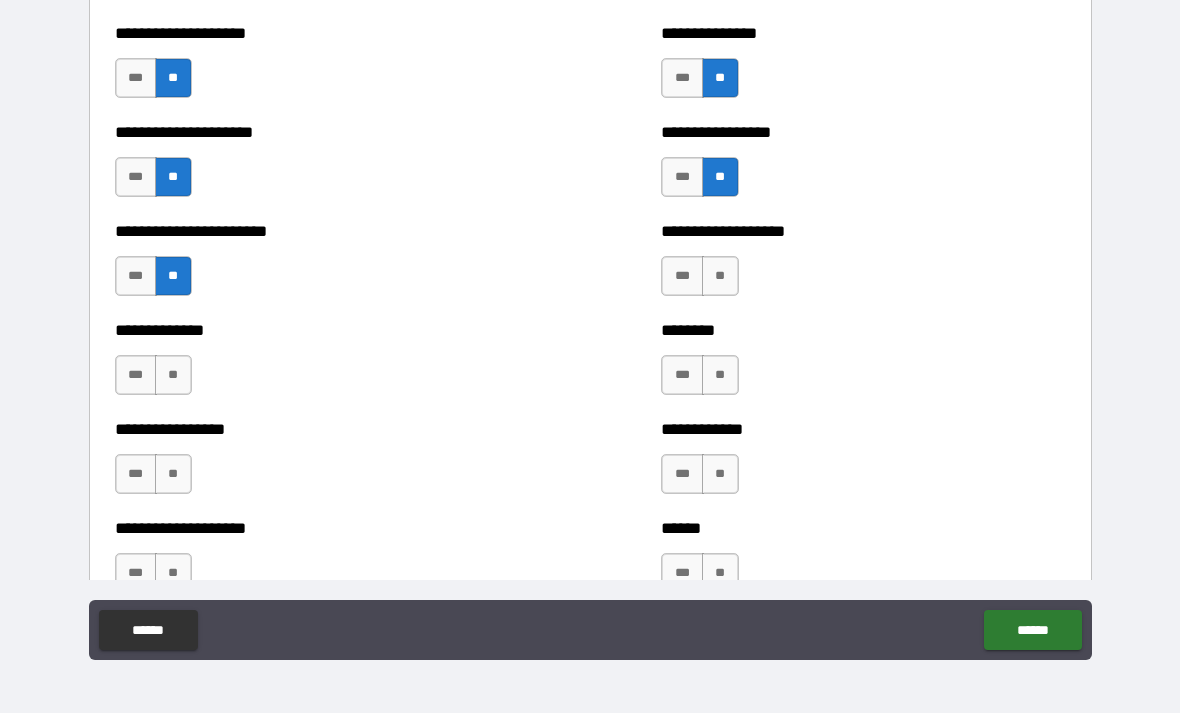 click on "**" at bounding box center [720, 276] 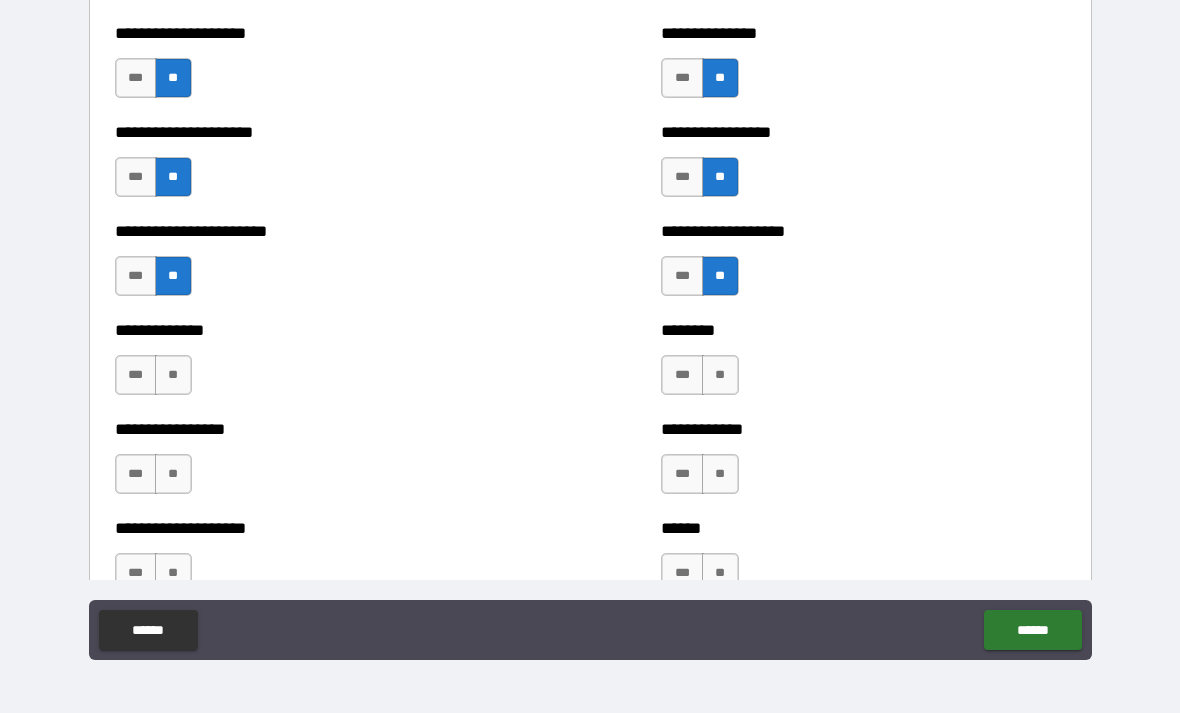 click on "**" at bounding box center (173, 375) 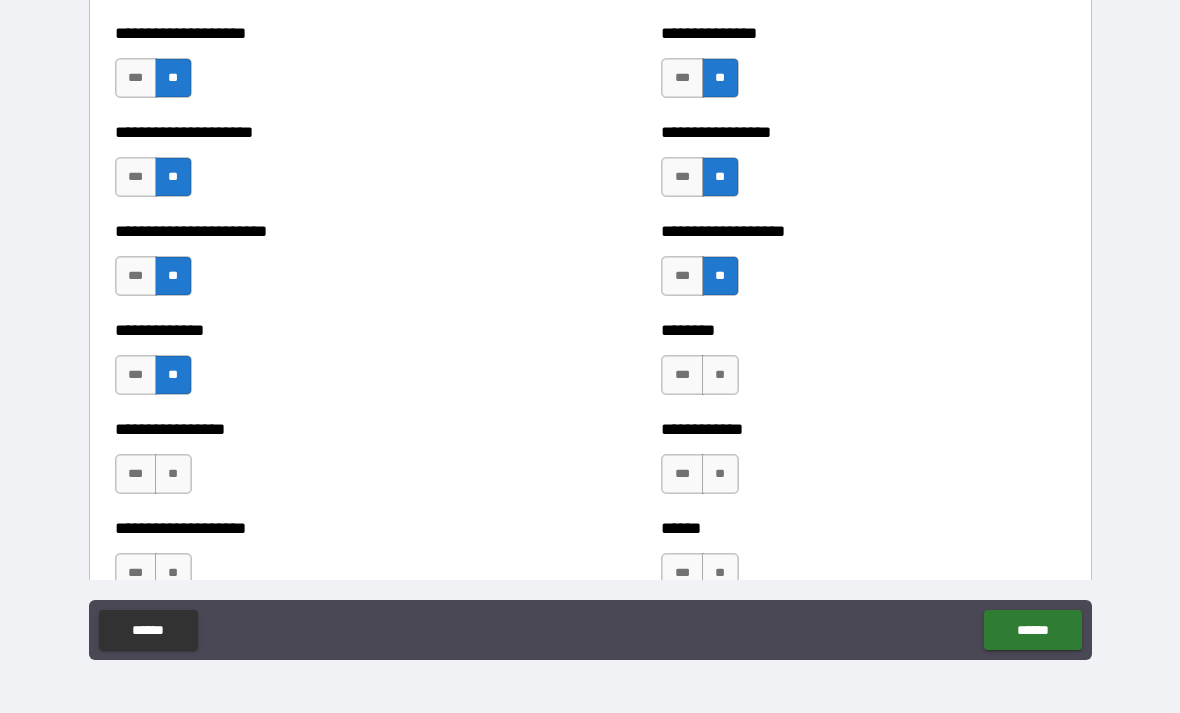 click on "**" at bounding box center (173, 474) 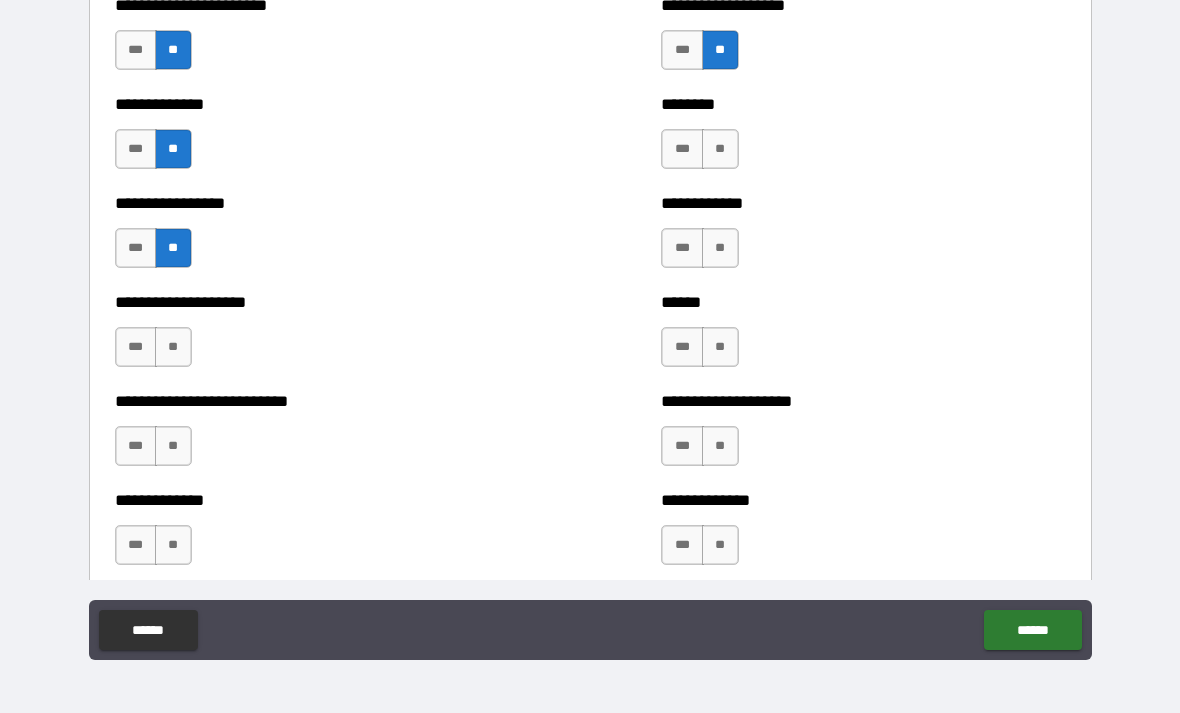 scroll, scrollTop: 3202, scrollLeft: 0, axis: vertical 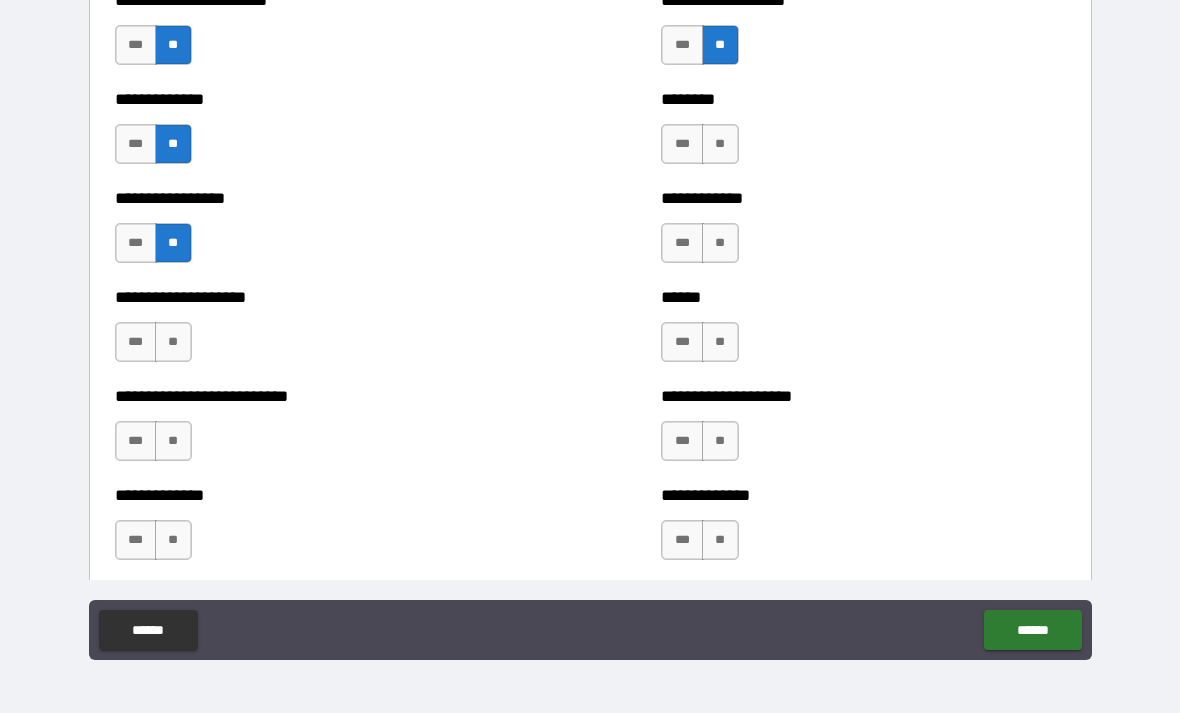 click on "**" at bounding box center [173, 342] 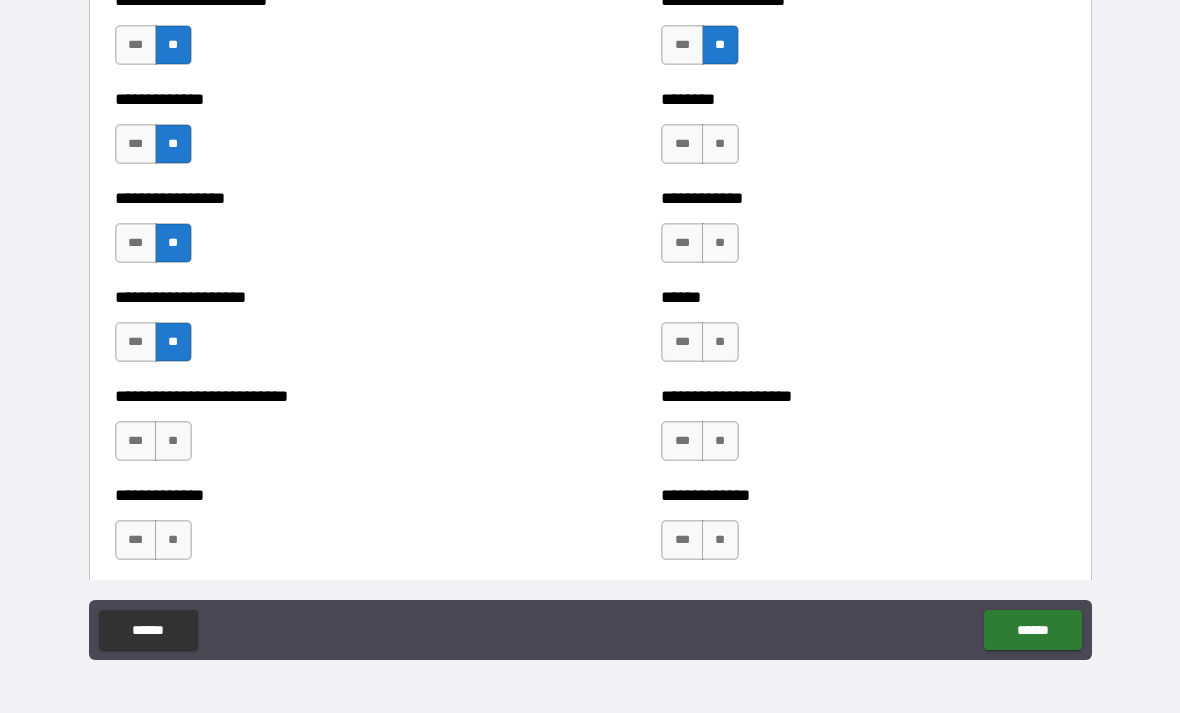 click on "**" at bounding box center [173, 441] 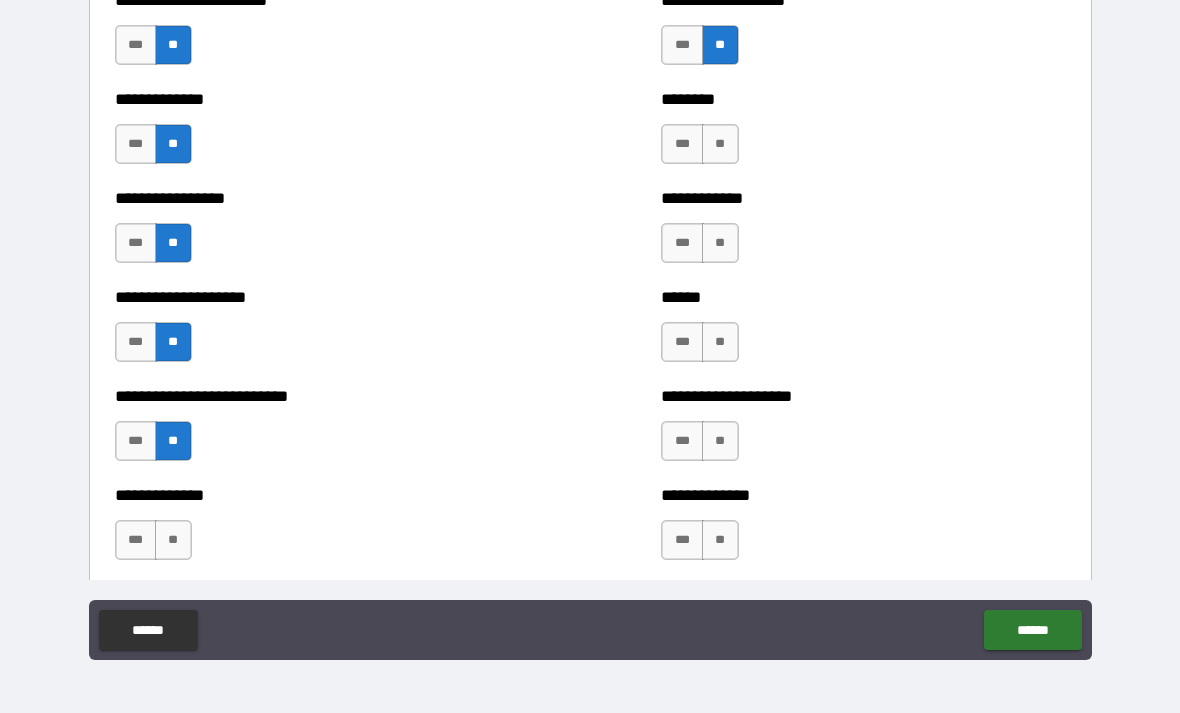 click on "**" at bounding box center (173, 540) 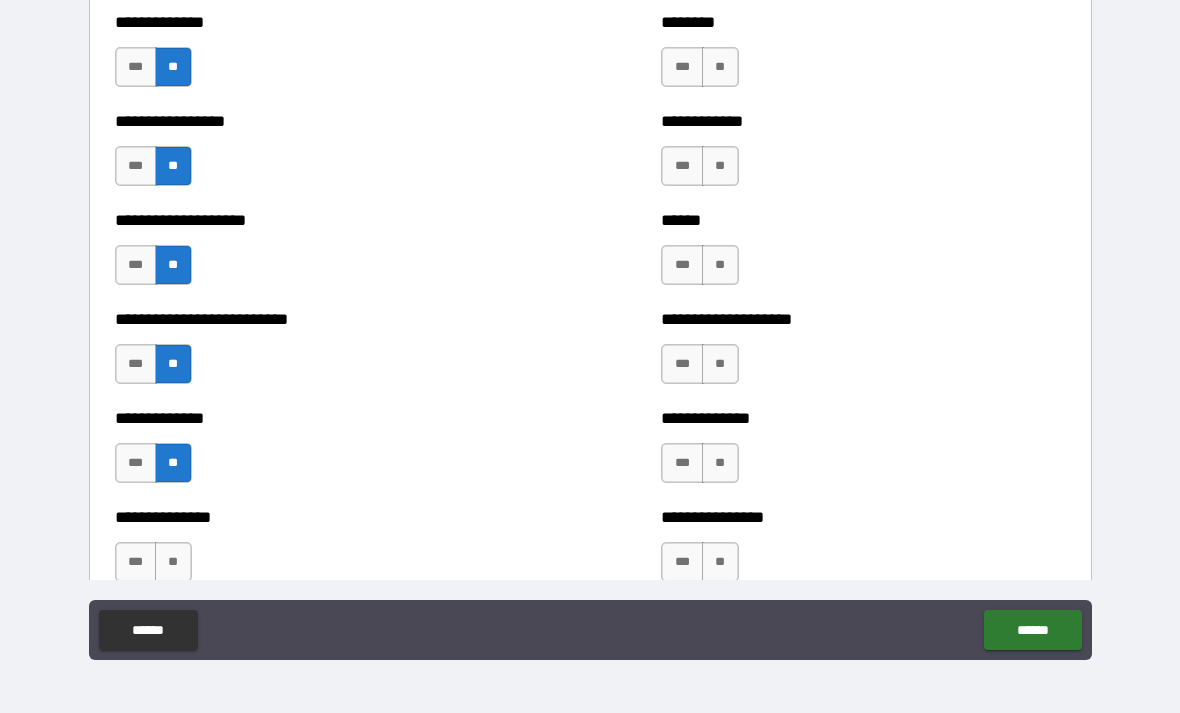 scroll, scrollTop: 3432, scrollLeft: 0, axis: vertical 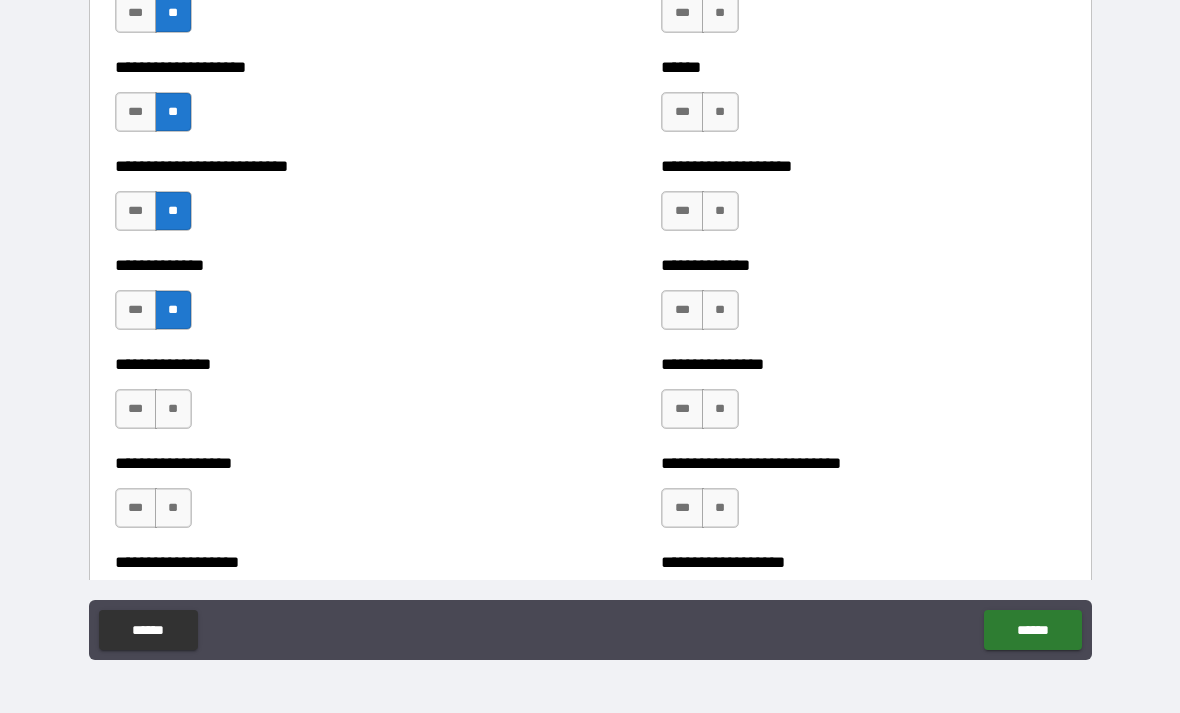 click on "***" at bounding box center (136, 310) 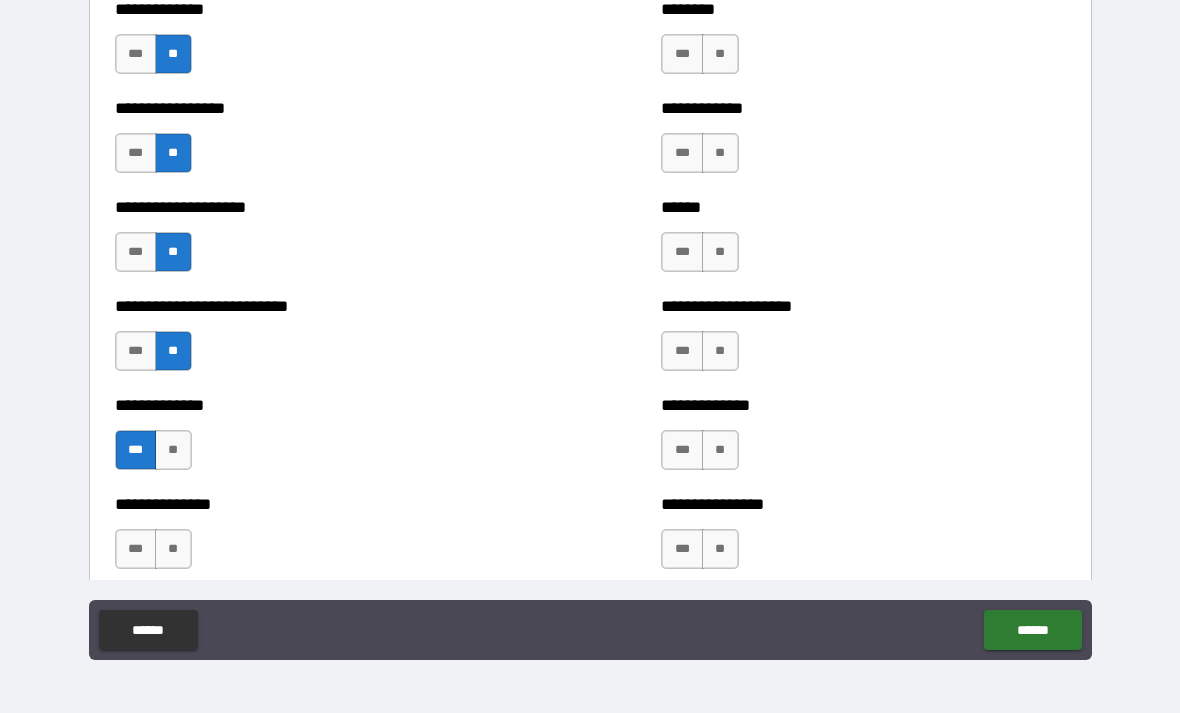 scroll, scrollTop: 3281, scrollLeft: 0, axis: vertical 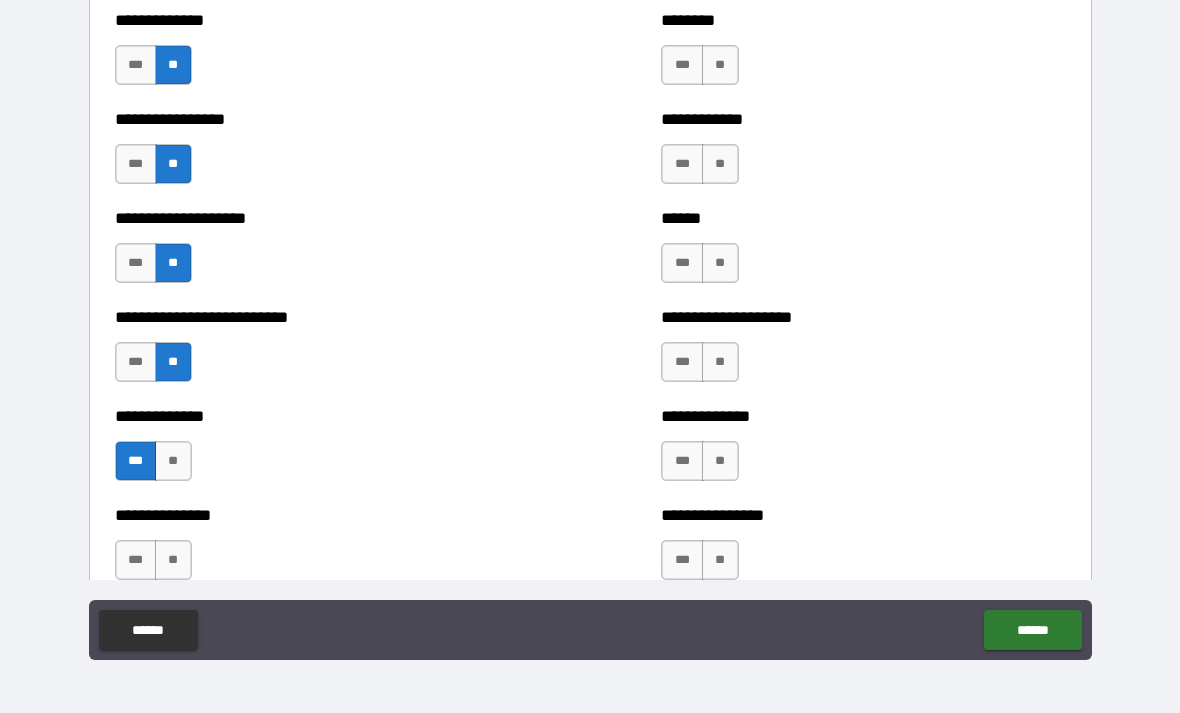 click on "***" at bounding box center [682, 263] 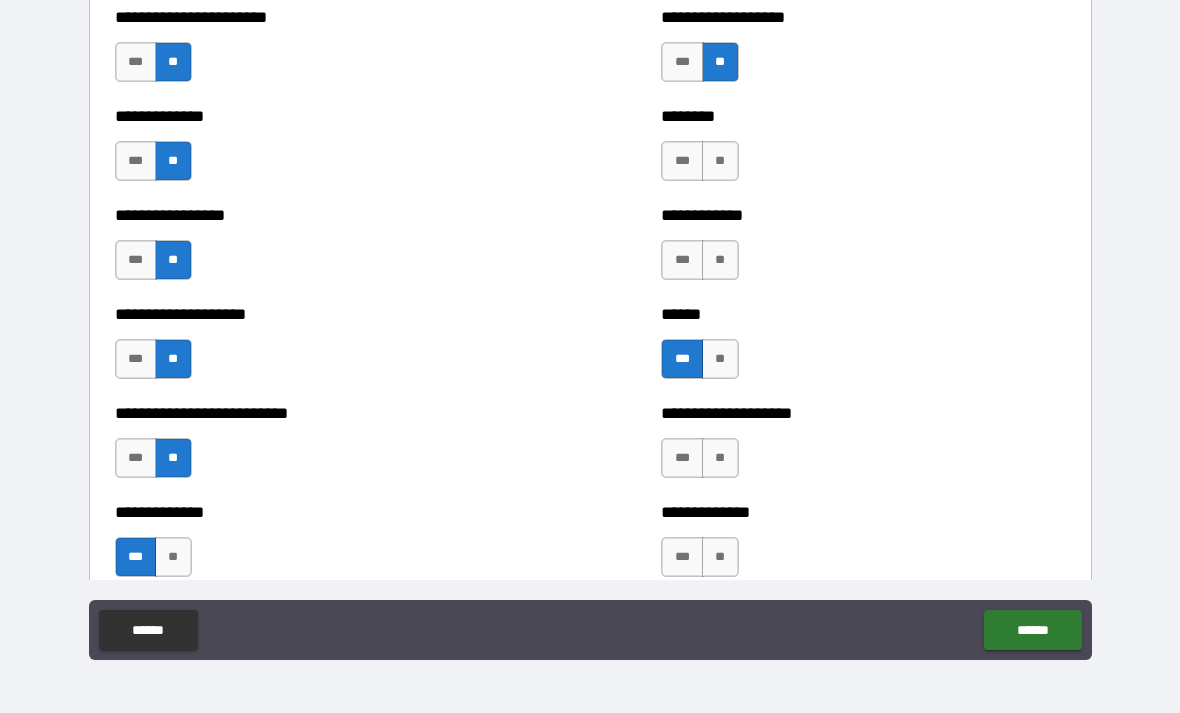scroll, scrollTop: 3181, scrollLeft: 0, axis: vertical 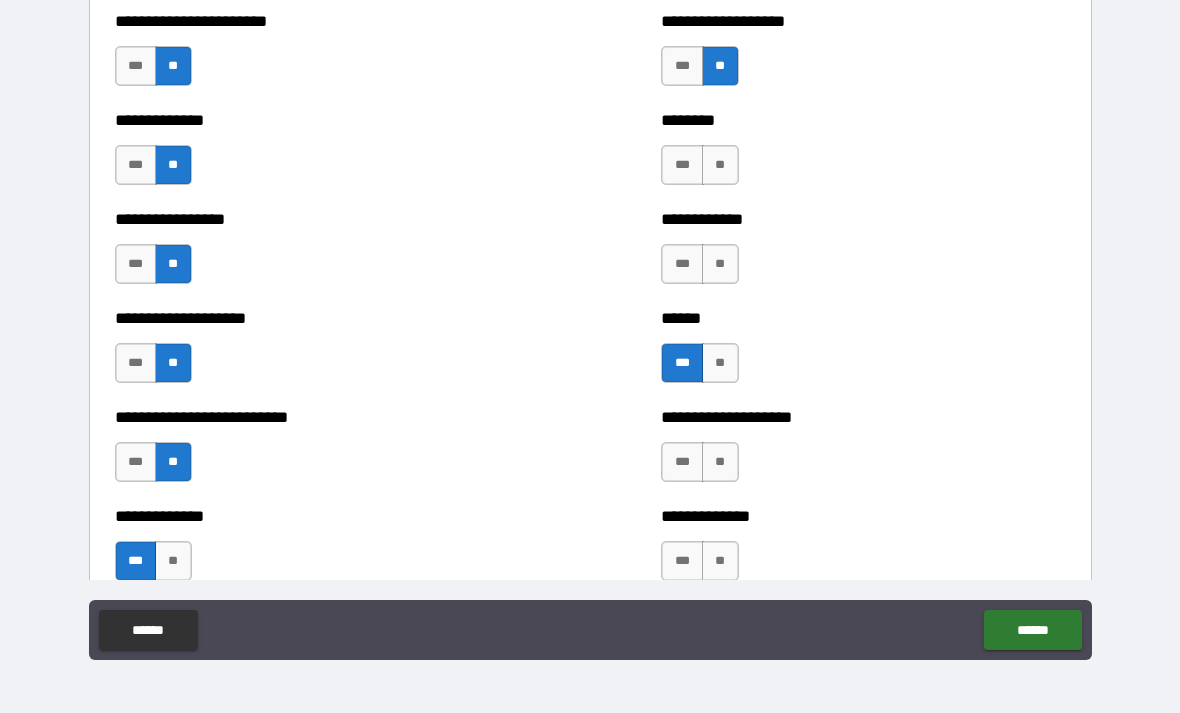 click on "**" at bounding box center (720, 165) 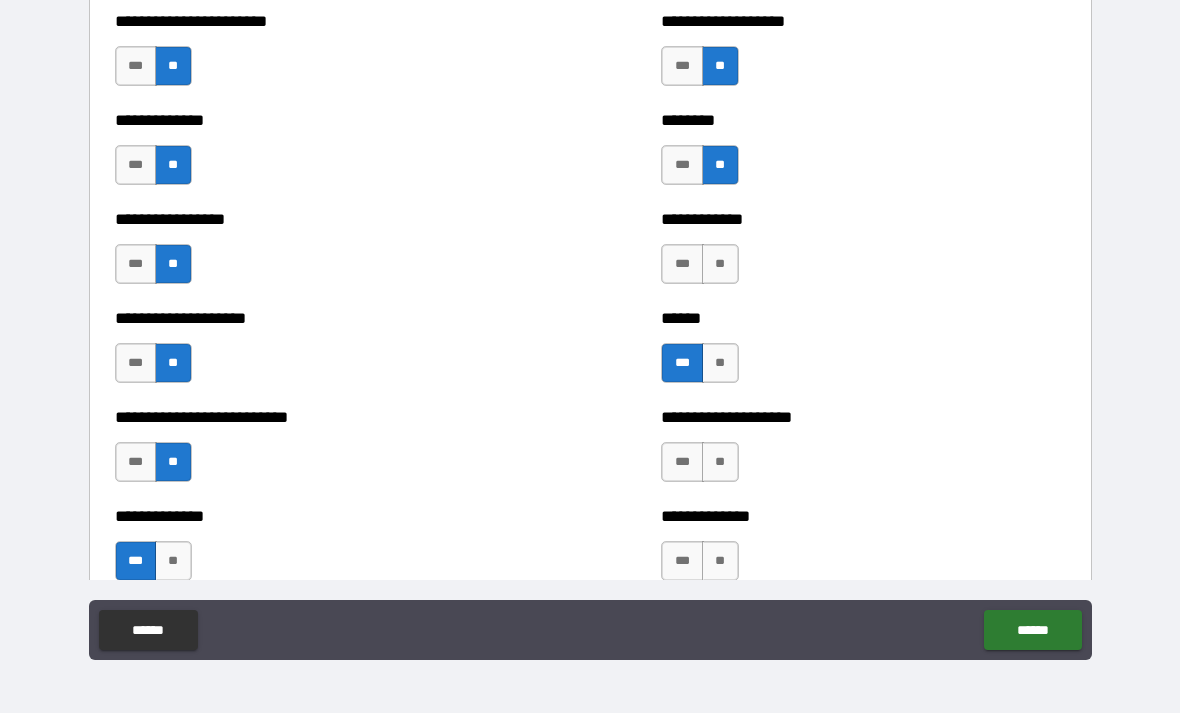 click on "**" at bounding box center [720, 264] 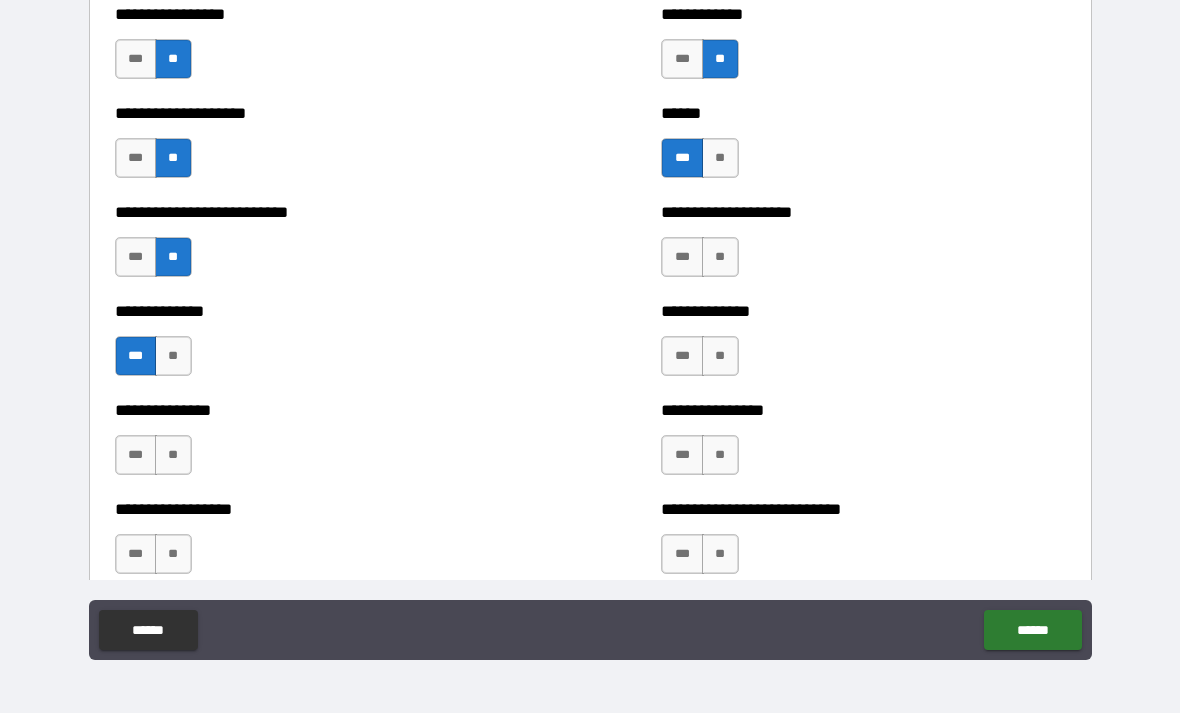 scroll, scrollTop: 3387, scrollLeft: 0, axis: vertical 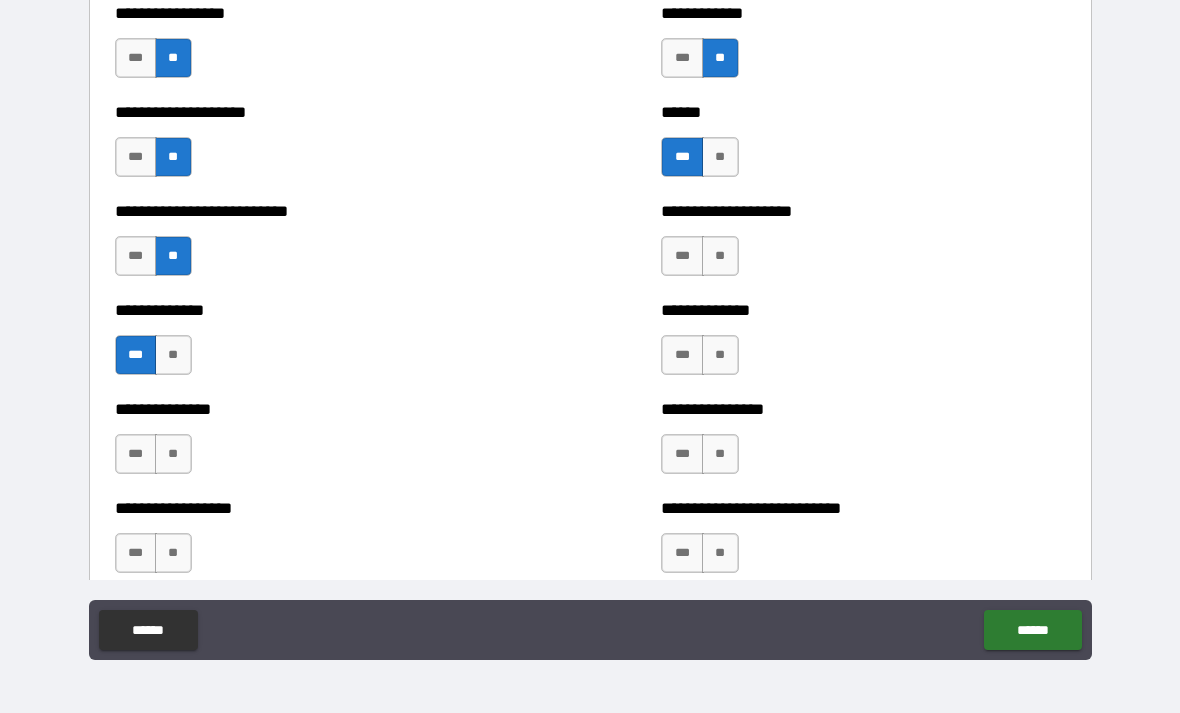 click on "**" at bounding box center (720, 256) 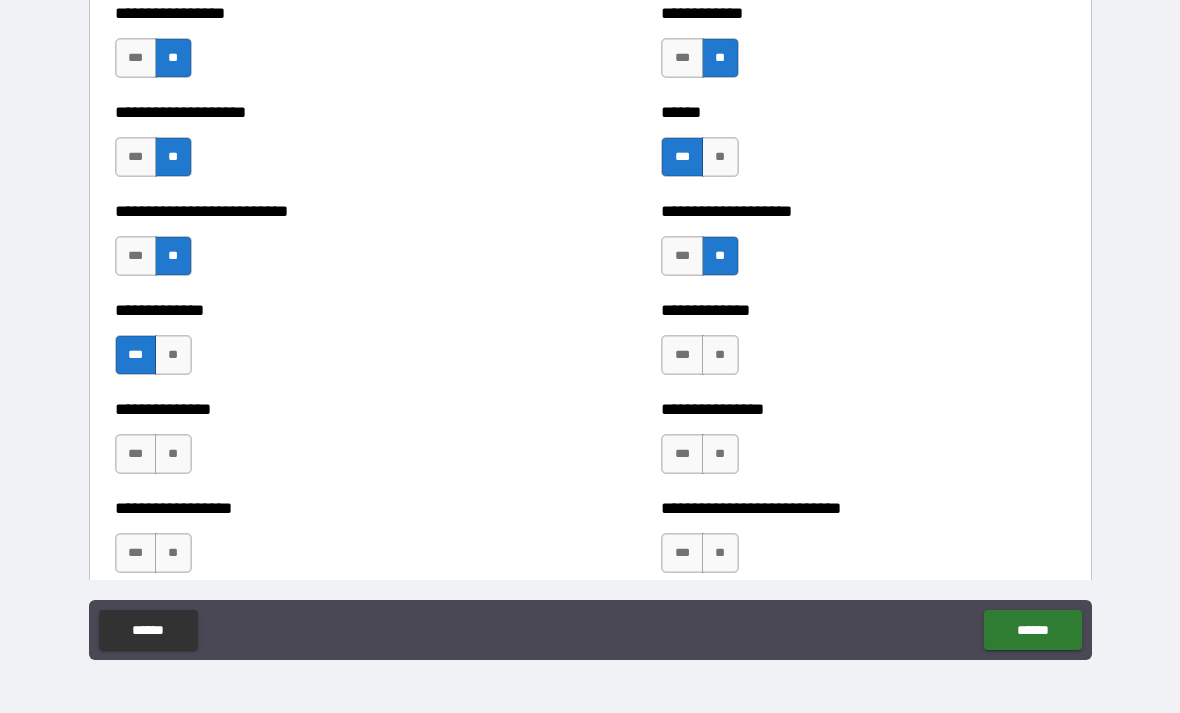 click on "**" at bounding box center (720, 355) 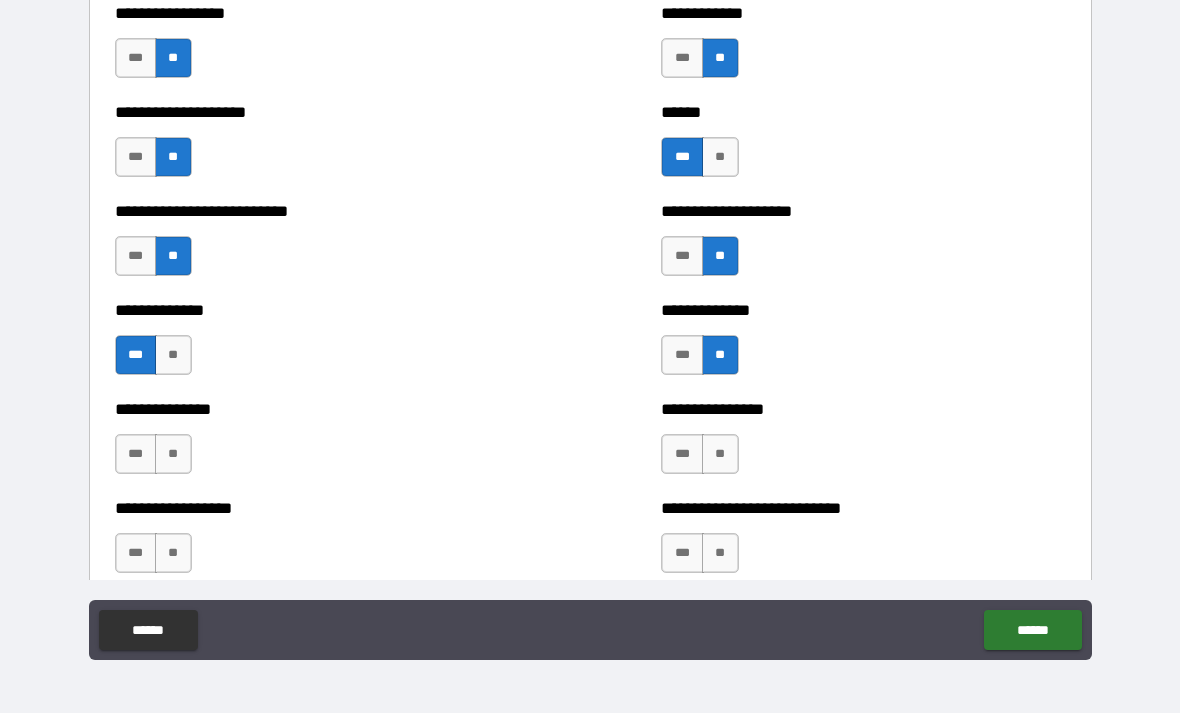 click on "**" at bounding box center (720, 454) 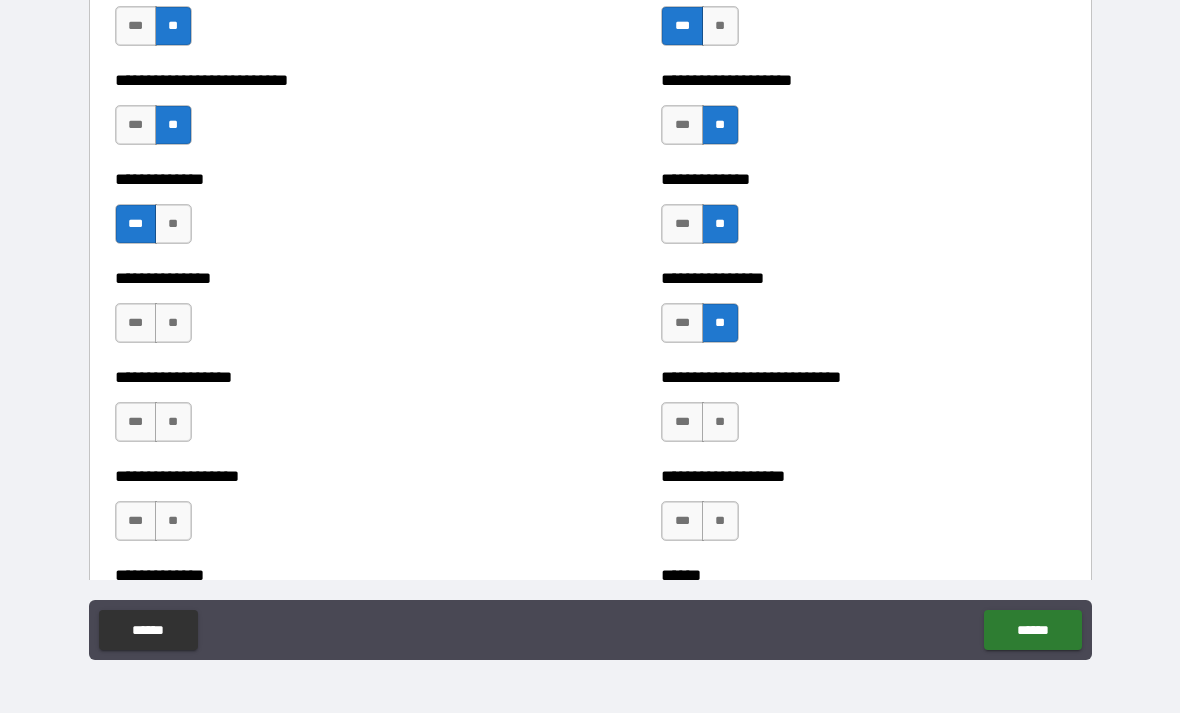 scroll, scrollTop: 3530, scrollLeft: 0, axis: vertical 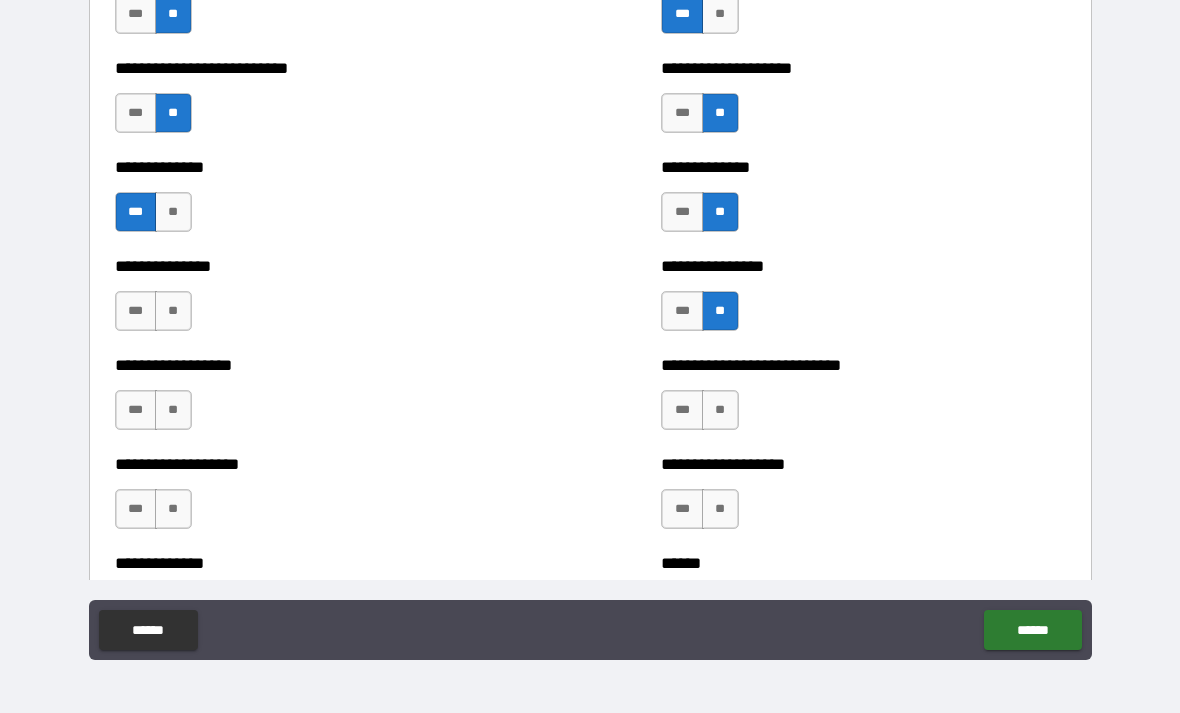 click on "**" at bounding box center (173, 311) 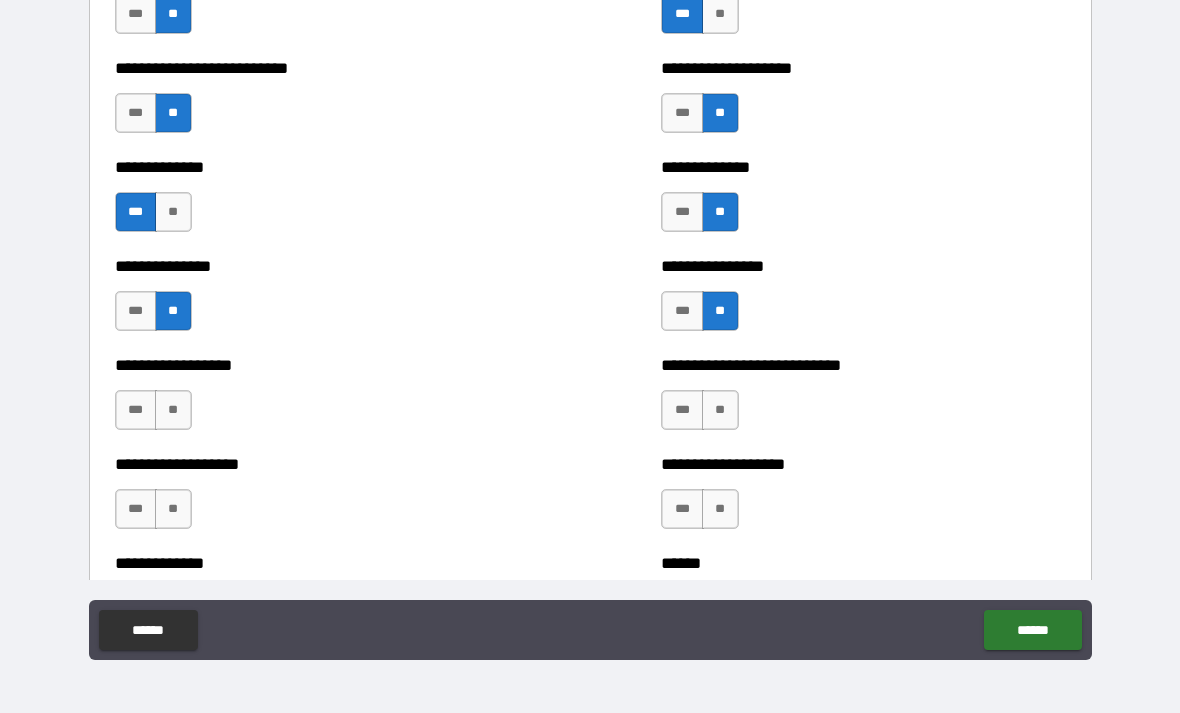 click on "**" at bounding box center (173, 410) 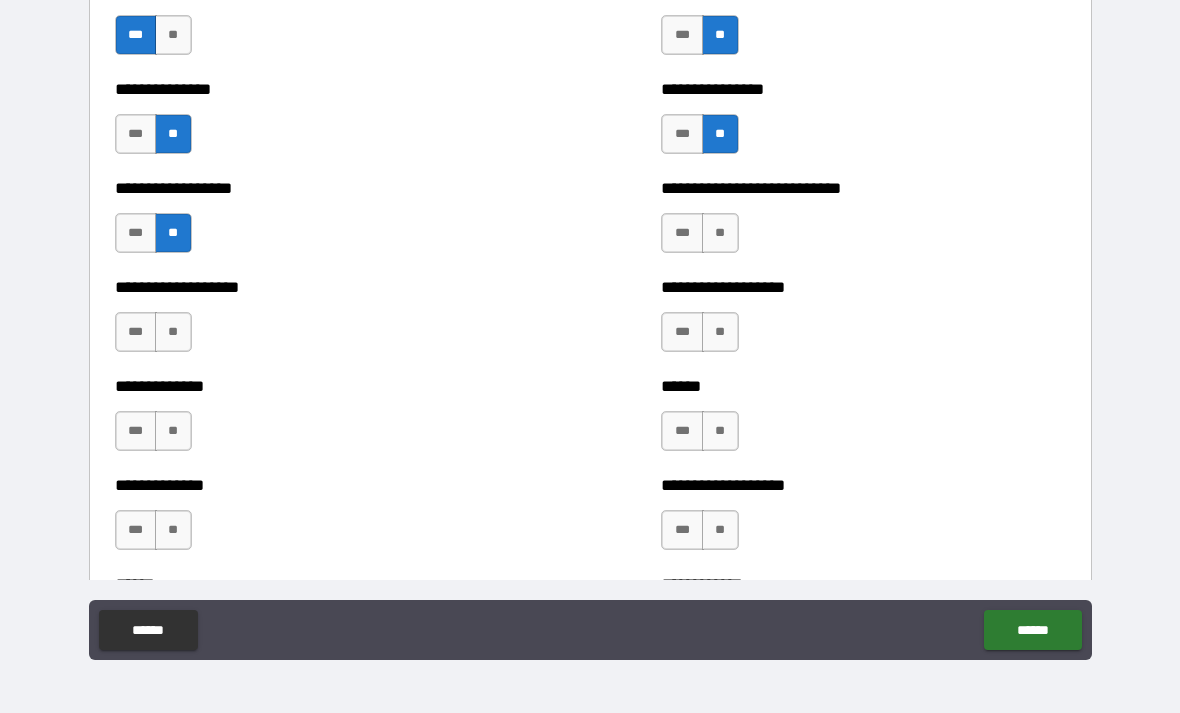 scroll, scrollTop: 3727, scrollLeft: 0, axis: vertical 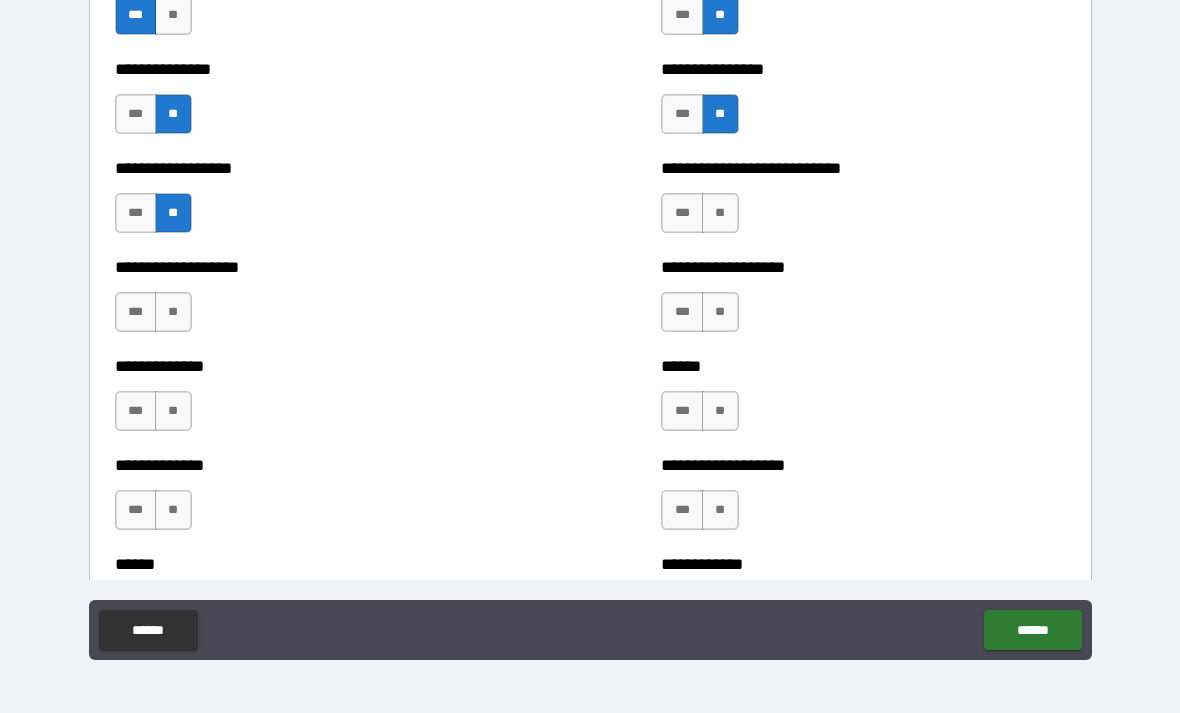 click on "**" at bounding box center (173, 312) 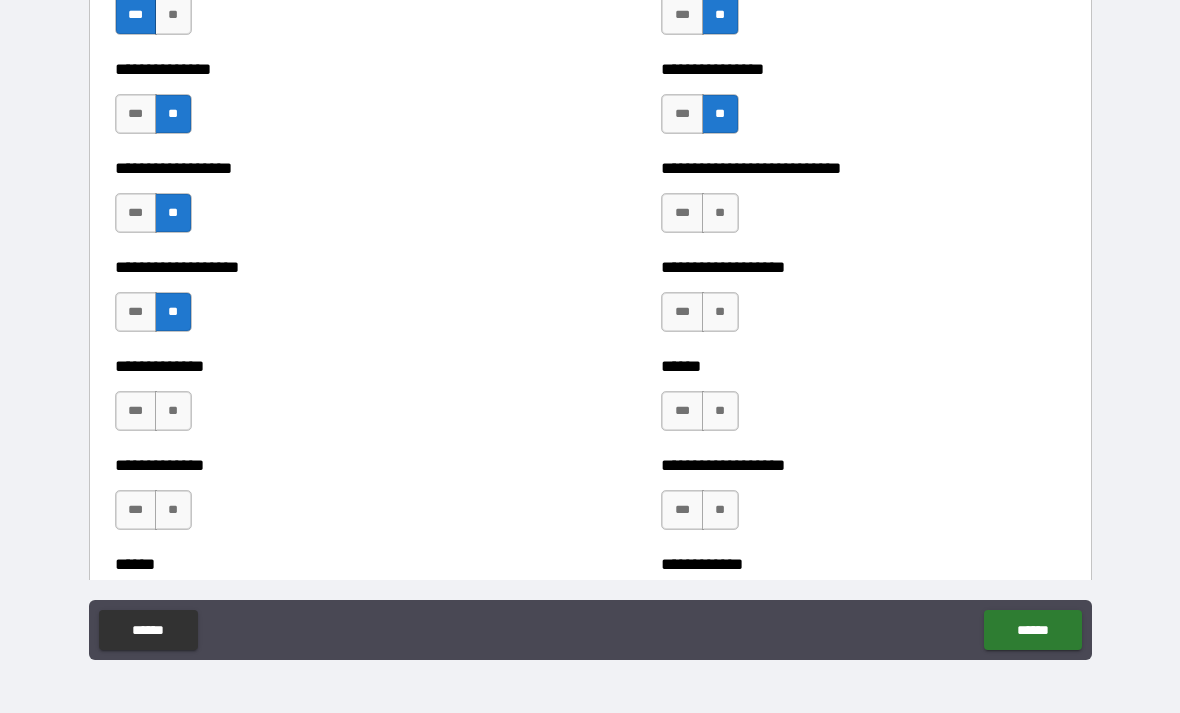 click on "**" at bounding box center (173, 411) 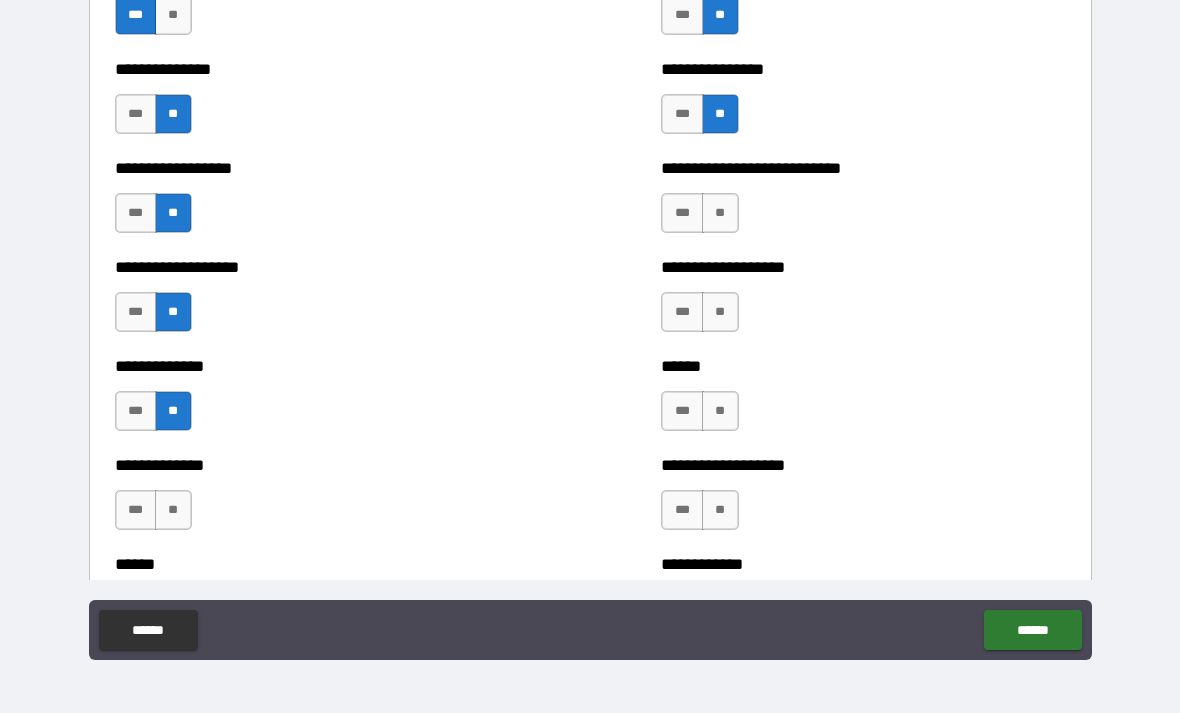click on "**" at bounding box center (173, 510) 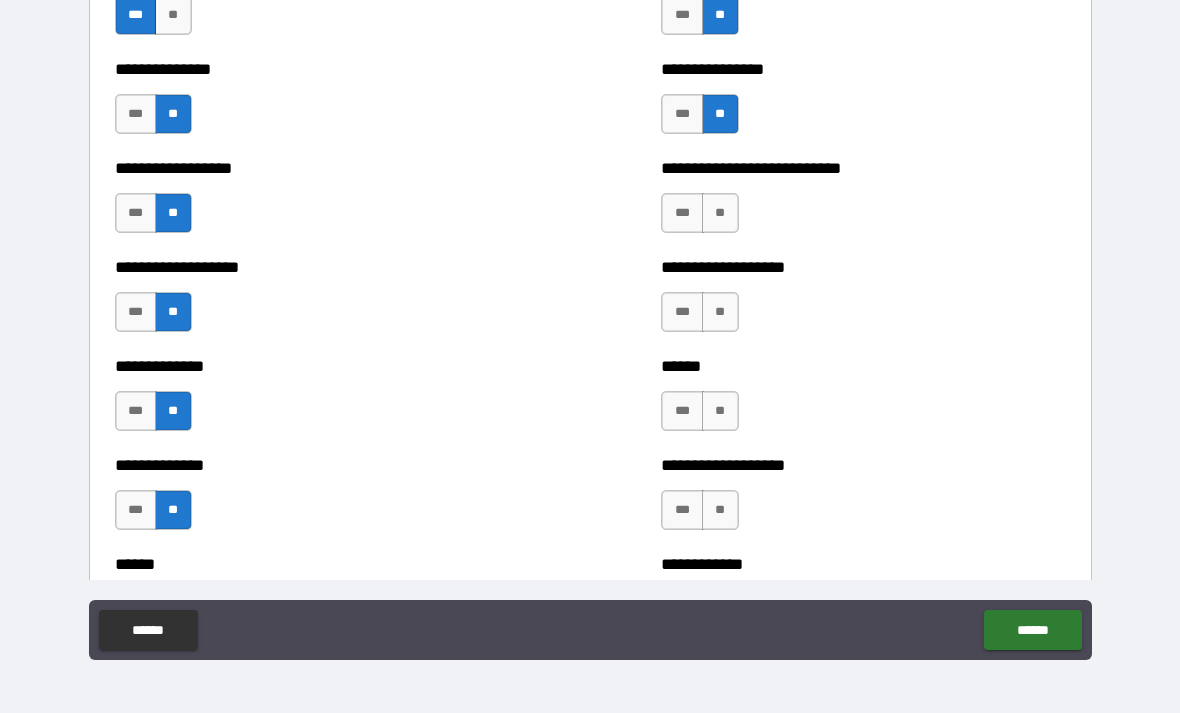 click on "**" at bounding box center (720, 213) 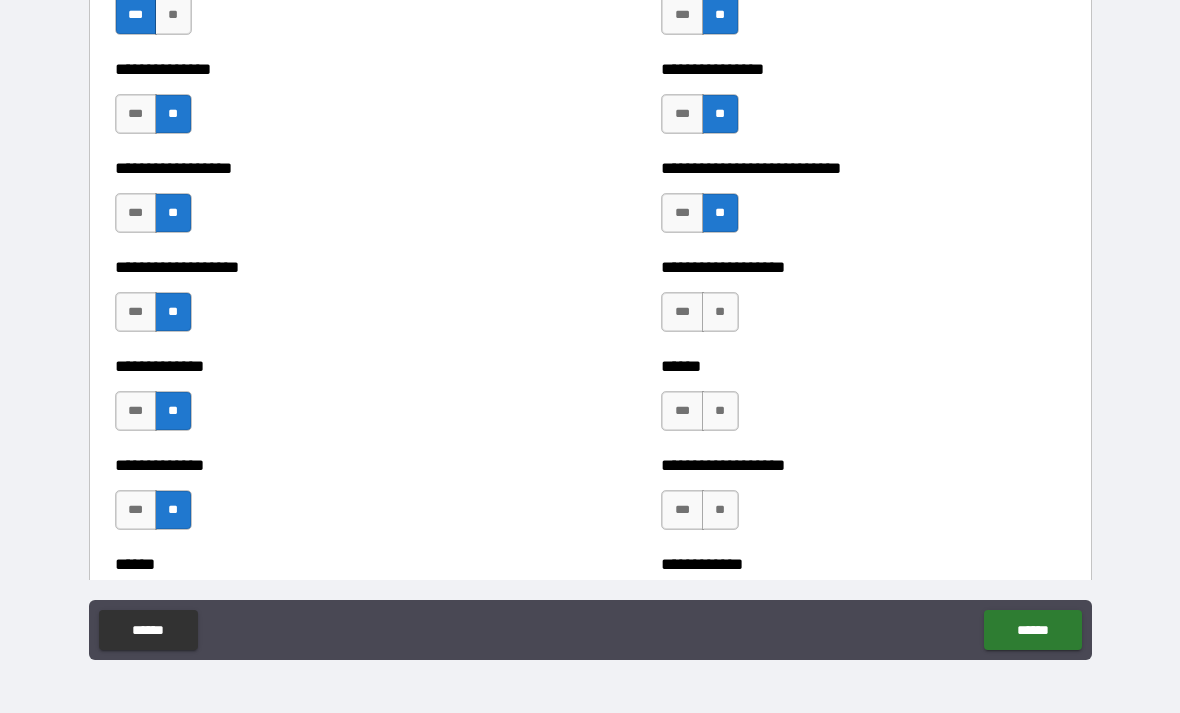 click on "**" at bounding box center [720, 312] 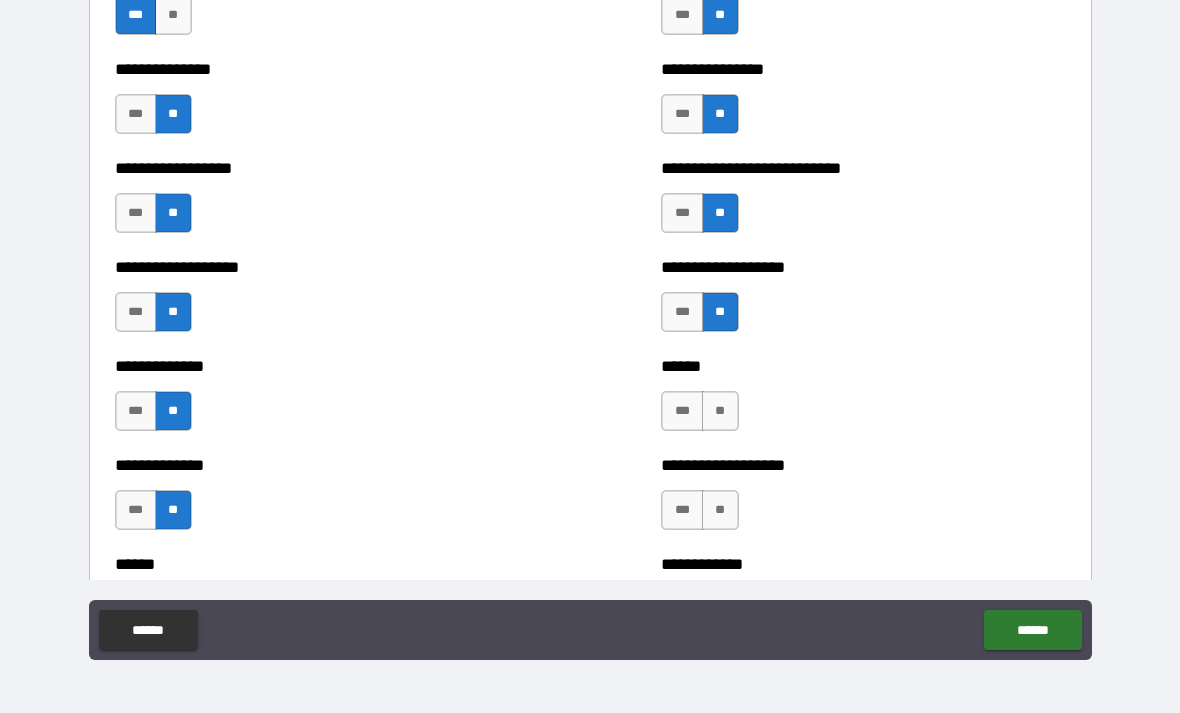 click on "**" at bounding box center (720, 411) 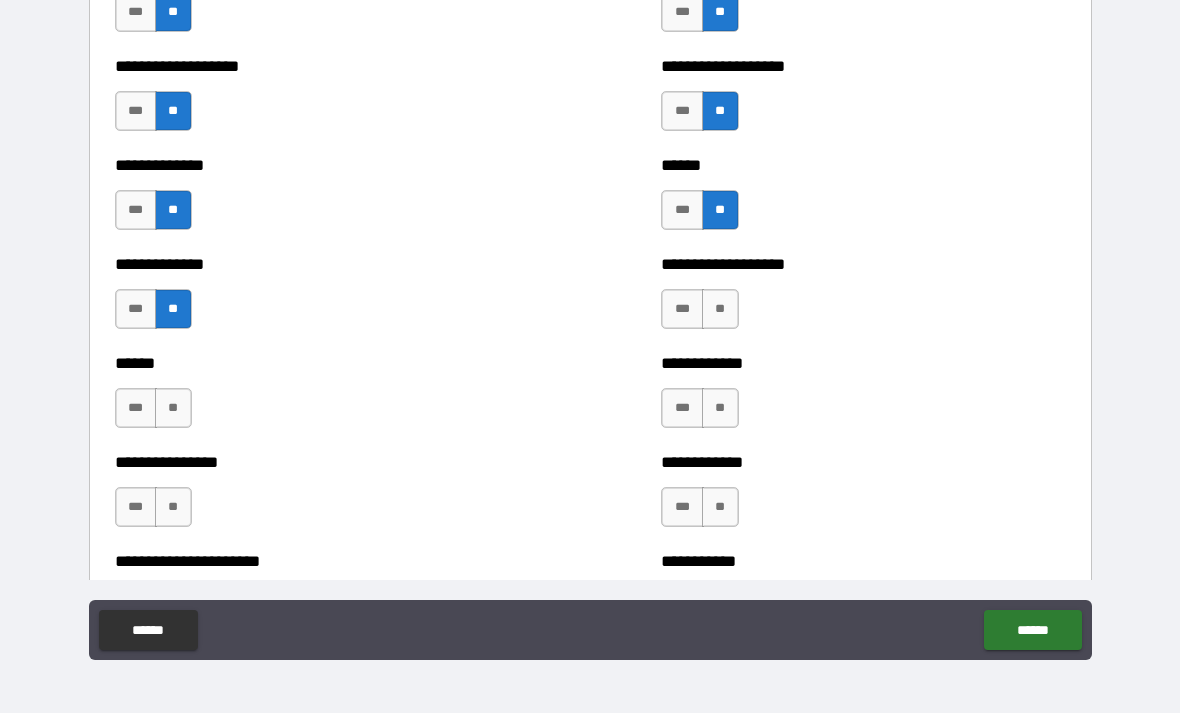 scroll, scrollTop: 3967, scrollLeft: 0, axis: vertical 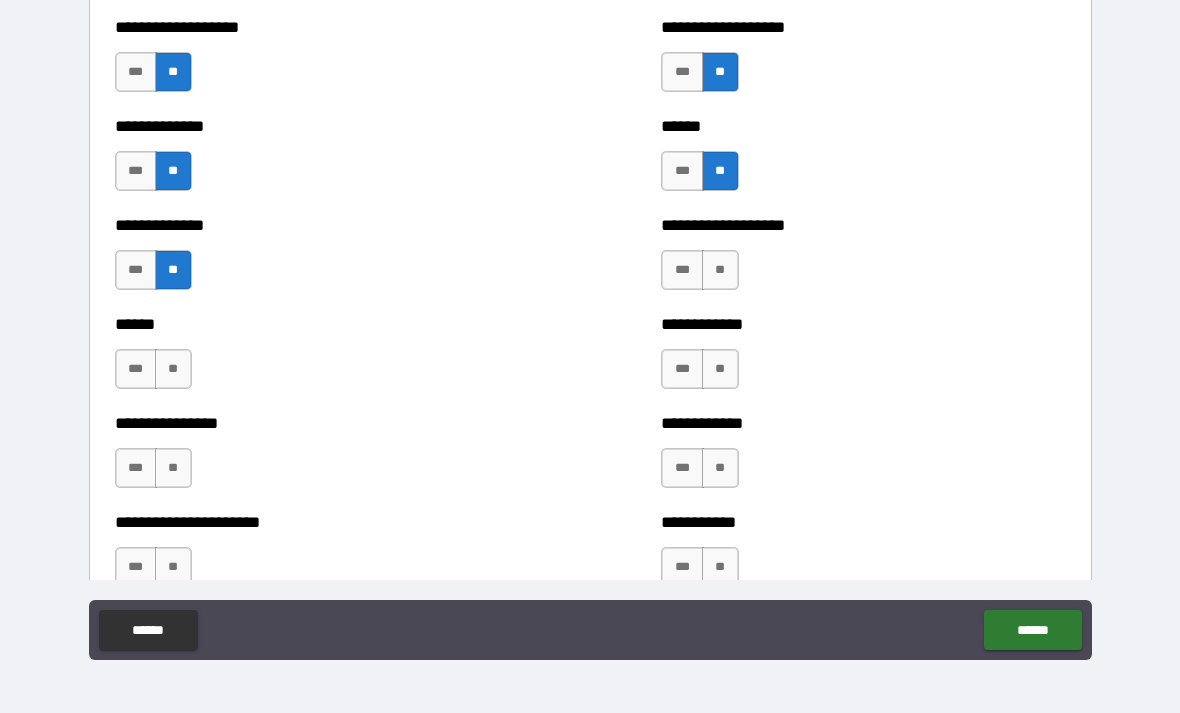 click on "**" at bounding box center [720, 270] 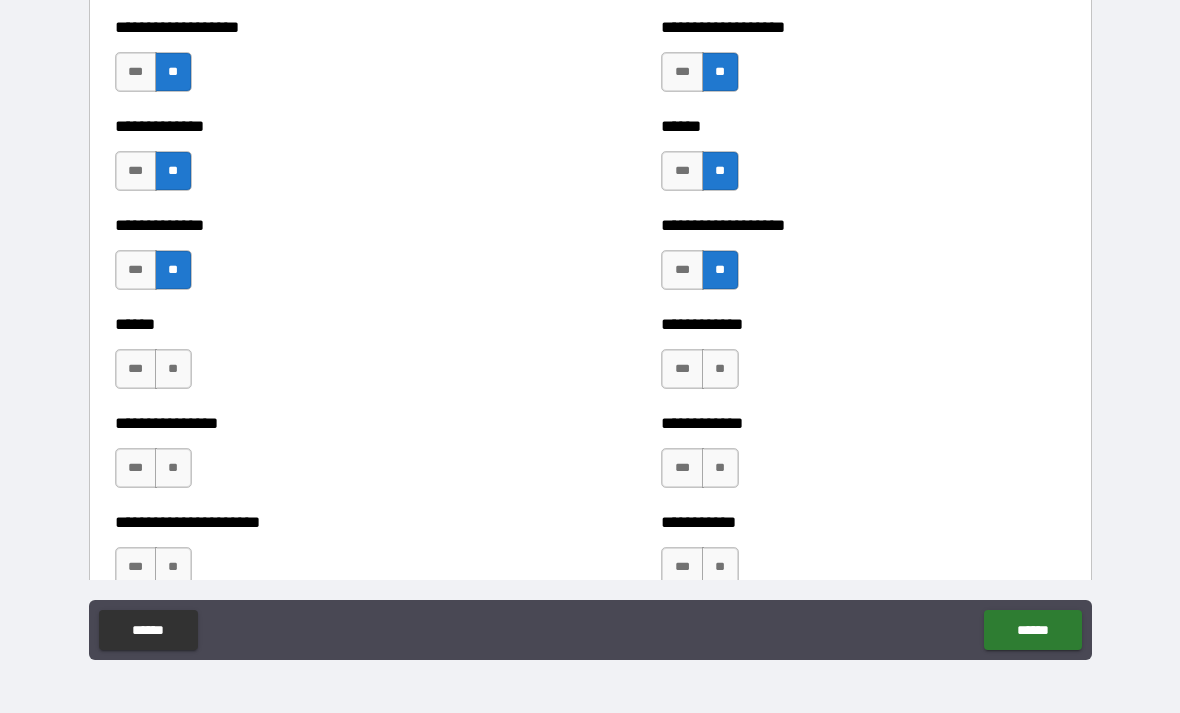 click on "**" at bounding box center (720, 369) 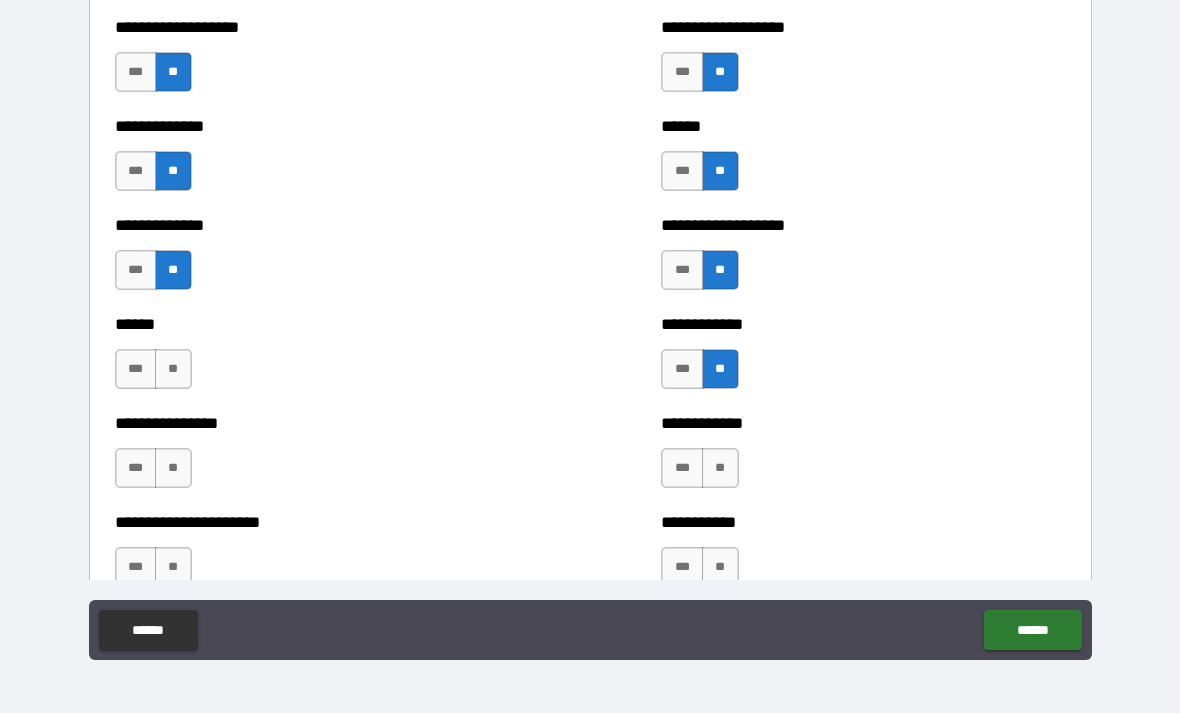 click on "**" at bounding box center (720, 468) 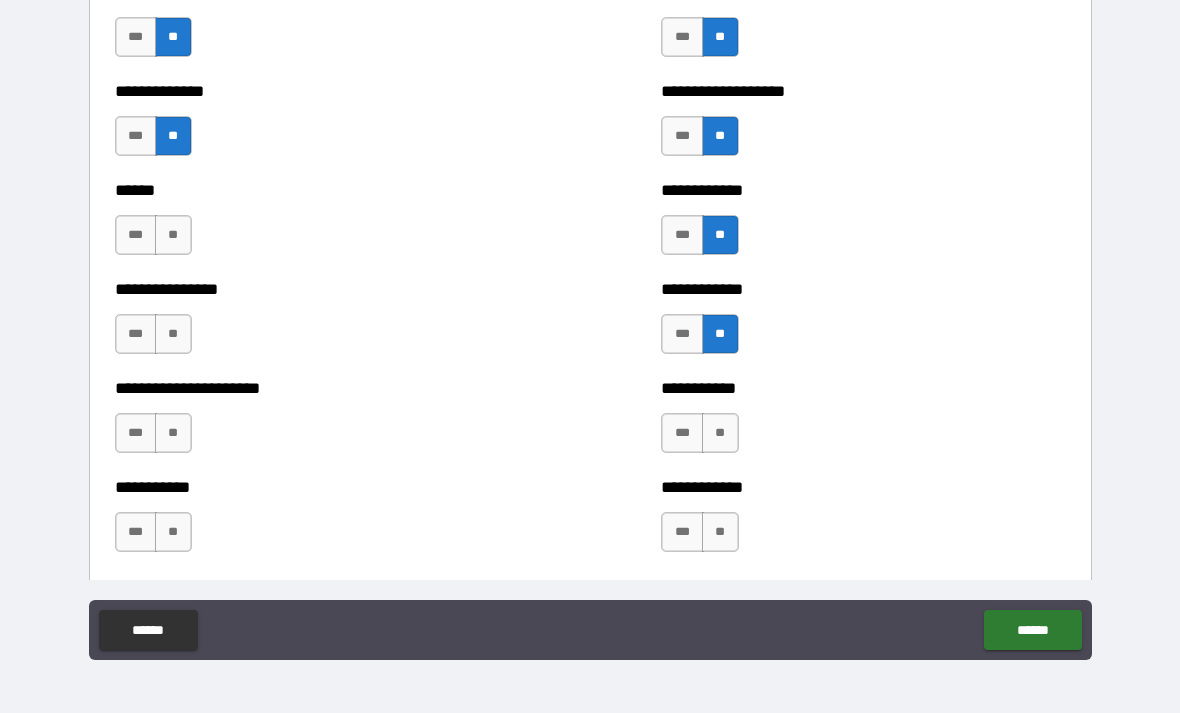 scroll, scrollTop: 4122, scrollLeft: 0, axis: vertical 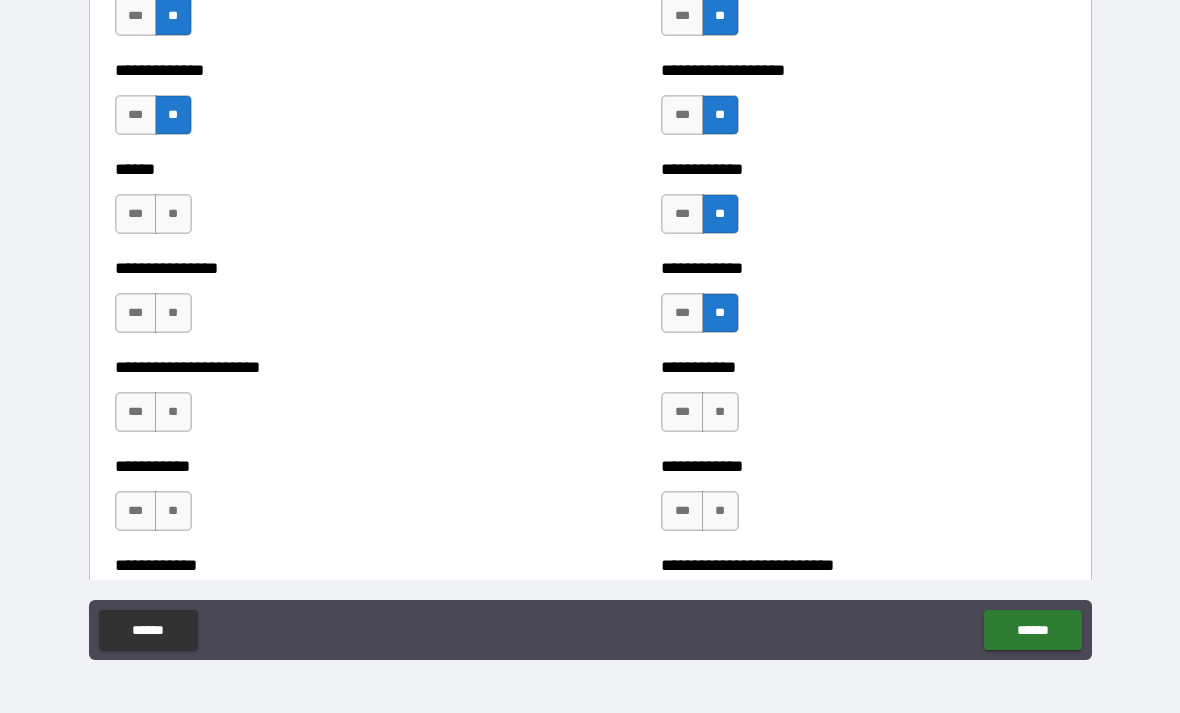 click on "**" at bounding box center [173, 214] 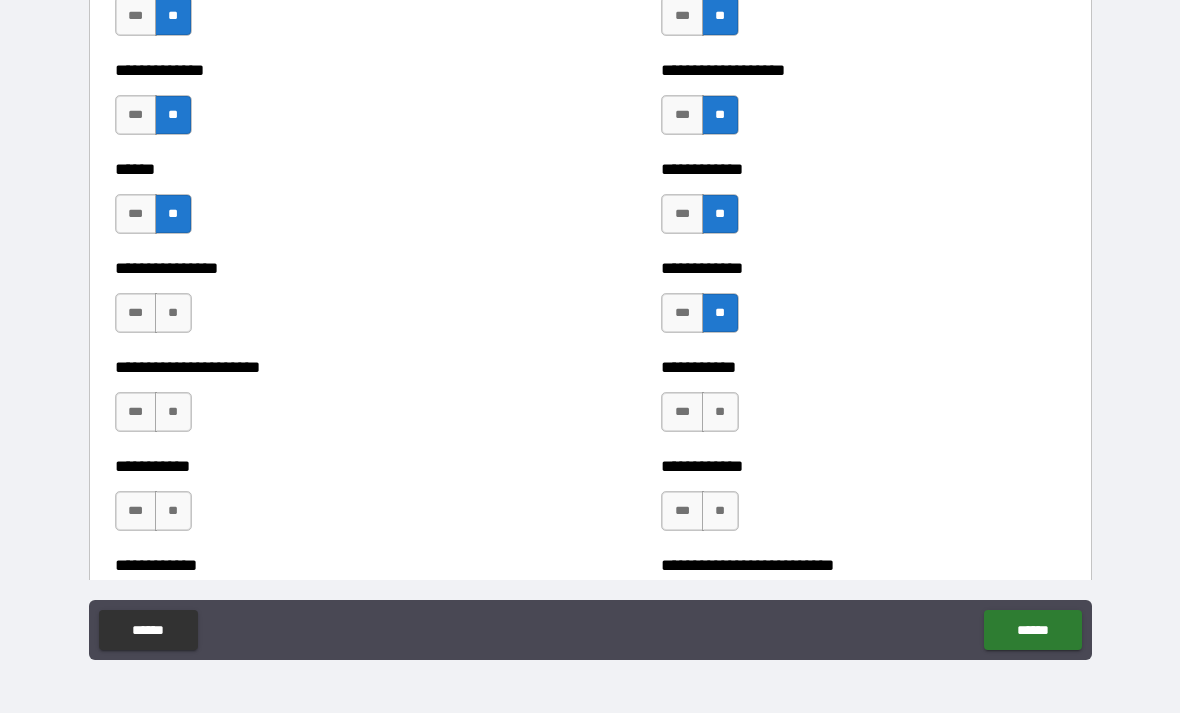 click on "**" at bounding box center [173, 313] 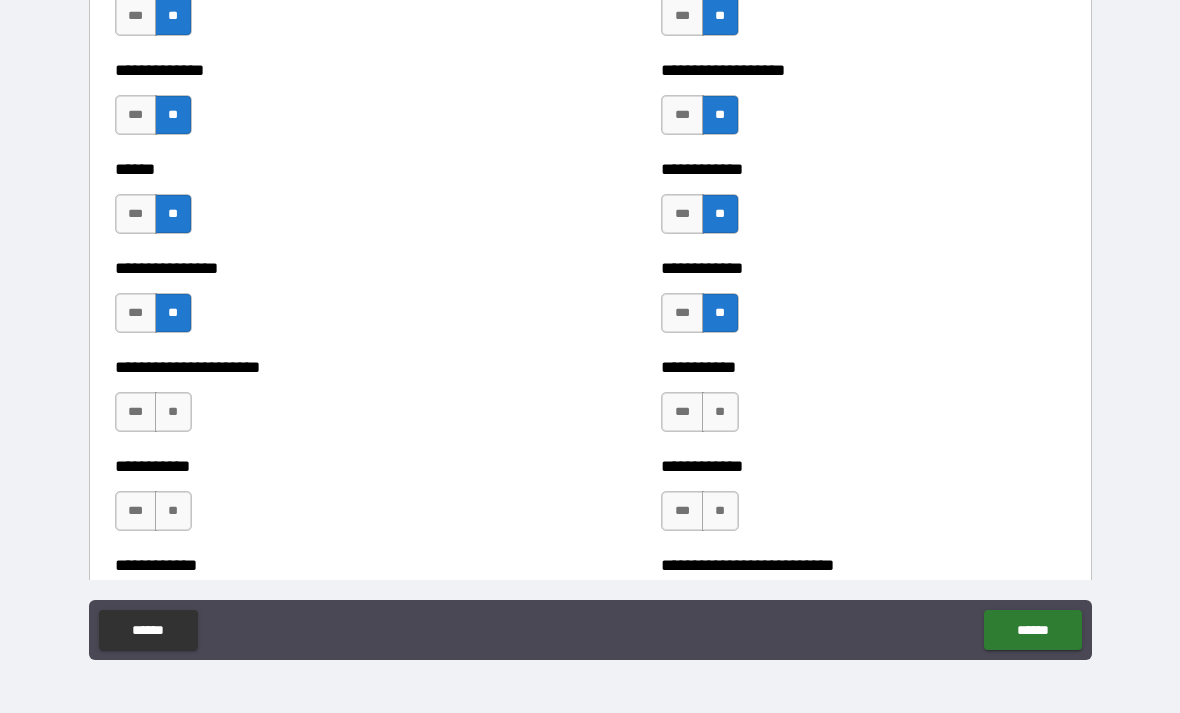 click on "**" at bounding box center (173, 412) 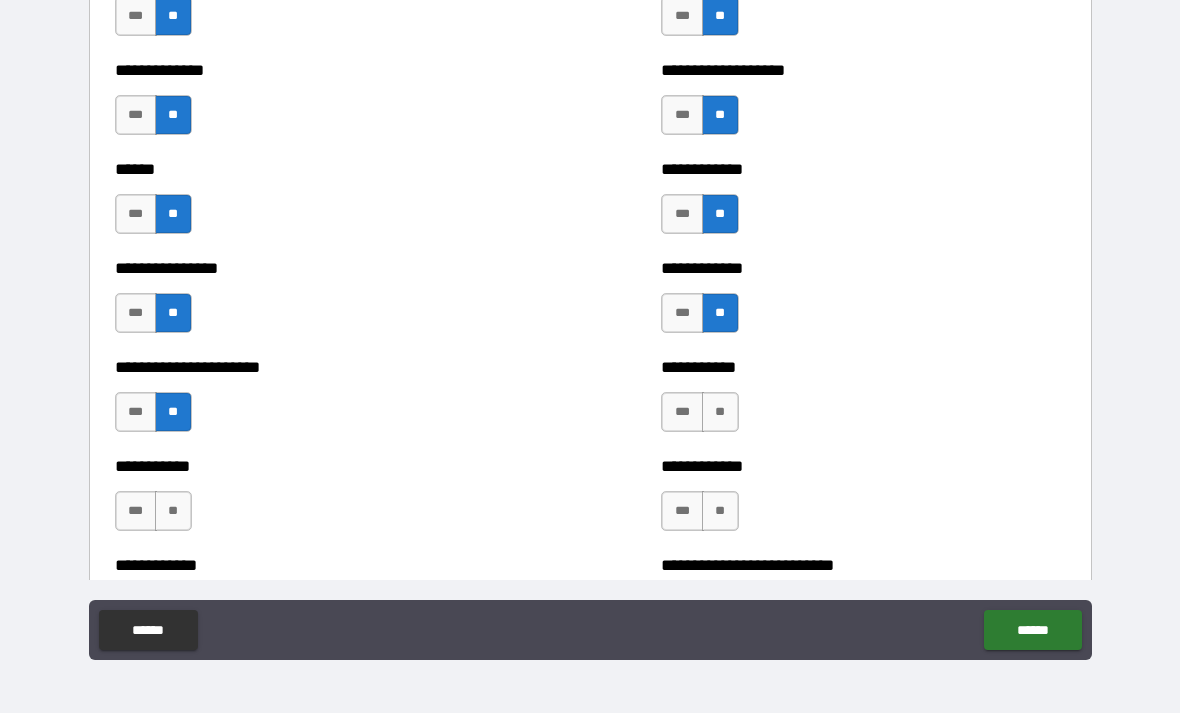 click on "**" at bounding box center (173, 511) 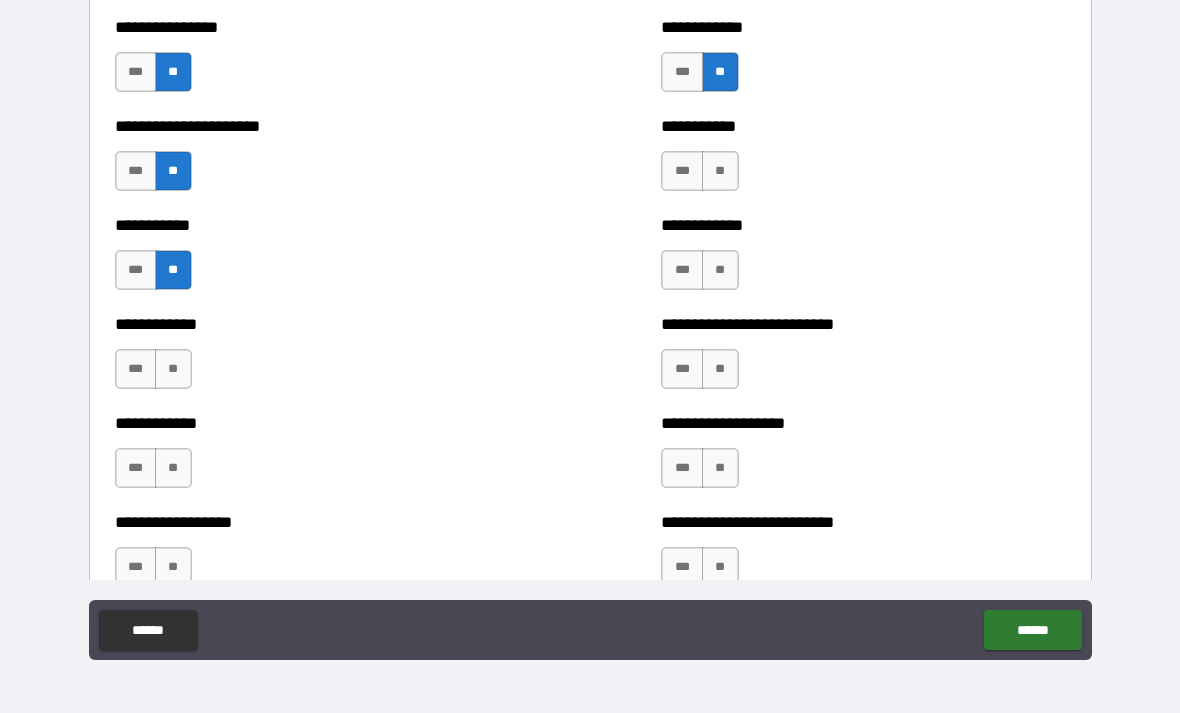 scroll, scrollTop: 4414, scrollLeft: 0, axis: vertical 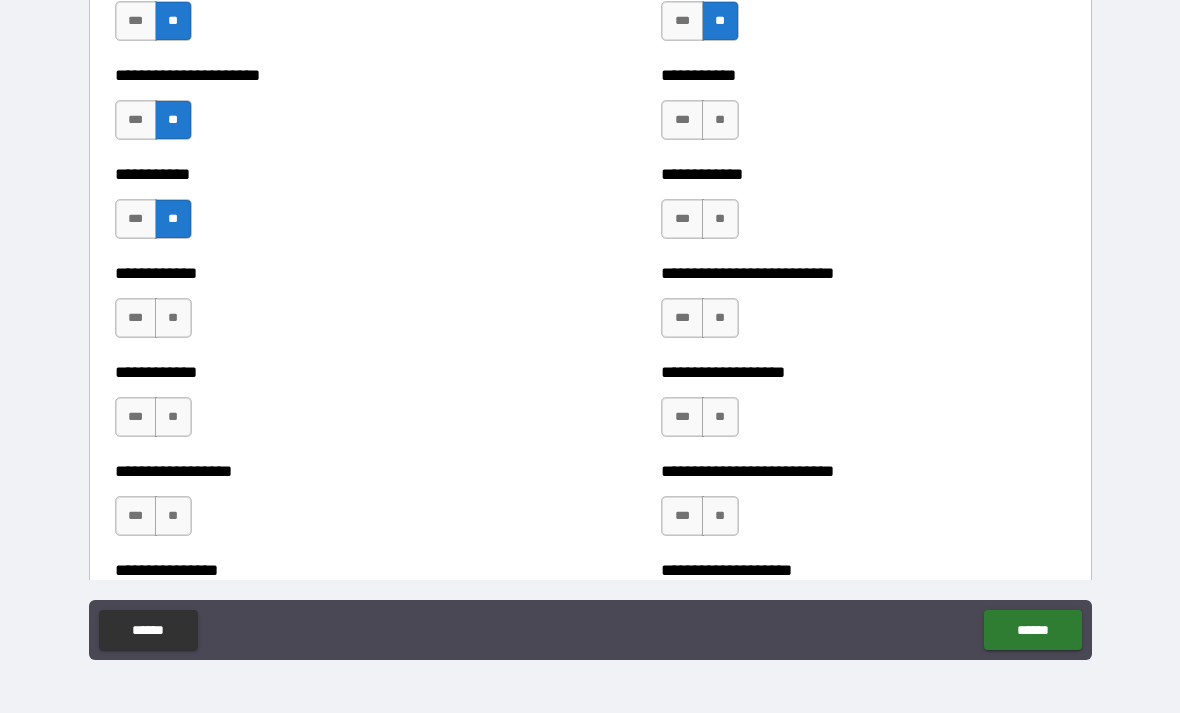 click on "**" at bounding box center [173, 318] 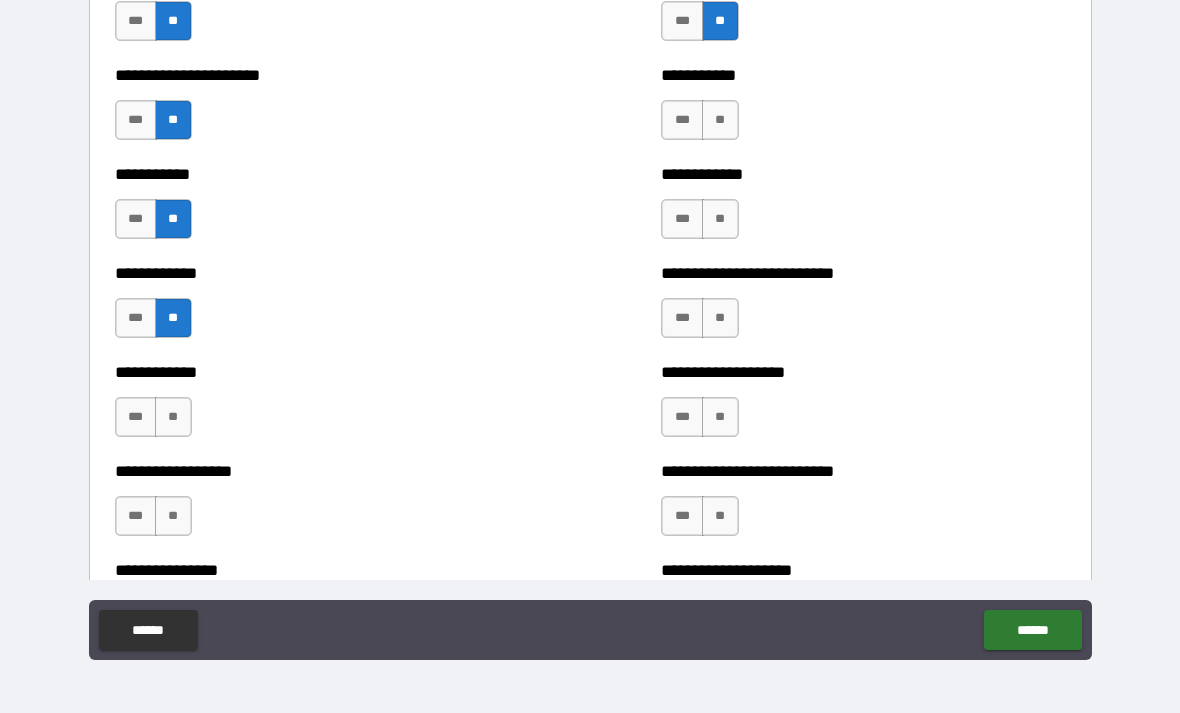 click on "**" at bounding box center [173, 417] 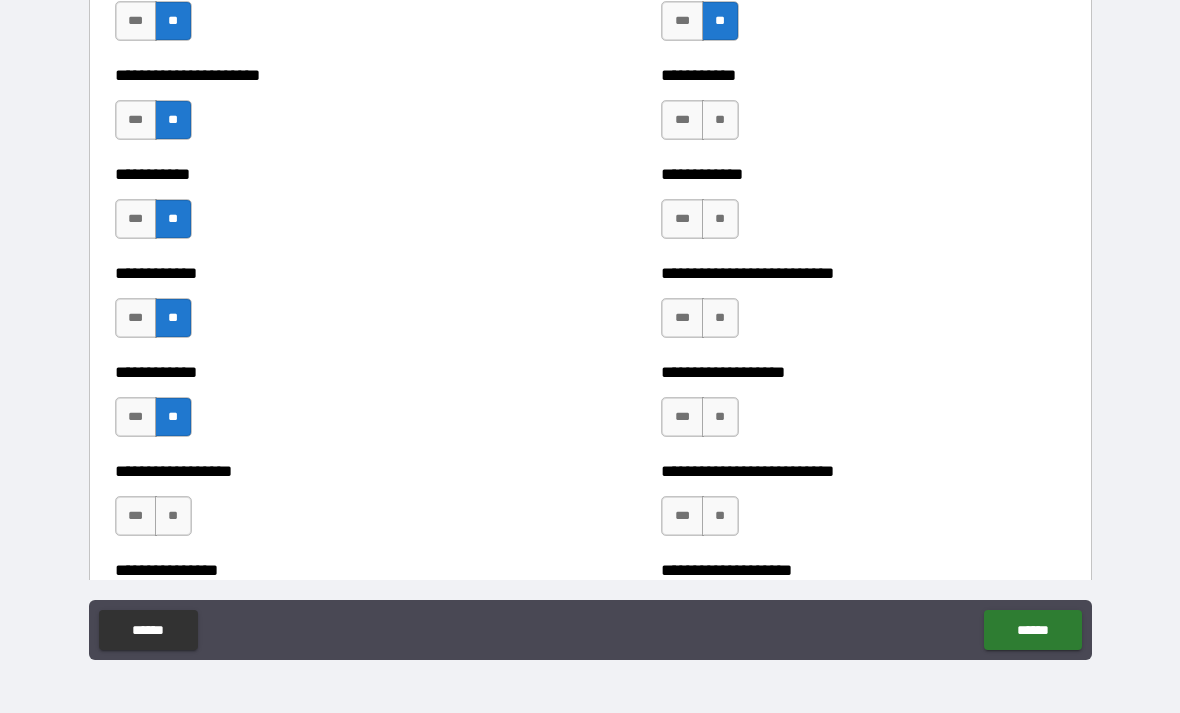 click on "**" at bounding box center [173, 516] 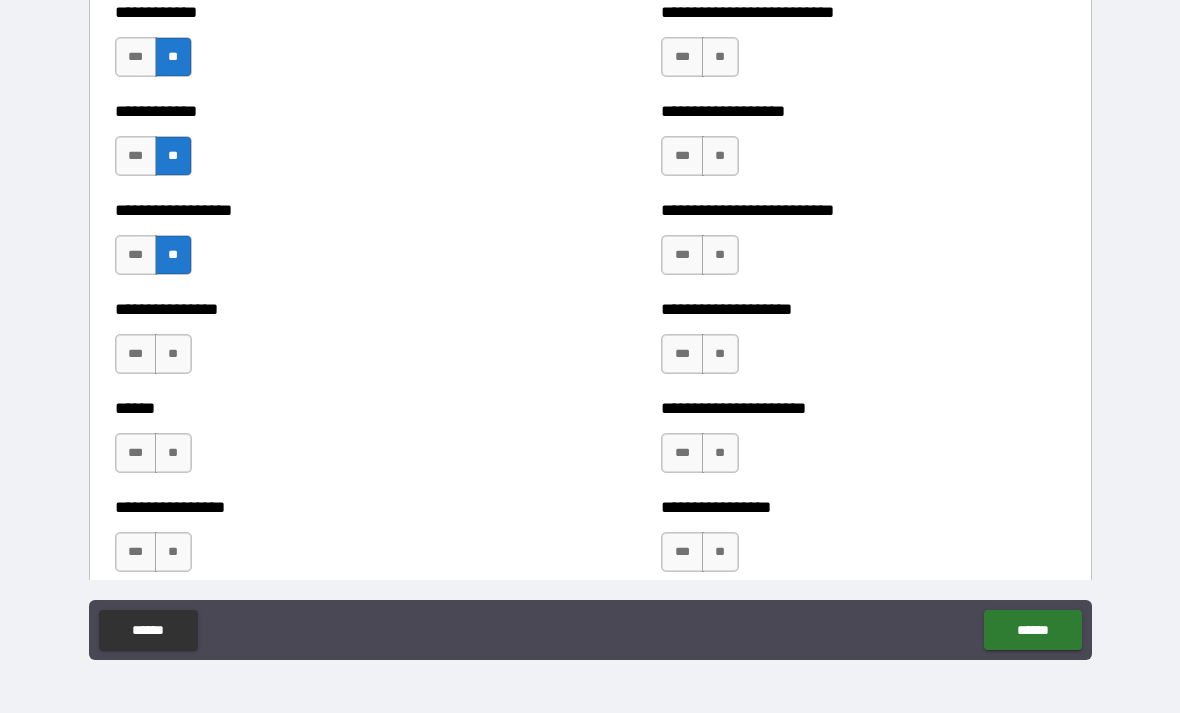 click on "**" at bounding box center (173, 354) 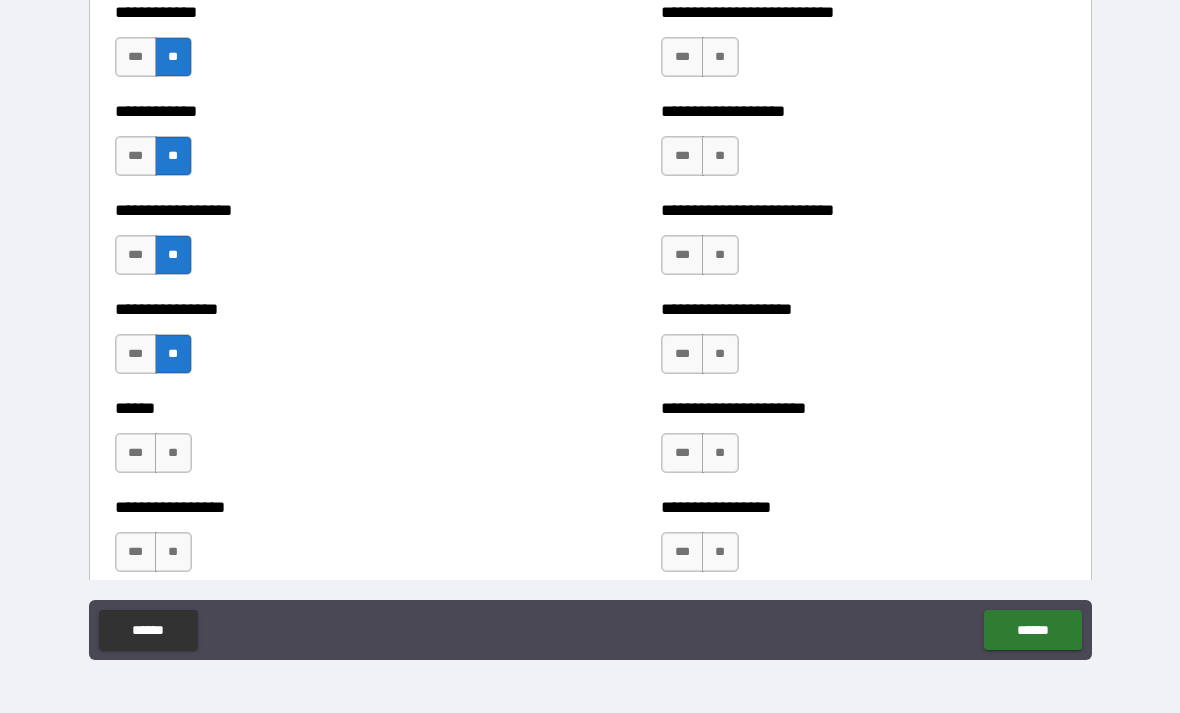 click on "**" at bounding box center [173, 453] 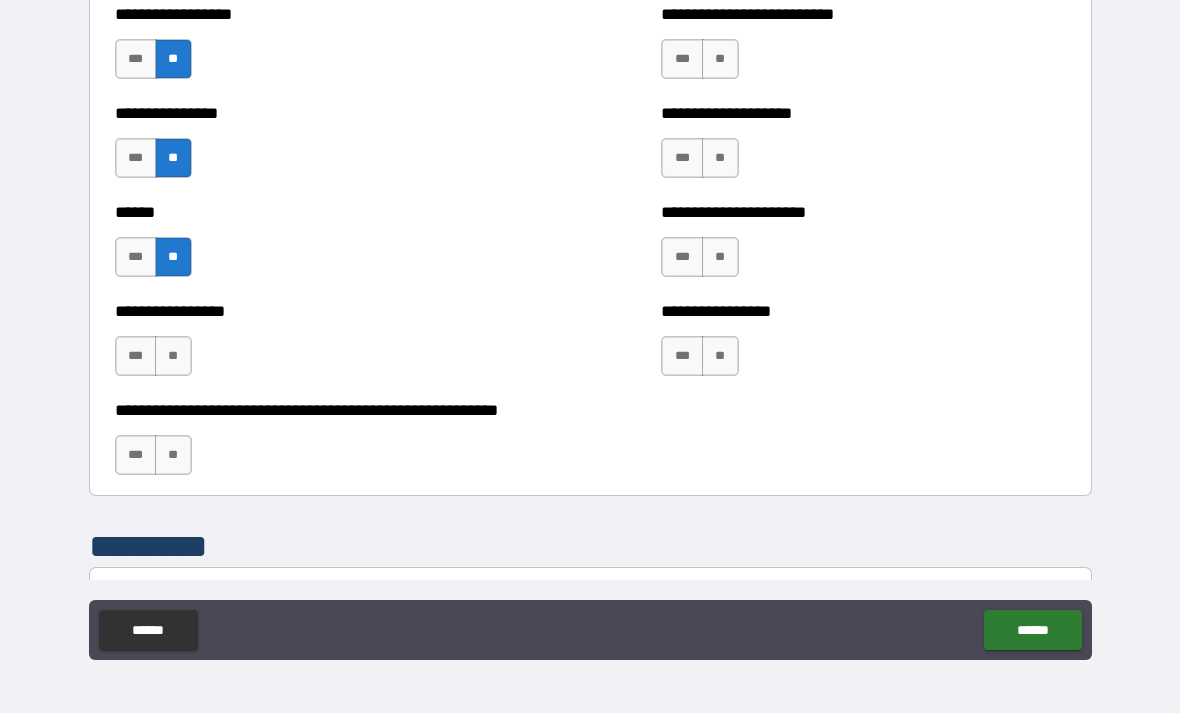 scroll, scrollTop: 4872, scrollLeft: 0, axis: vertical 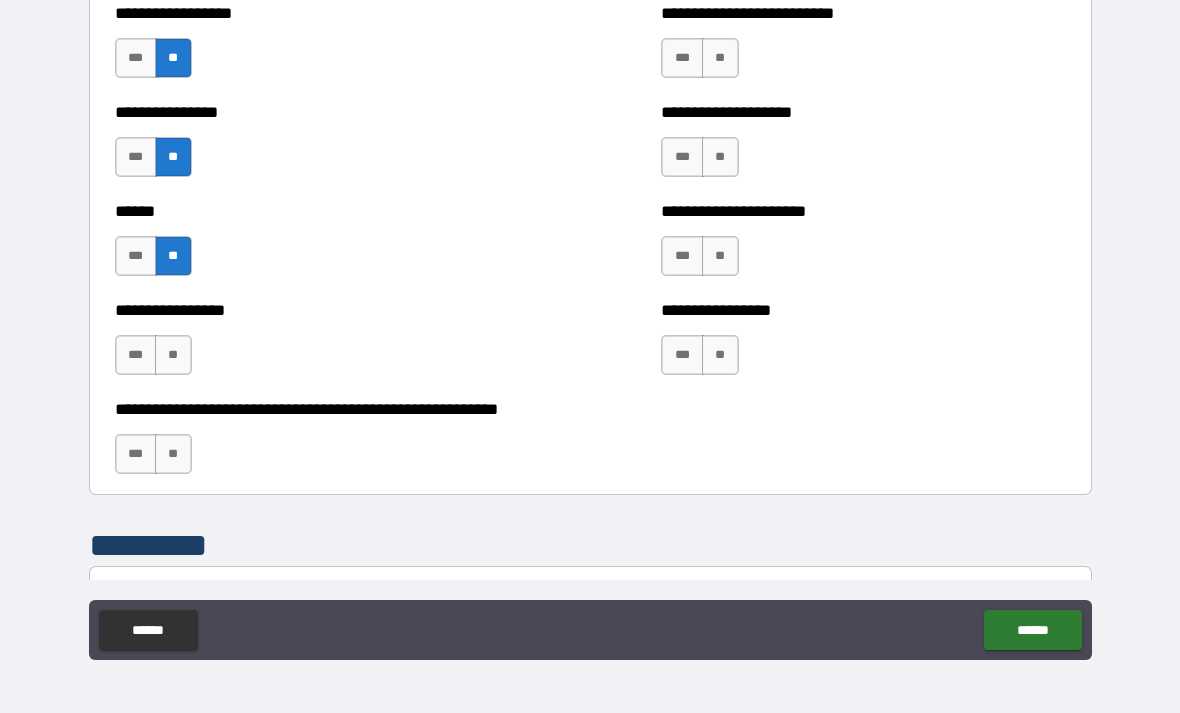 click on "**" at bounding box center [173, 355] 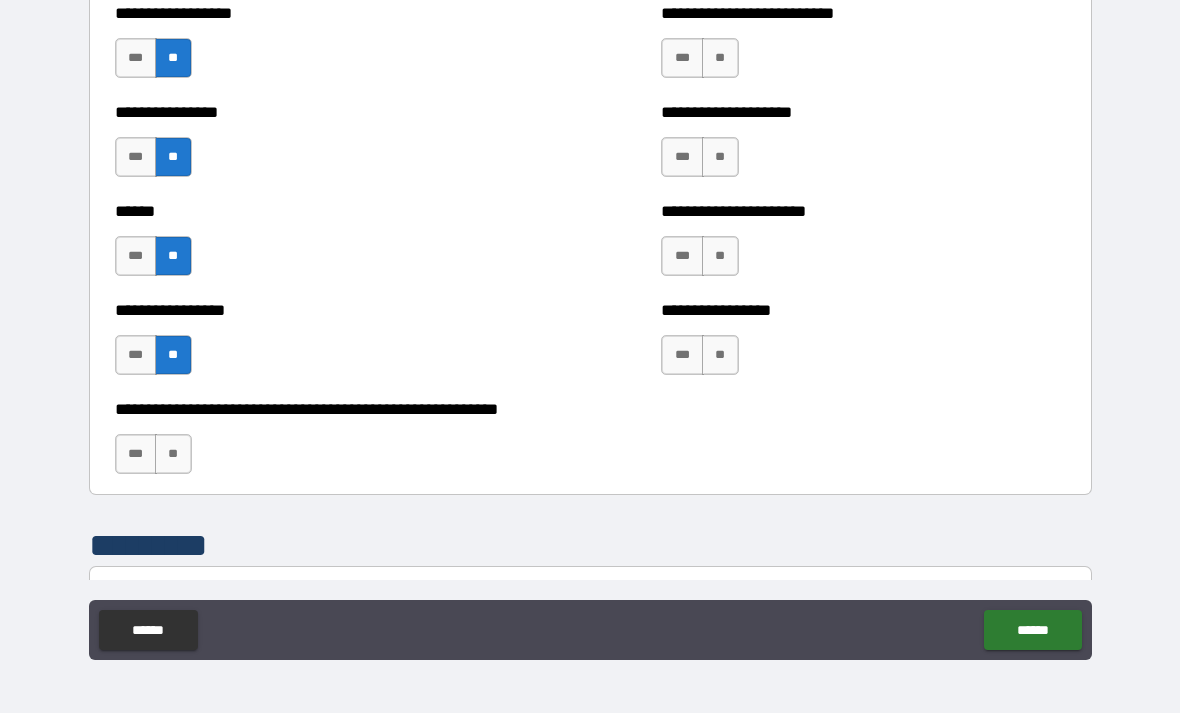 click on "**" at bounding box center [720, 58] 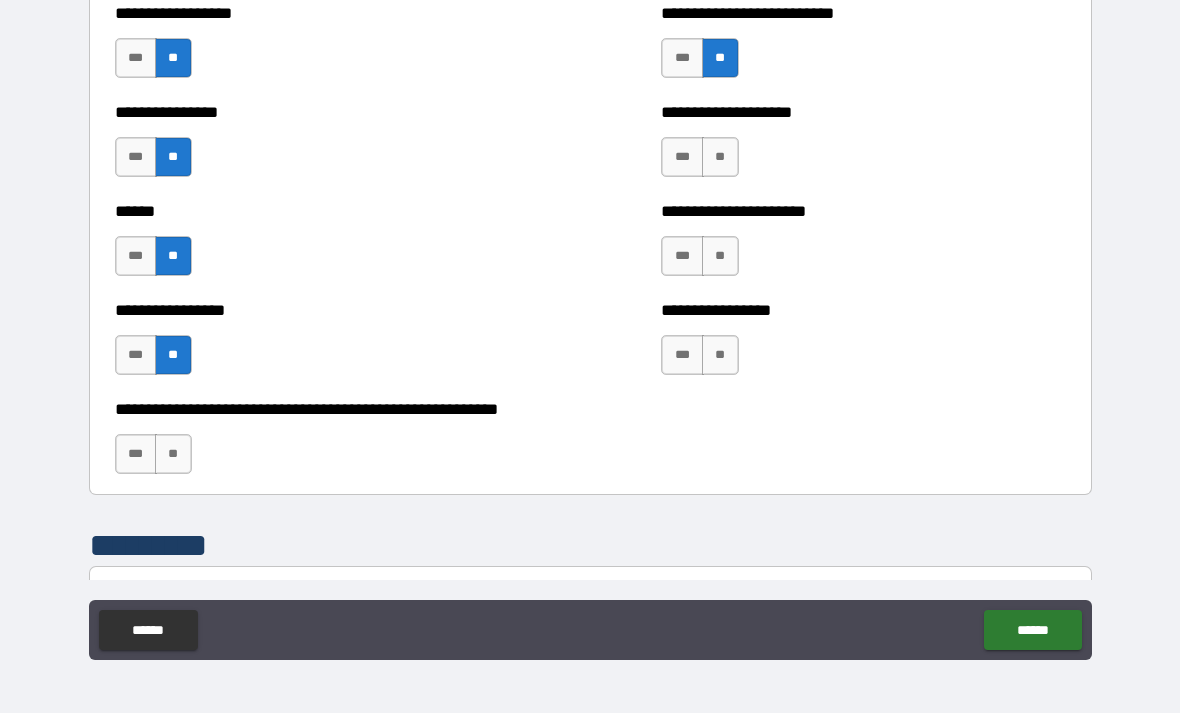 click on "**" at bounding box center [720, 157] 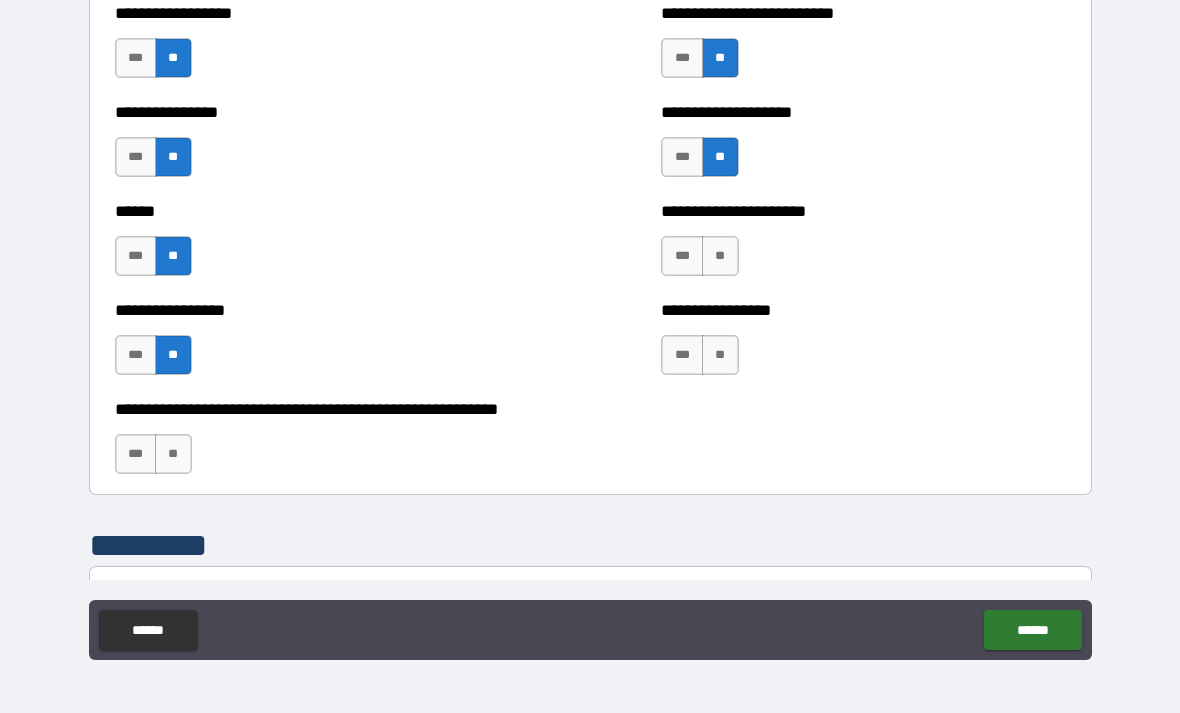 click on "**" at bounding box center [720, 256] 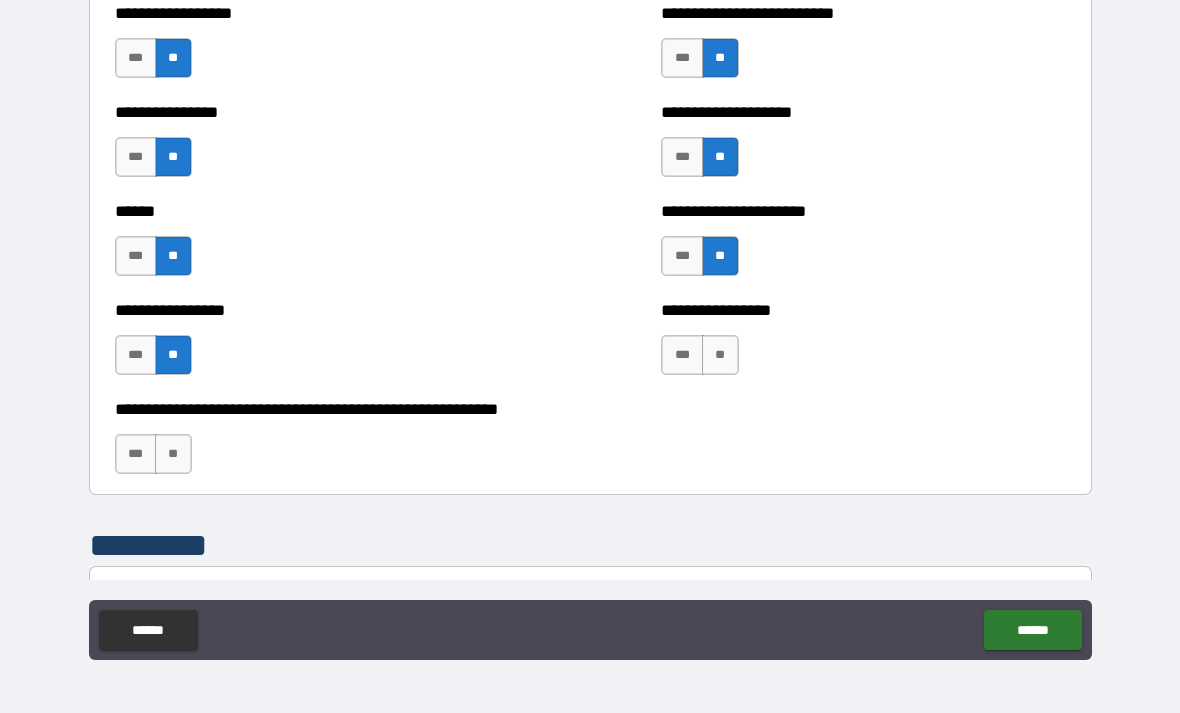click on "**" at bounding box center (720, 355) 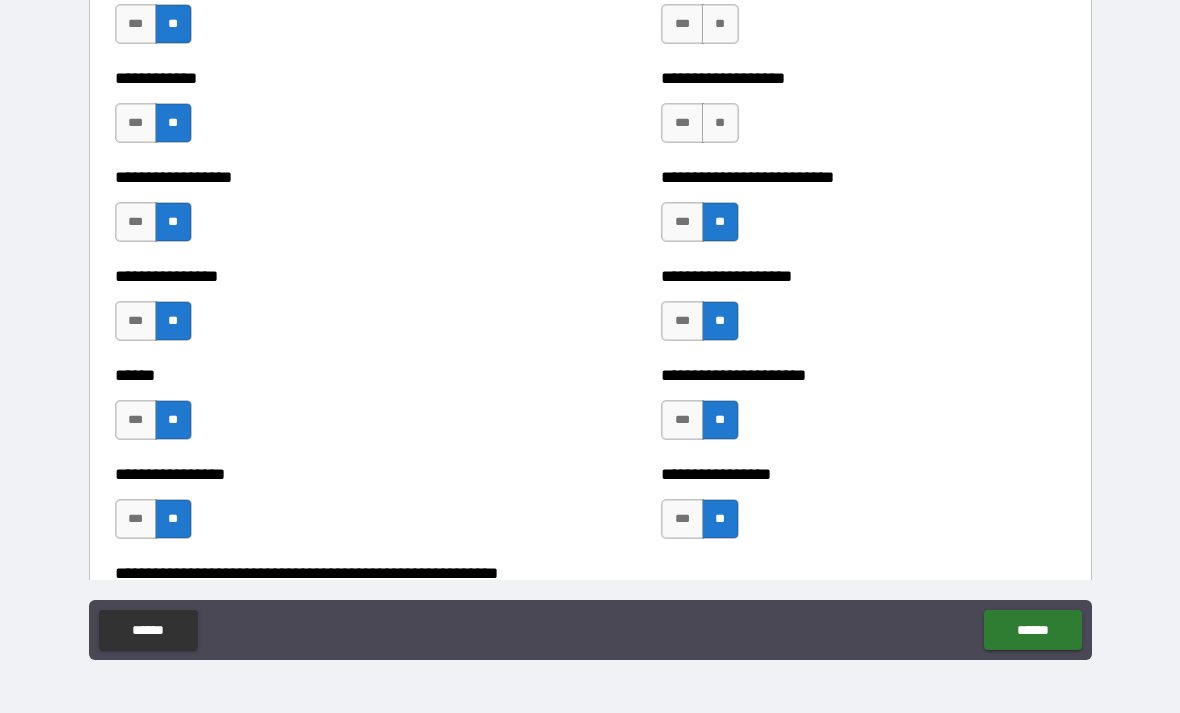 click on "**" at bounding box center [720, 123] 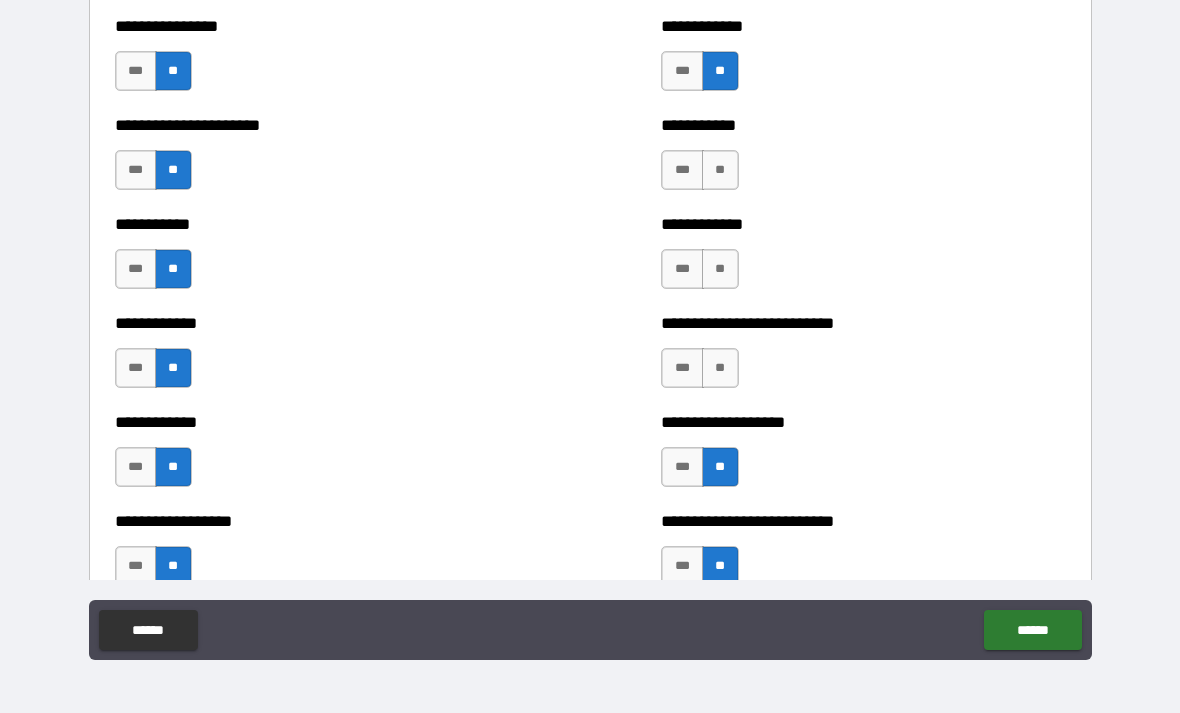 scroll, scrollTop: 4360, scrollLeft: 0, axis: vertical 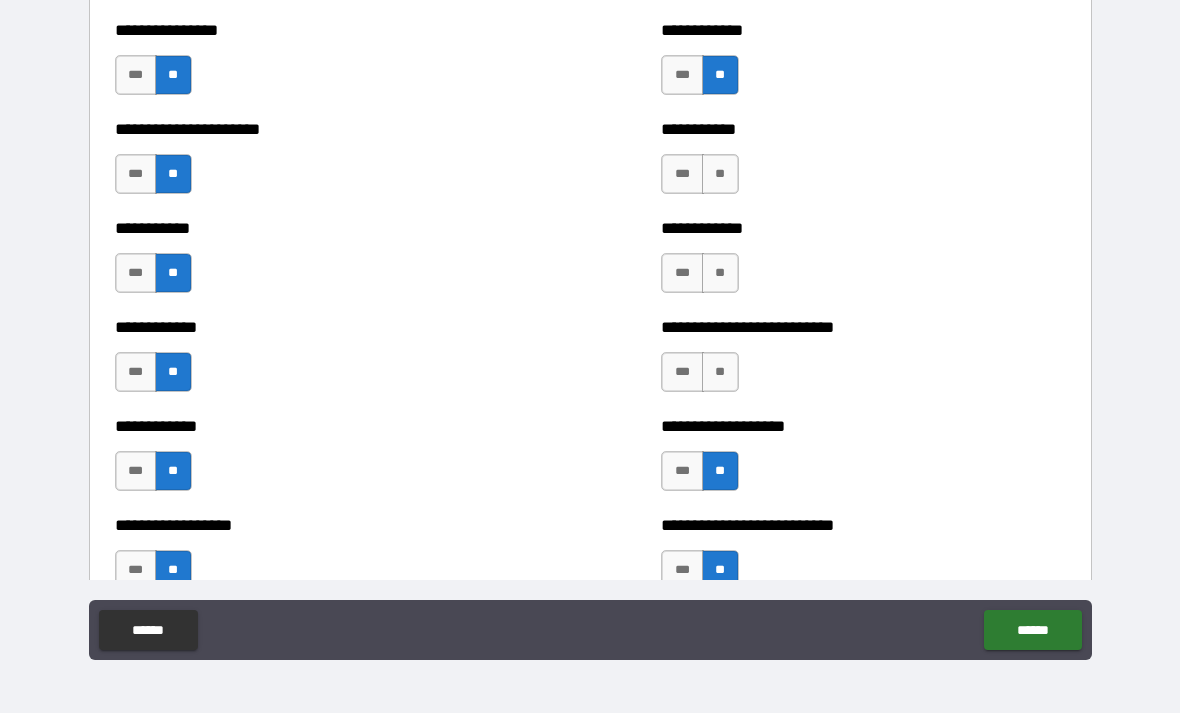 click on "**" at bounding box center [720, 174] 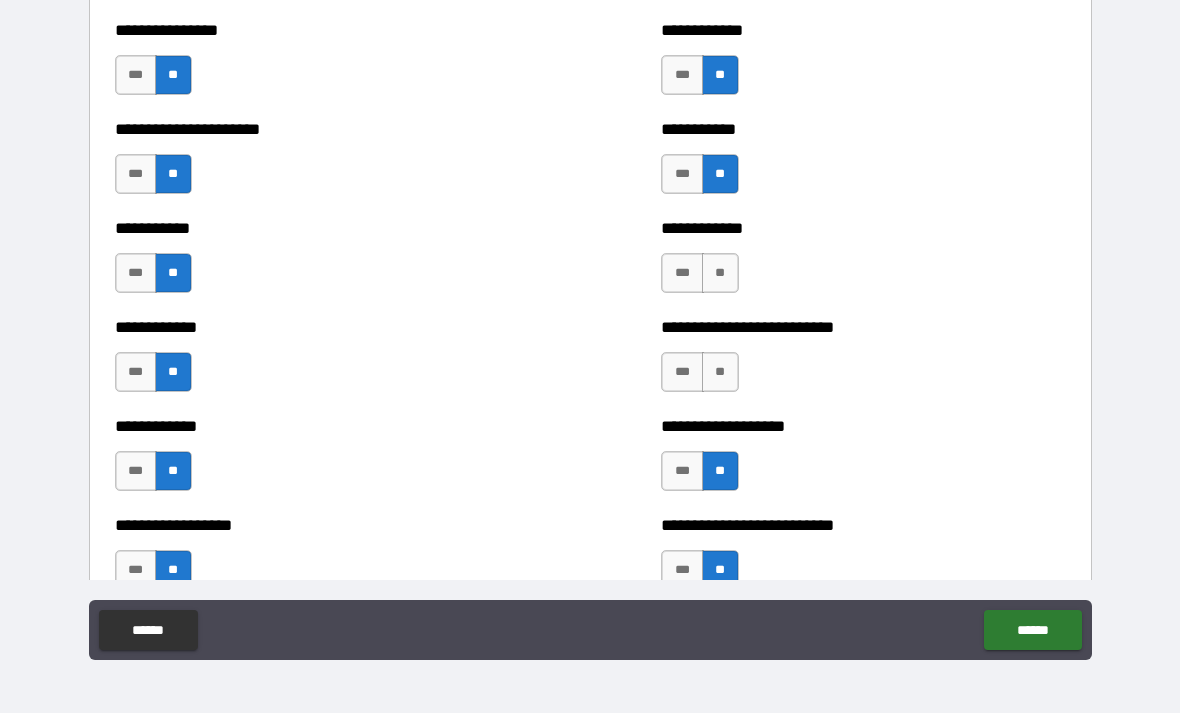 click on "**" at bounding box center (720, 273) 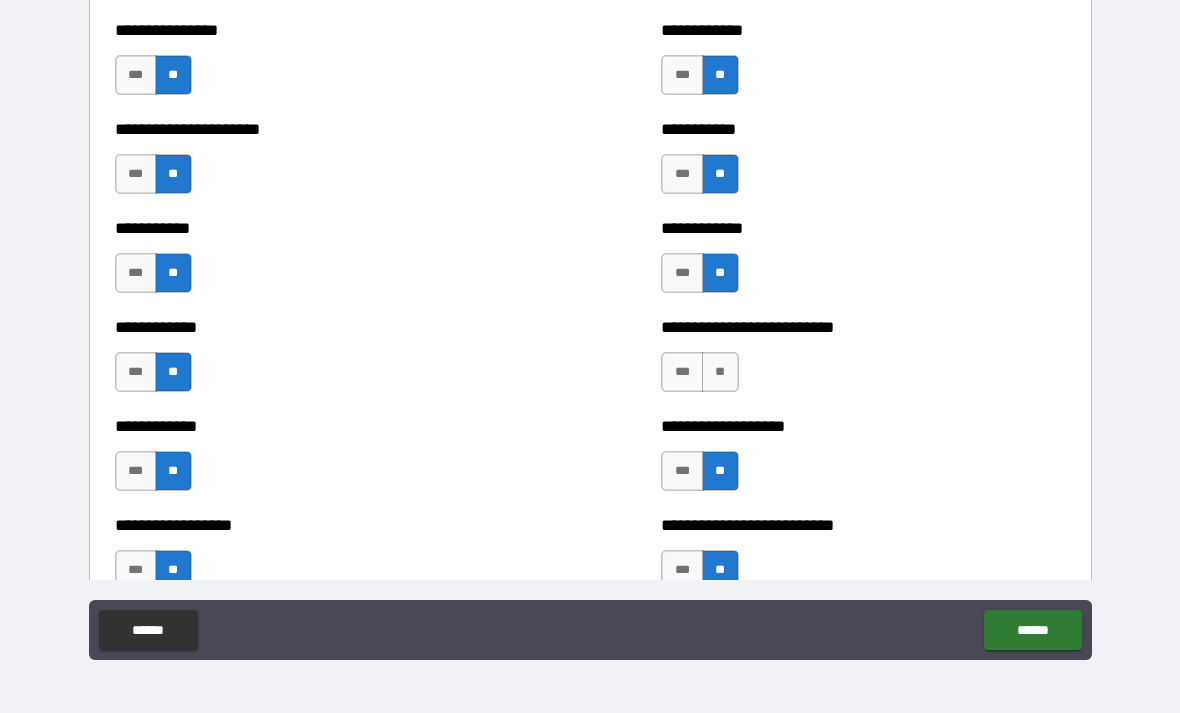 click on "**" at bounding box center (720, 372) 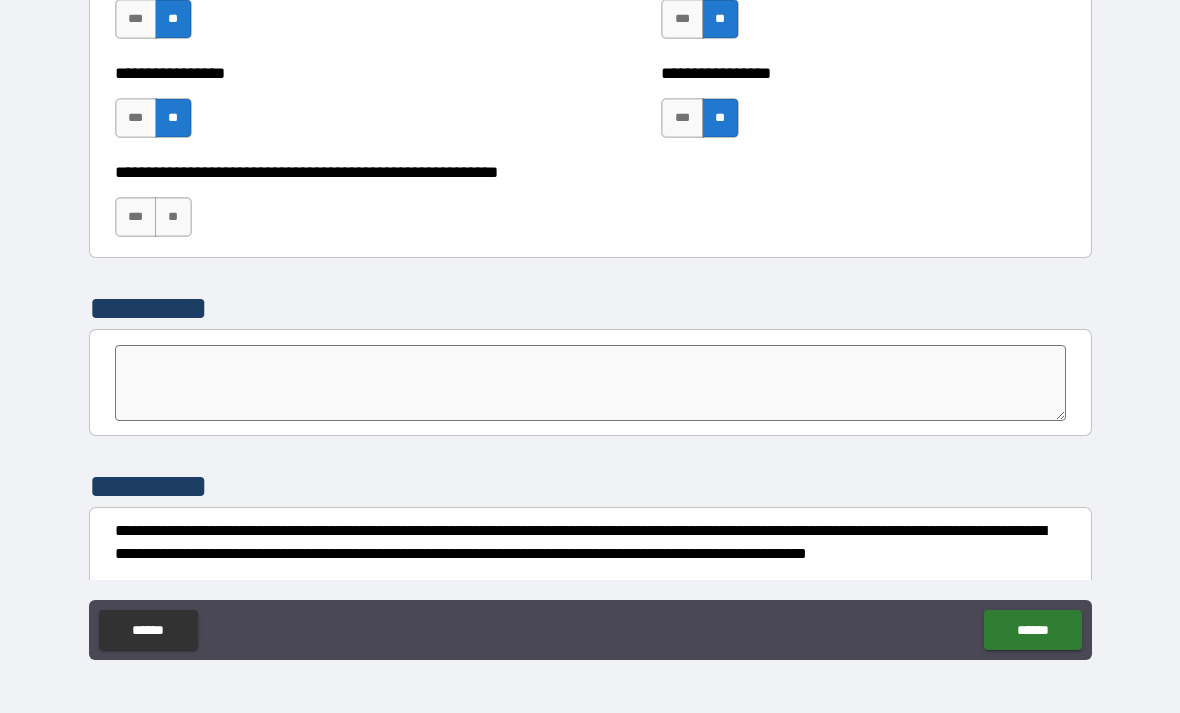 scroll, scrollTop: 5110, scrollLeft: 0, axis: vertical 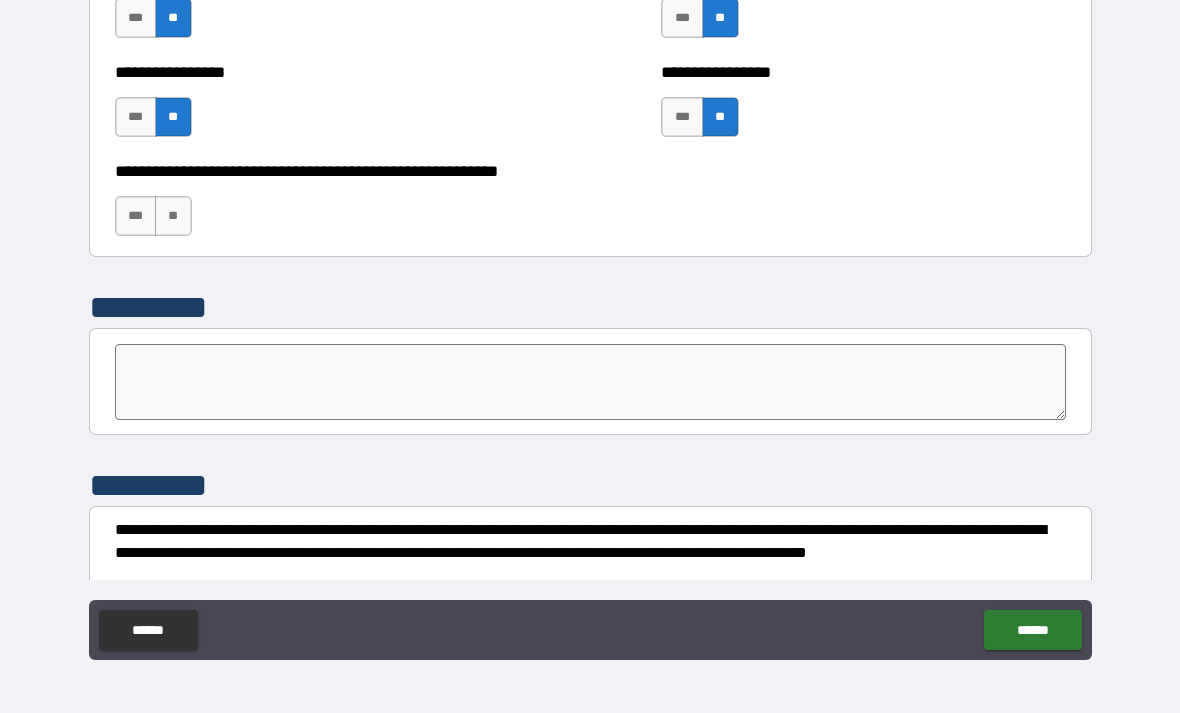 click on "**" at bounding box center (173, 216) 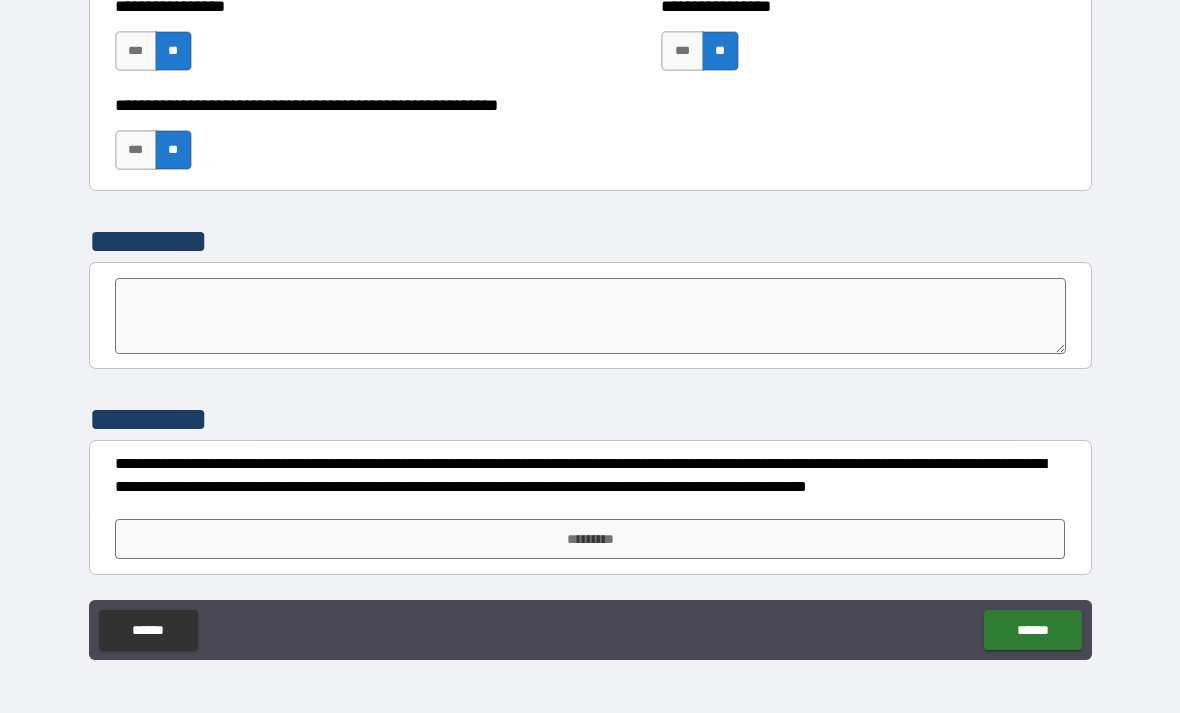 scroll, scrollTop: 5176, scrollLeft: 0, axis: vertical 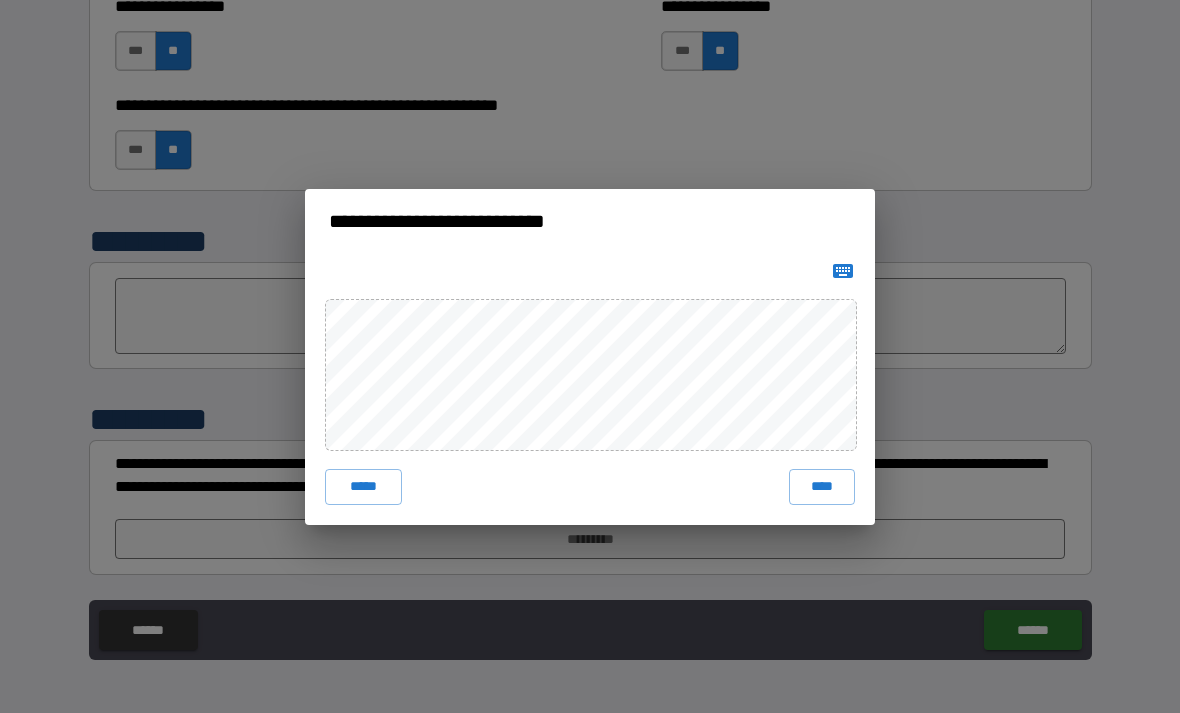 click on "****" at bounding box center (822, 487) 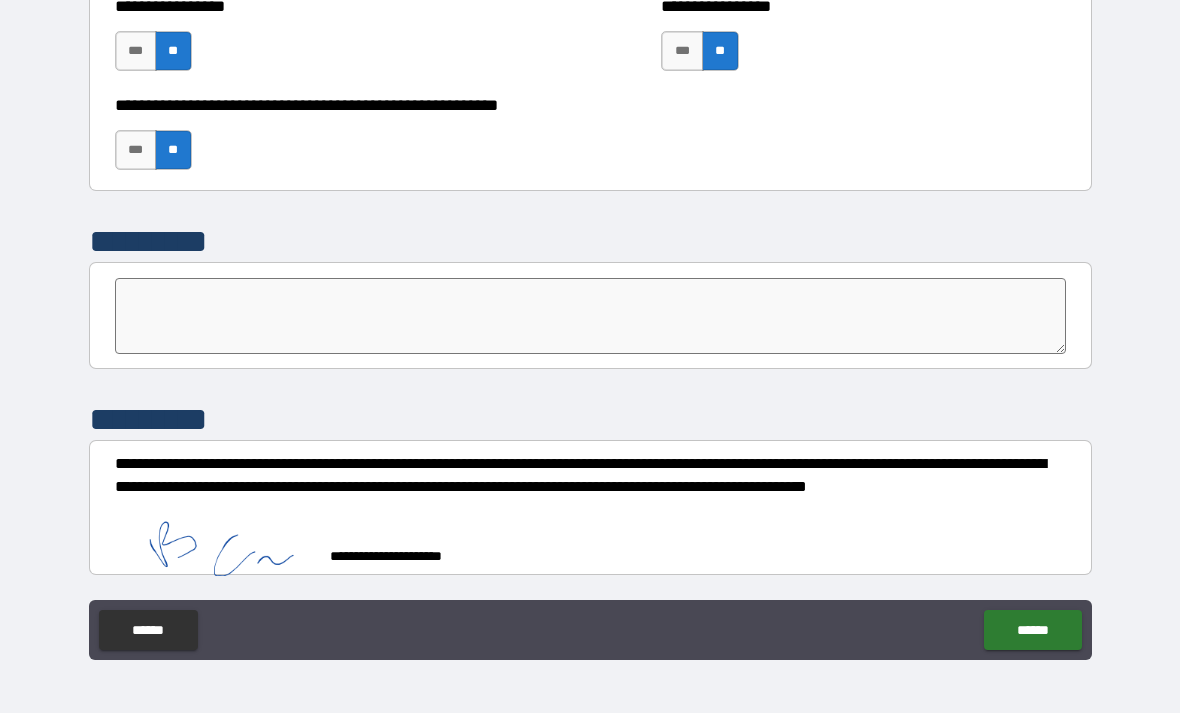 scroll, scrollTop: 5166, scrollLeft: 0, axis: vertical 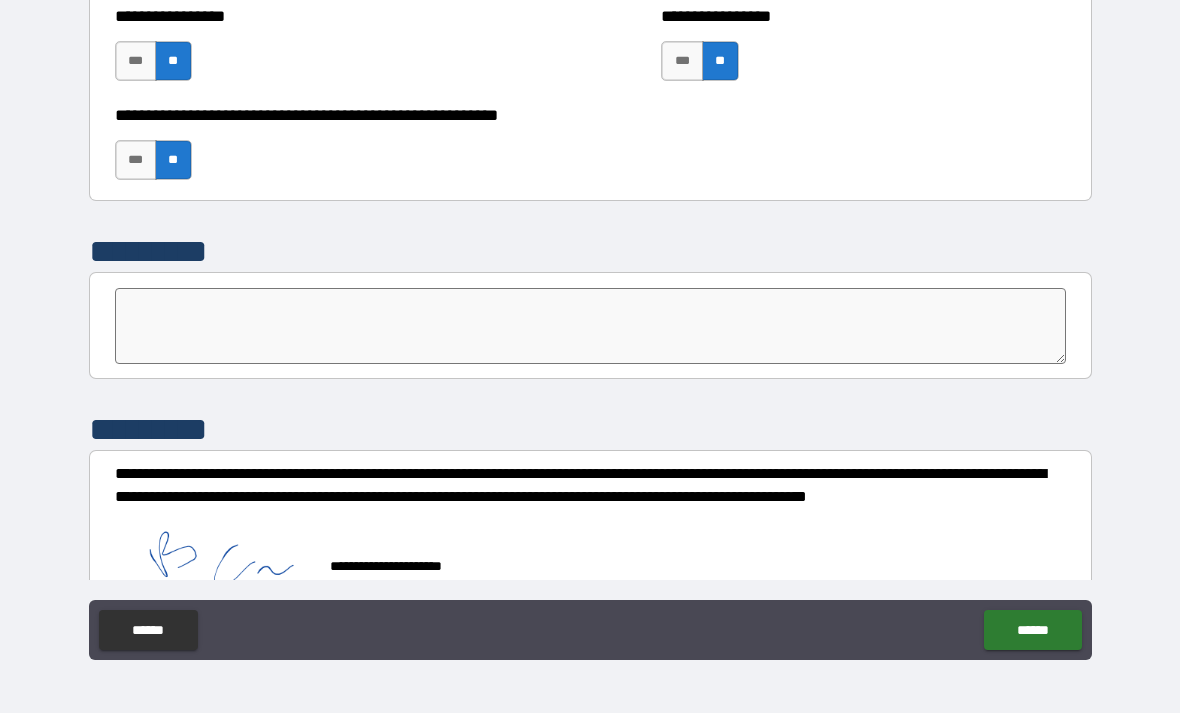 click on "******" at bounding box center [1032, 630] 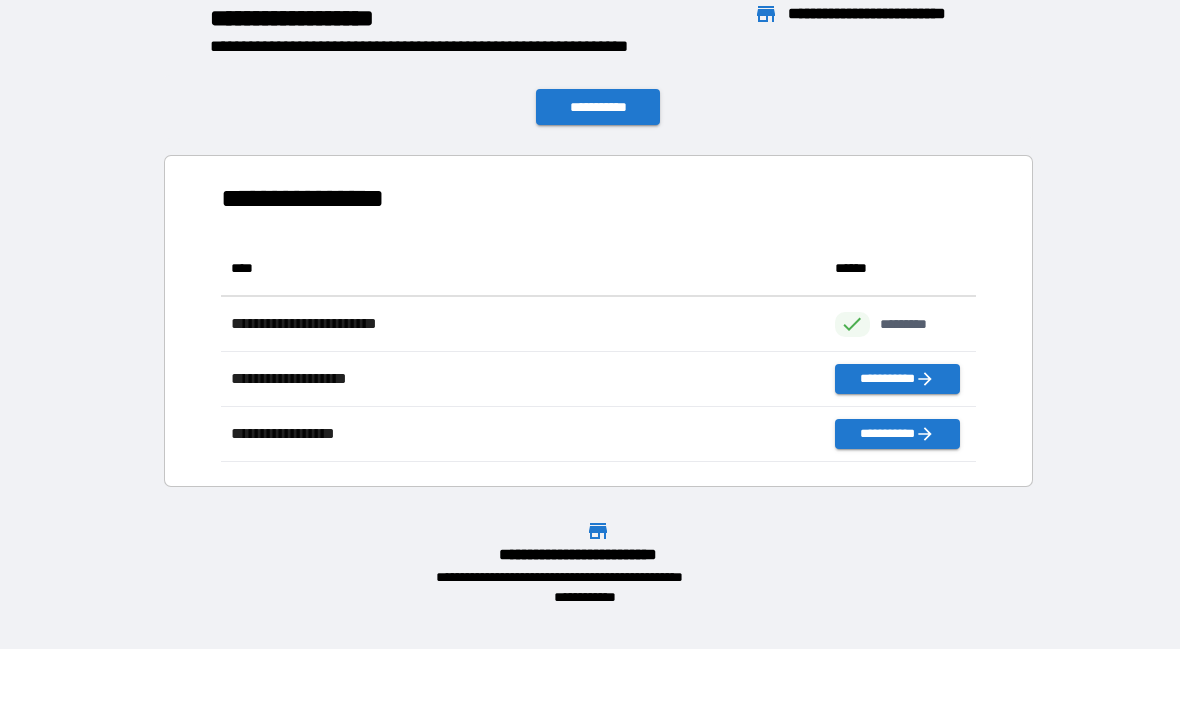 scroll, scrollTop: 1, scrollLeft: 1, axis: both 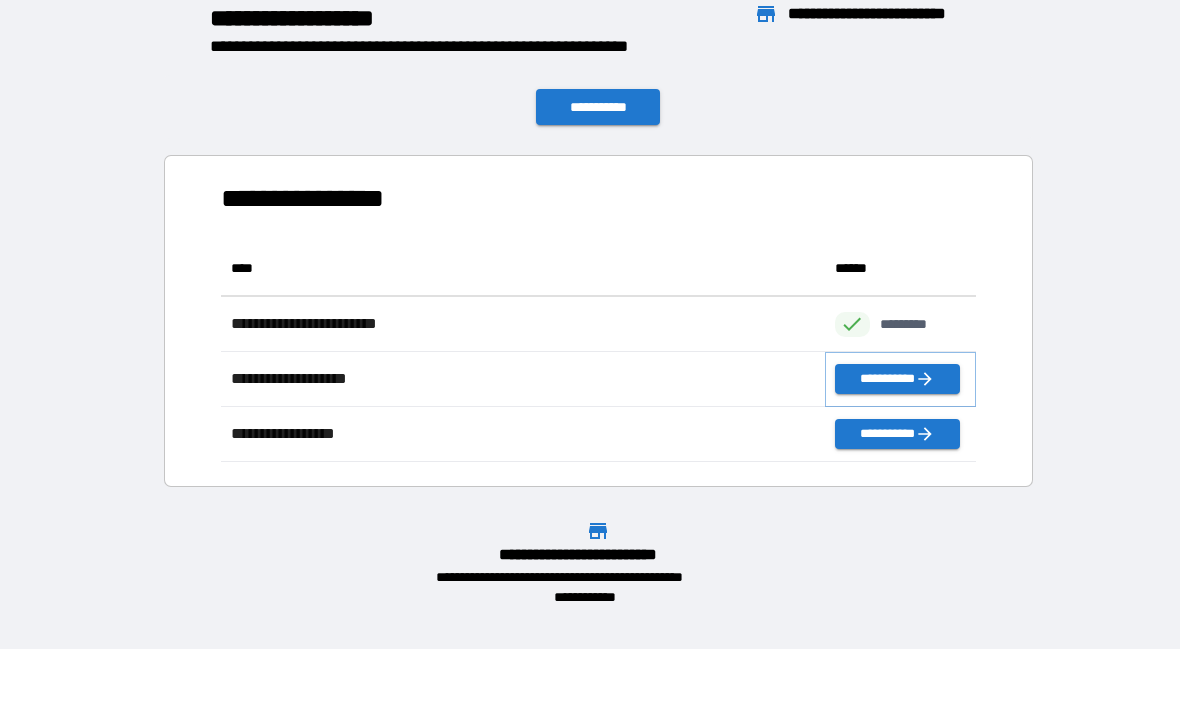 click on "**********" at bounding box center (897, 379) 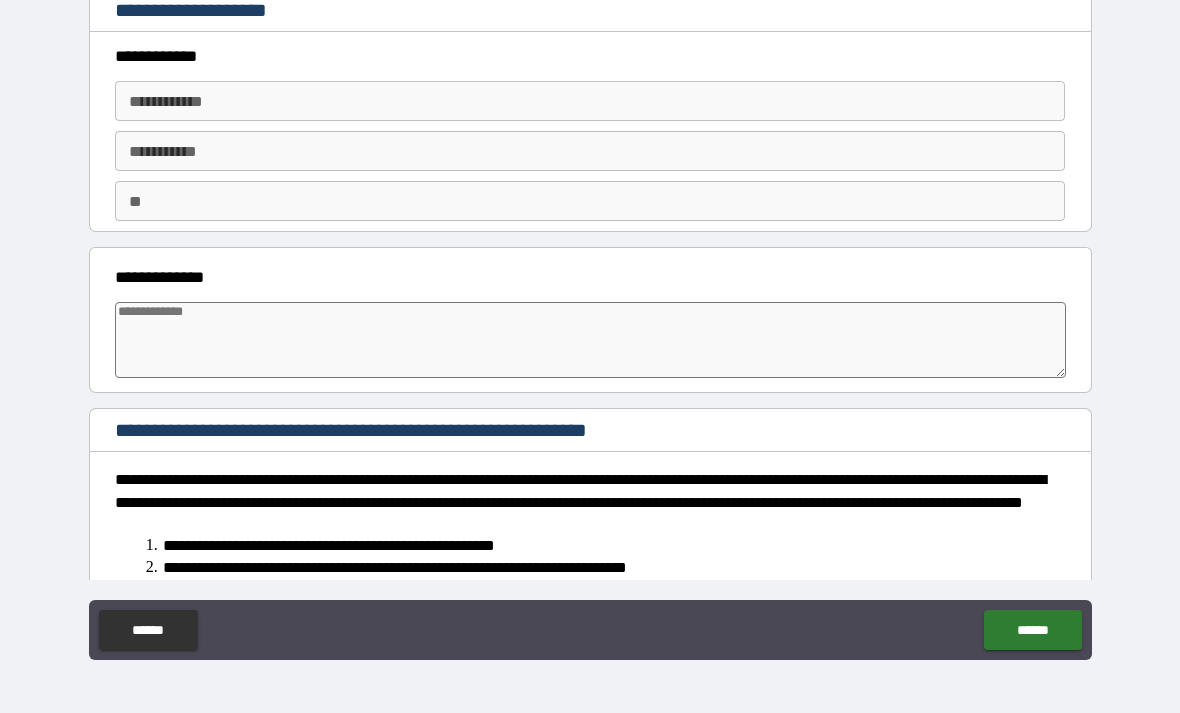 type on "*" 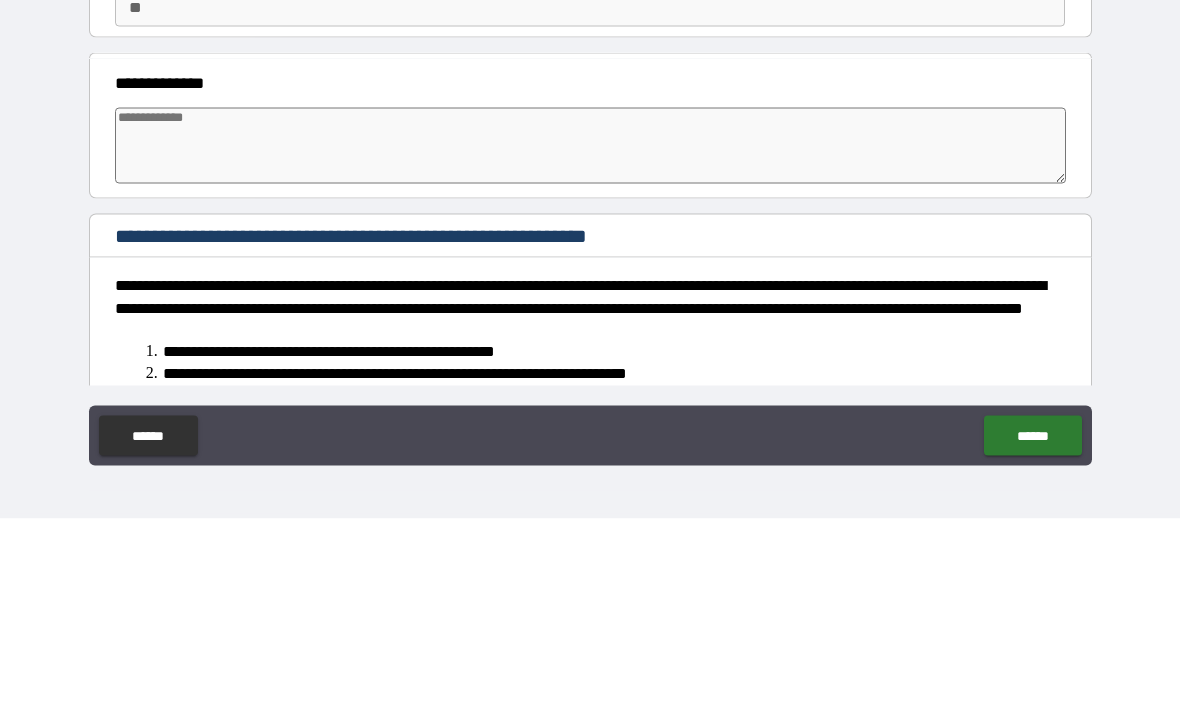 type on "*" 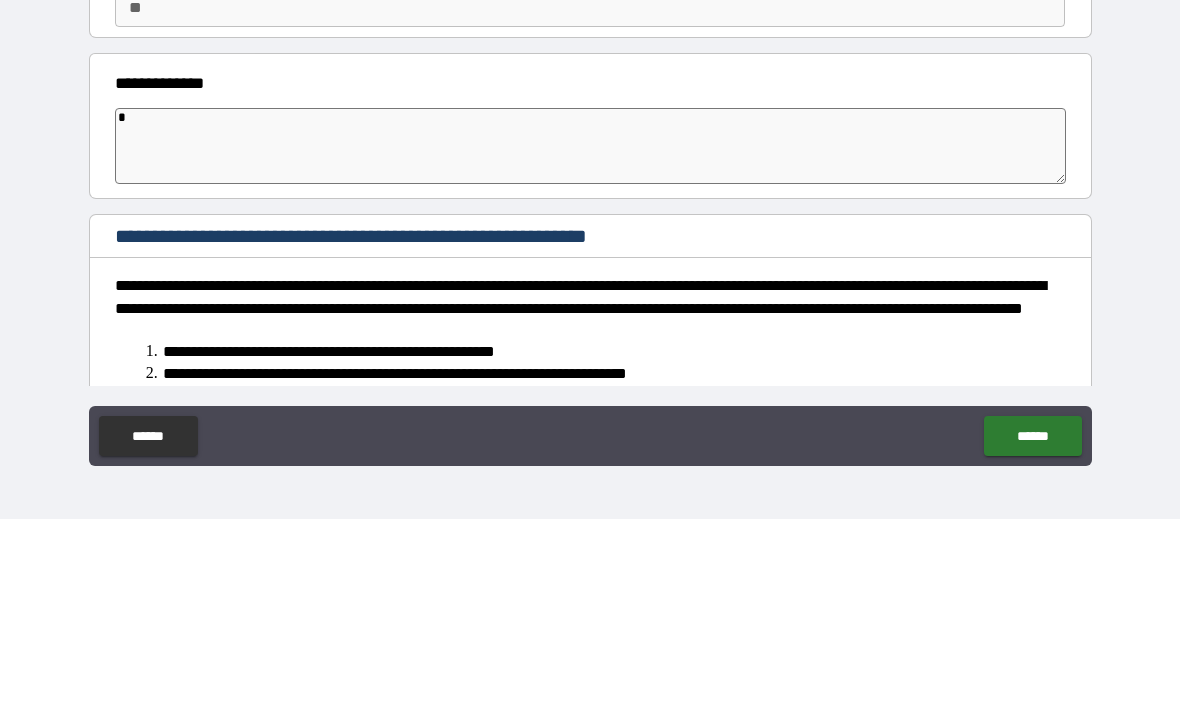 type on "**" 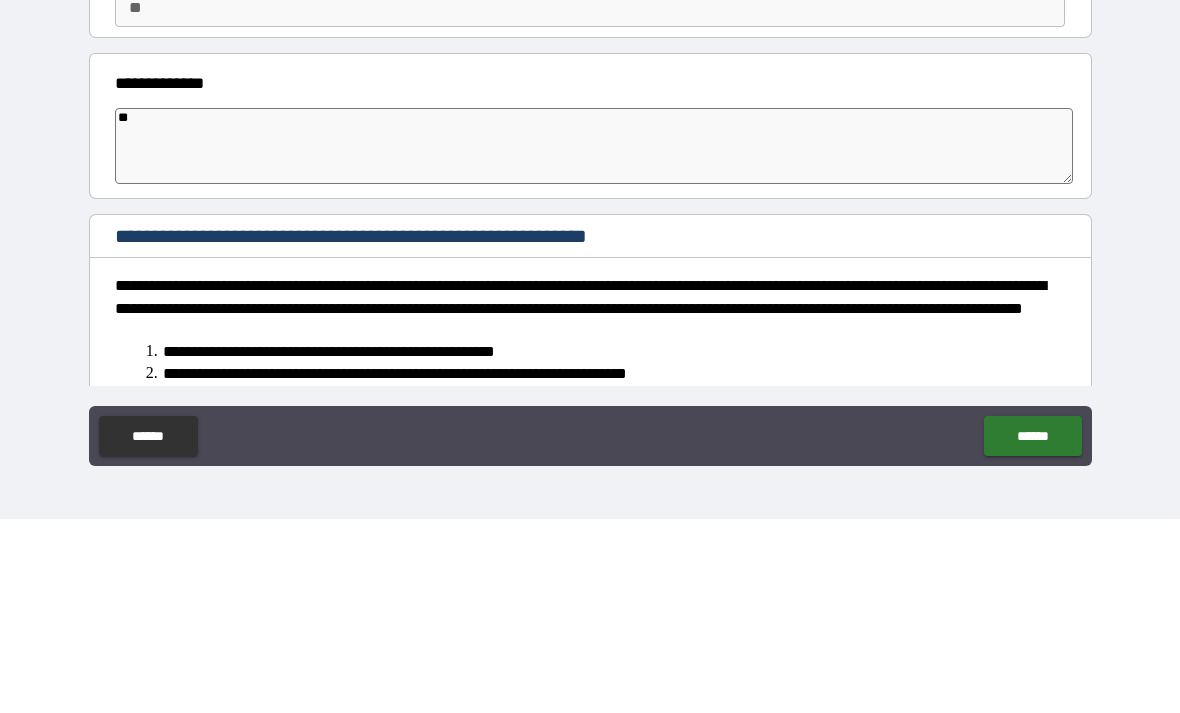 type on "*" 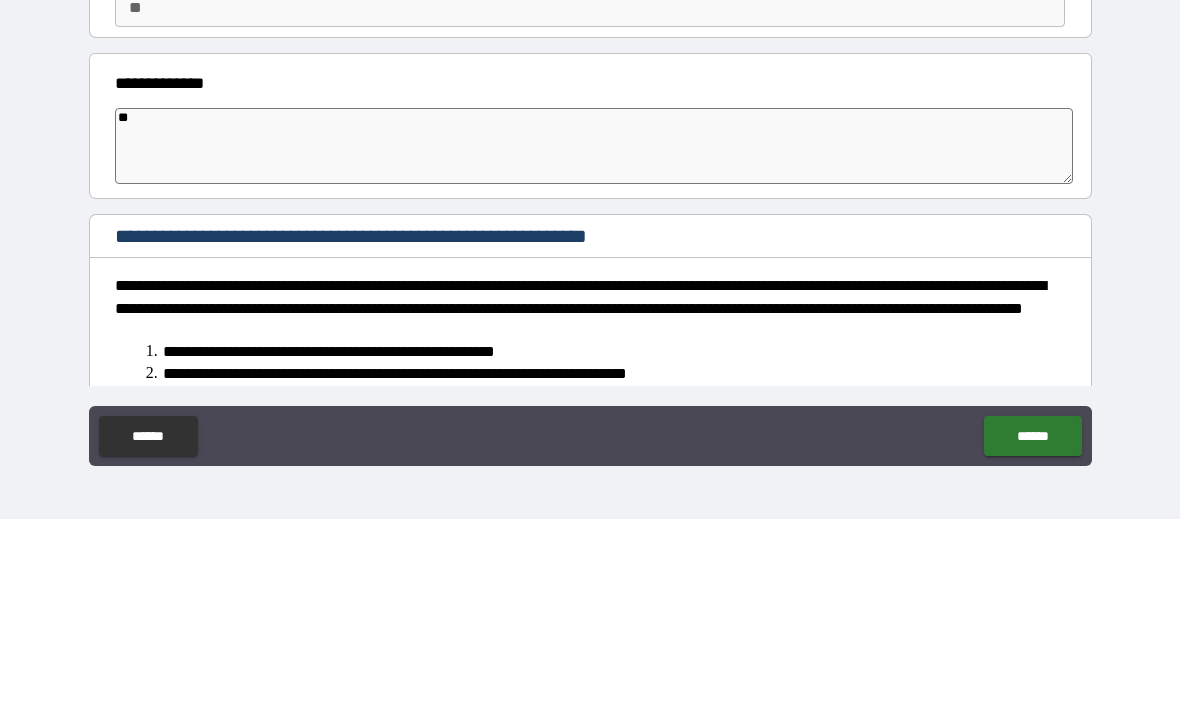 type on "***" 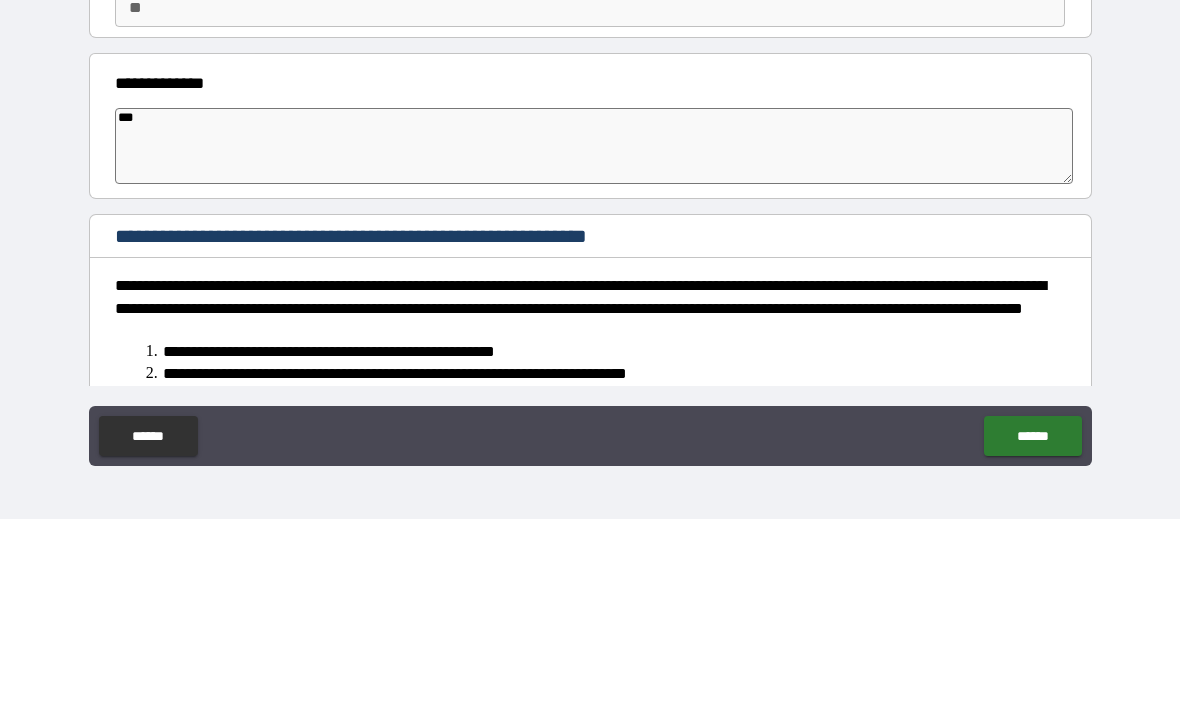 type on "*" 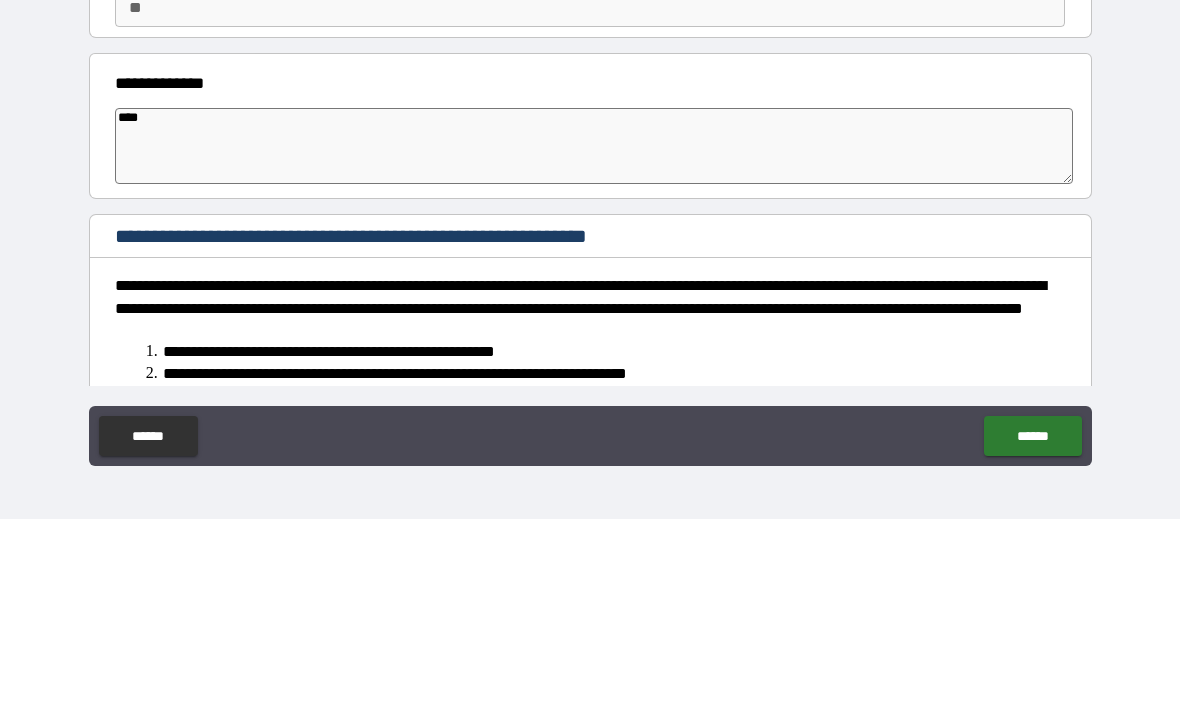 type on "*" 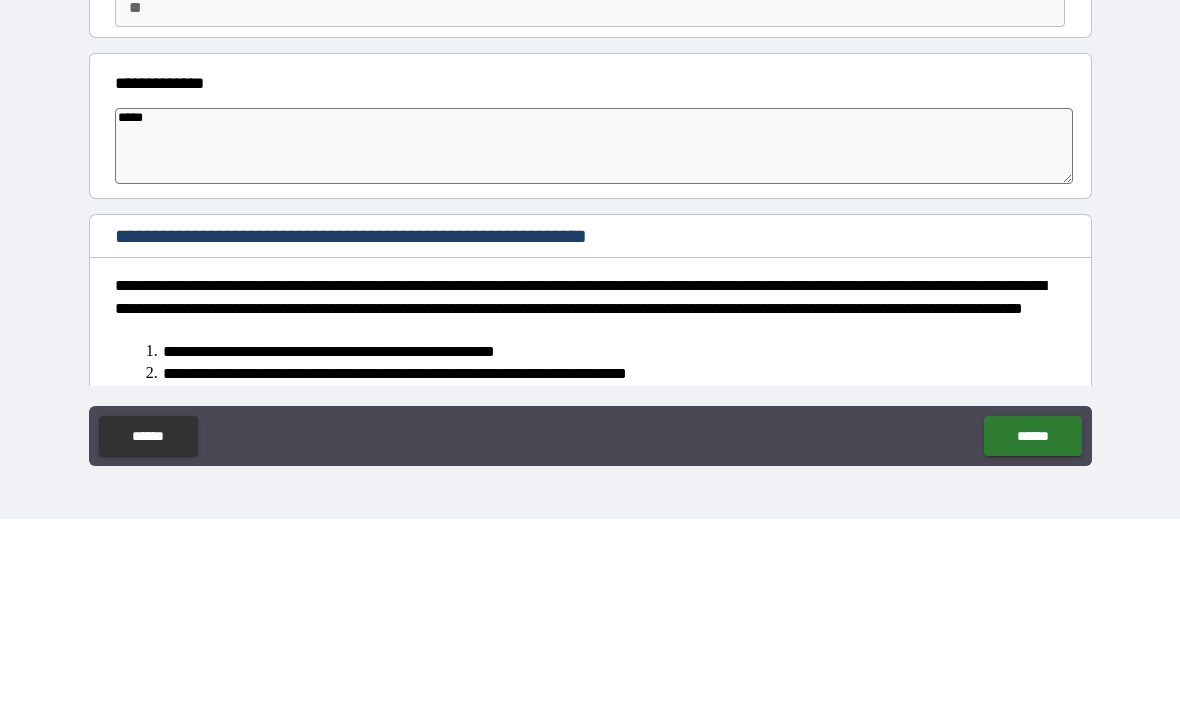 type on "*" 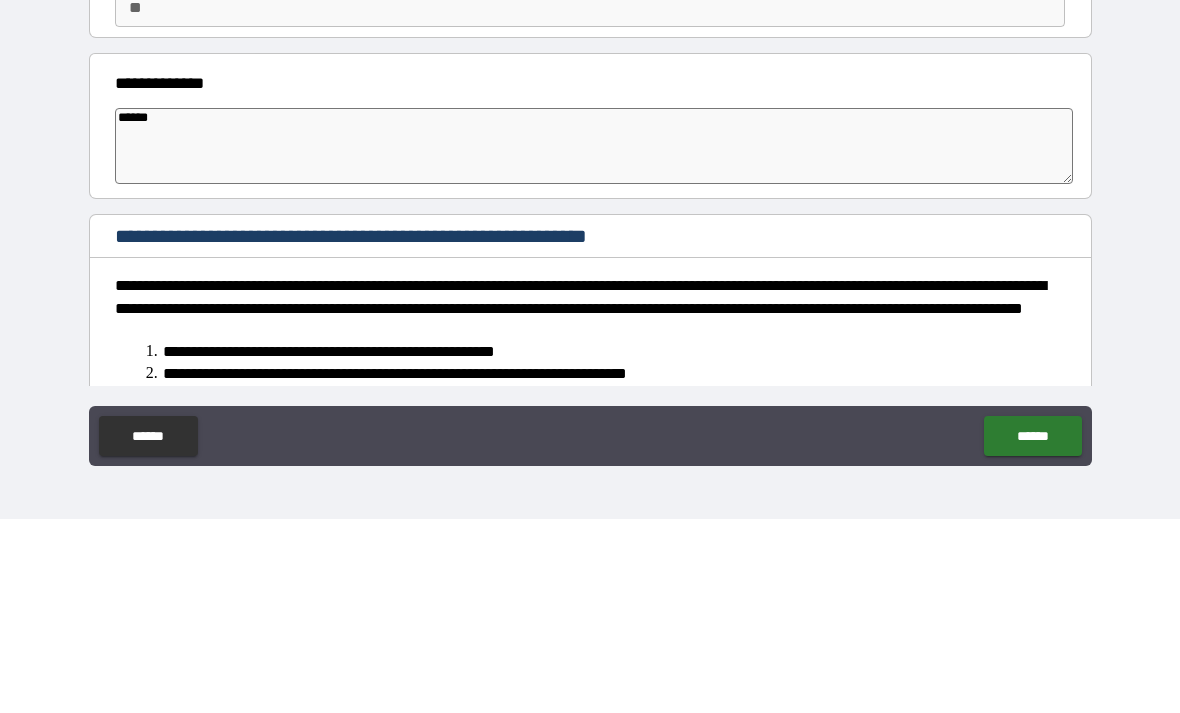 type on "*" 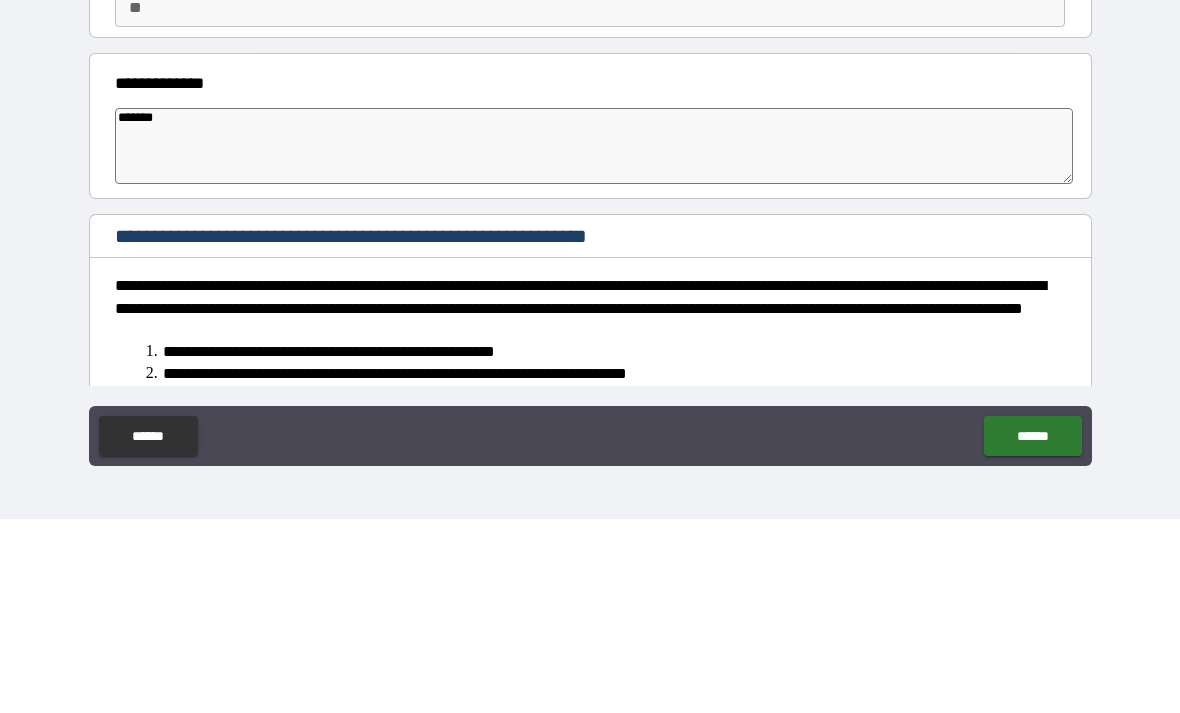 type on "*" 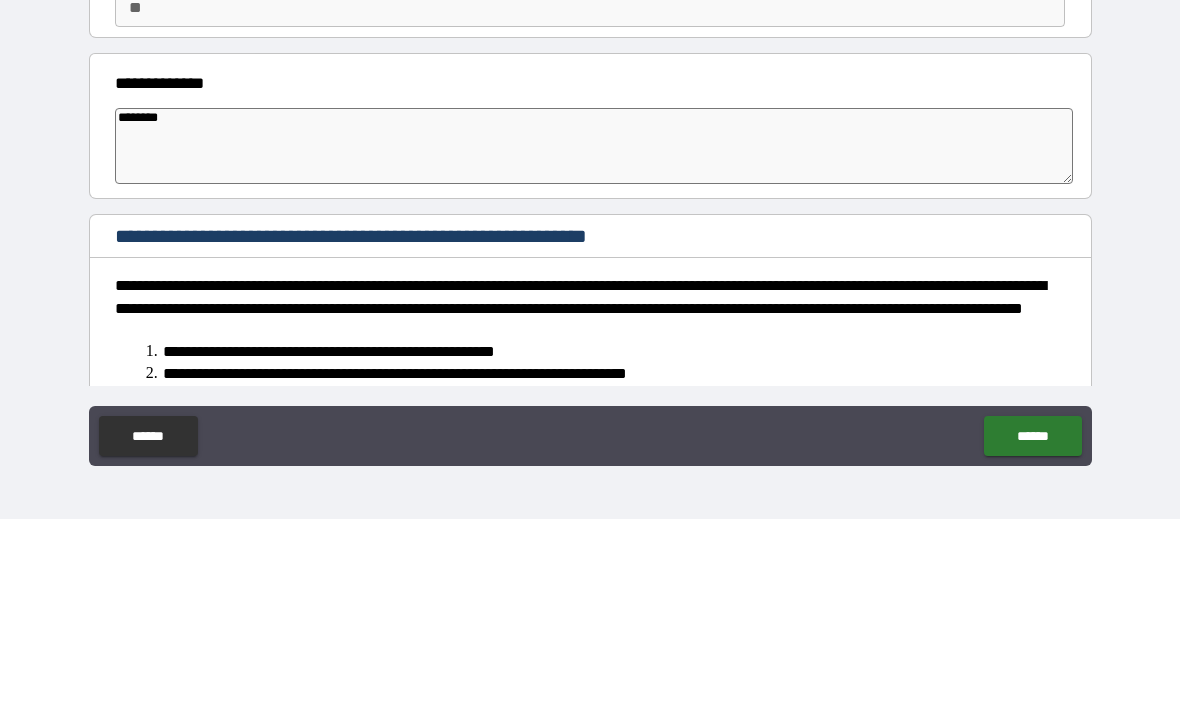 type on "*" 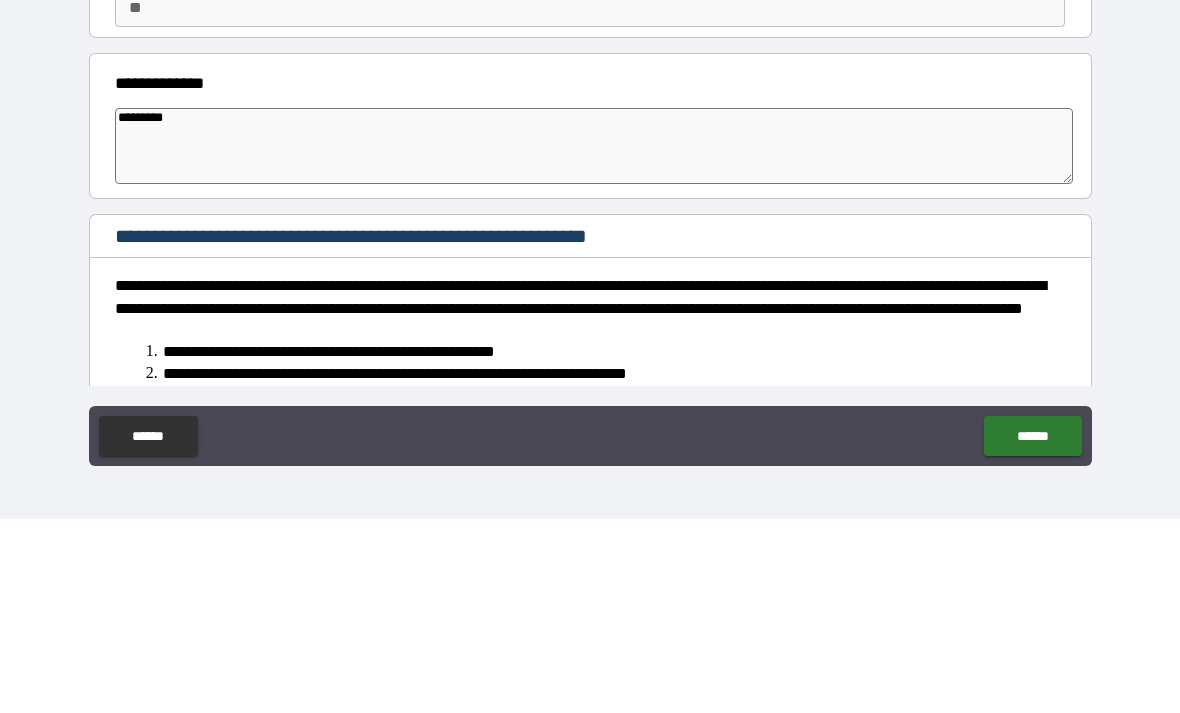 type on "*" 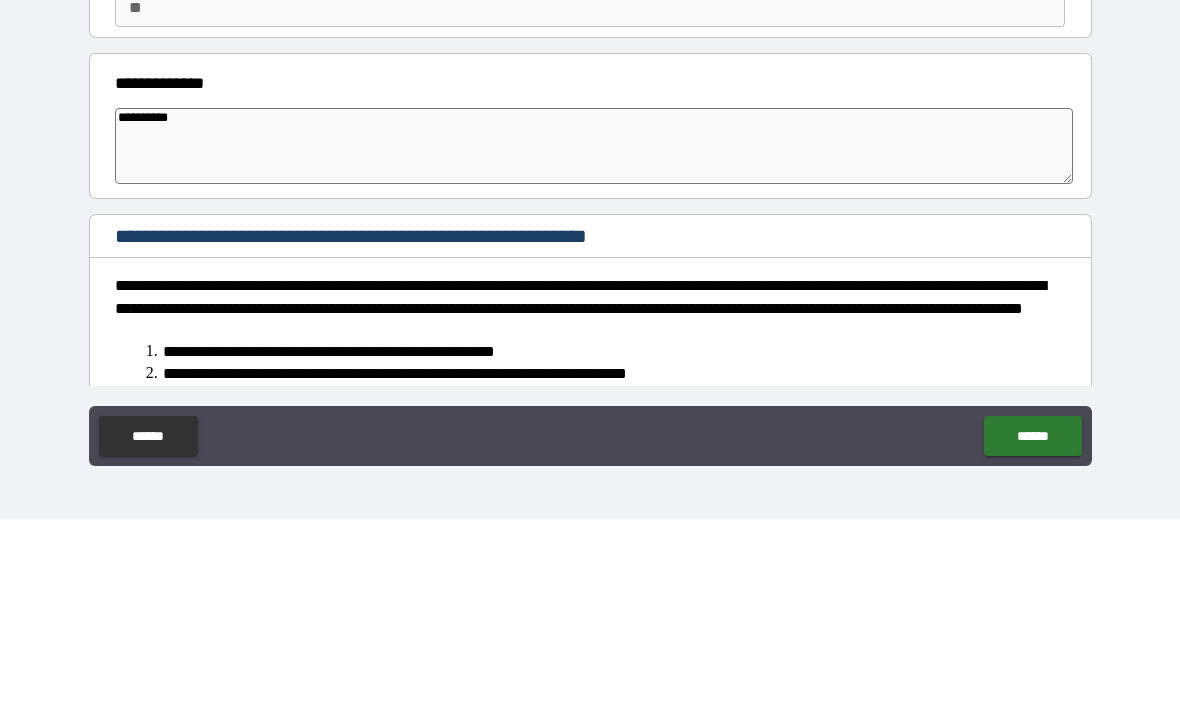 type on "*" 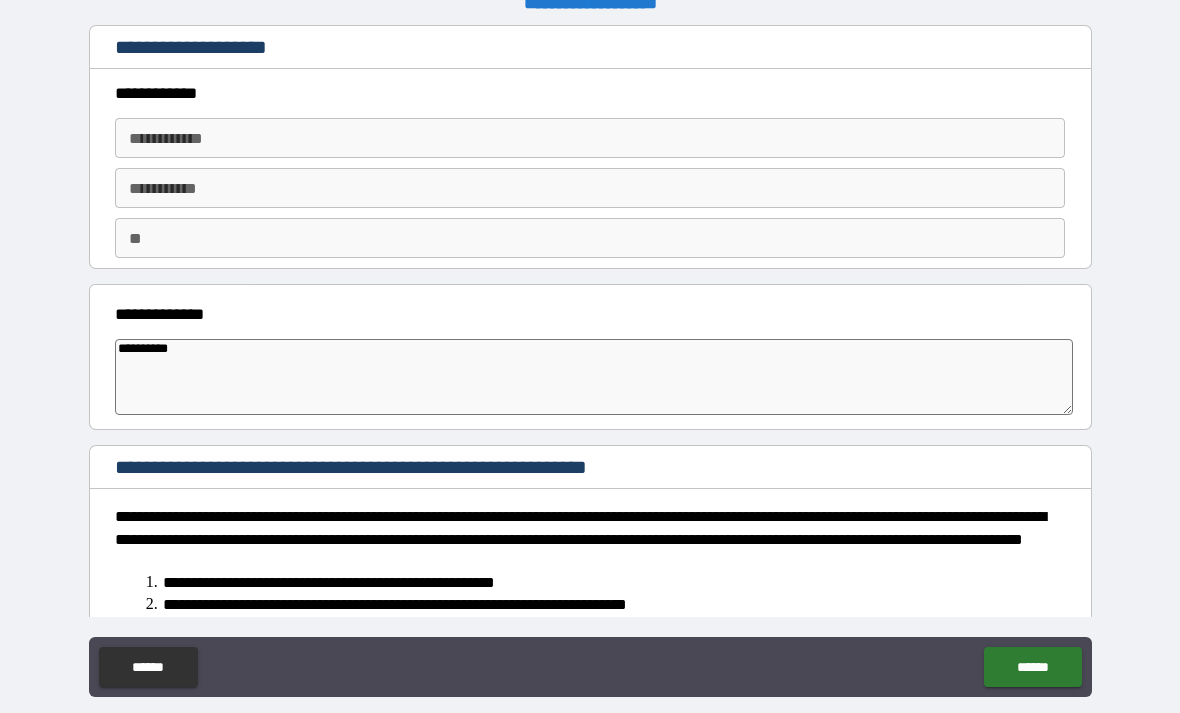 scroll, scrollTop: 0, scrollLeft: 0, axis: both 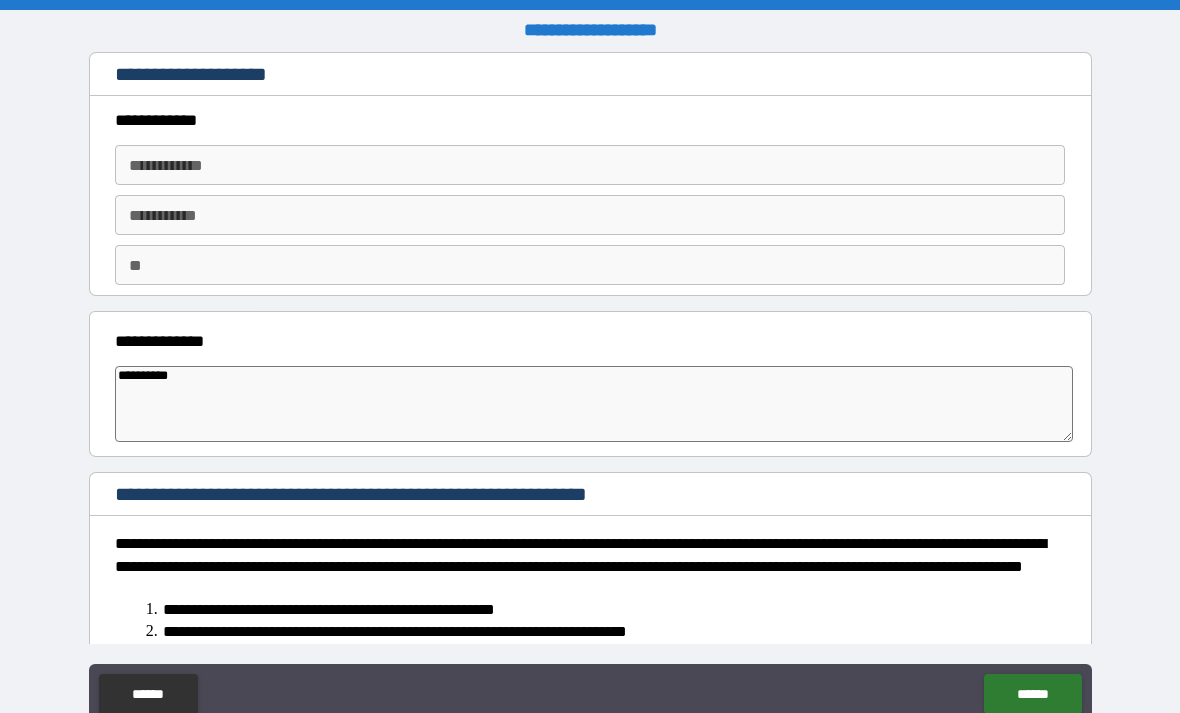 type on "**********" 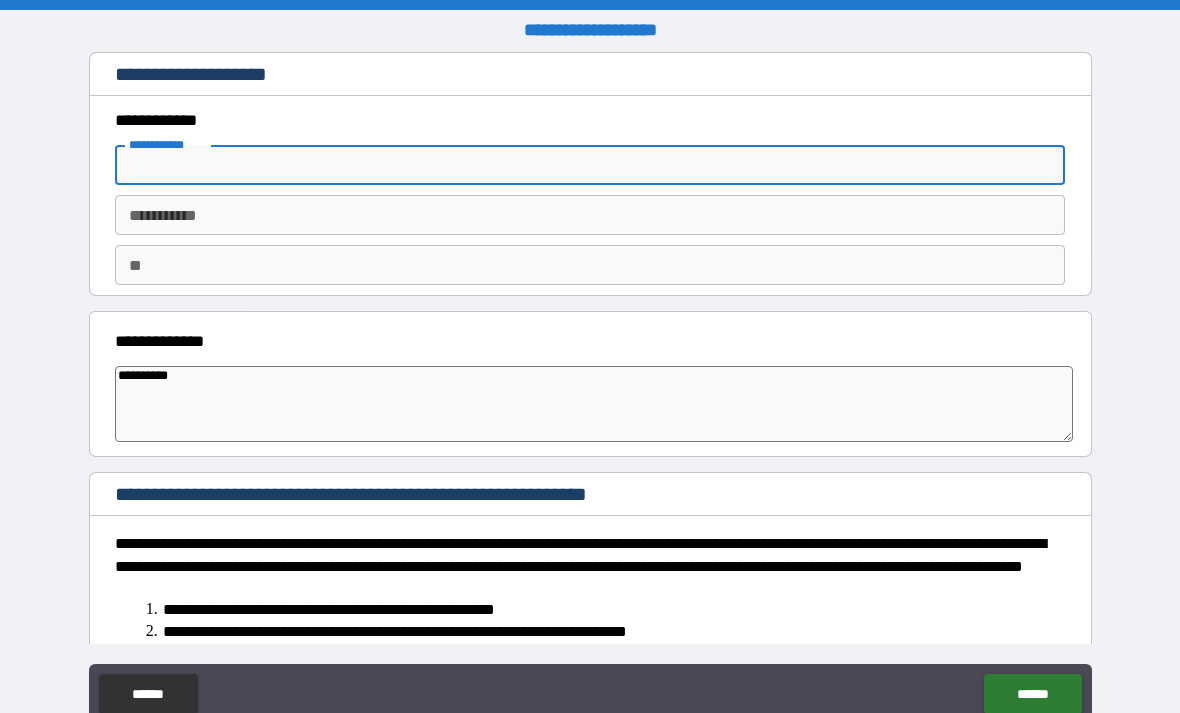 type on "*" 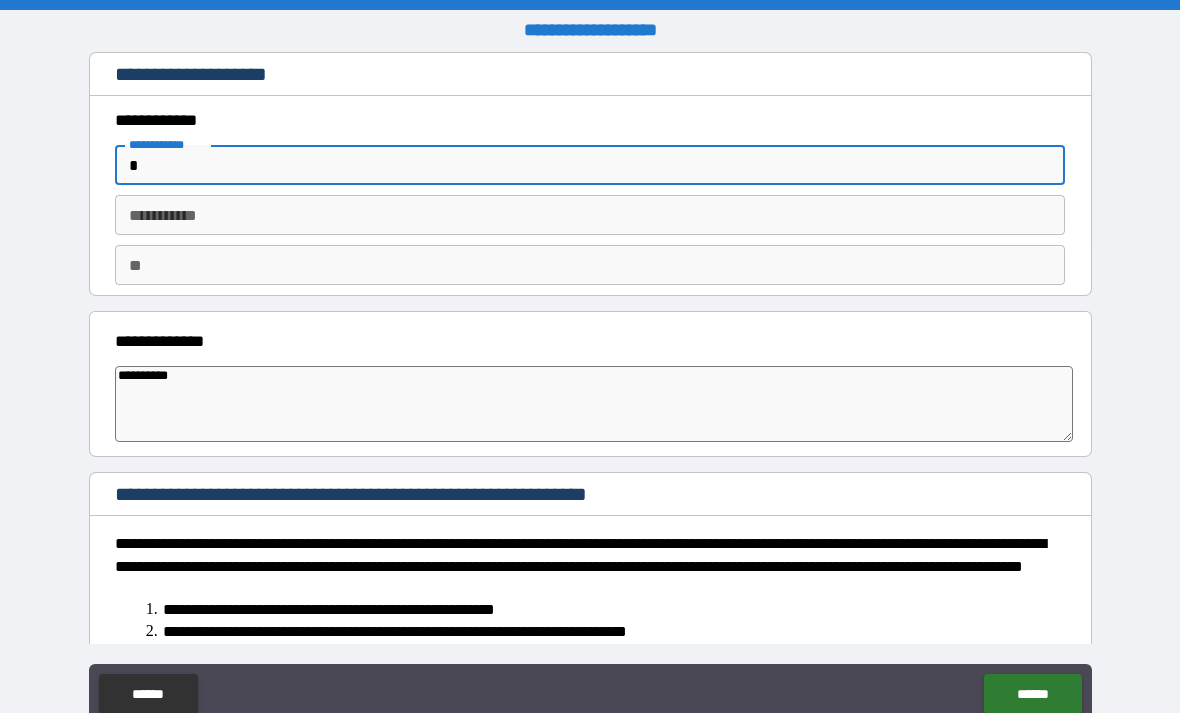 type on "*" 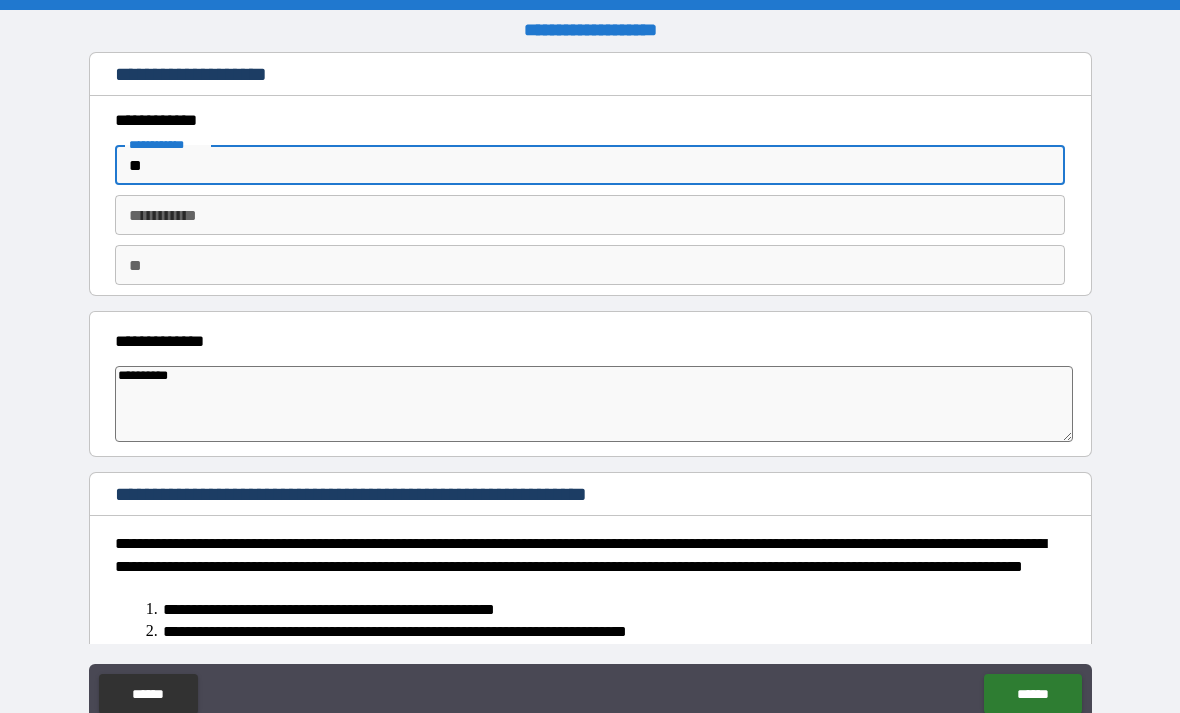 type on "*" 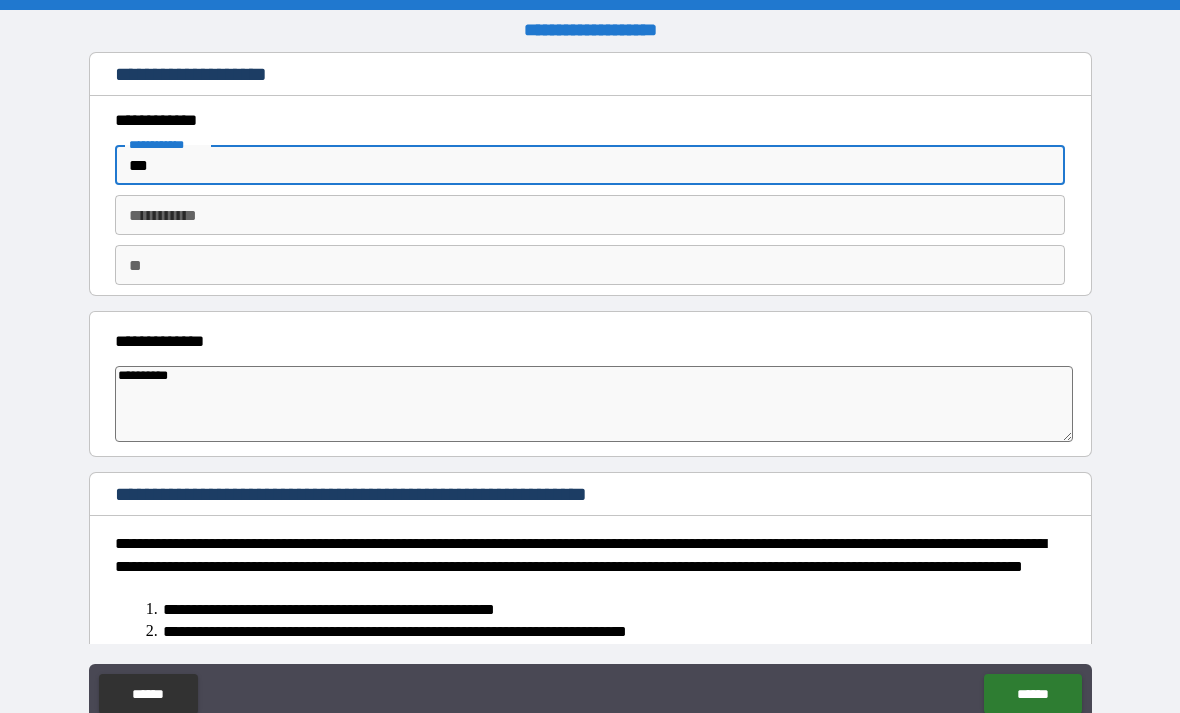 type on "*" 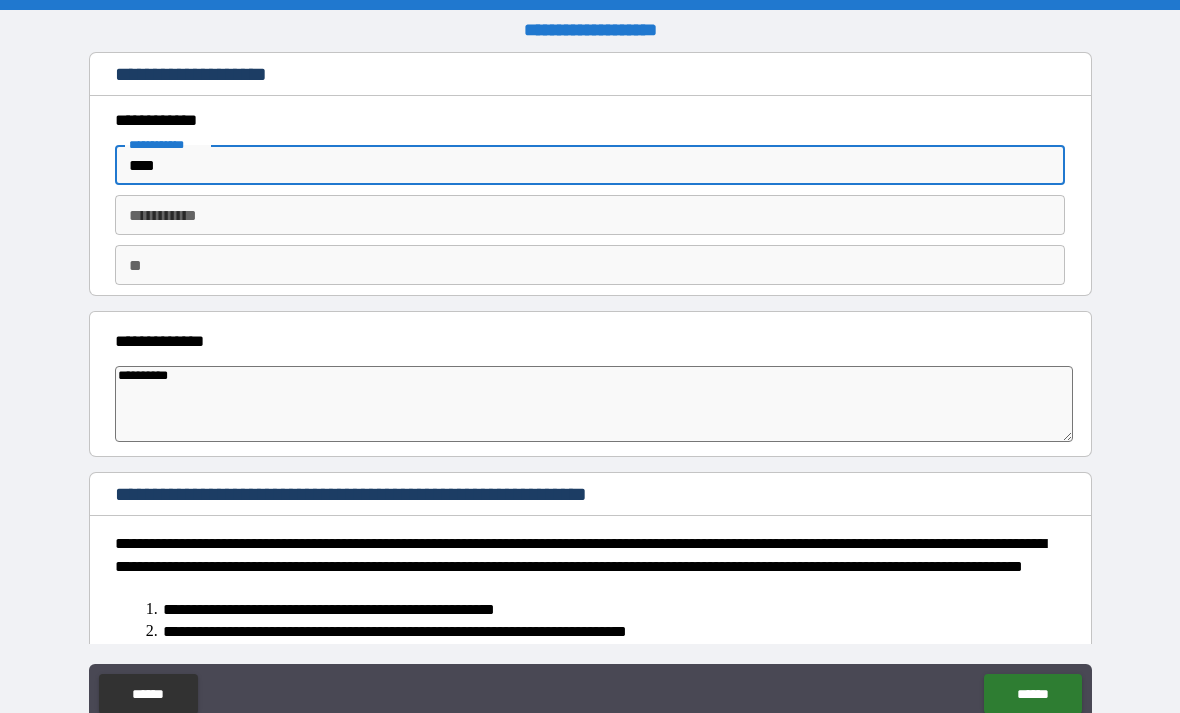 type on "*" 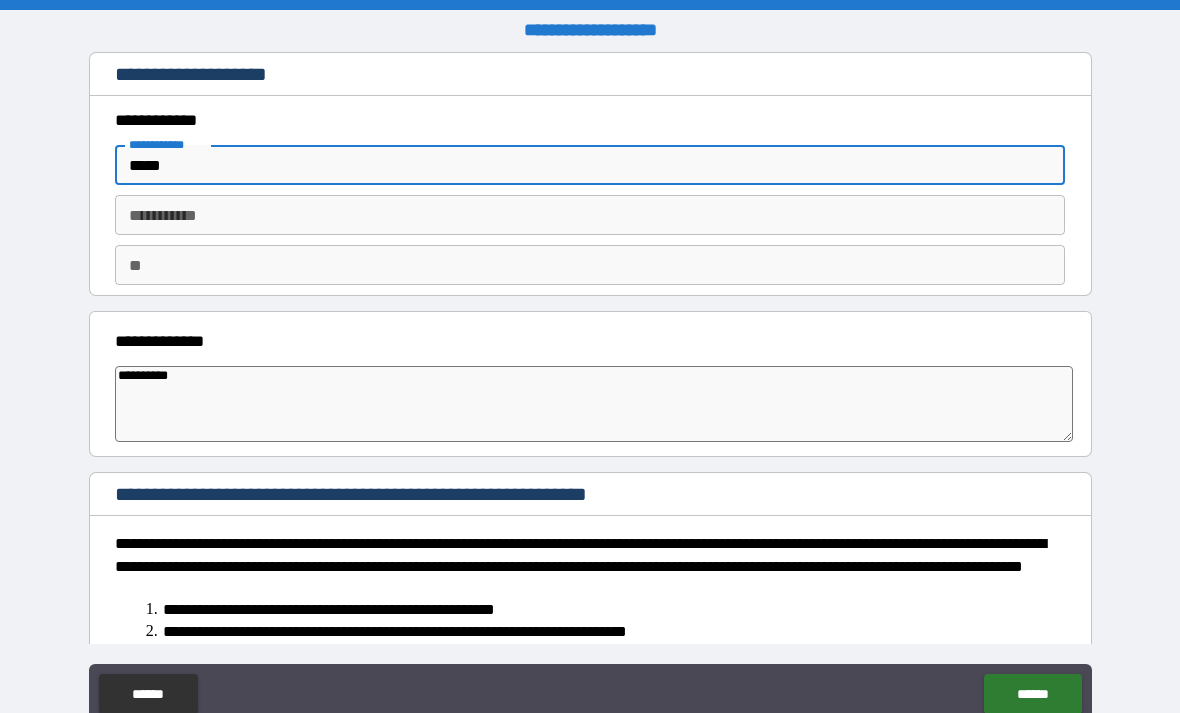 type on "*" 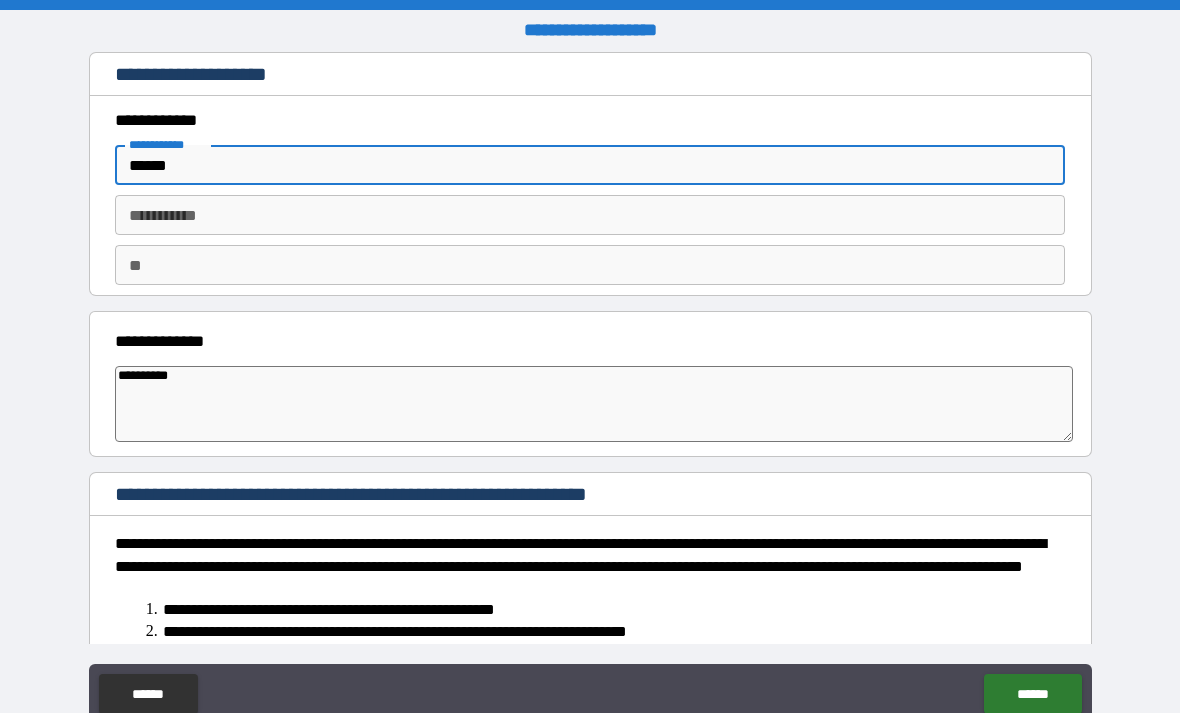 type on "*" 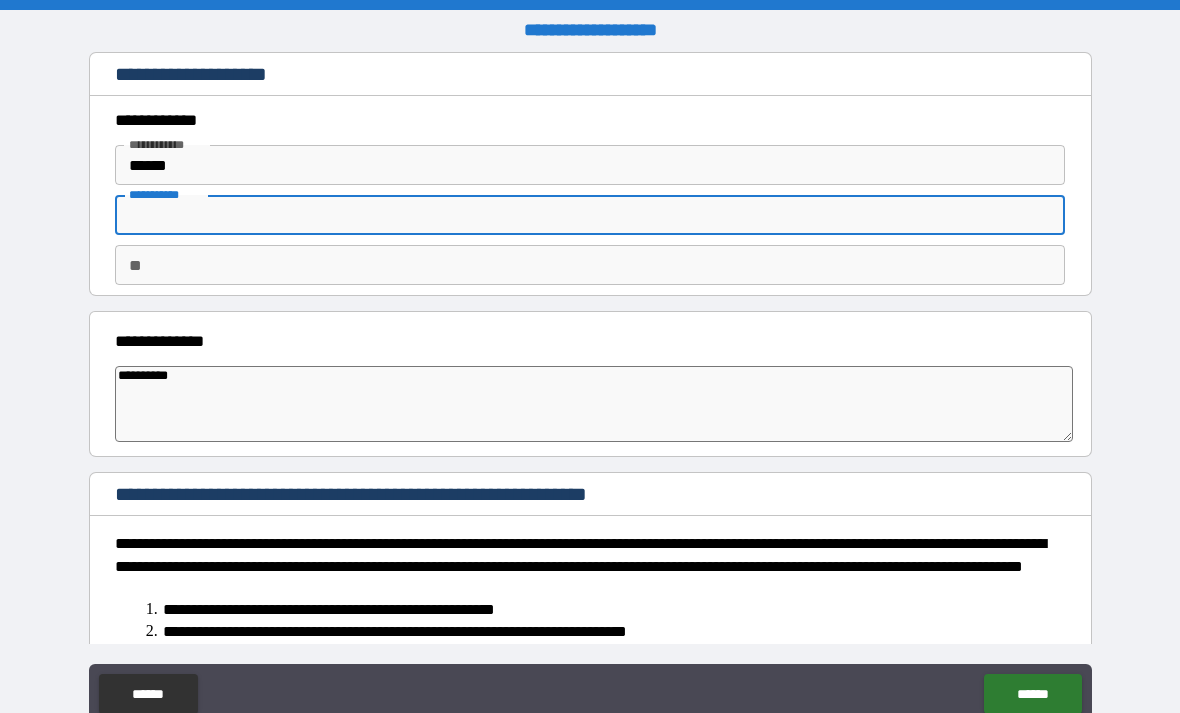 type on "*" 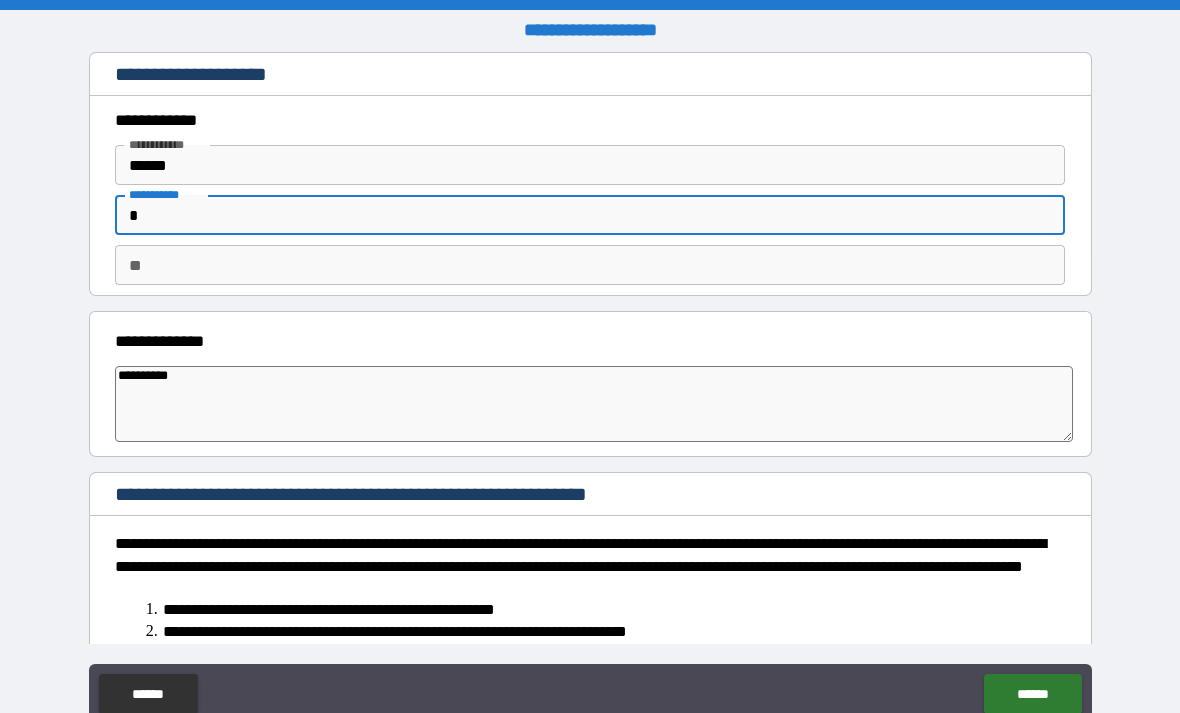 type on "*" 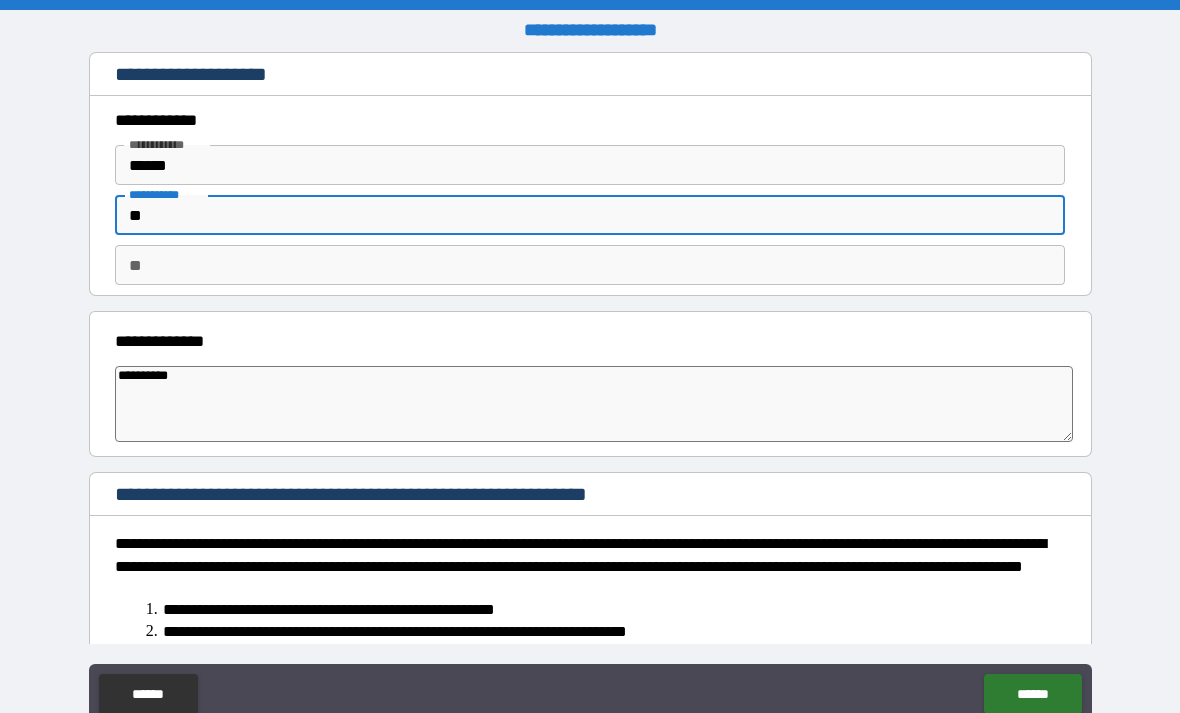 type on "*" 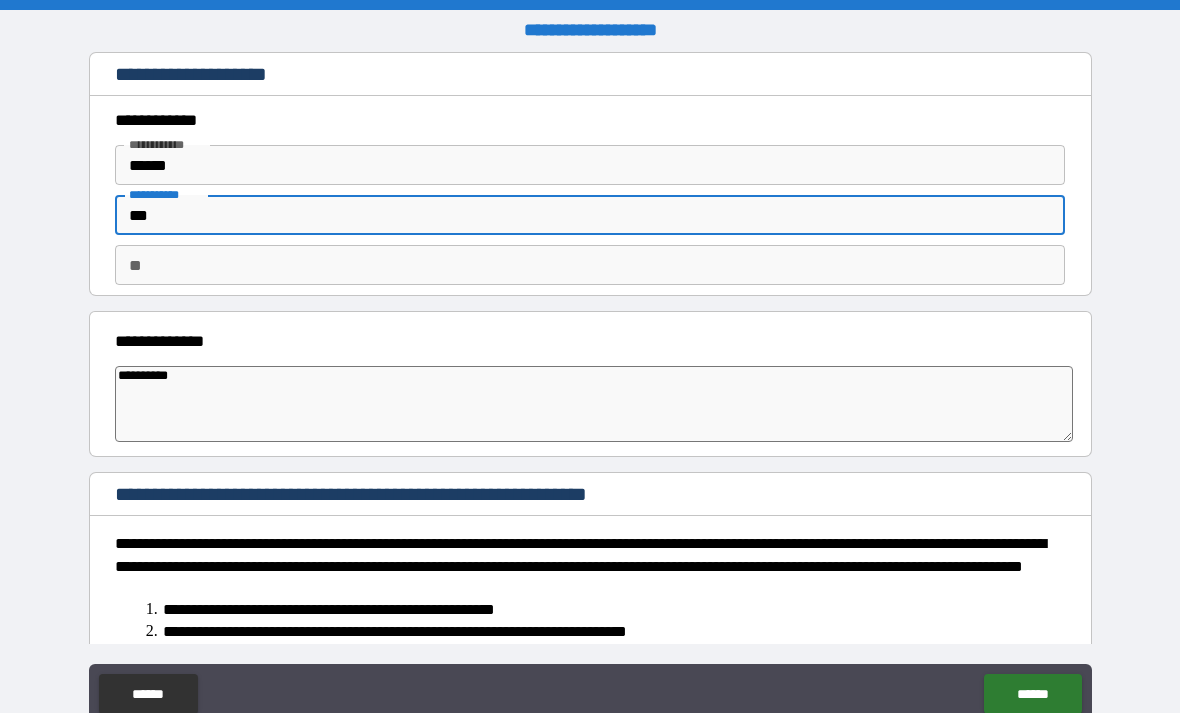 type on "*" 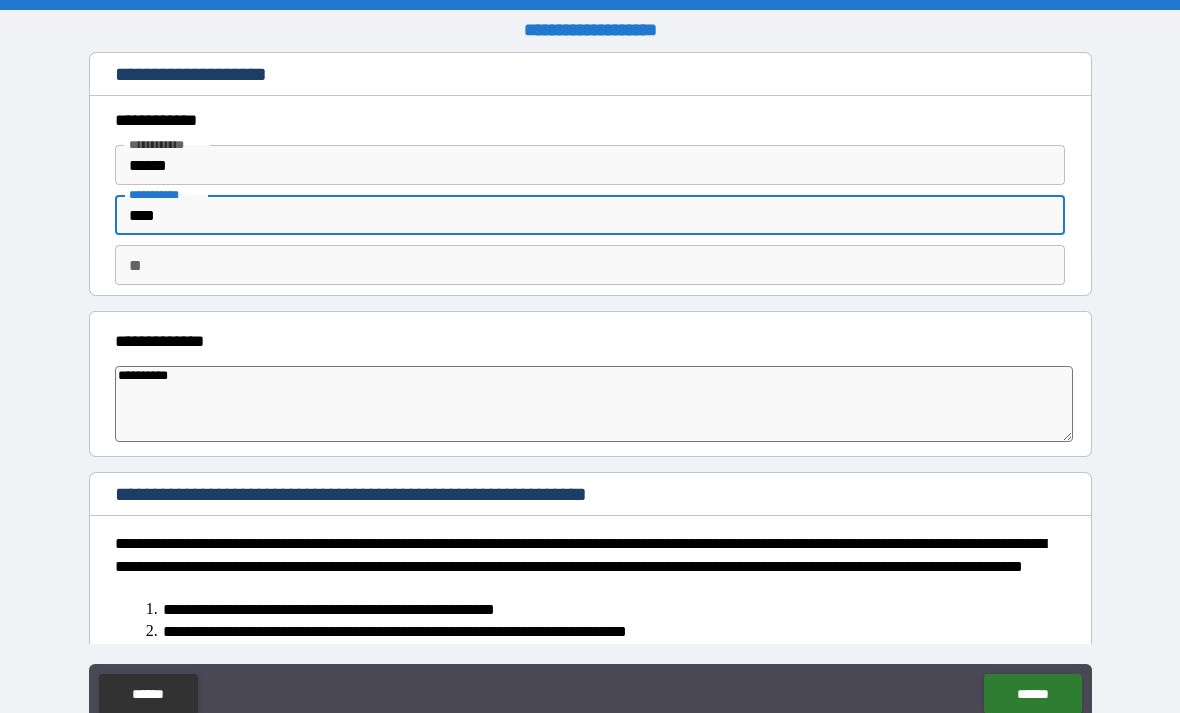 type on "*" 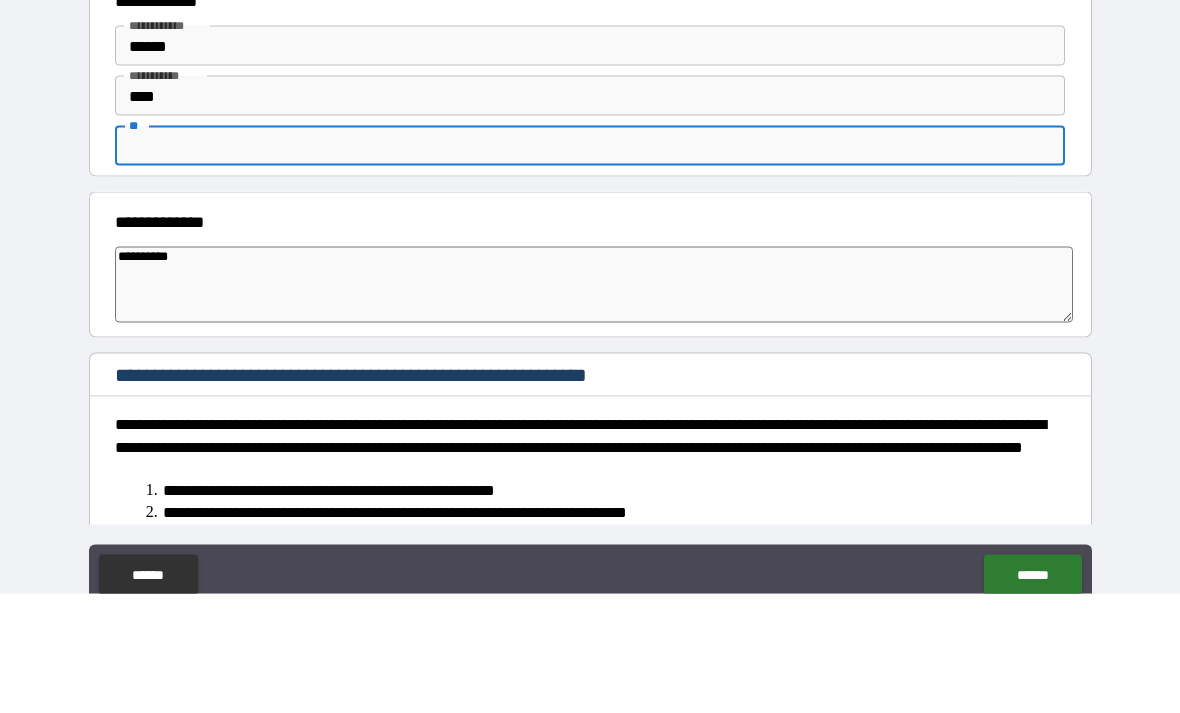 type on "*" 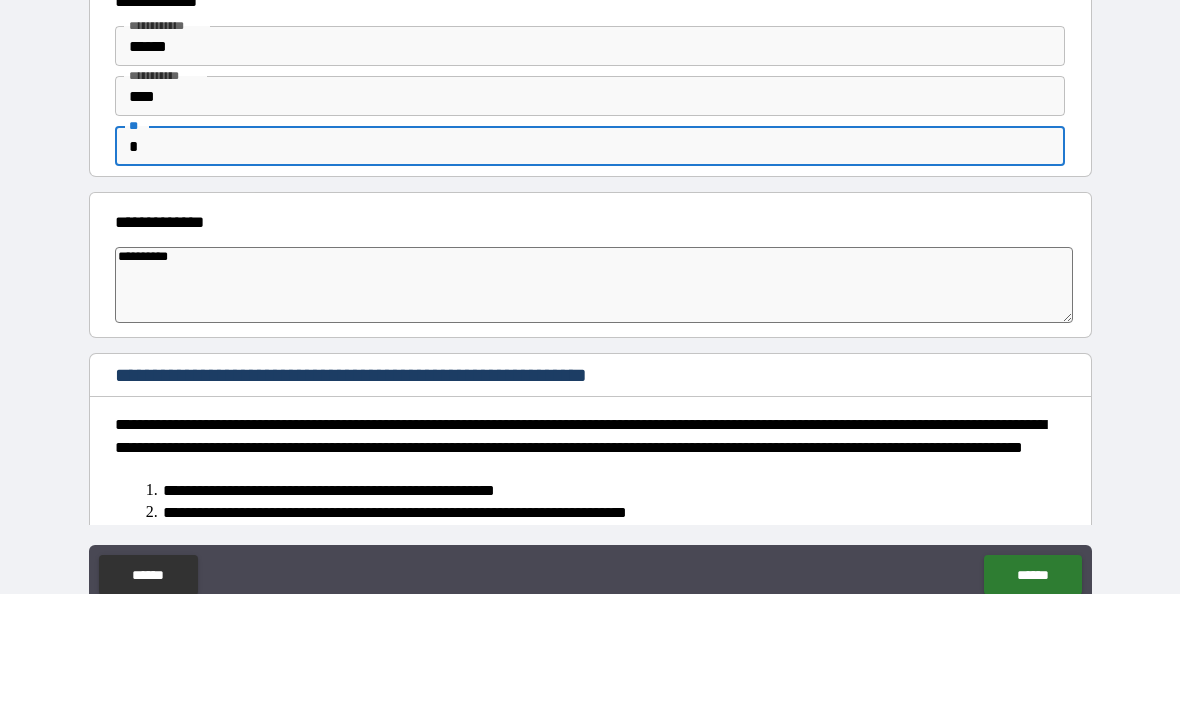 type on "*" 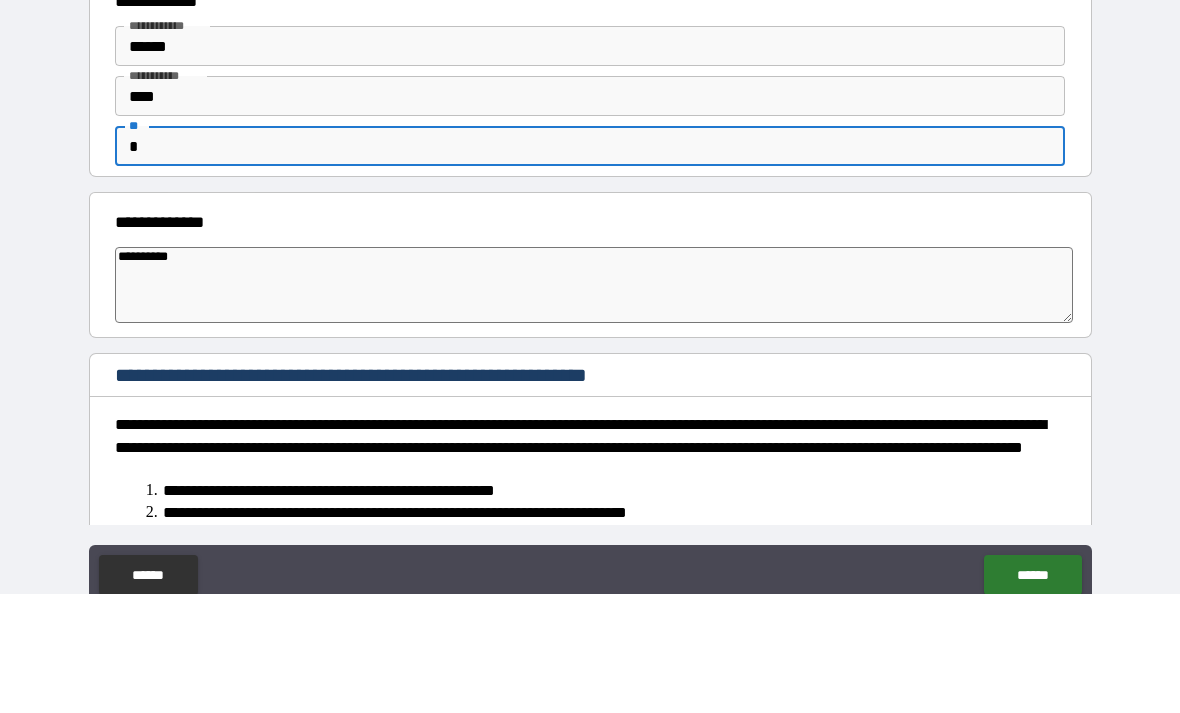 type on "**" 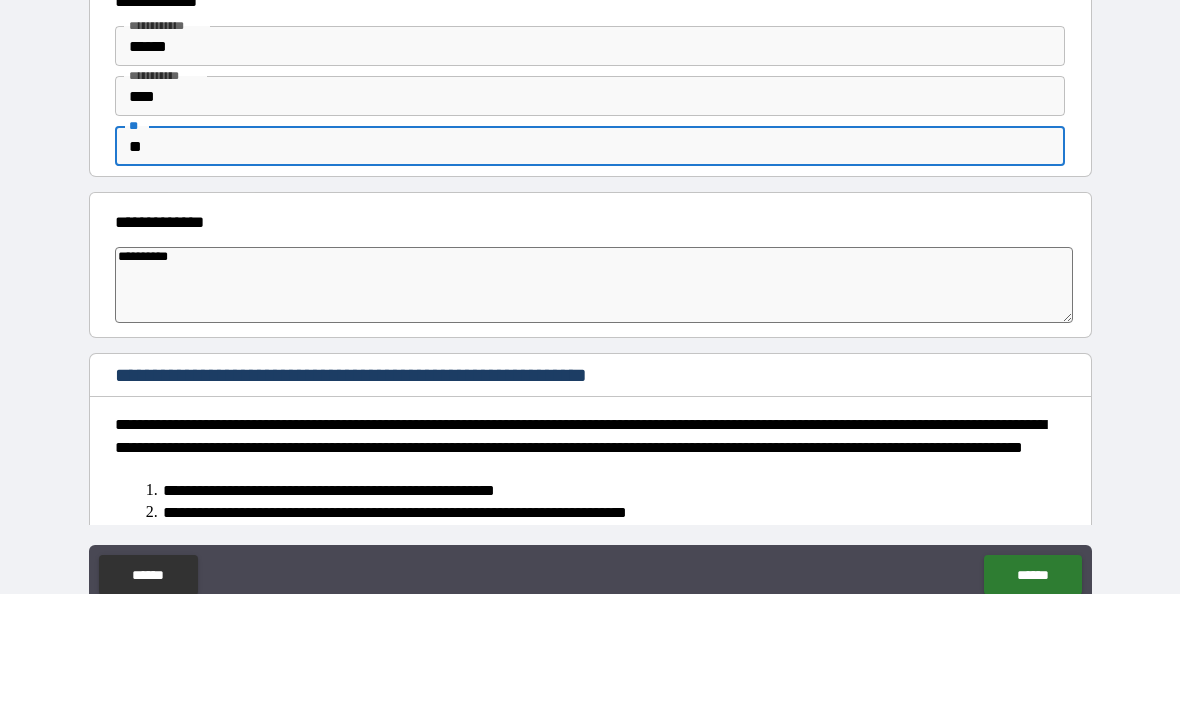 type on "*" 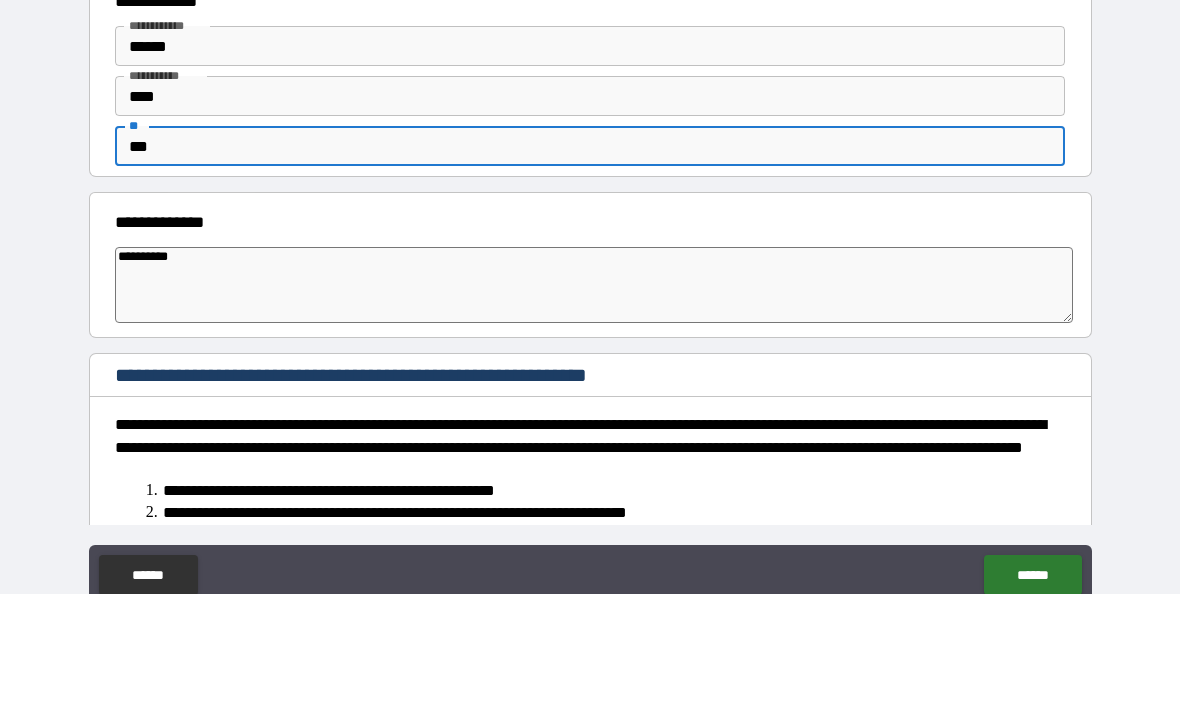 type on "*" 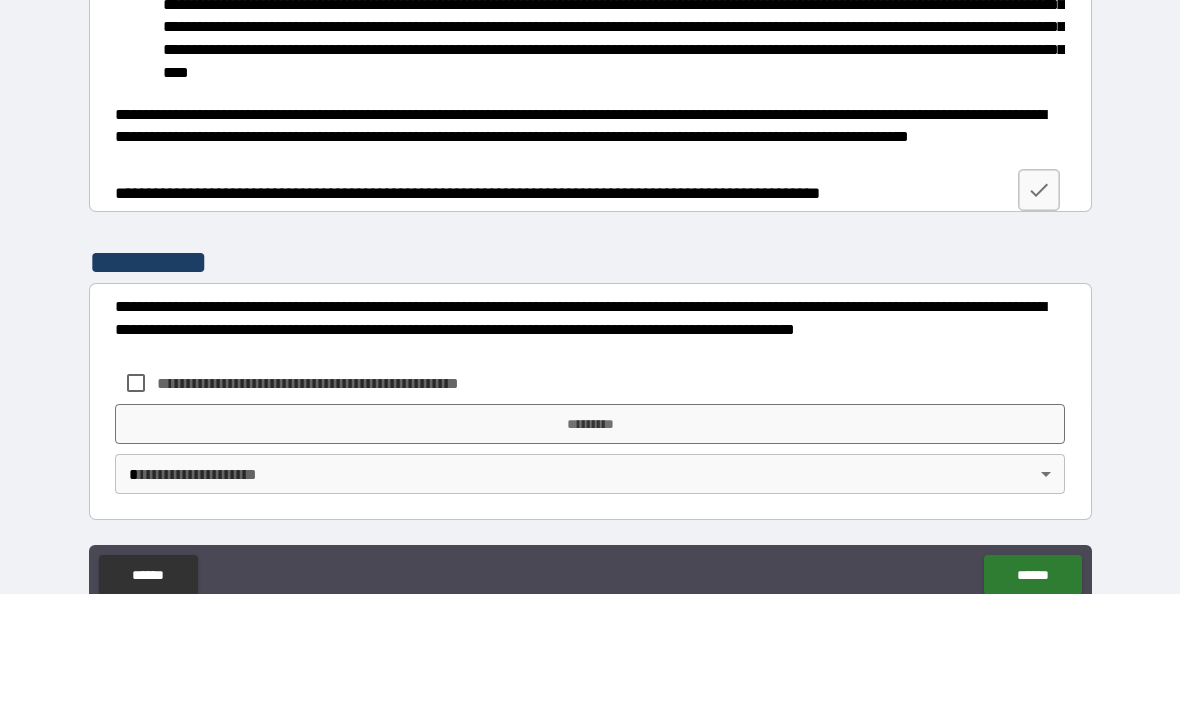scroll, scrollTop: 597, scrollLeft: 0, axis: vertical 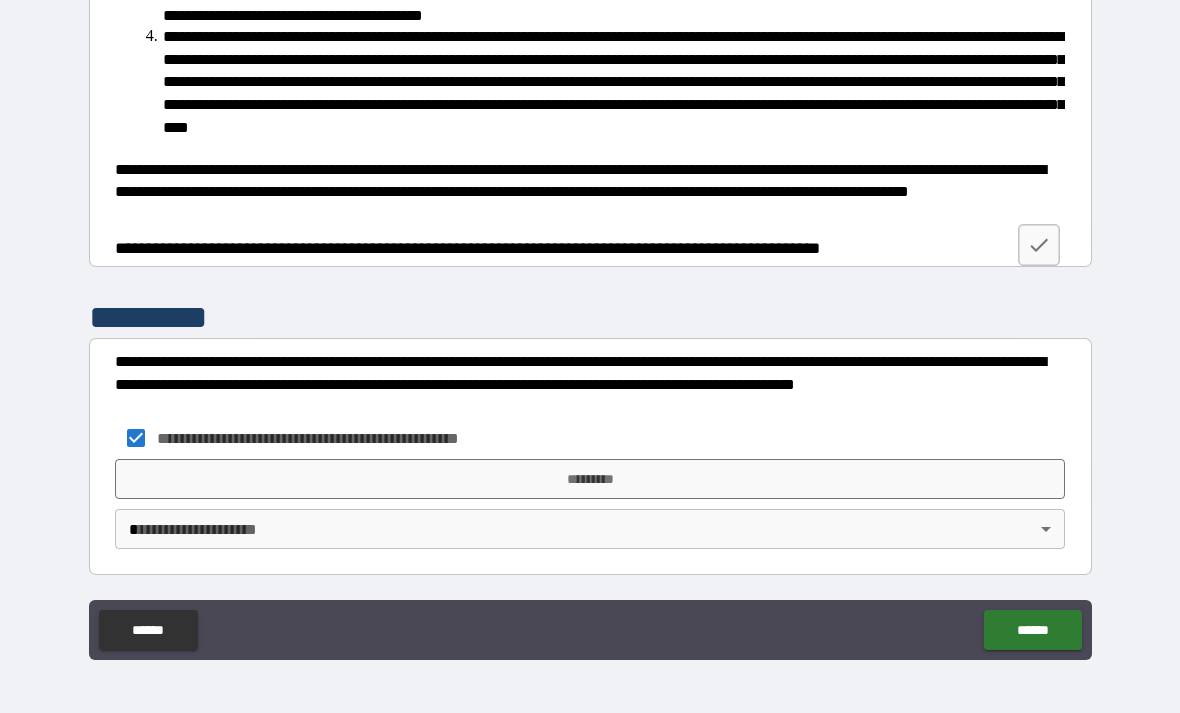 click on "*********" at bounding box center [590, 479] 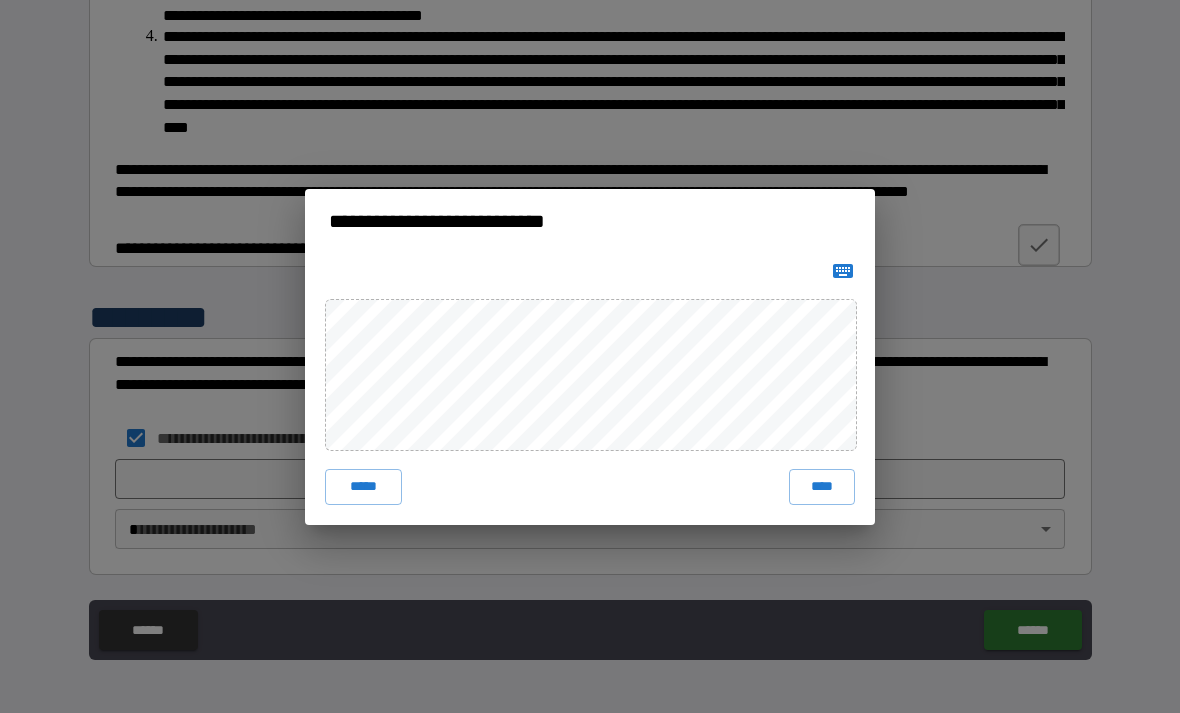 click on "****" at bounding box center [822, 487] 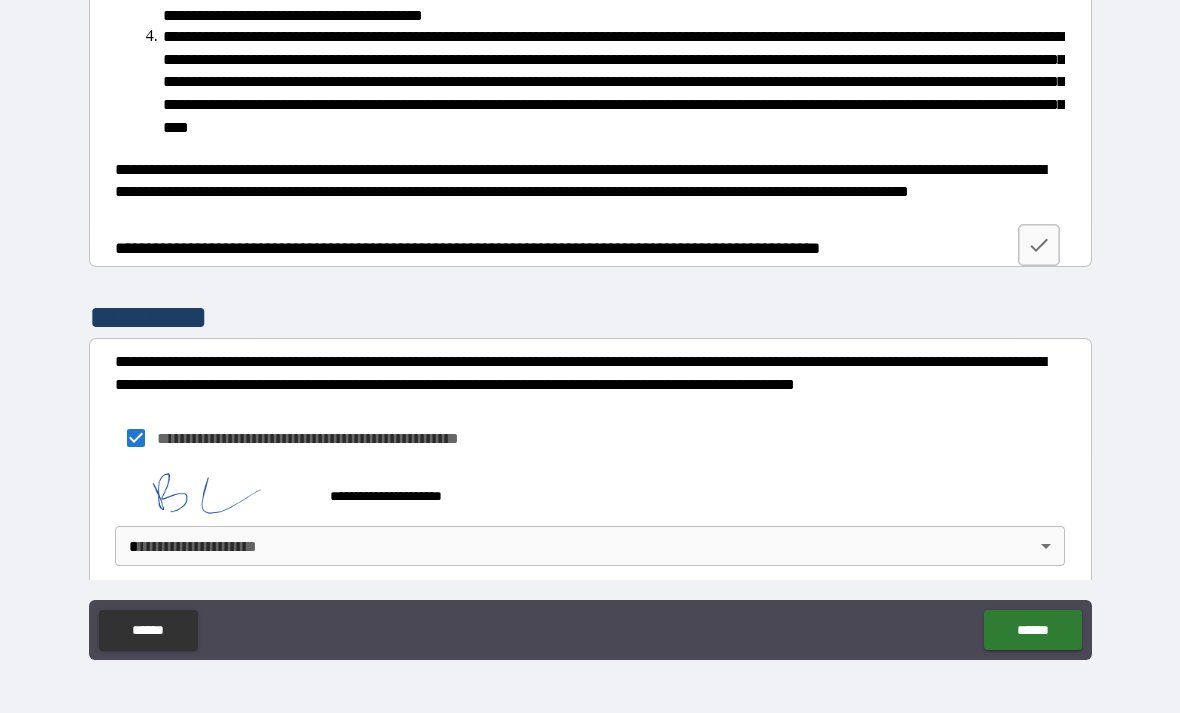 scroll, scrollTop: 587, scrollLeft: 0, axis: vertical 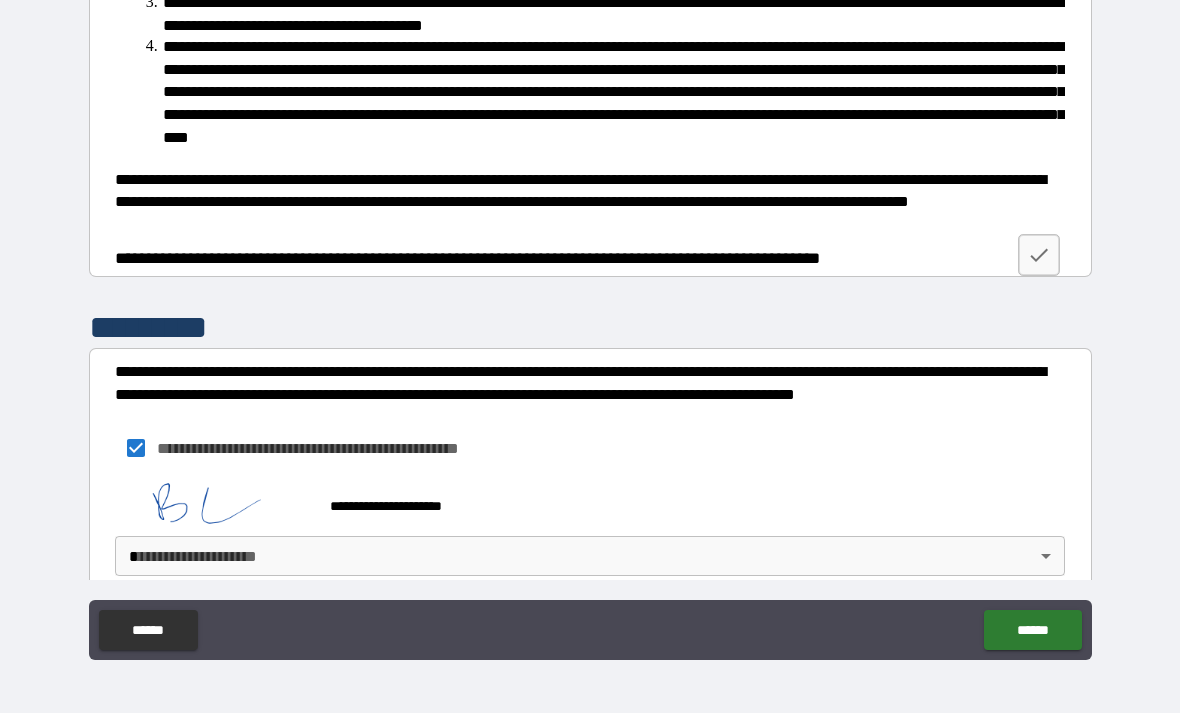 click on "**********" at bounding box center (590, 324) 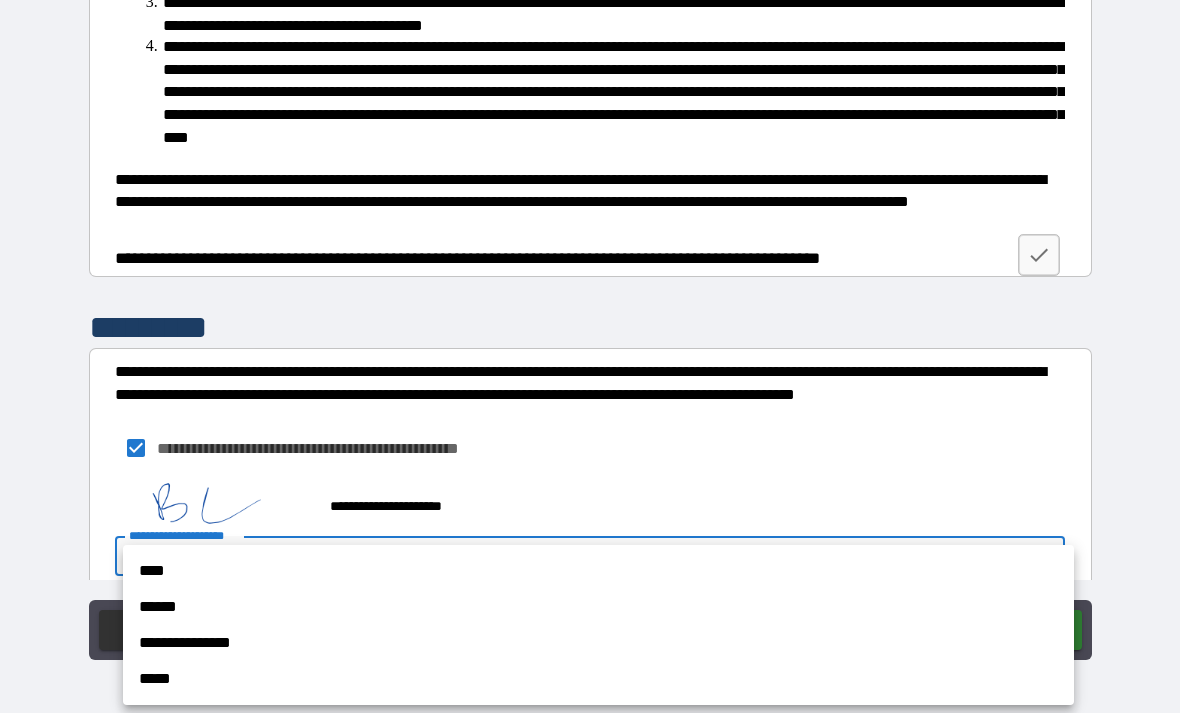click on "**********" at bounding box center [598, 643] 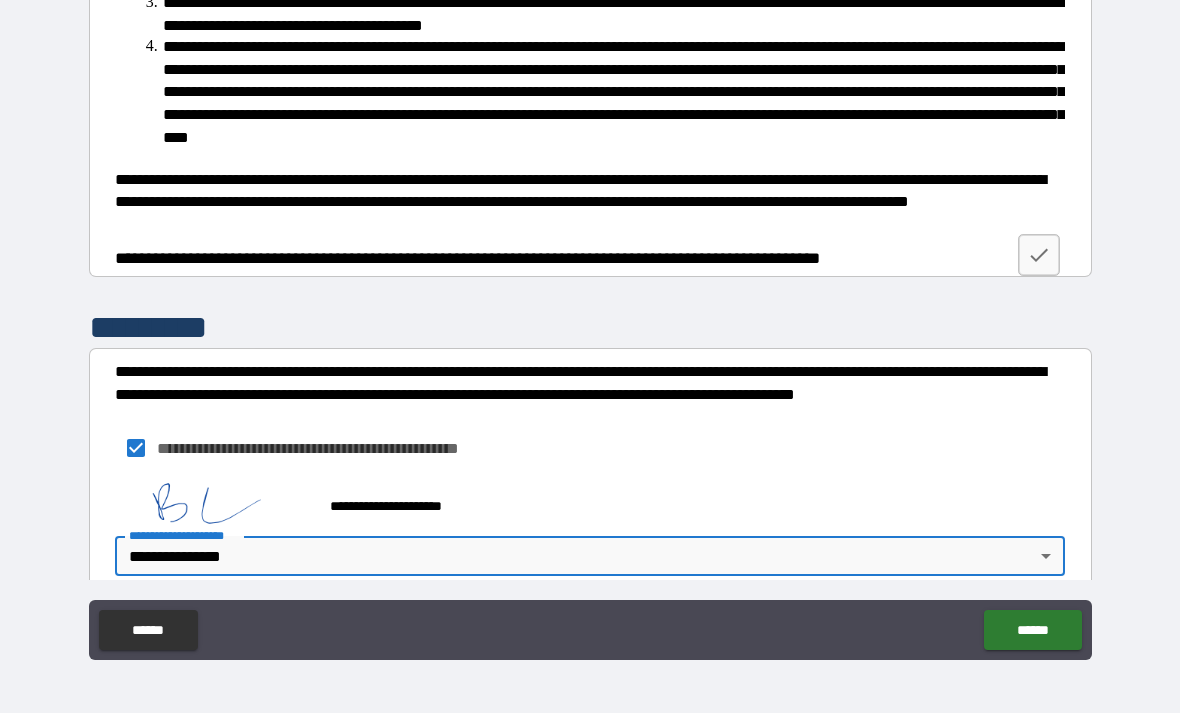 click on "******" at bounding box center (1032, 630) 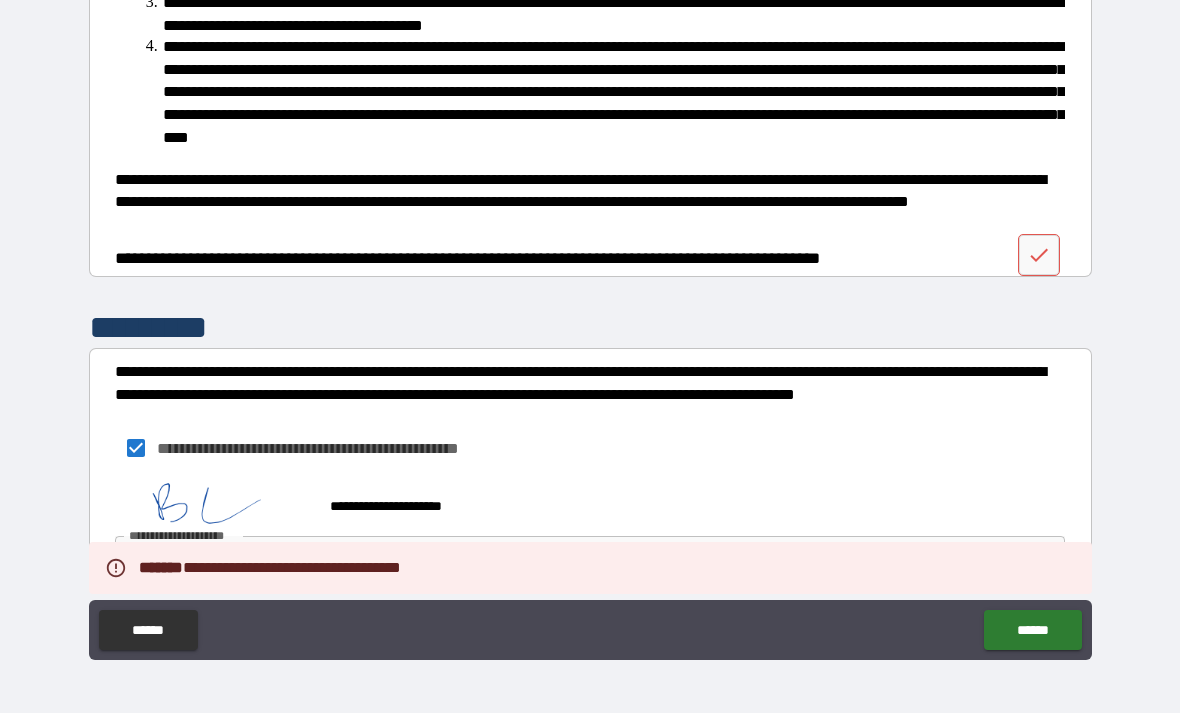 type on "*" 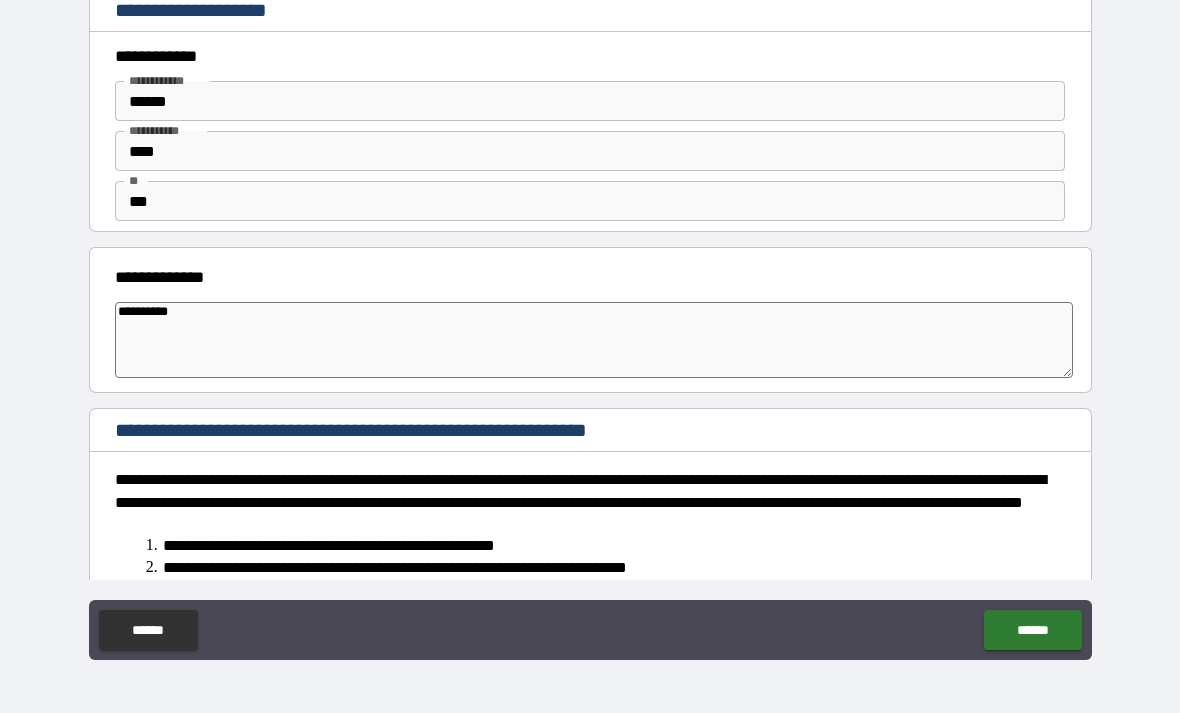 scroll, scrollTop: 0, scrollLeft: 0, axis: both 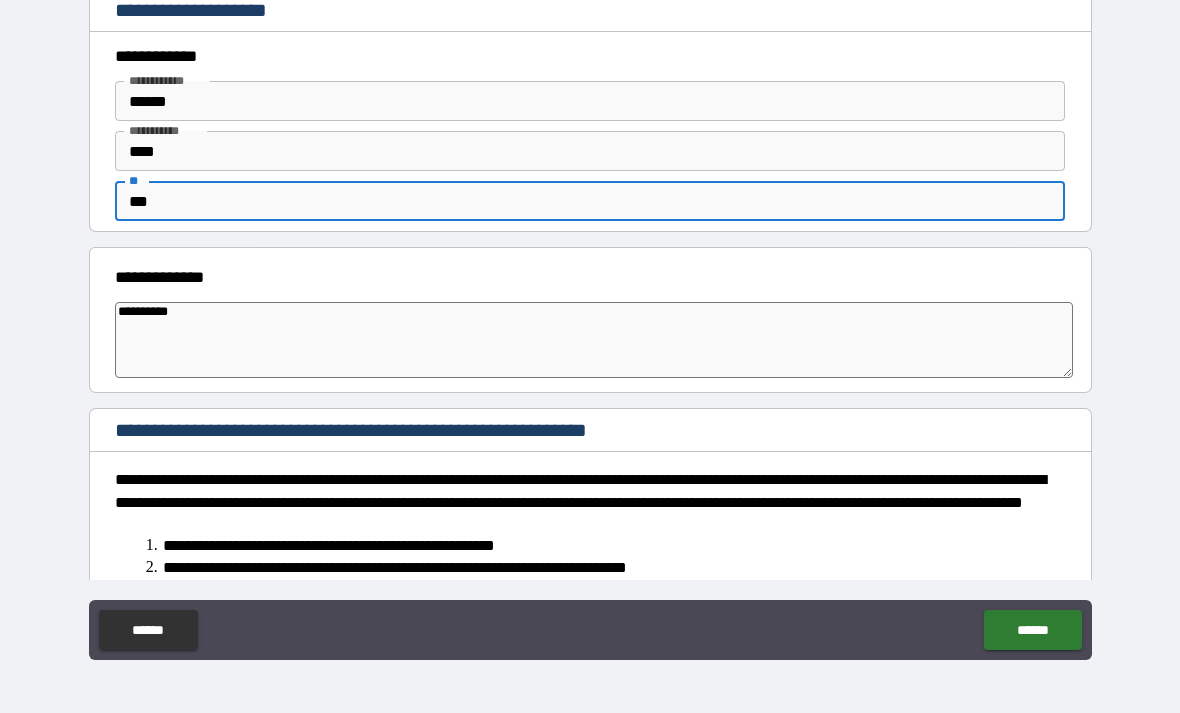 type 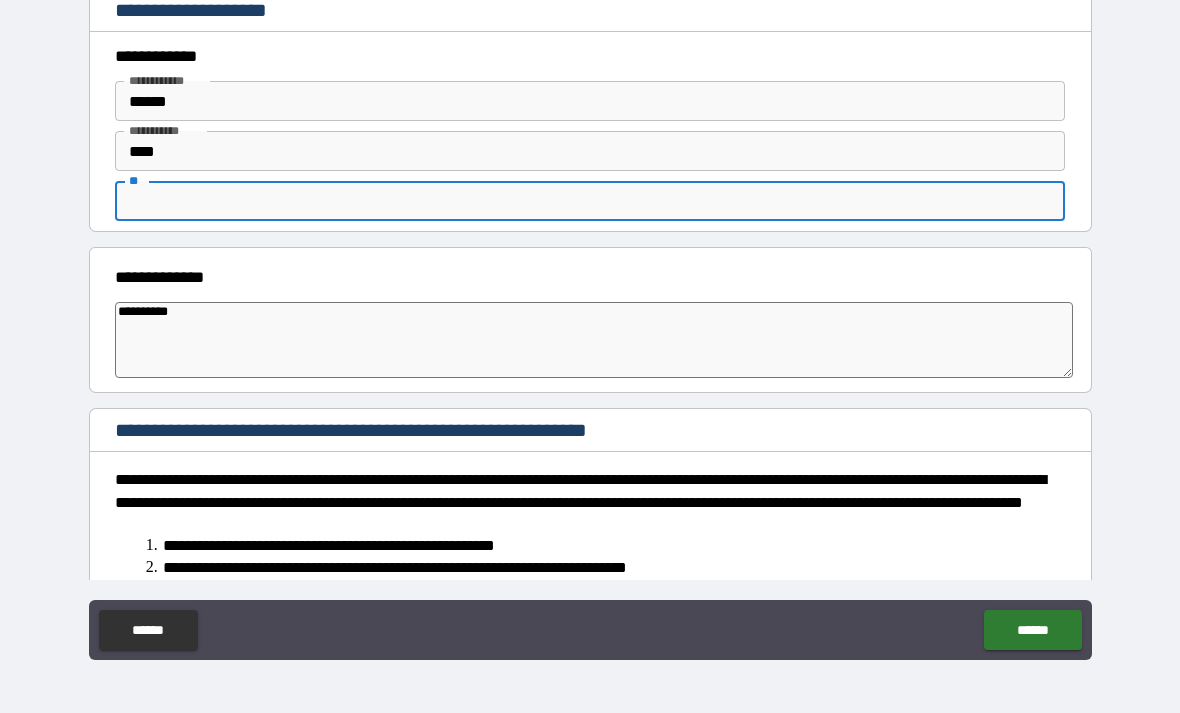 type on "*" 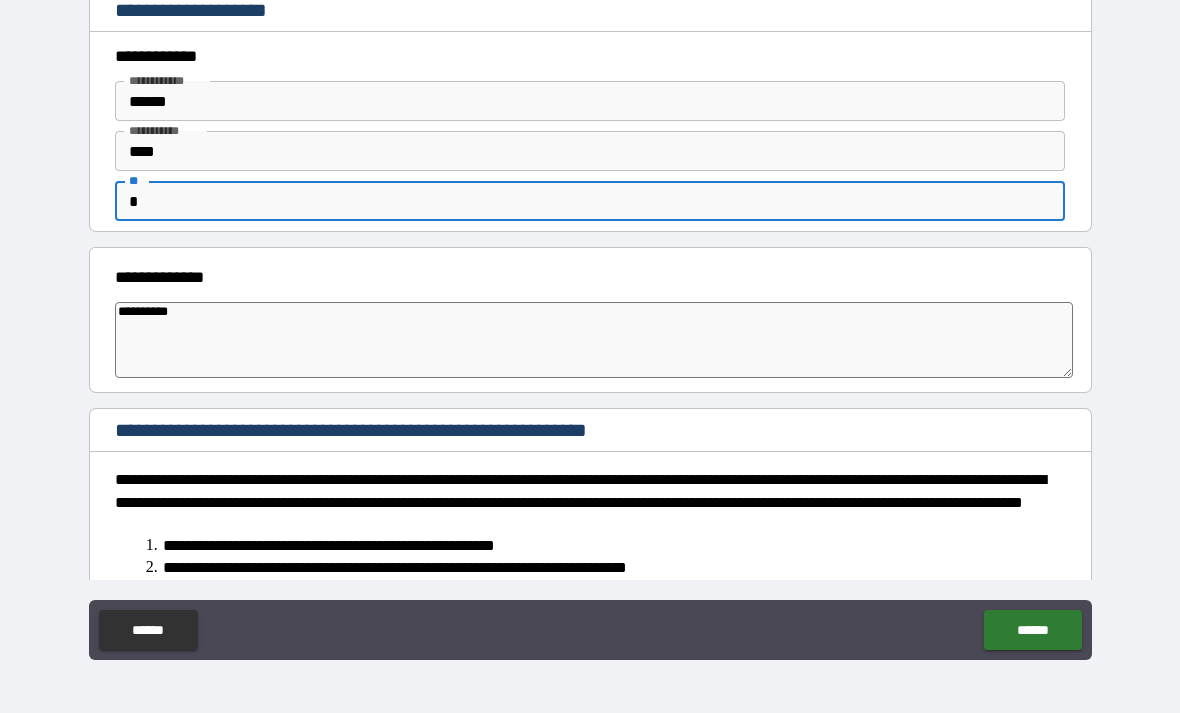 type on "*" 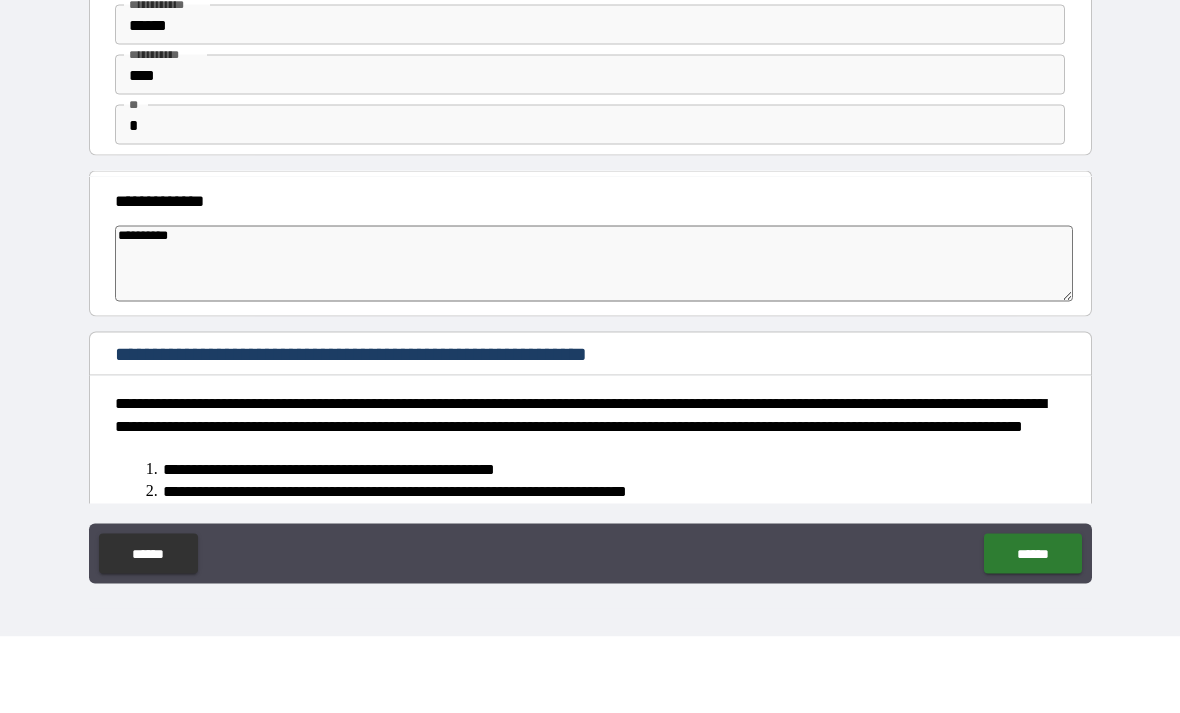 click on "*" at bounding box center [590, 201] 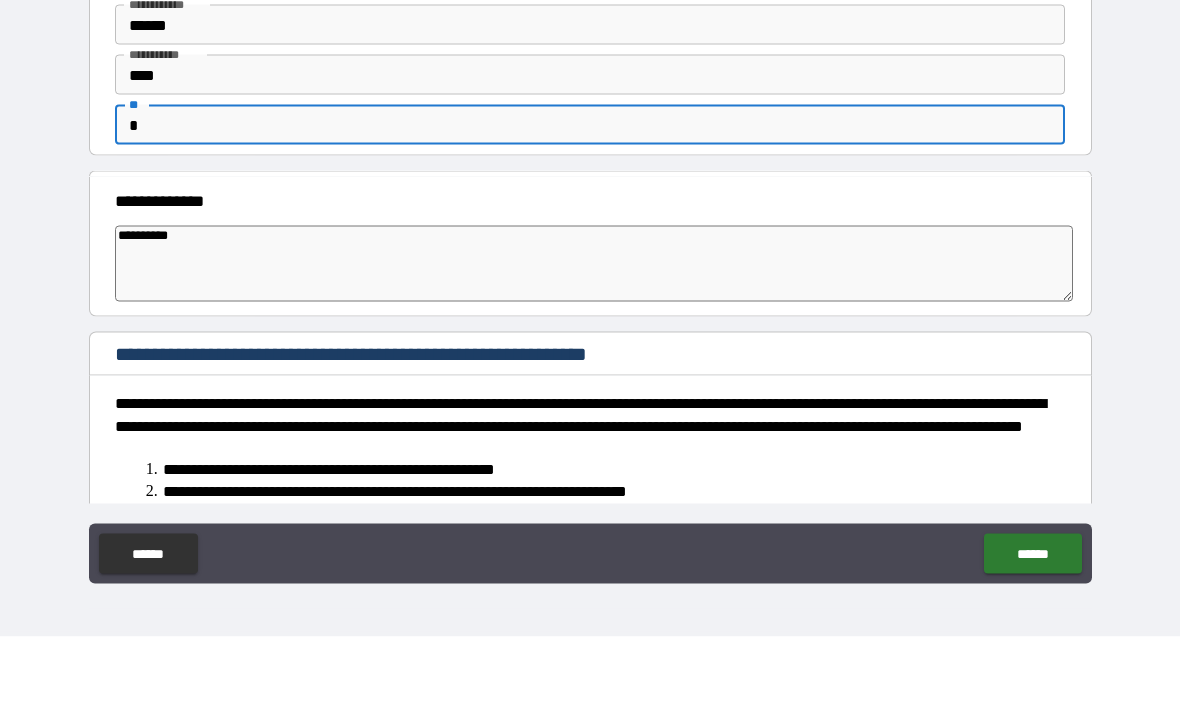 type 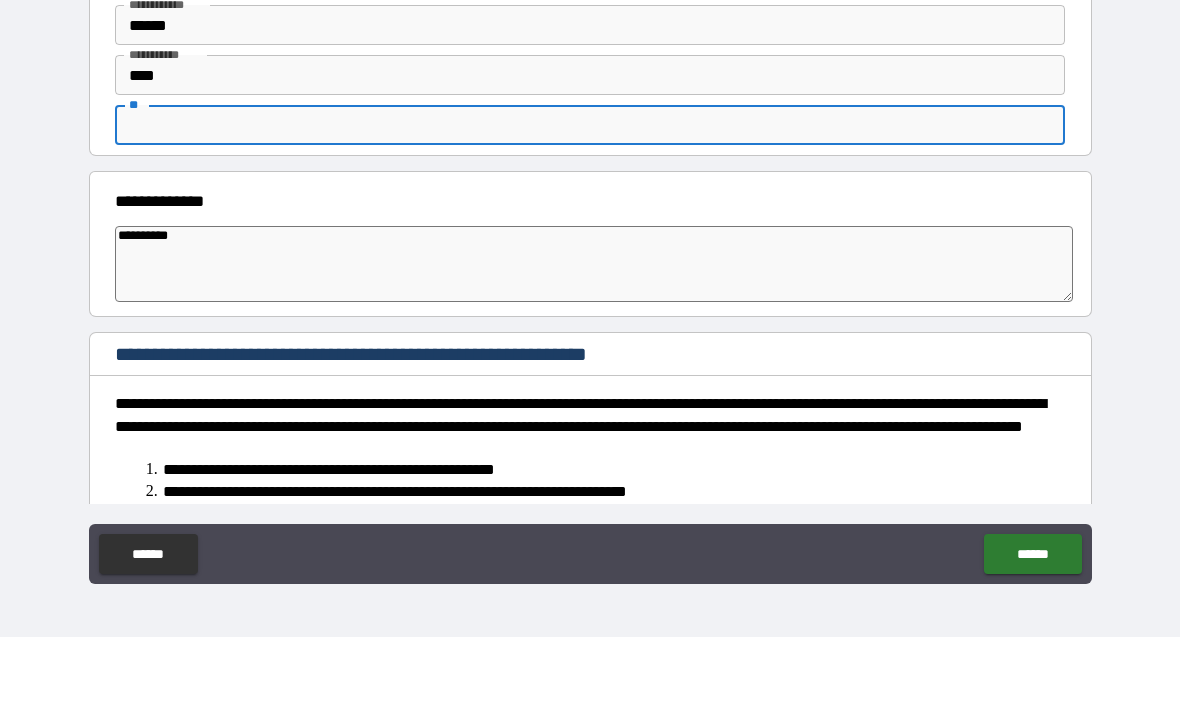 type on "*" 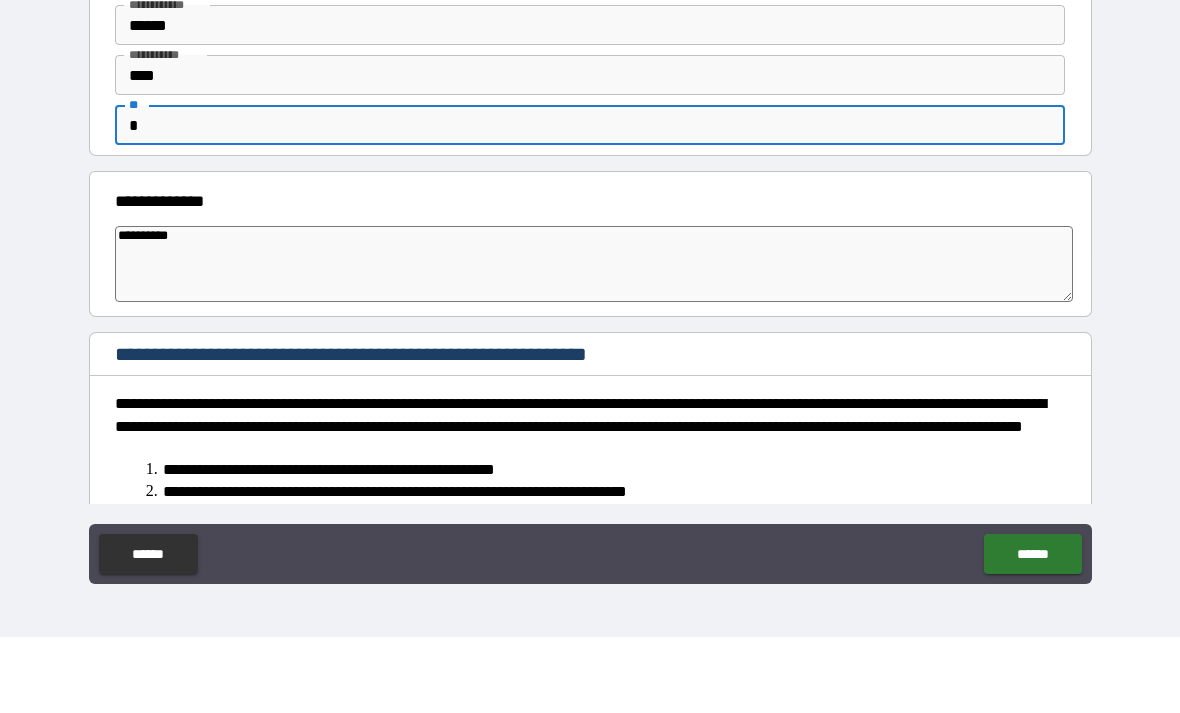 type on "*" 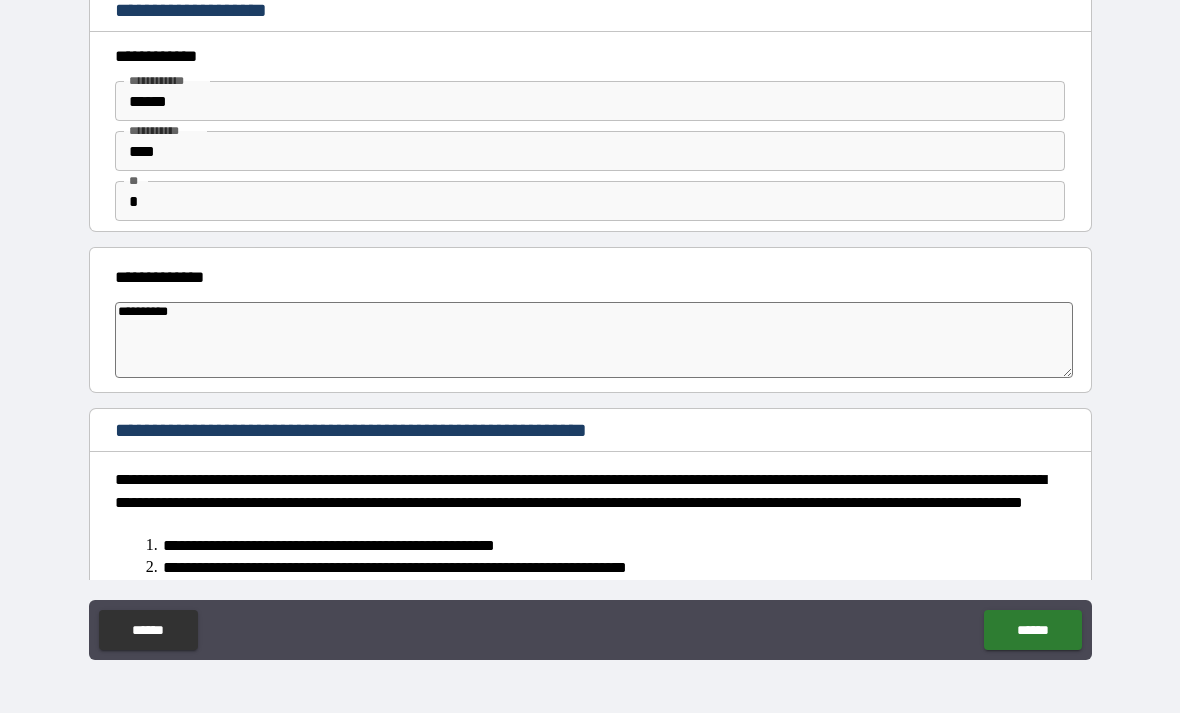click on "****" at bounding box center (590, 151) 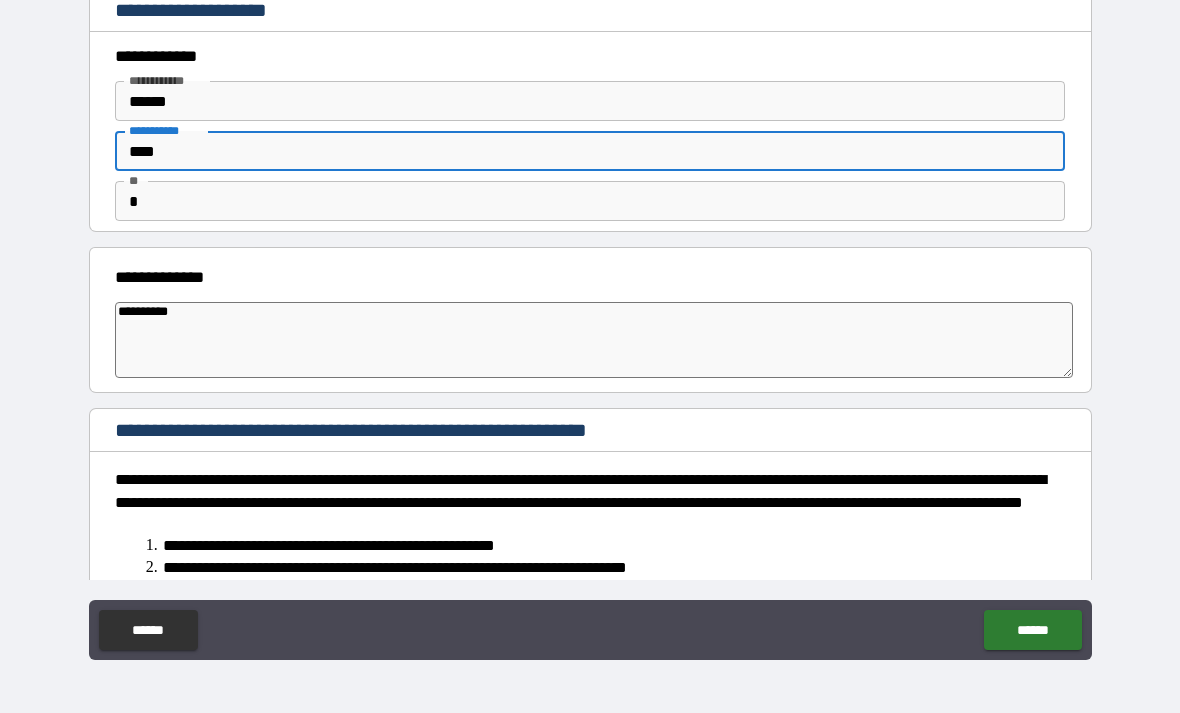 click on "****" at bounding box center (590, 151) 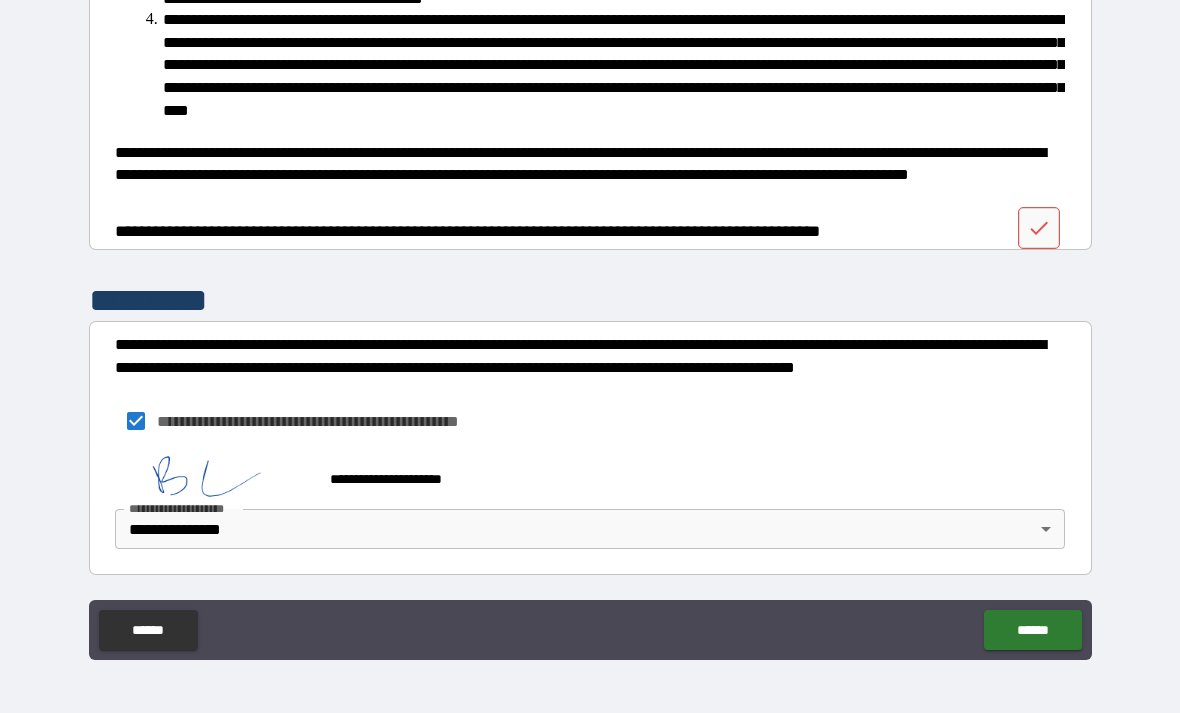 scroll, scrollTop: 614, scrollLeft: 0, axis: vertical 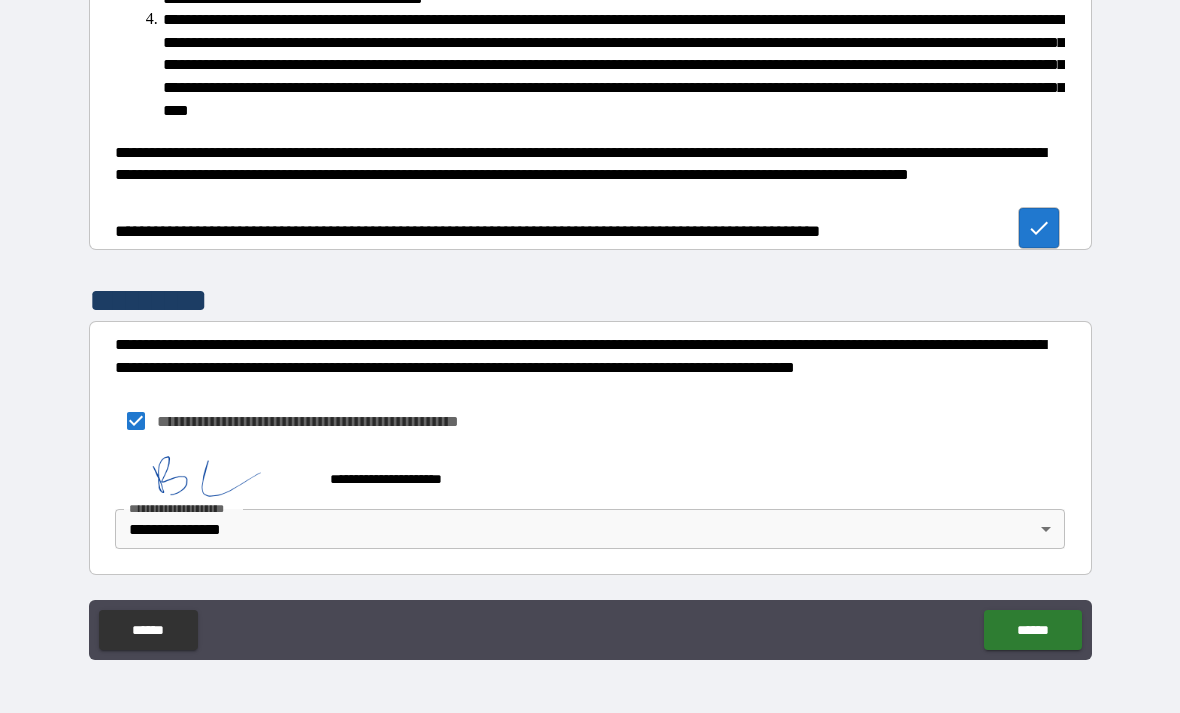 click on "******" at bounding box center (1032, 630) 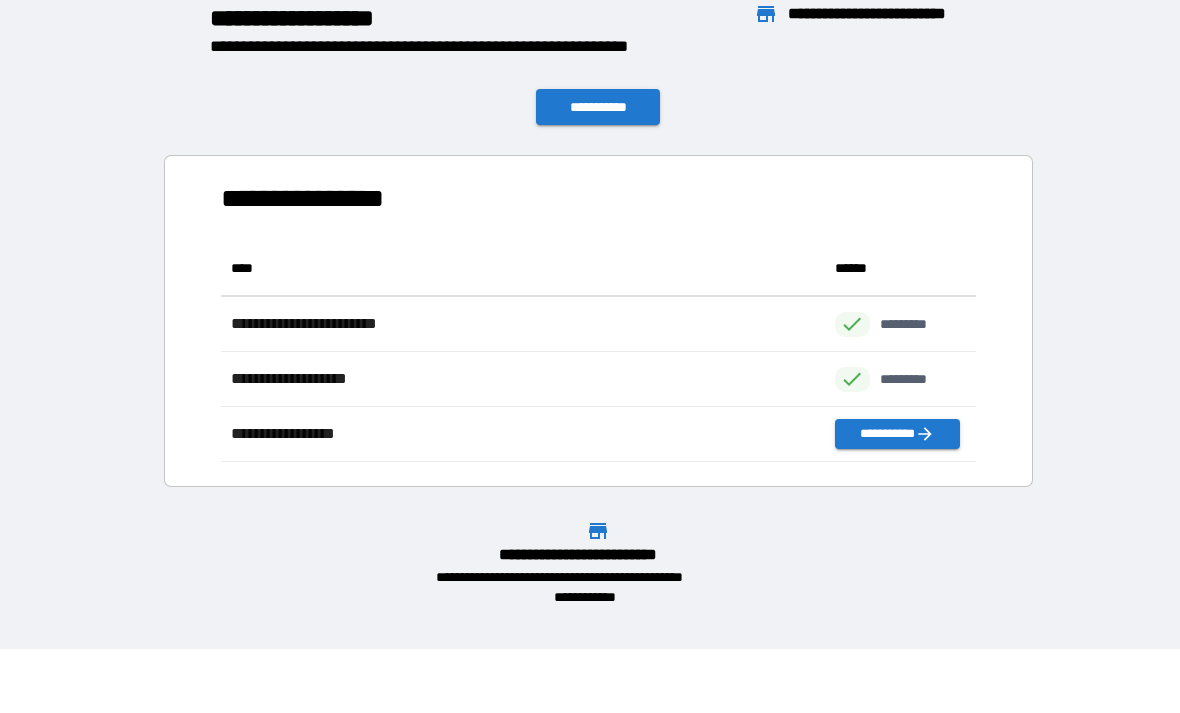 scroll, scrollTop: 221, scrollLeft: 755, axis: both 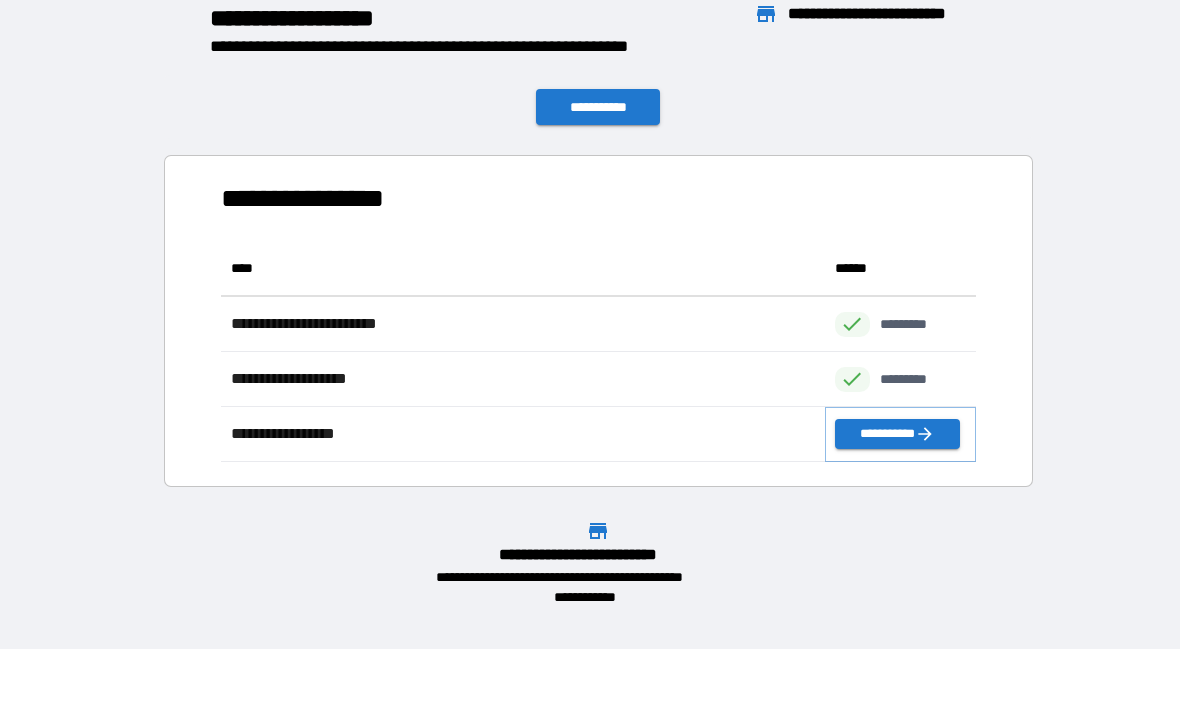 click on "**********" at bounding box center (897, 434) 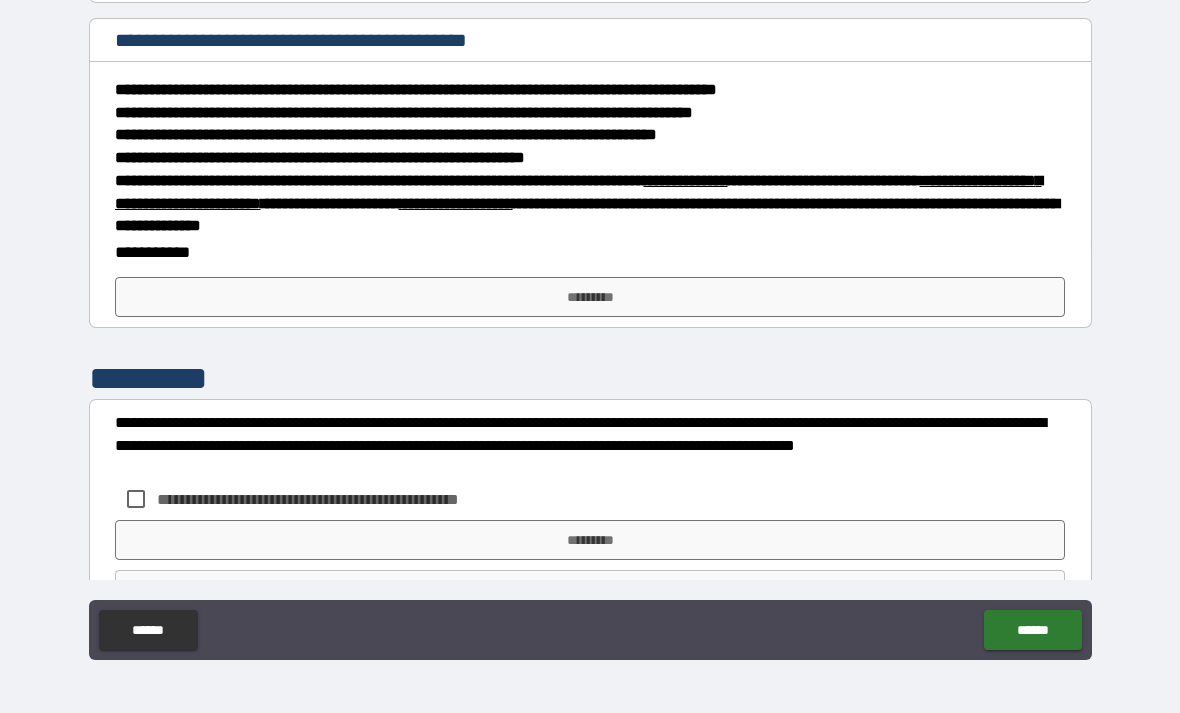 scroll, scrollTop: 222, scrollLeft: 0, axis: vertical 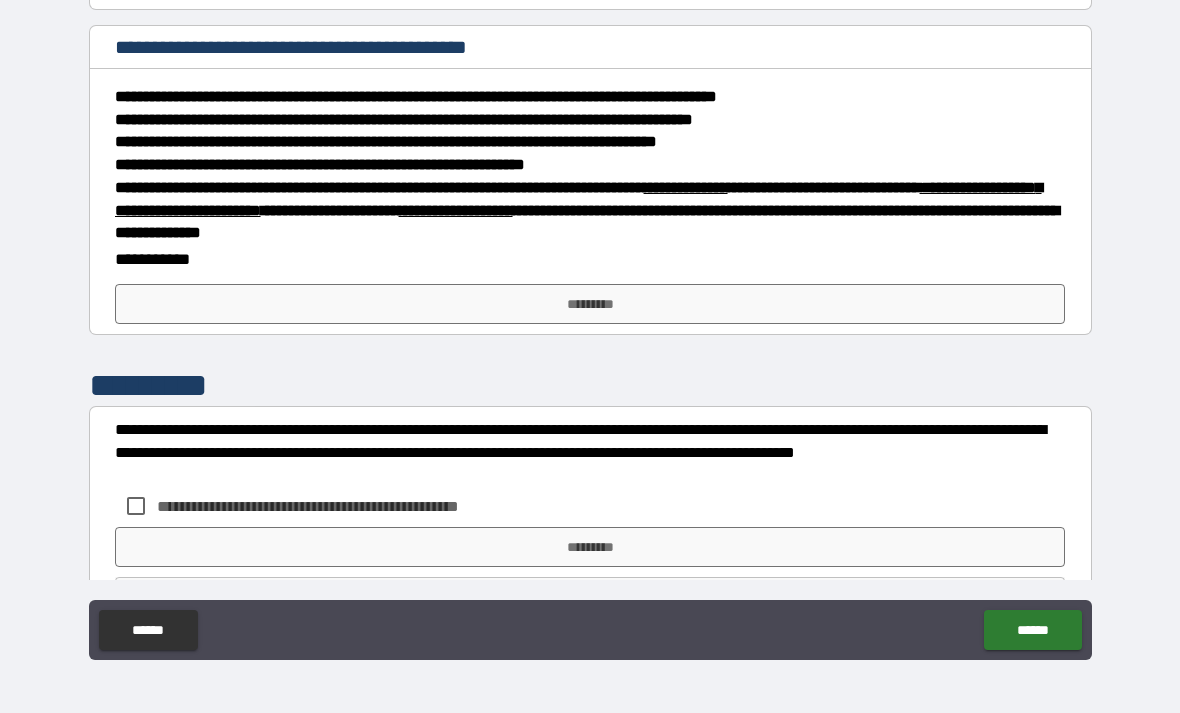 click on "*********" at bounding box center (590, 304) 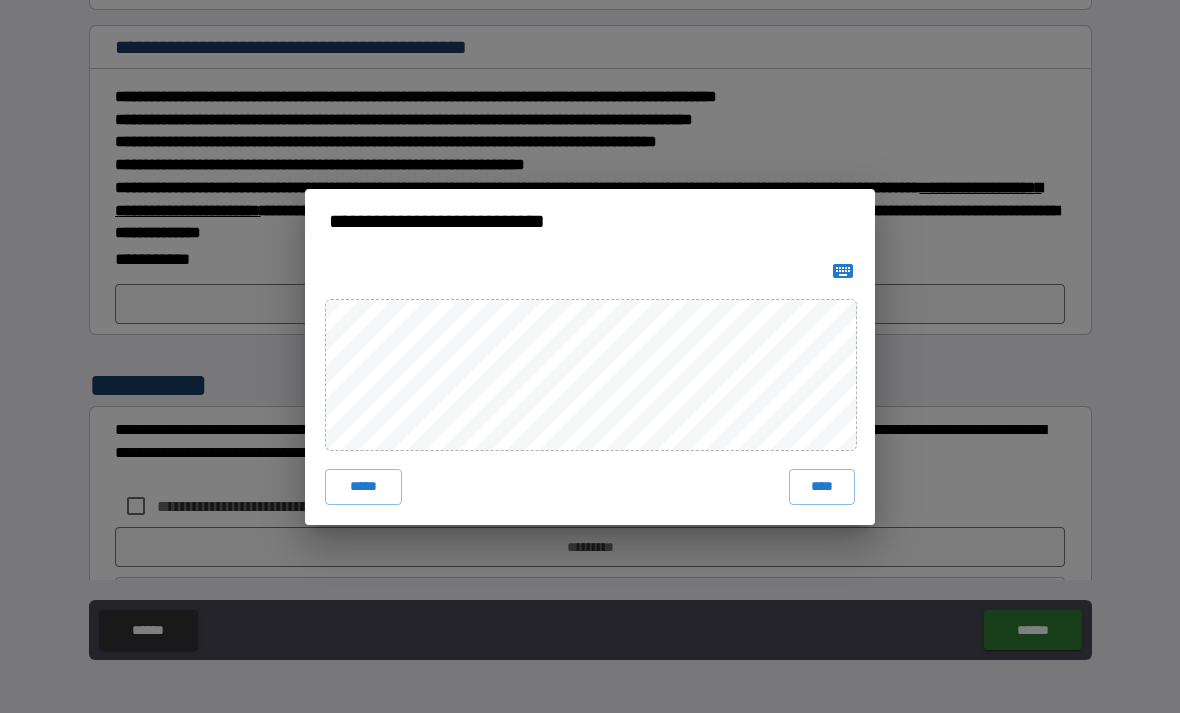 click on "****" at bounding box center [822, 487] 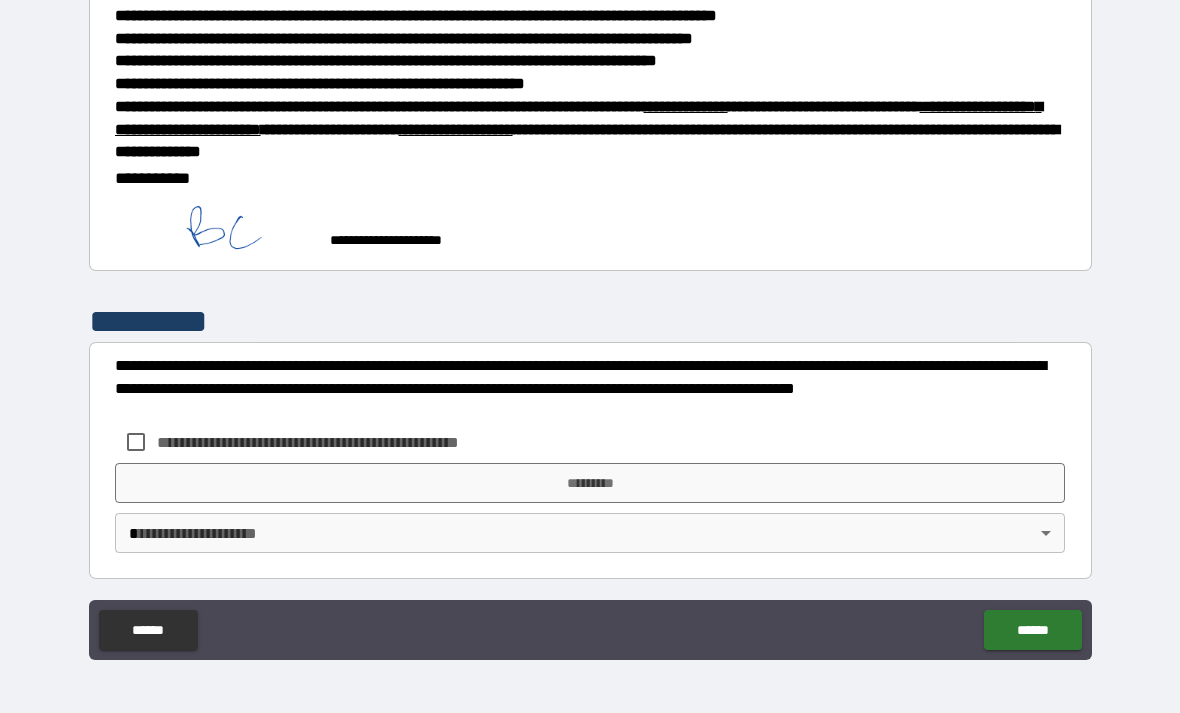scroll, scrollTop: 302, scrollLeft: 0, axis: vertical 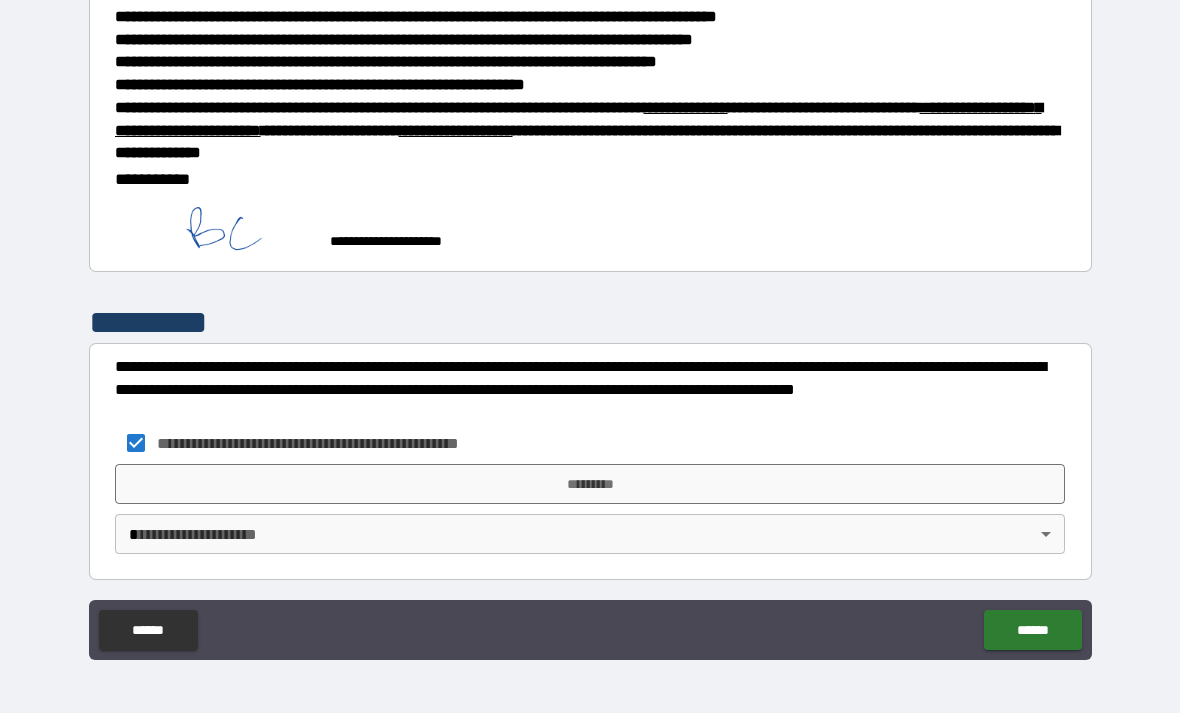 click on "*********" at bounding box center (590, 484) 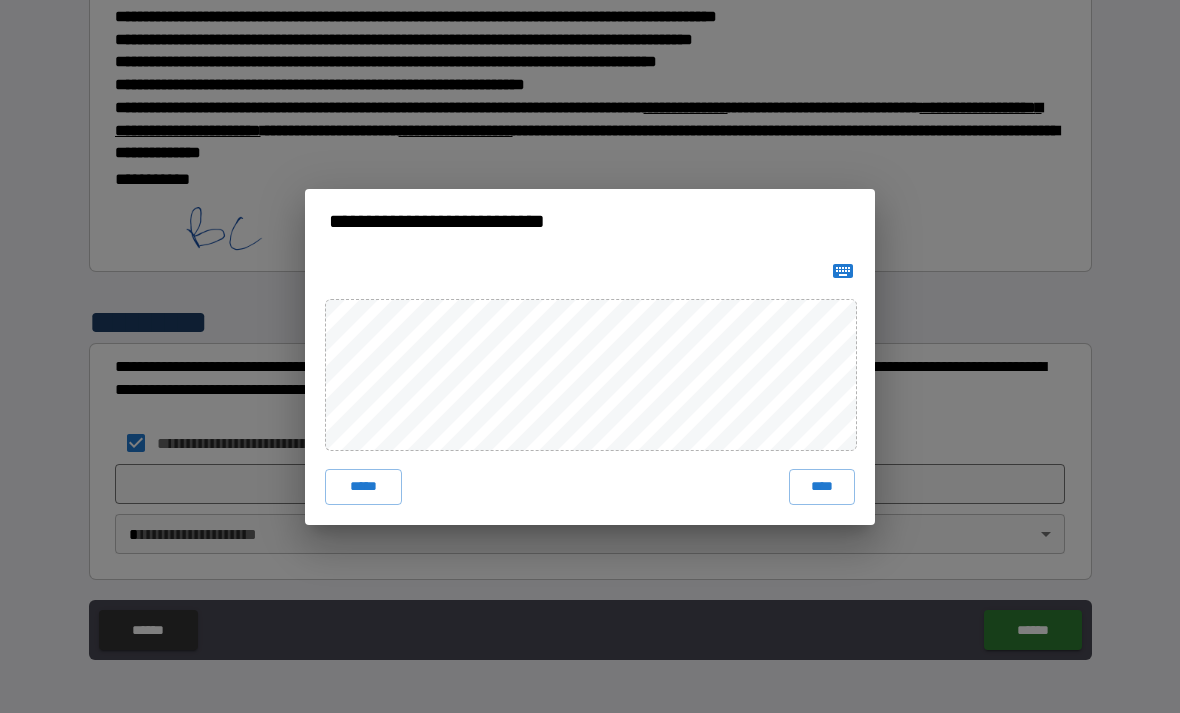 click on "****" at bounding box center [822, 487] 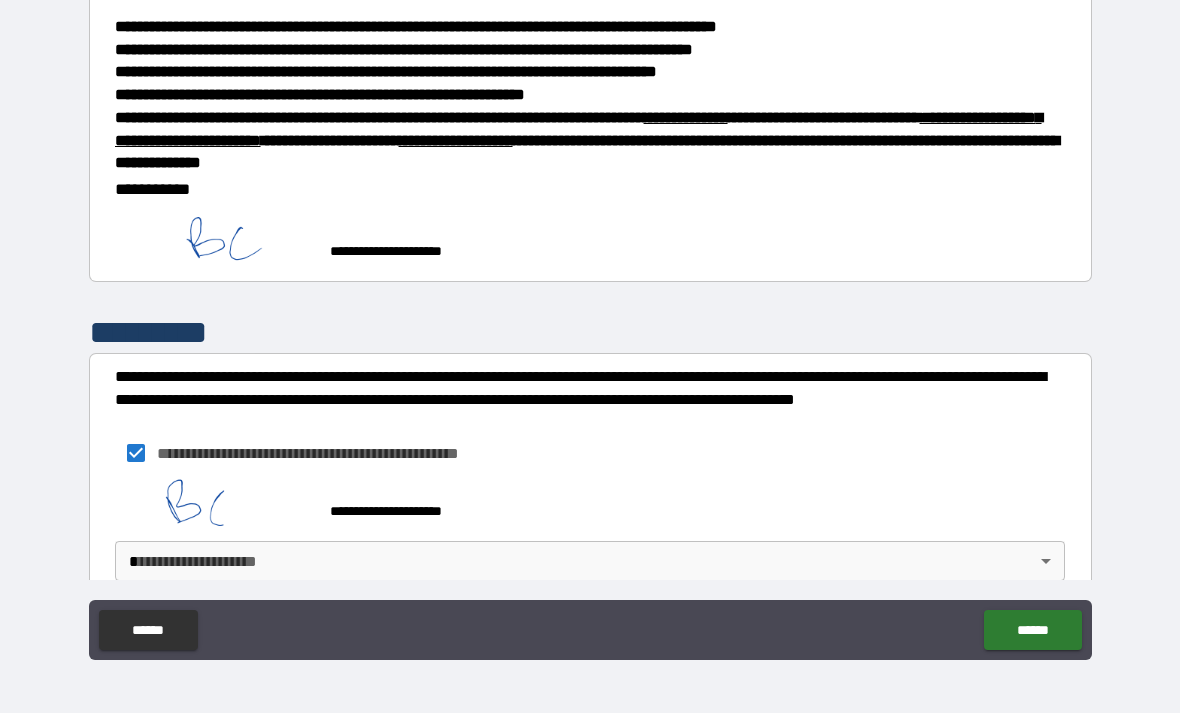 click on "**********" at bounding box center [590, 324] 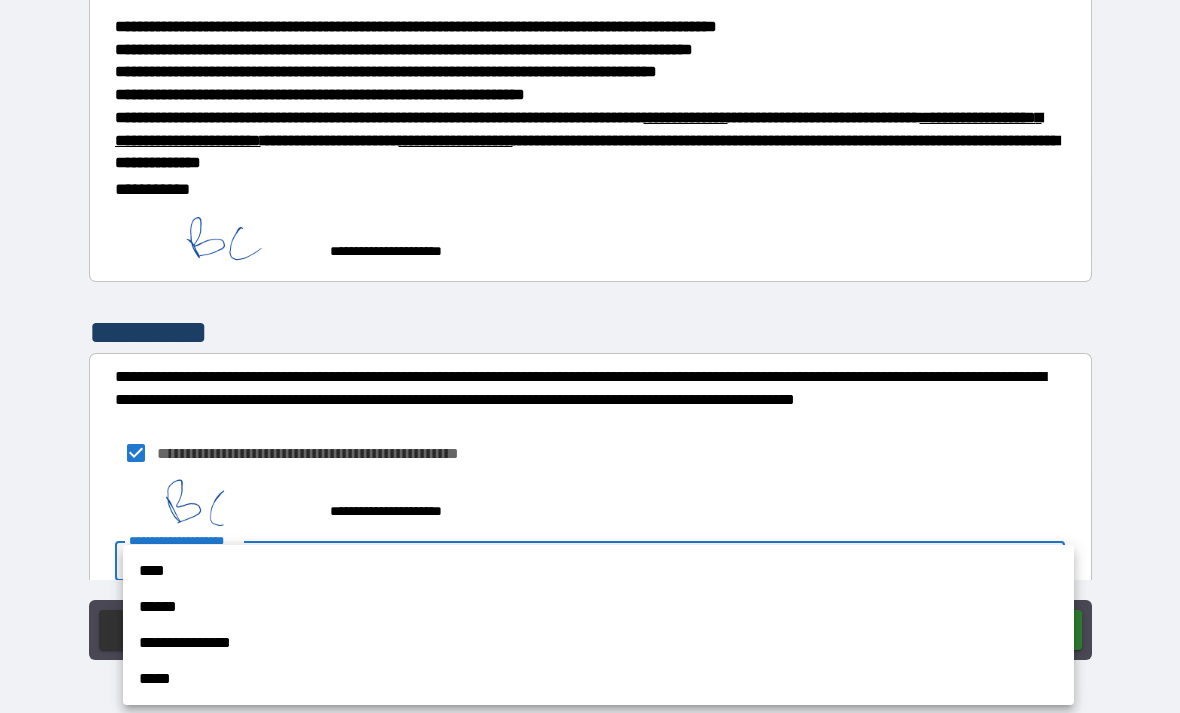 click on "**********" at bounding box center (598, 643) 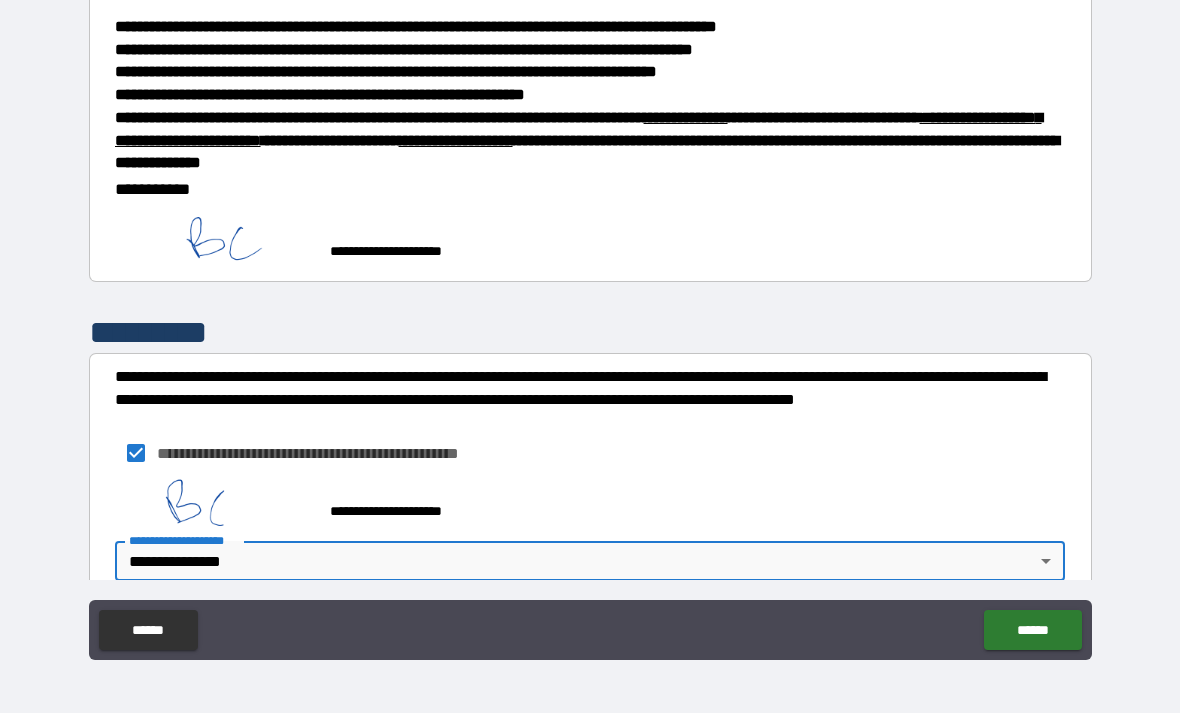 click on "******" at bounding box center (1032, 630) 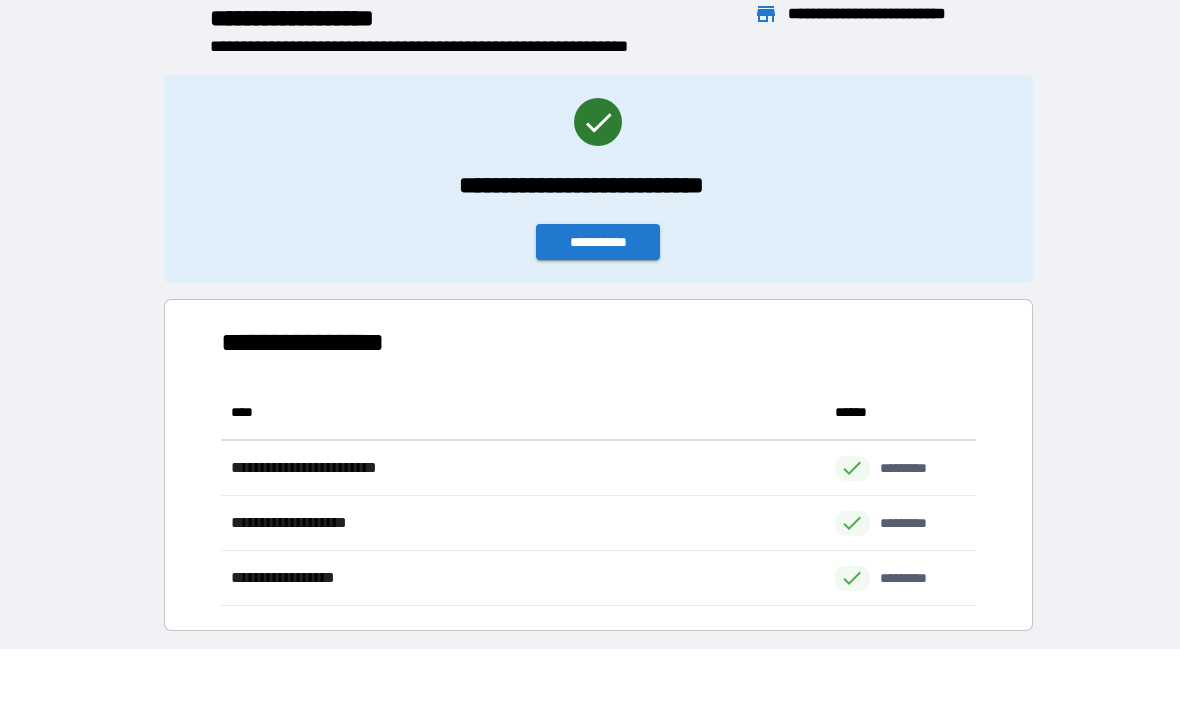 scroll, scrollTop: 1, scrollLeft: 1, axis: both 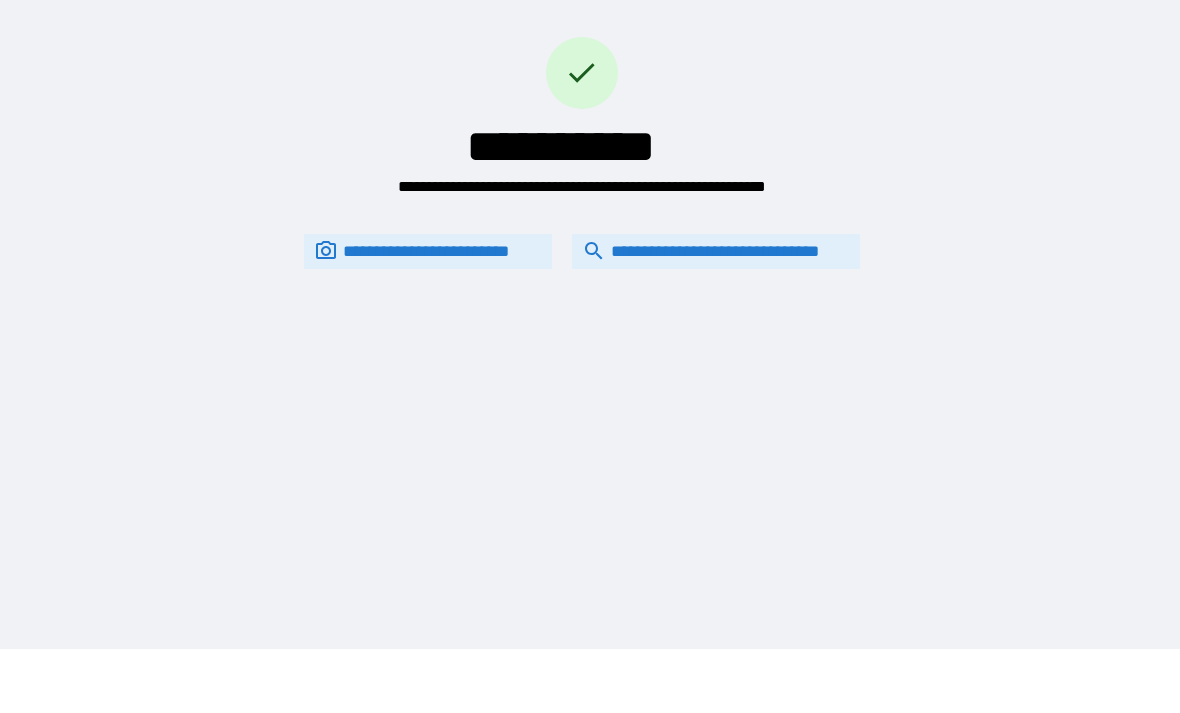 click on "**********" at bounding box center (716, 251) 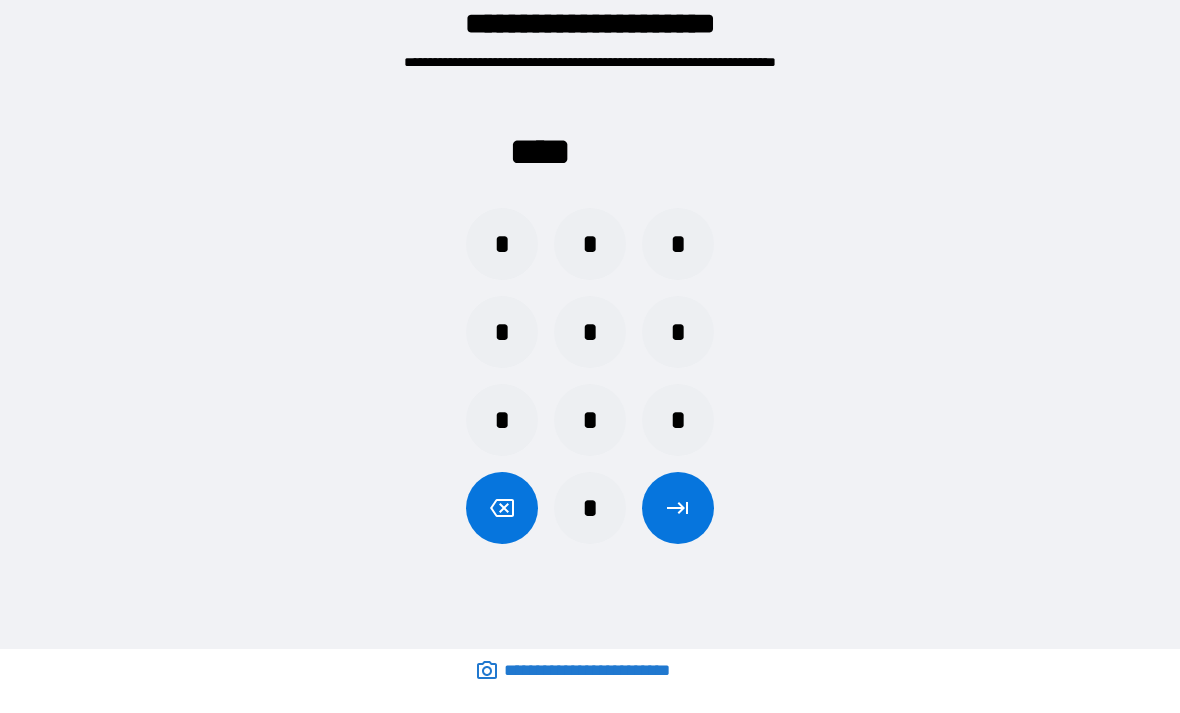 click at bounding box center (502, 508) 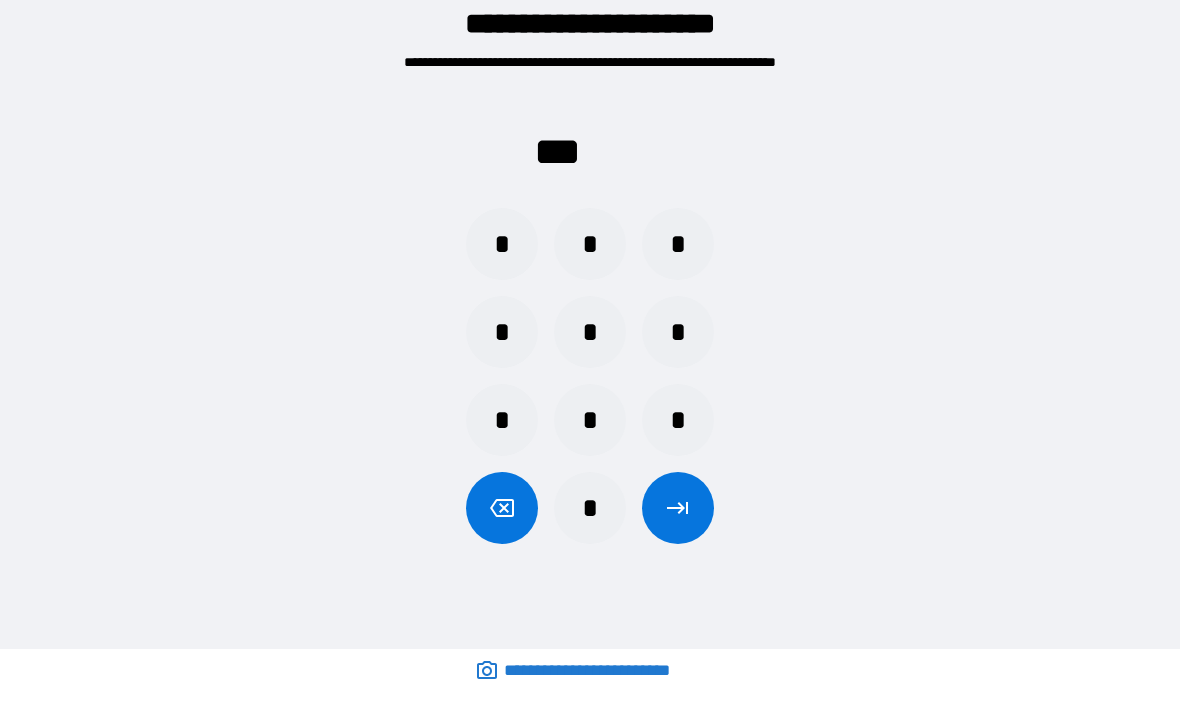 click 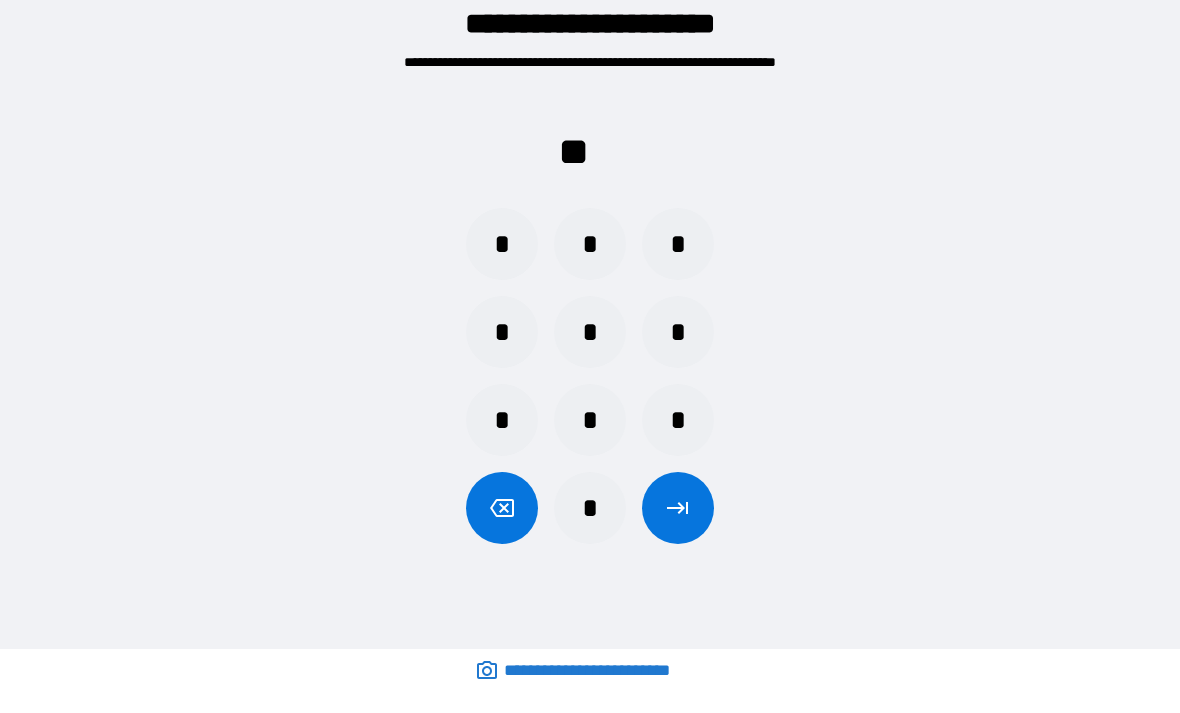click 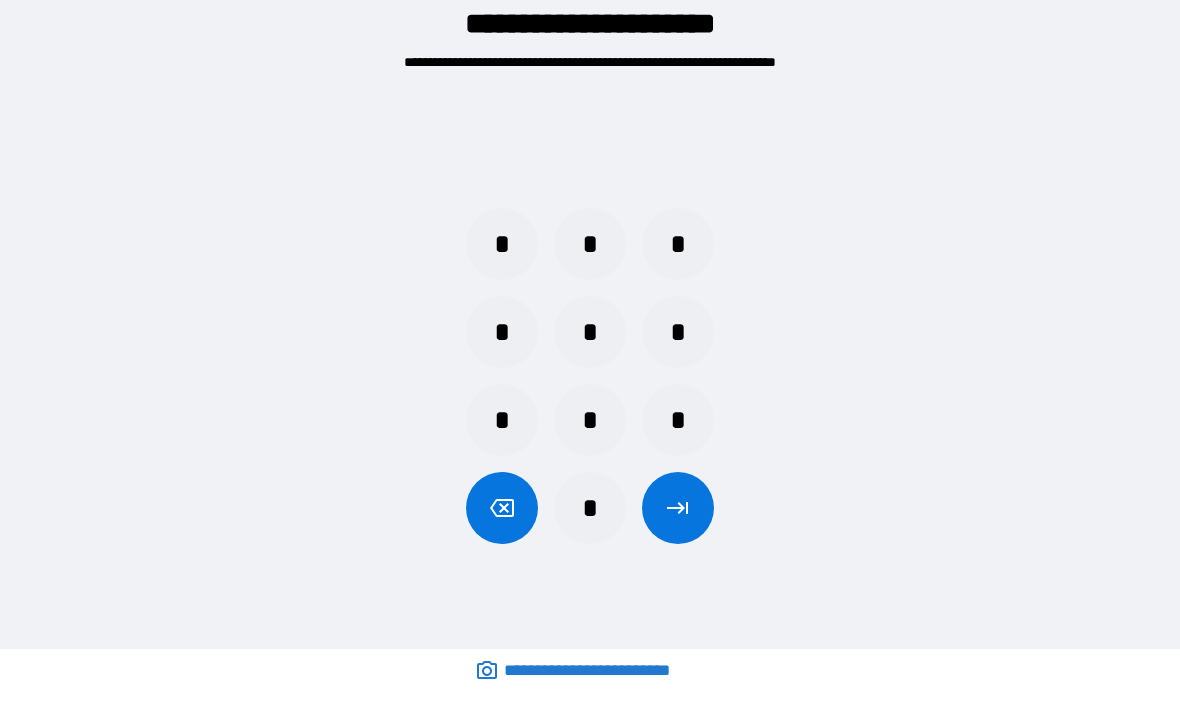 click at bounding box center (502, 508) 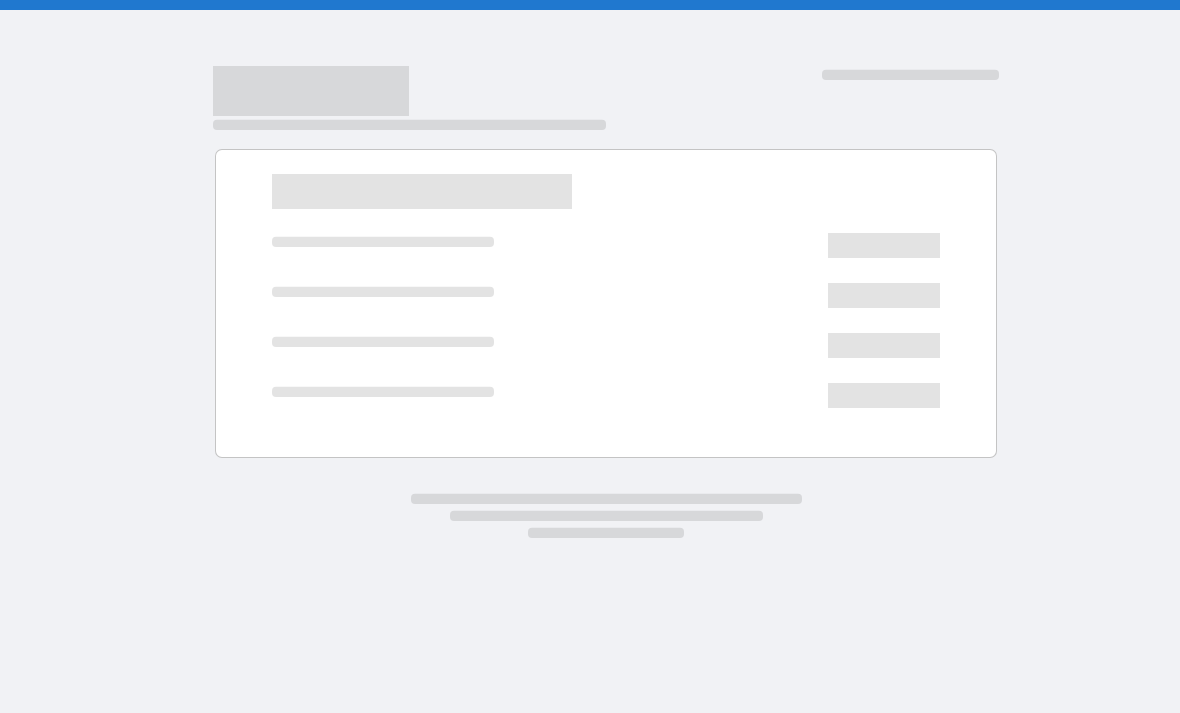 scroll, scrollTop: 0, scrollLeft: 0, axis: both 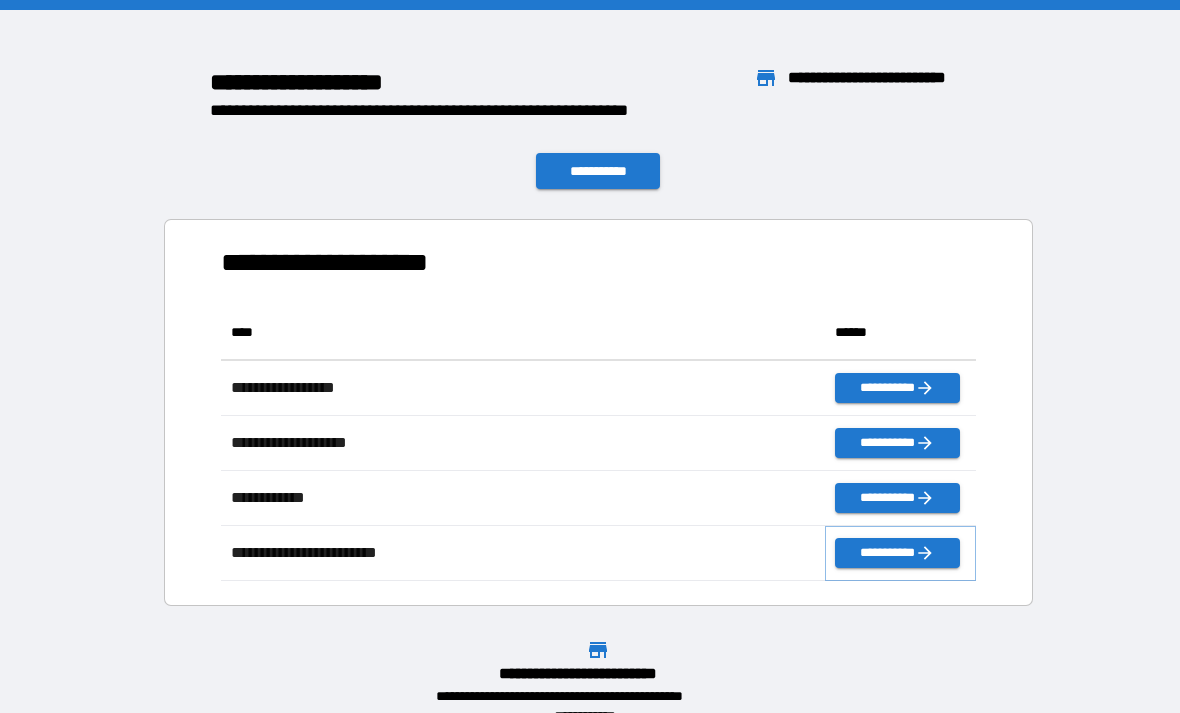 click on "**********" at bounding box center (897, 553) 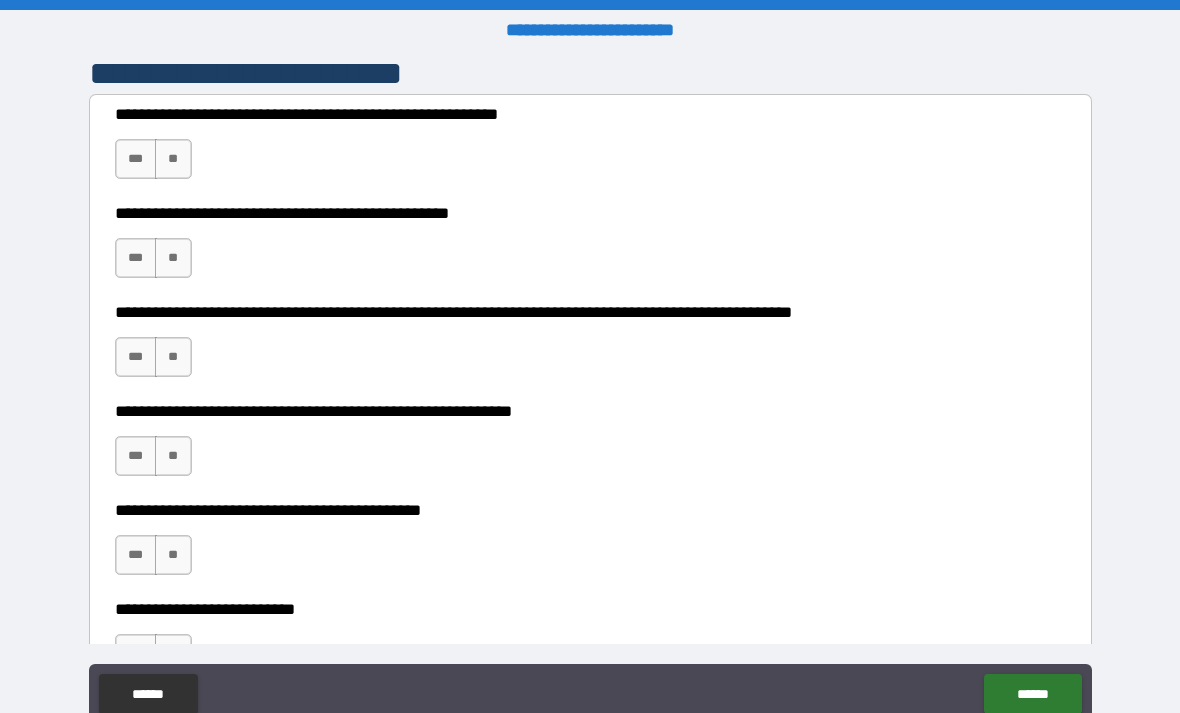 scroll, scrollTop: 453, scrollLeft: 0, axis: vertical 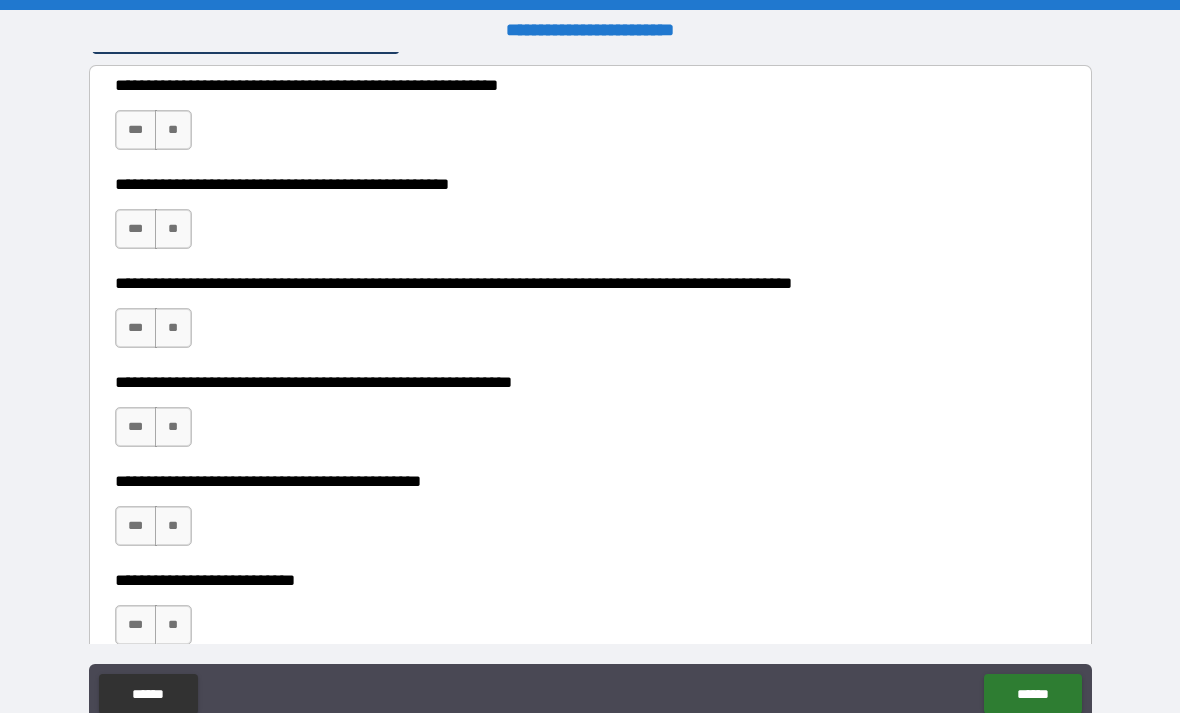 click on "***" at bounding box center (136, 130) 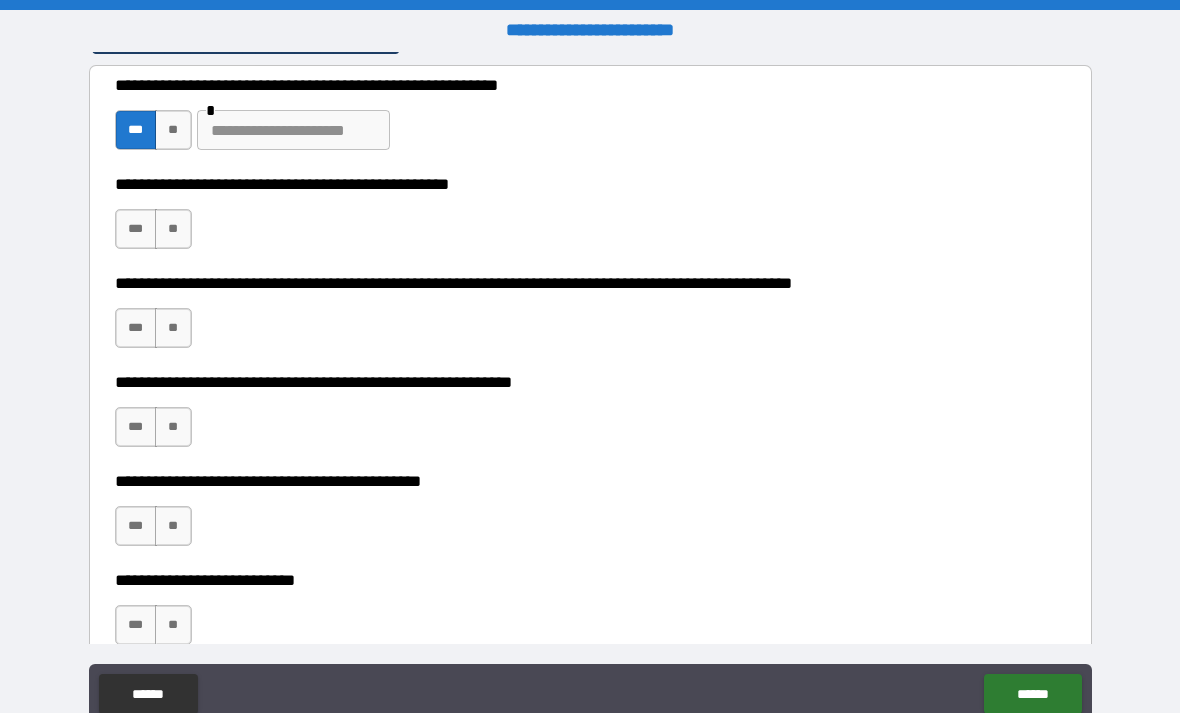click at bounding box center (293, 130) 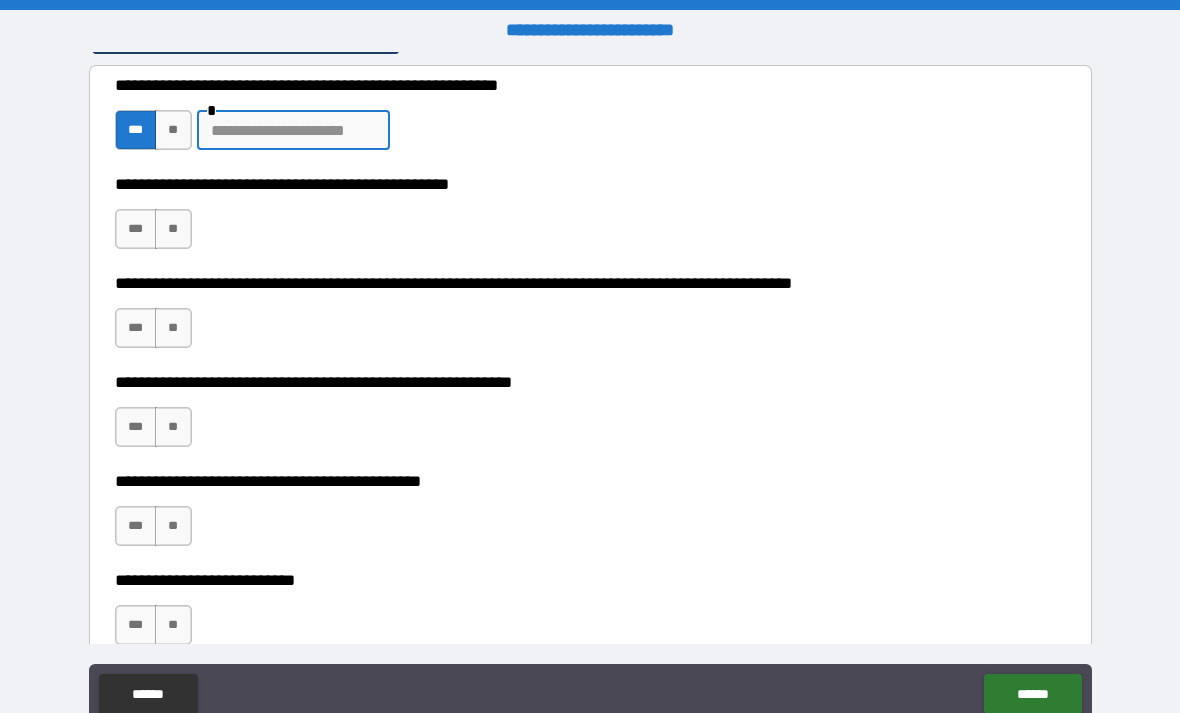 click on "**" at bounding box center [173, 130] 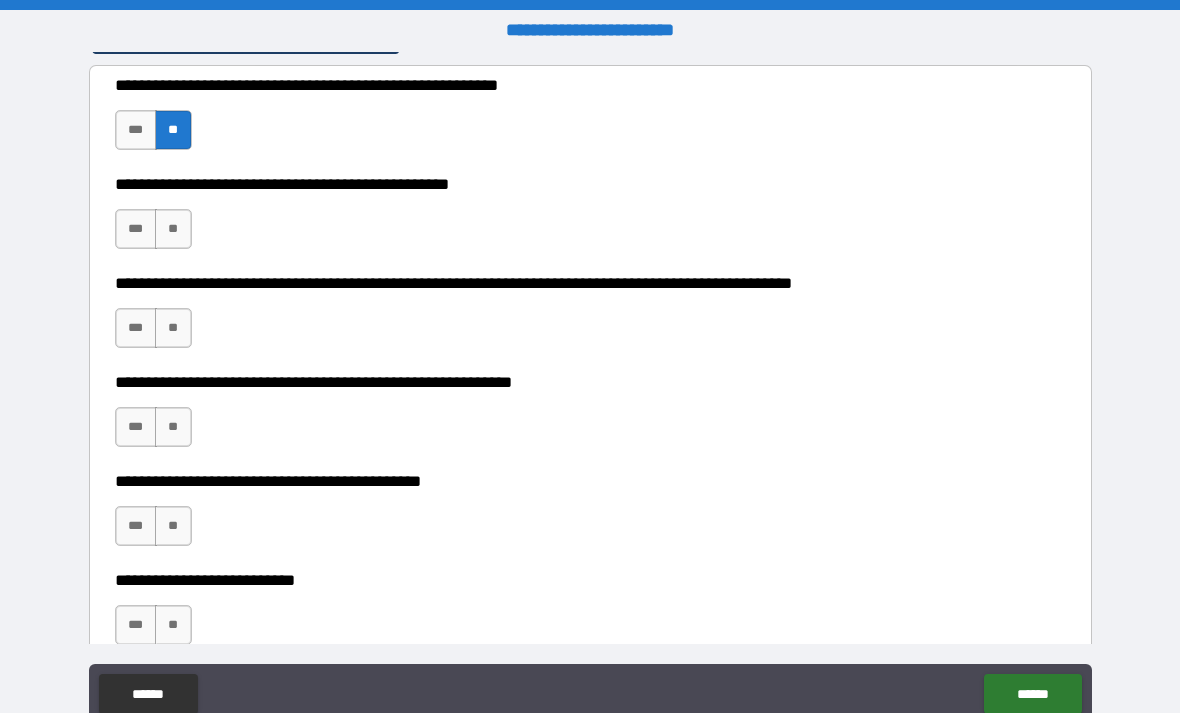 click on "***" at bounding box center [136, 130] 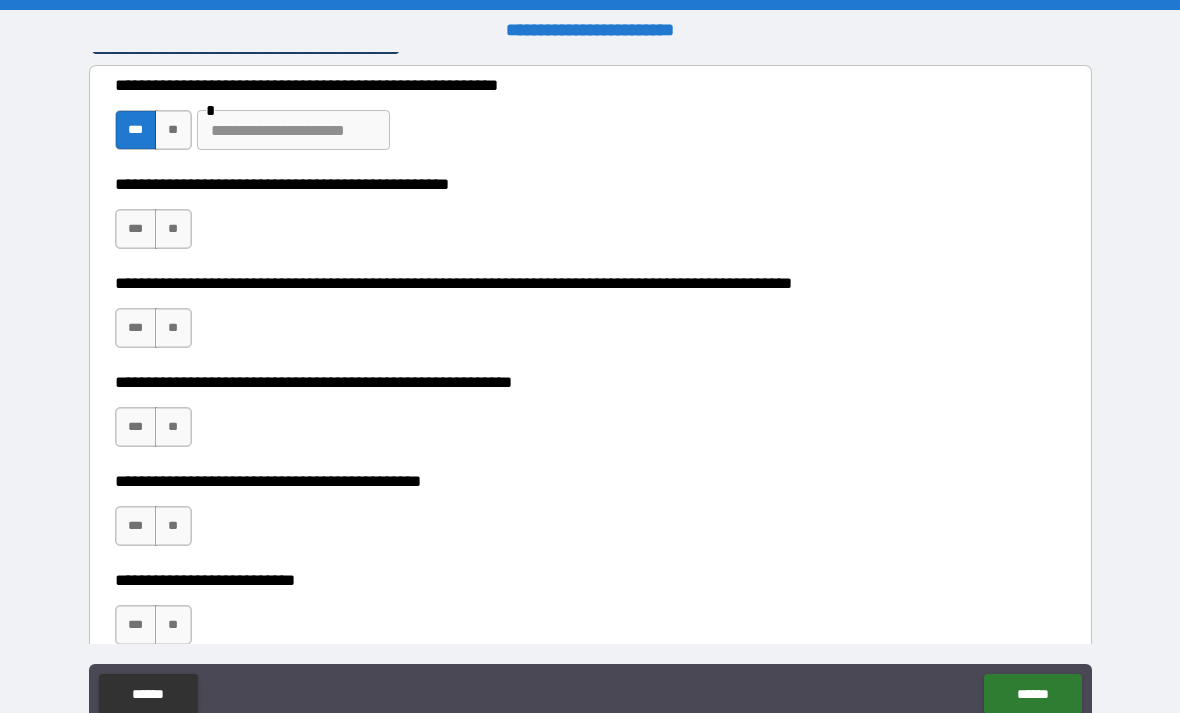 click at bounding box center [293, 130] 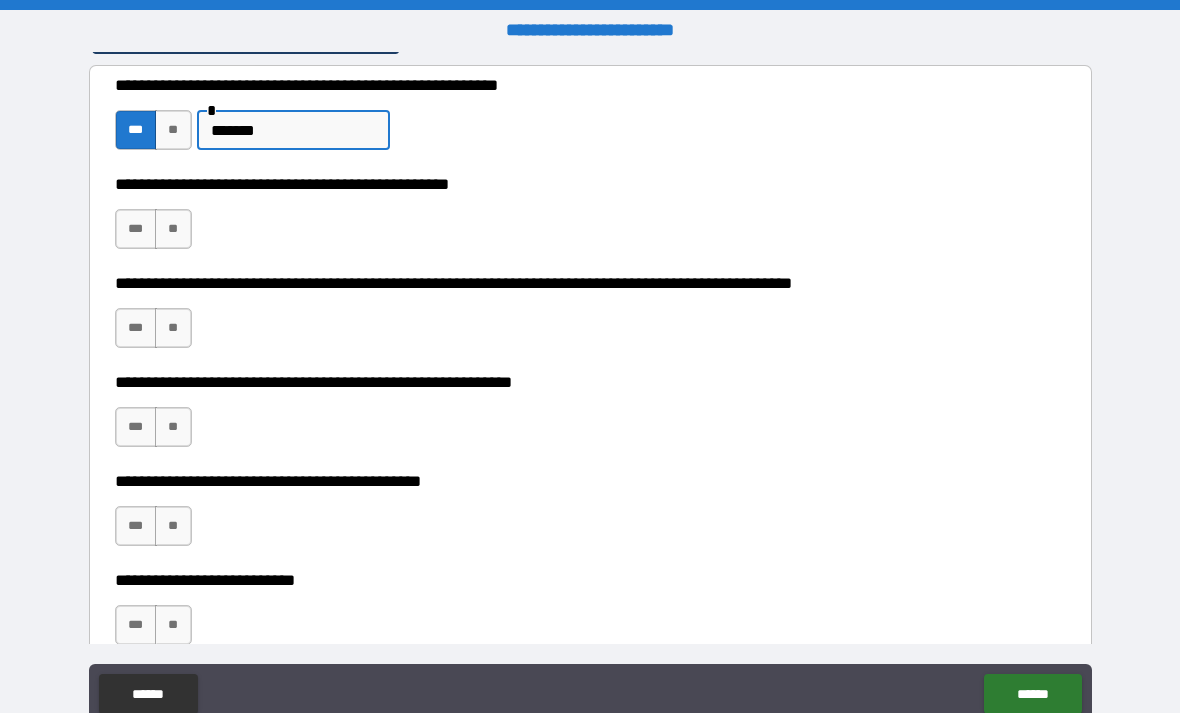 type on "*******" 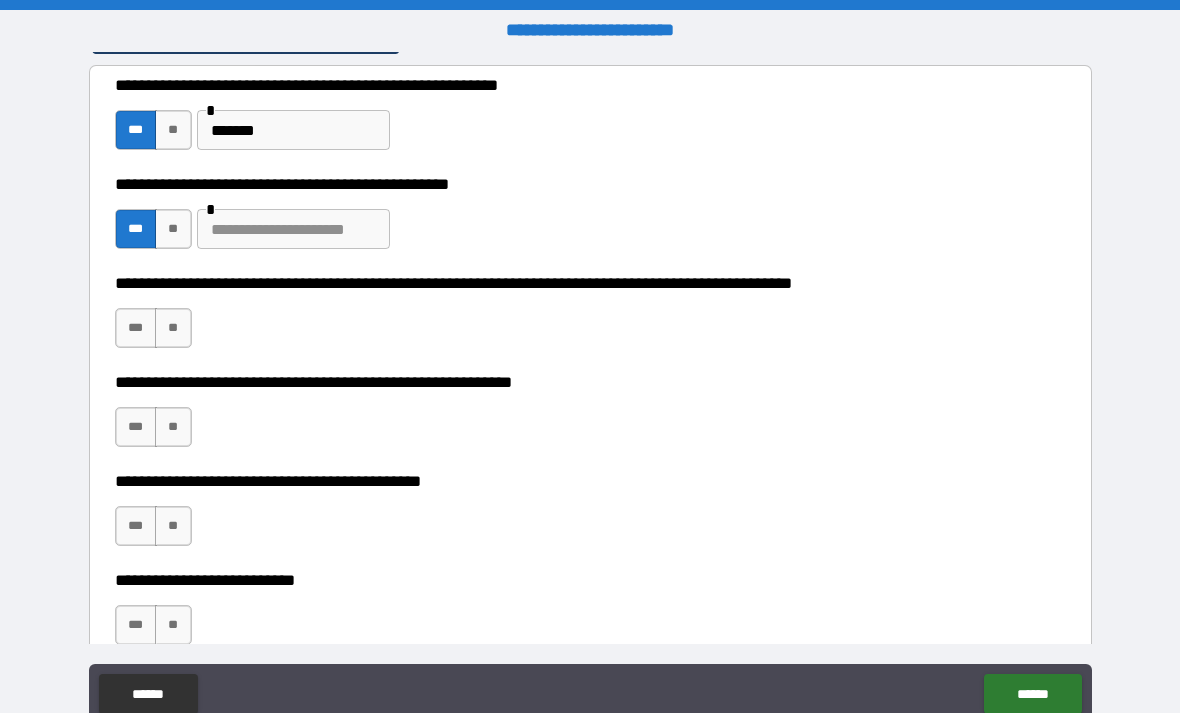 click at bounding box center (293, 229) 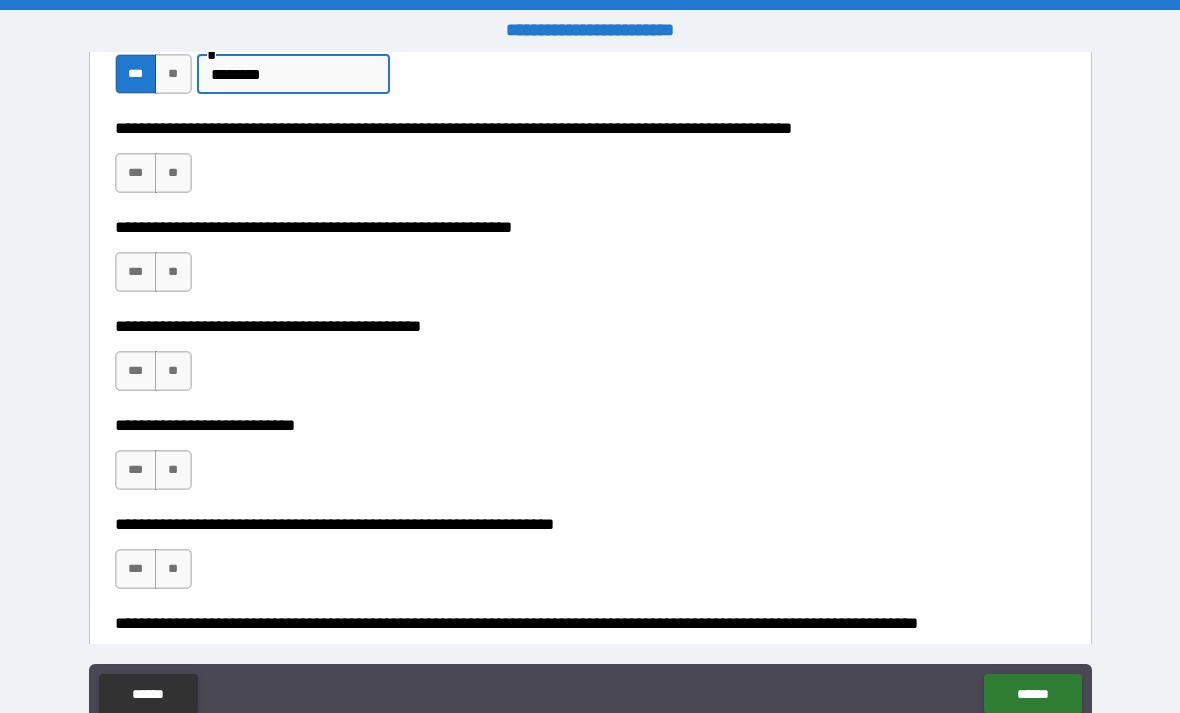 scroll, scrollTop: 607, scrollLeft: 0, axis: vertical 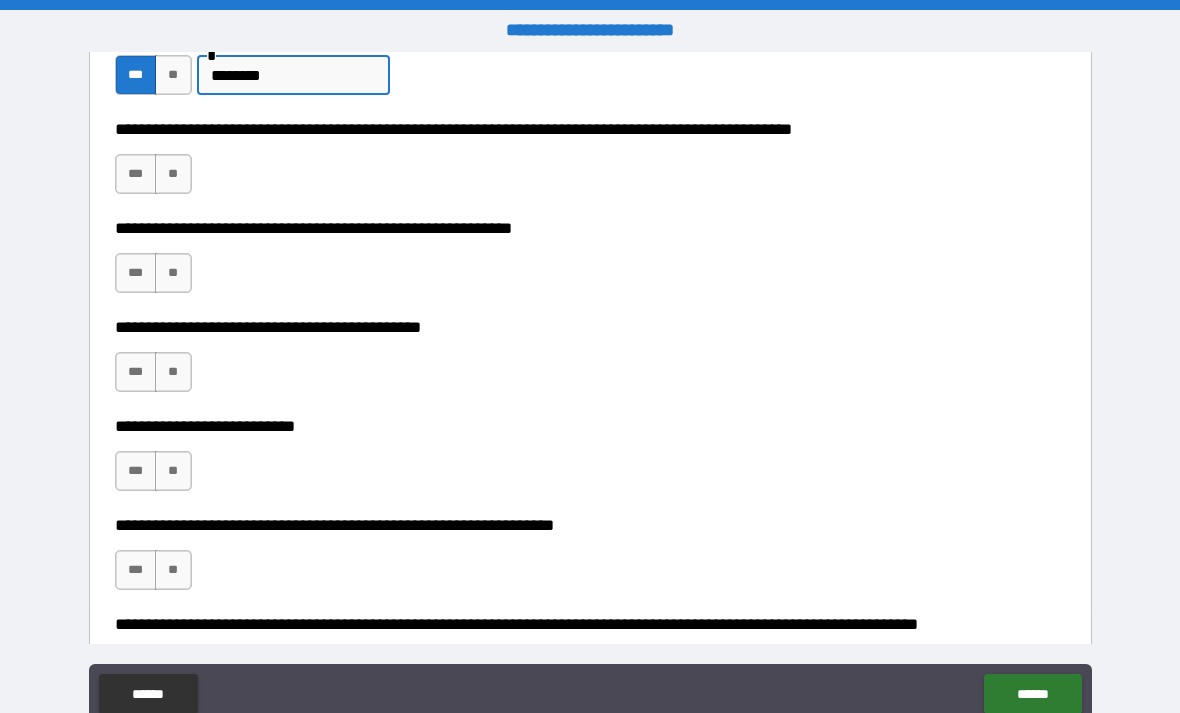 type on "********" 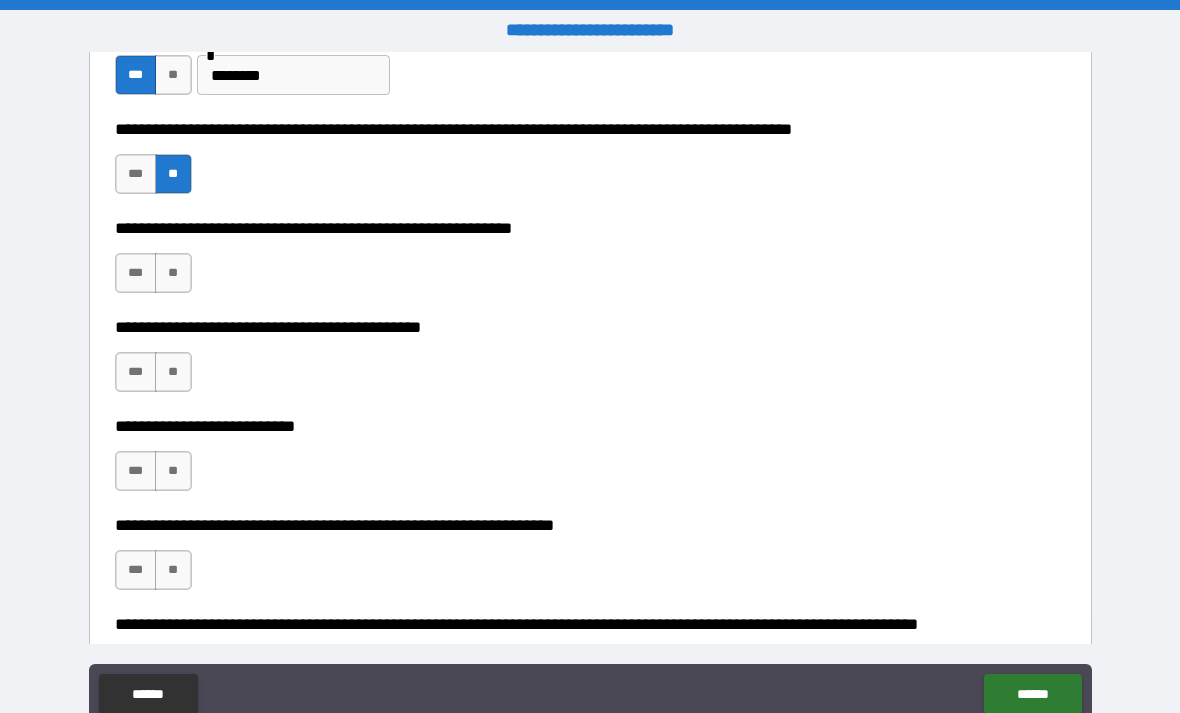 click on "***" at bounding box center [136, 273] 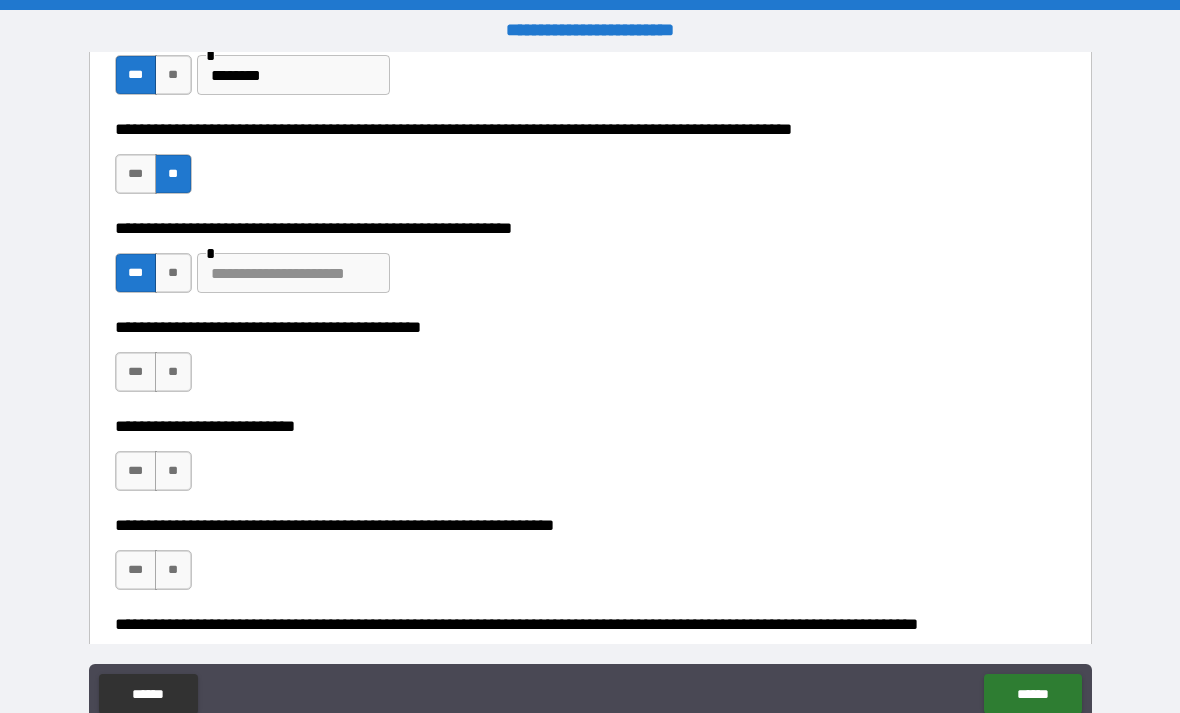 click at bounding box center (293, 273) 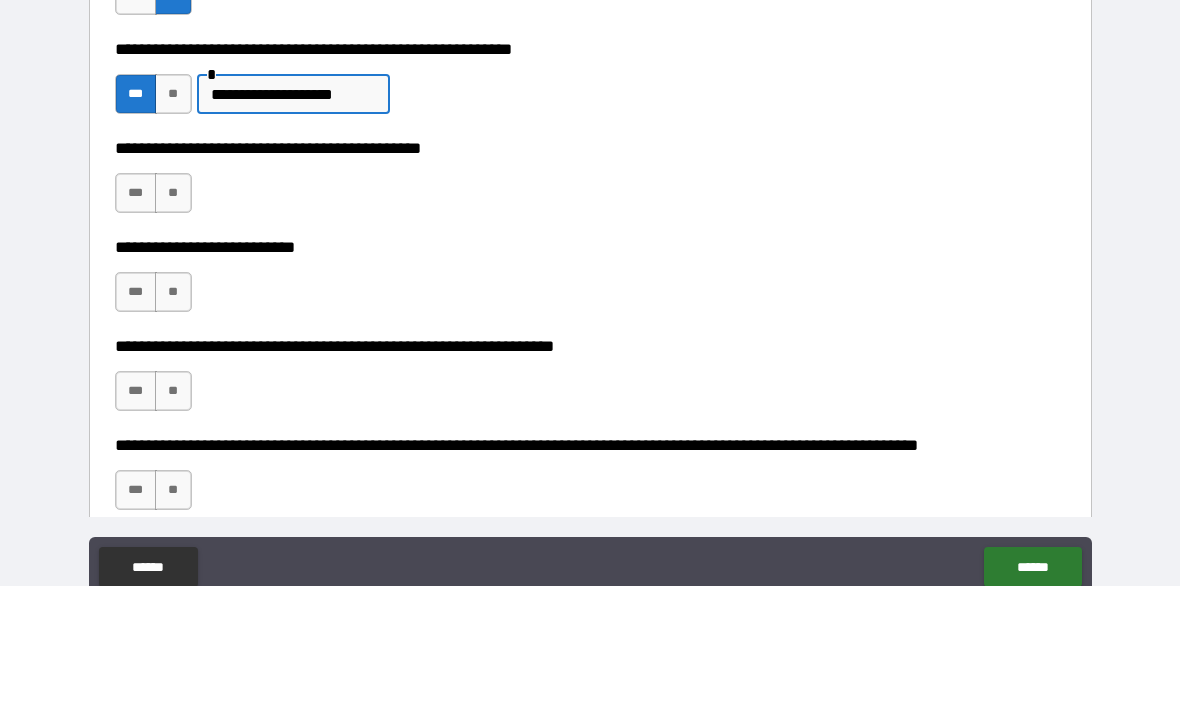 scroll, scrollTop: 675, scrollLeft: 0, axis: vertical 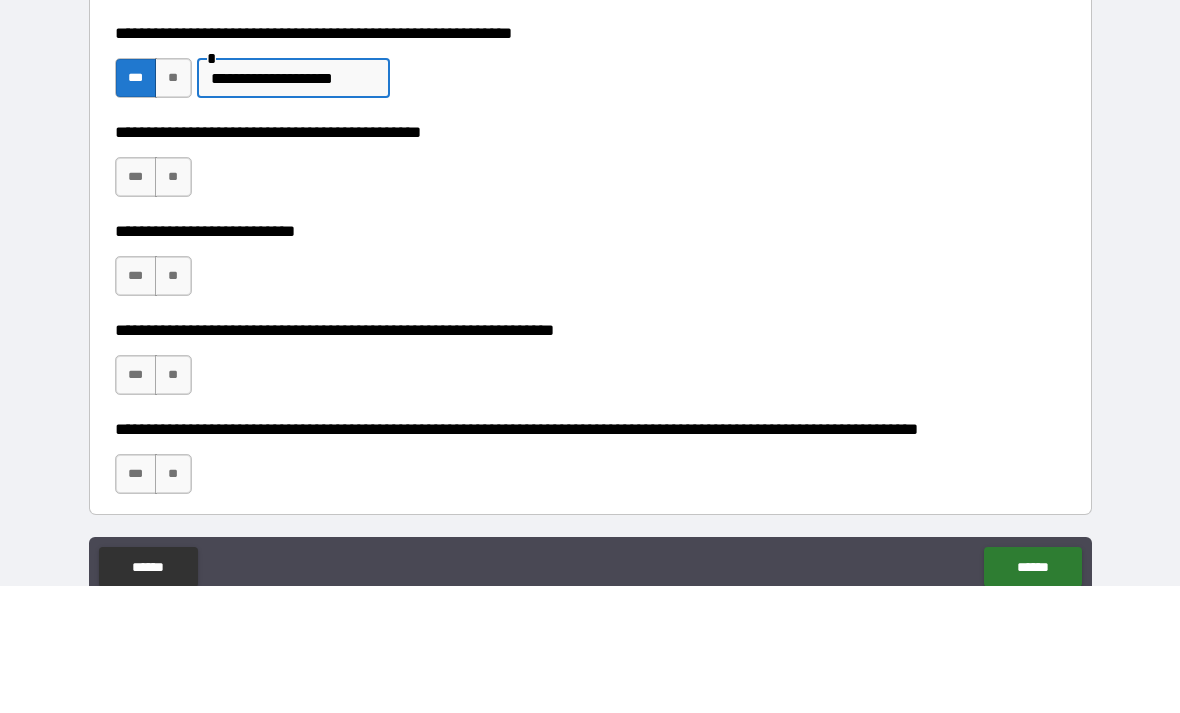 type on "**********" 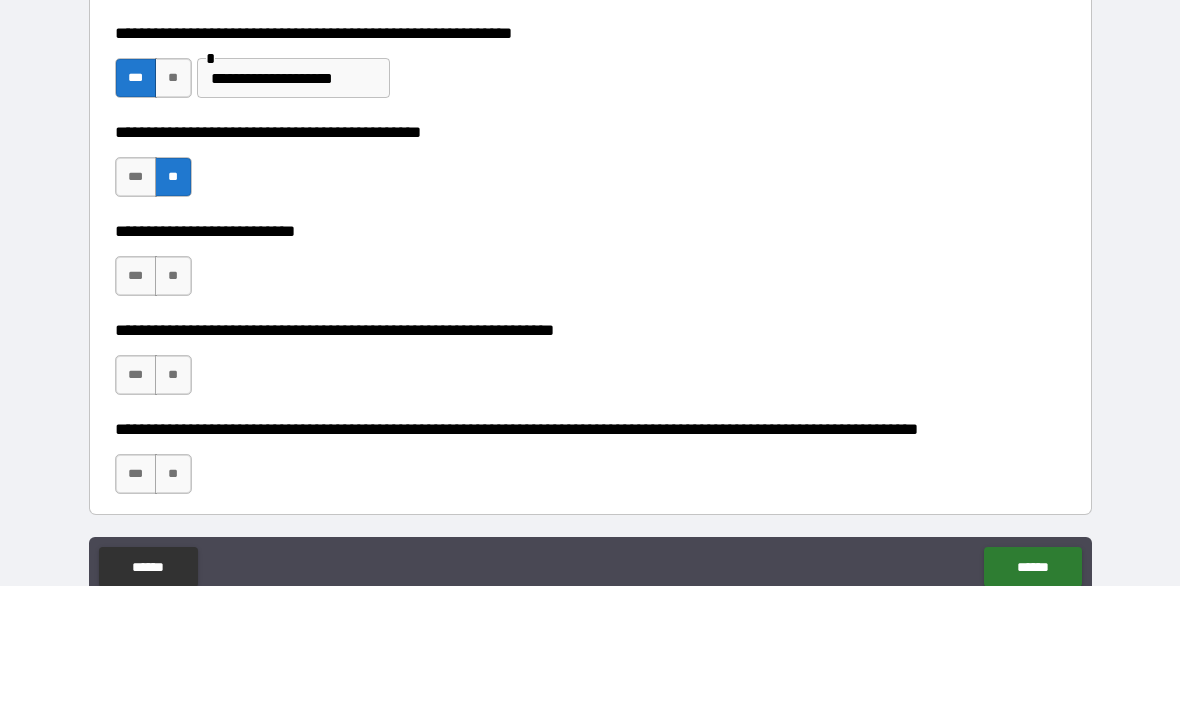 scroll, scrollTop: 64, scrollLeft: 0, axis: vertical 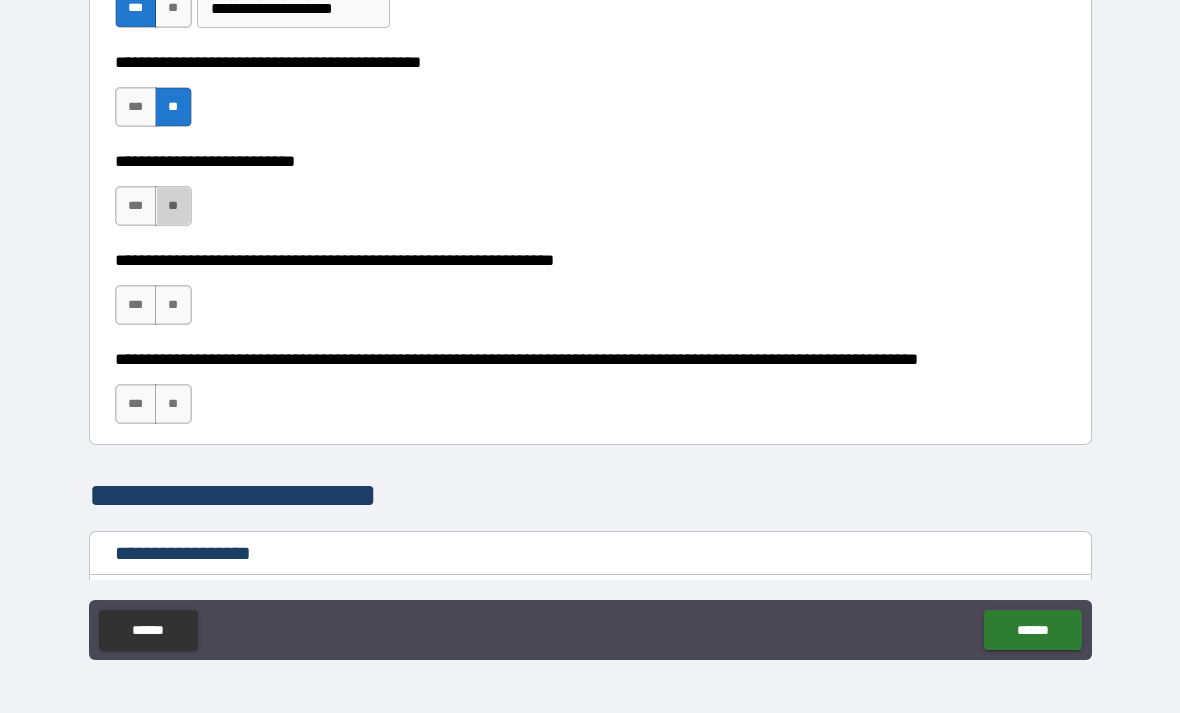 click on "**" at bounding box center [173, 206] 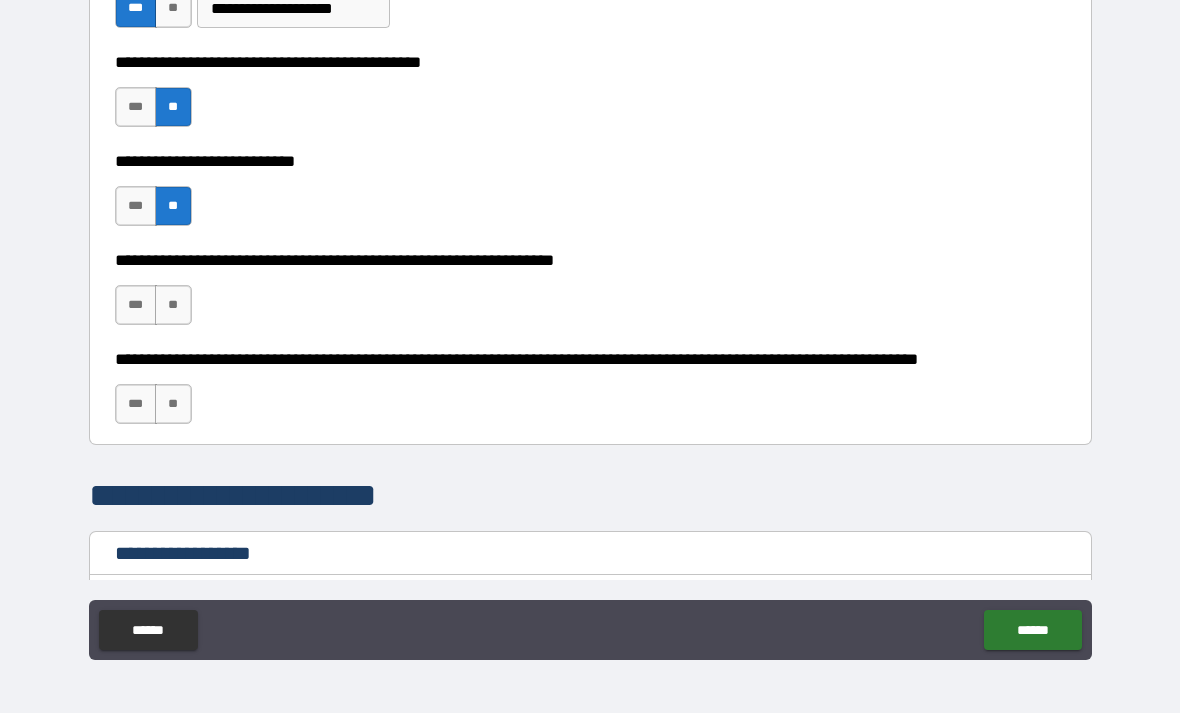 click on "***" at bounding box center (136, 305) 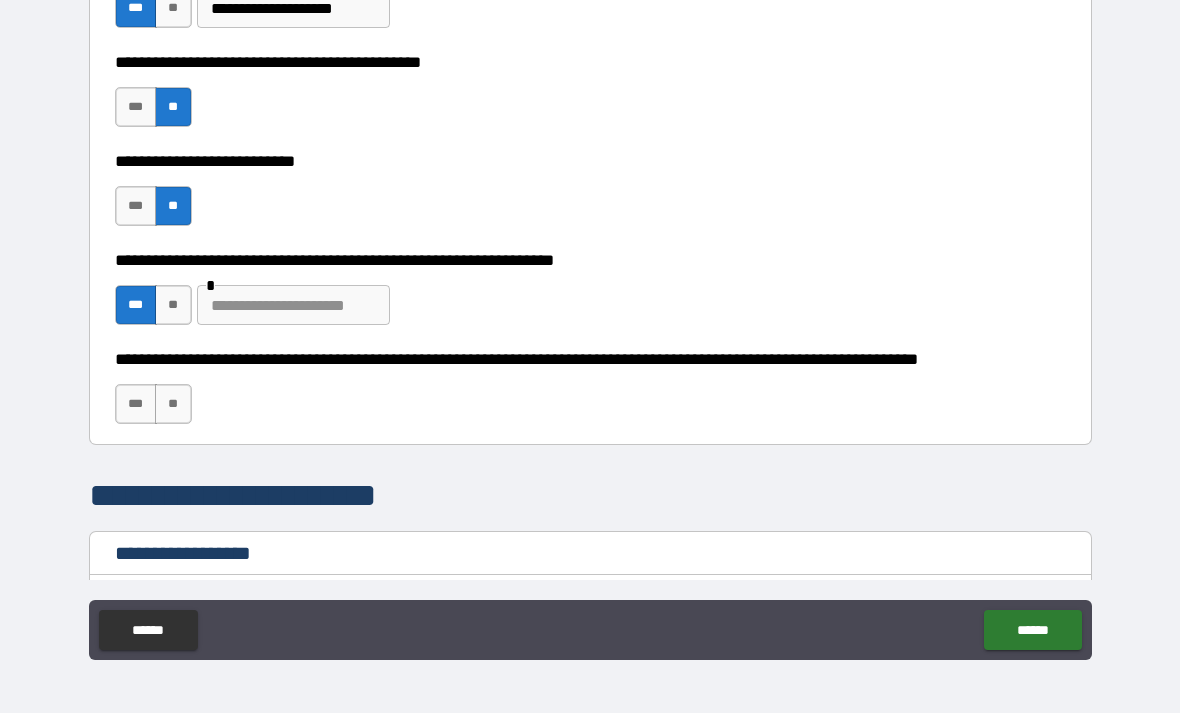 click at bounding box center [293, 305] 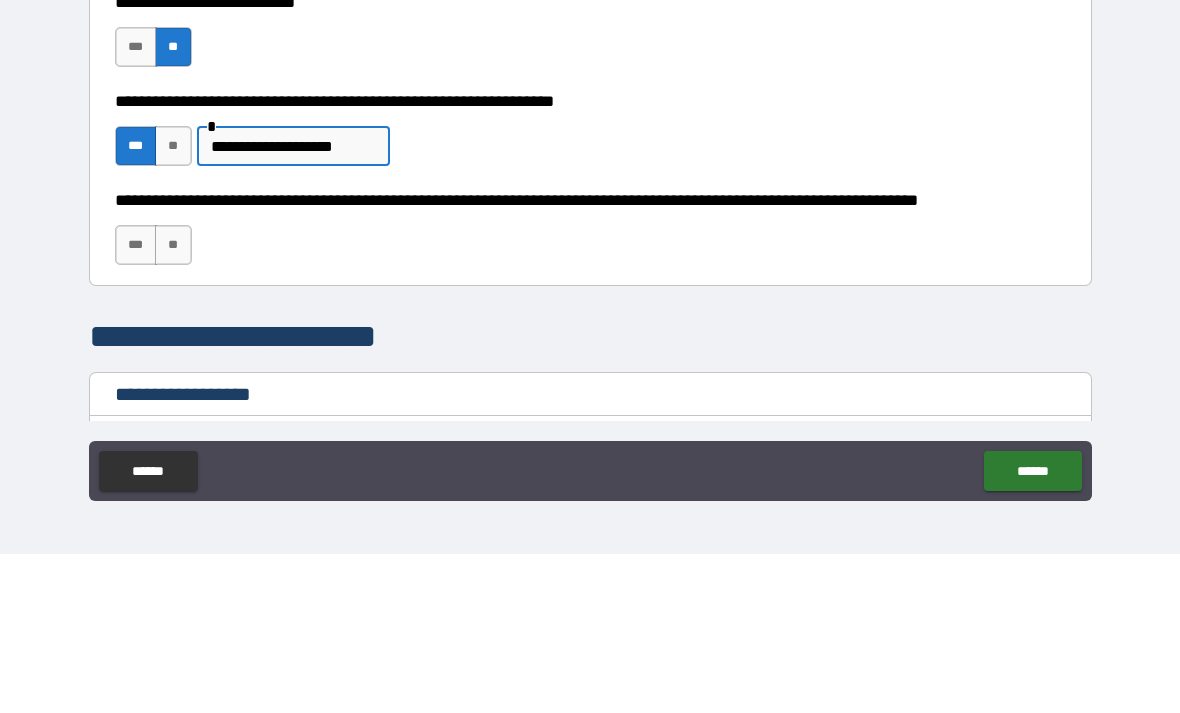 type on "**********" 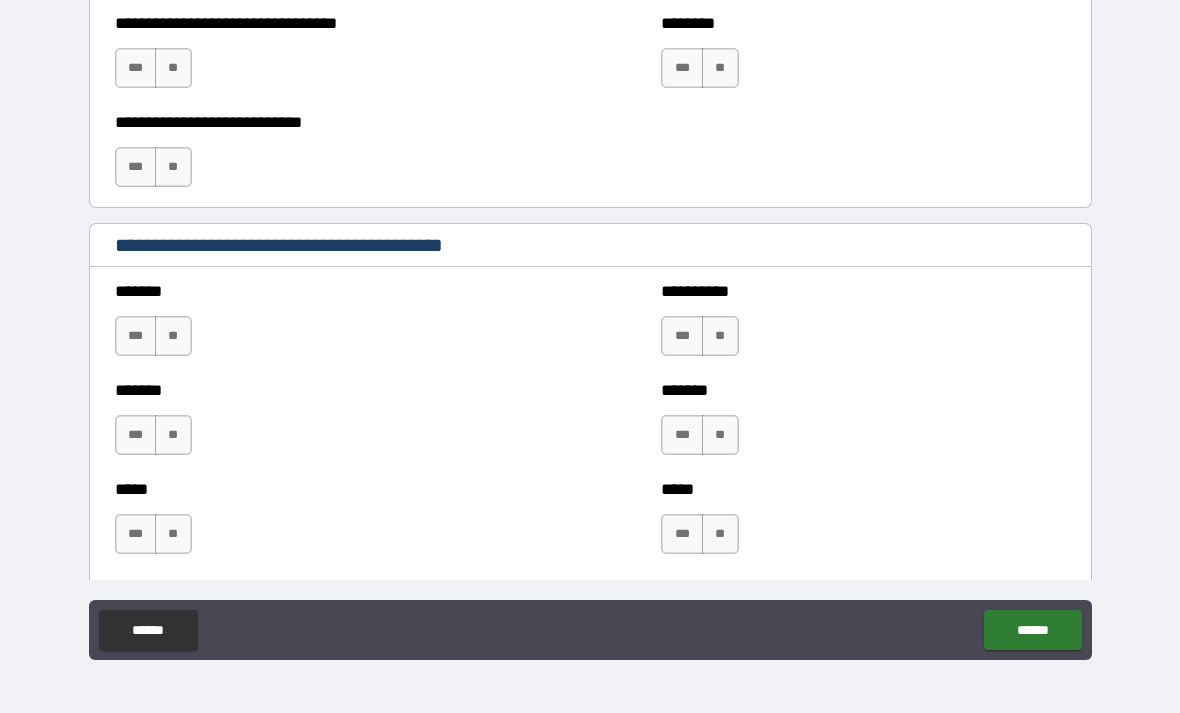 scroll, scrollTop: 1389, scrollLeft: 0, axis: vertical 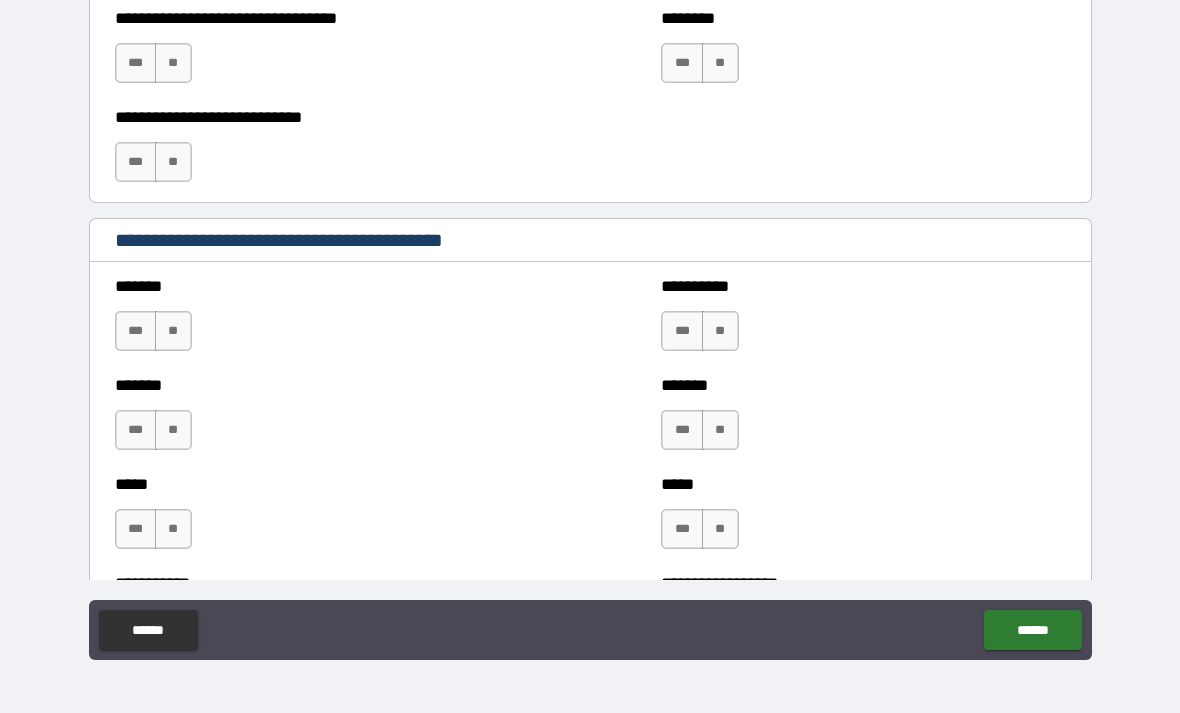 click on "***" at bounding box center [682, 331] 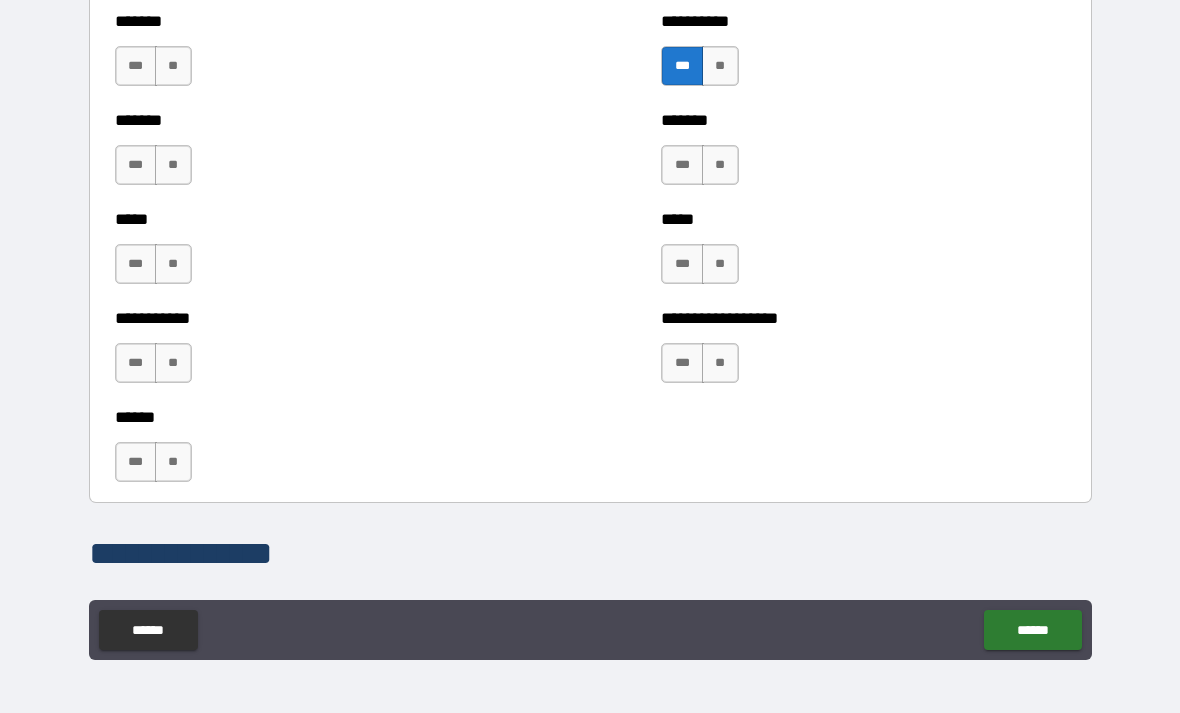 scroll, scrollTop: 1660, scrollLeft: 0, axis: vertical 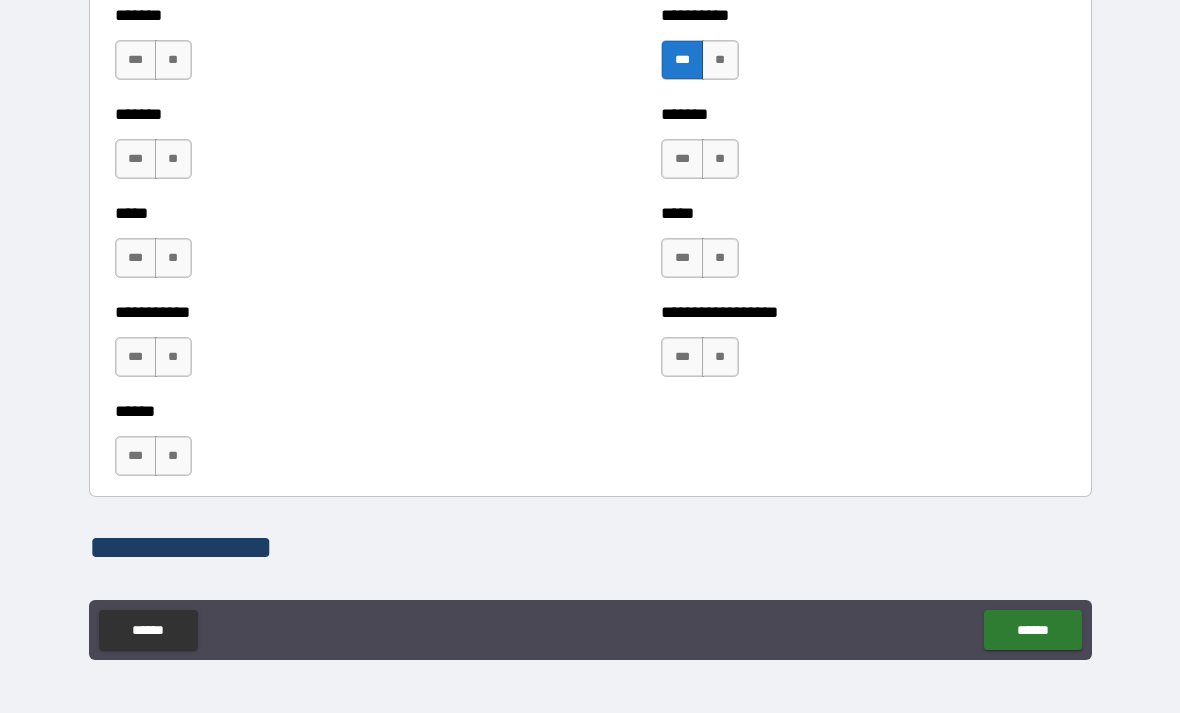 click on "***" at bounding box center (136, 357) 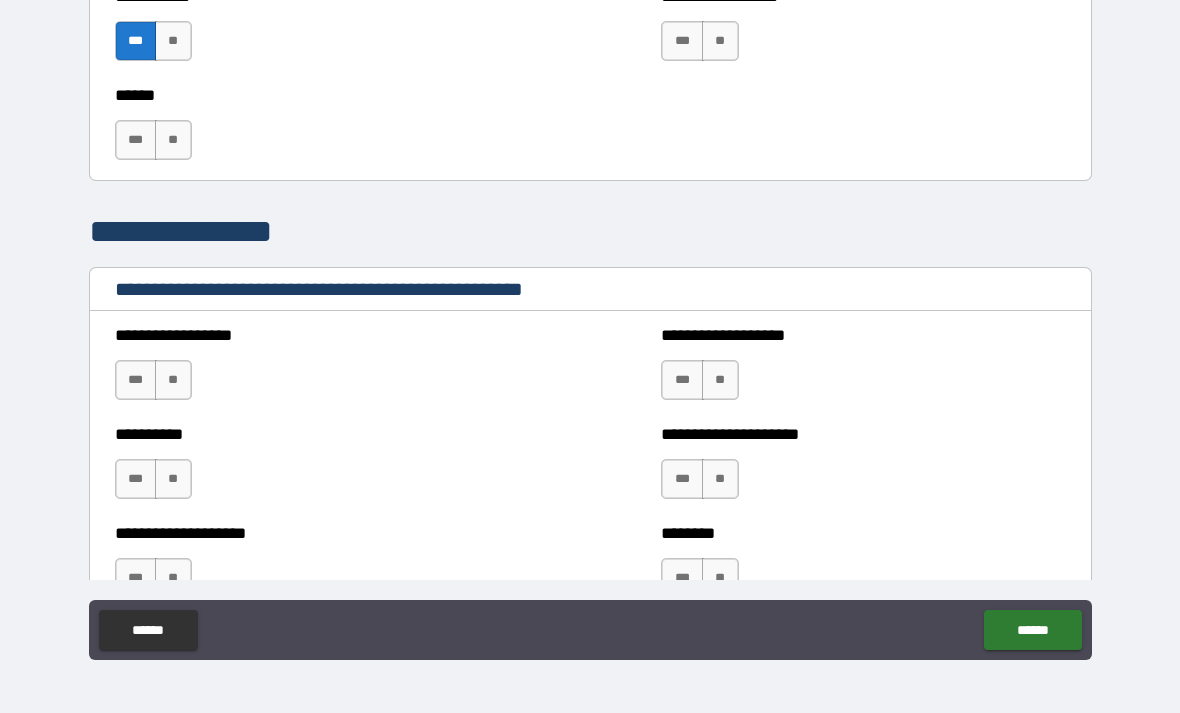scroll, scrollTop: 1981, scrollLeft: 0, axis: vertical 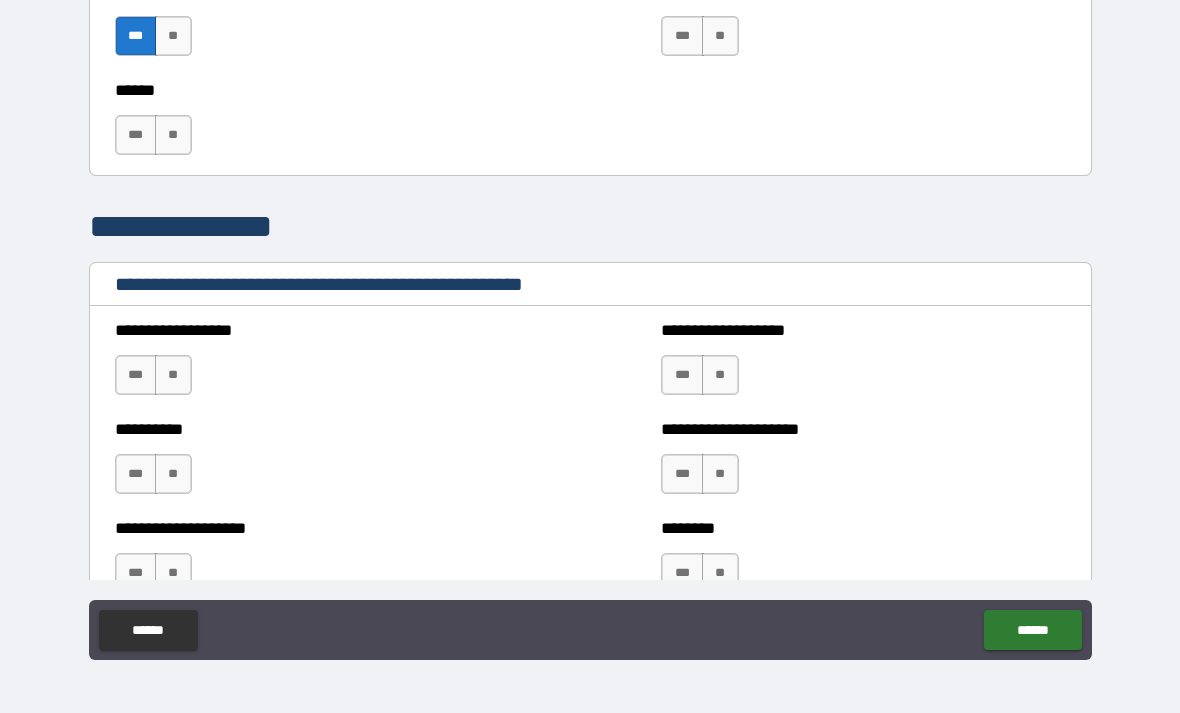 click on "**" at bounding box center [173, 375] 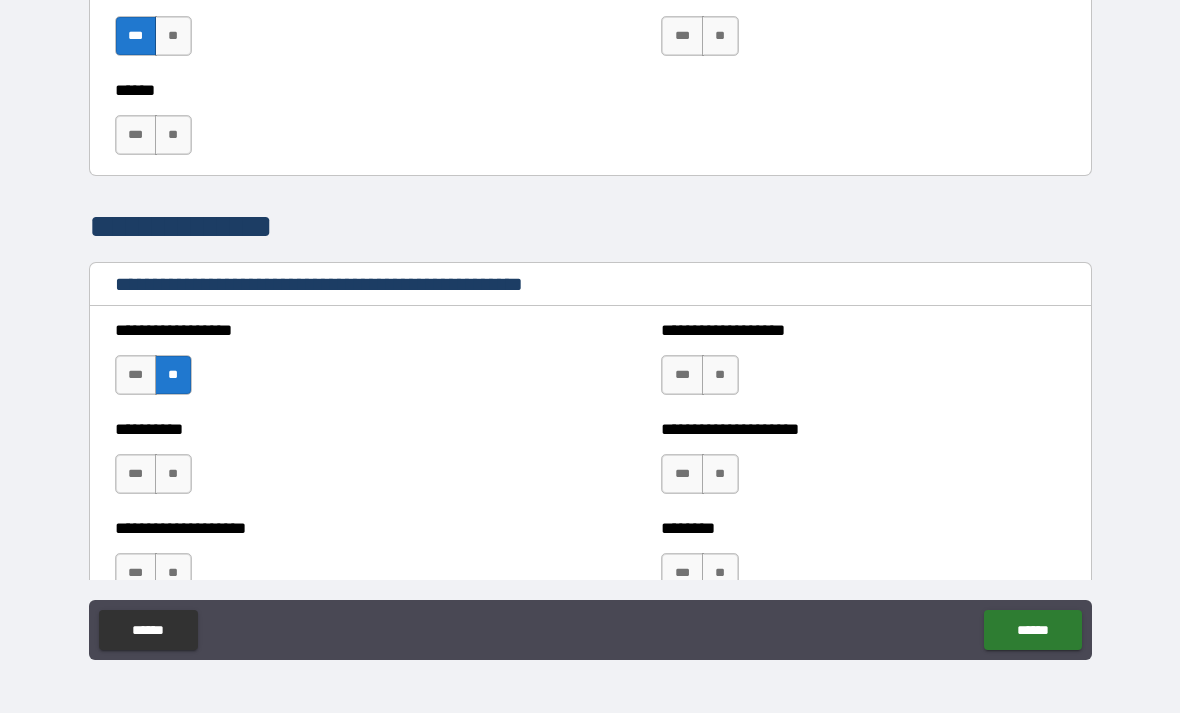 click on "**" at bounding box center [173, 474] 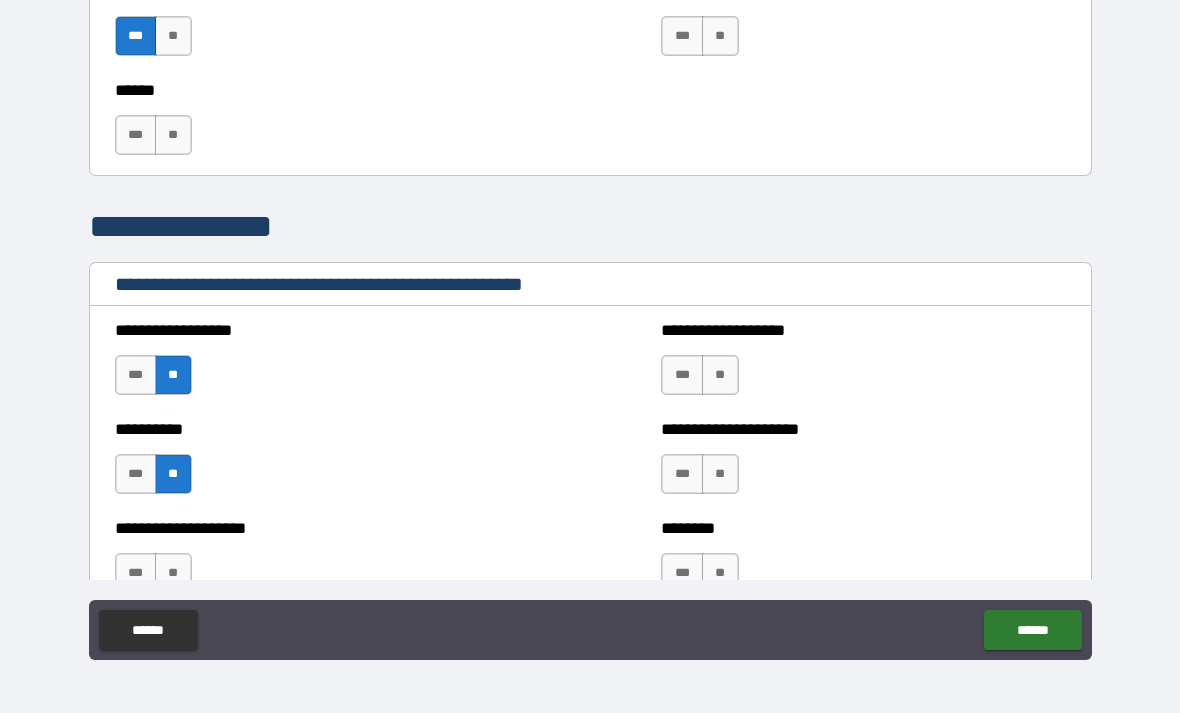click on "**" at bounding box center [720, 375] 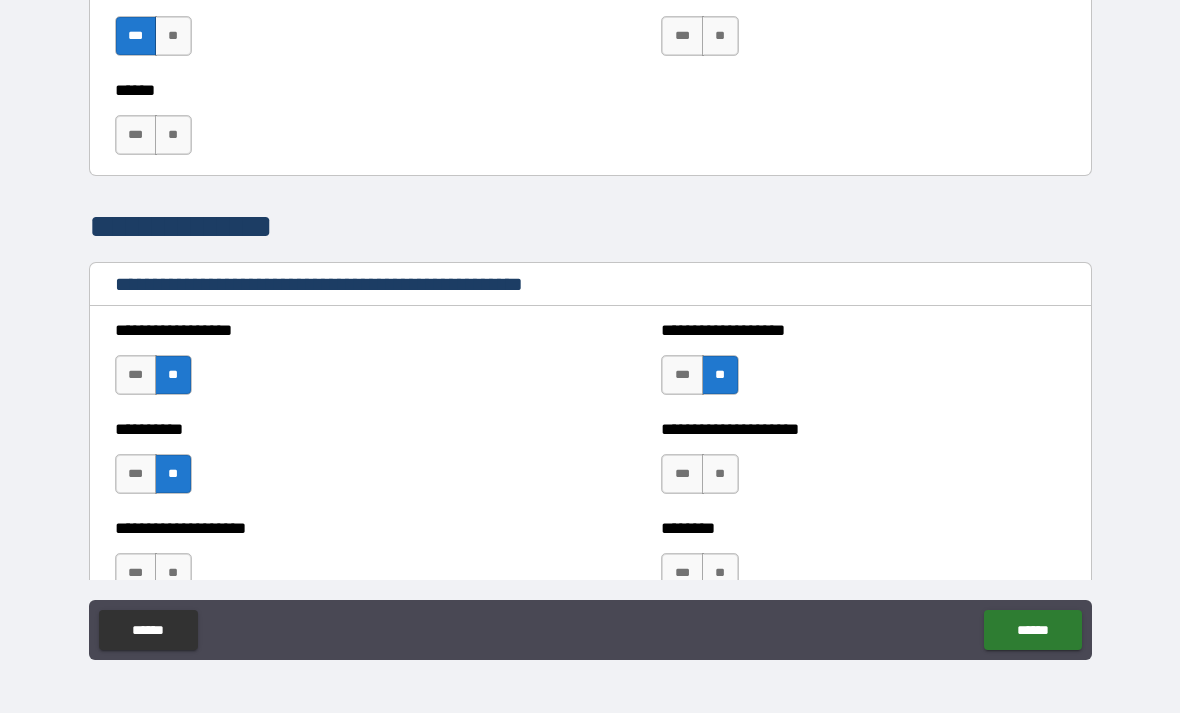 click on "**" at bounding box center [720, 474] 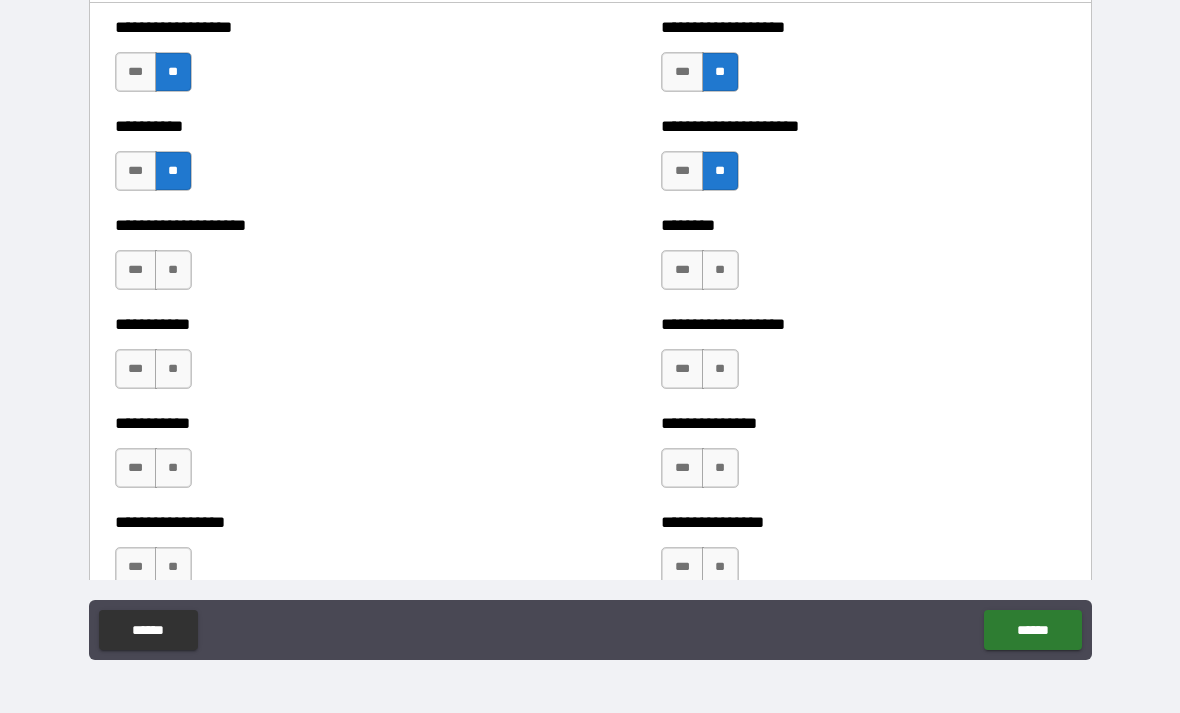 scroll, scrollTop: 2305, scrollLeft: 0, axis: vertical 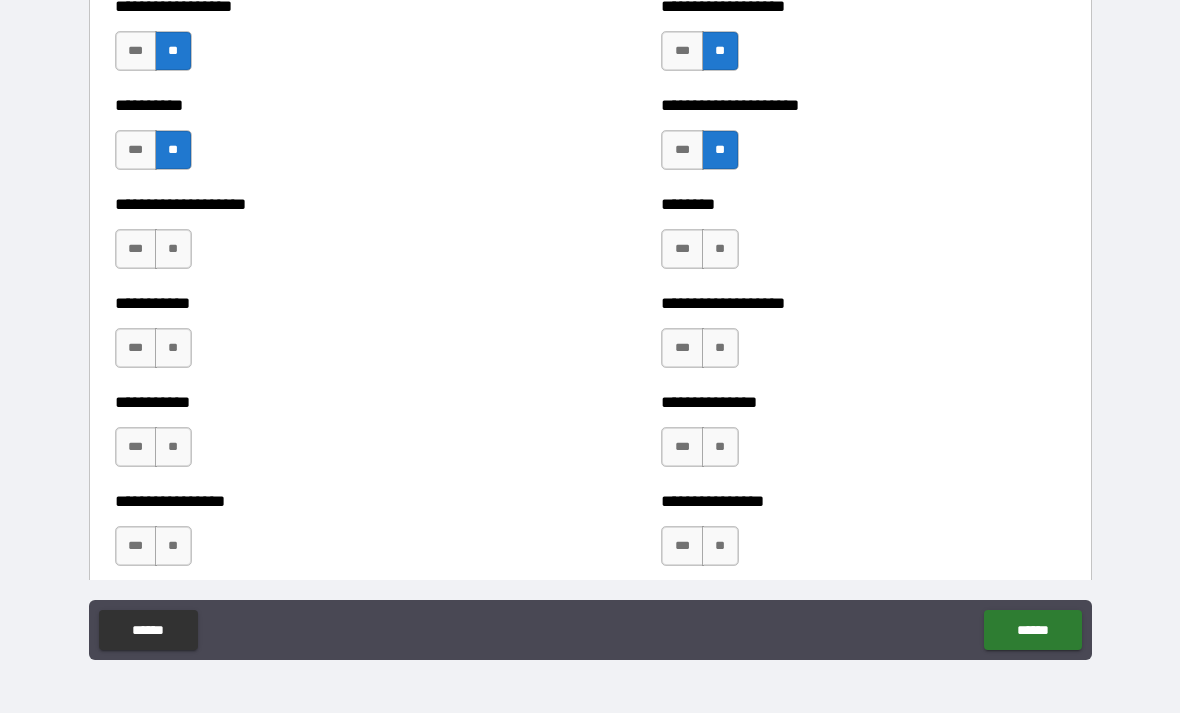 click on "**" at bounding box center (720, 249) 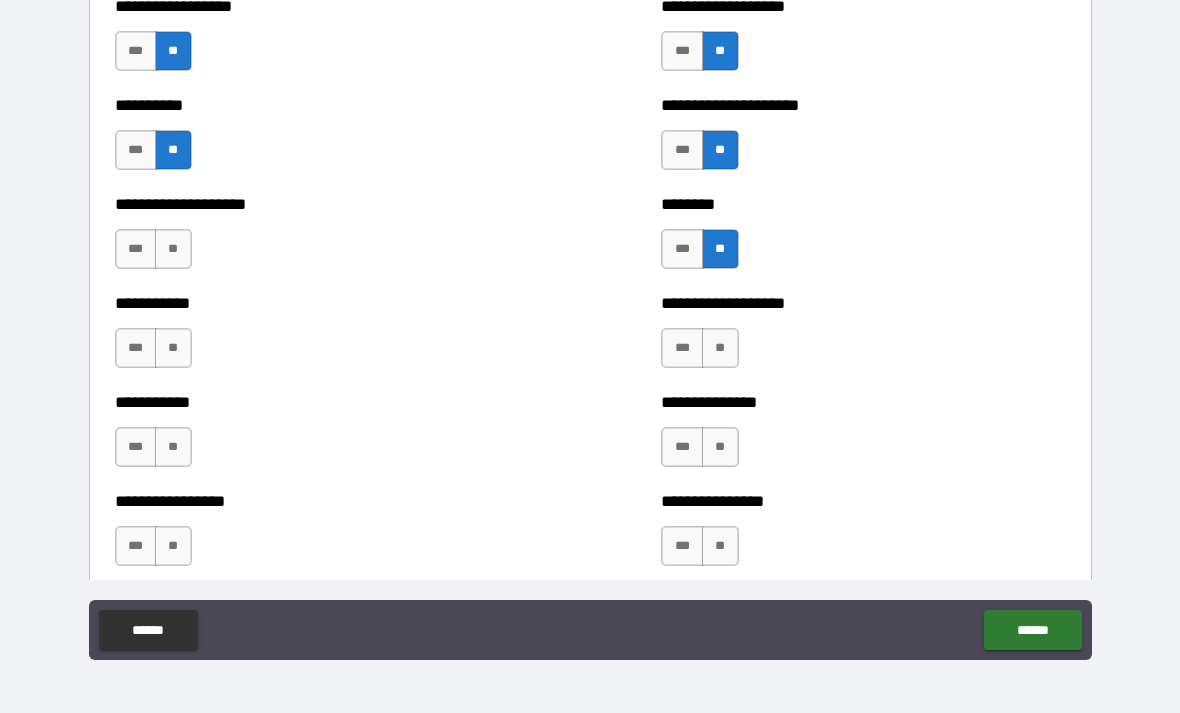 click on "**" at bounding box center (173, 249) 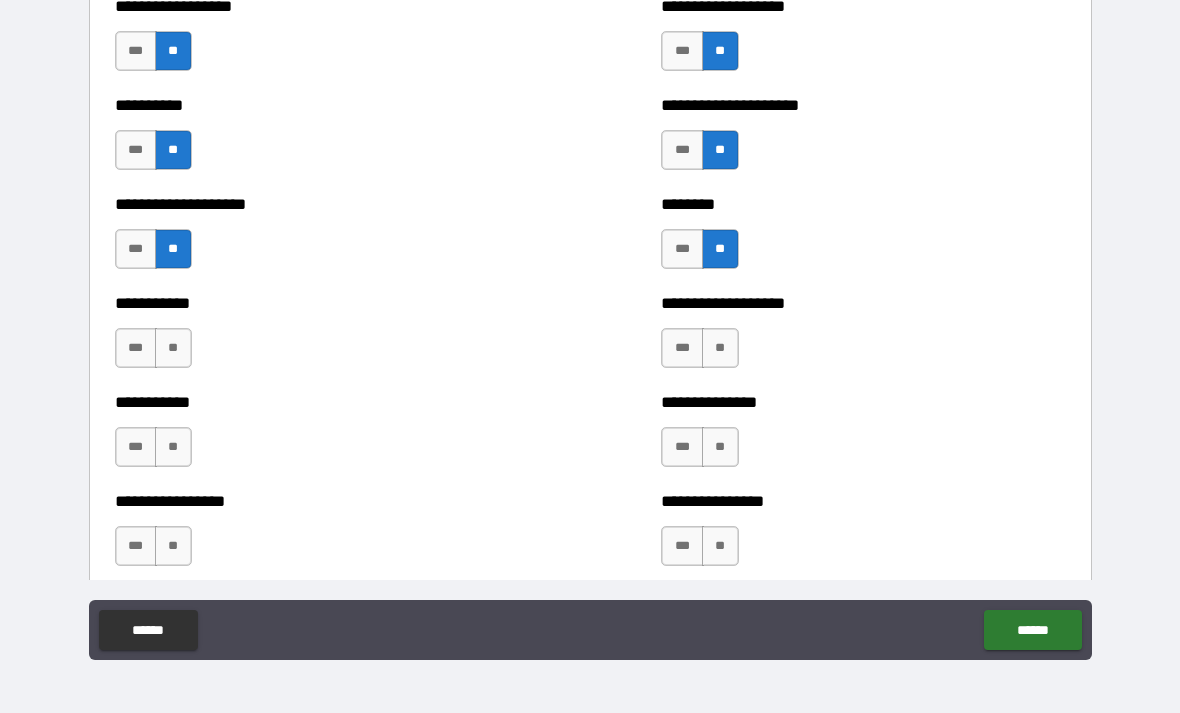 click on "**" at bounding box center (173, 348) 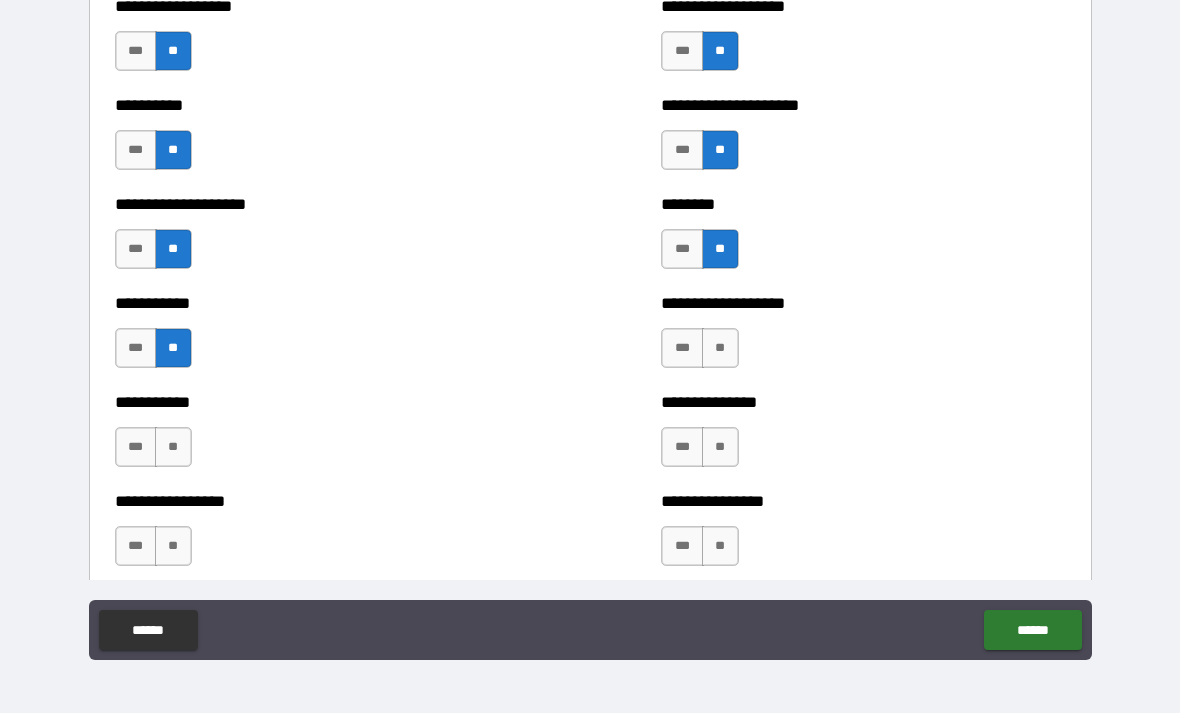 click on "**" at bounding box center [720, 348] 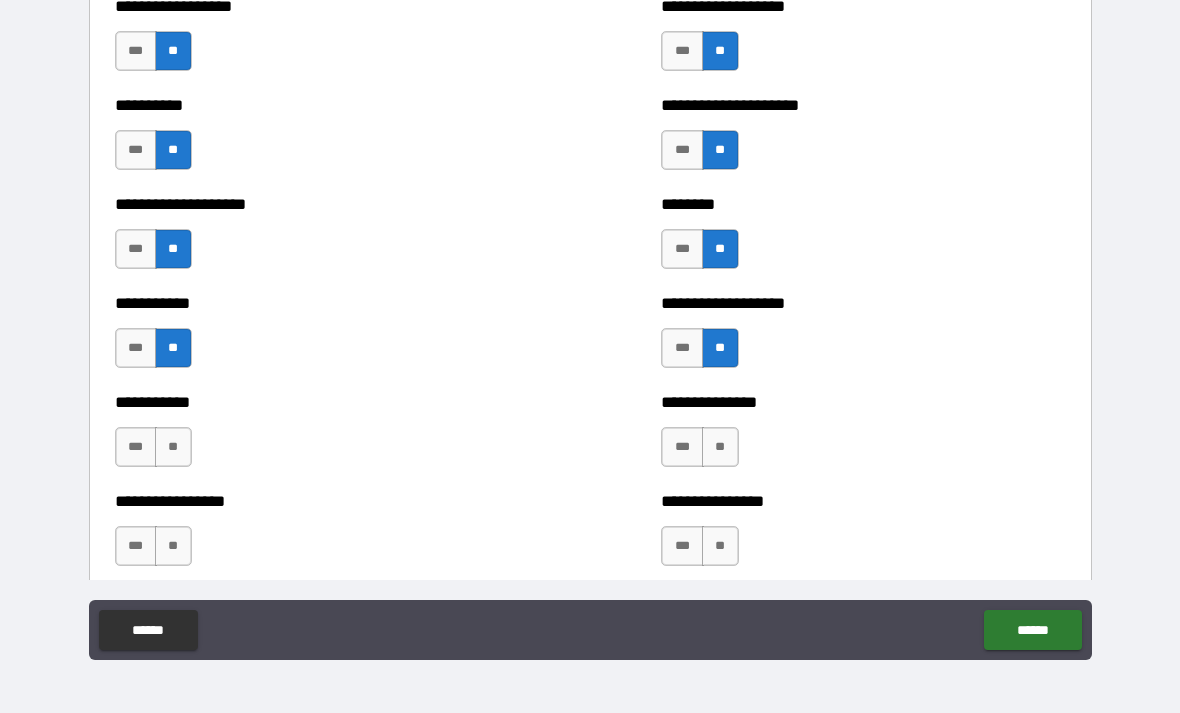 click on "**" at bounding box center (173, 447) 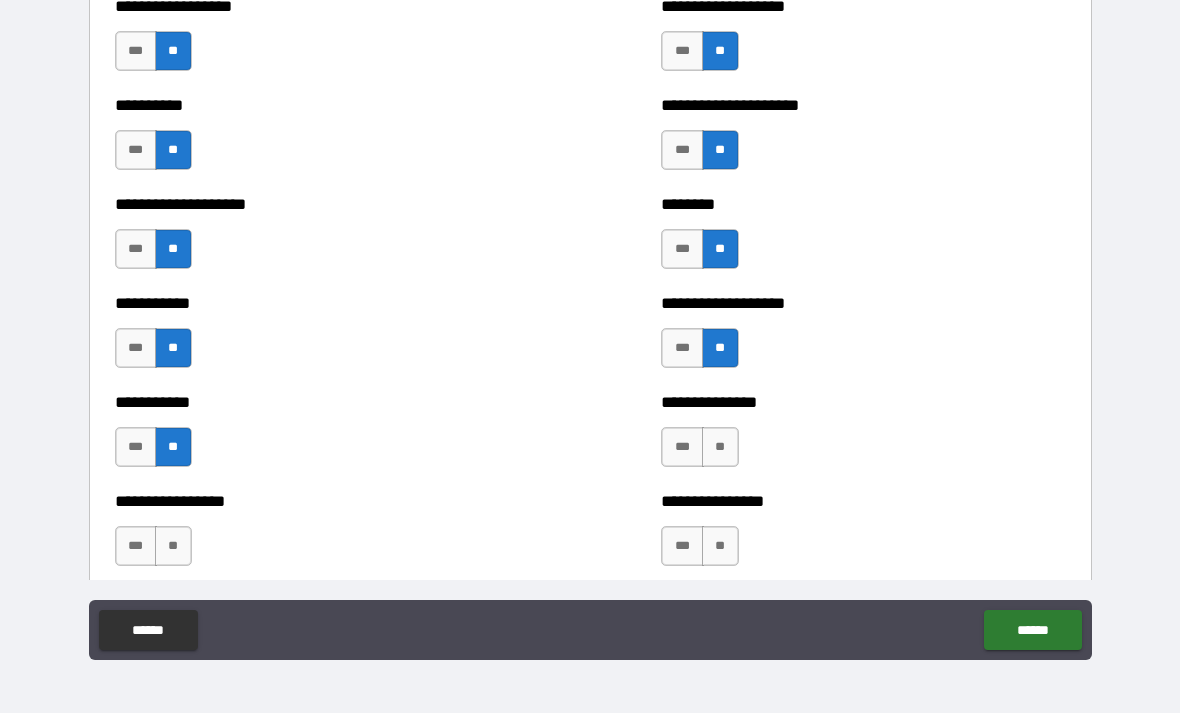 click on "**" at bounding box center (720, 447) 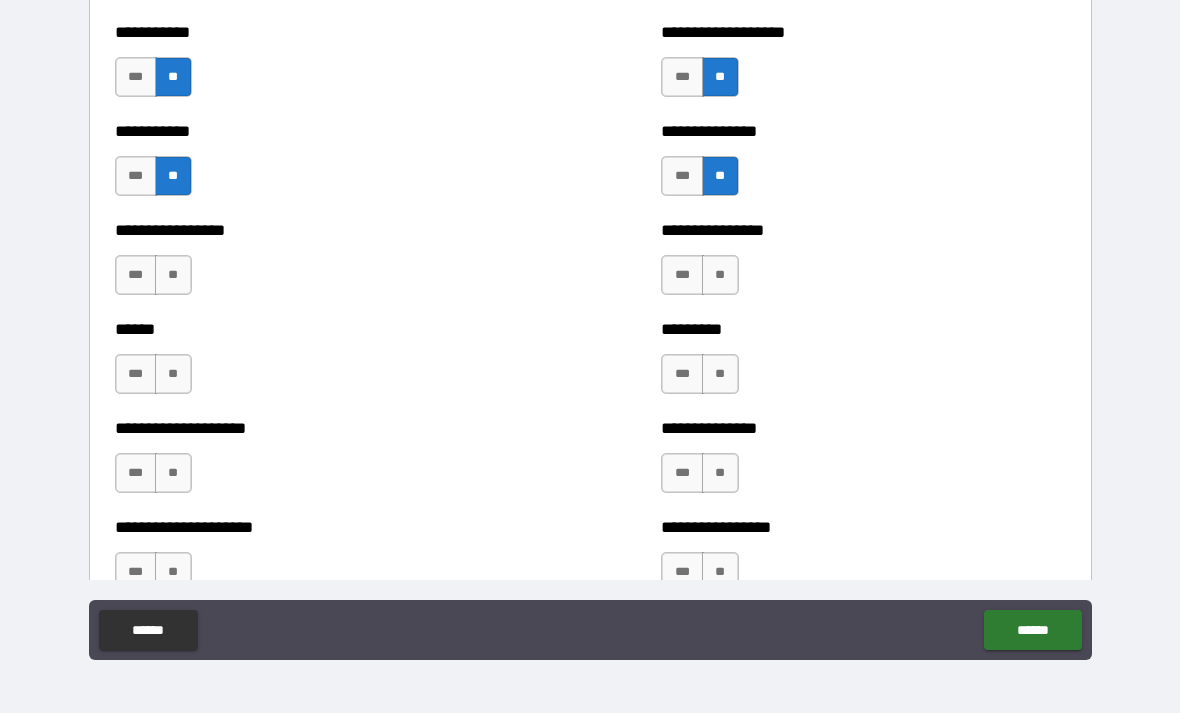 scroll, scrollTop: 2592, scrollLeft: 0, axis: vertical 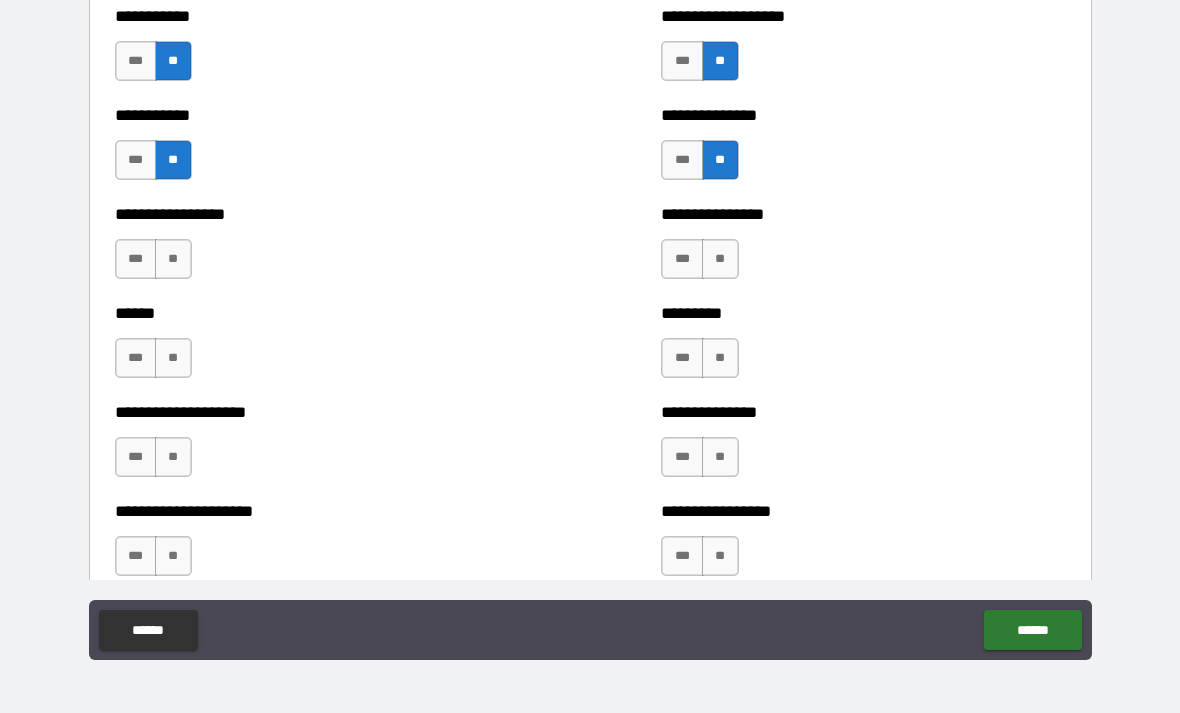 click on "**" at bounding box center (173, 259) 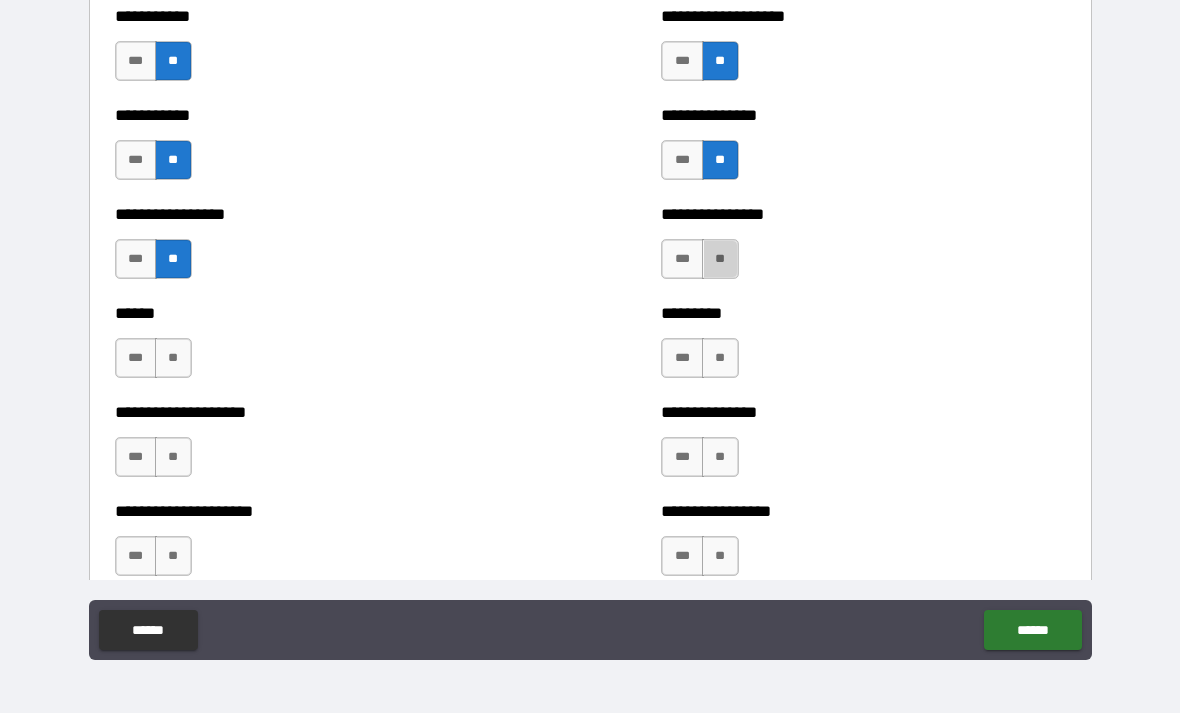 click on "**" at bounding box center [720, 259] 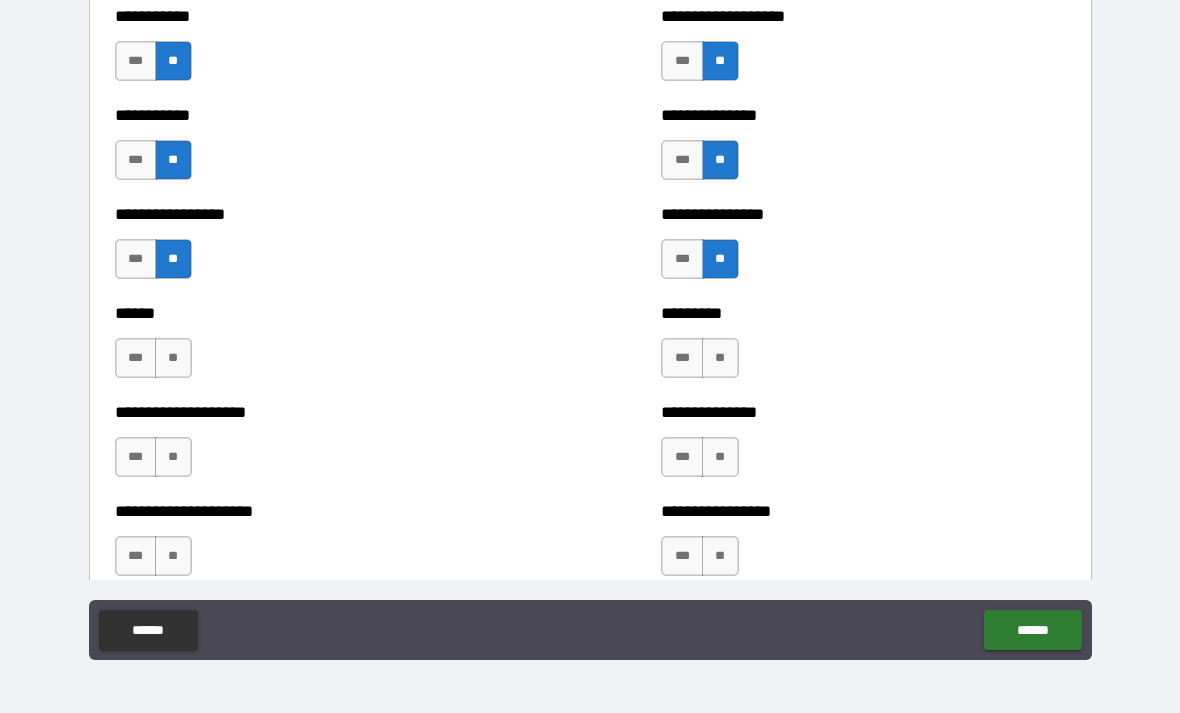 click on "**" at bounding box center [173, 358] 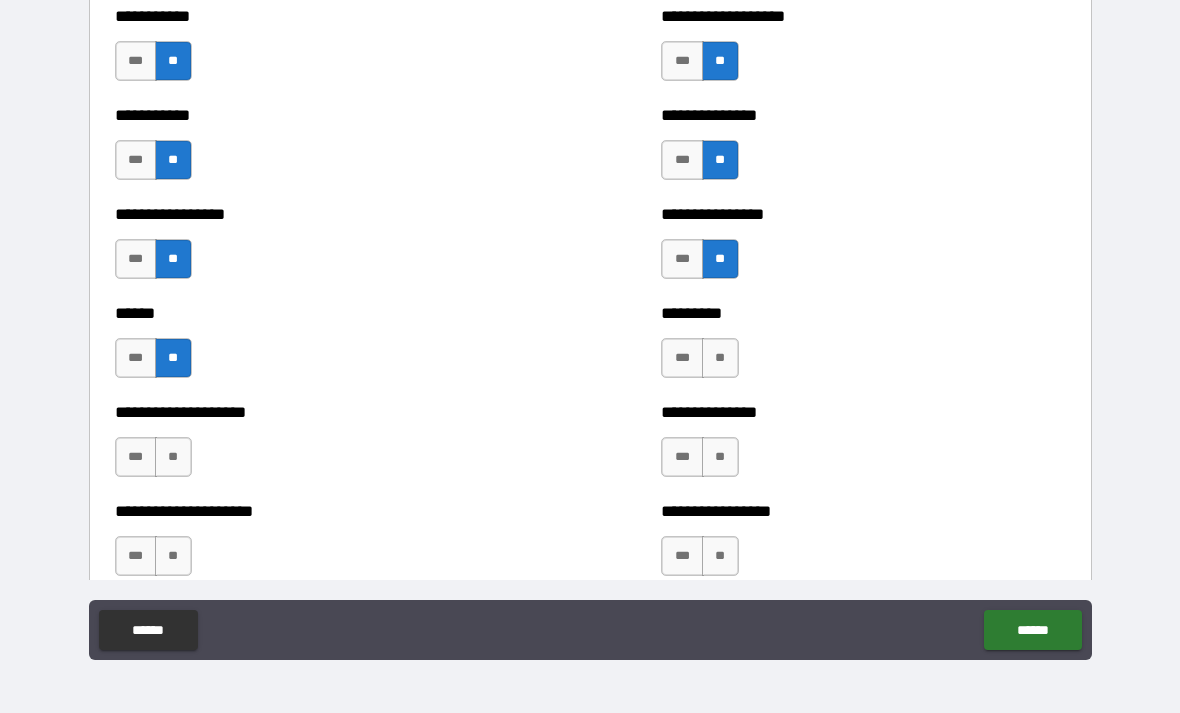 click on "**" at bounding box center [720, 358] 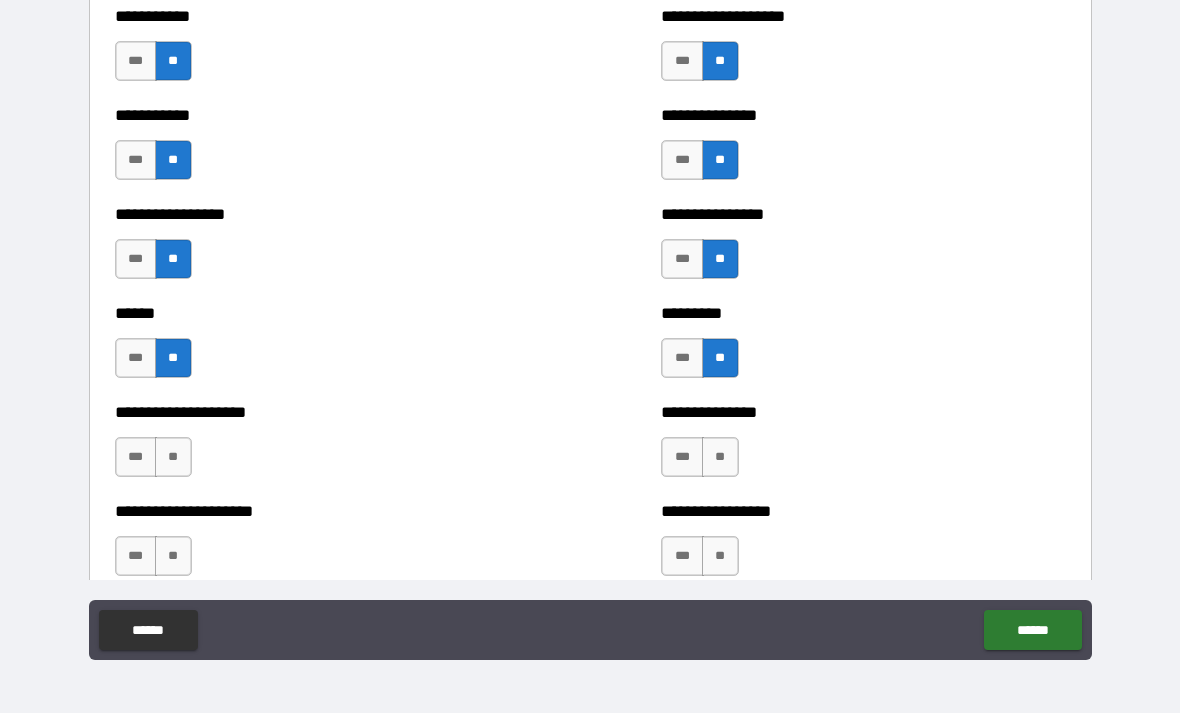 click on "**" at bounding box center [173, 457] 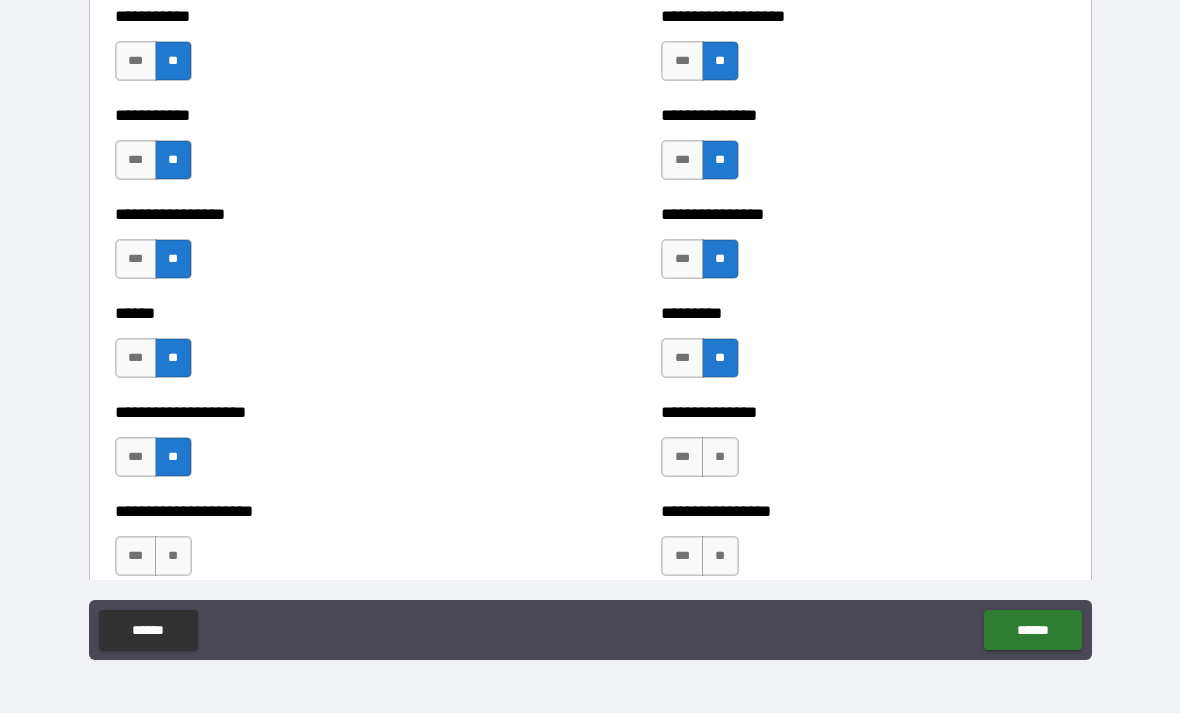 click on "**" at bounding box center [720, 457] 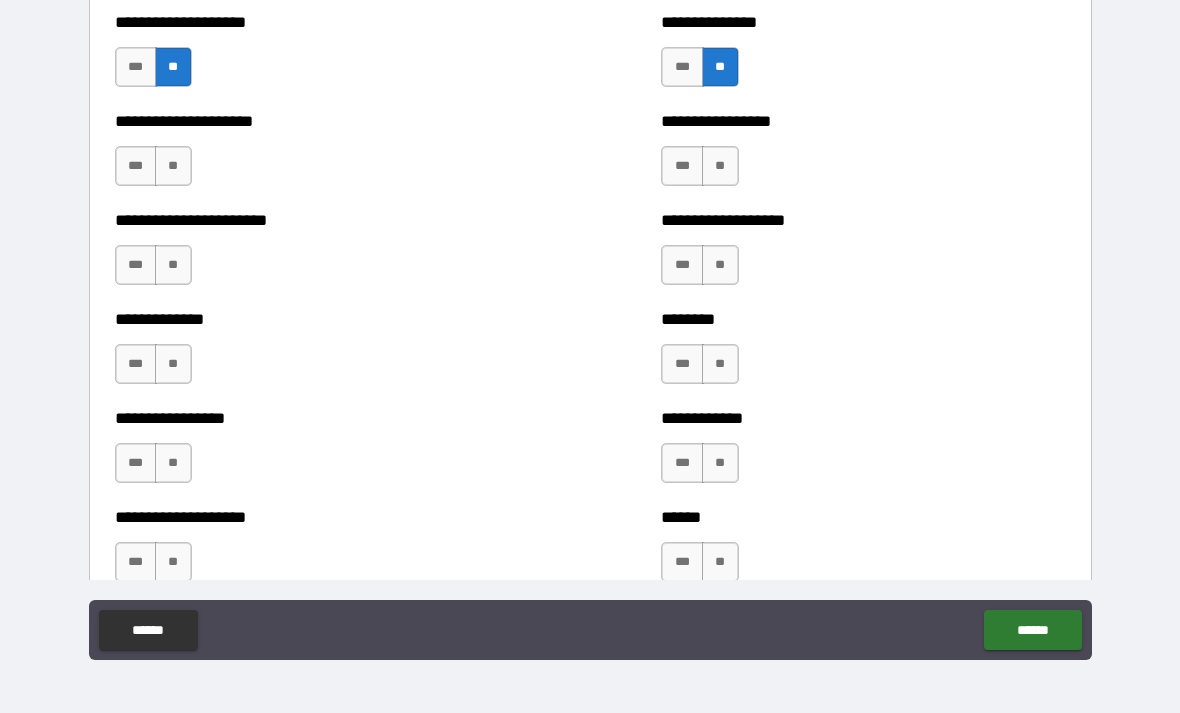 scroll, scrollTop: 2983, scrollLeft: 0, axis: vertical 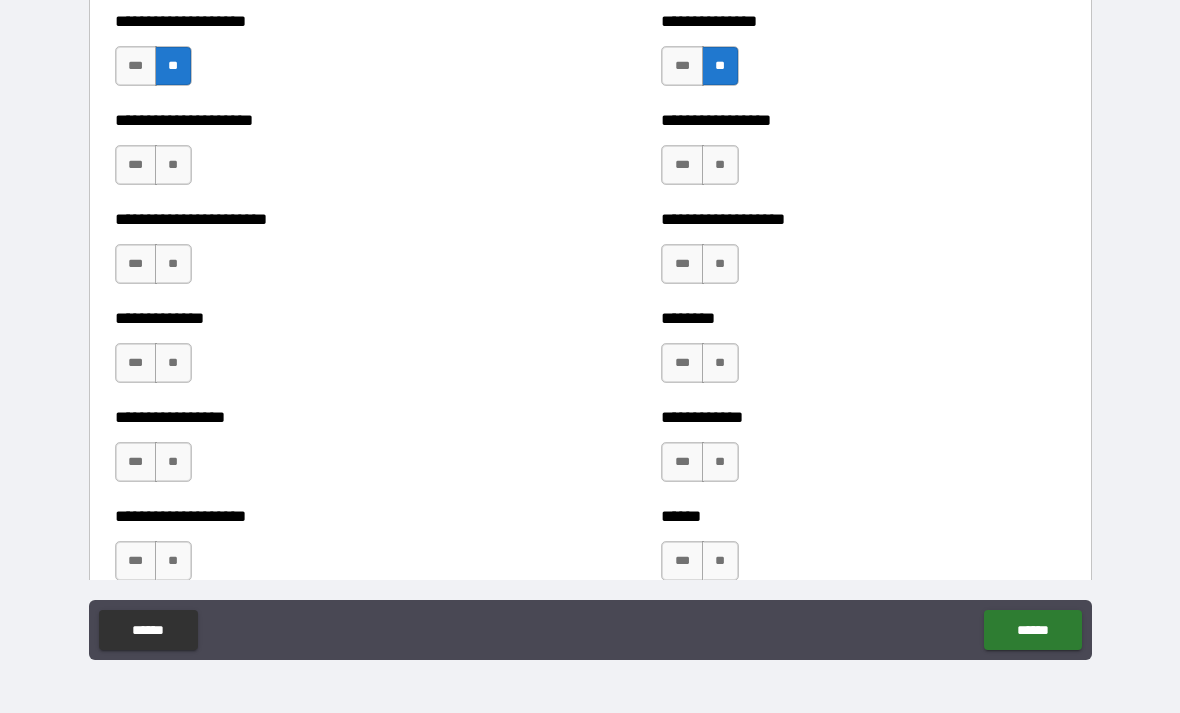 click on "**" at bounding box center [720, 165] 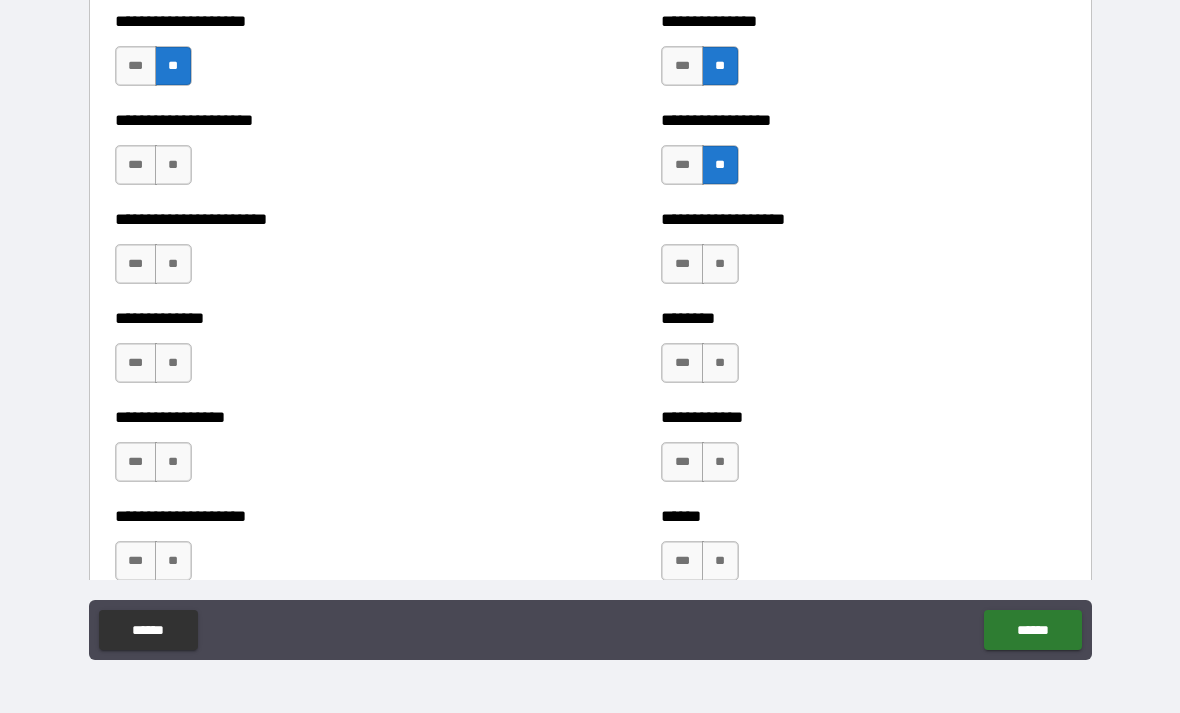 click on "**" at bounding box center (720, 264) 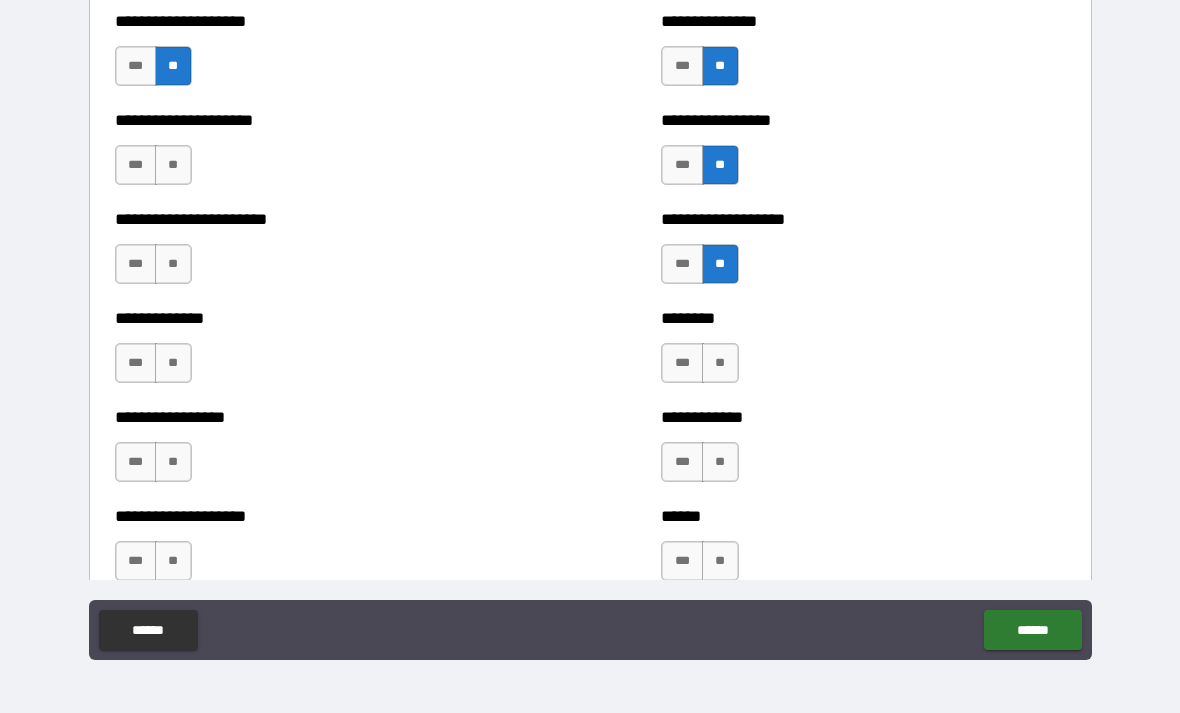 click on "**" at bounding box center (173, 165) 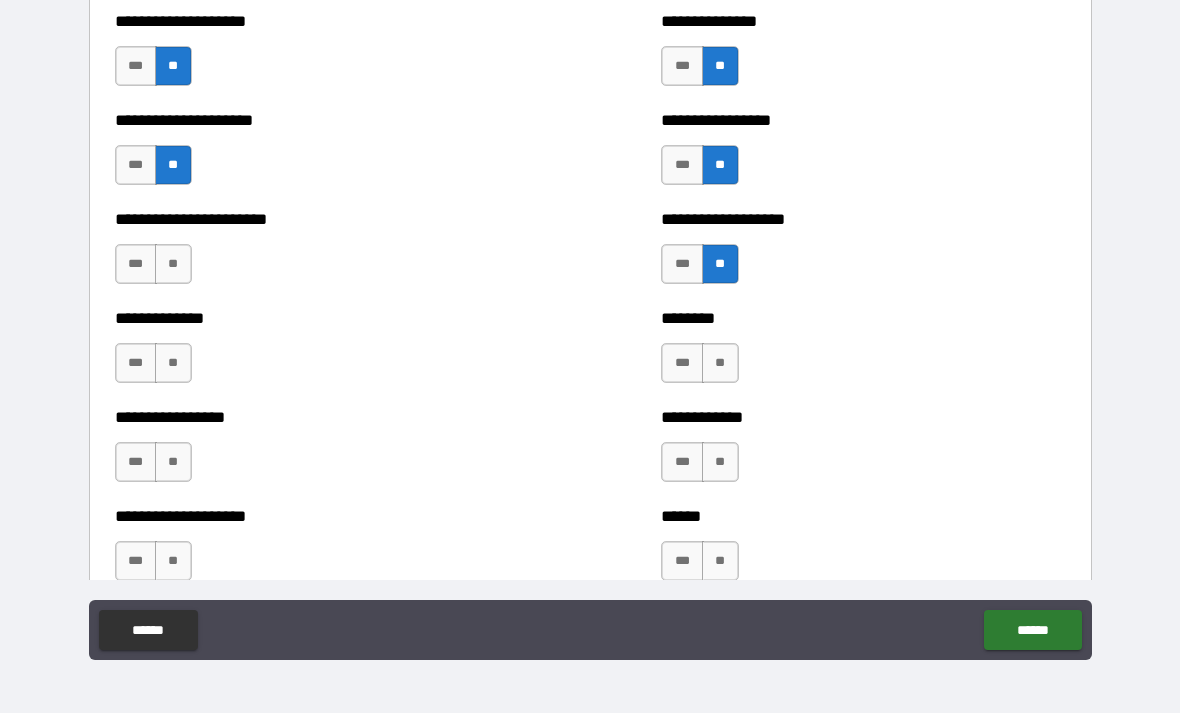 click on "**" at bounding box center (173, 264) 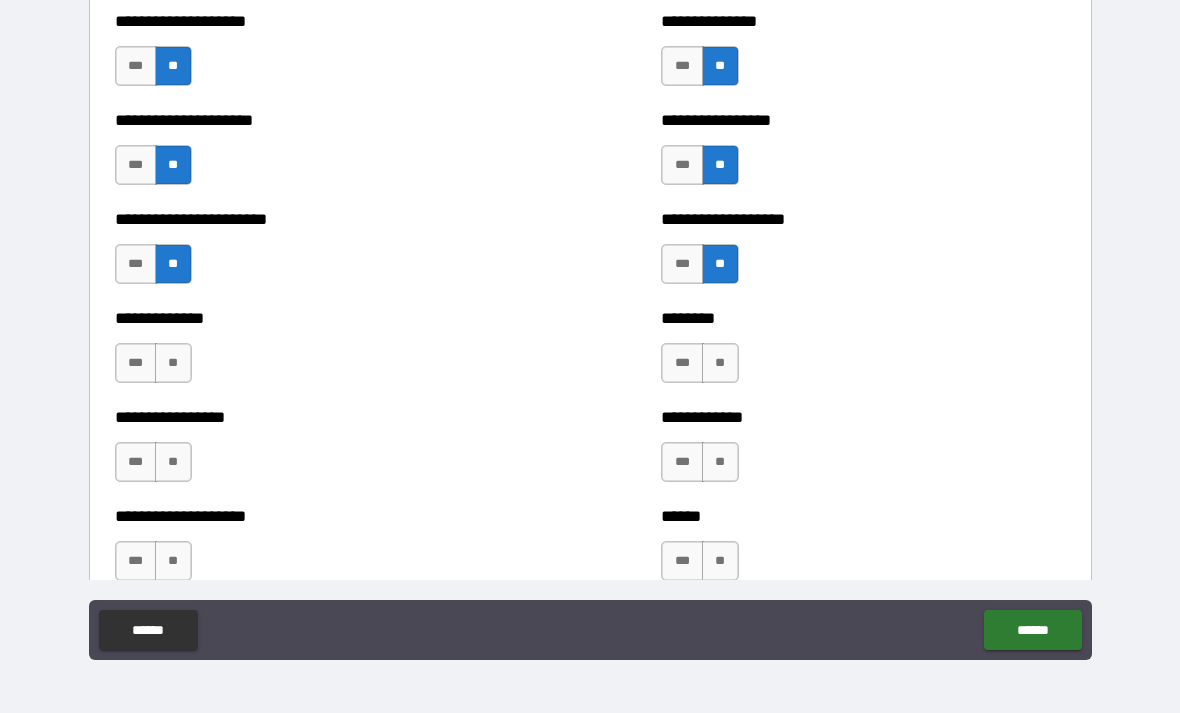 click on "***" at bounding box center (136, 363) 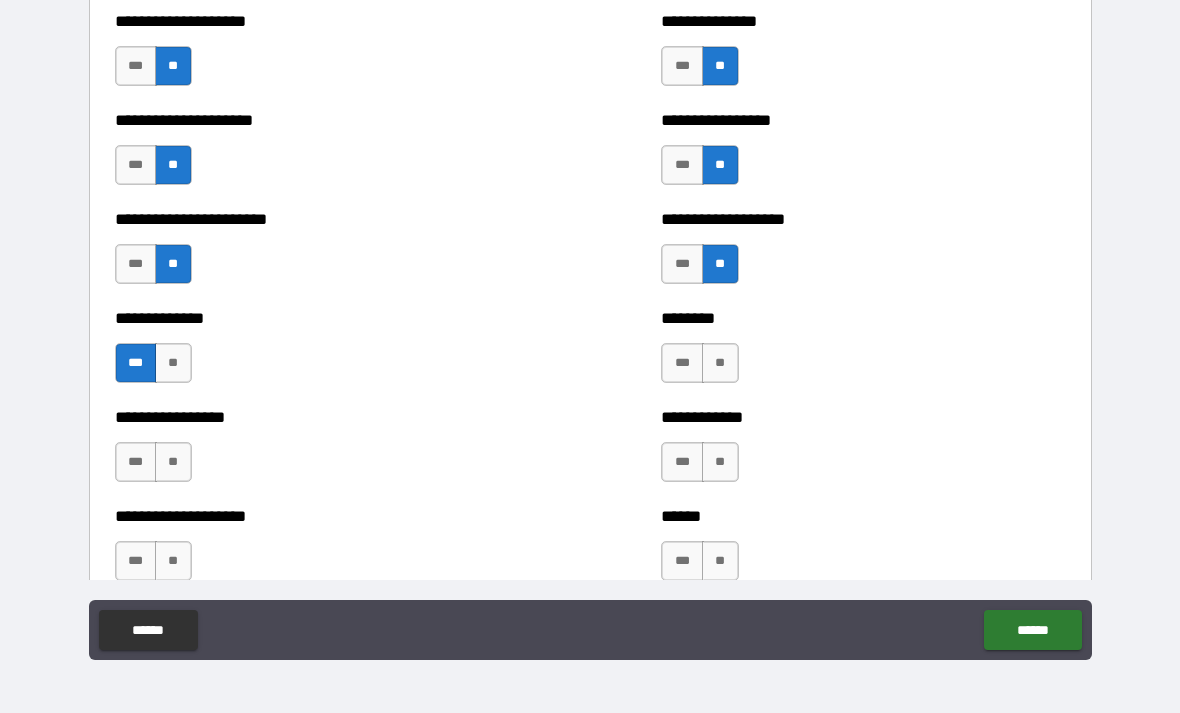 click on "**" at bounding box center (720, 363) 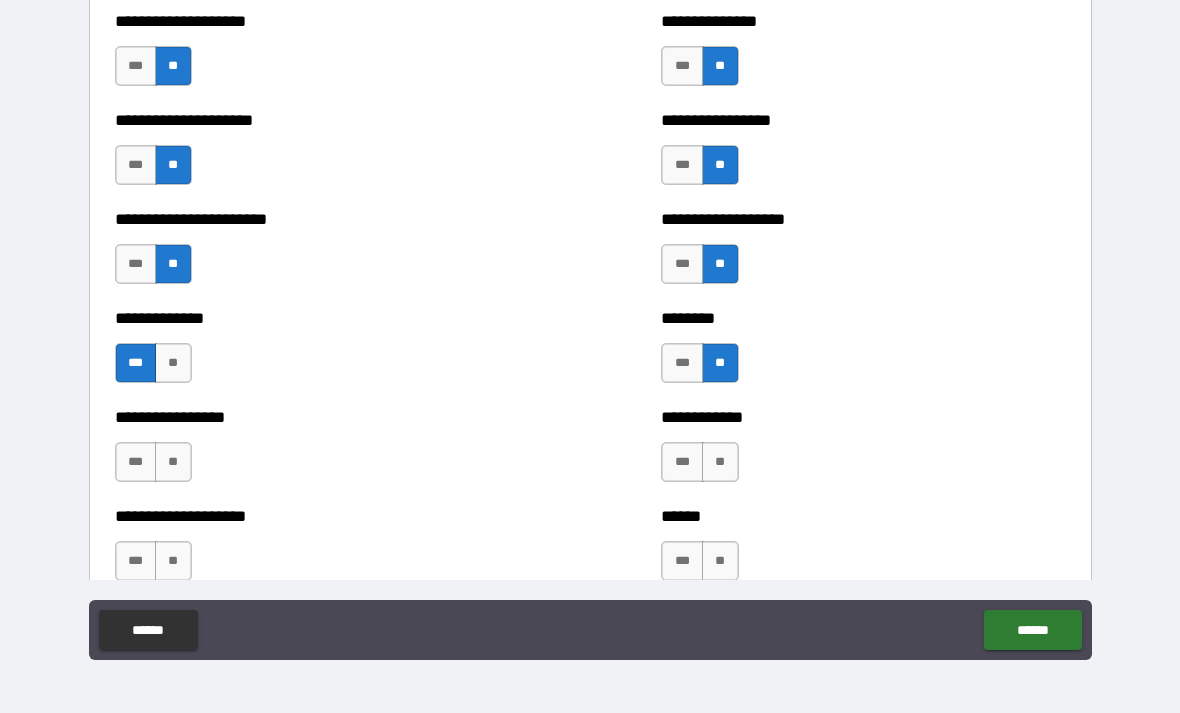 click on "**" at bounding box center (173, 462) 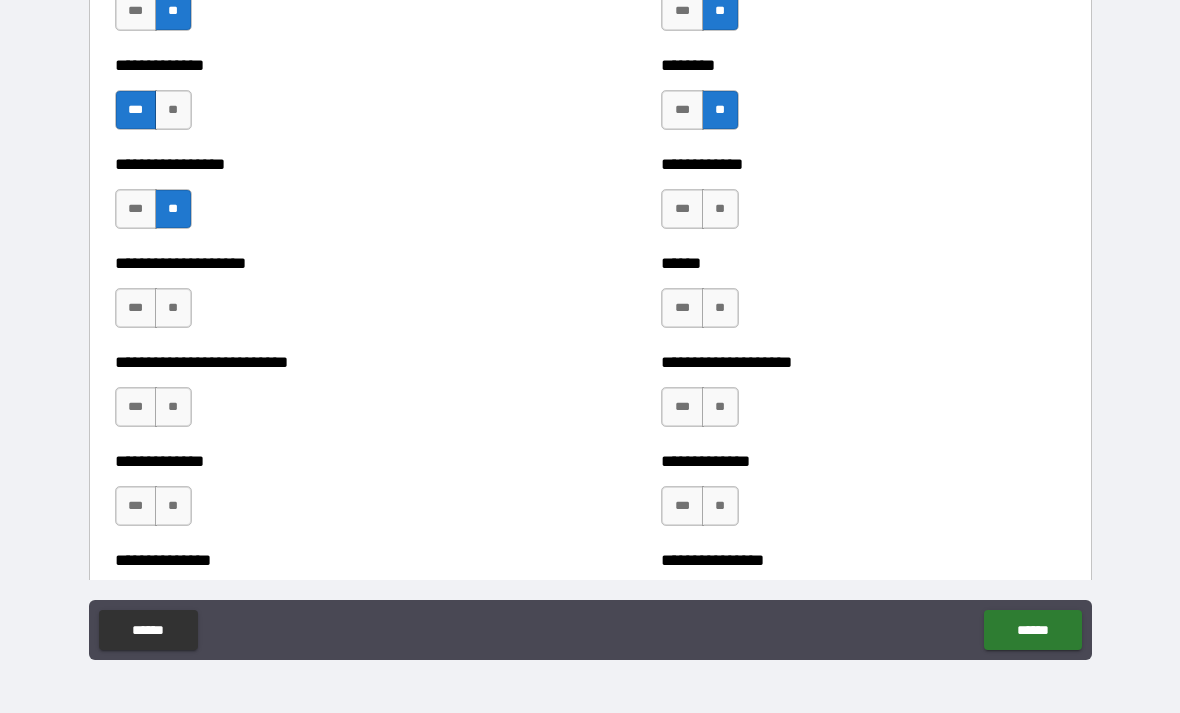 scroll, scrollTop: 3237, scrollLeft: 0, axis: vertical 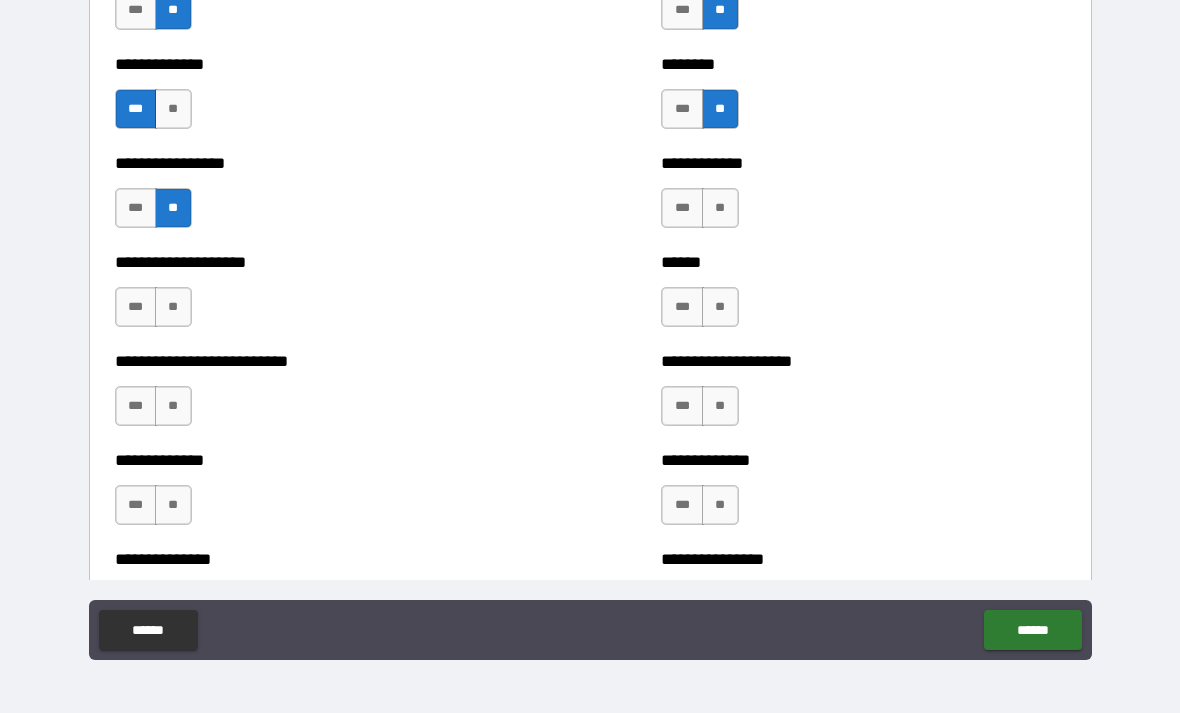 click on "***" at bounding box center (682, 307) 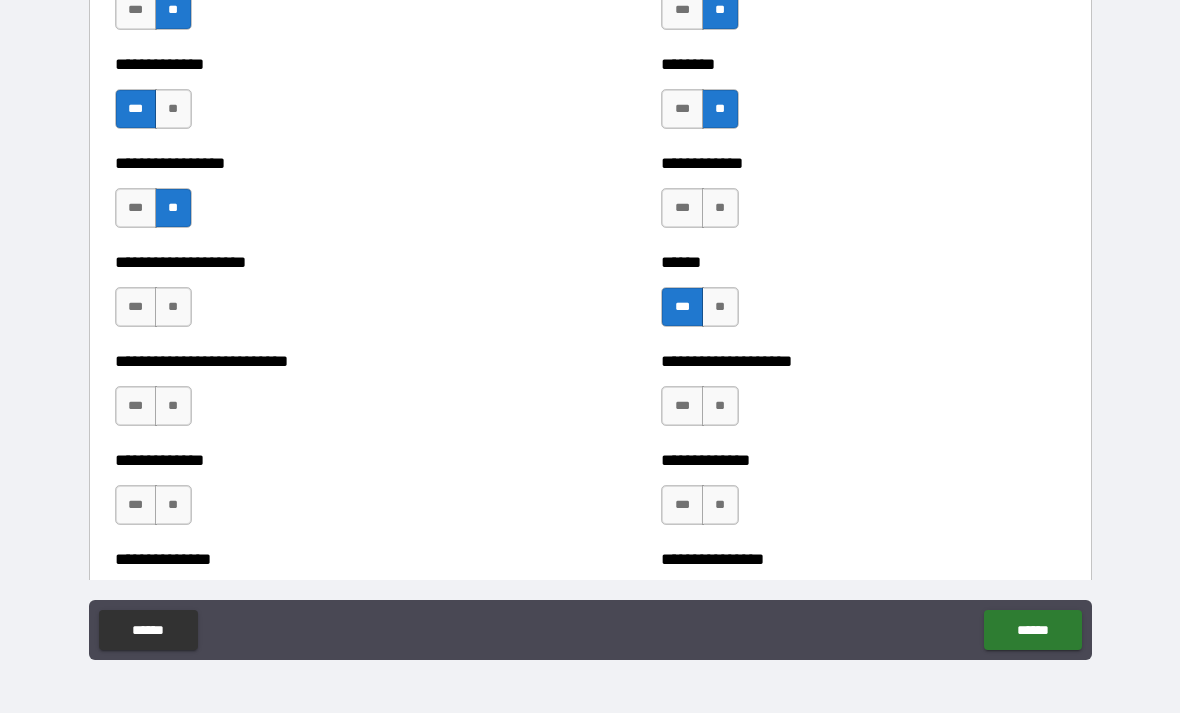click on "**" at bounding box center (720, 208) 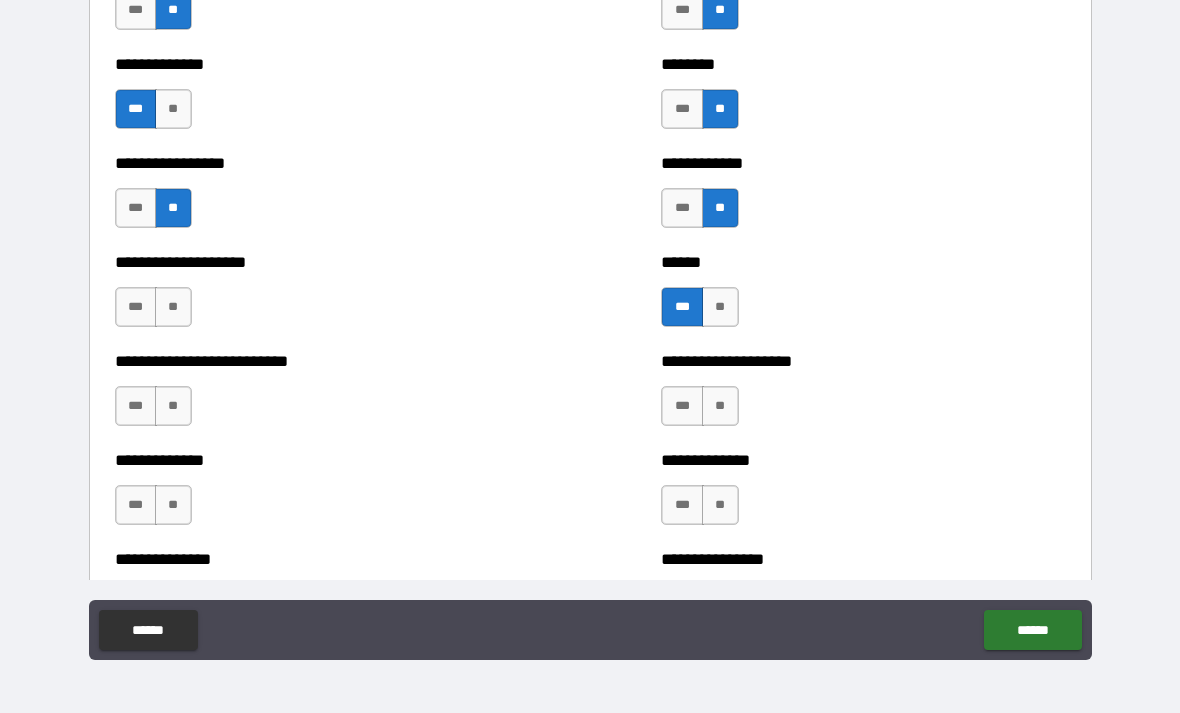 click on "**" at bounding box center [173, 307] 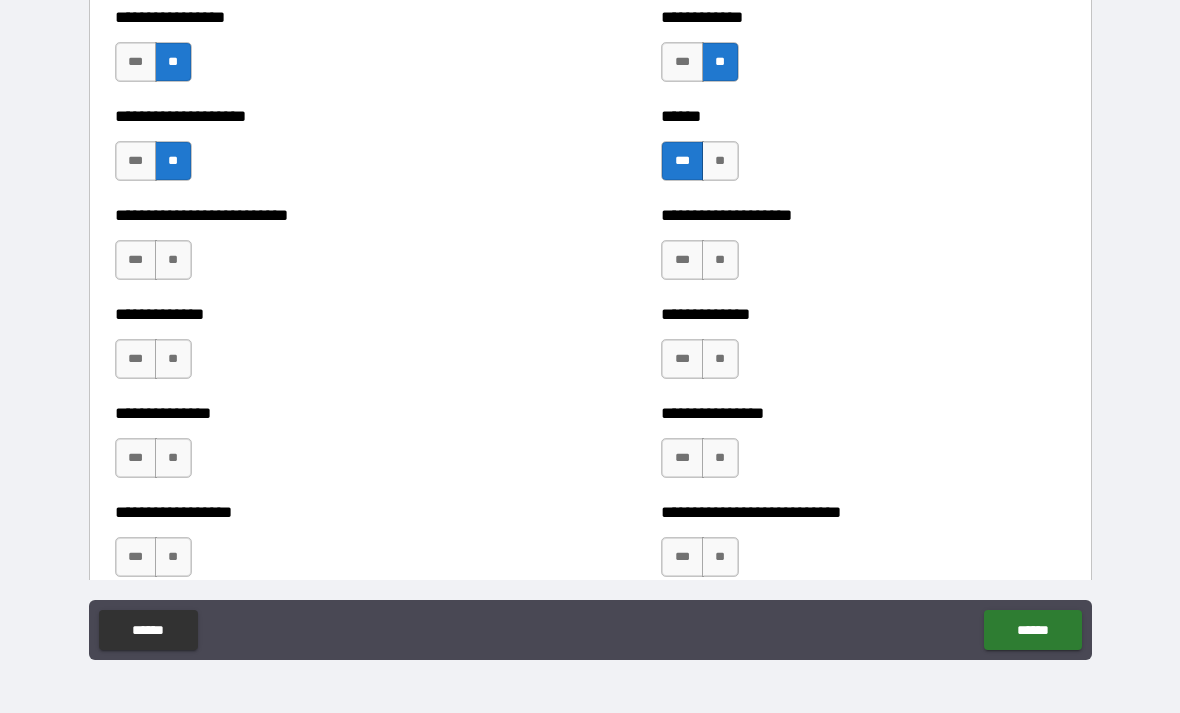 scroll, scrollTop: 3425, scrollLeft: 0, axis: vertical 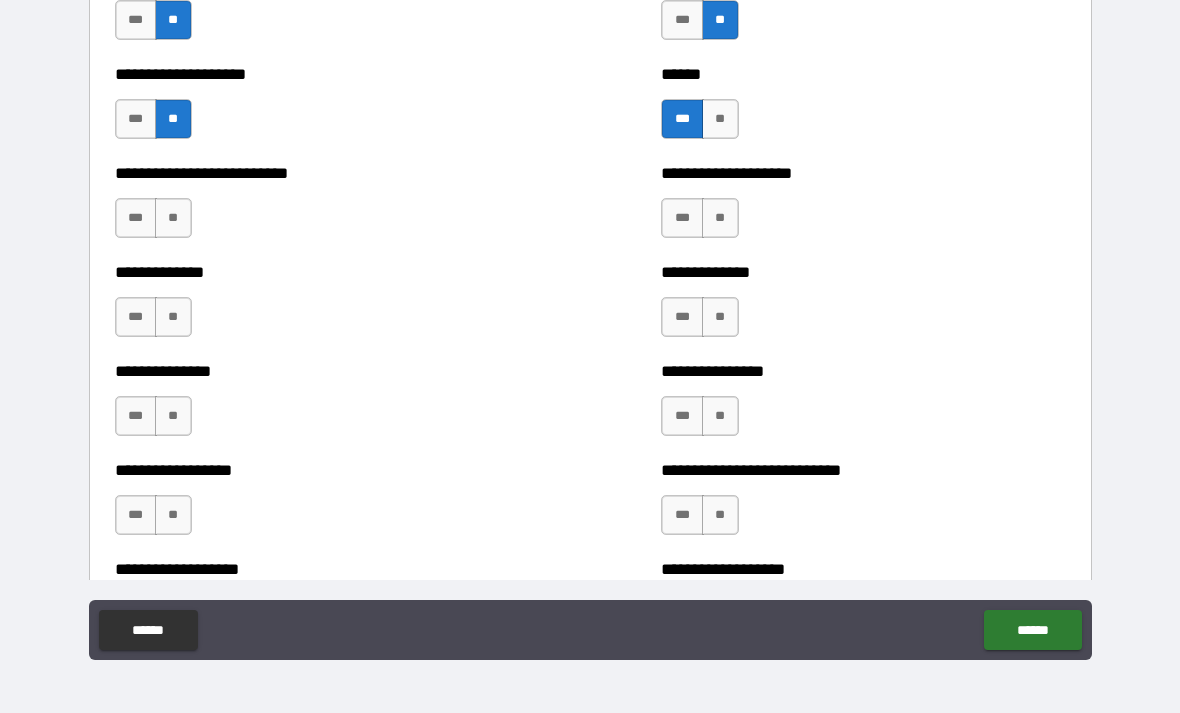 click on "**" at bounding box center [720, 218] 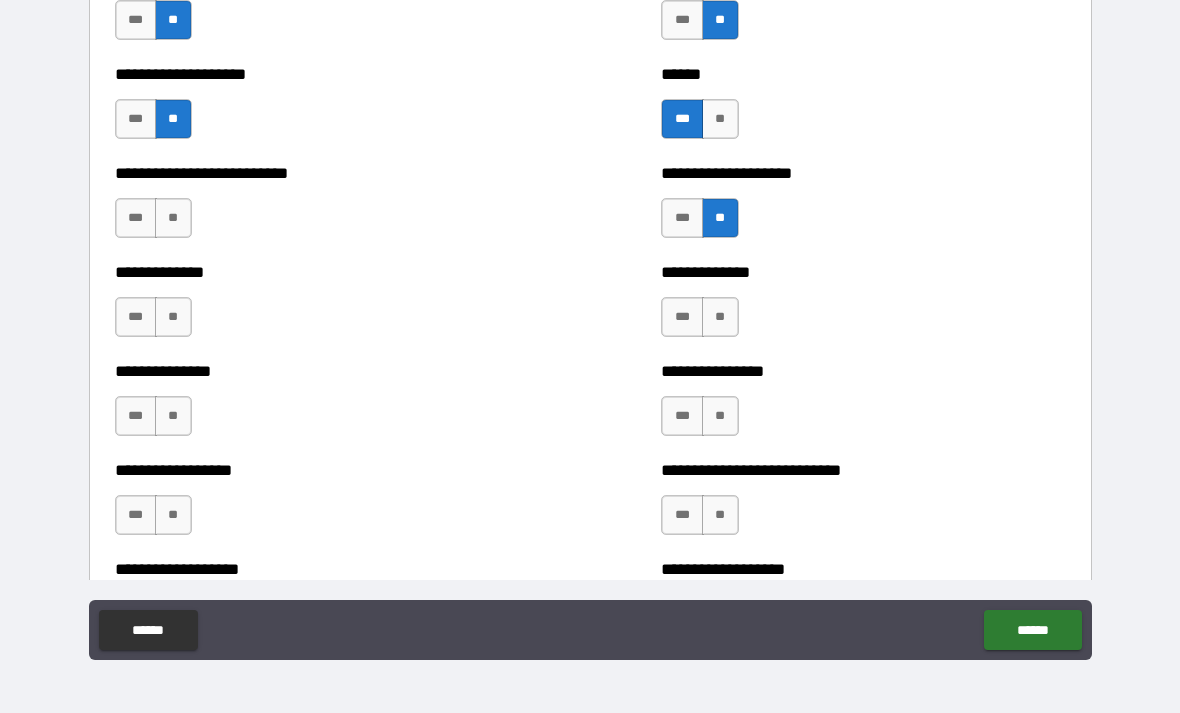 click on "**" at bounding box center (720, 317) 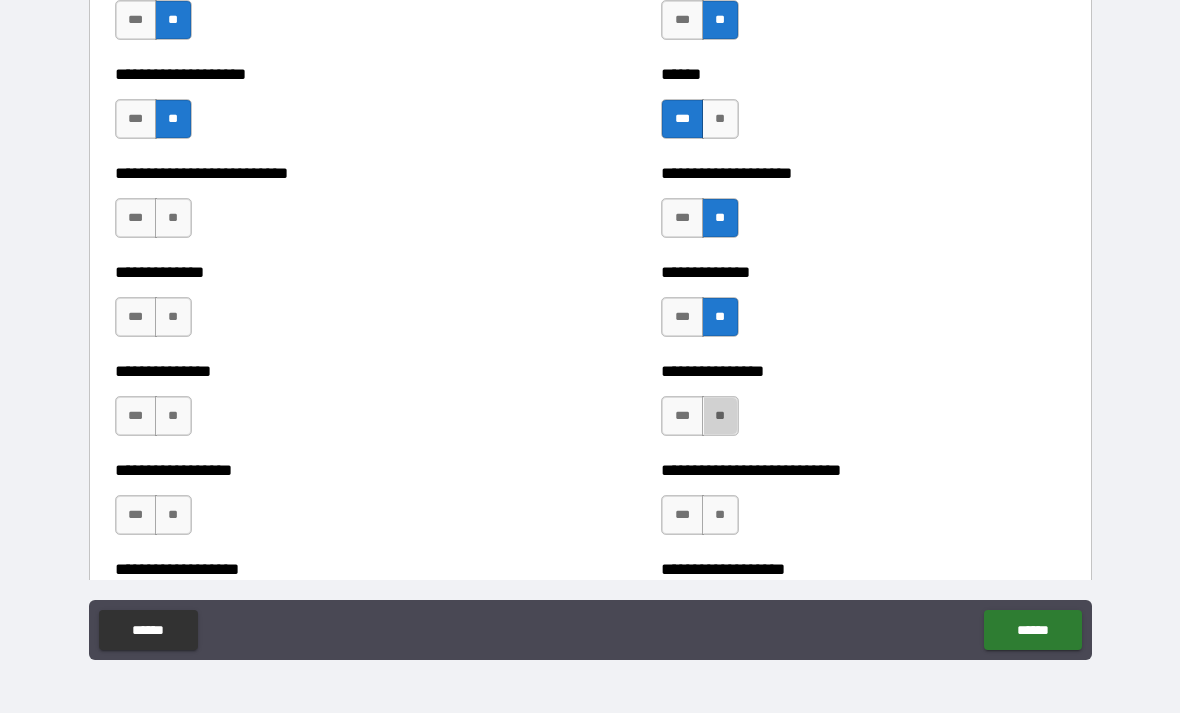 click on "**" at bounding box center [720, 416] 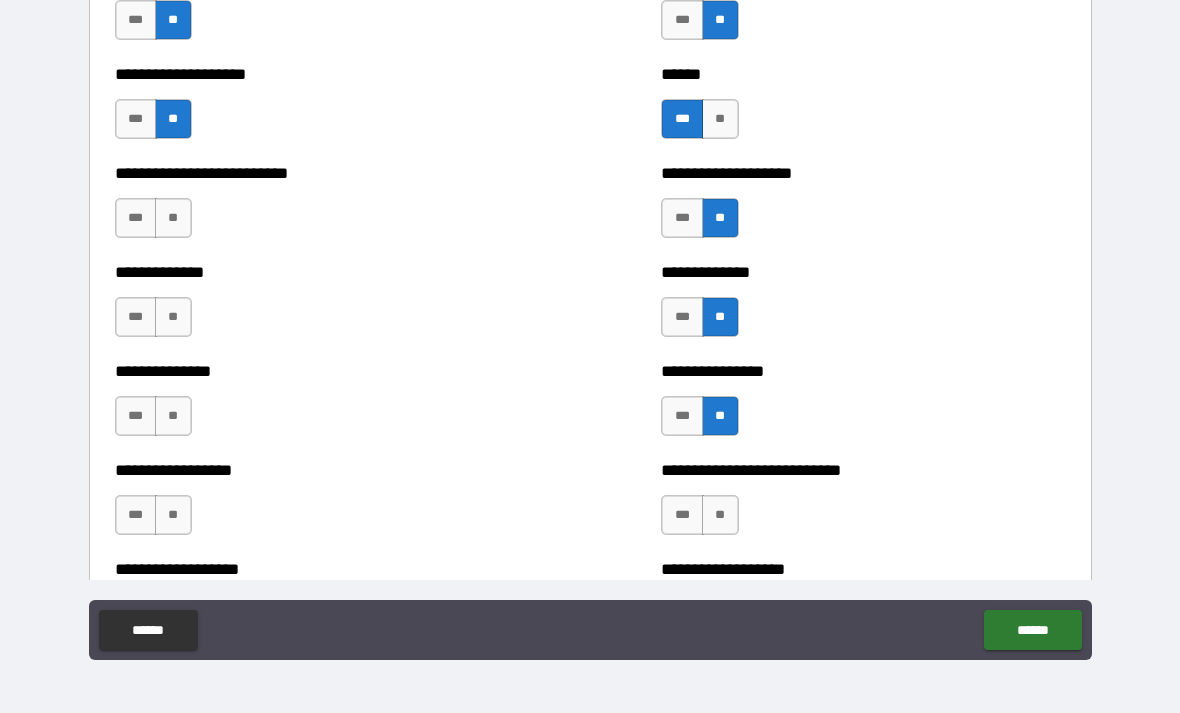 click on "**" at bounding box center (720, 515) 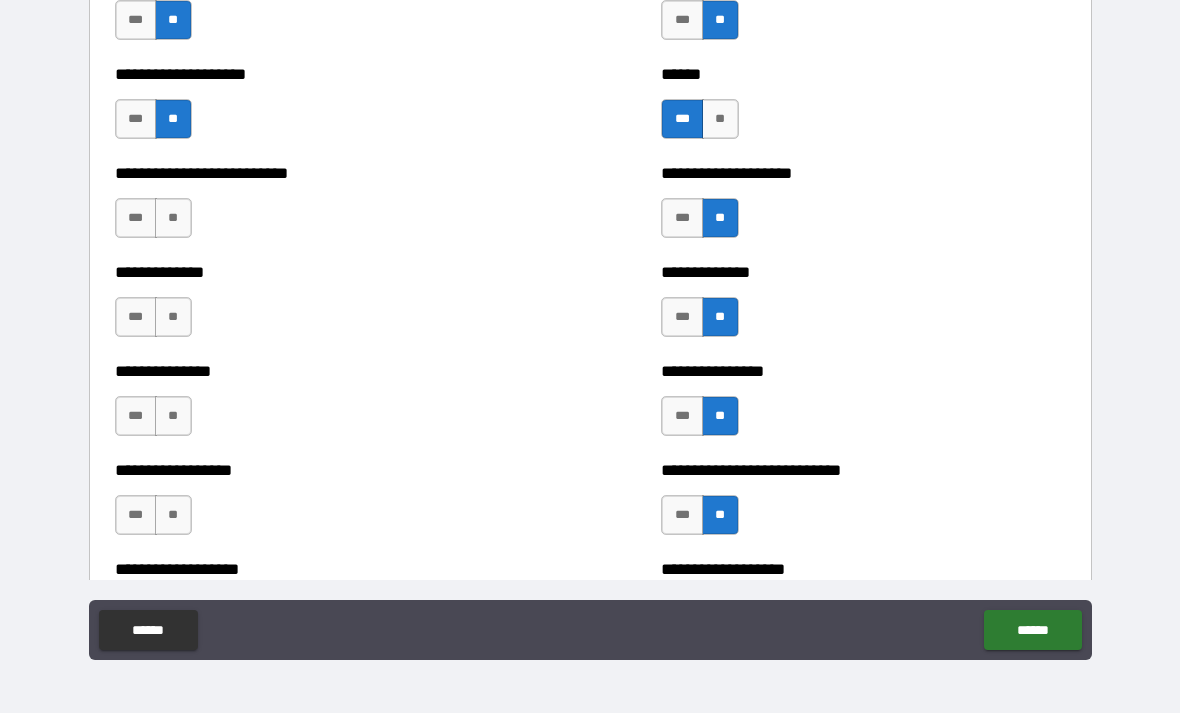 click on "**" at bounding box center (173, 515) 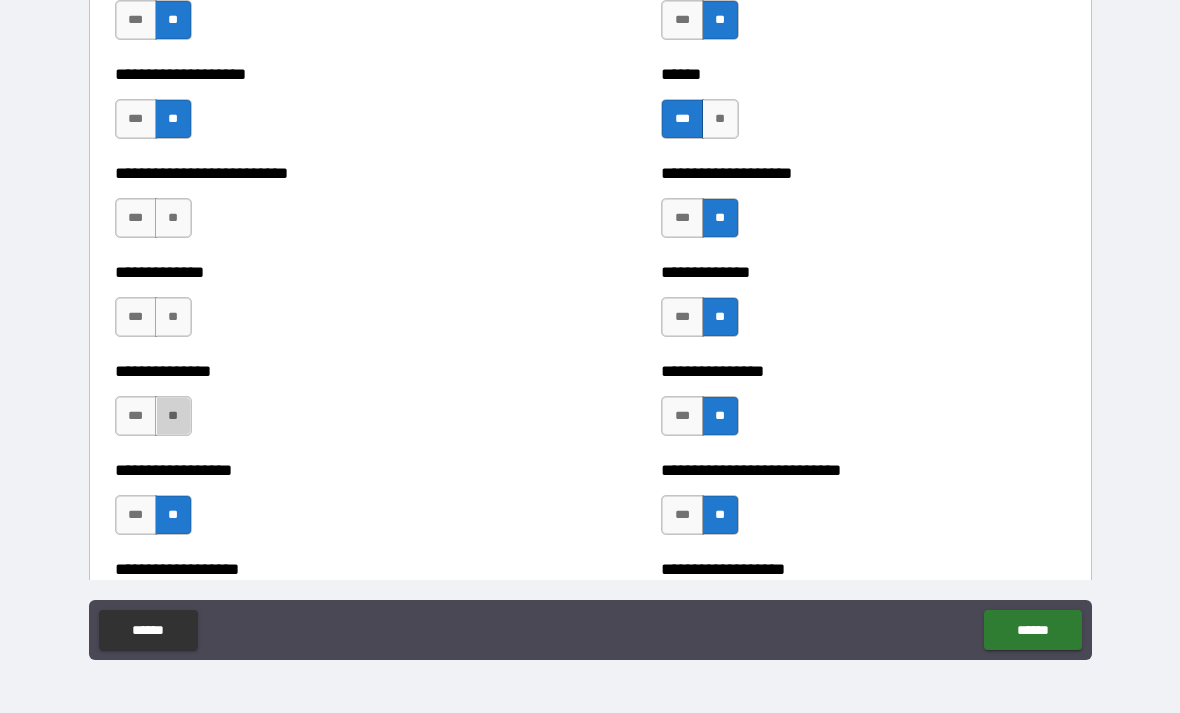 click on "**" at bounding box center (173, 416) 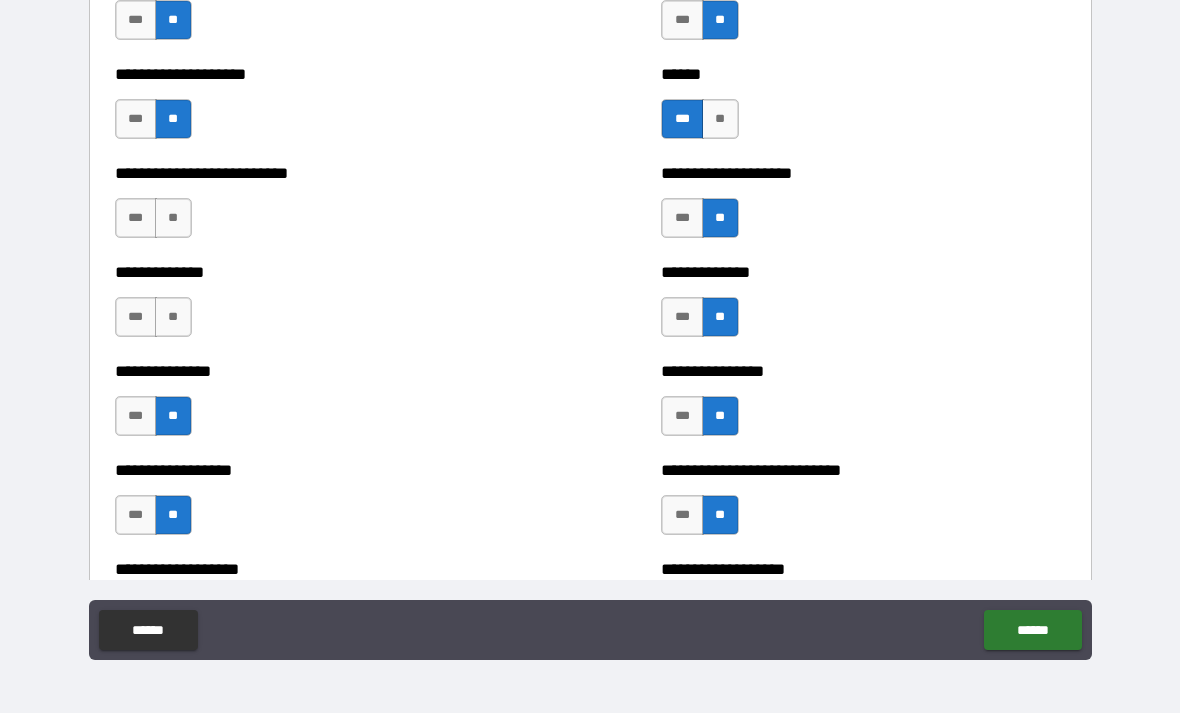 click on "**" at bounding box center [173, 218] 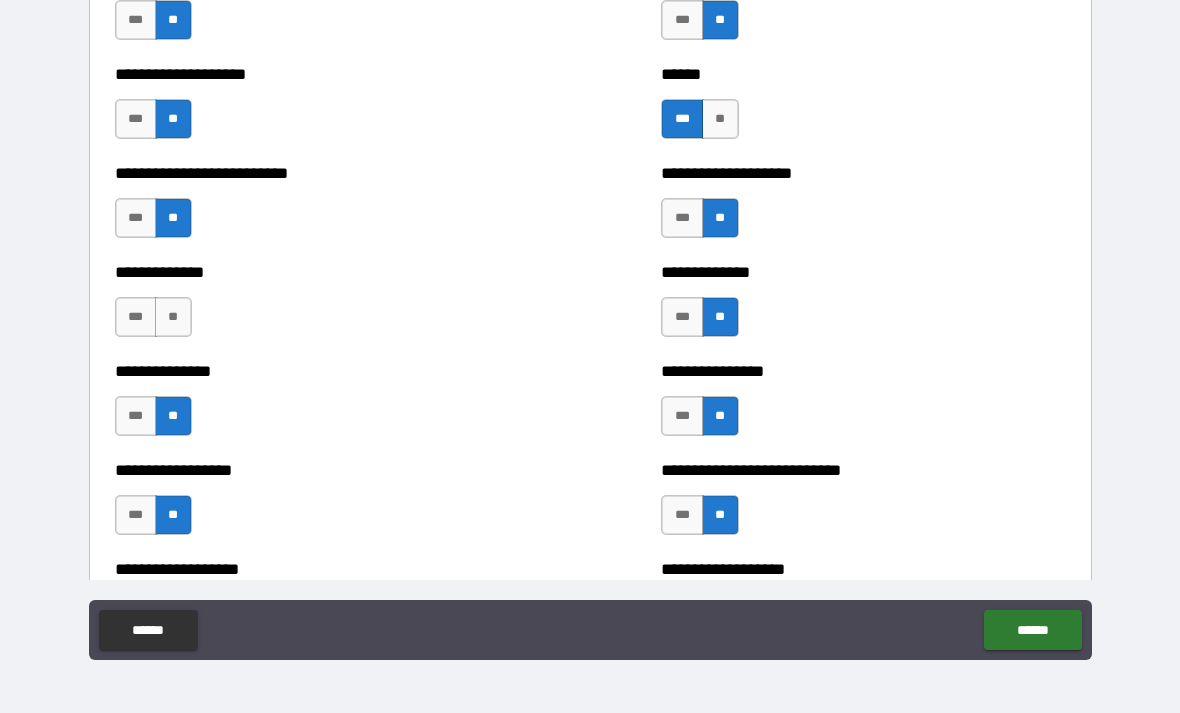 click on "**" at bounding box center [173, 317] 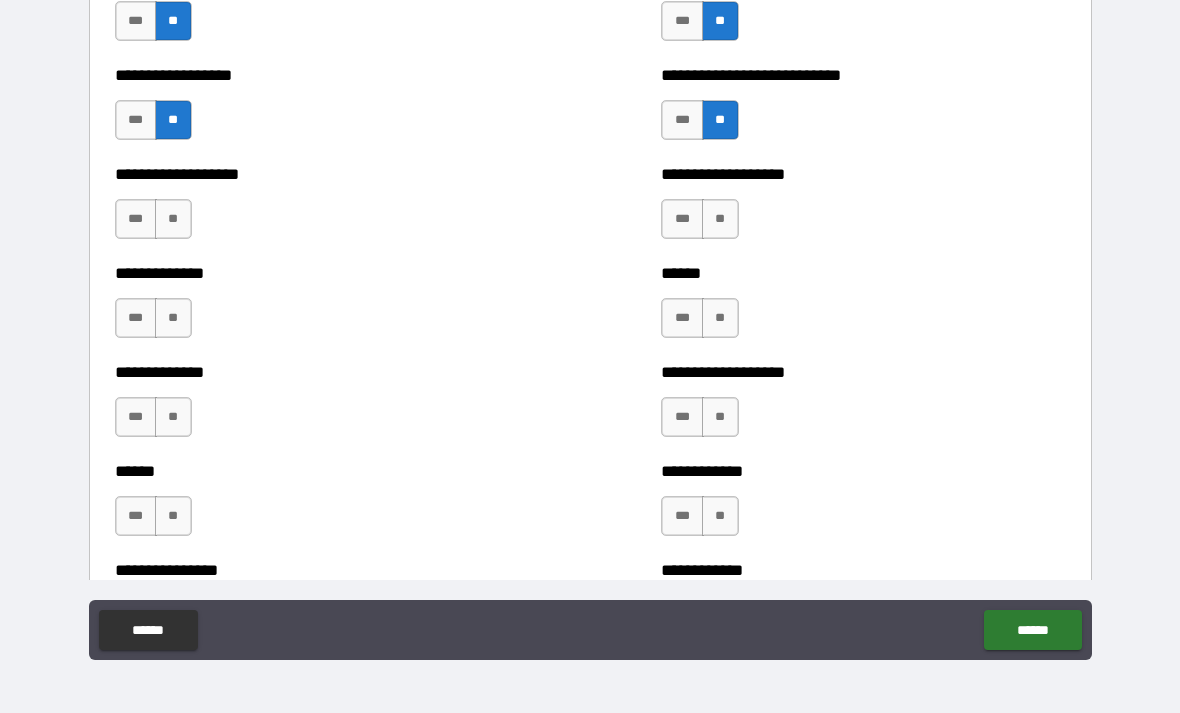 scroll, scrollTop: 3829, scrollLeft: 0, axis: vertical 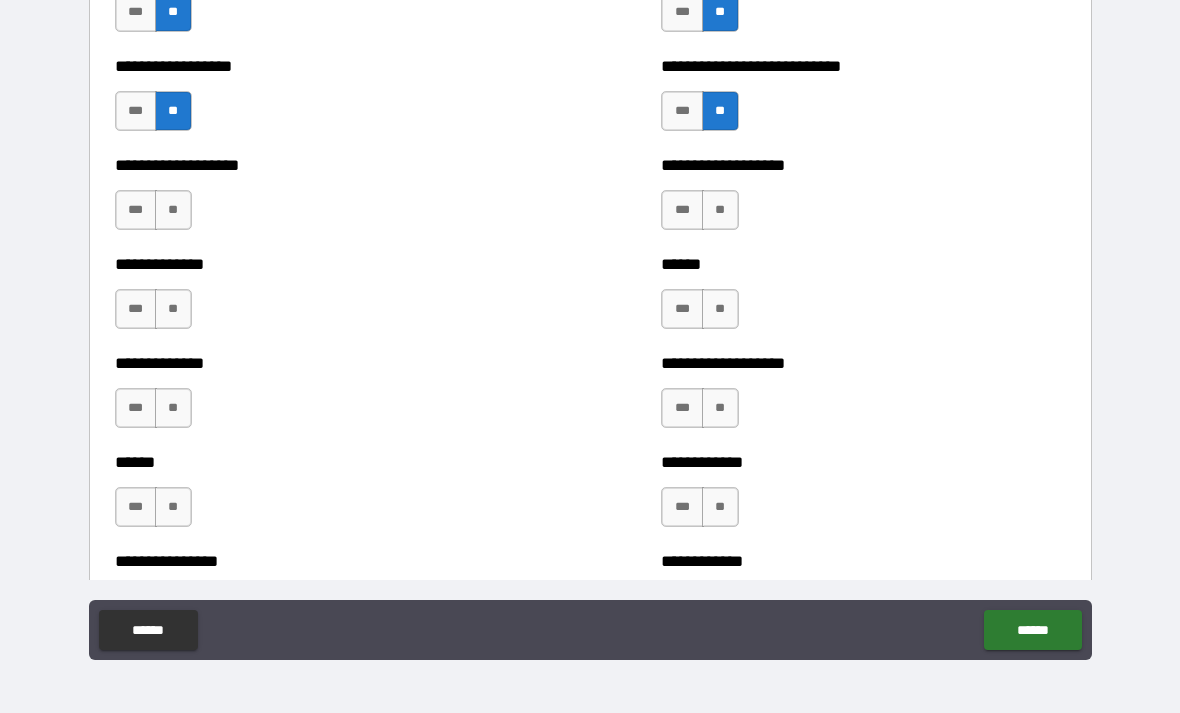 click on "**" at bounding box center [720, 210] 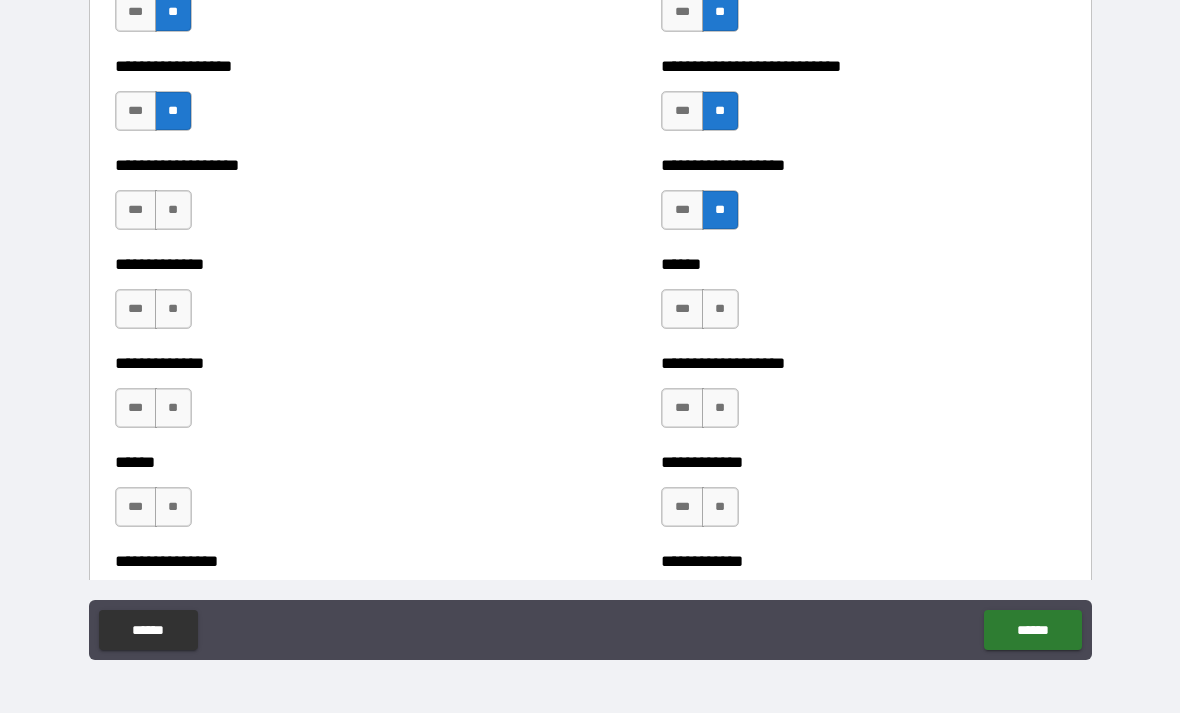 click on "**" at bounding box center (720, 309) 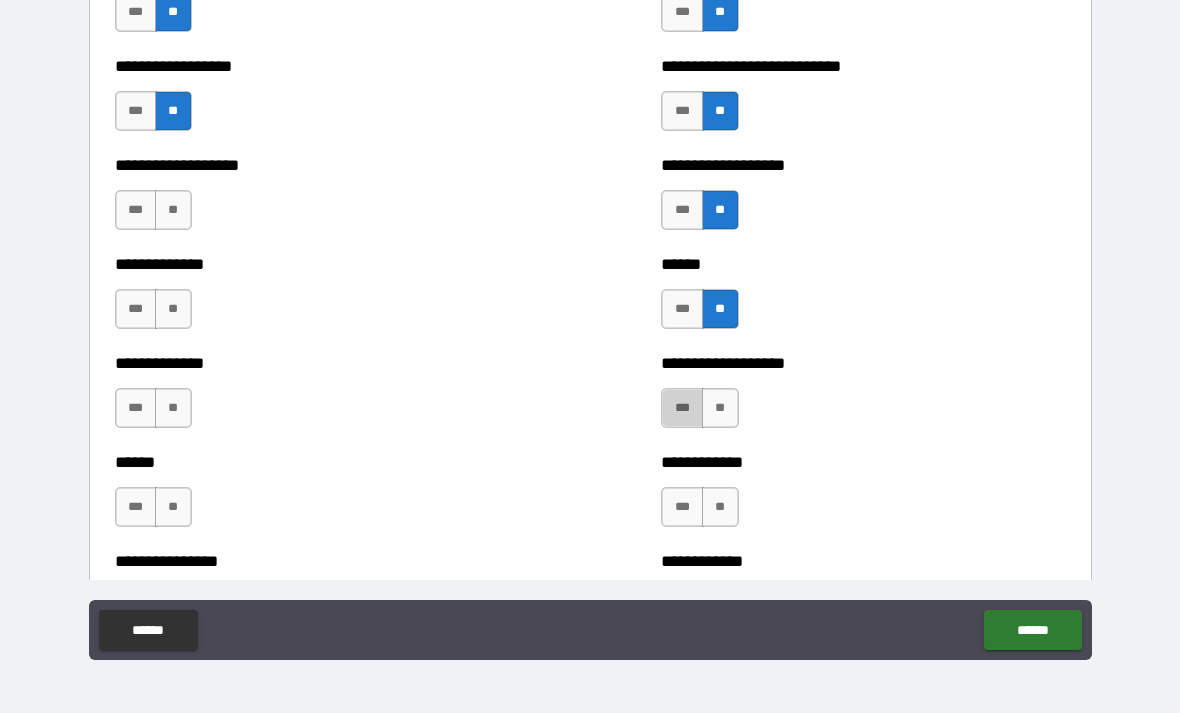 click on "***" at bounding box center (682, 408) 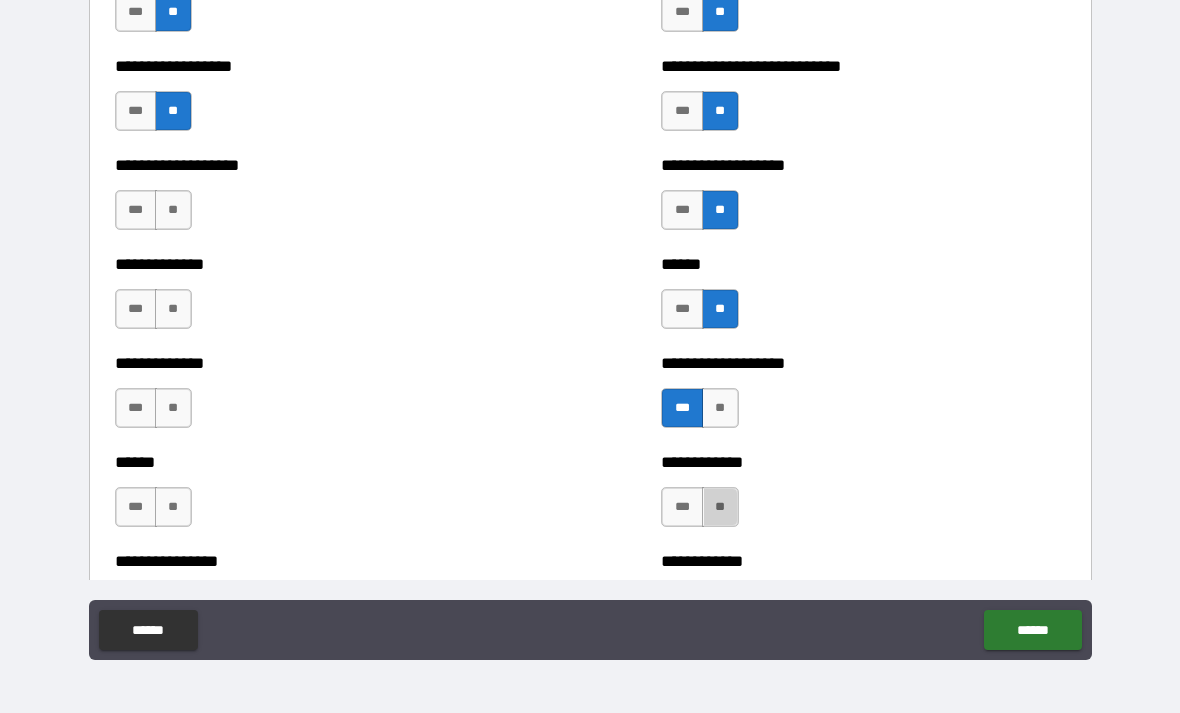 click on "**" at bounding box center [720, 507] 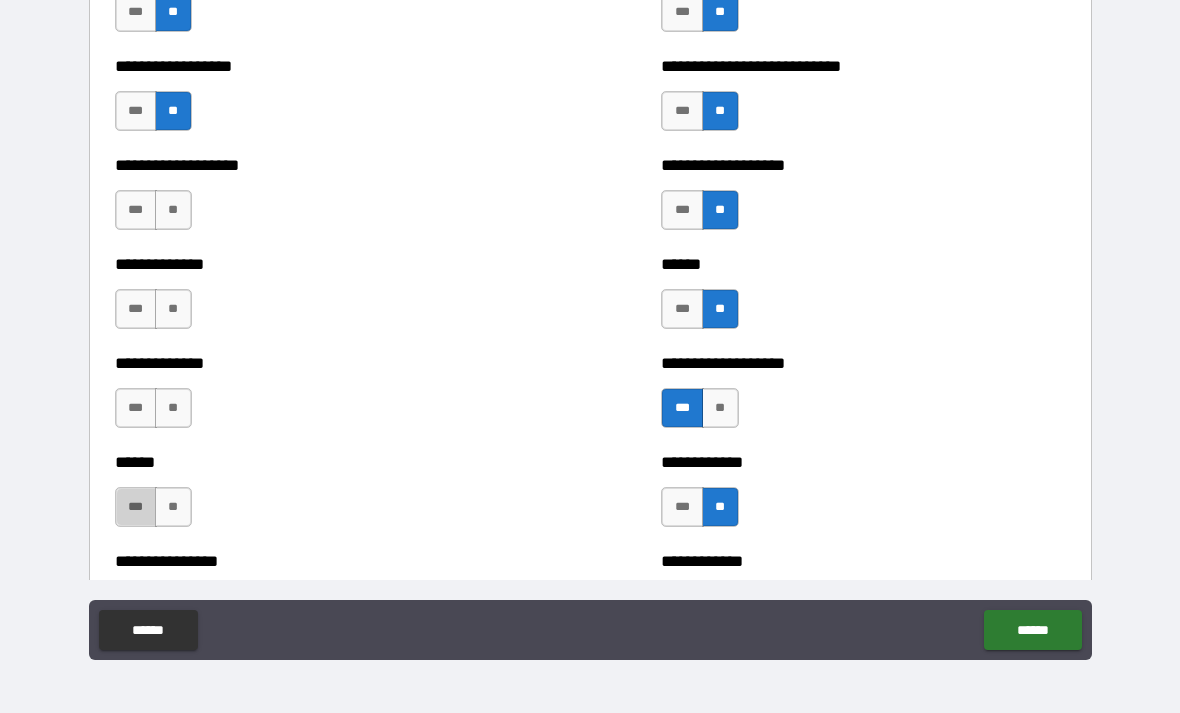 click on "***" at bounding box center (136, 507) 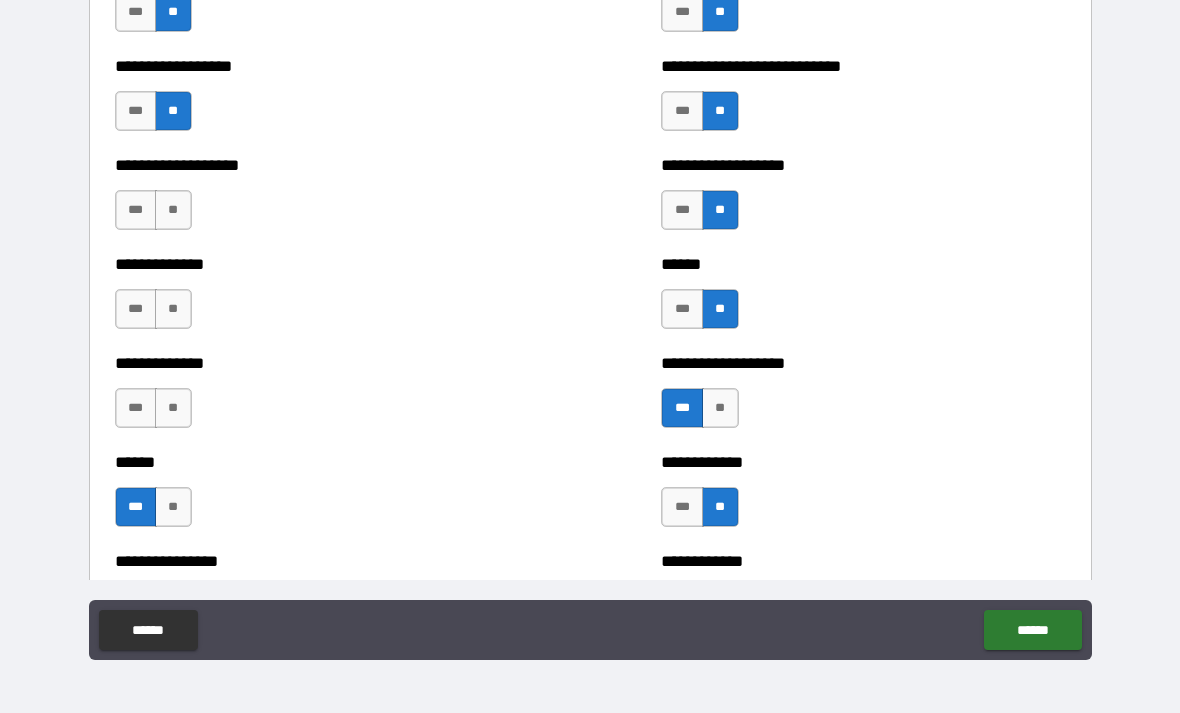 click on "***" at bounding box center [136, 408] 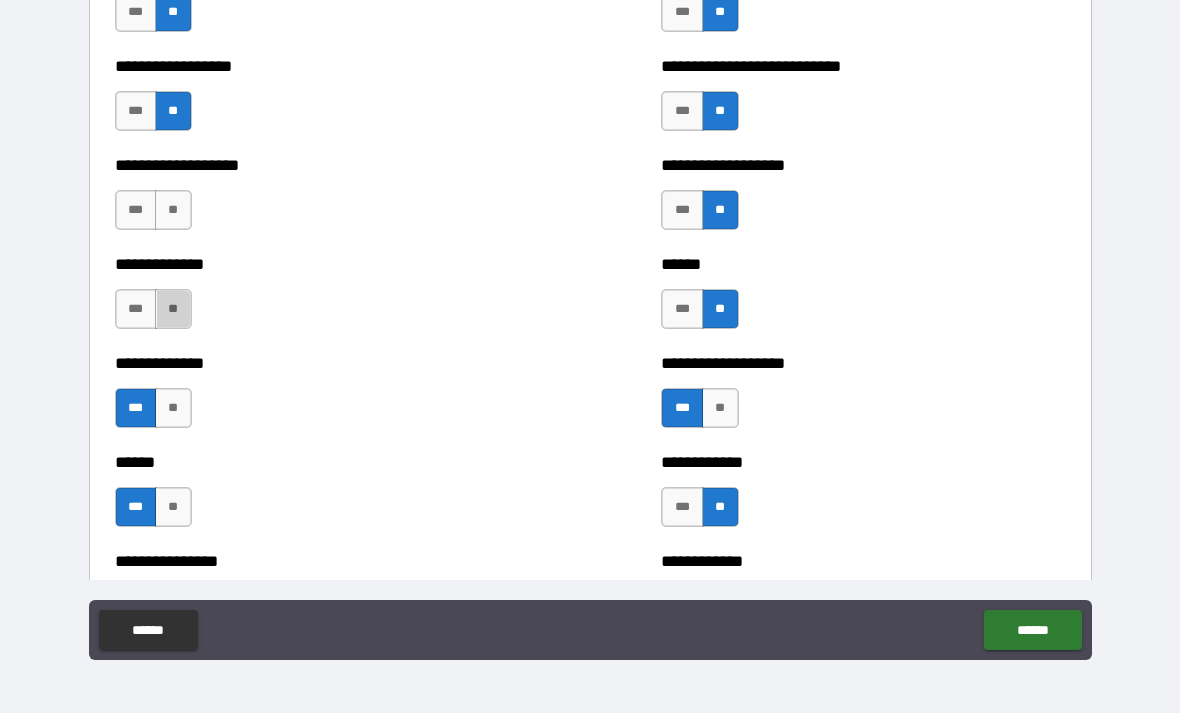 click on "**" at bounding box center (173, 309) 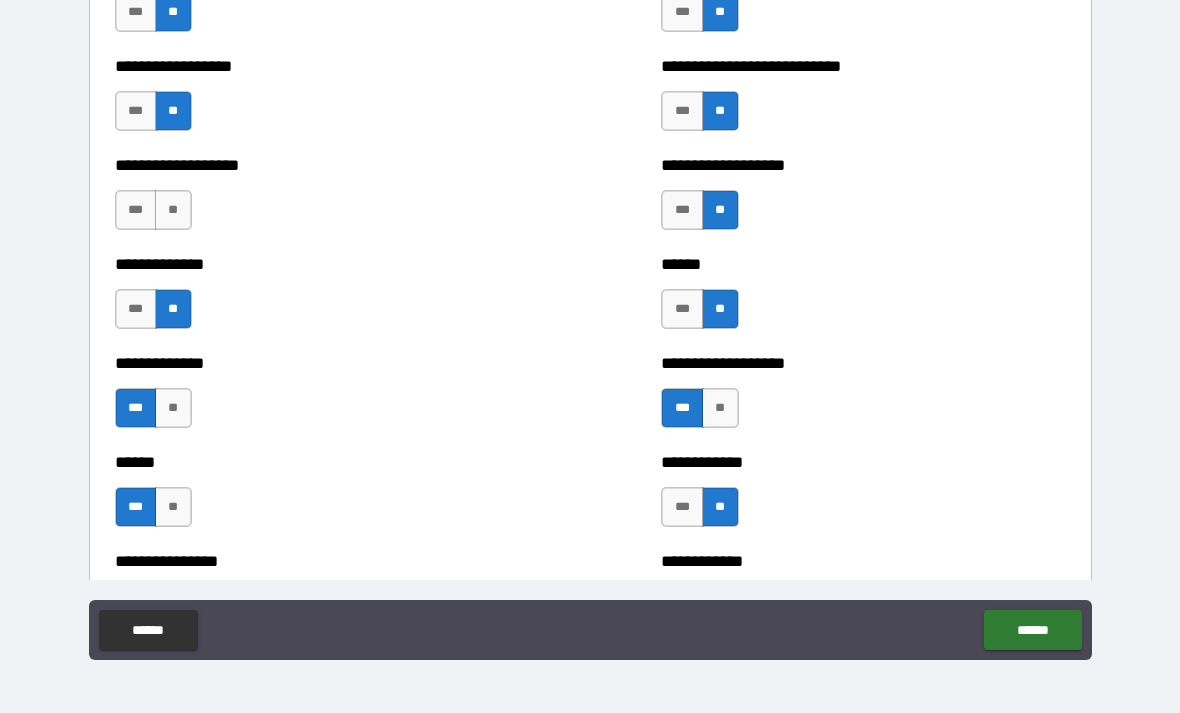 click on "**" at bounding box center (173, 210) 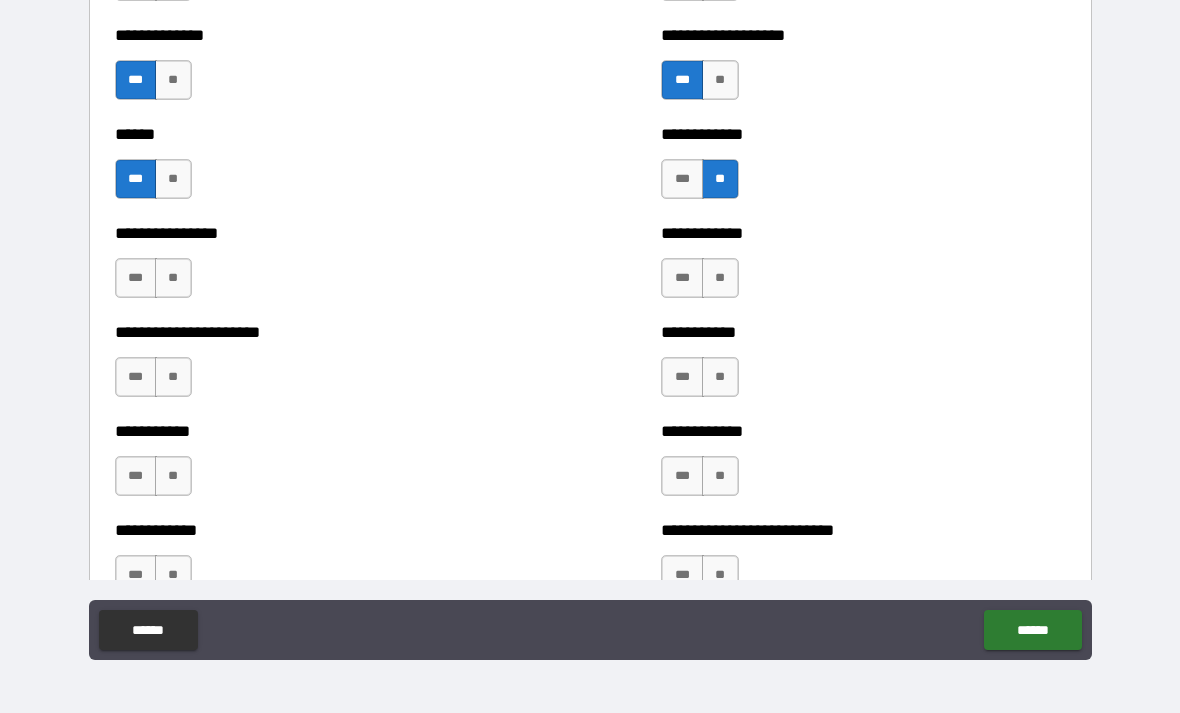 scroll, scrollTop: 4184, scrollLeft: 0, axis: vertical 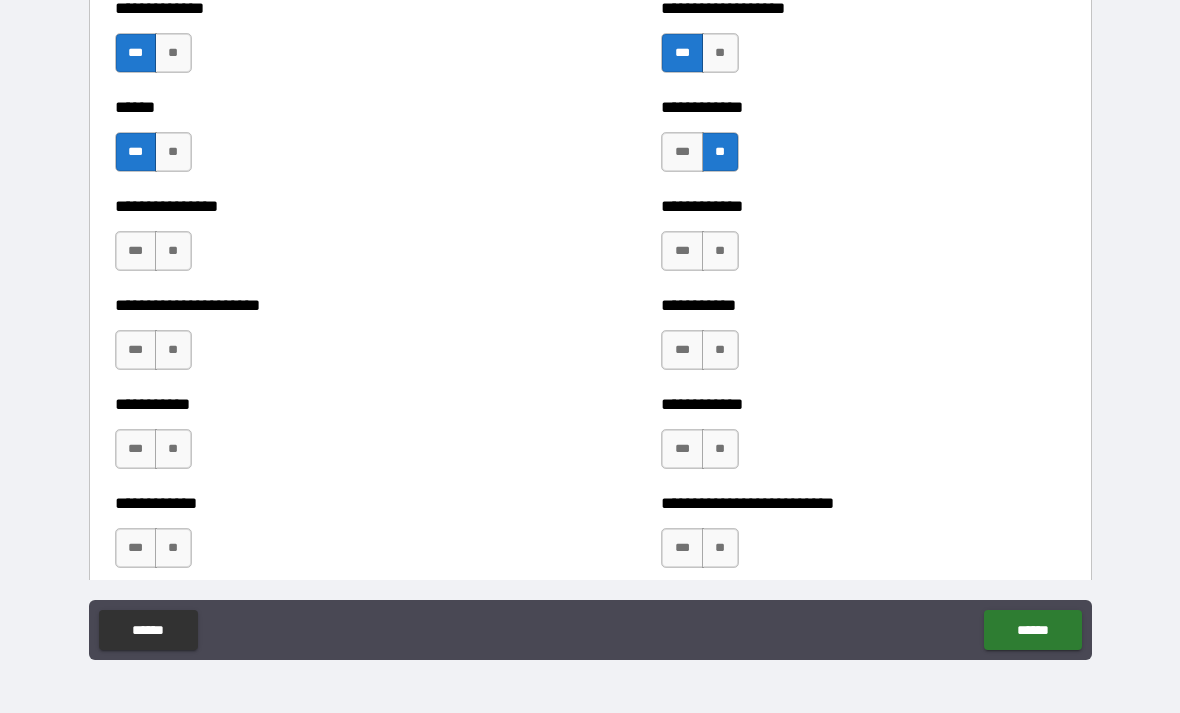 click on "**" at bounding box center (720, 251) 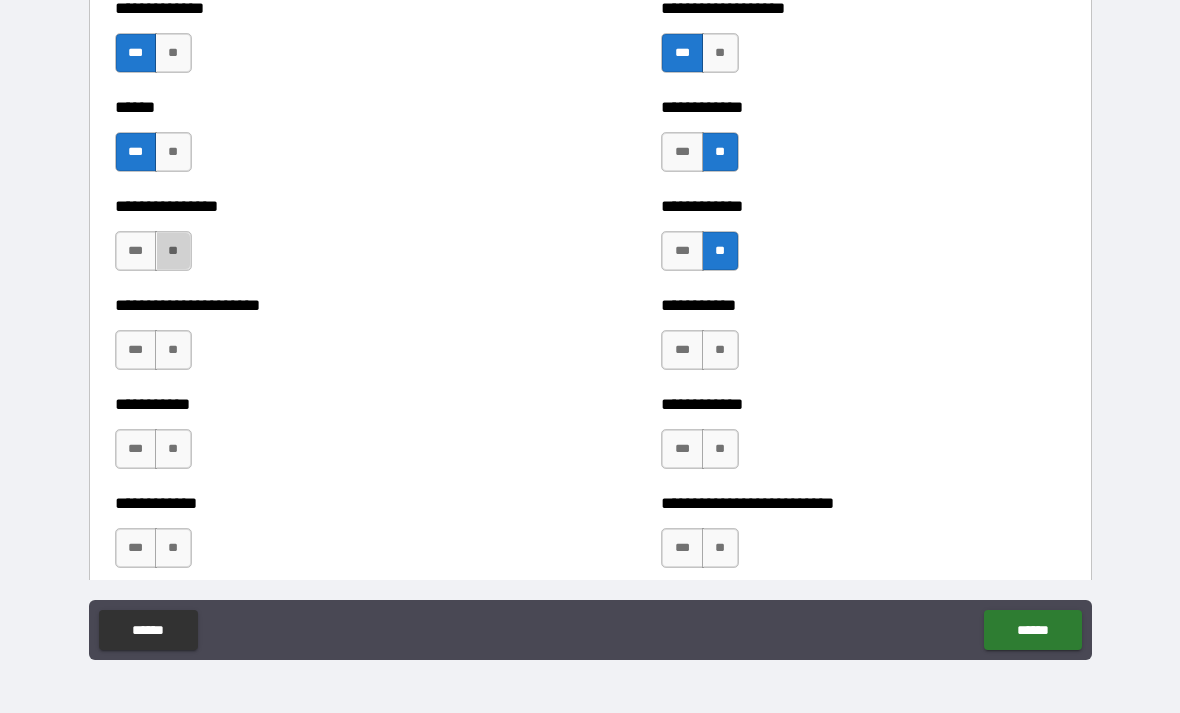 click on "**" at bounding box center [173, 251] 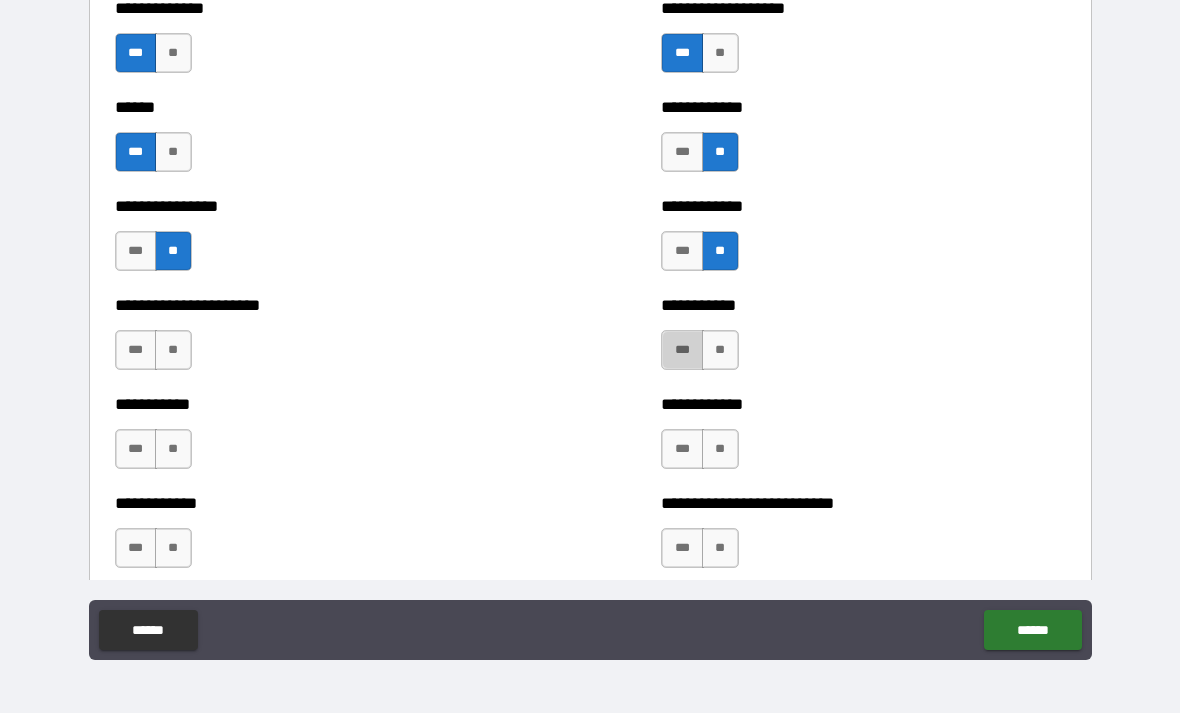 click on "***" at bounding box center [682, 350] 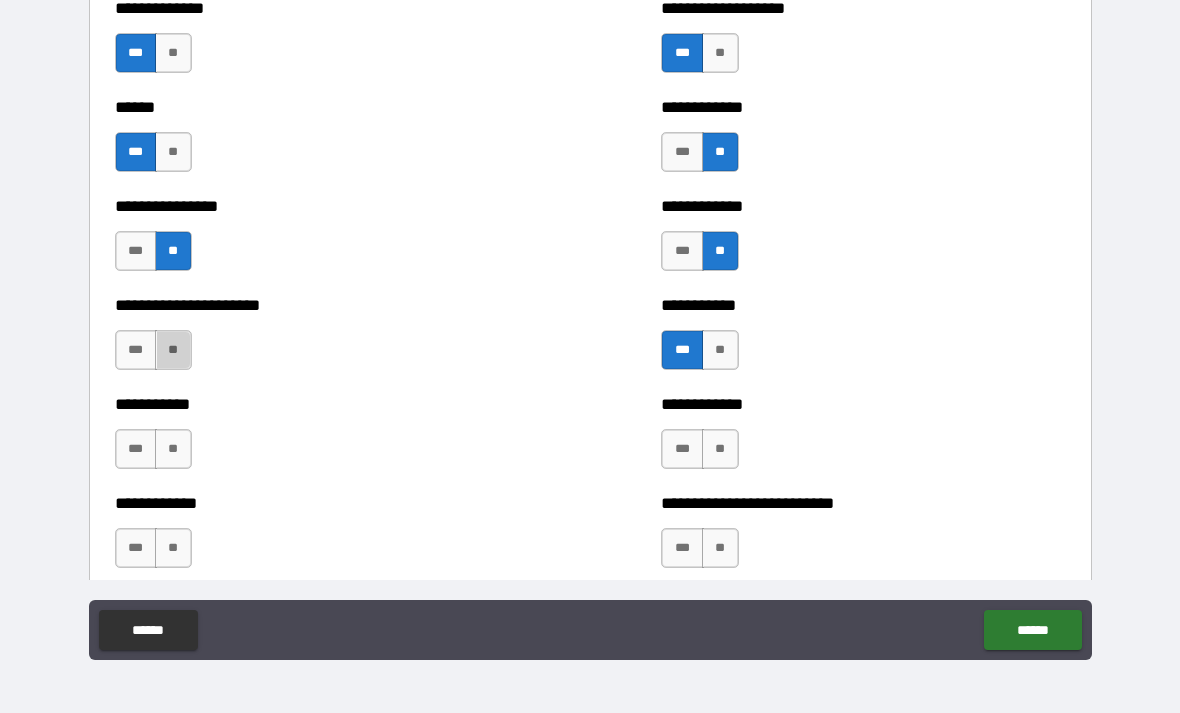 click on "**" at bounding box center (173, 350) 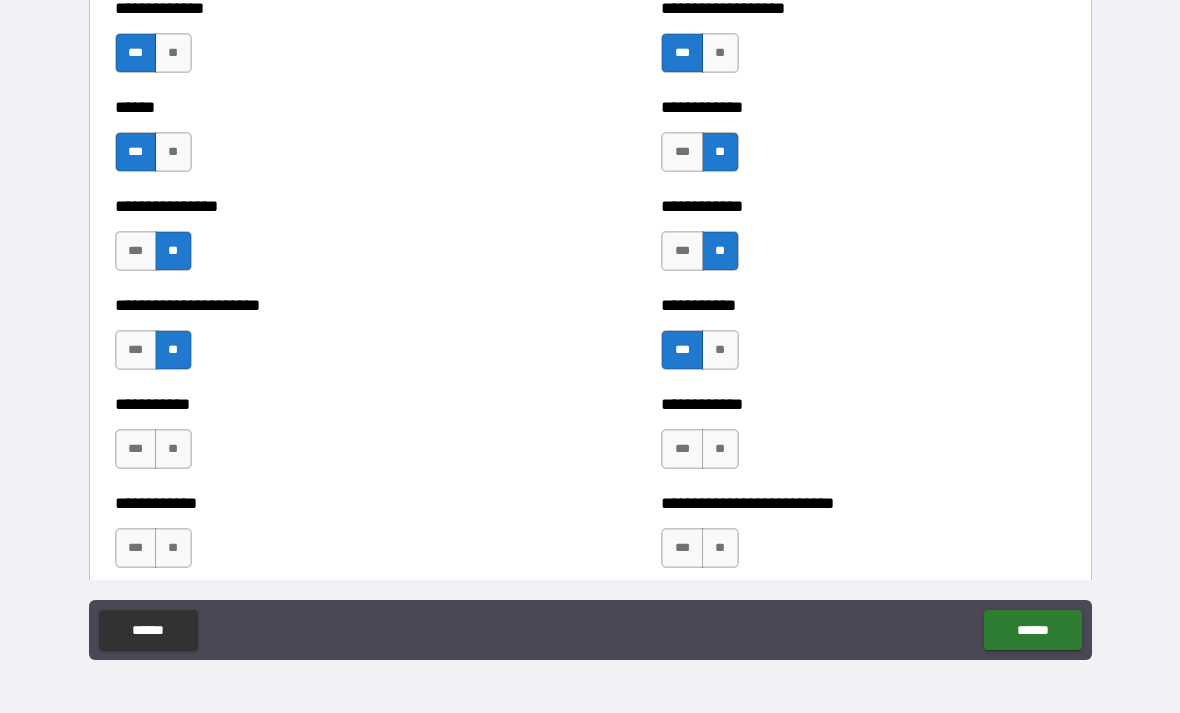click on "**" at bounding box center (173, 449) 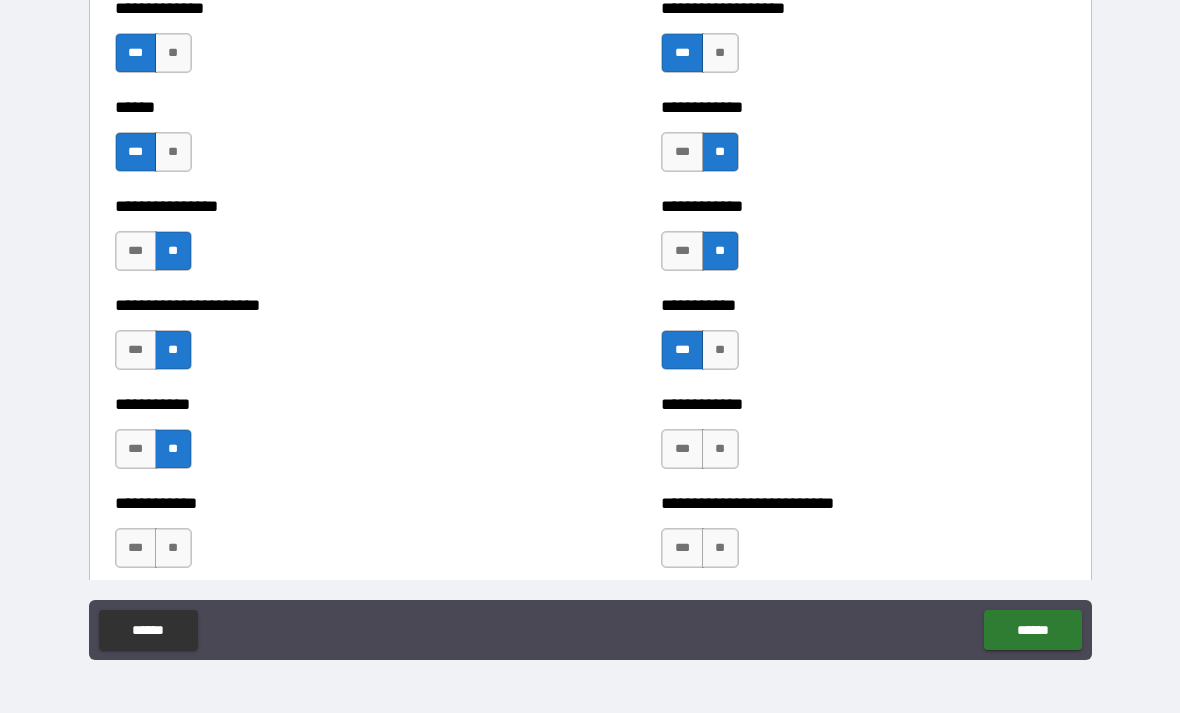 click on "***" at bounding box center [682, 449] 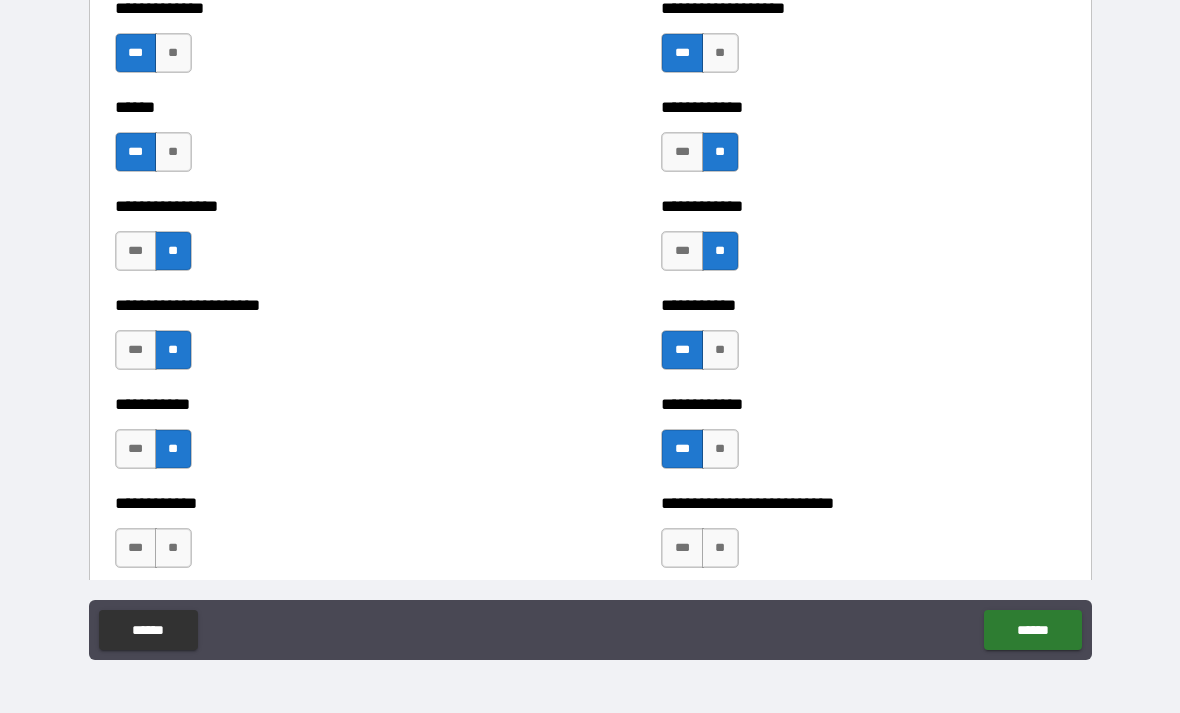 click on "**" at bounding box center (173, 548) 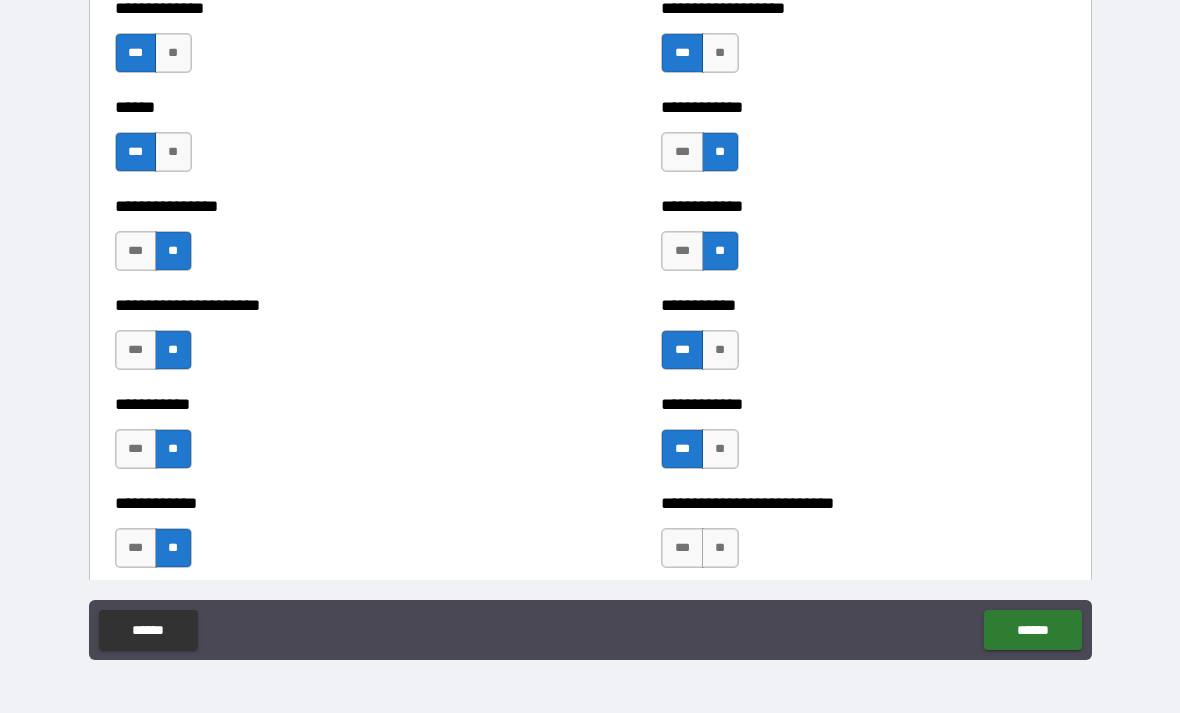 click on "**" at bounding box center [720, 548] 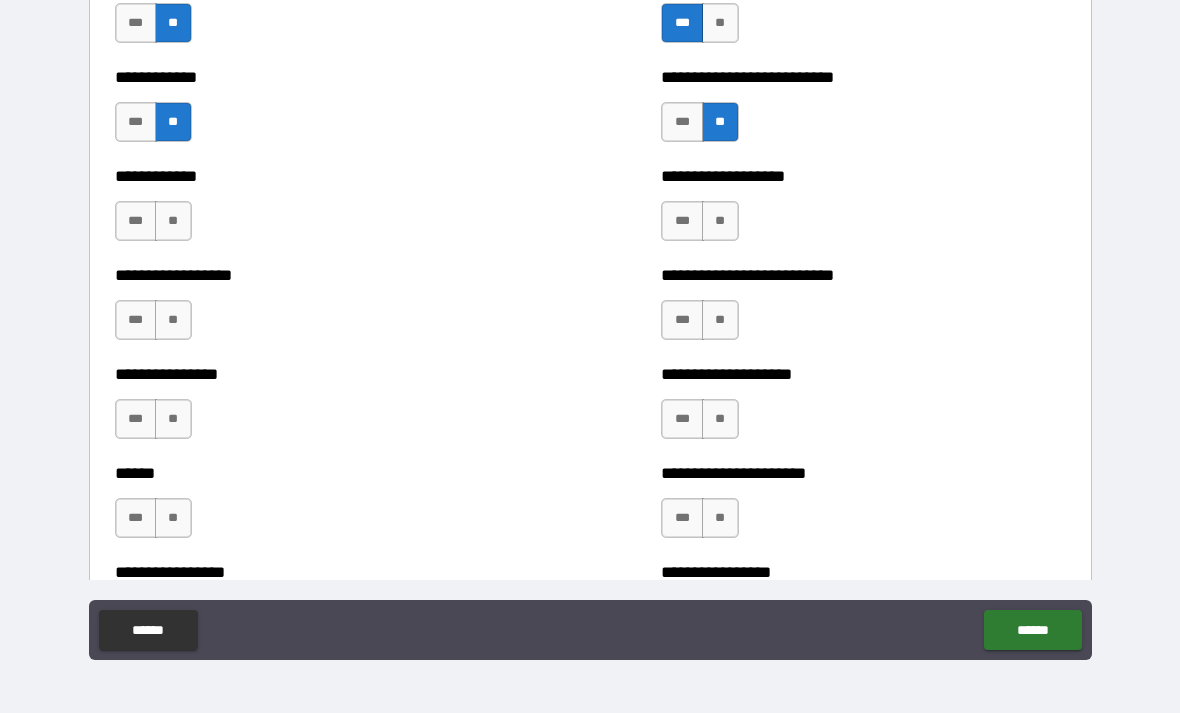 scroll, scrollTop: 4618, scrollLeft: 0, axis: vertical 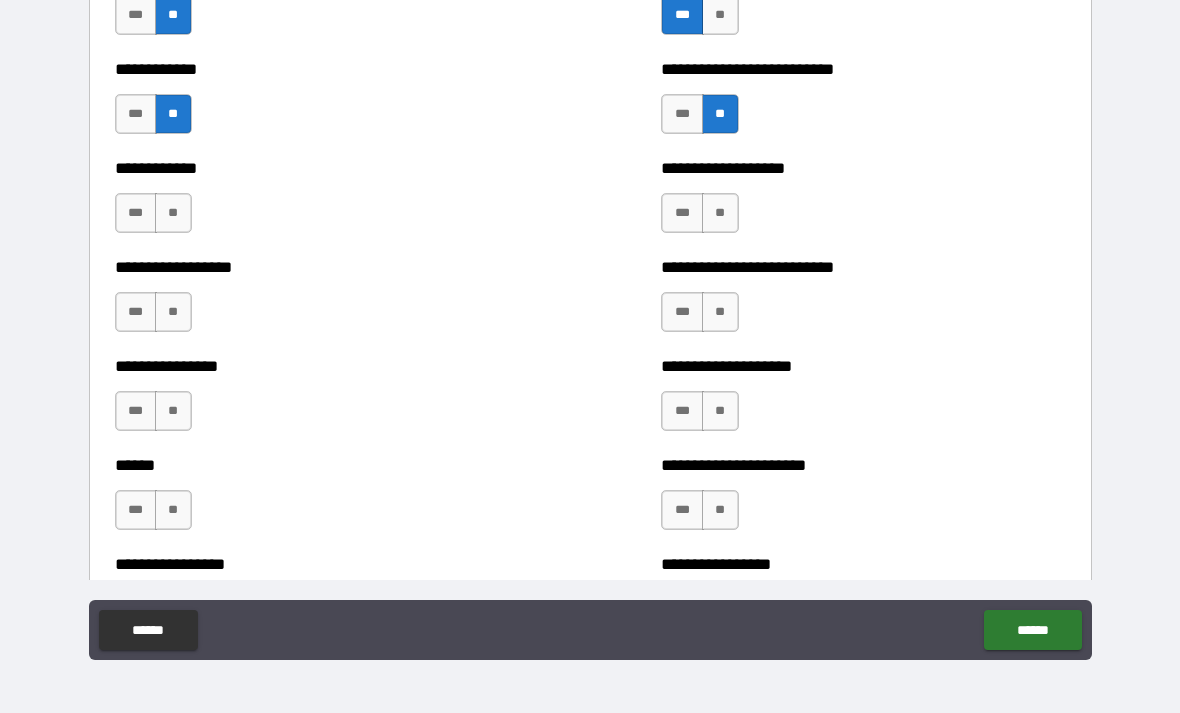 click on "**" at bounding box center [720, 213] 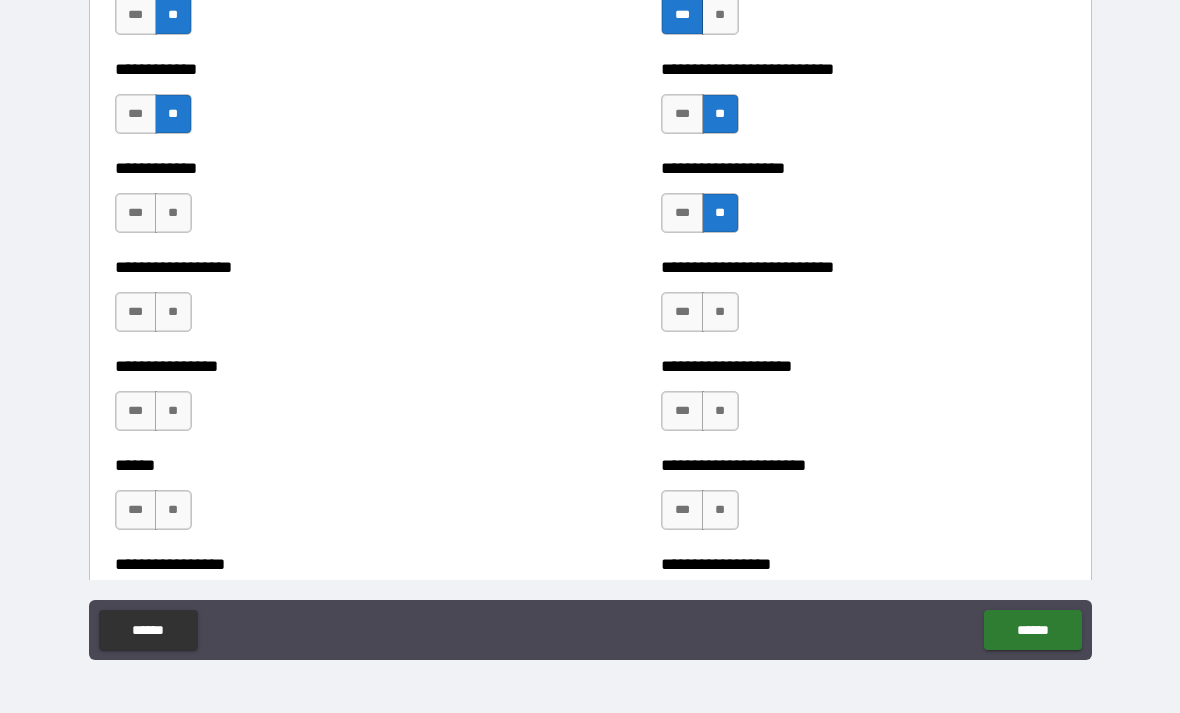 click on "**" at bounding box center (720, 312) 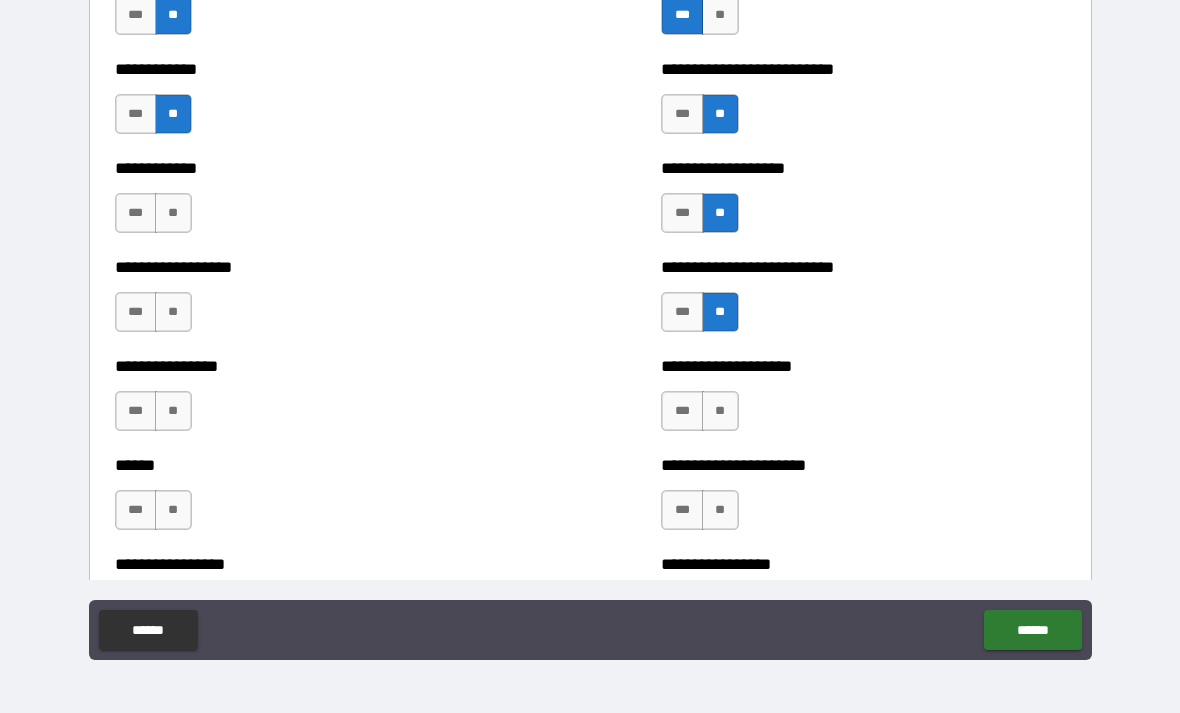 click on "**" at bounding box center [720, 510] 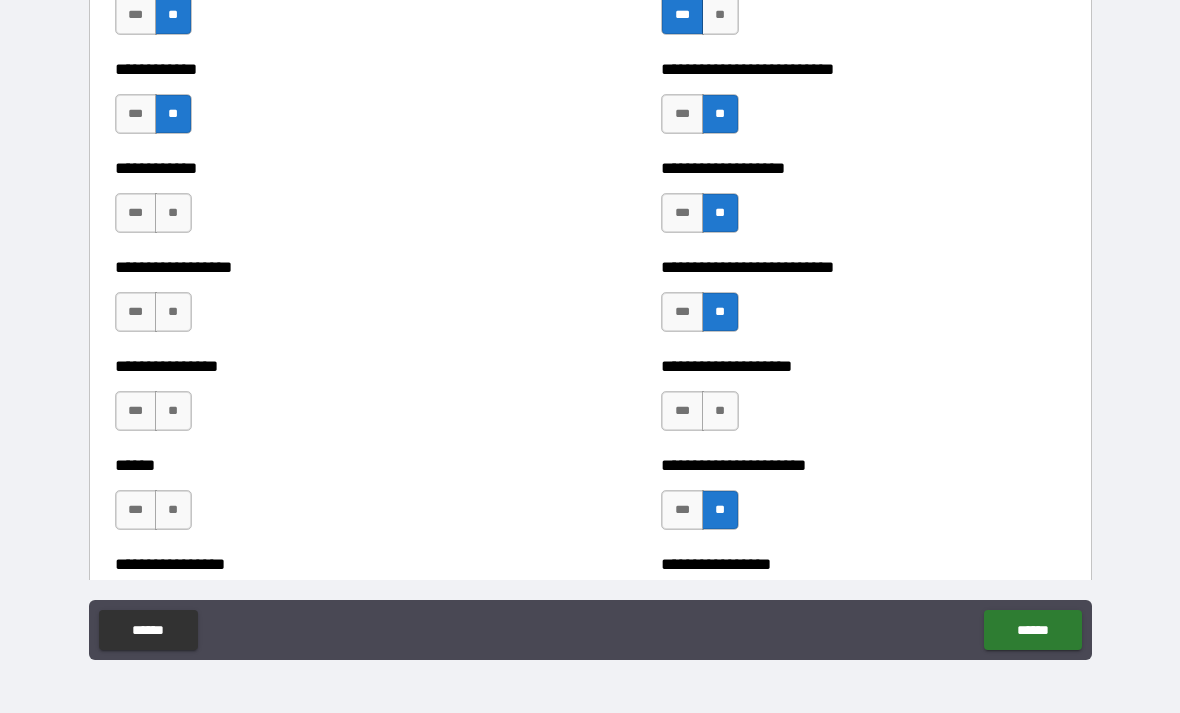 click on "**" at bounding box center [720, 411] 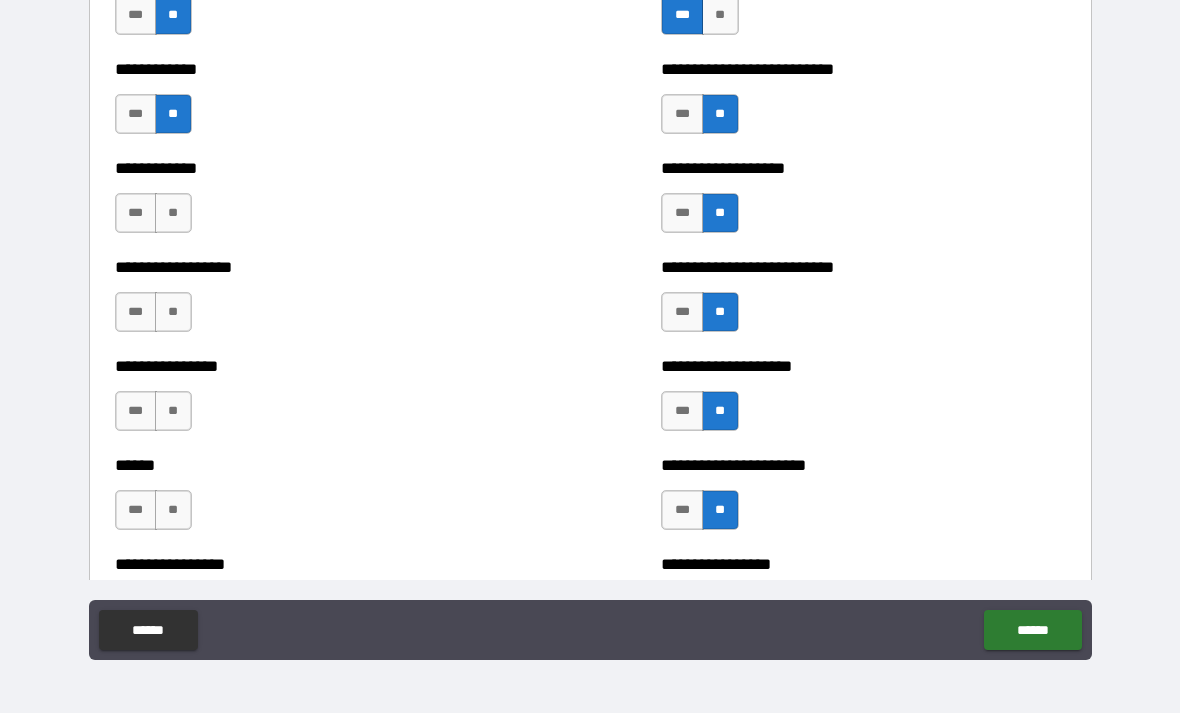 click on "**" at bounding box center [173, 510] 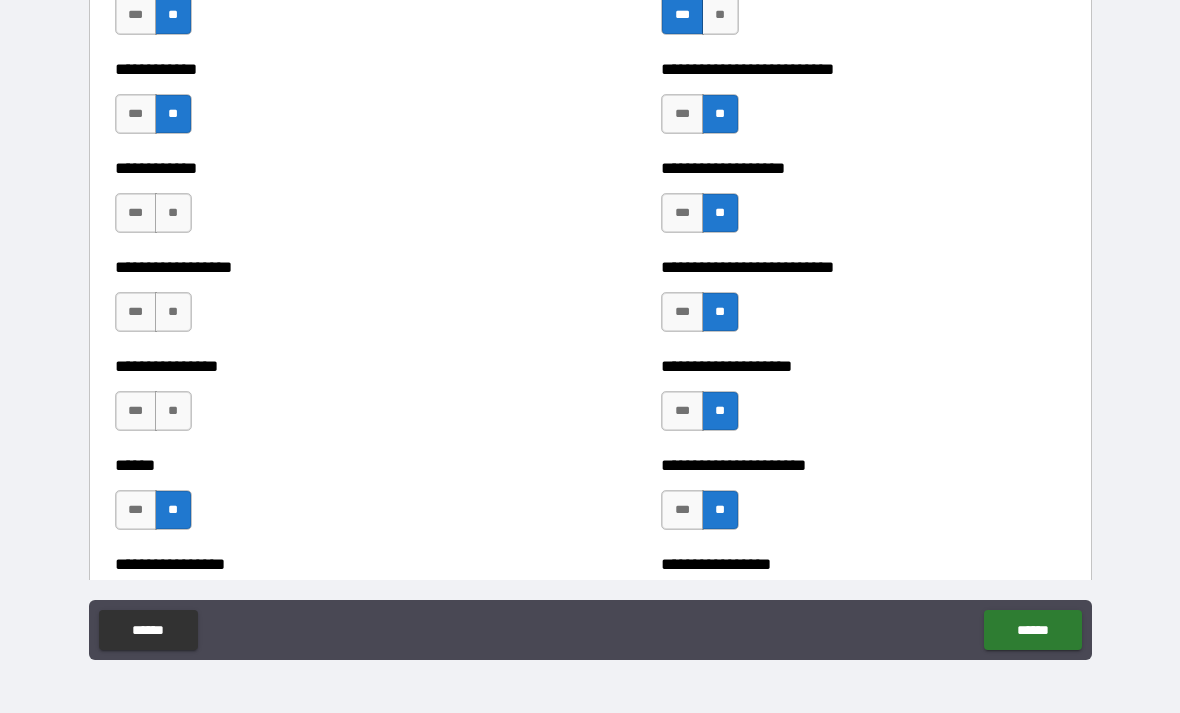 click on "**" at bounding box center [173, 411] 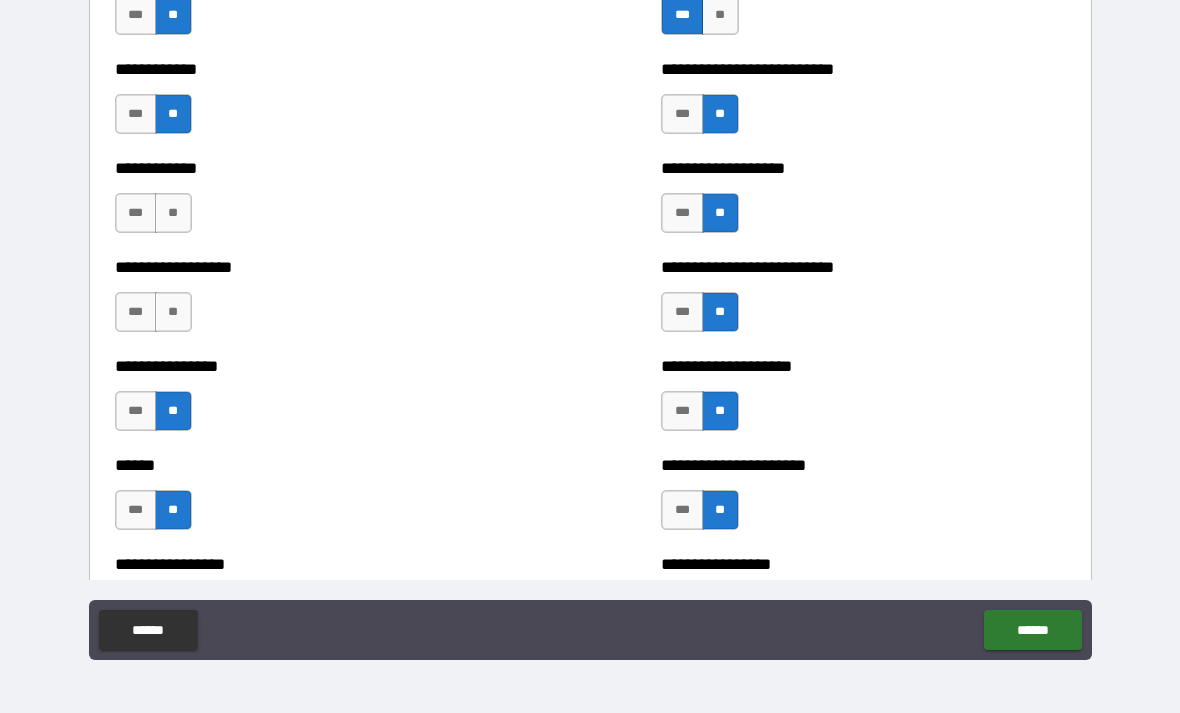 click on "***" at bounding box center [136, 312] 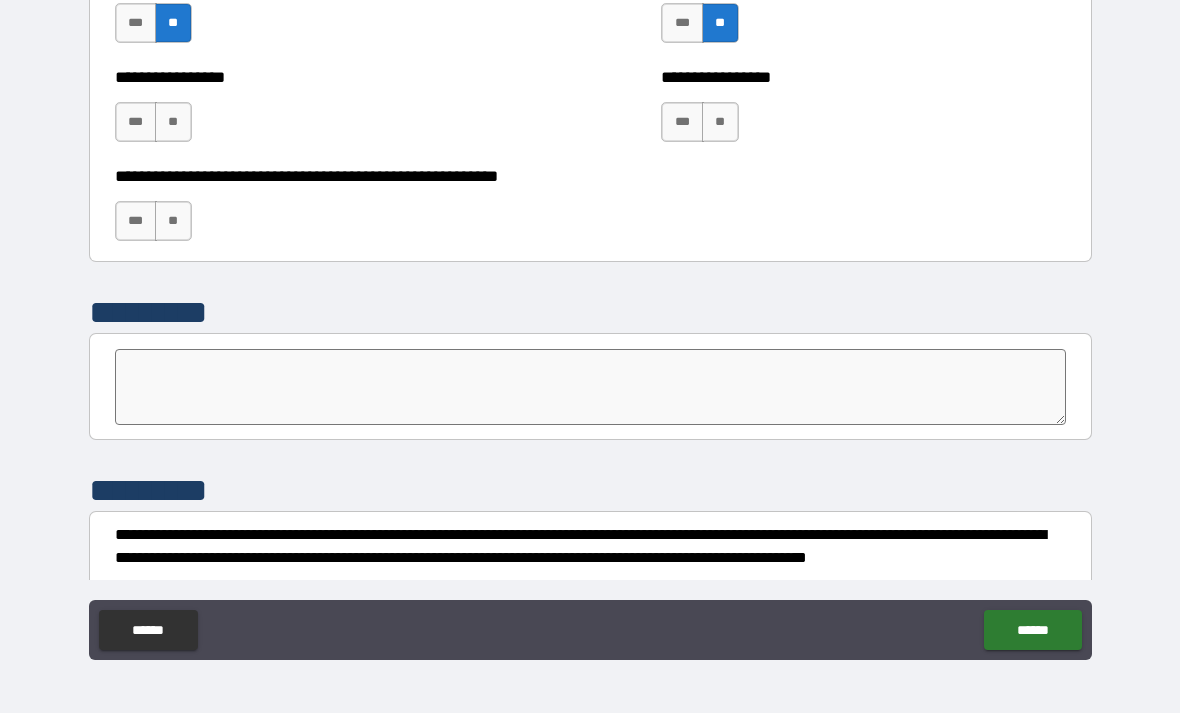 scroll, scrollTop: 5107, scrollLeft: 0, axis: vertical 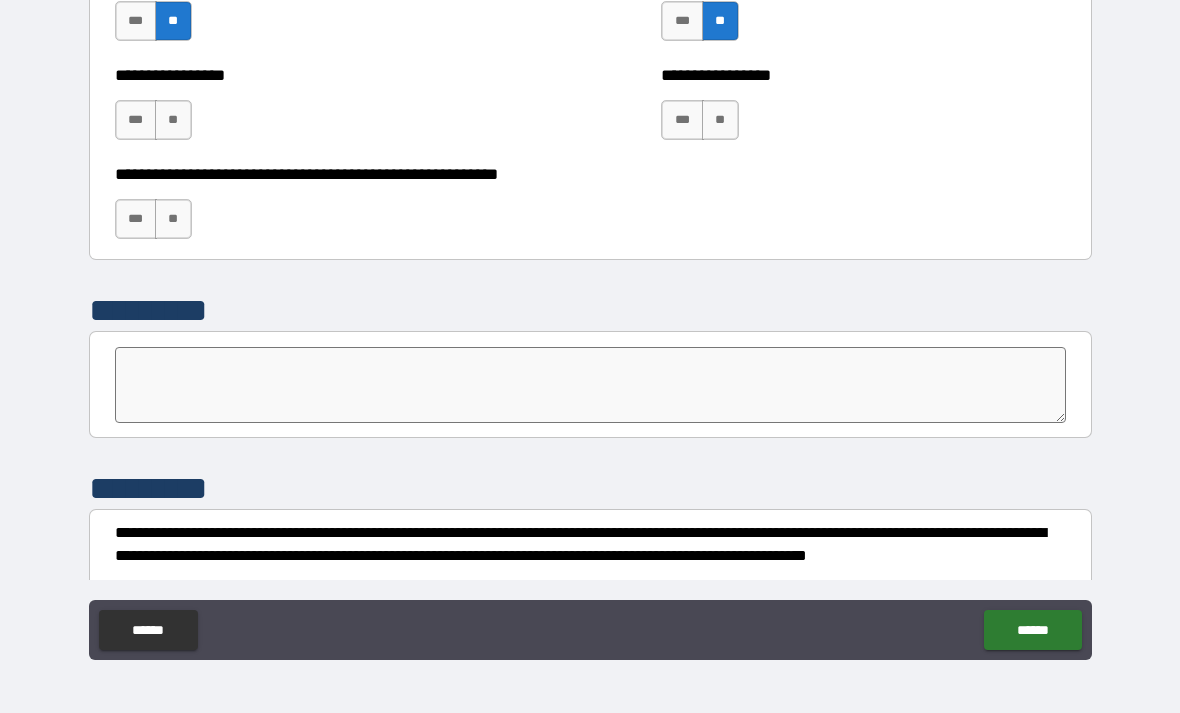 click on "**" at bounding box center (720, 120) 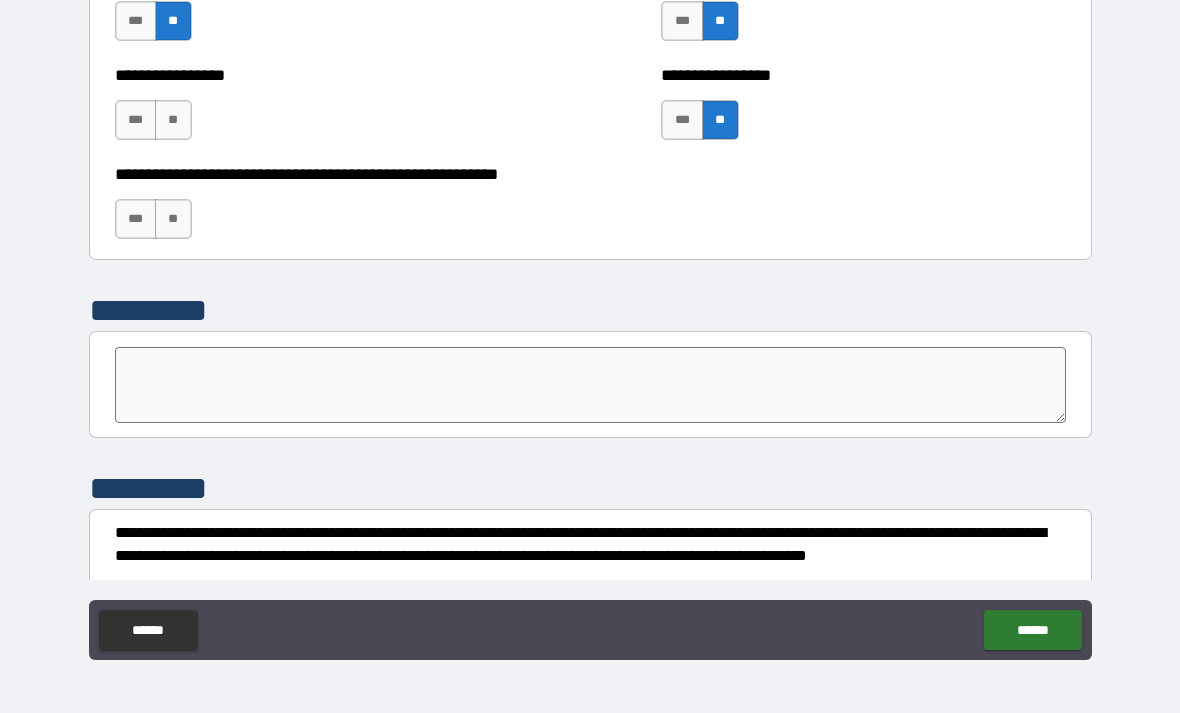 click on "**" at bounding box center (173, 120) 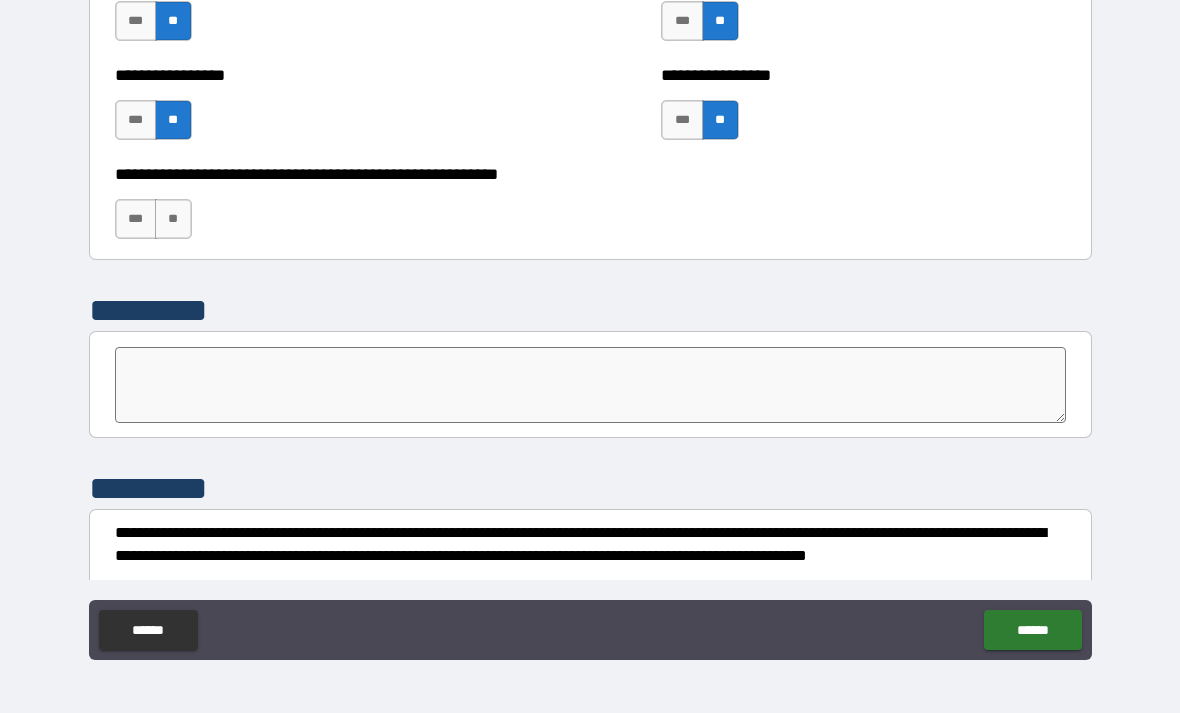 click on "**" at bounding box center [173, 219] 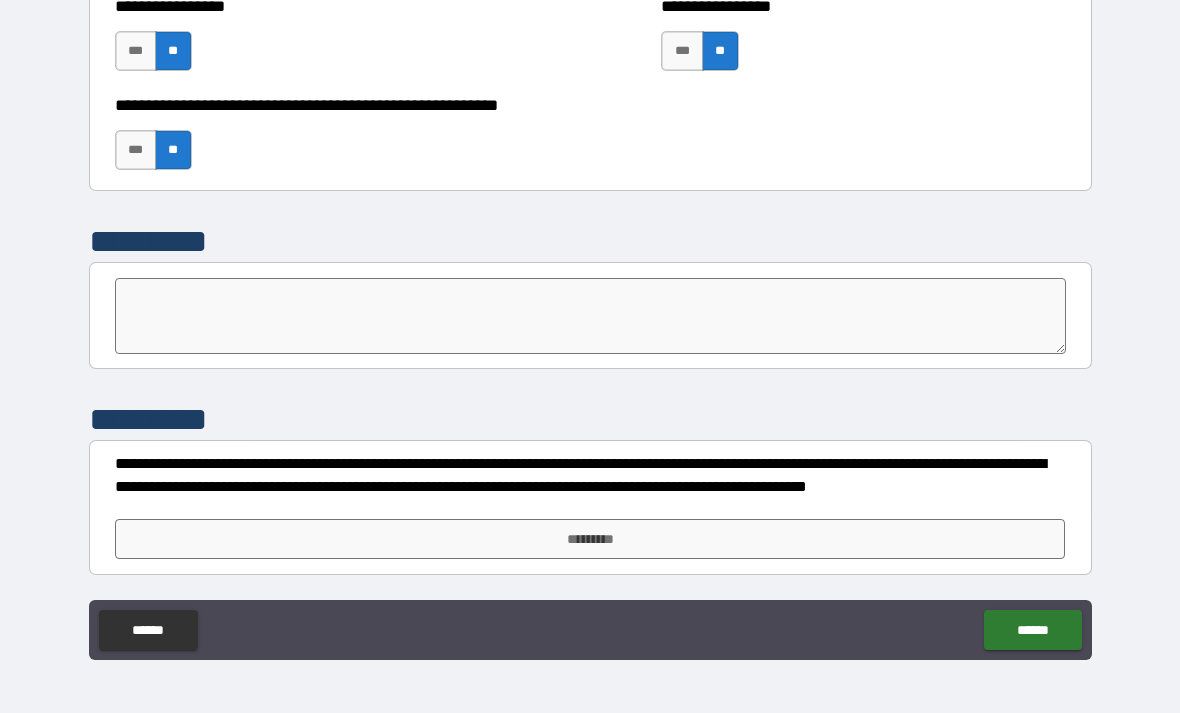 scroll, scrollTop: 5176, scrollLeft: 0, axis: vertical 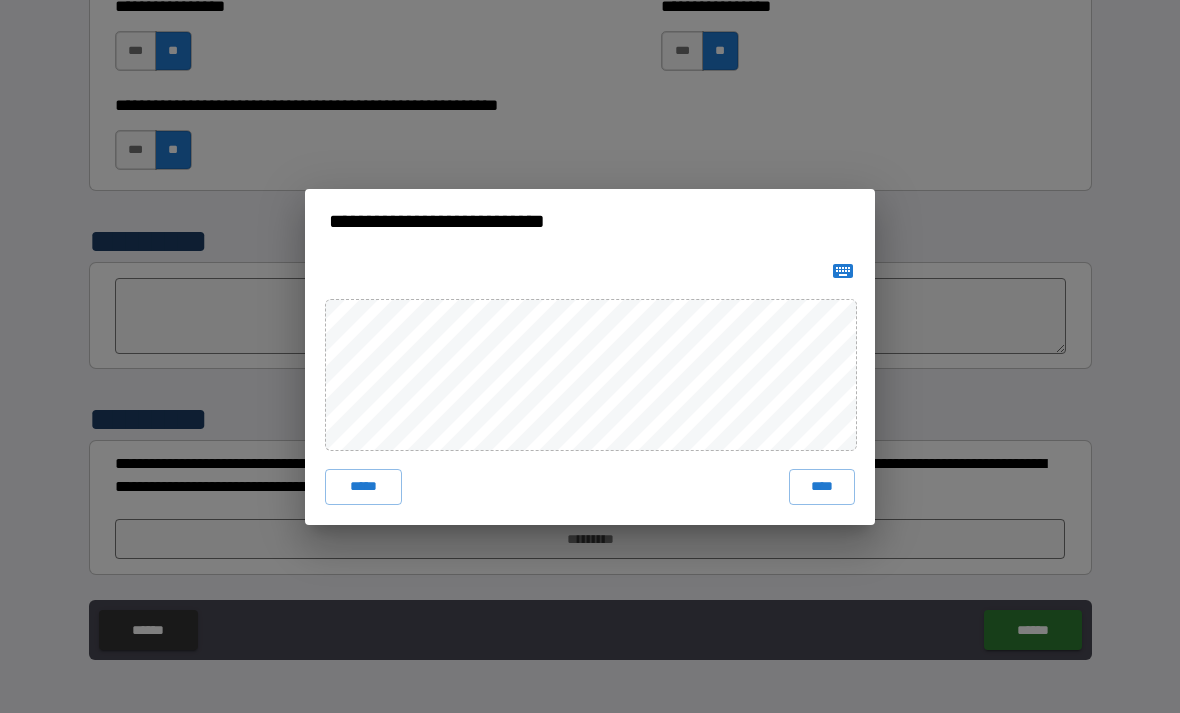 click on "****" at bounding box center [822, 487] 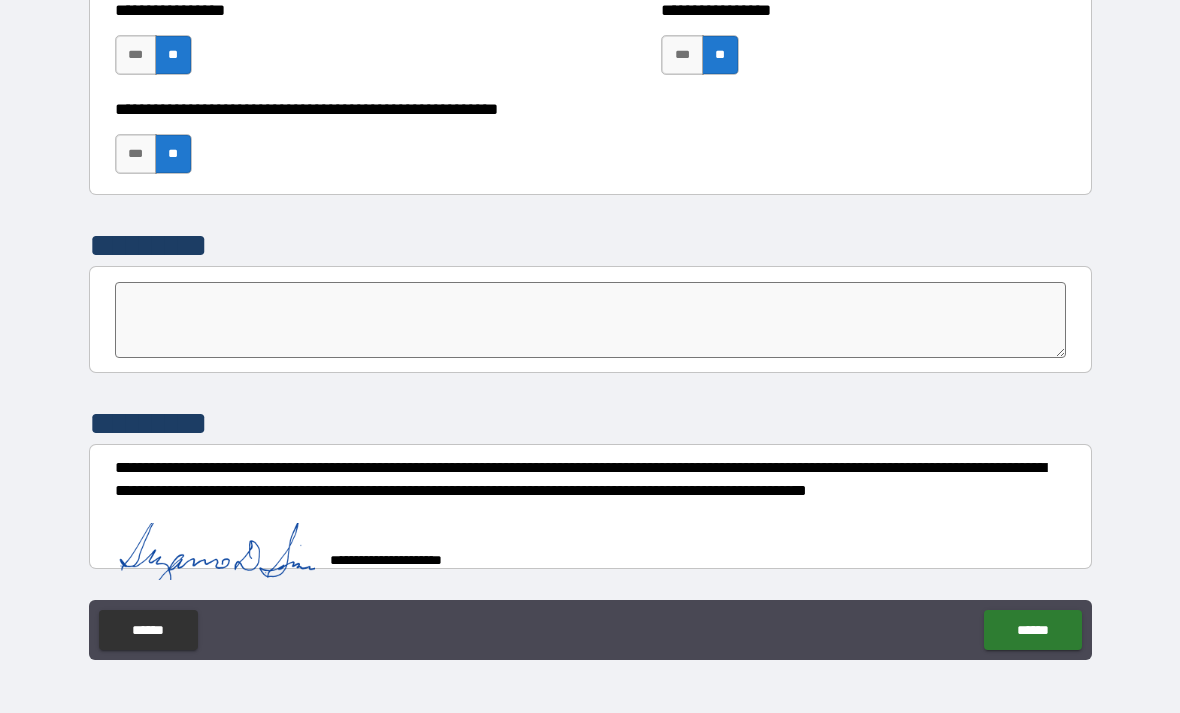scroll, scrollTop: 5166, scrollLeft: 0, axis: vertical 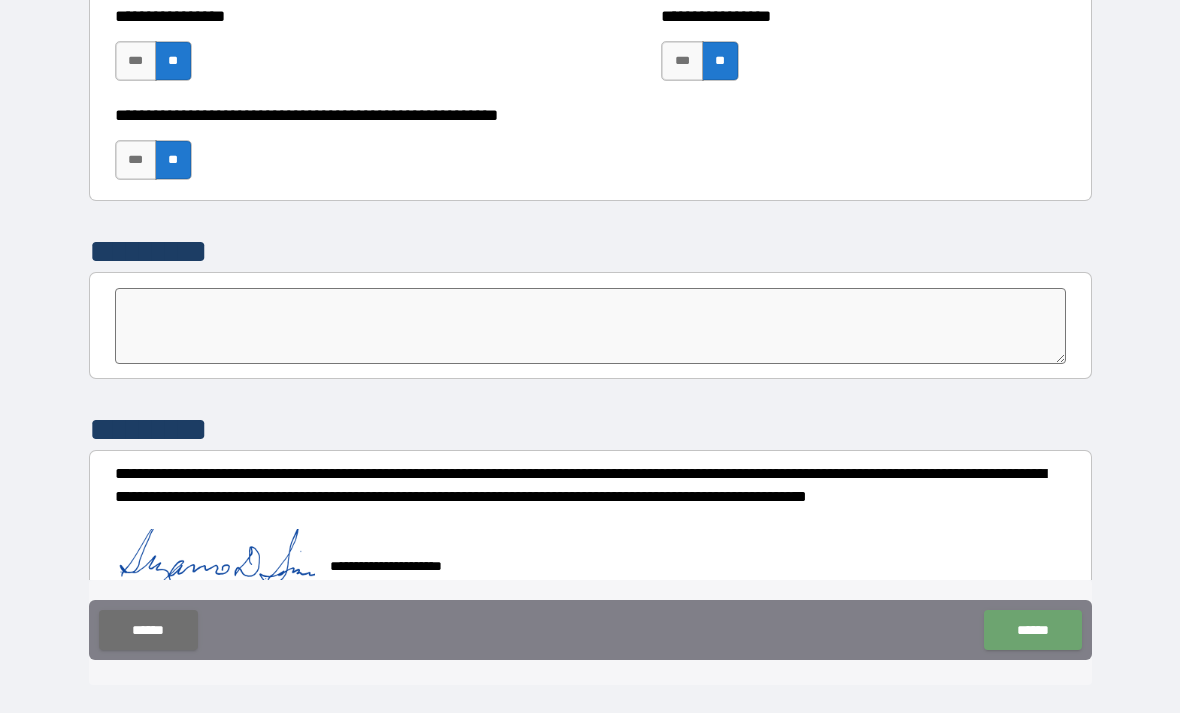 click on "******" at bounding box center (1032, 630) 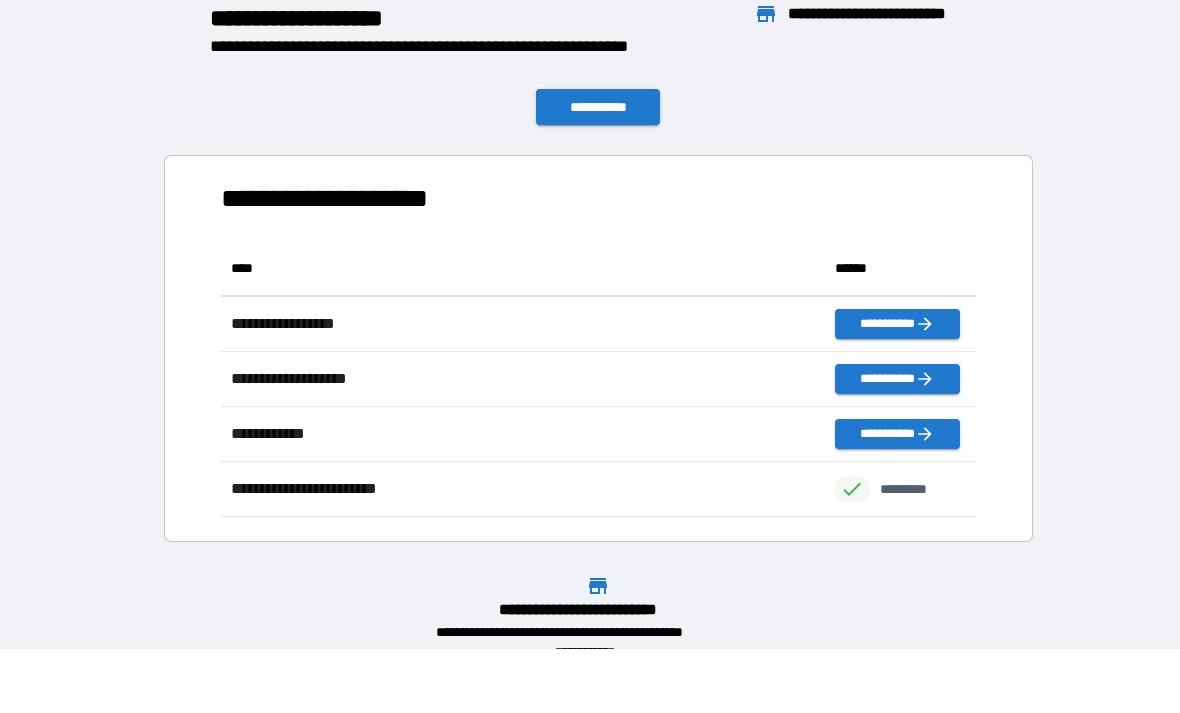 scroll, scrollTop: 1, scrollLeft: 1, axis: both 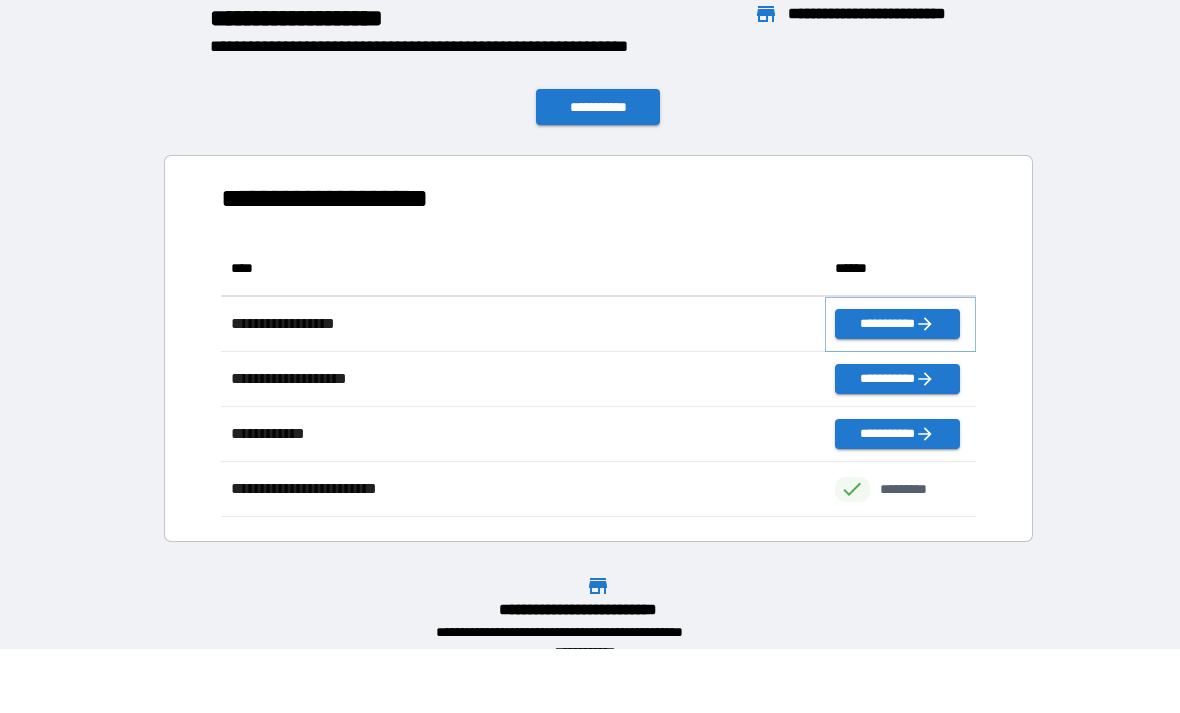 click on "**********" at bounding box center [897, 324] 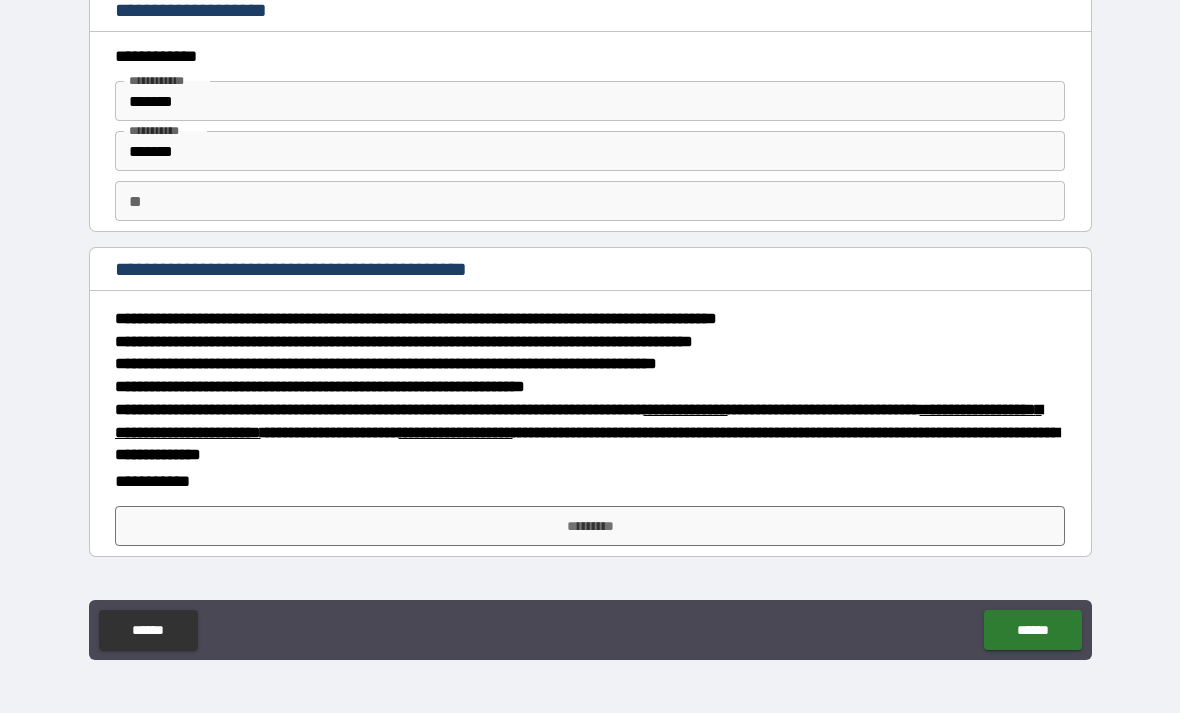 click on "*********" at bounding box center [590, 526] 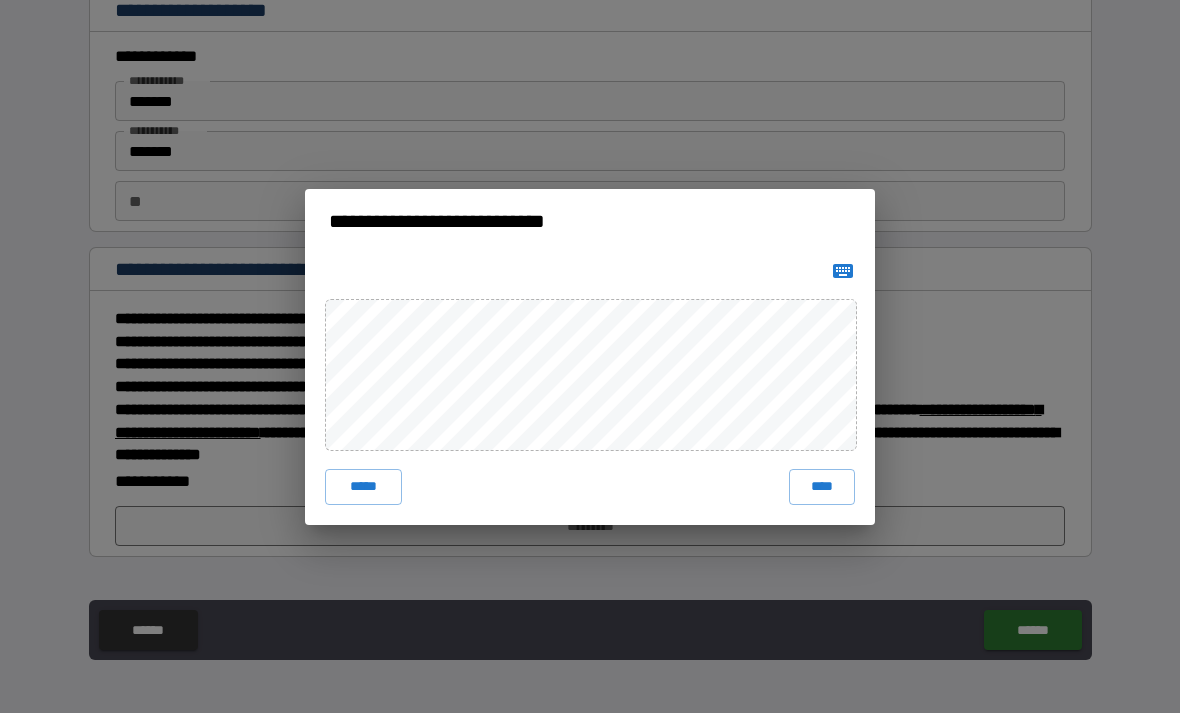 click on "****" at bounding box center [822, 487] 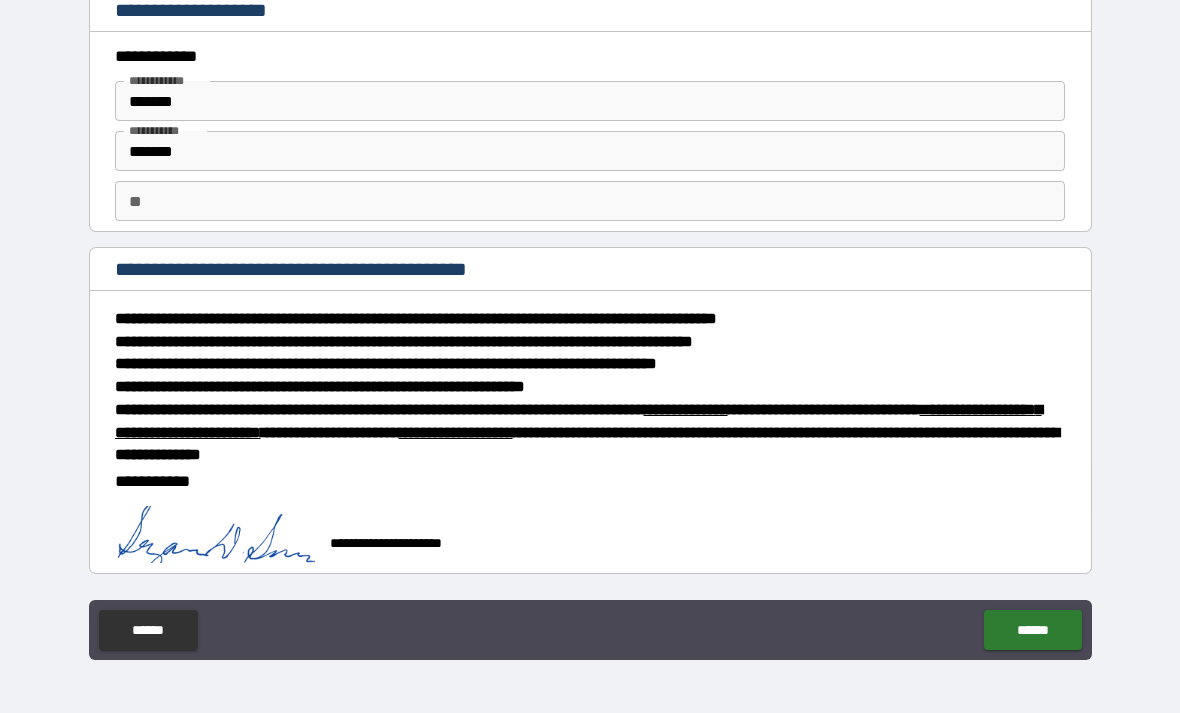 click on "******" at bounding box center (1032, 630) 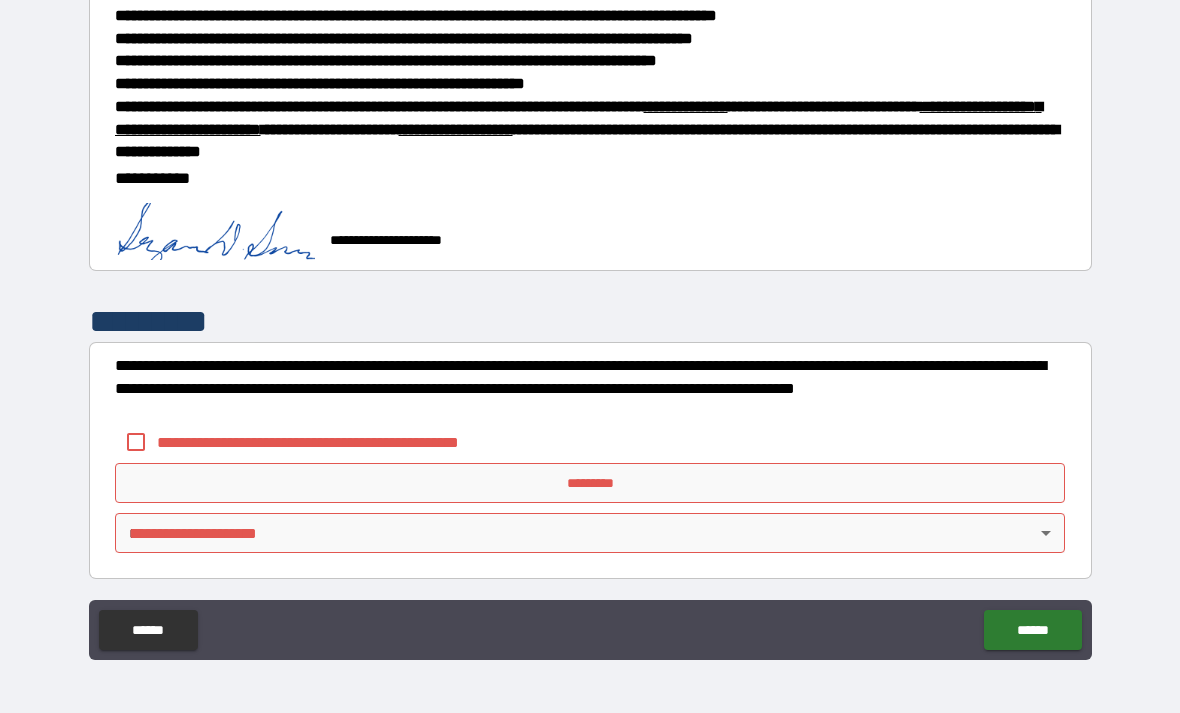 scroll, scrollTop: 302, scrollLeft: 0, axis: vertical 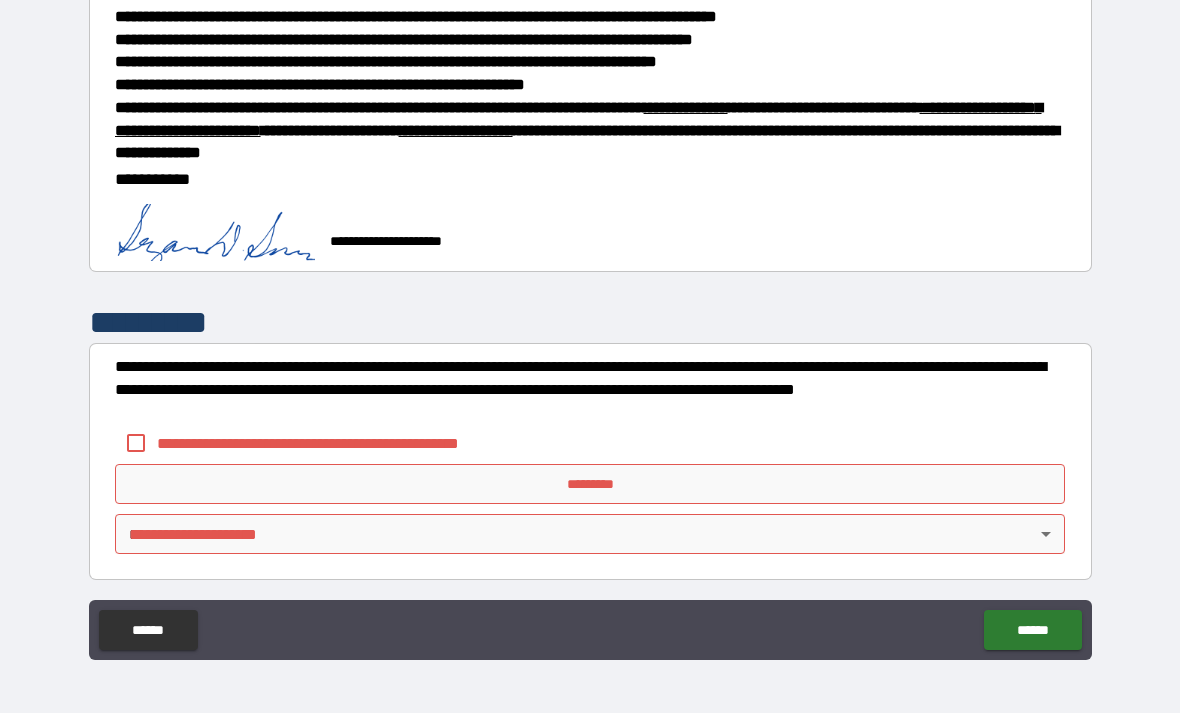 click on "*********" at bounding box center [590, 484] 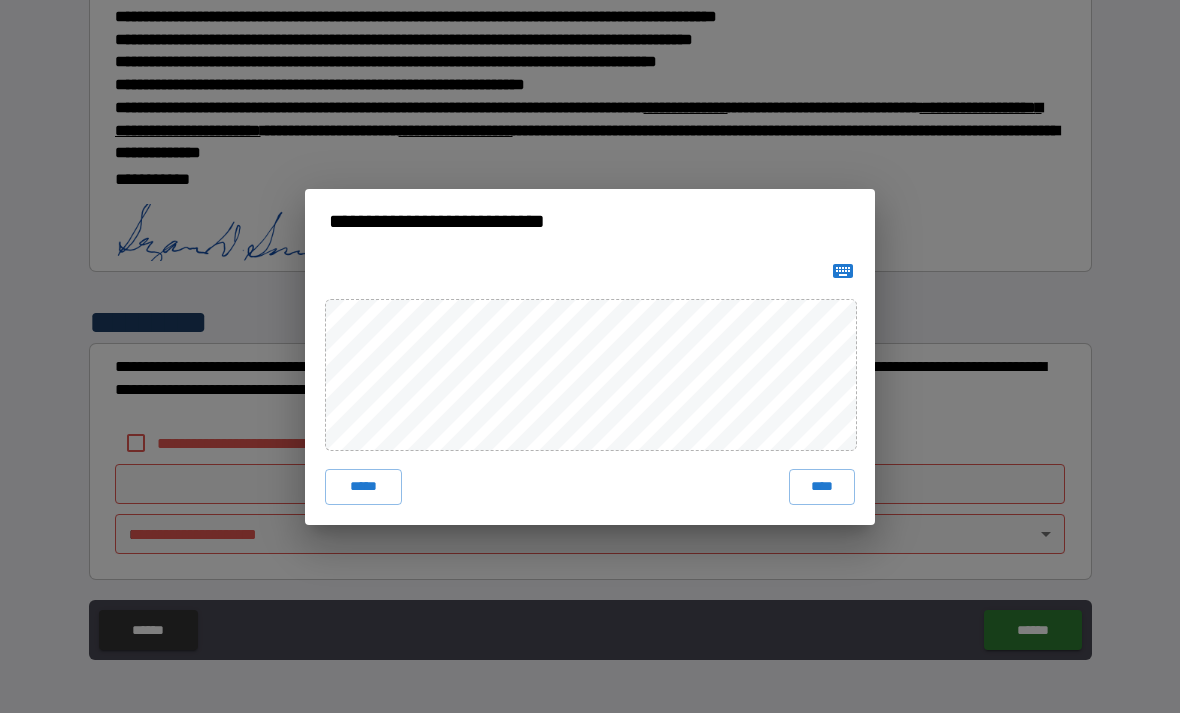 click on "****" at bounding box center (822, 487) 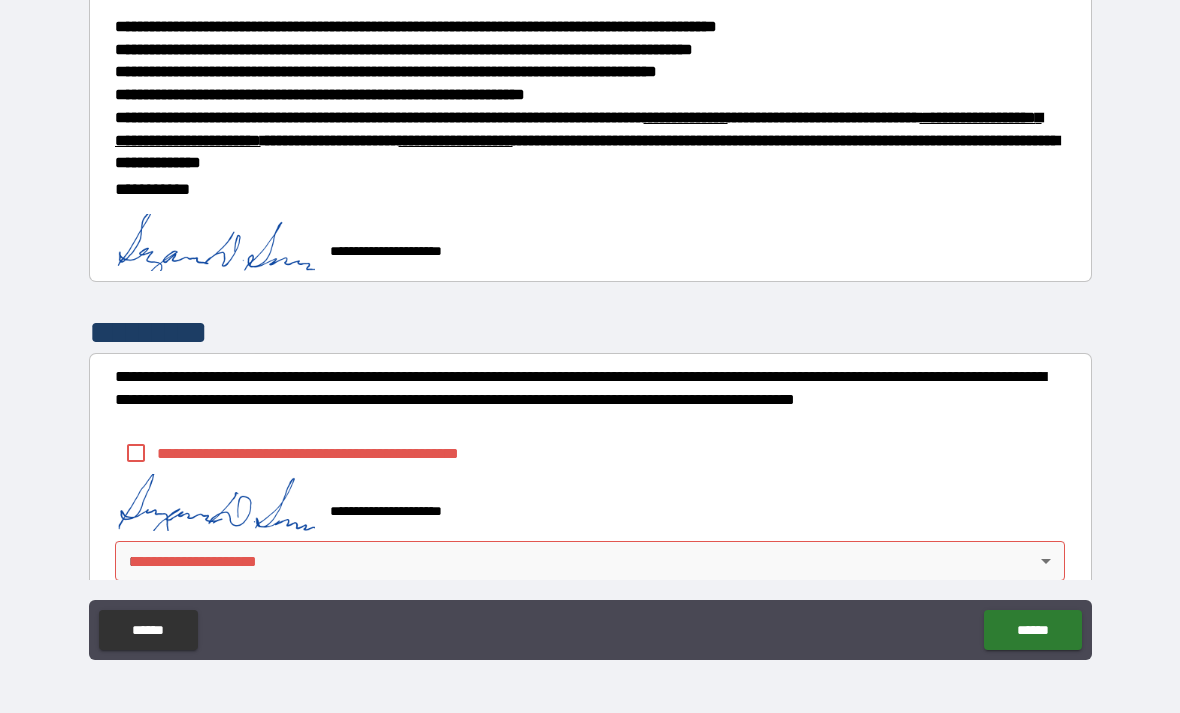 click on "******" at bounding box center (1032, 630) 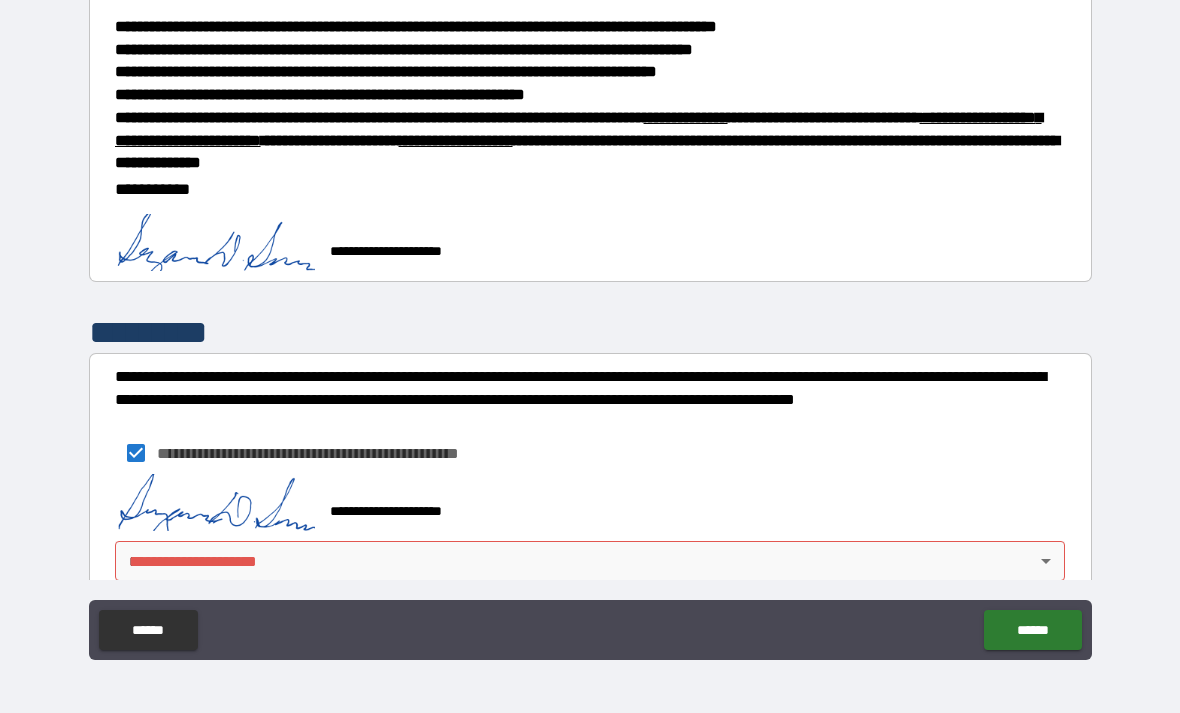 click on "**********" at bounding box center (590, 324) 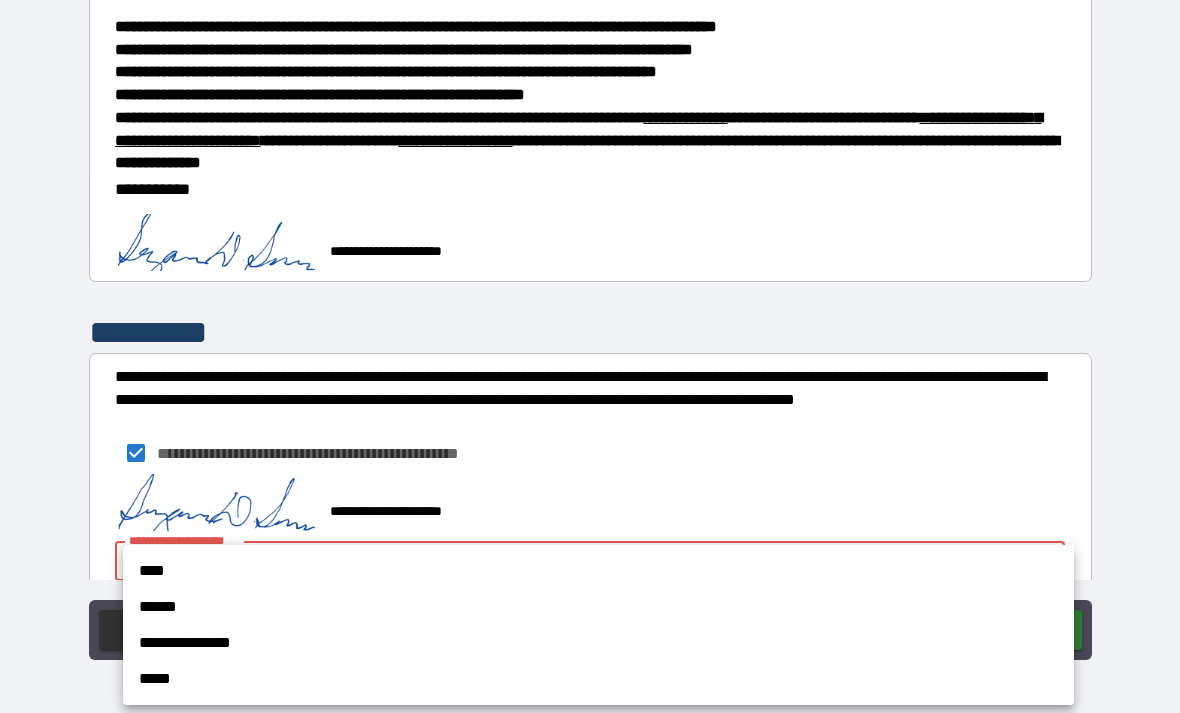 click on "****" at bounding box center [598, 571] 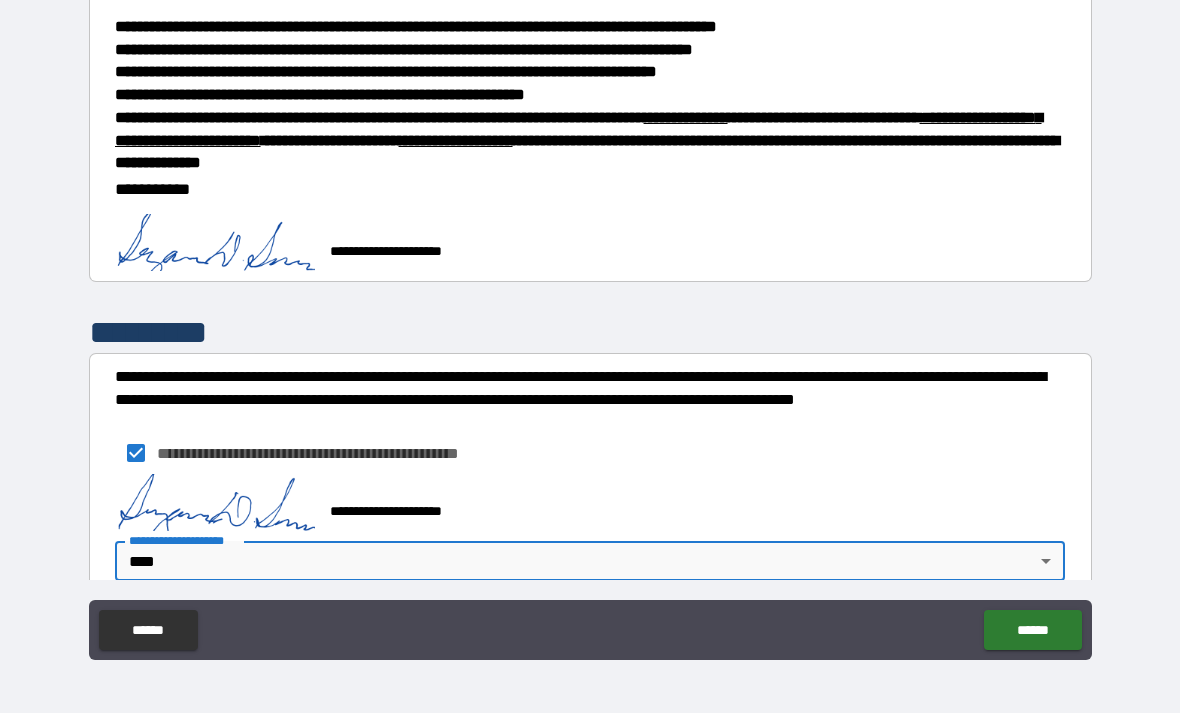 click on "******" at bounding box center (1032, 630) 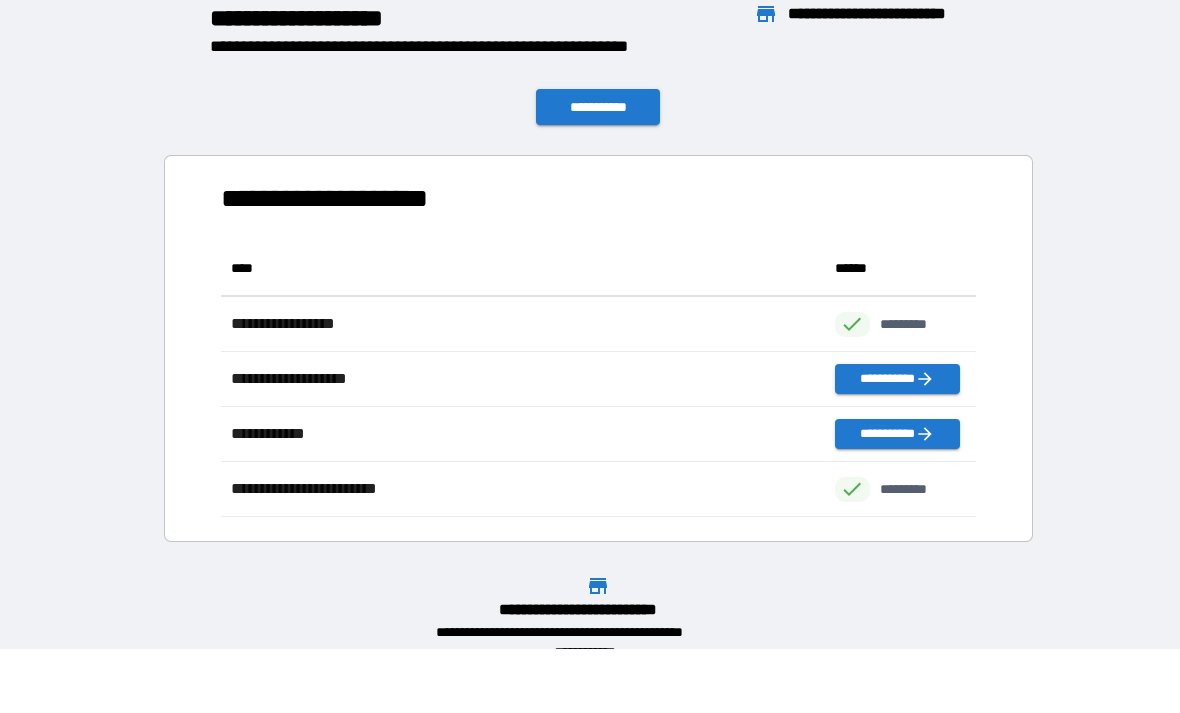 scroll, scrollTop: 276, scrollLeft: 755, axis: both 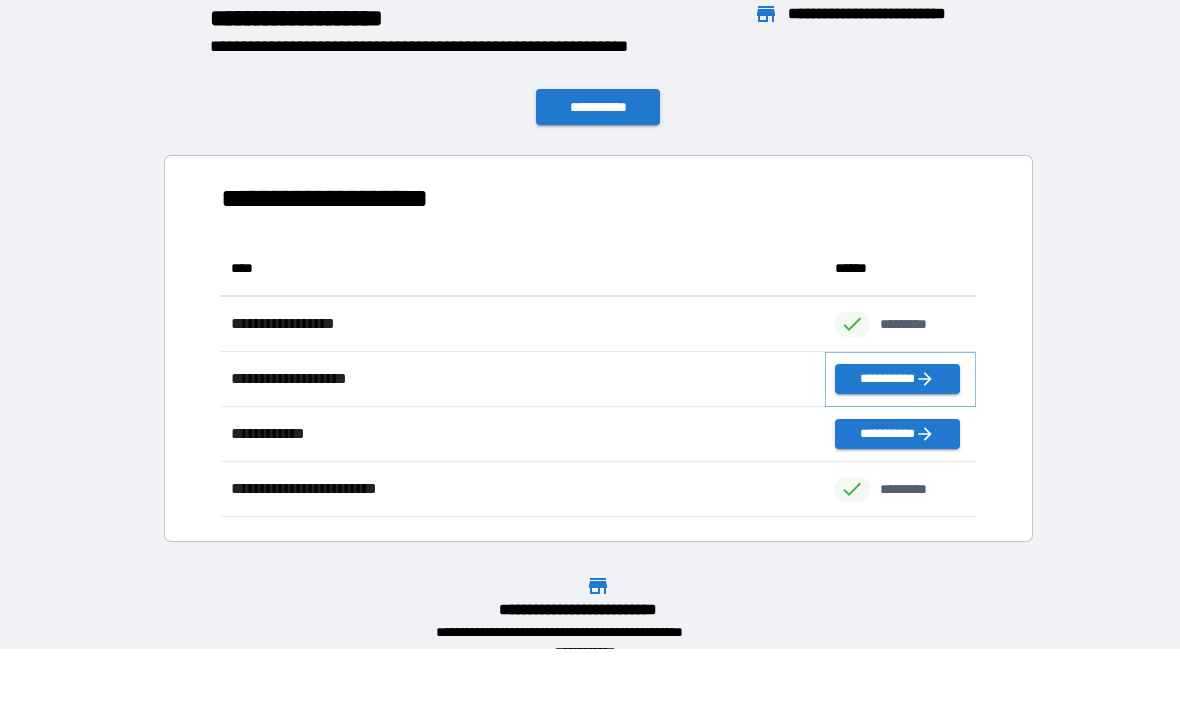 click on "**********" at bounding box center (897, 379) 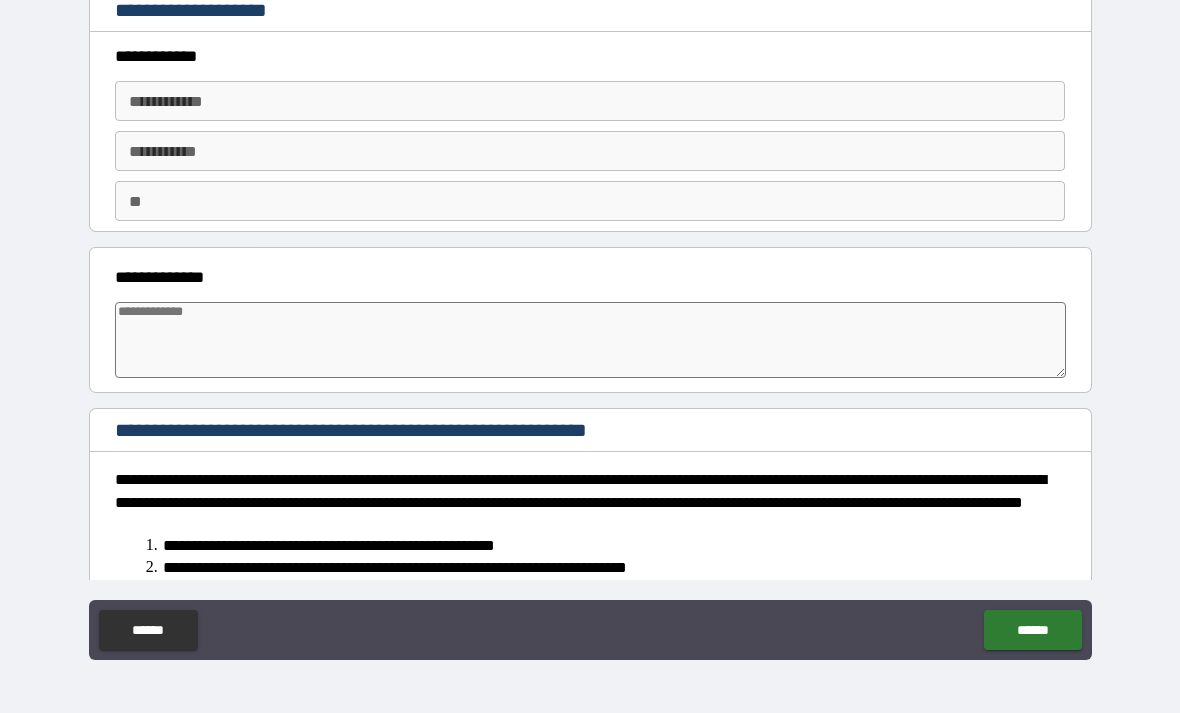 type on "*" 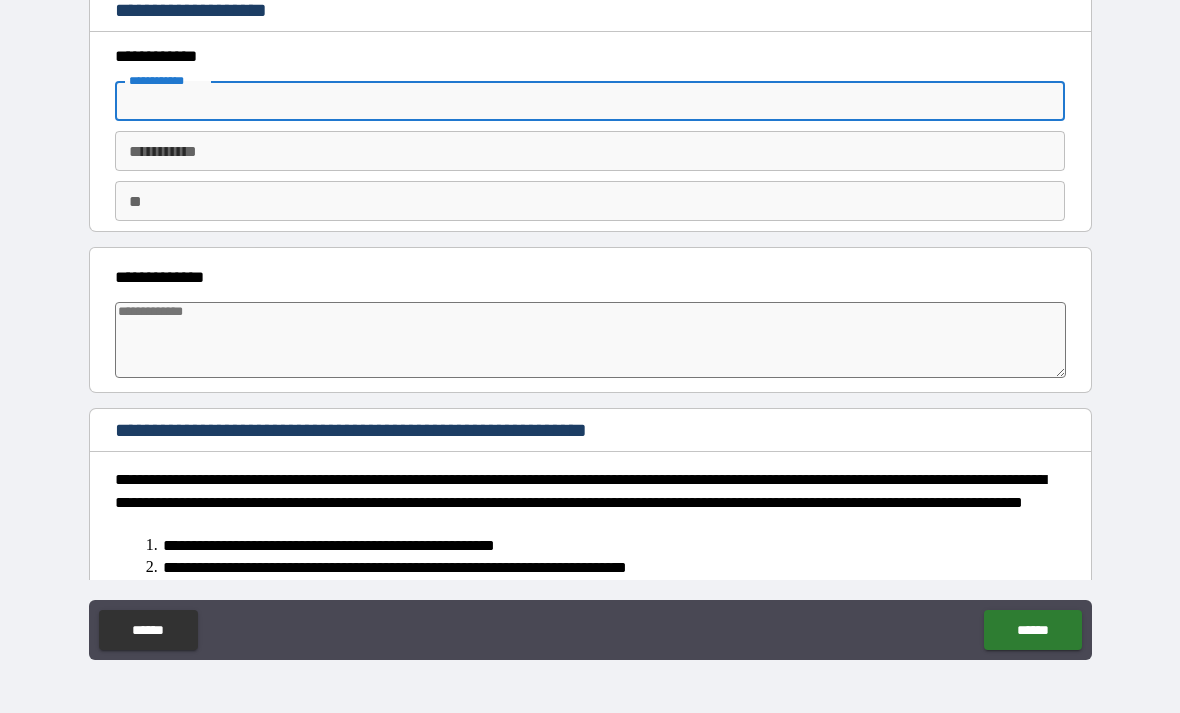 click on "**********" at bounding box center [590, 327] 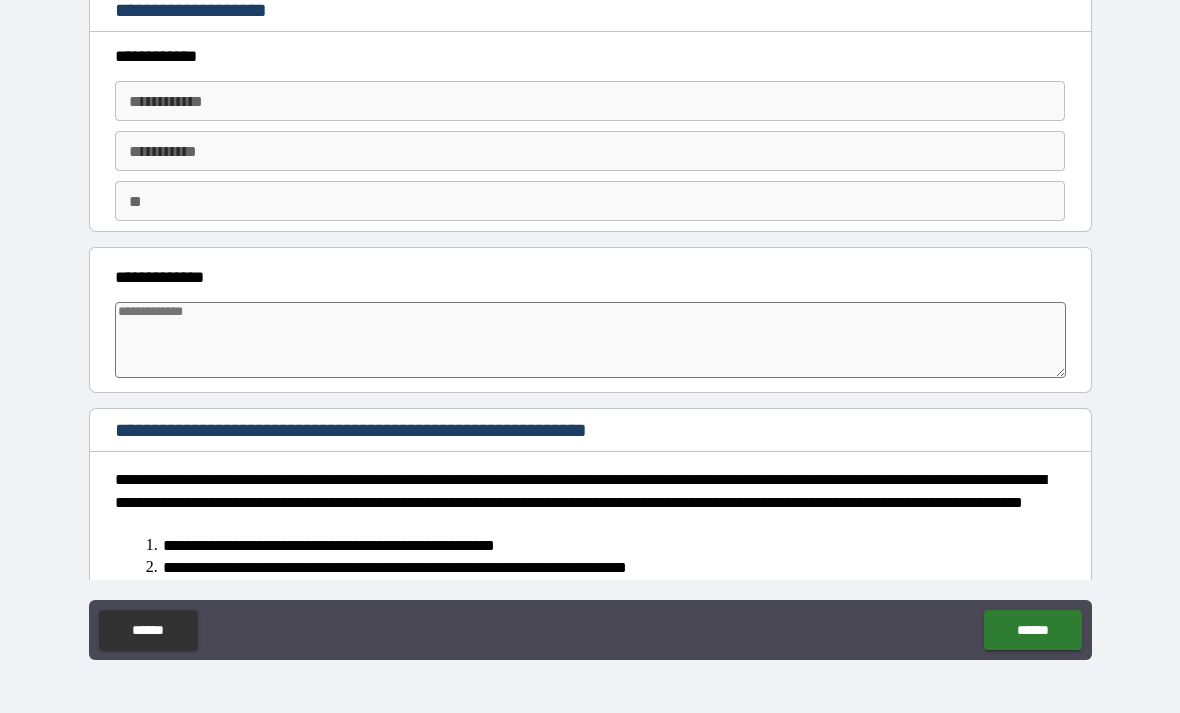 click on "**********" at bounding box center [590, 101] 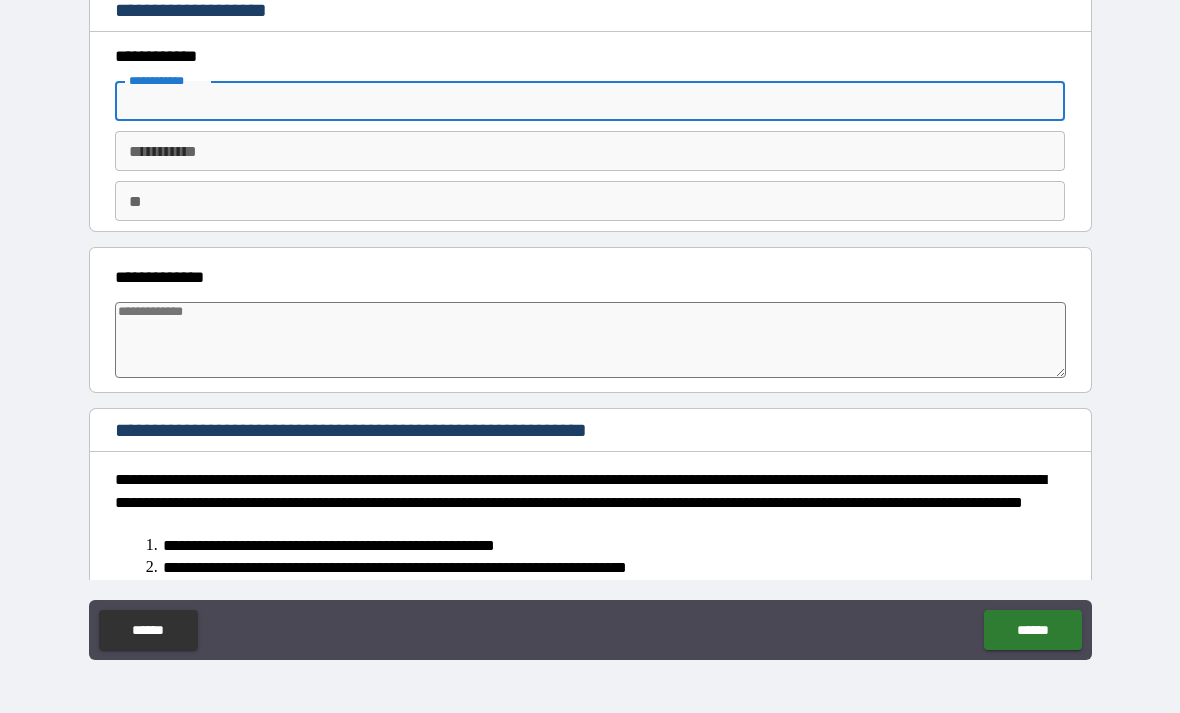 type on "*" 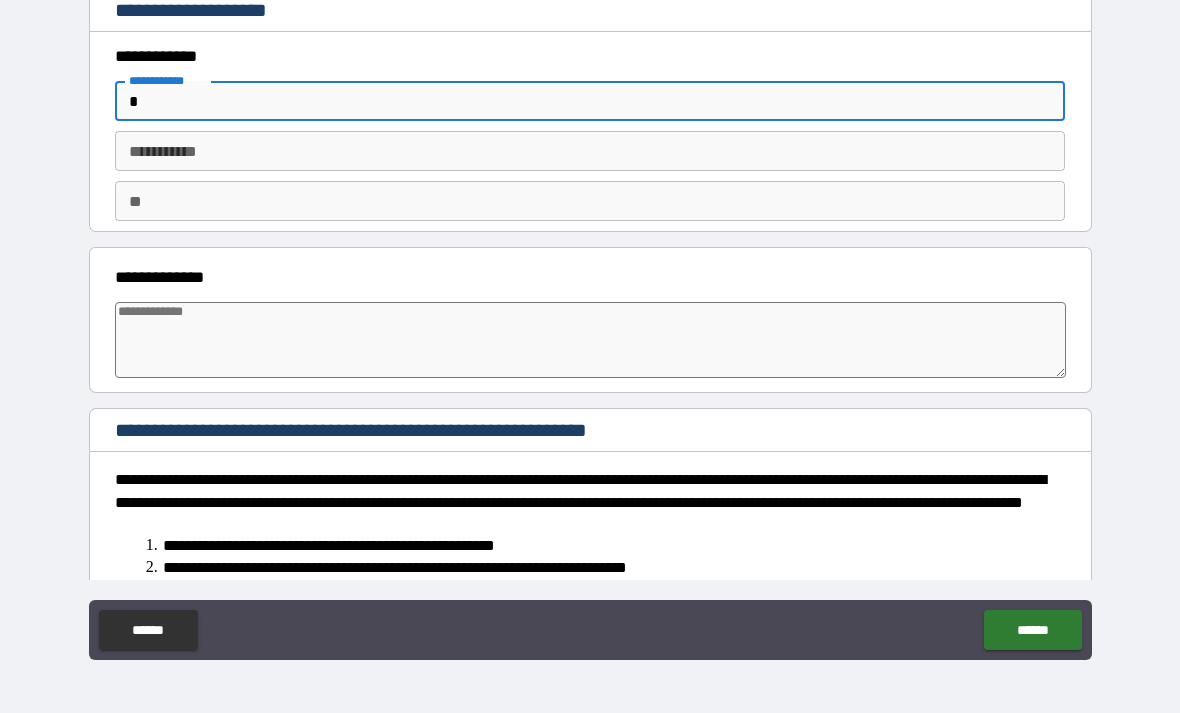 type on "*" 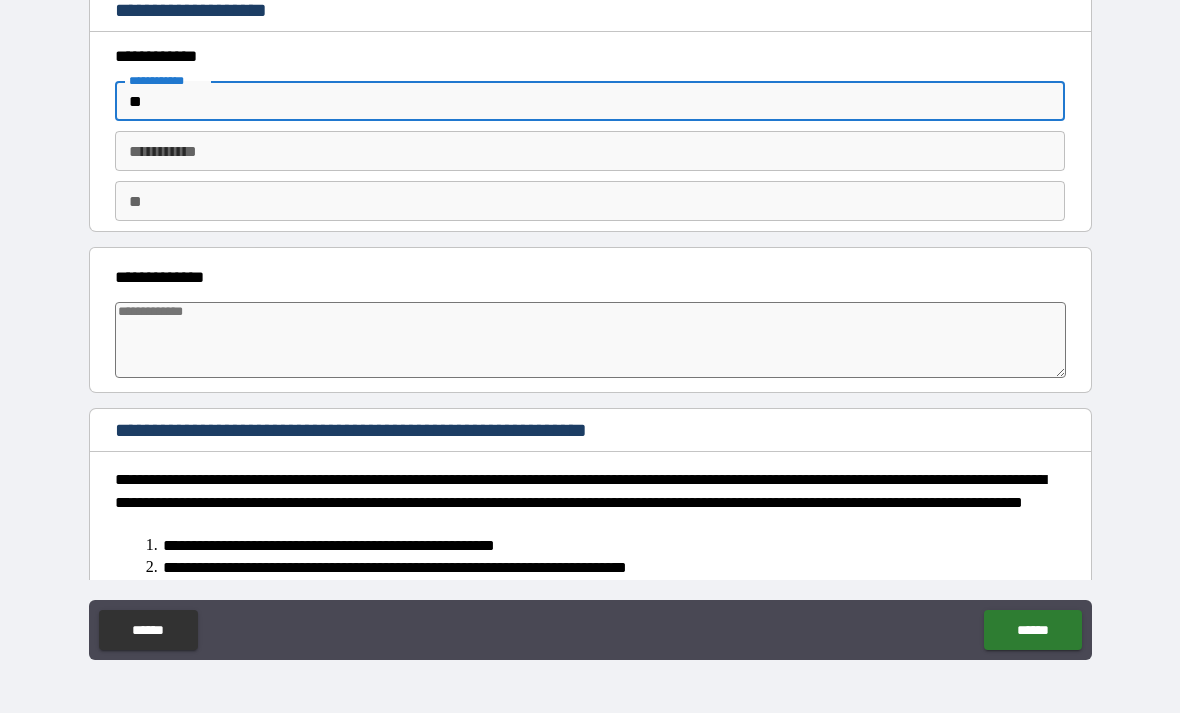 type on "*" 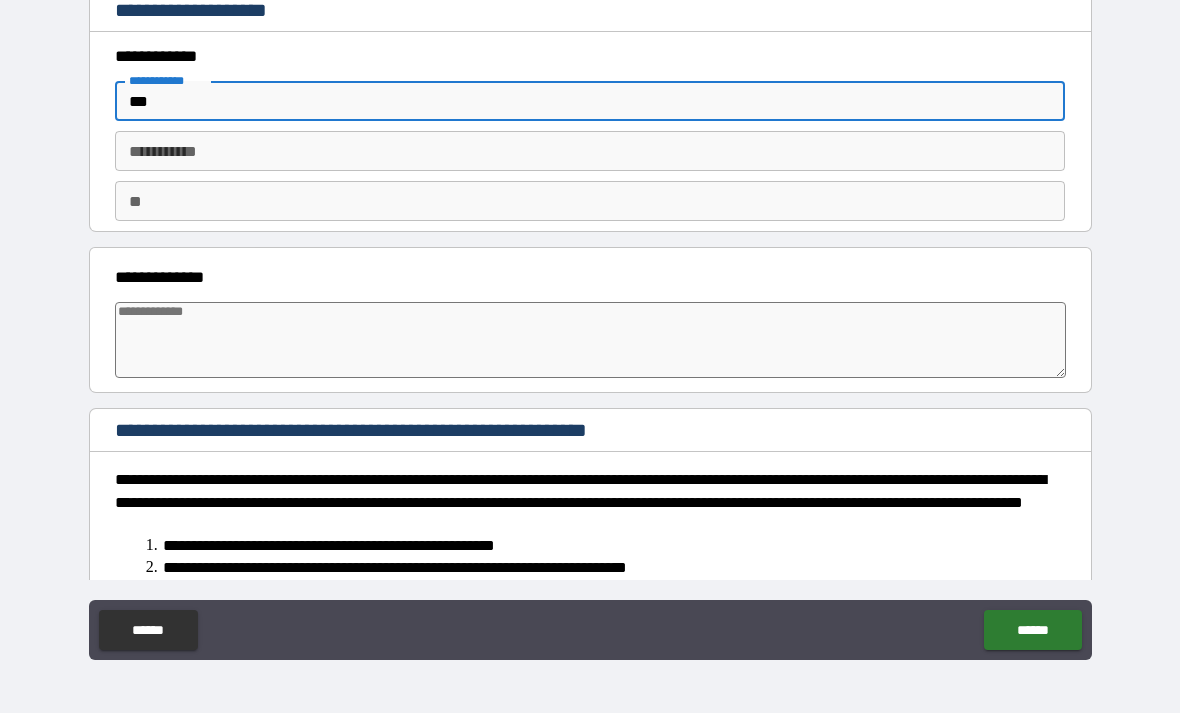 type on "*" 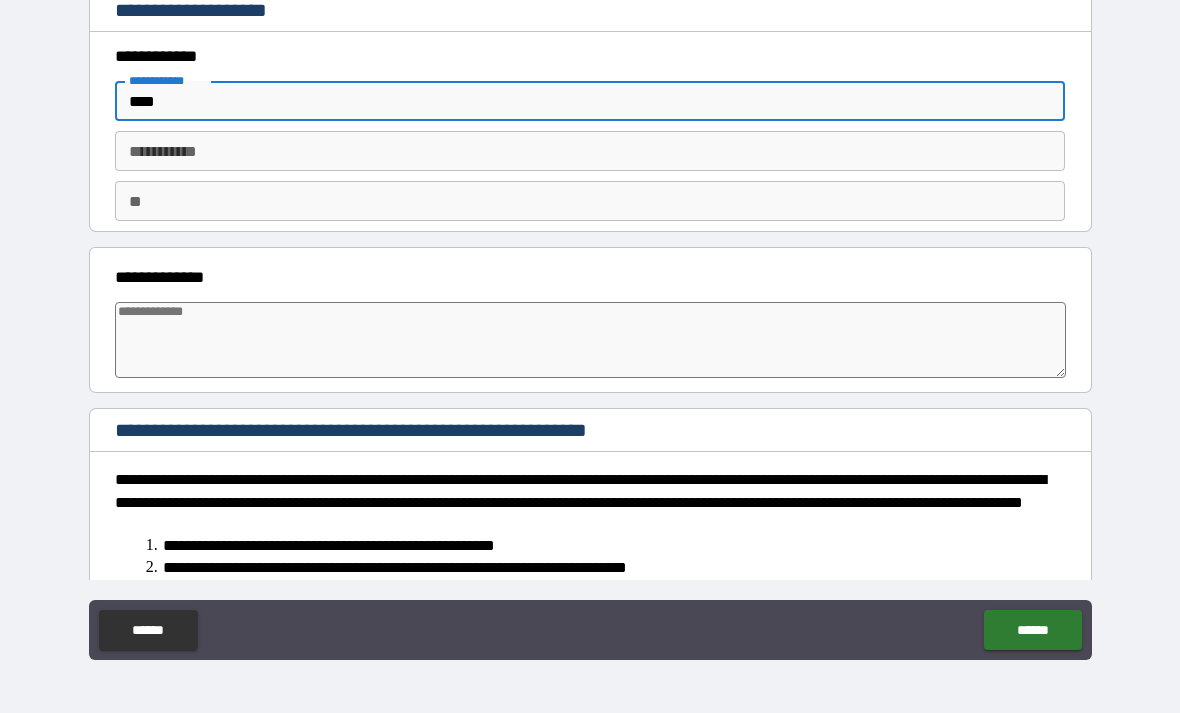 type on "*" 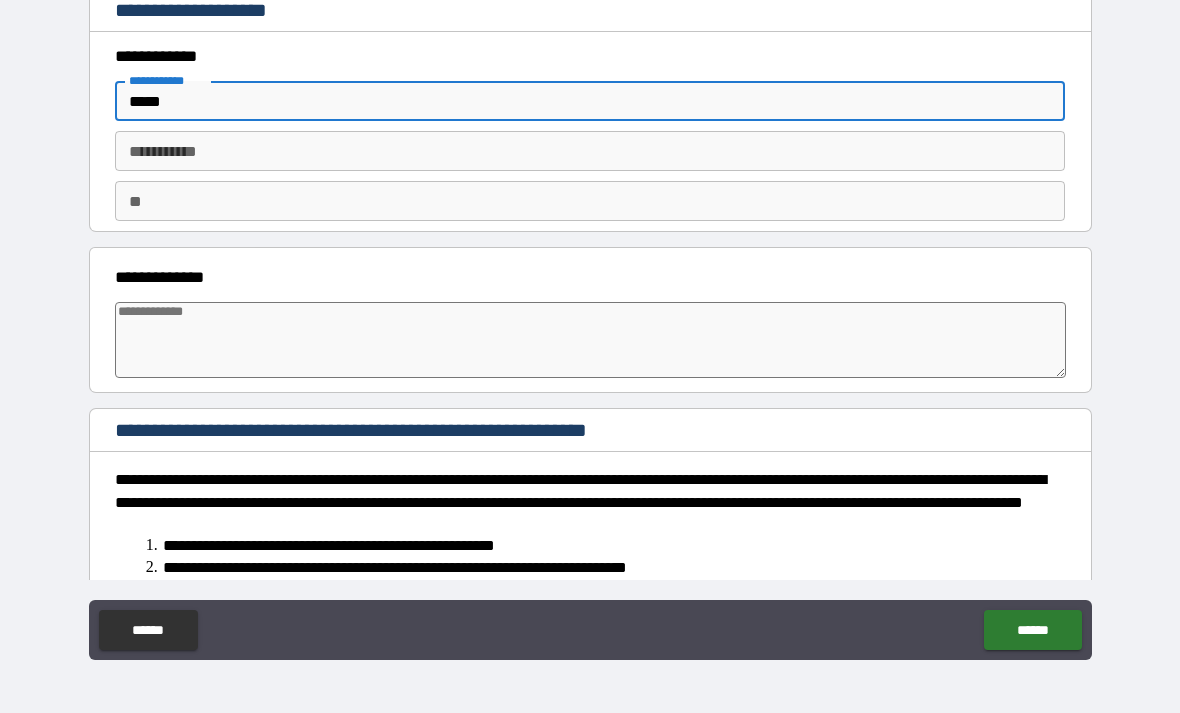 type on "******" 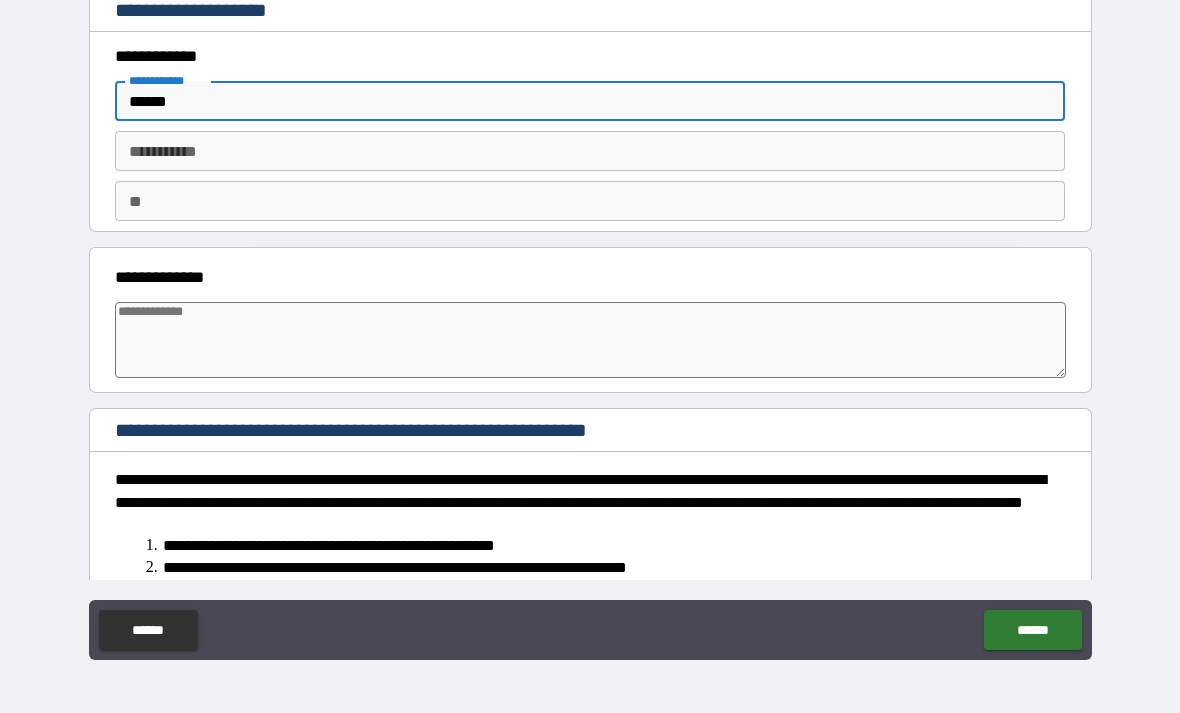 type on "*" 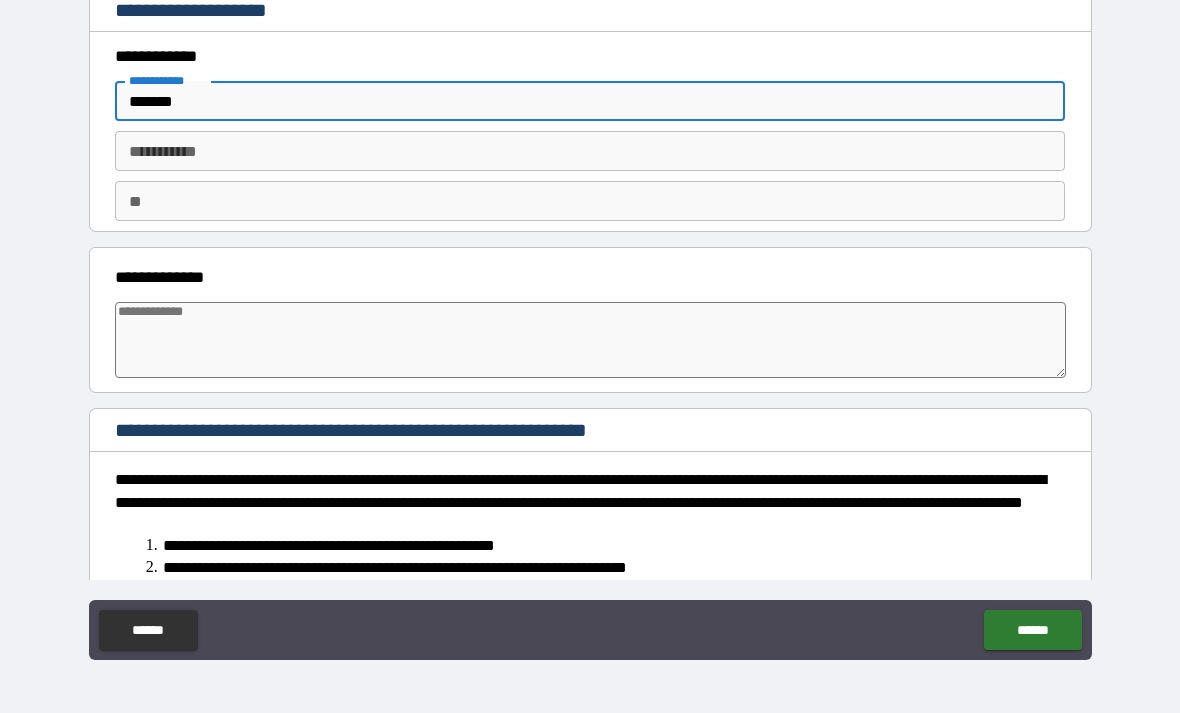 type on "*" 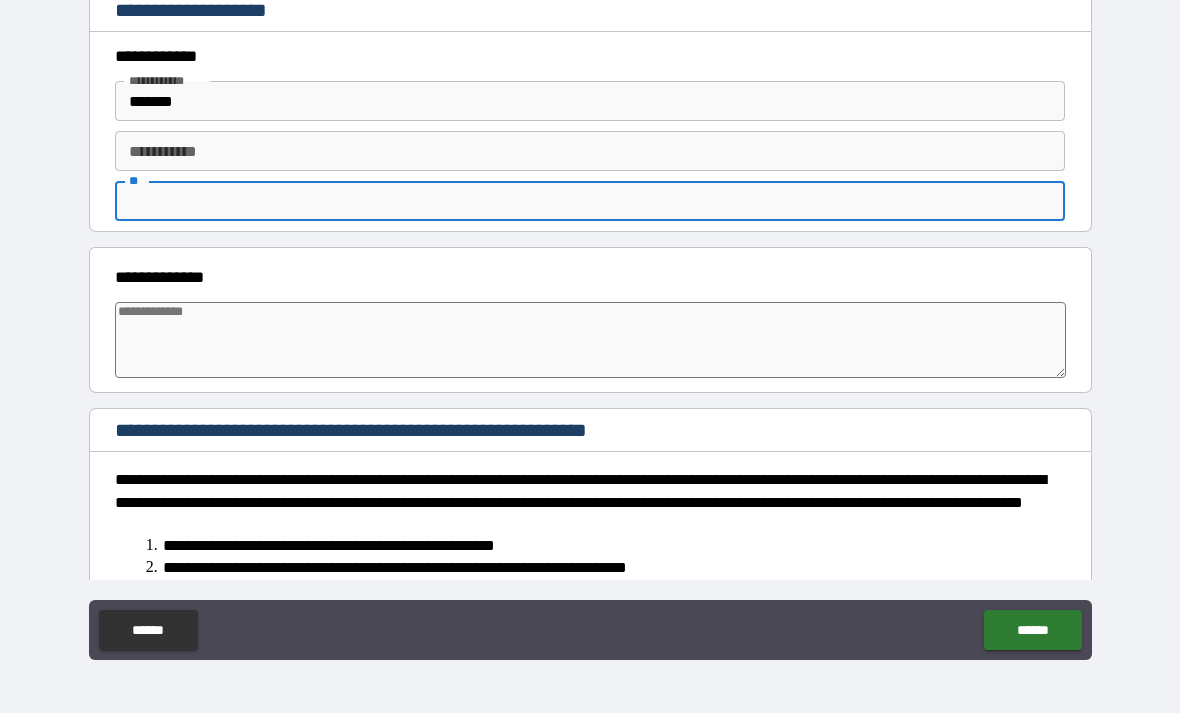 click on "*********   * *********   *" at bounding box center (590, 151) 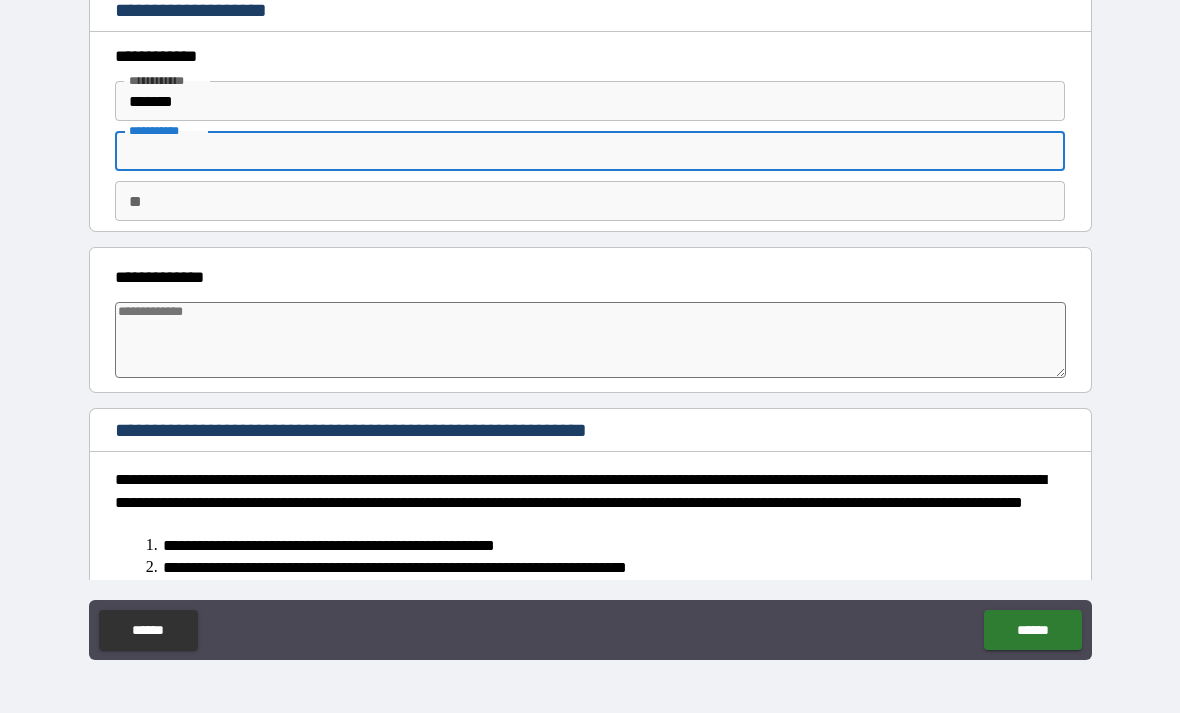 type on "*" 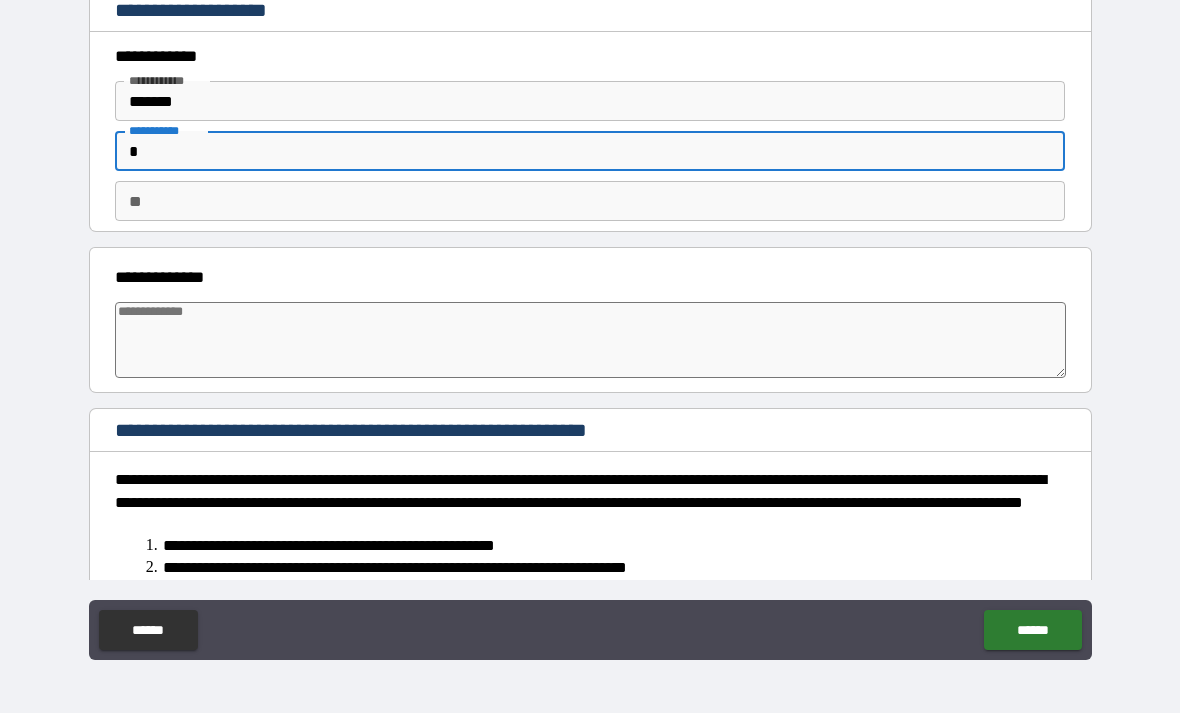 type on "*" 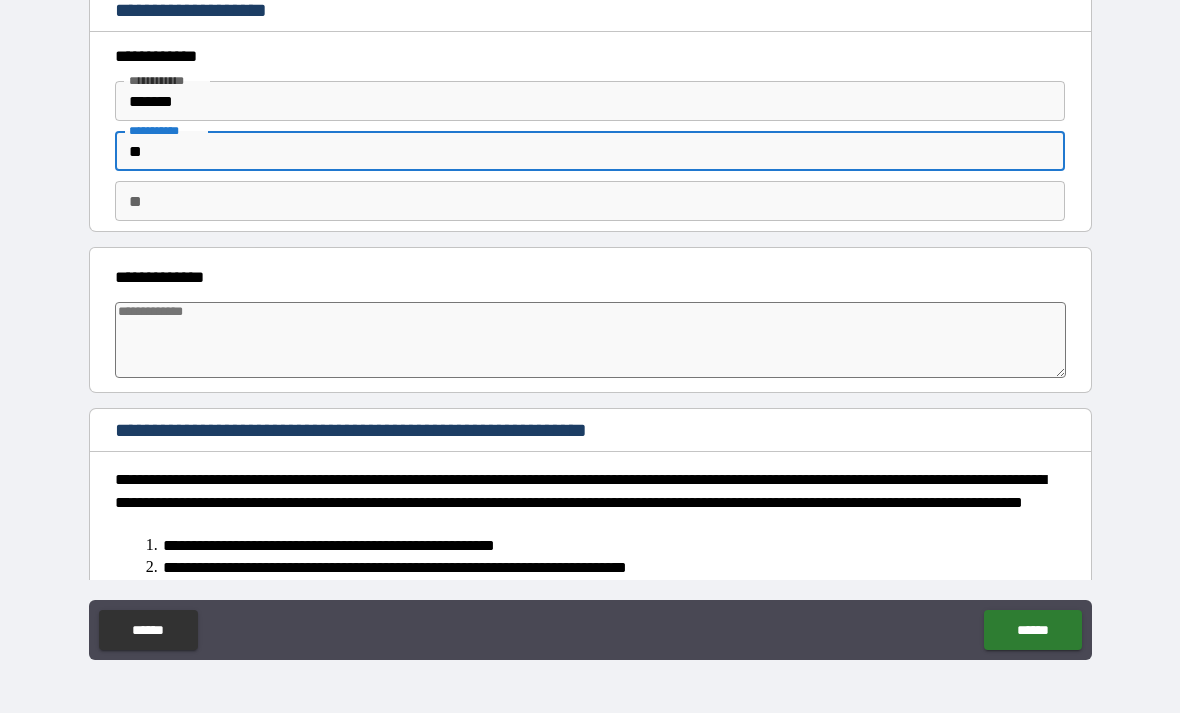 type on "*" 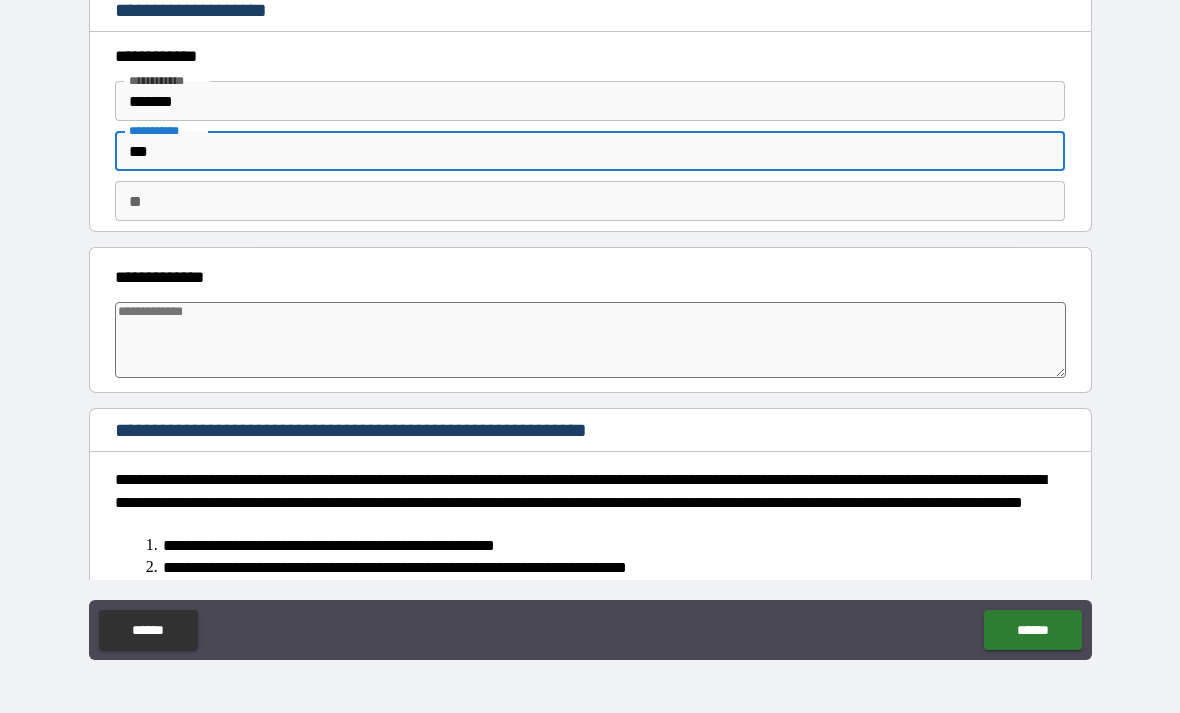 type on "*" 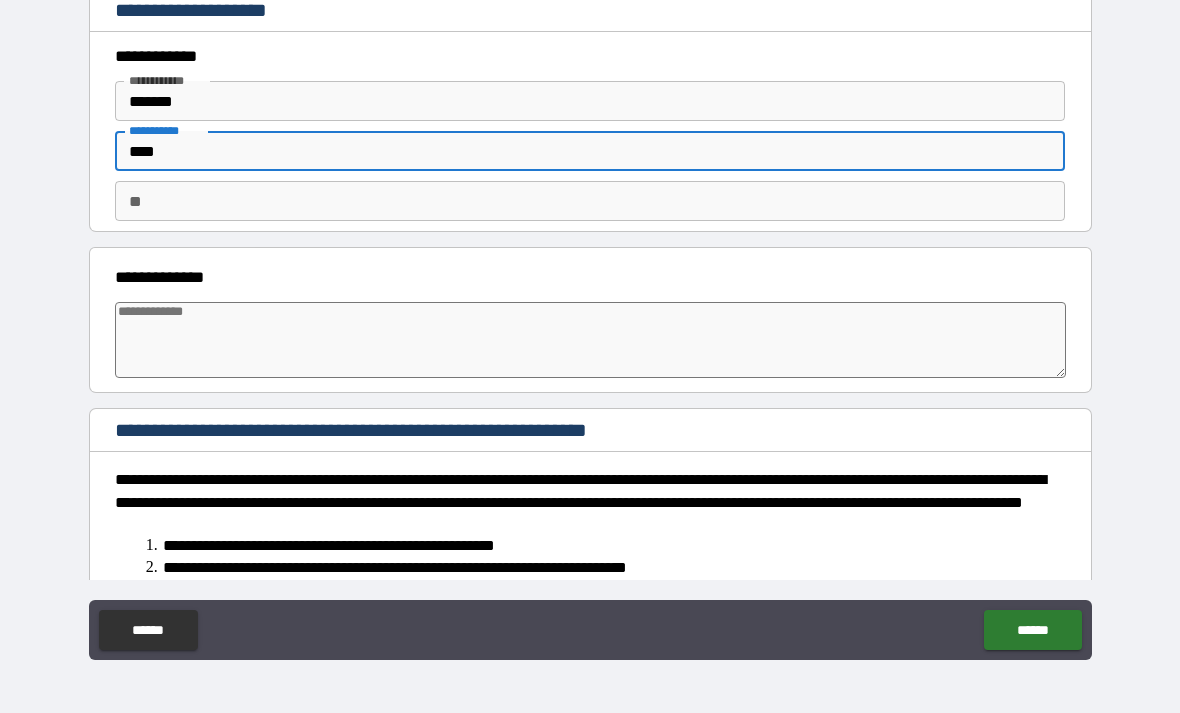 type on "*" 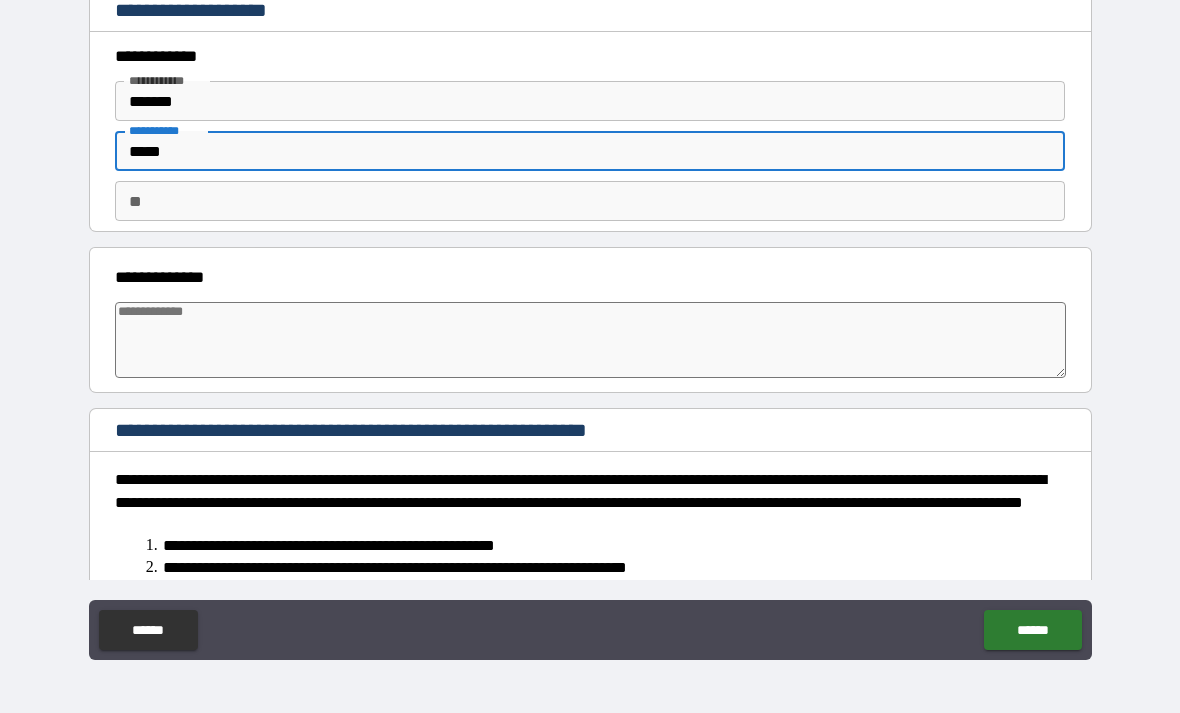 type on "*" 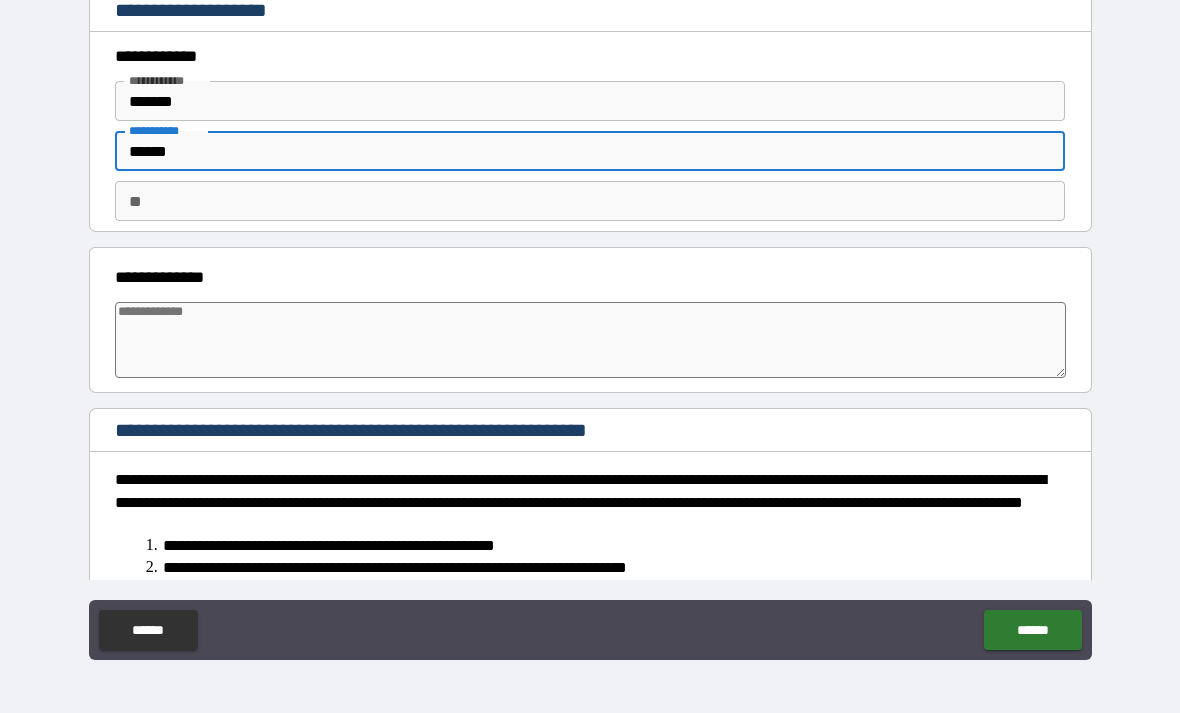 type on "*" 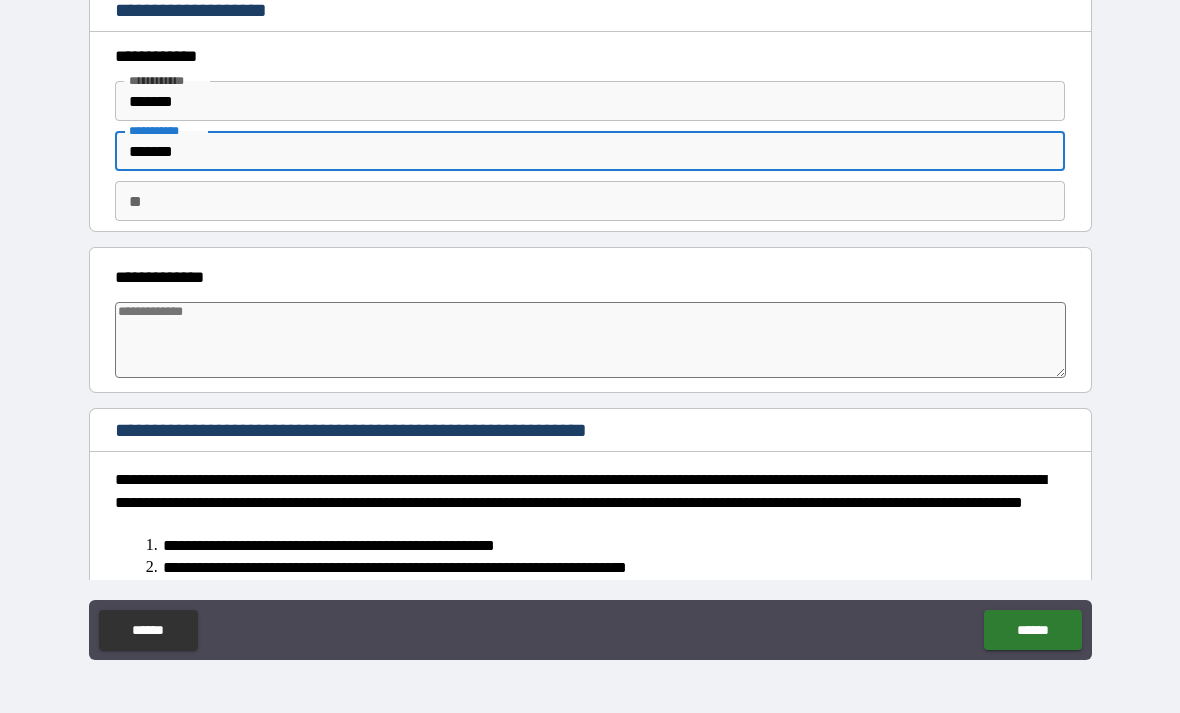 type on "*" 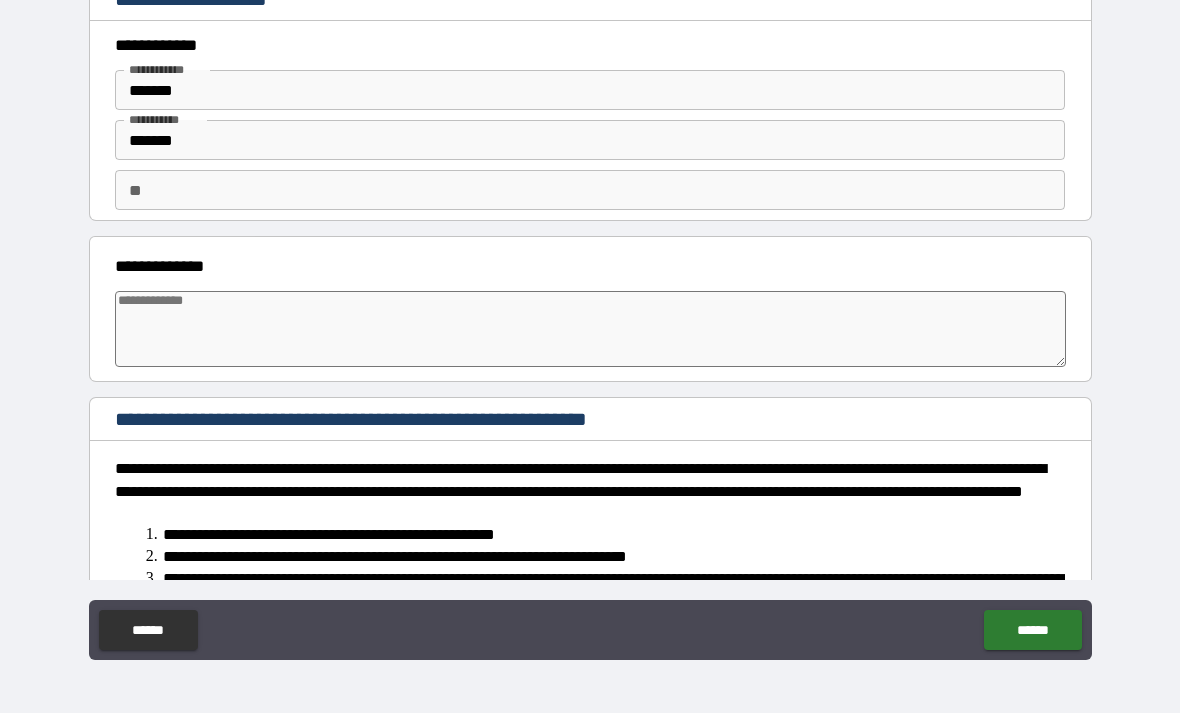 scroll, scrollTop: 13, scrollLeft: 0, axis: vertical 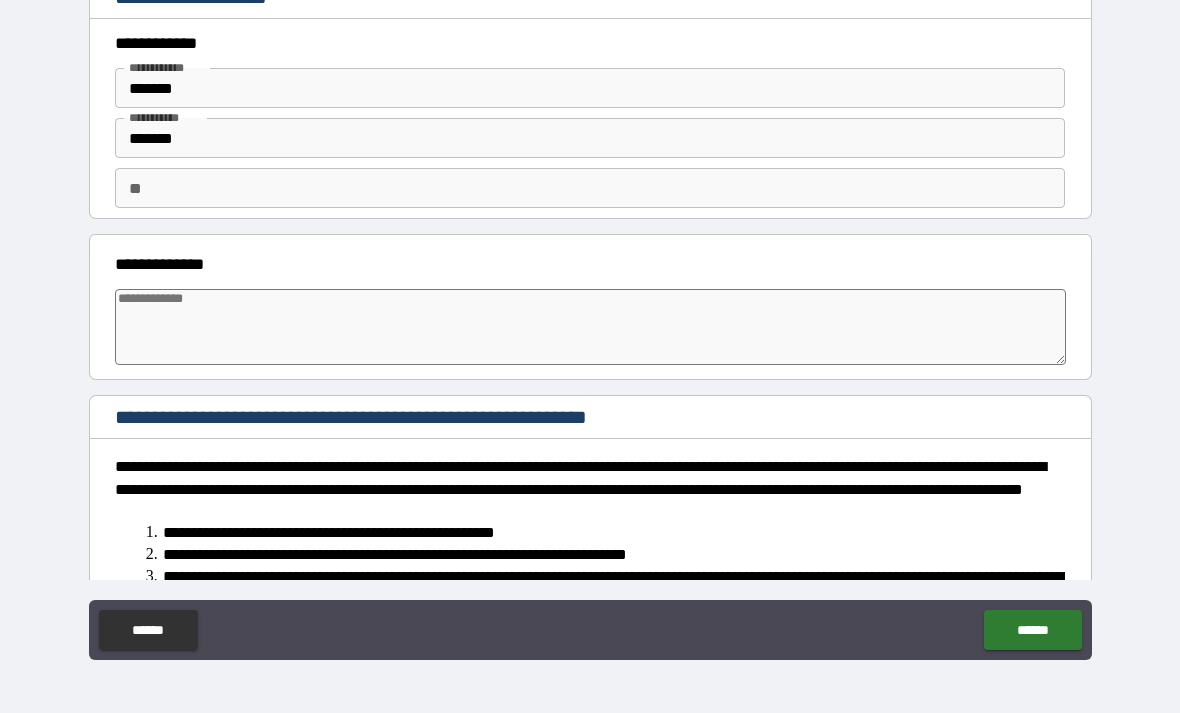 click on "** **" at bounding box center (590, 188) 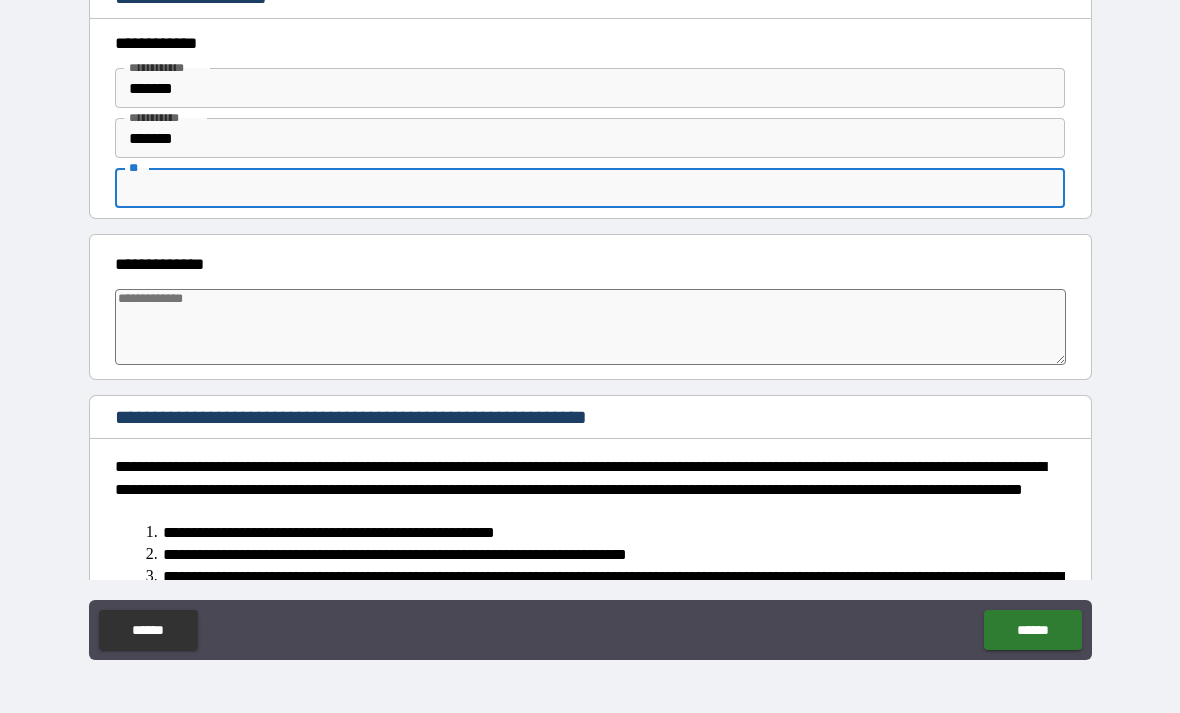 type on "*" 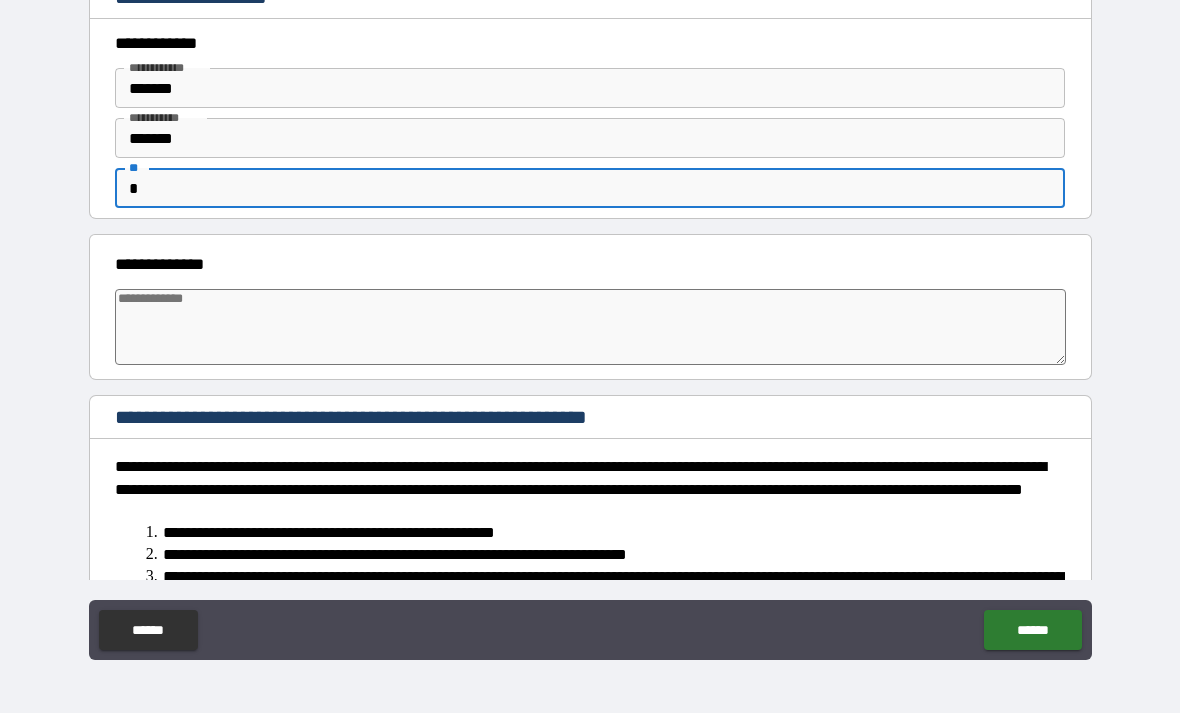 type on "*" 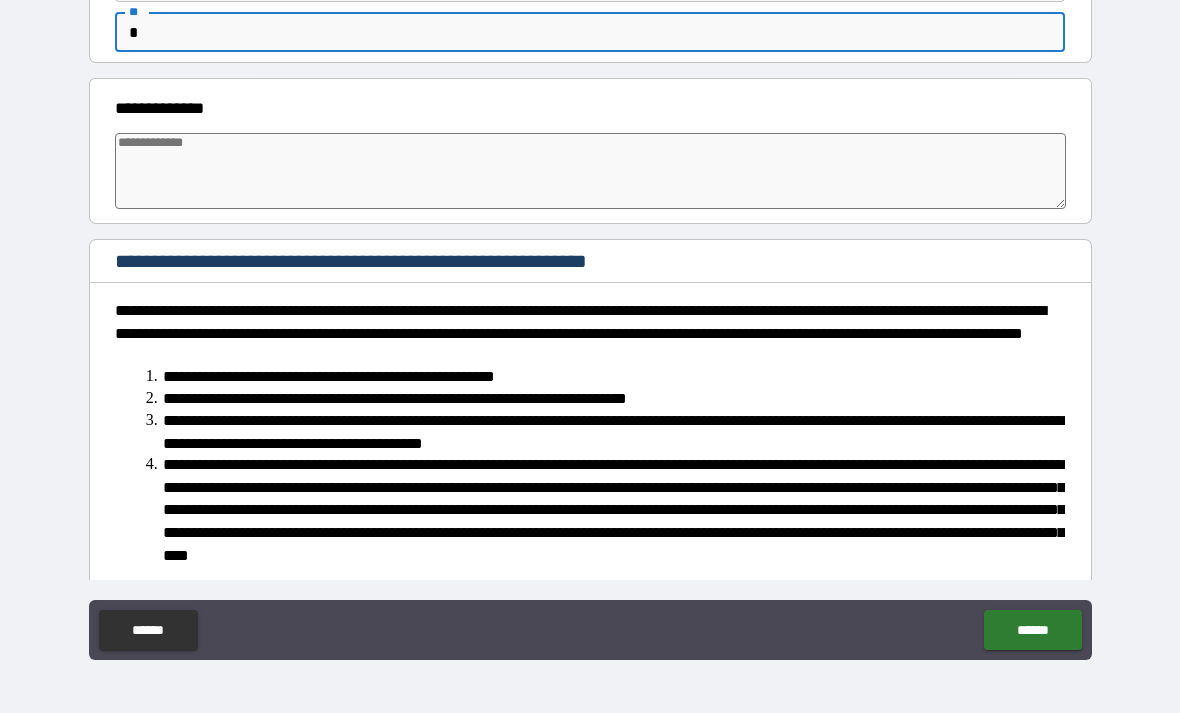 scroll, scrollTop: 169, scrollLeft: 0, axis: vertical 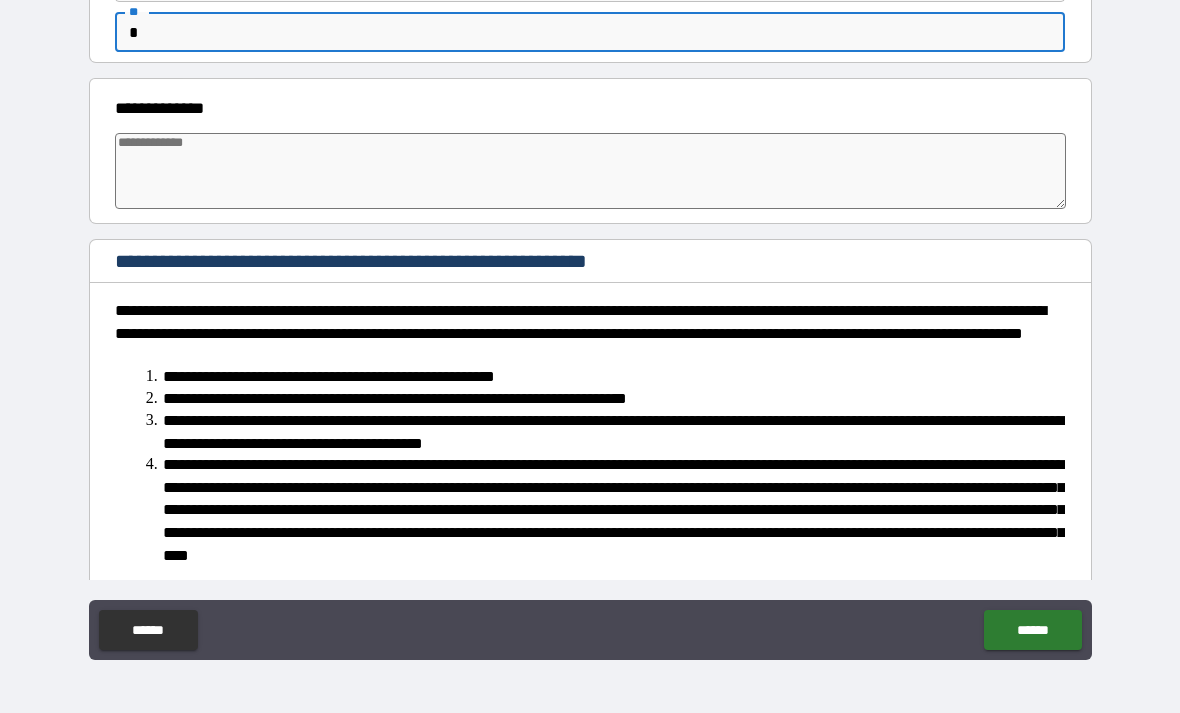 type on "*" 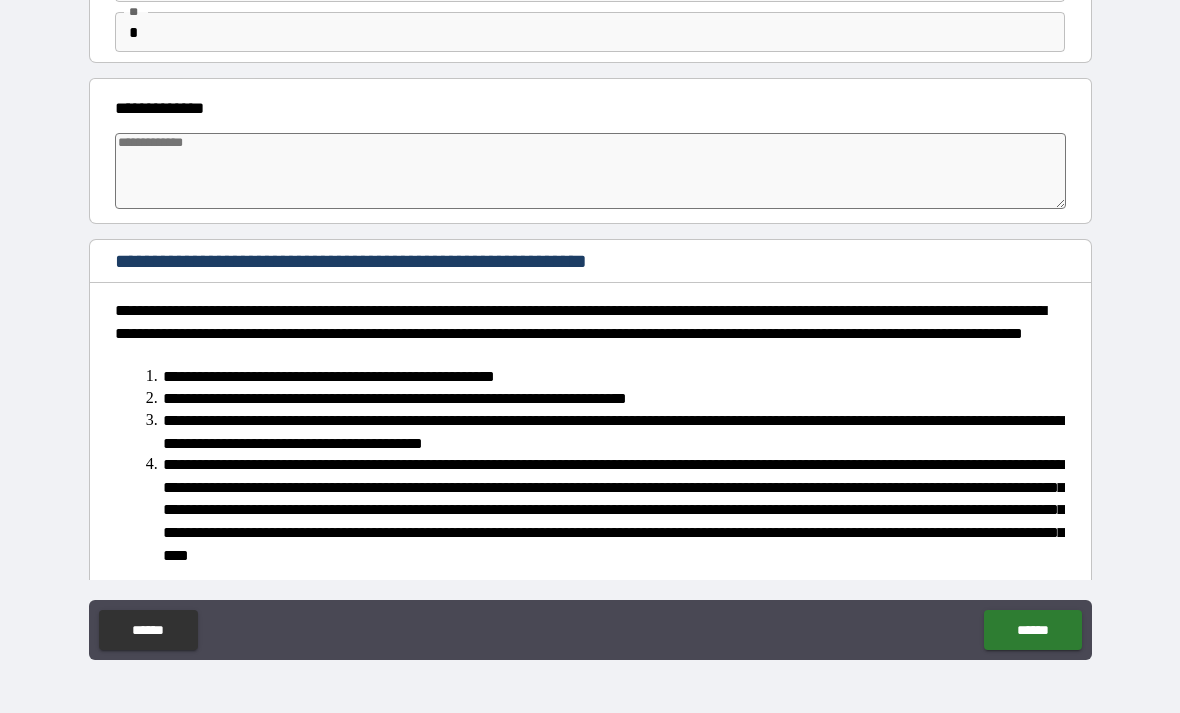 type on "*" 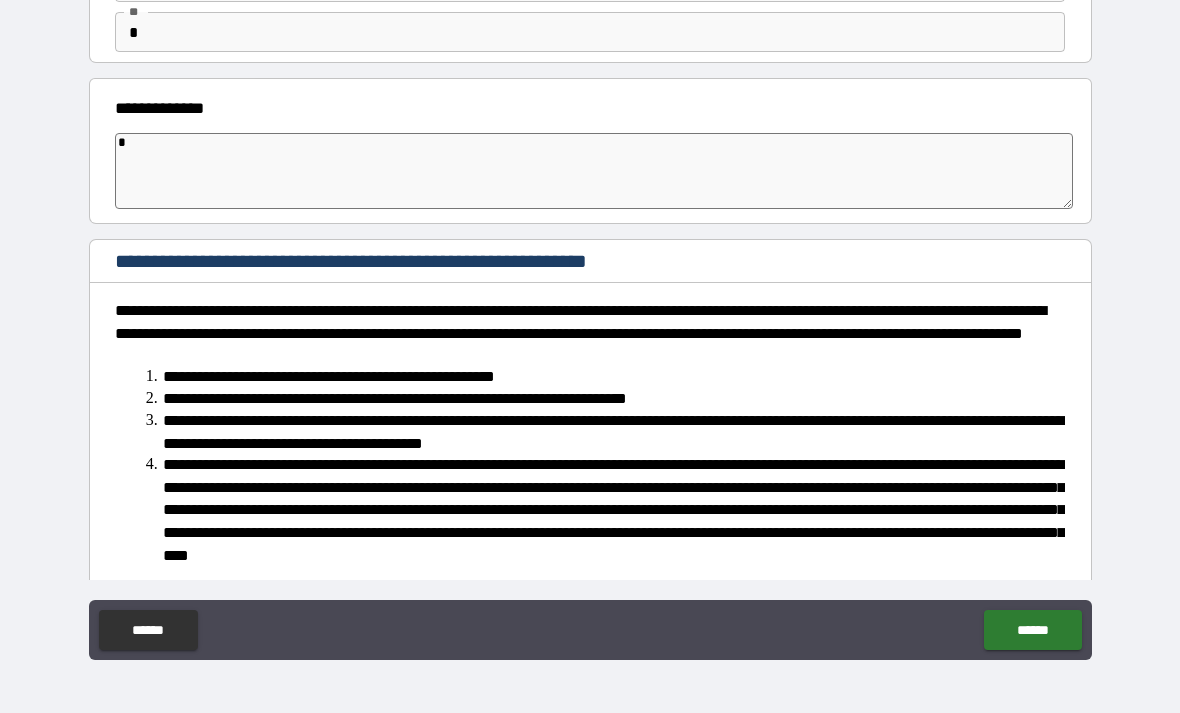 type on "*" 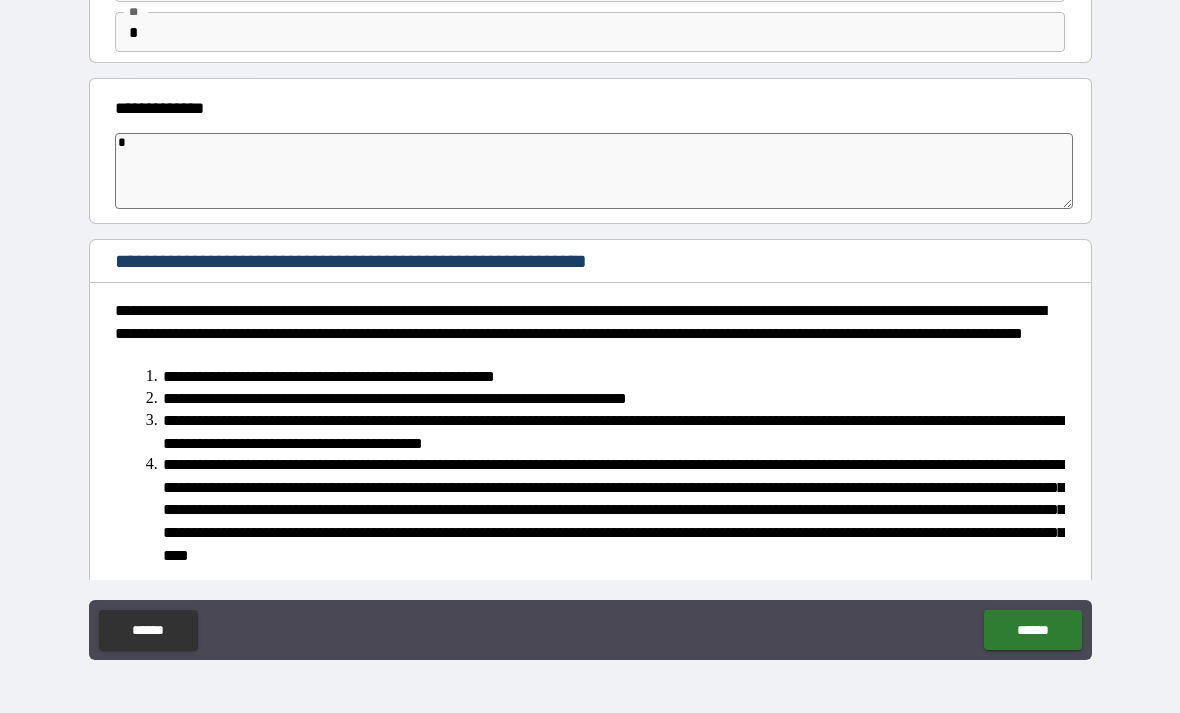 type on "**" 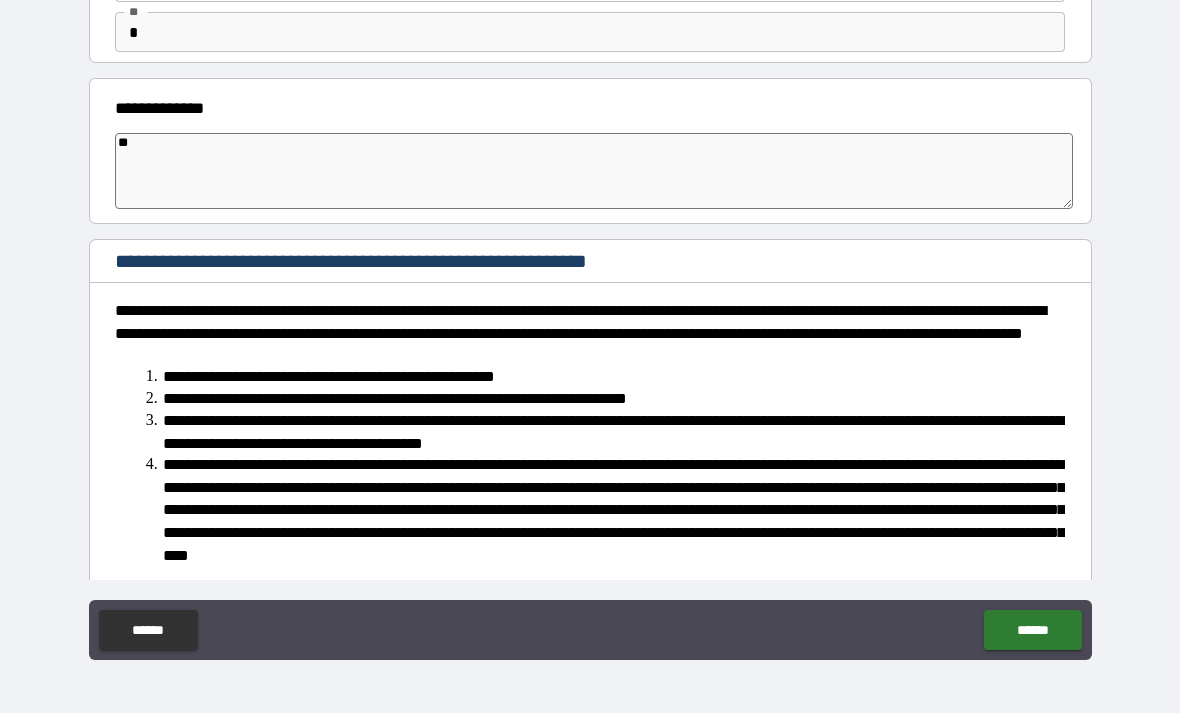 type on "*" 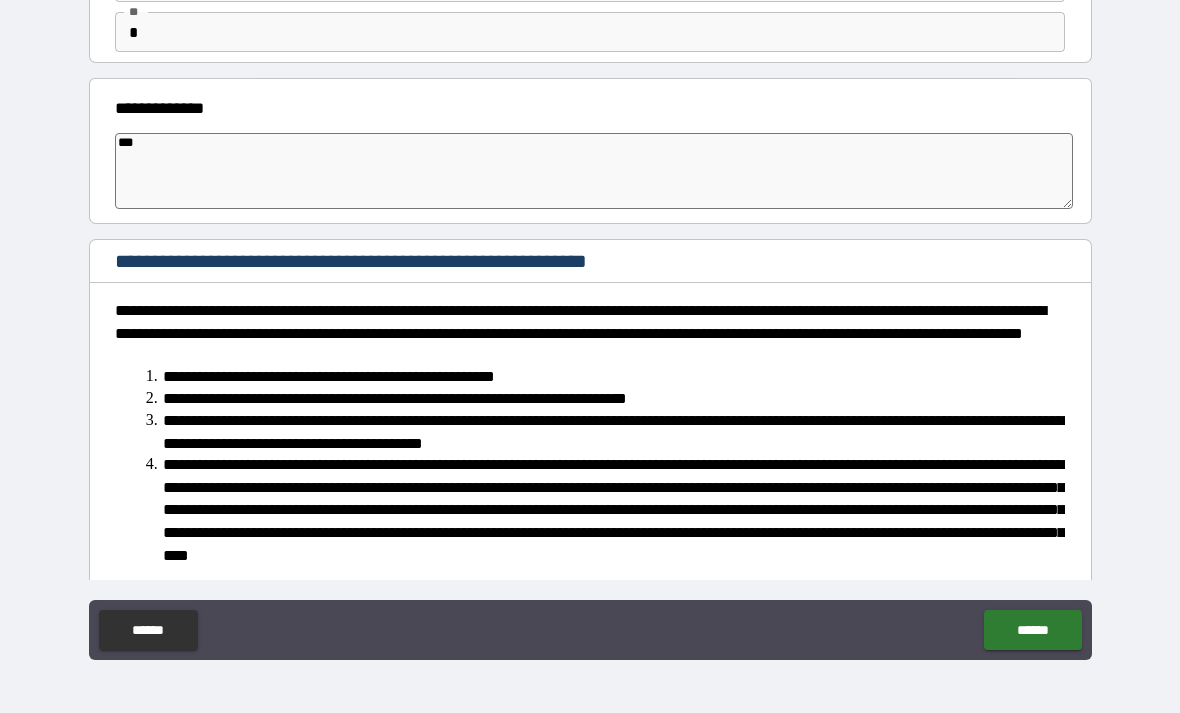 type on "*" 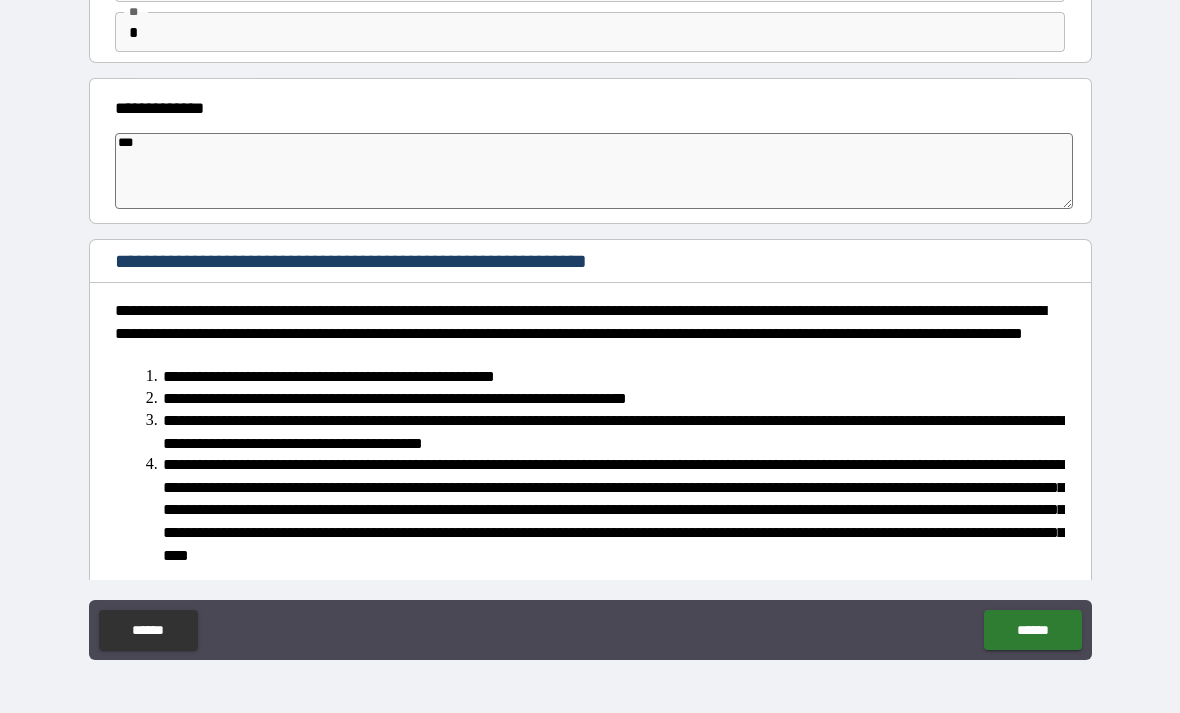type on "****" 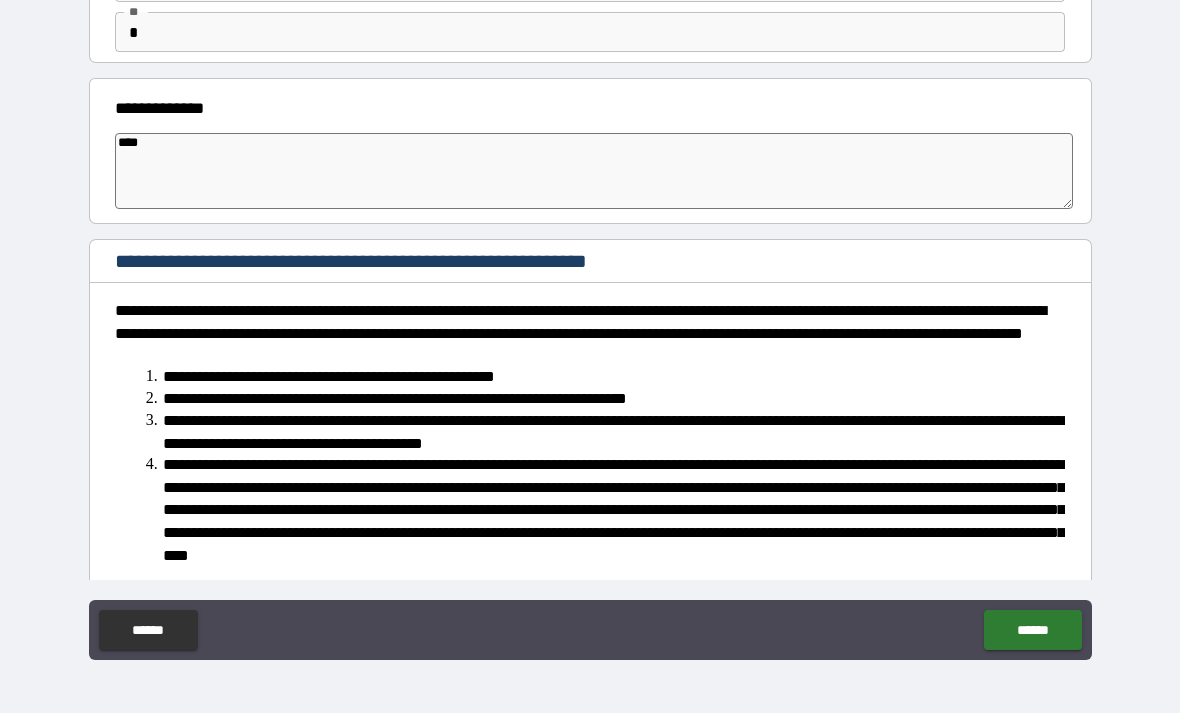 type on "*" 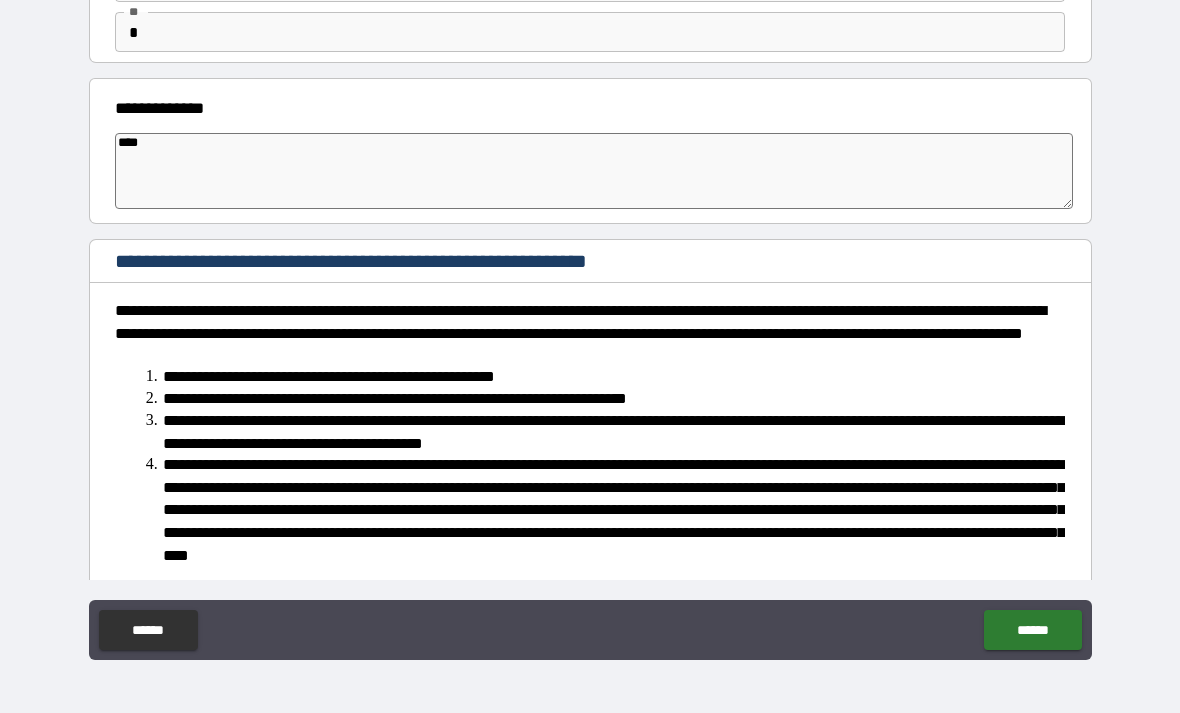 type on "*****" 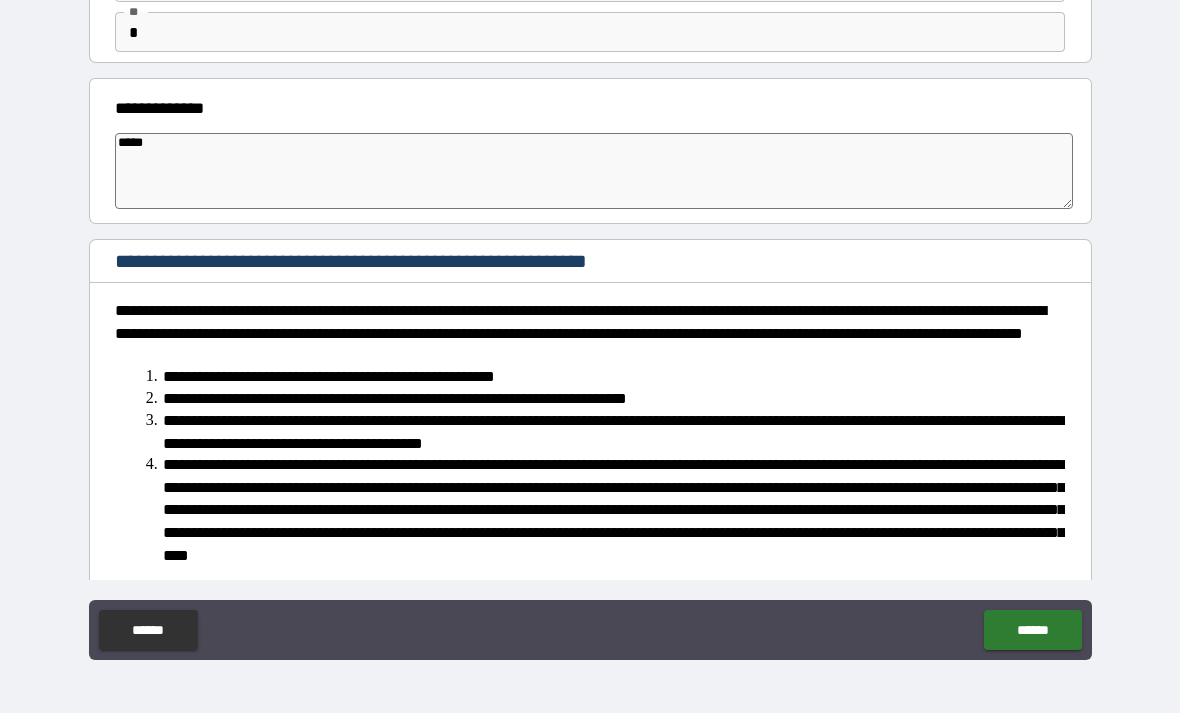 type on "*" 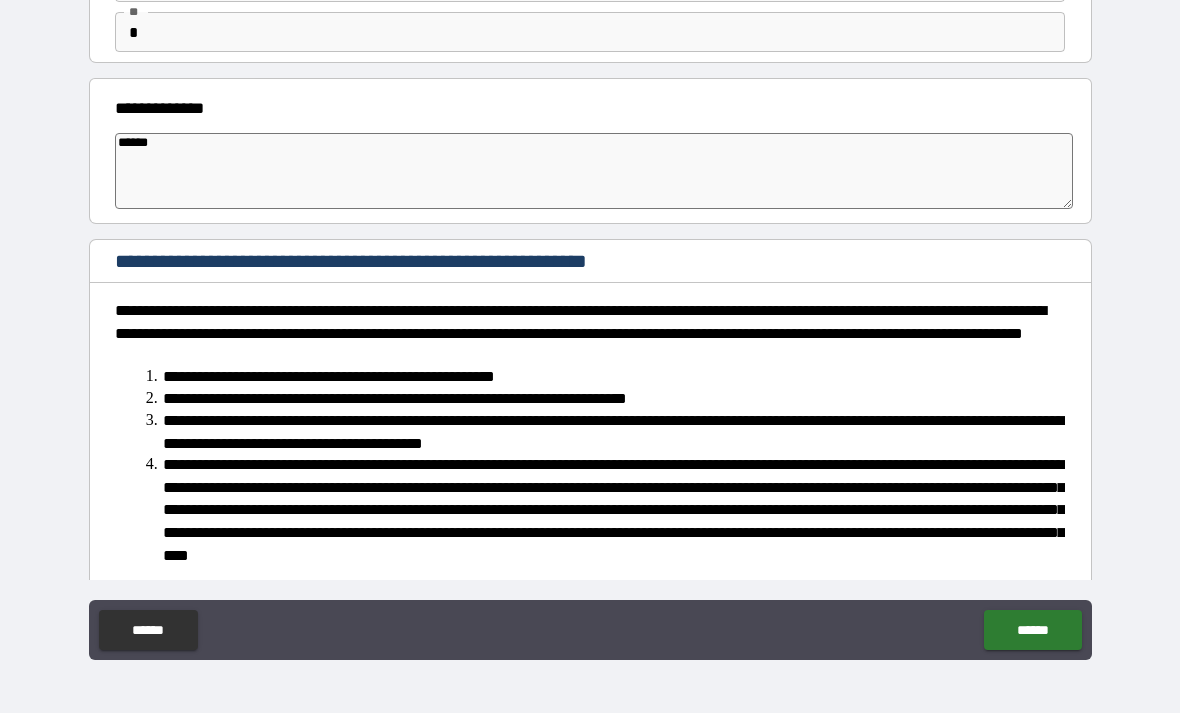 type on "*" 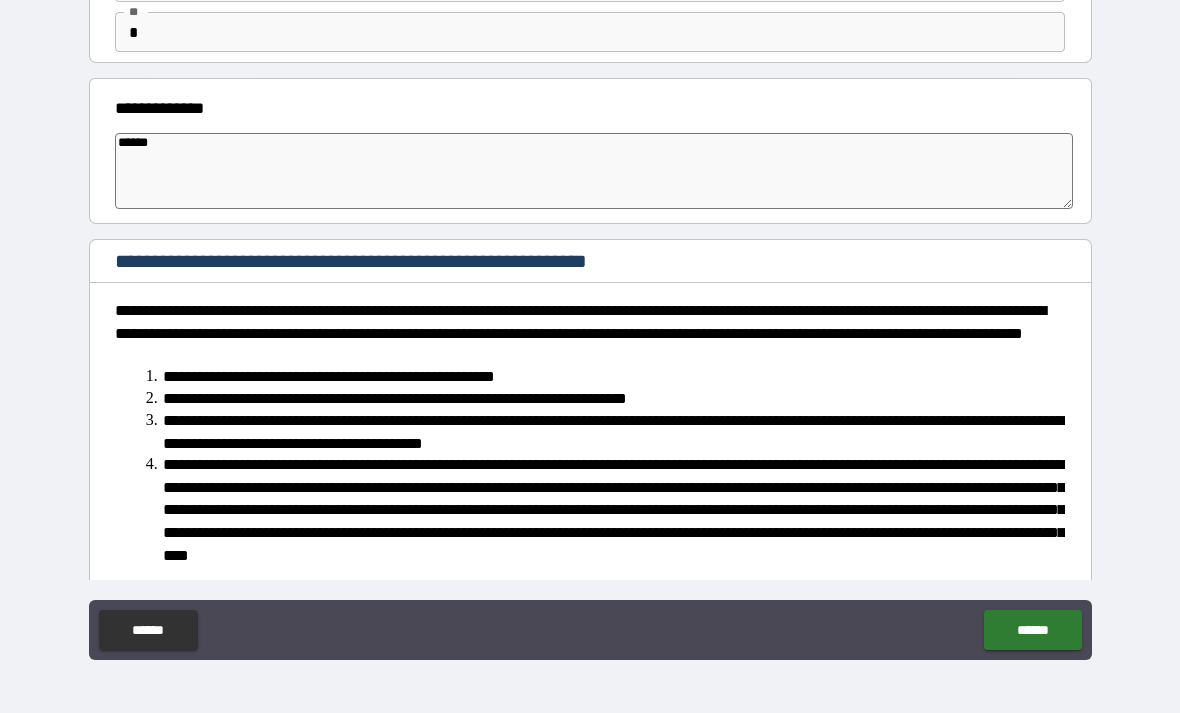 type on "*******" 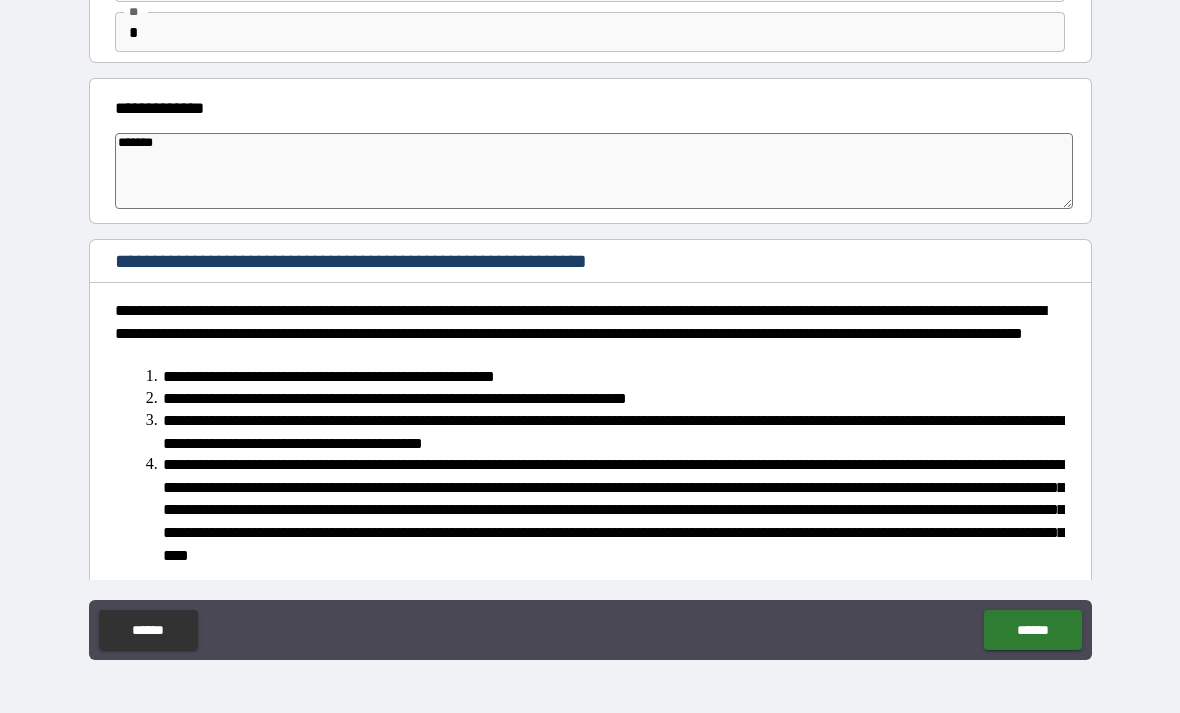 type on "*" 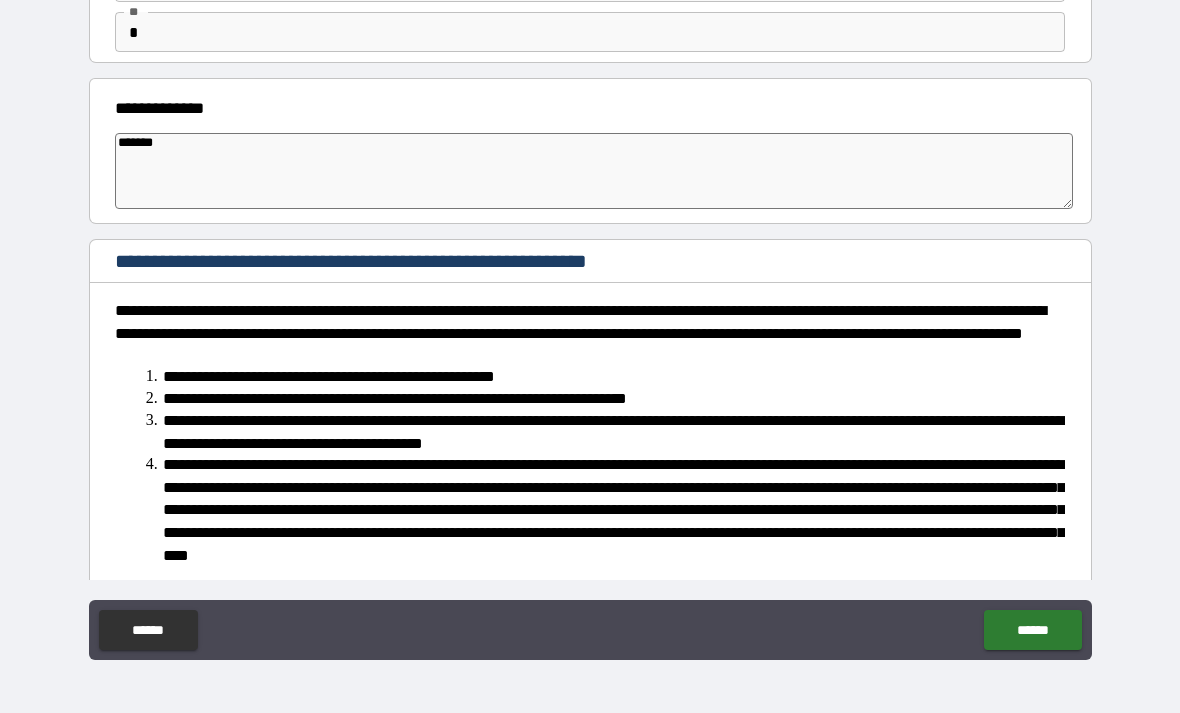 type on "********" 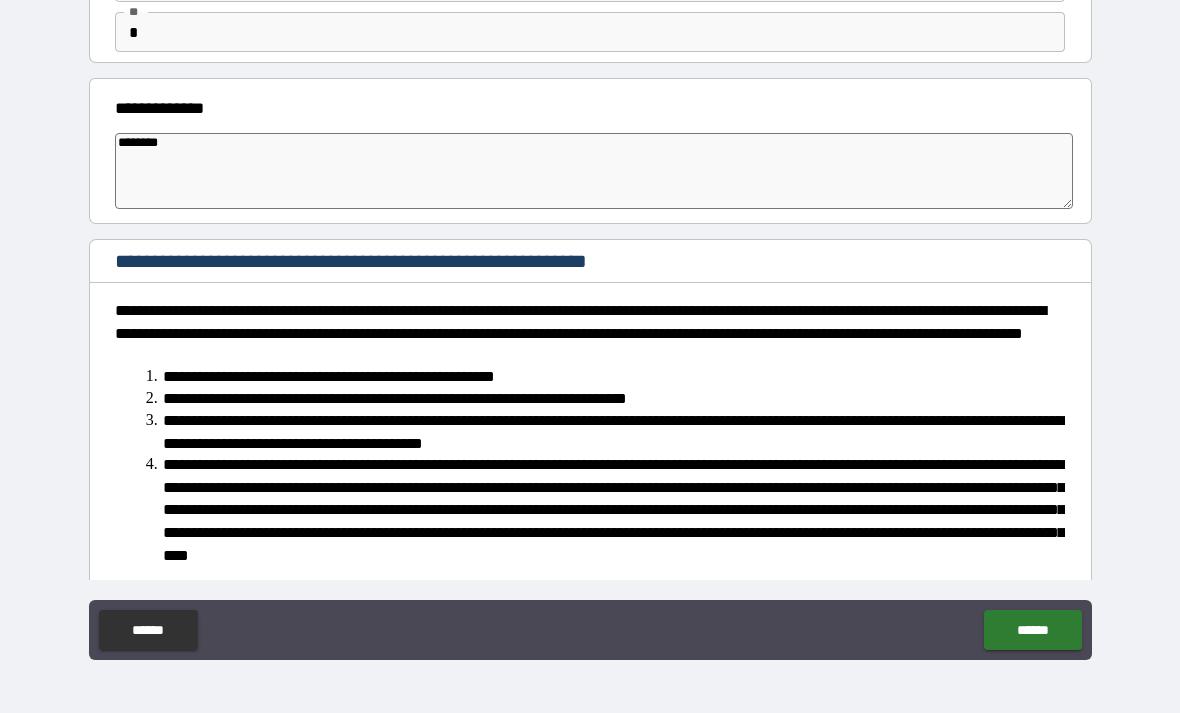 type on "*" 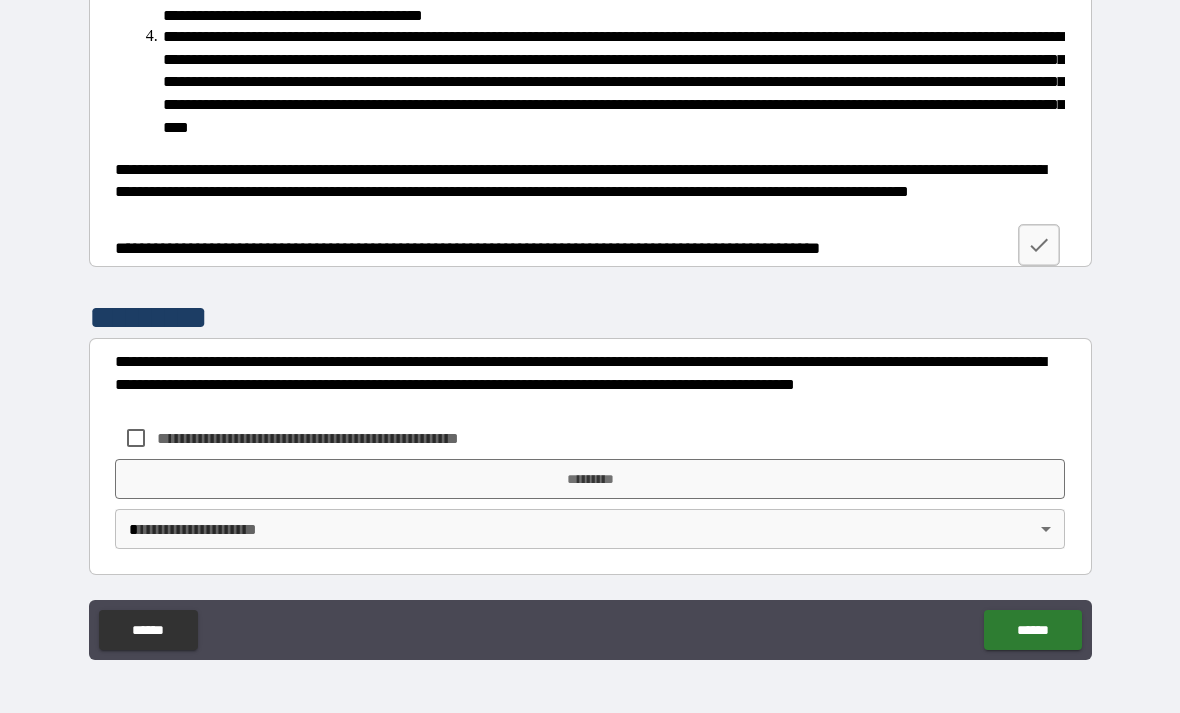 scroll, scrollTop: 597, scrollLeft: 0, axis: vertical 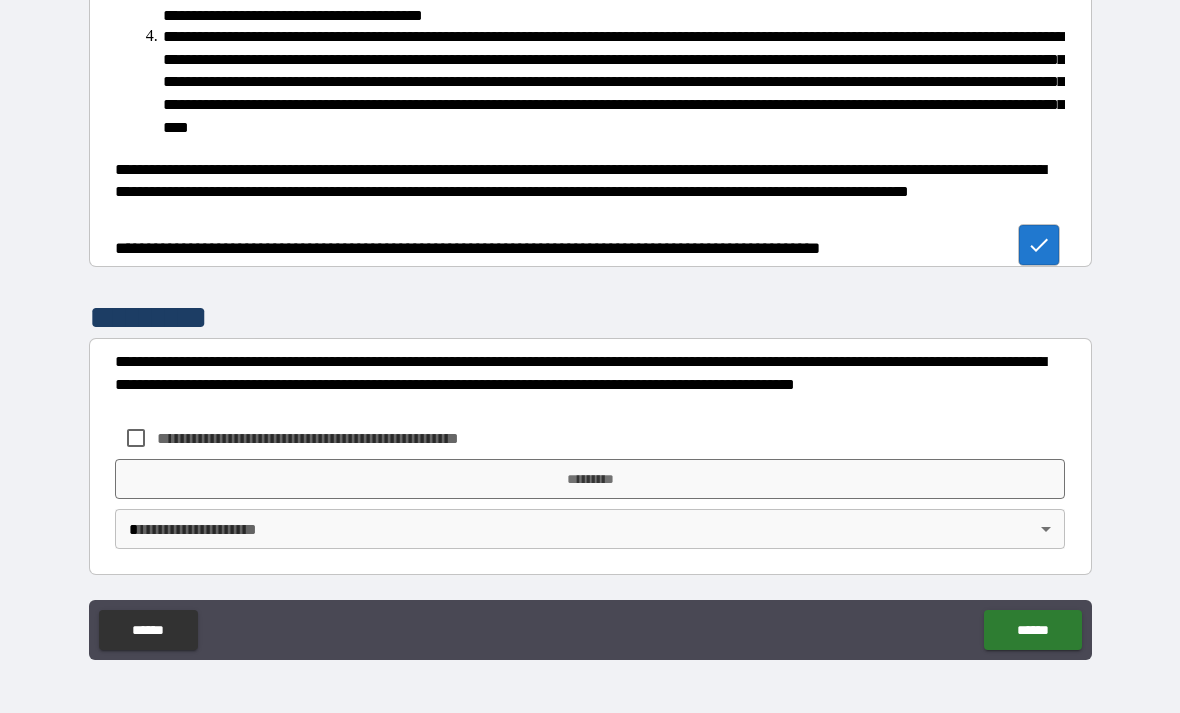 click on "*********" at bounding box center [590, 479] 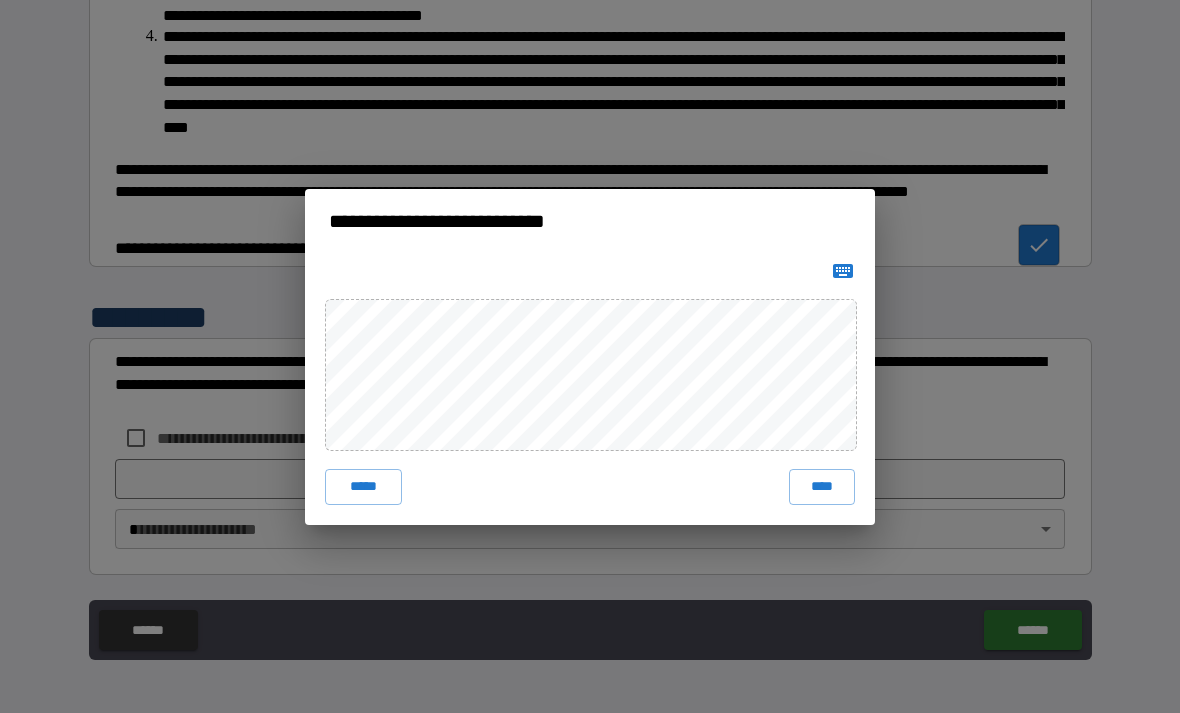 click on "**********" at bounding box center (590, 356) 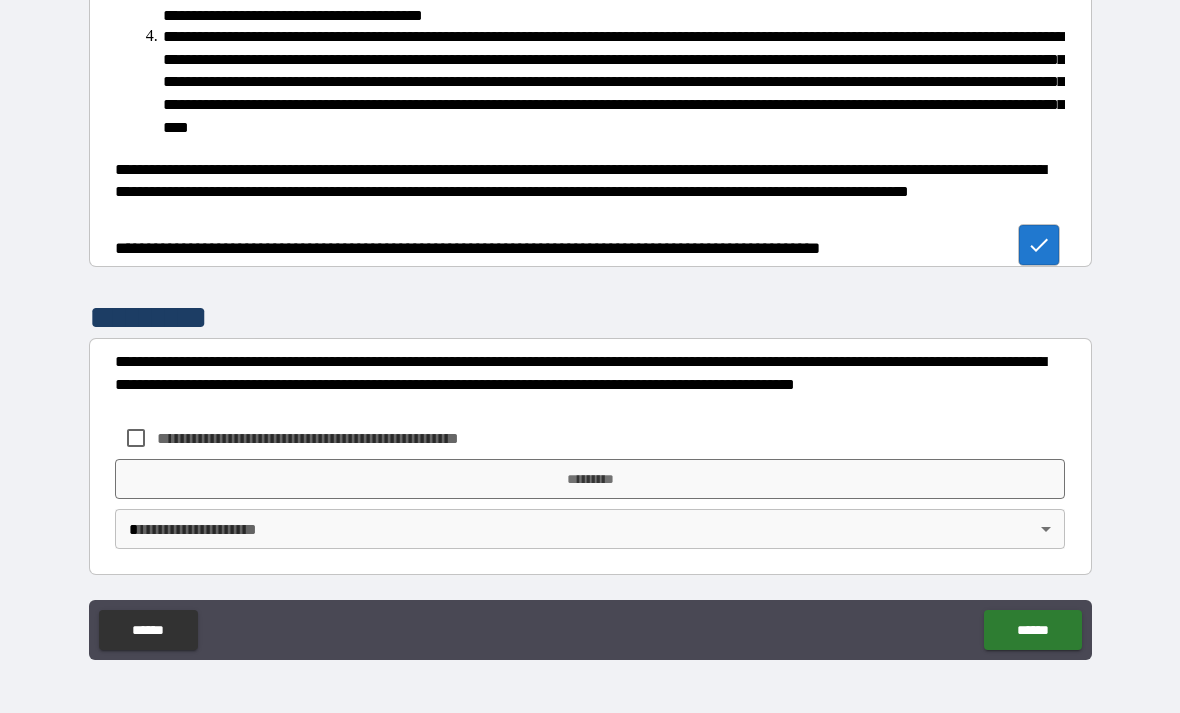 click on "*********" at bounding box center [590, 479] 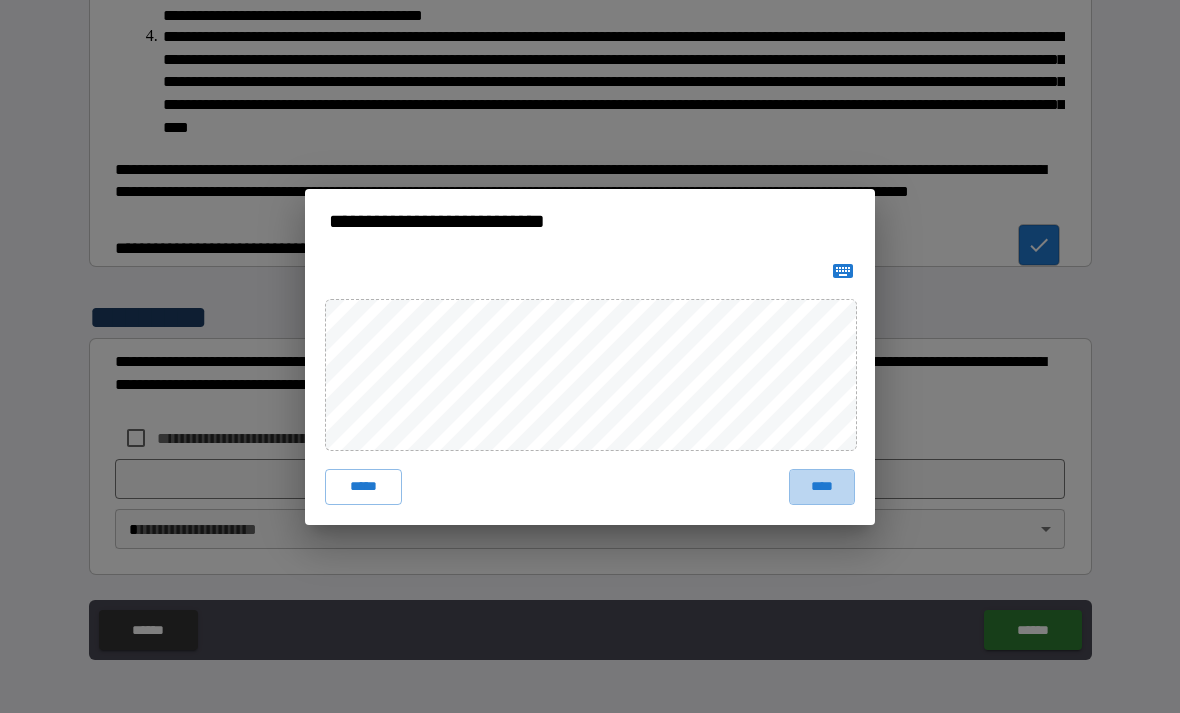 click on "****" at bounding box center (822, 487) 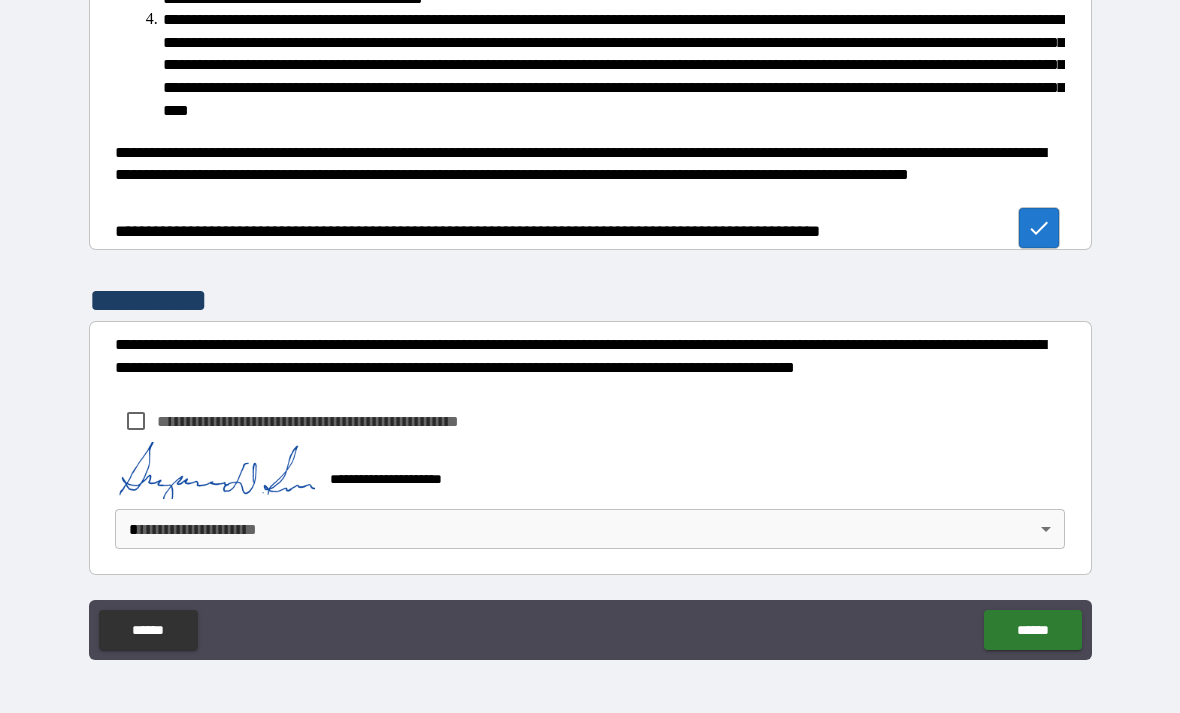 scroll, scrollTop: 614, scrollLeft: 0, axis: vertical 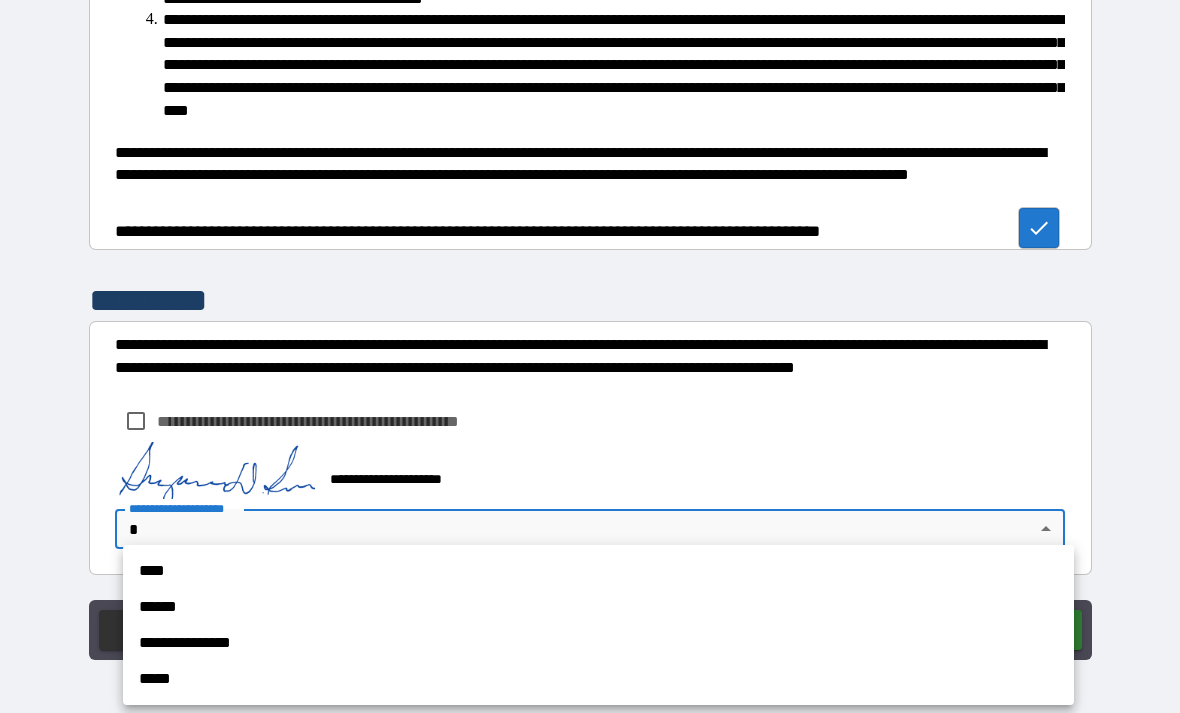 click on "****" at bounding box center [598, 571] 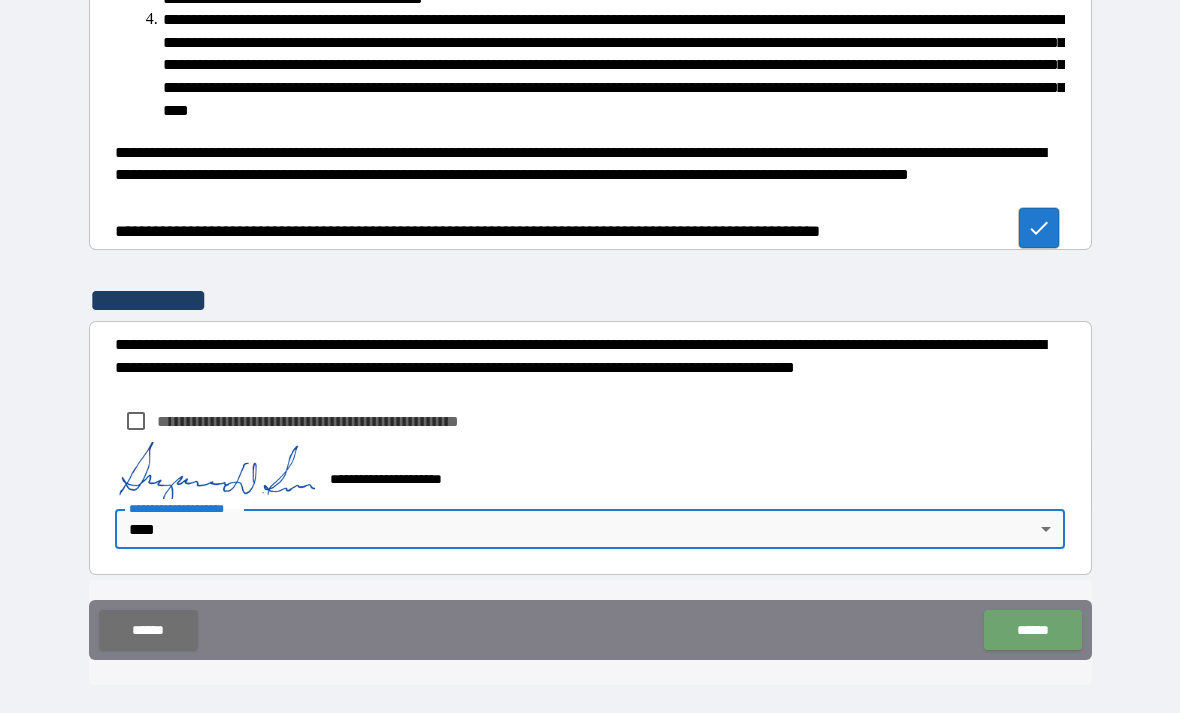 click on "******" at bounding box center (1032, 630) 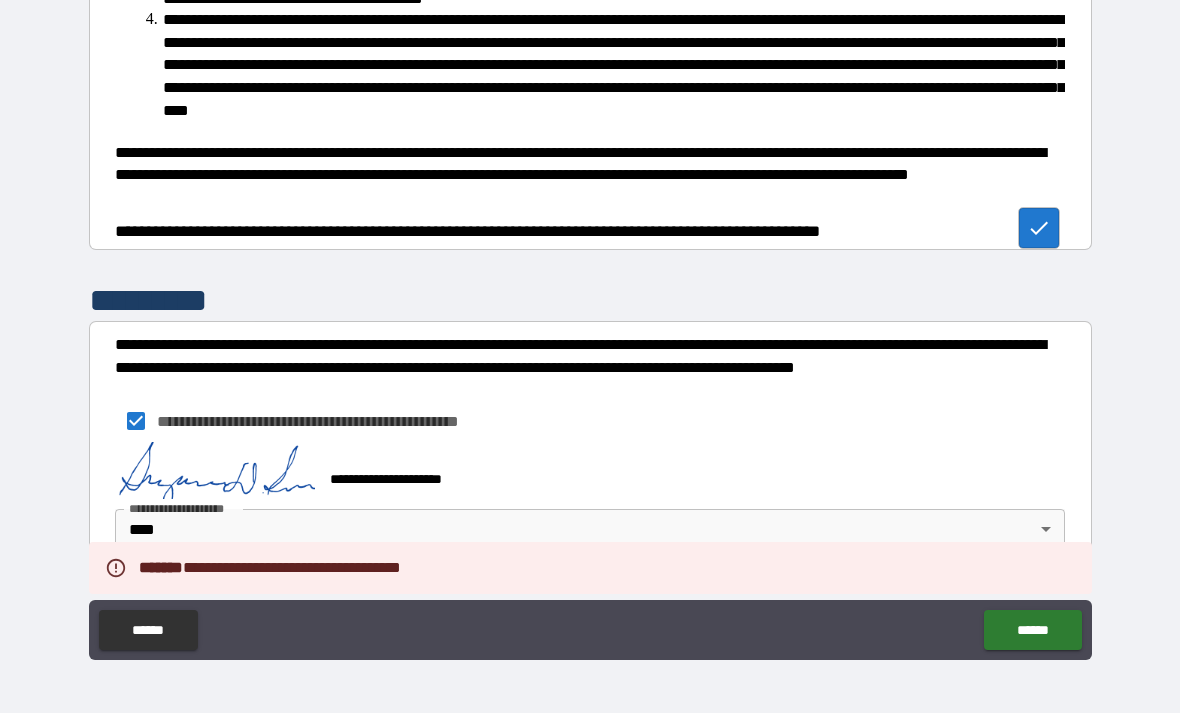 type on "*" 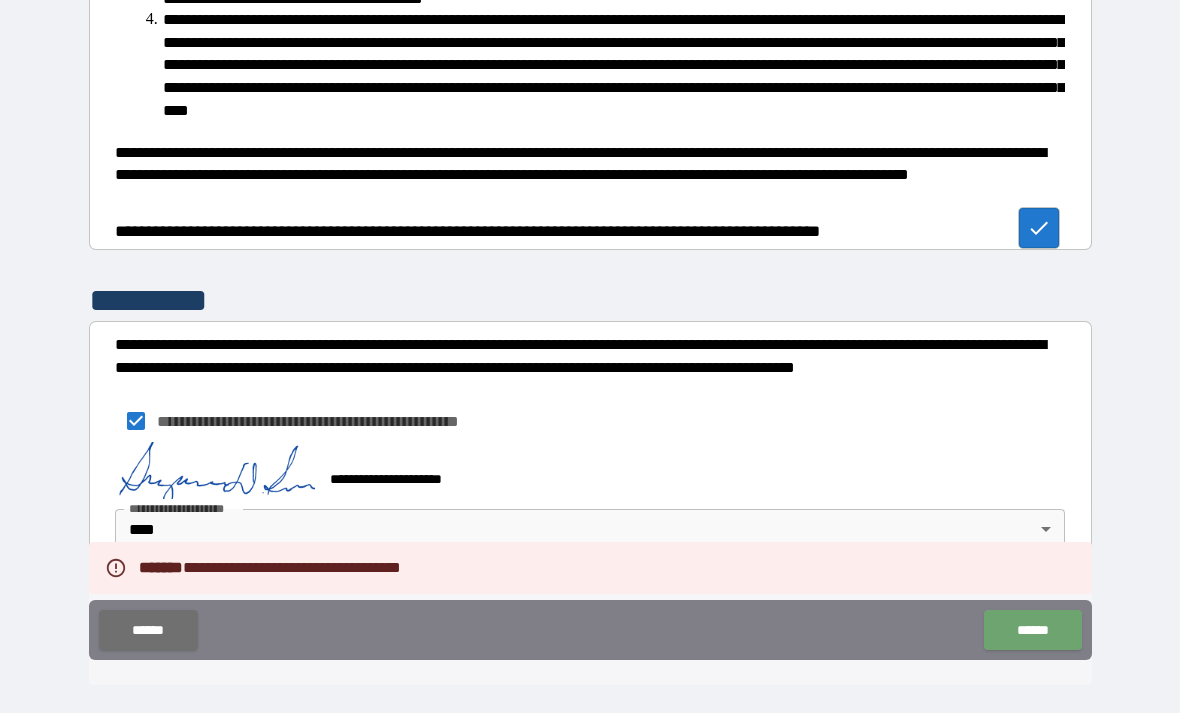 click on "******" at bounding box center (1032, 630) 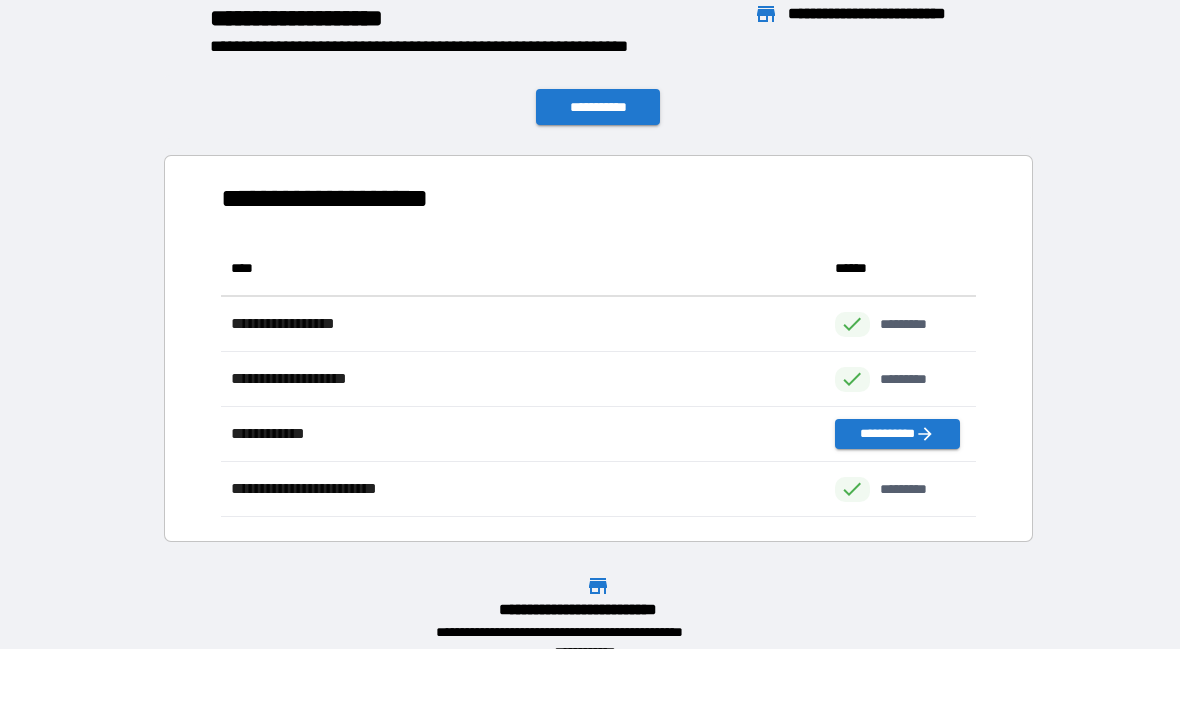 scroll, scrollTop: 1, scrollLeft: 1, axis: both 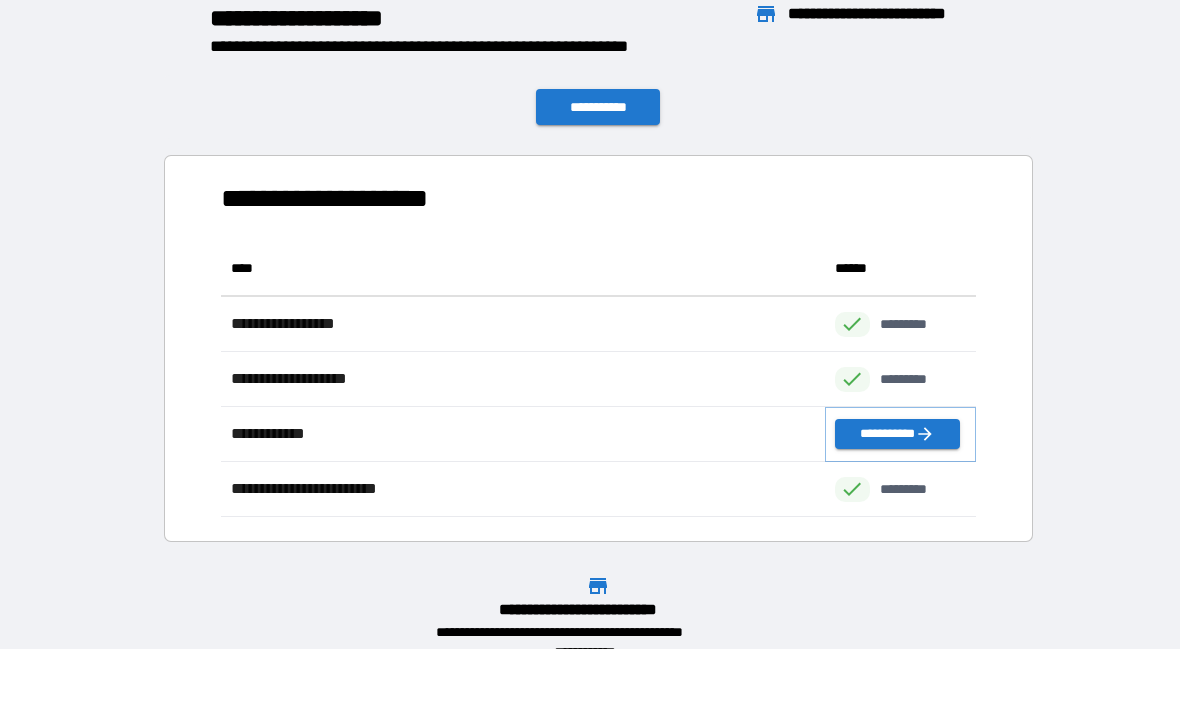 click on "**********" at bounding box center [897, 434] 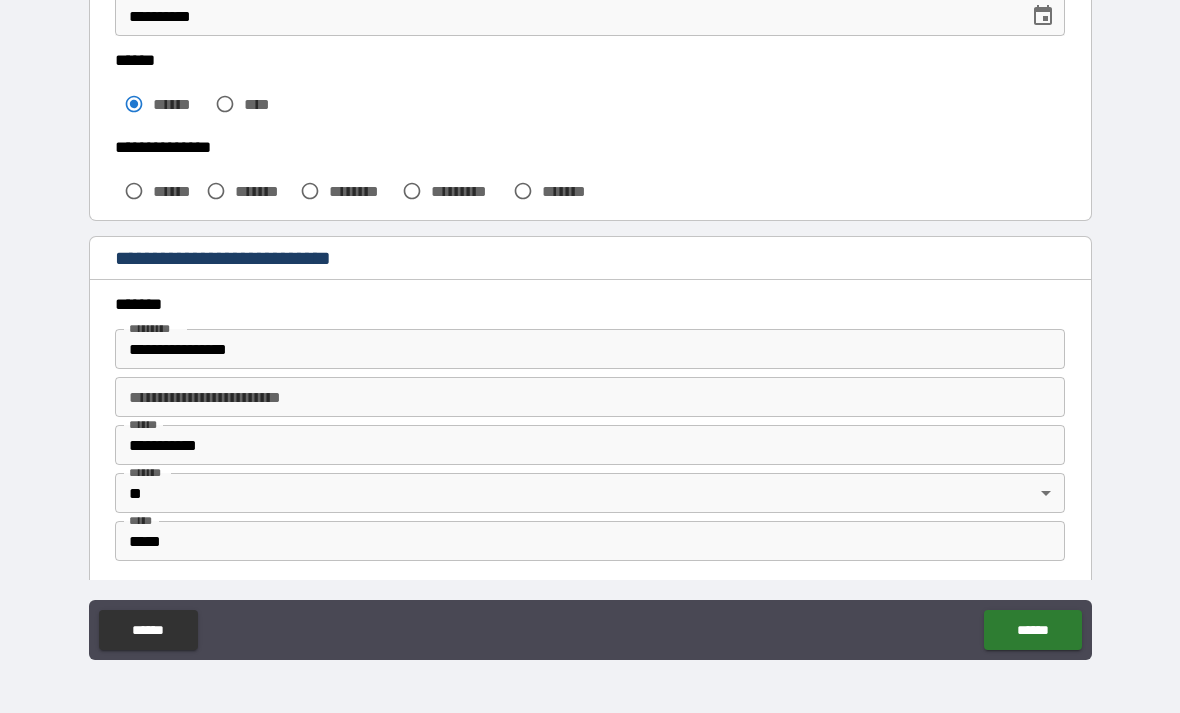 scroll, scrollTop: 381, scrollLeft: 0, axis: vertical 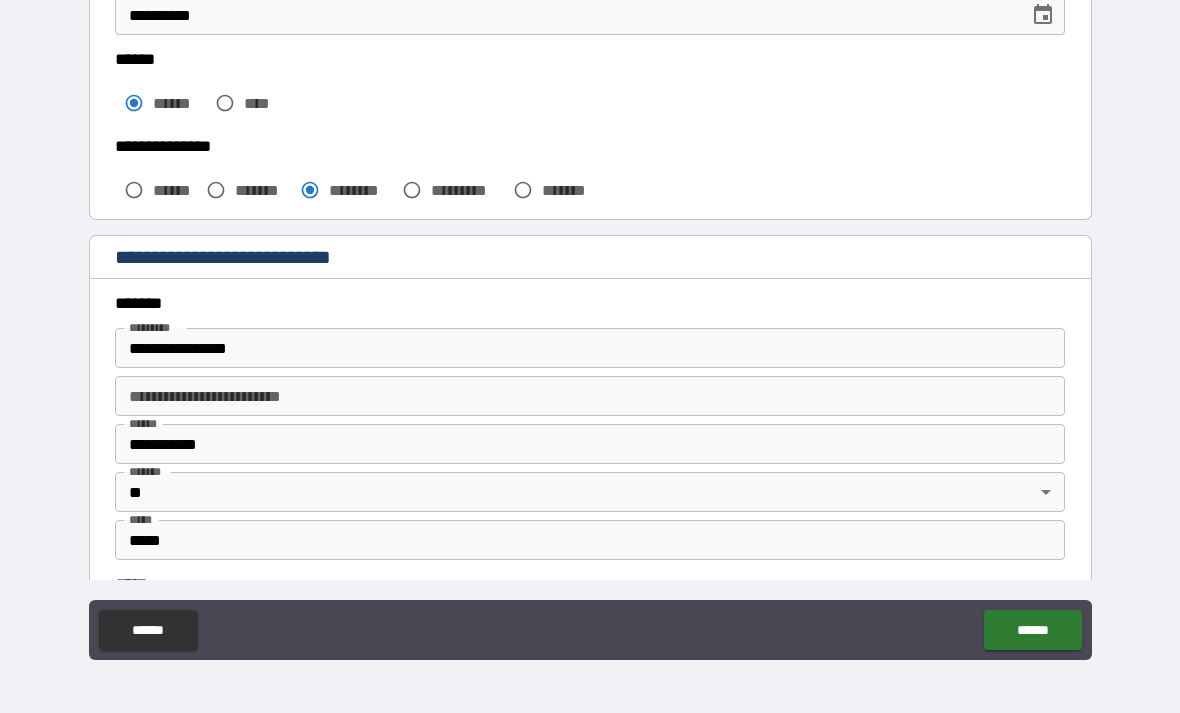 click on "**********" at bounding box center (590, 348) 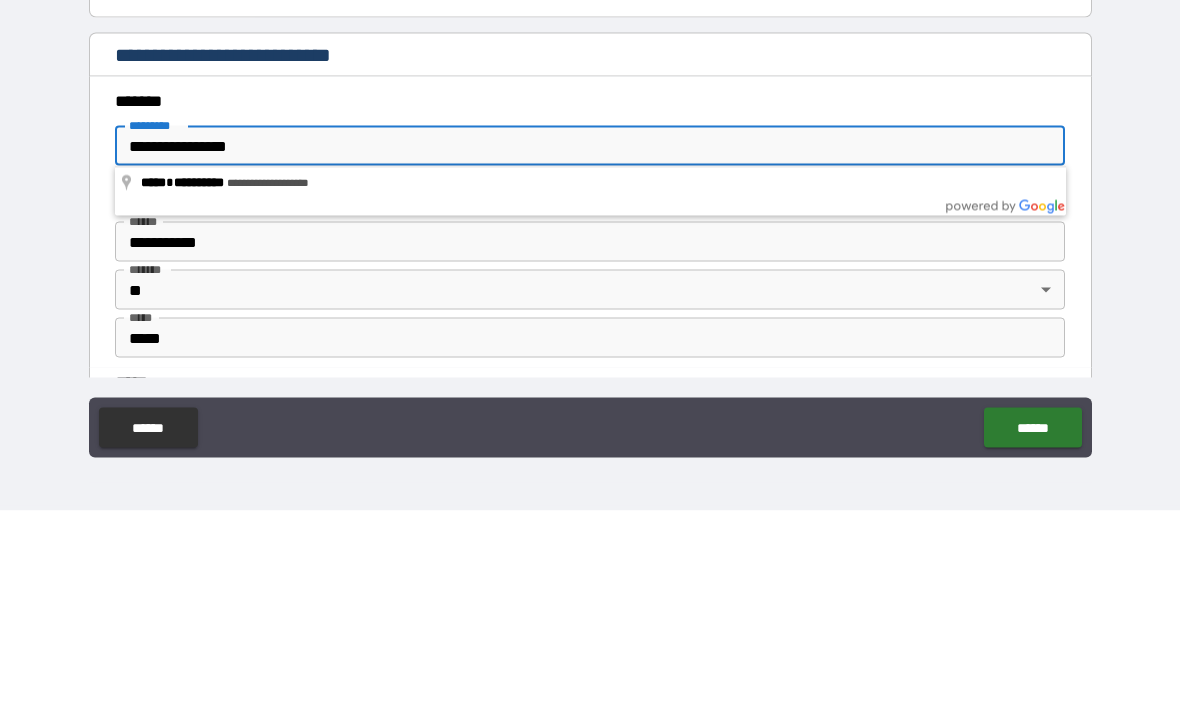 click on "**********" at bounding box center [590, 348] 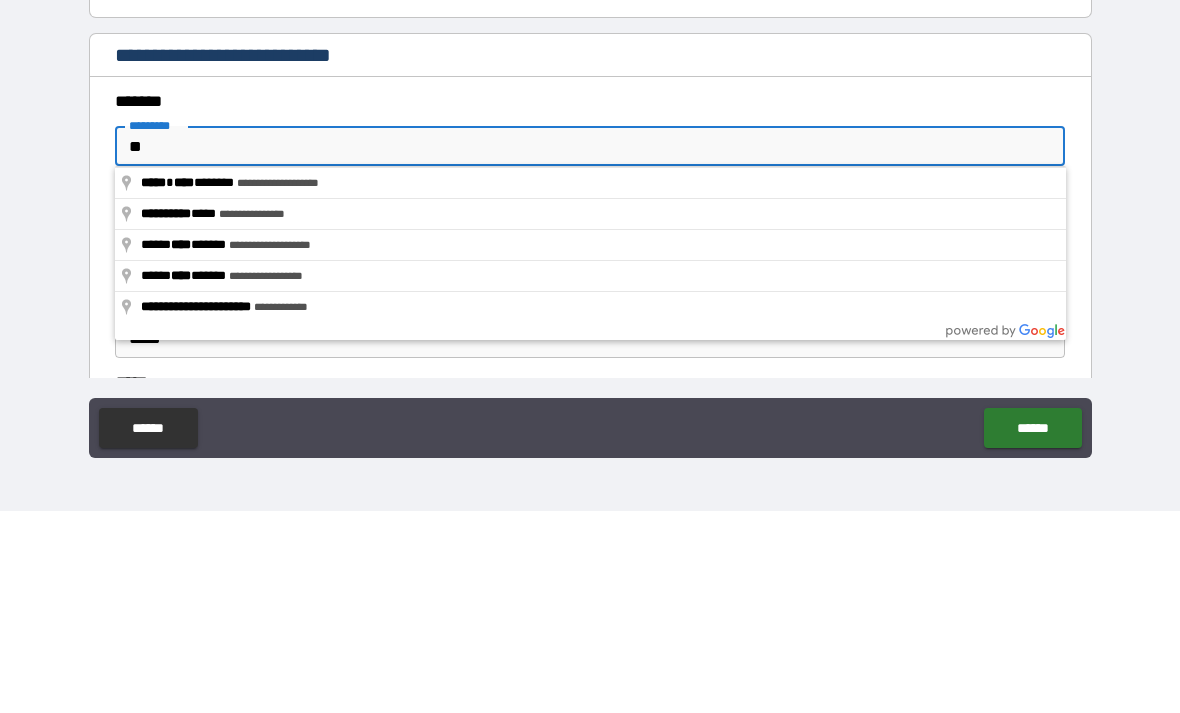 type on "*" 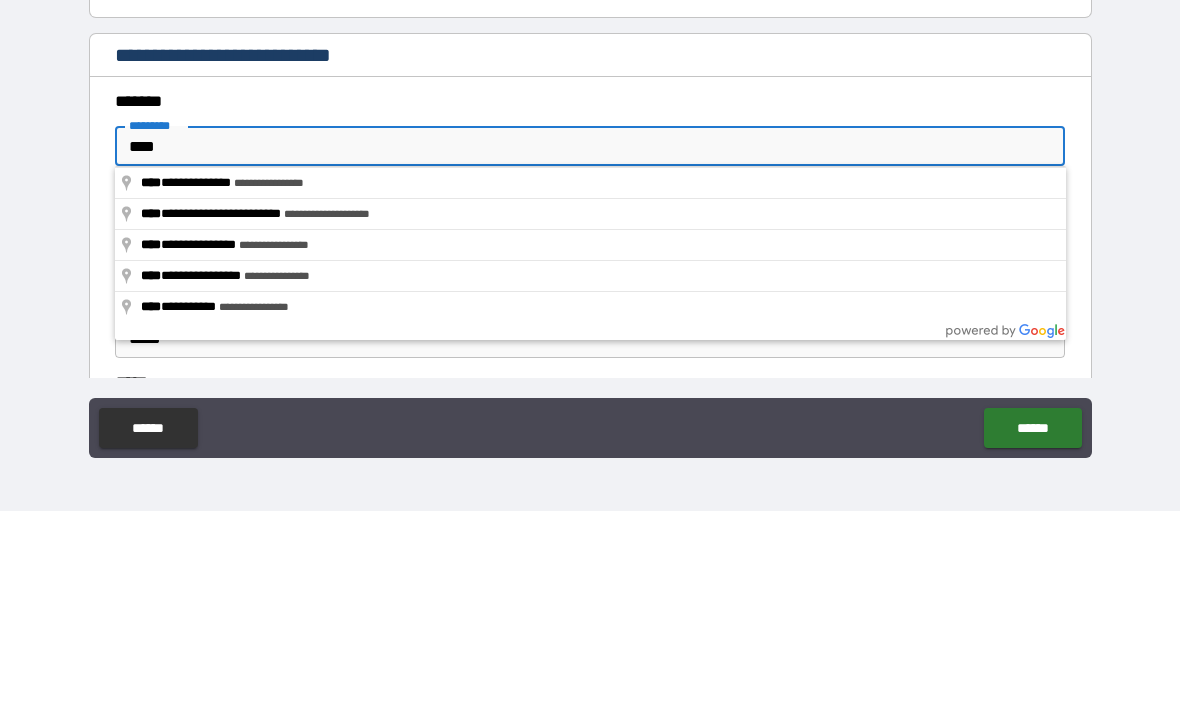 type on "**********" 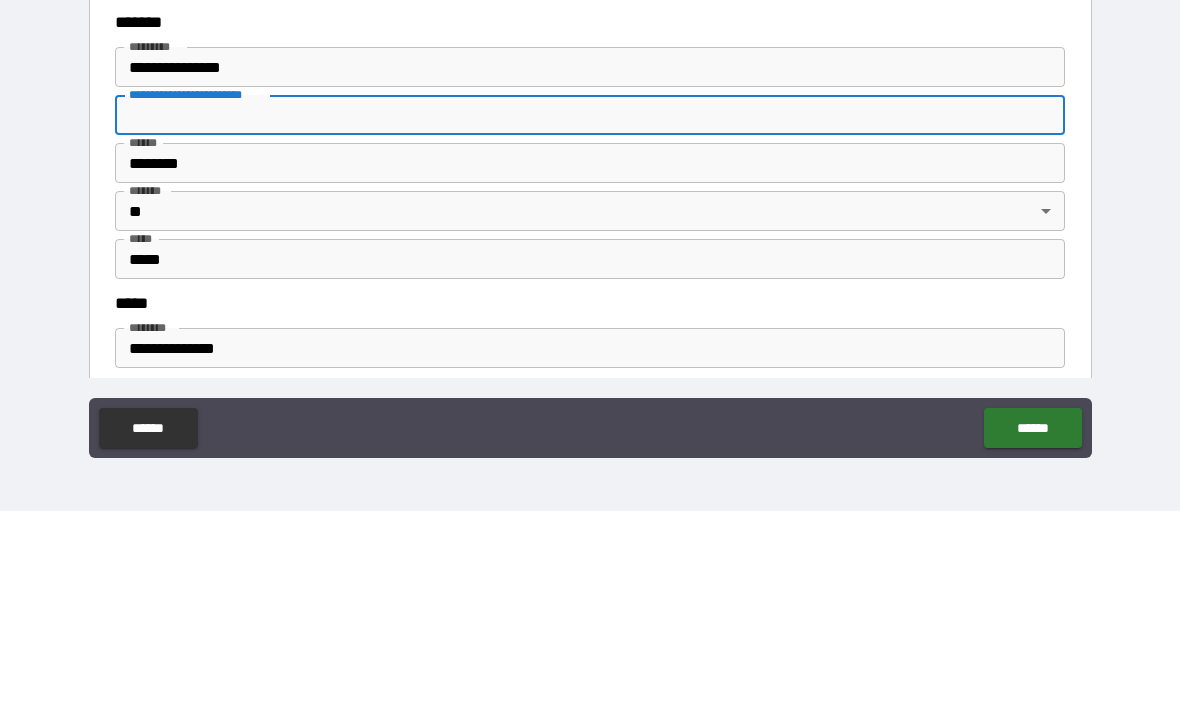 scroll, scrollTop: 474, scrollLeft: 0, axis: vertical 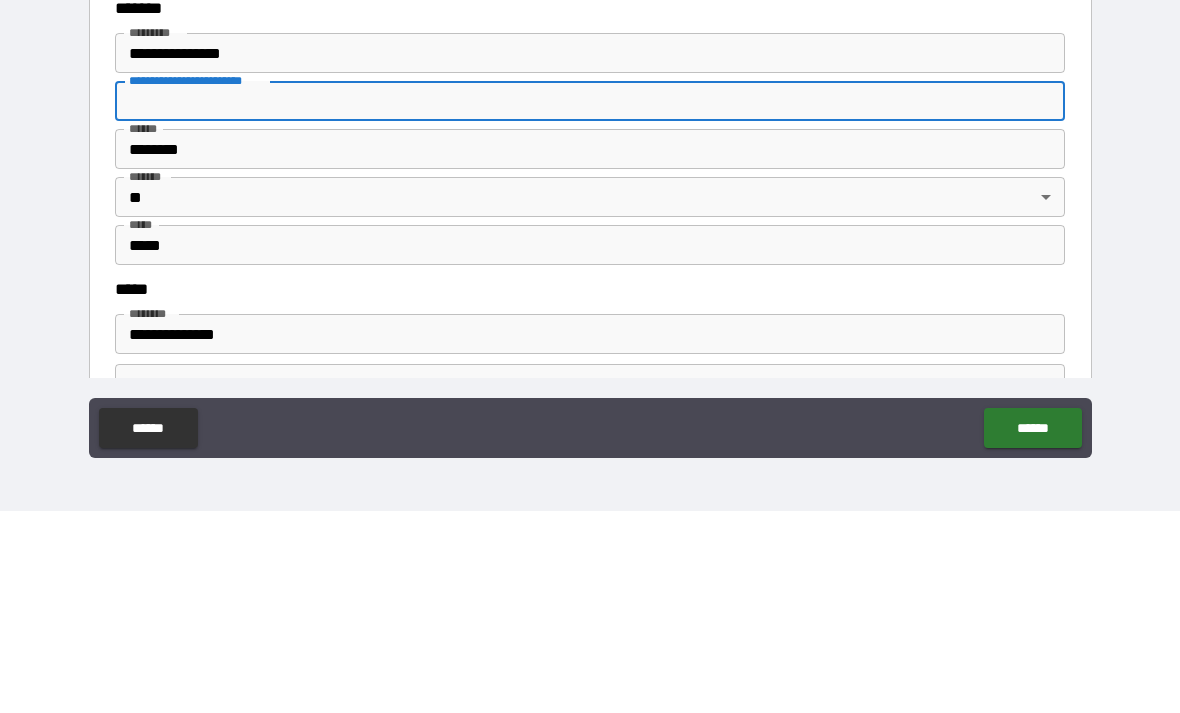 click on "********" at bounding box center [590, 351] 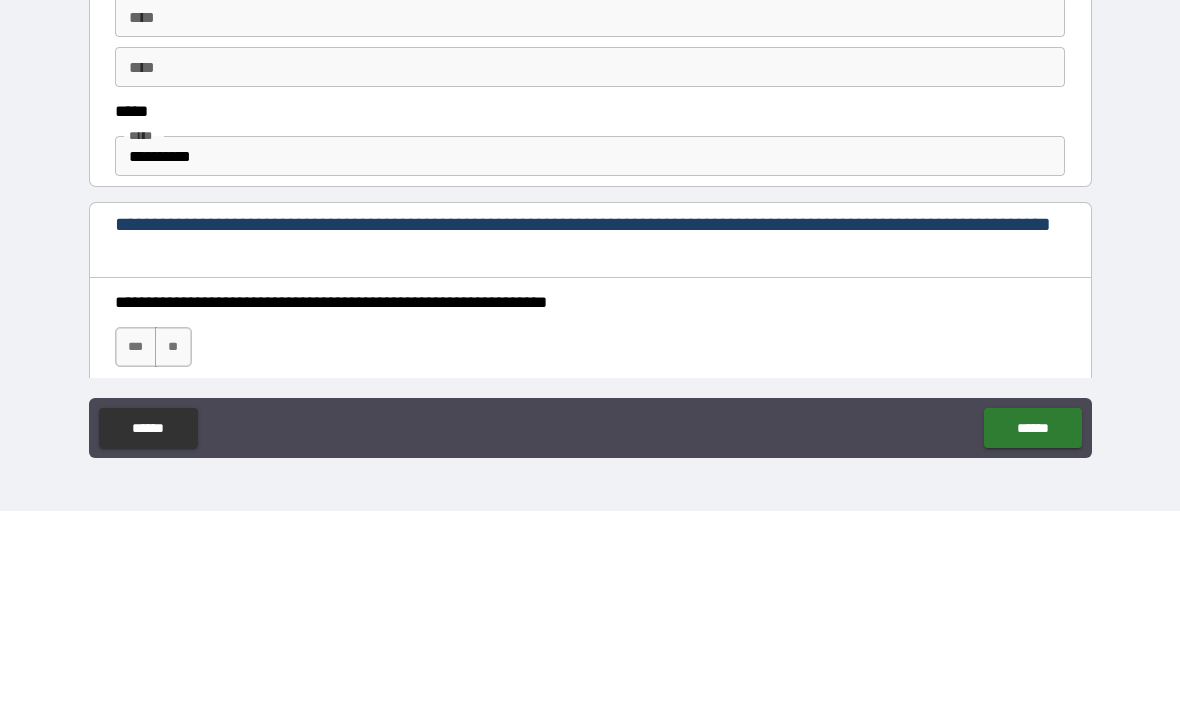 scroll, scrollTop: 839, scrollLeft: 0, axis: vertical 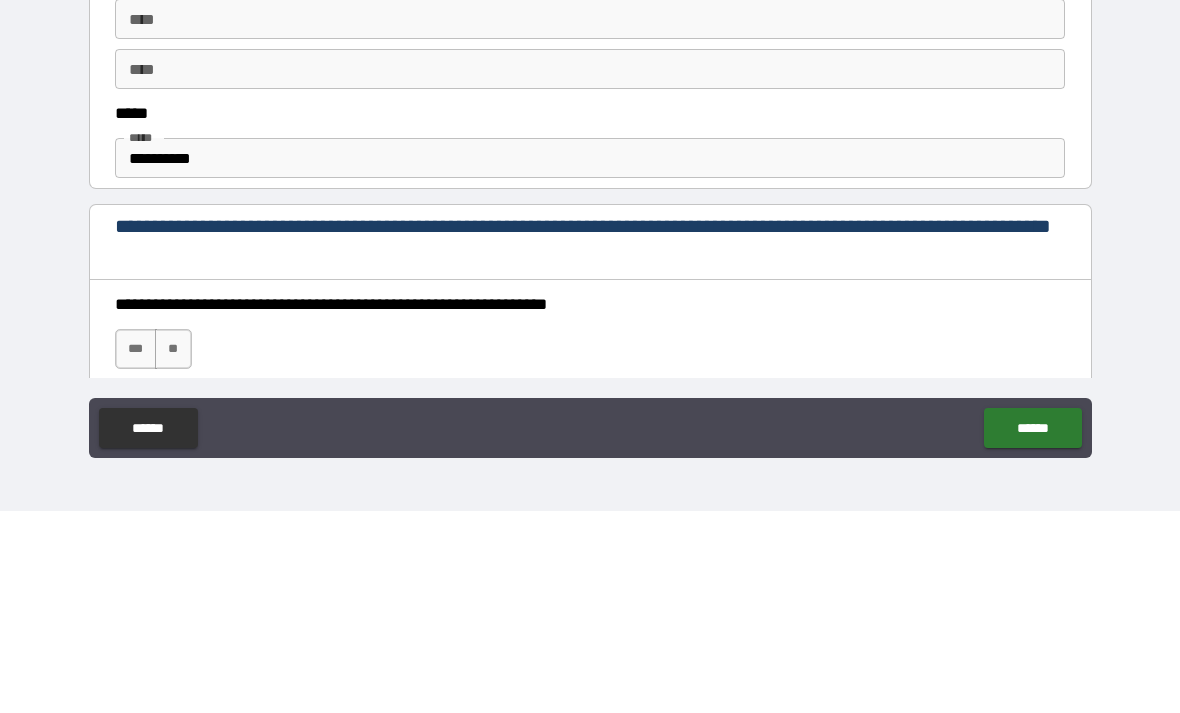 click on "**********" at bounding box center (590, 360) 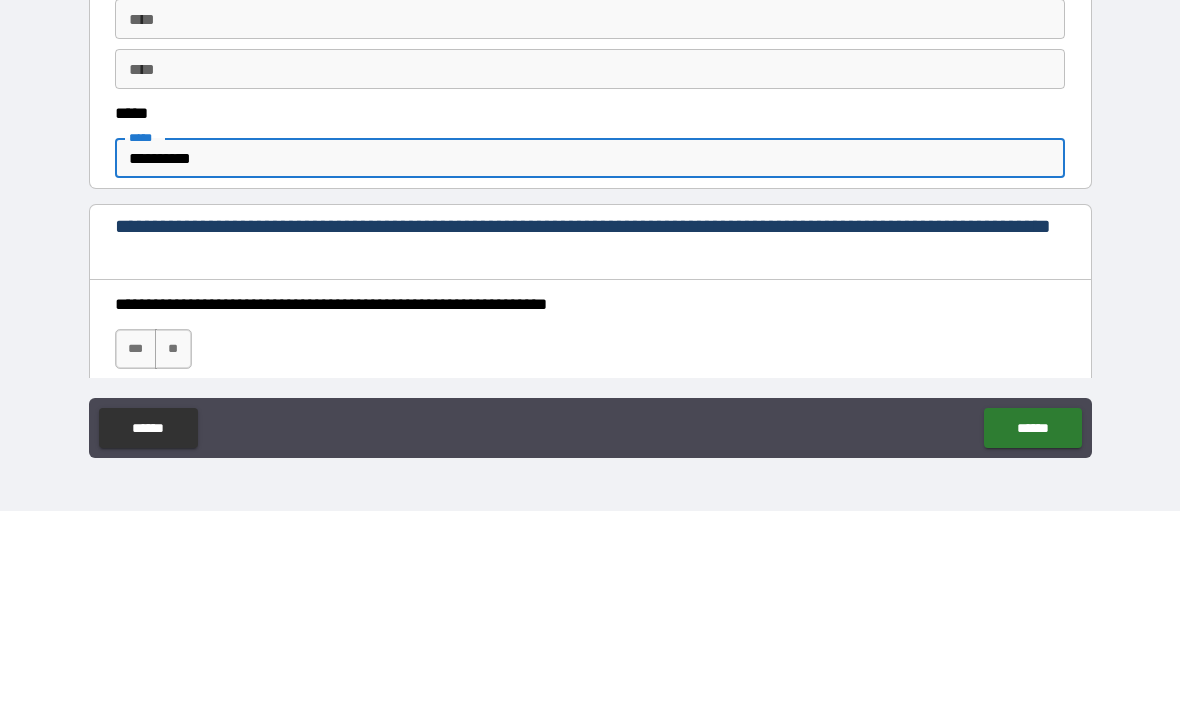 click on "**********" at bounding box center (590, 360) 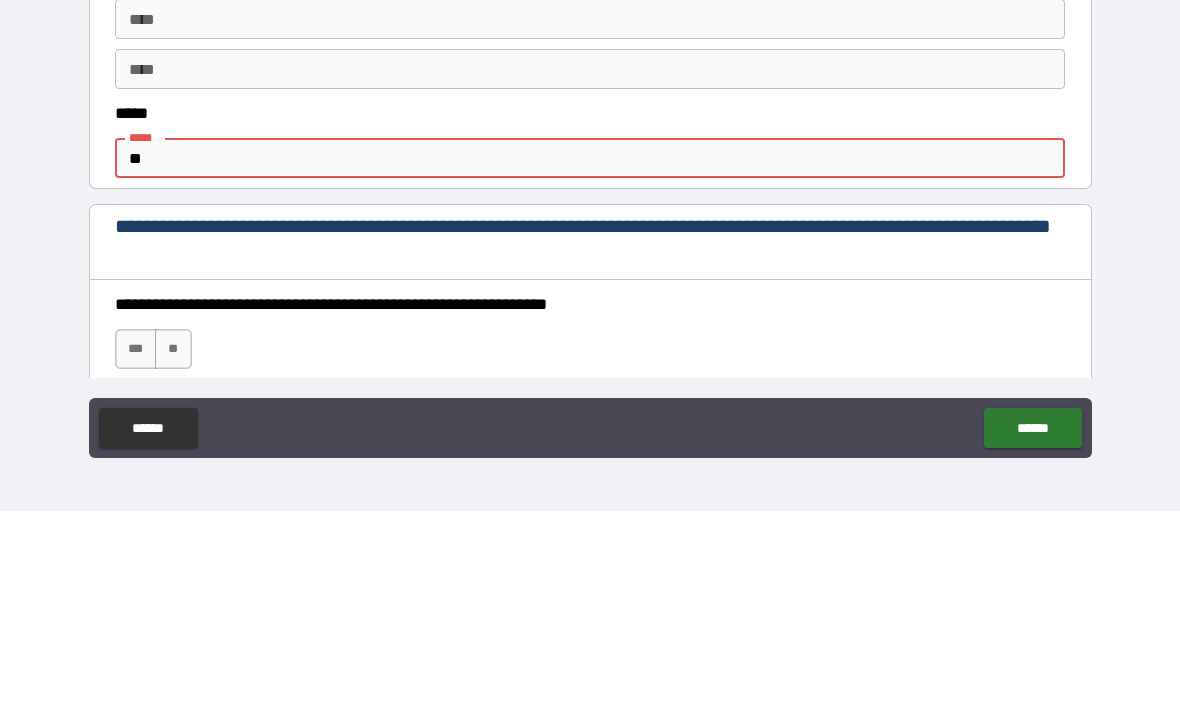 type on "*" 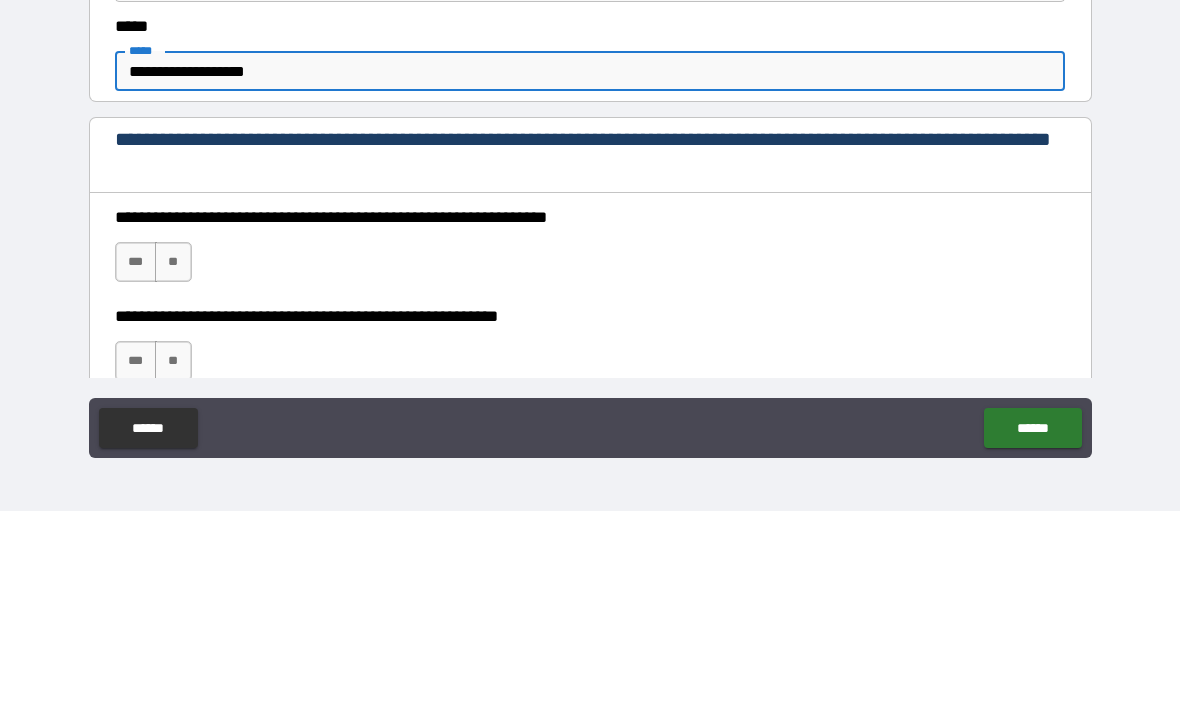 scroll, scrollTop: 925, scrollLeft: 0, axis: vertical 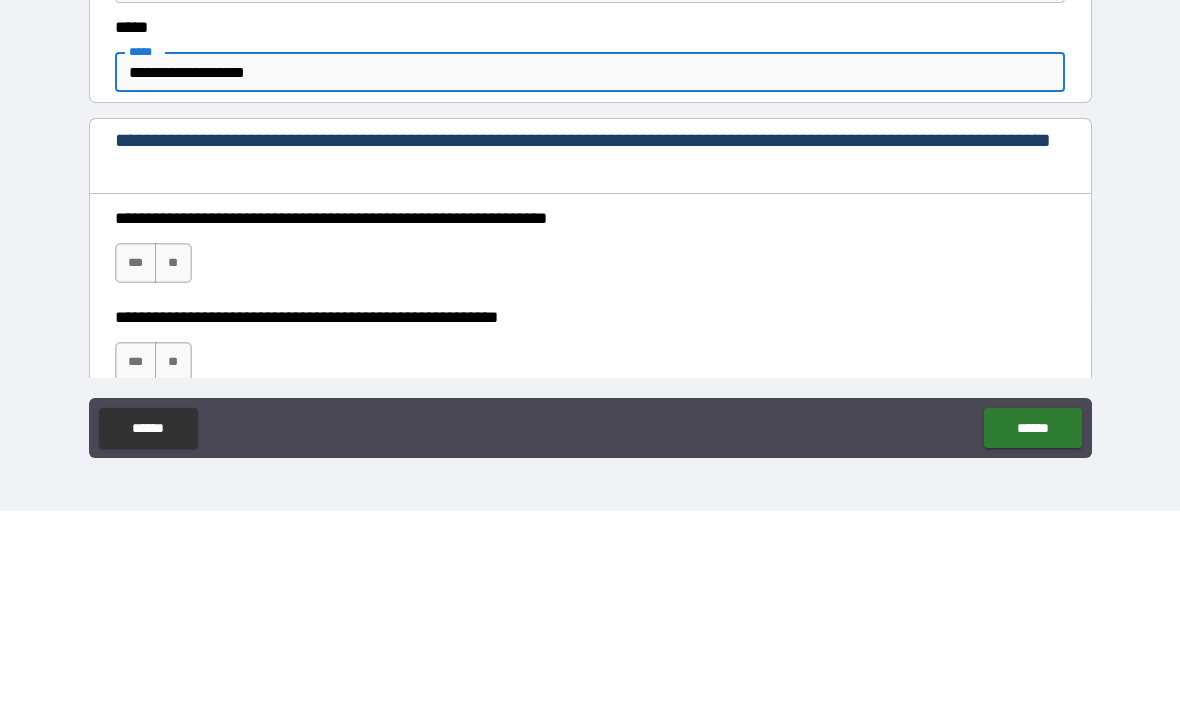 type on "**********" 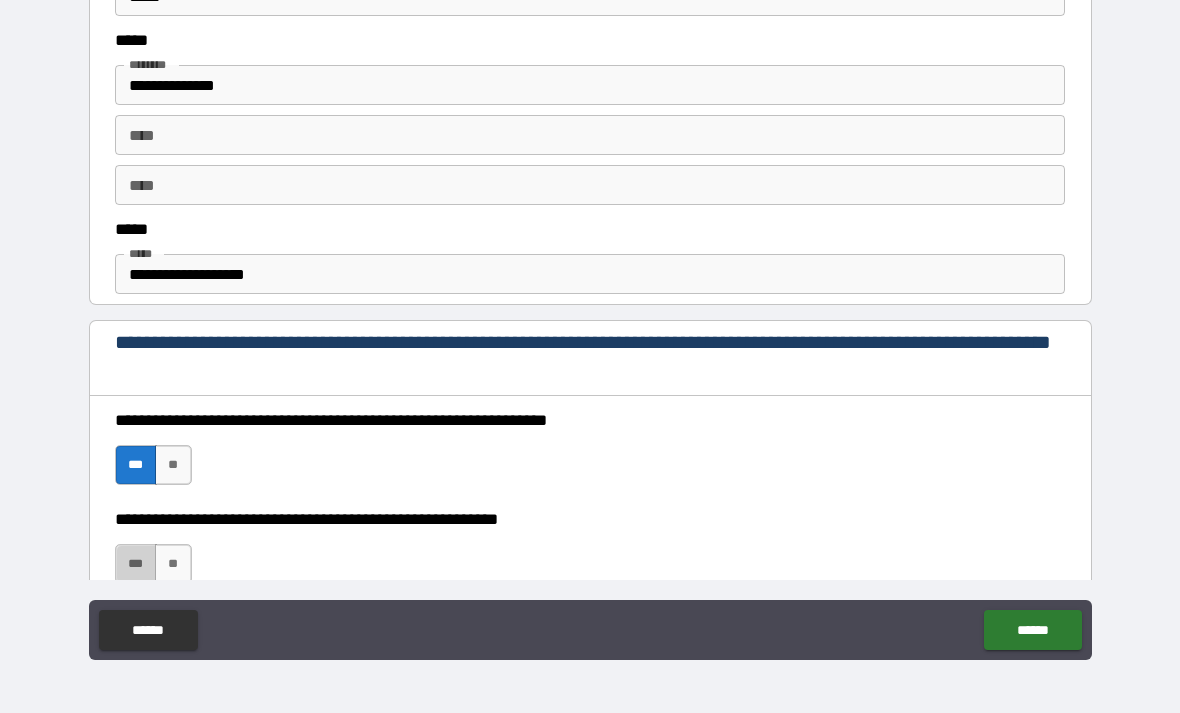 click on "***" at bounding box center [136, 564] 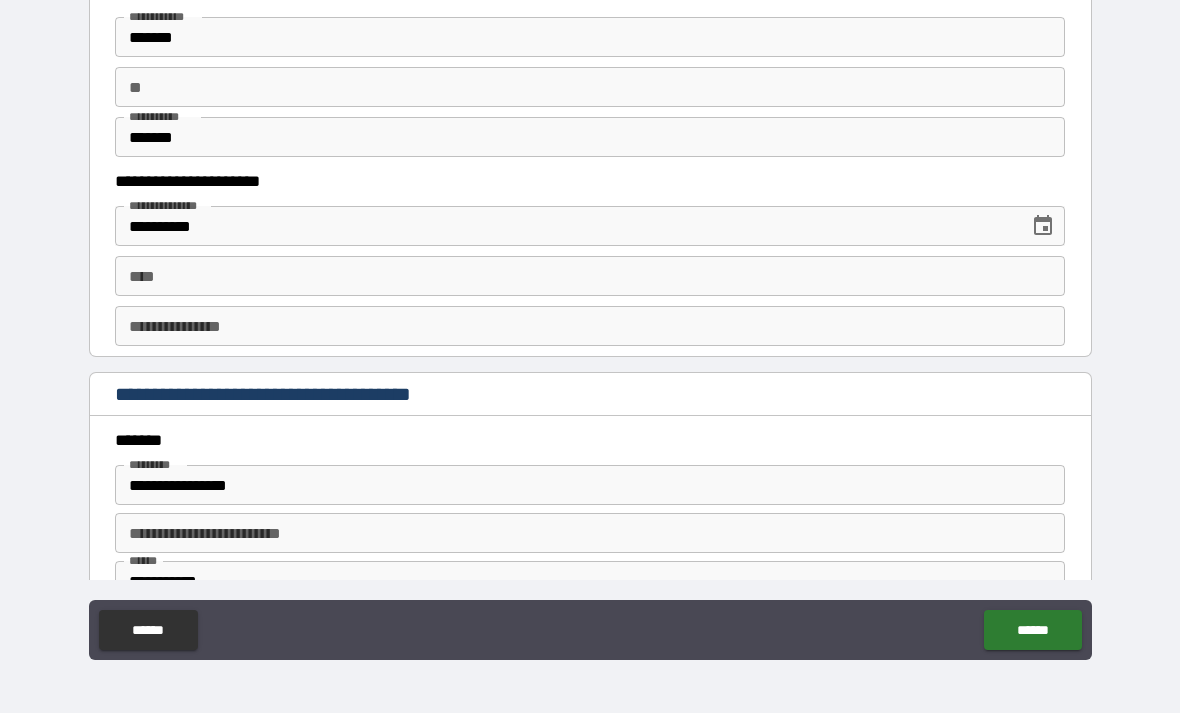 scroll, scrollTop: 1851, scrollLeft: 0, axis: vertical 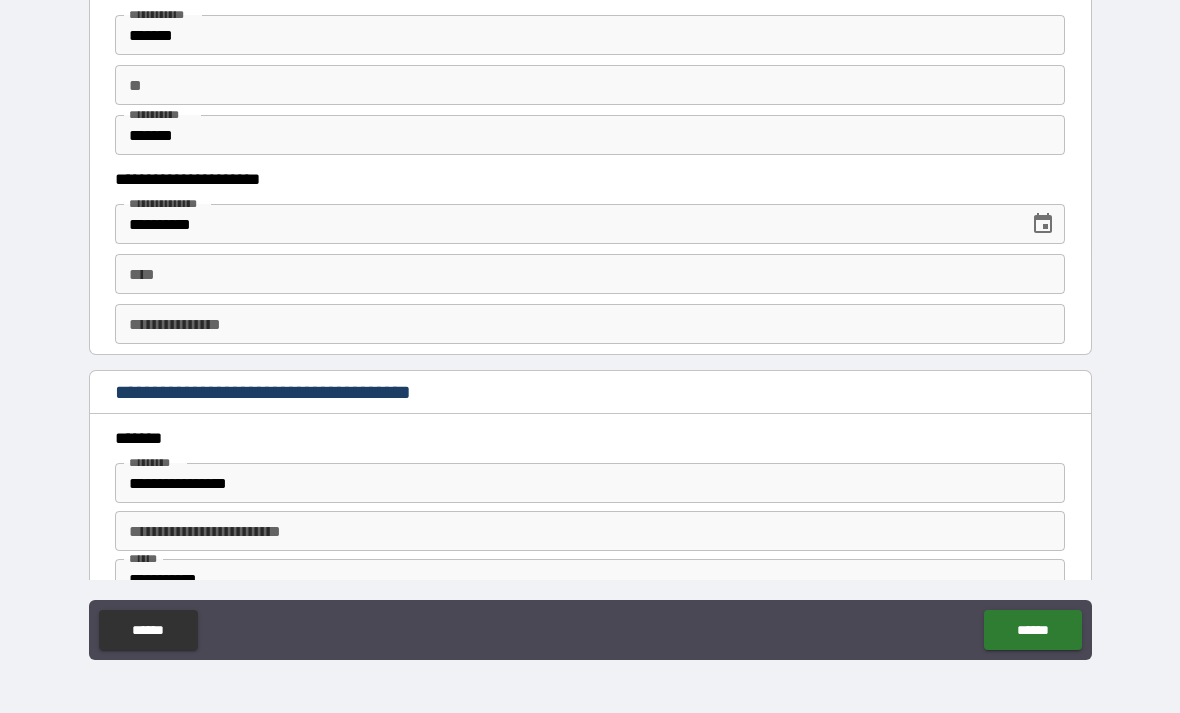 click on "**** ****" at bounding box center (590, 274) 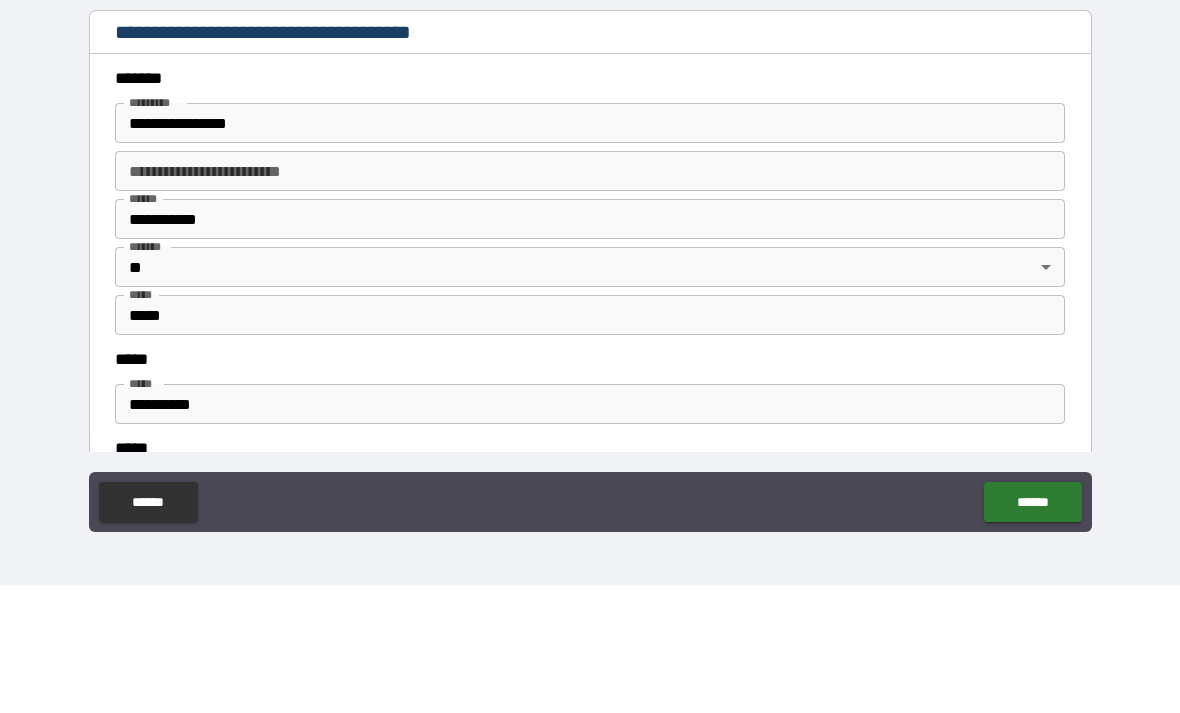 scroll, scrollTop: 2084, scrollLeft: 0, axis: vertical 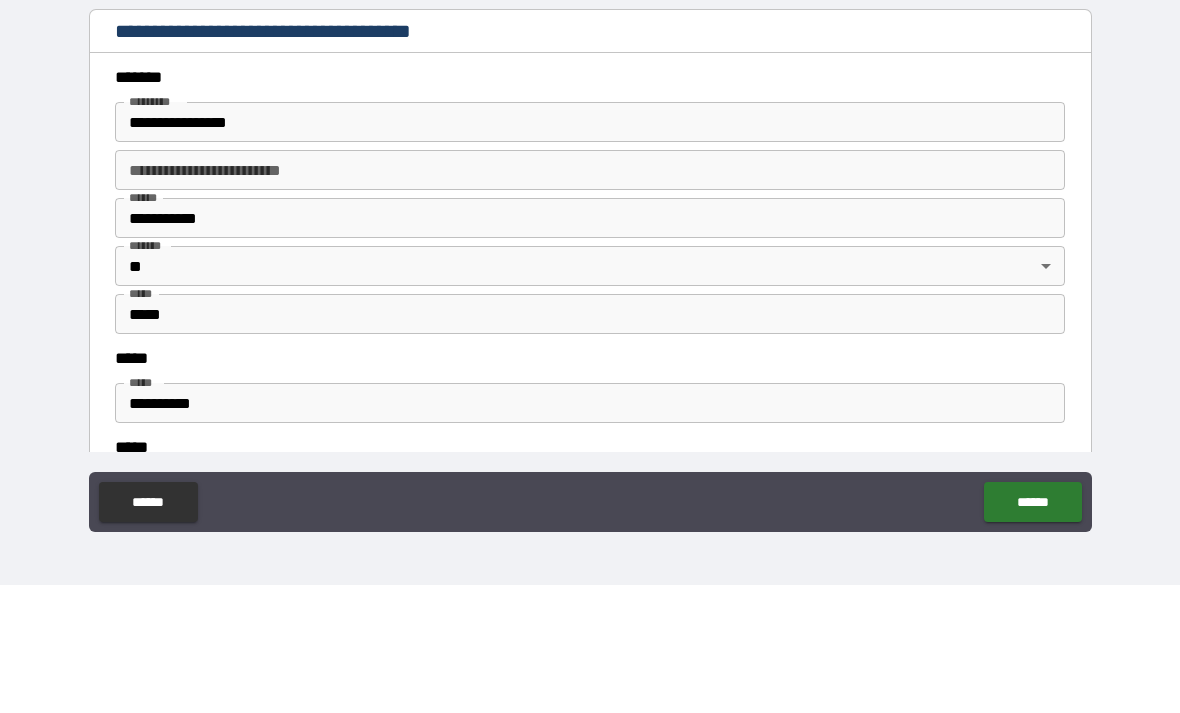 type on "**********" 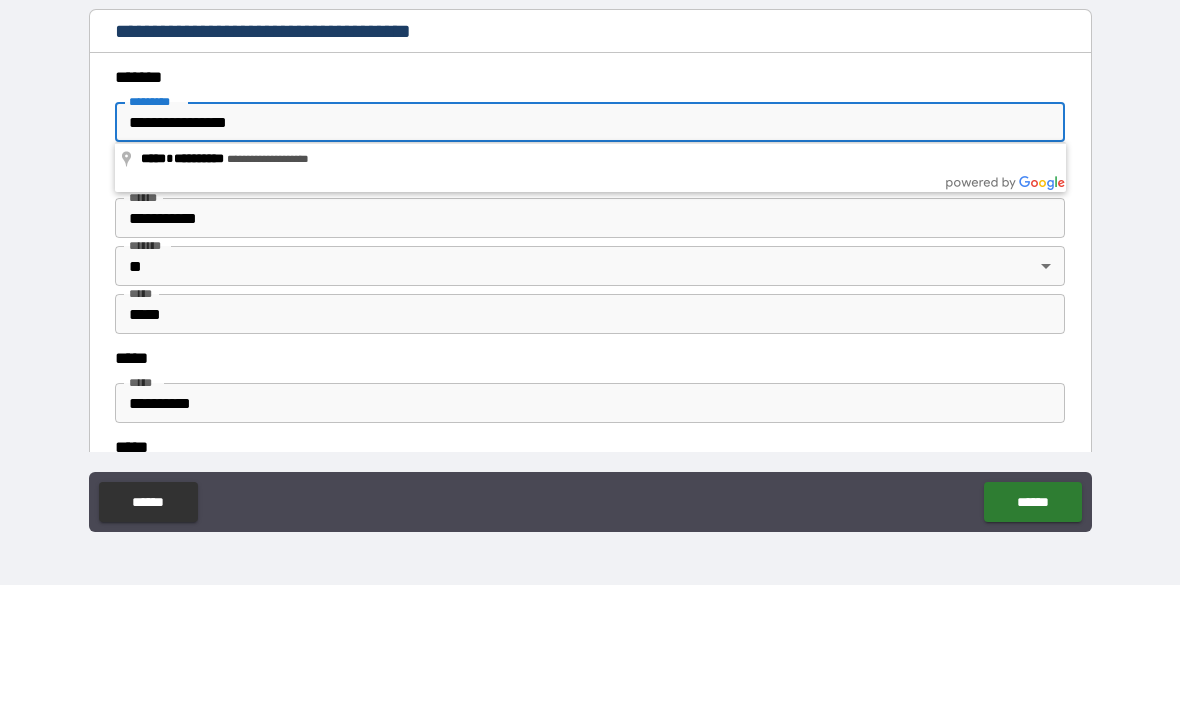 click on "**********" at bounding box center (590, 250) 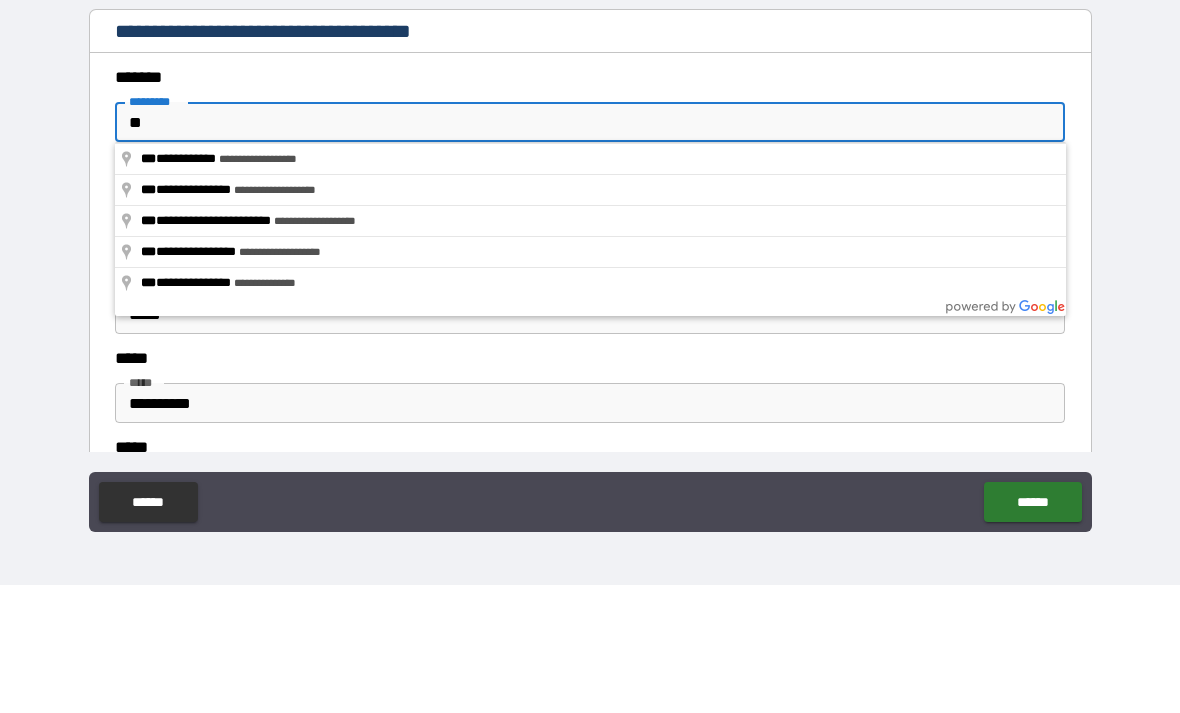 type on "*" 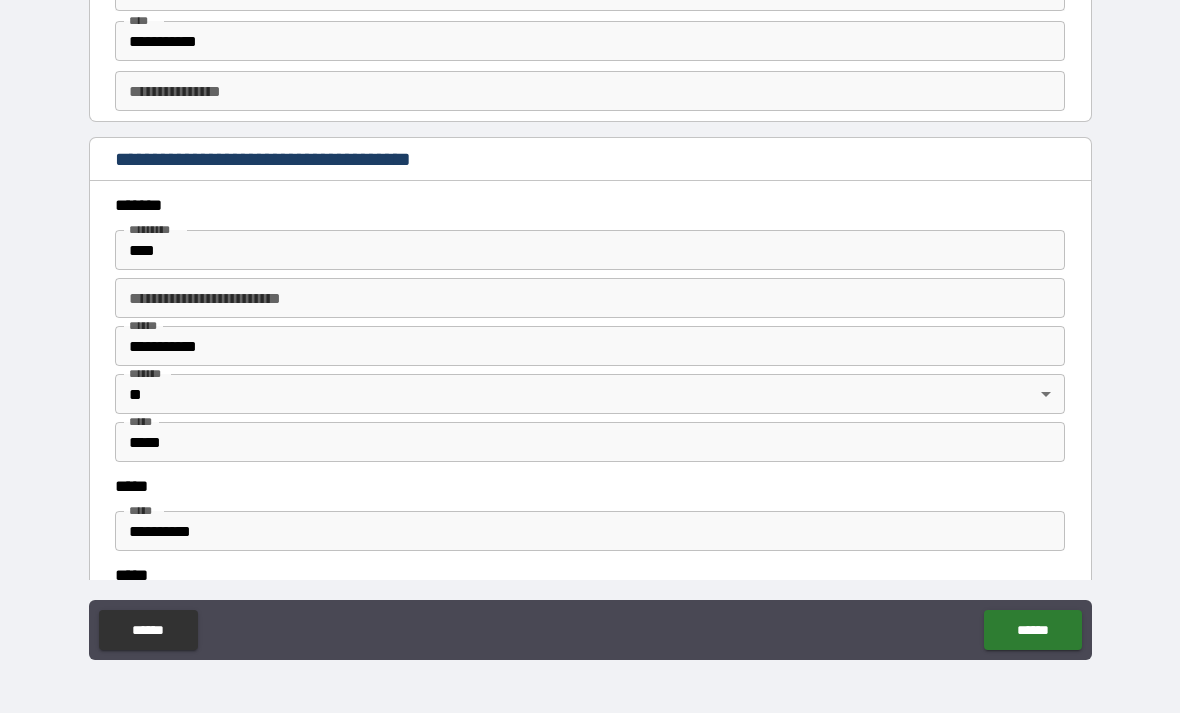 type on "**********" 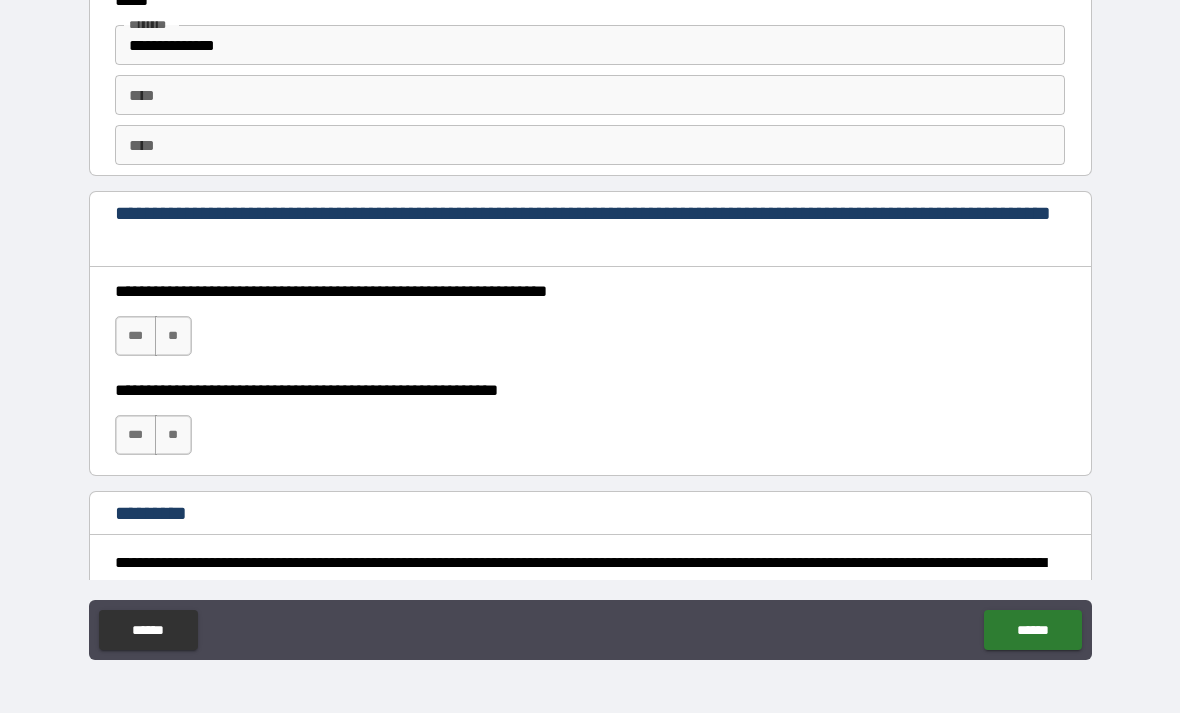 scroll, scrollTop: 2659, scrollLeft: 0, axis: vertical 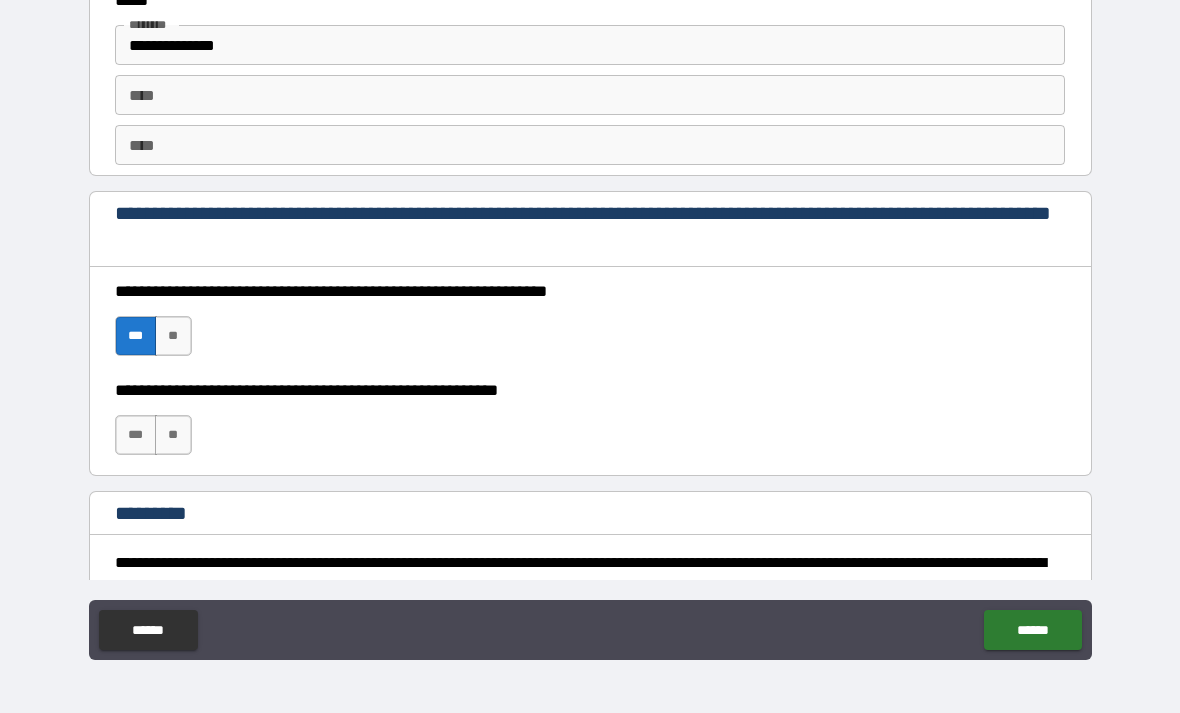 click on "***" at bounding box center (136, 435) 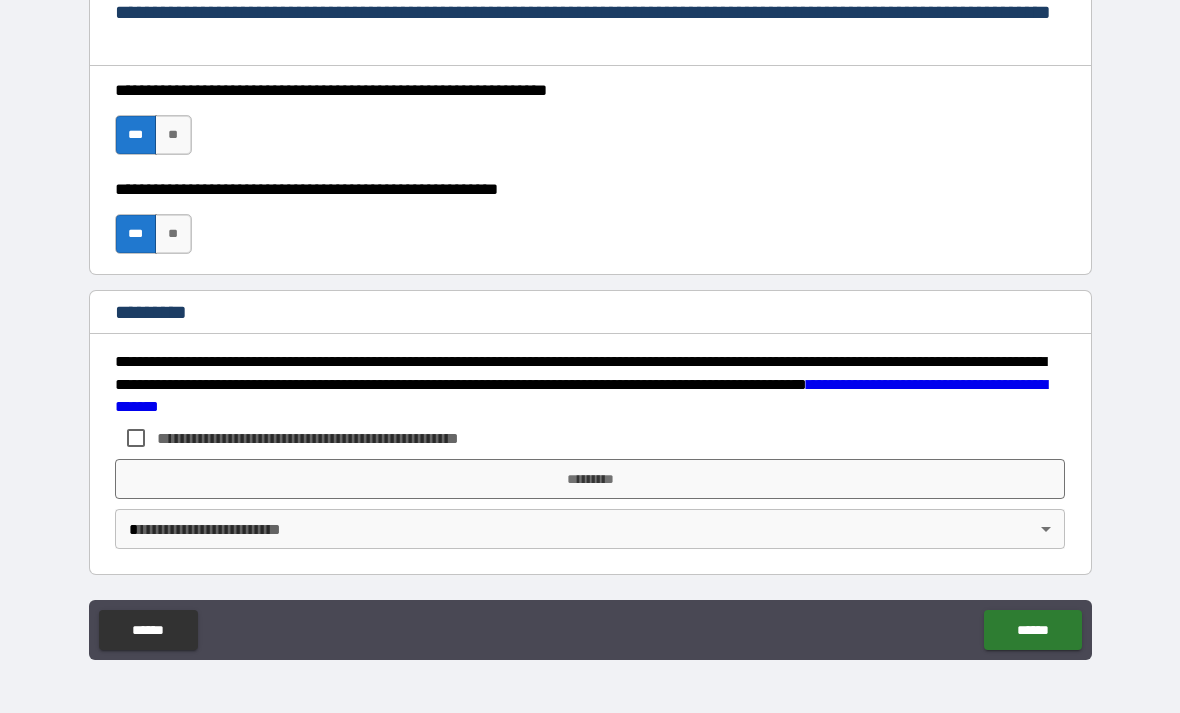 scroll, scrollTop: 2860, scrollLeft: 0, axis: vertical 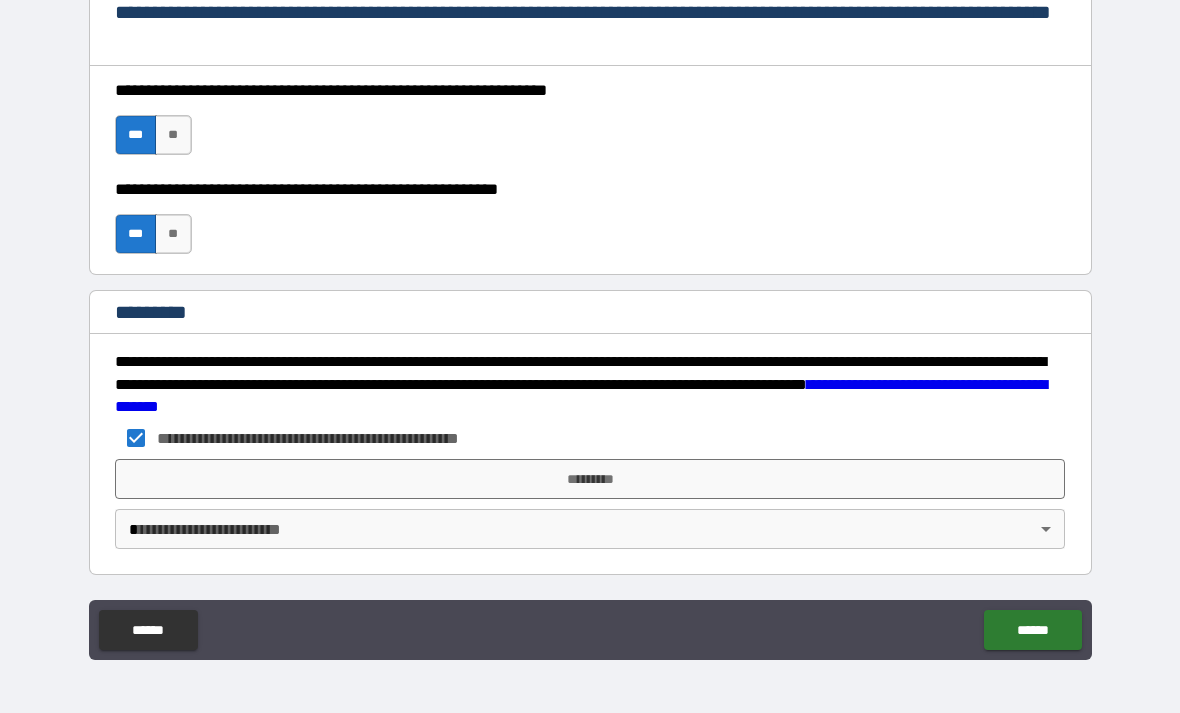 click on "*********" at bounding box center (590, 479) 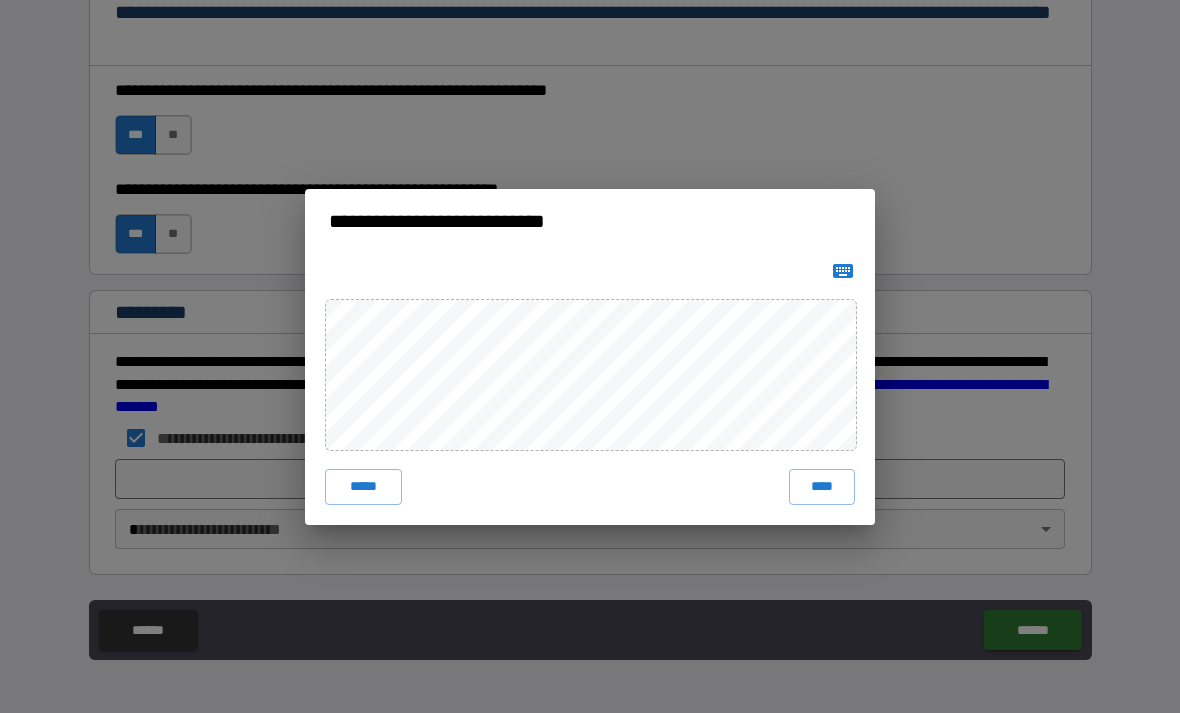 click on "****" at bounding box center (822, 487) 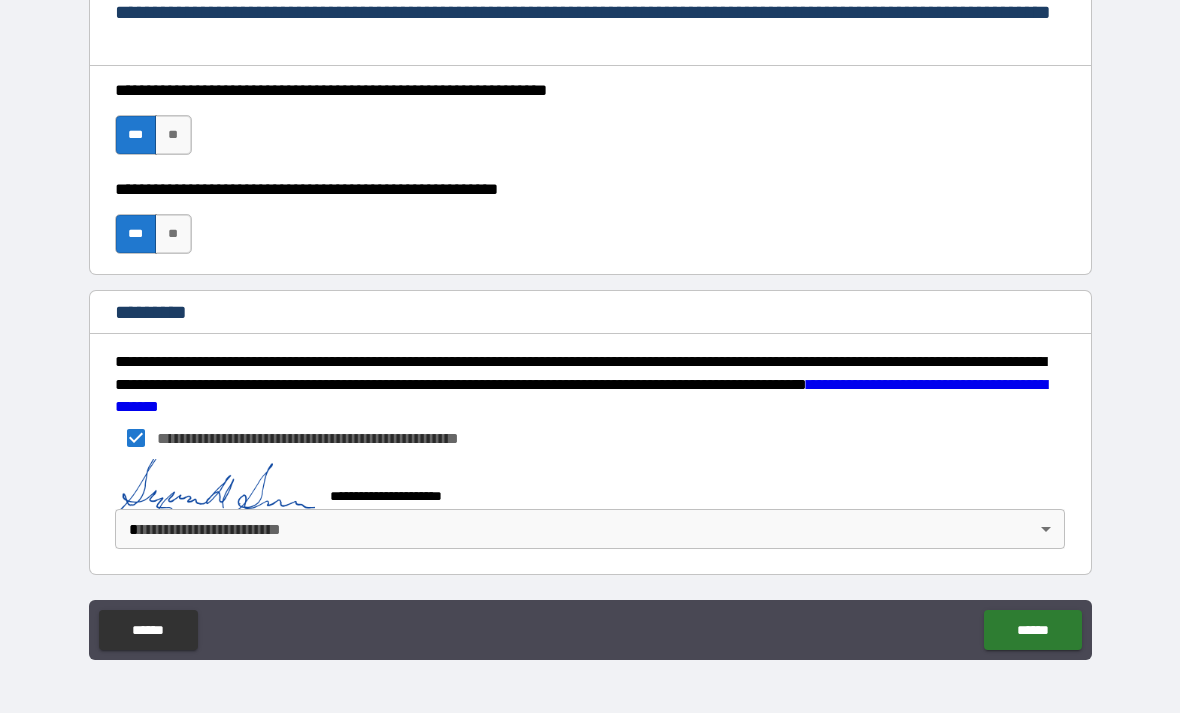 scroll, scrollTop: 2850, scrollLeft: 0, axis: vertical 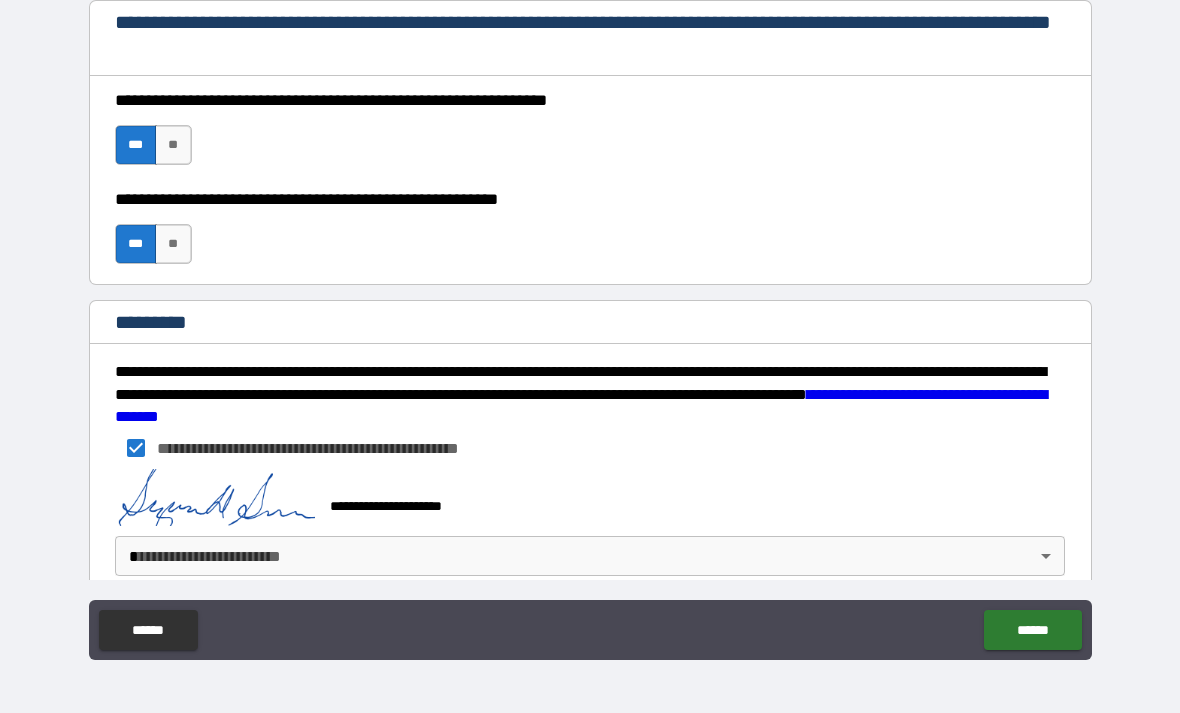 click on "**********" at bounding box center [590, 324] 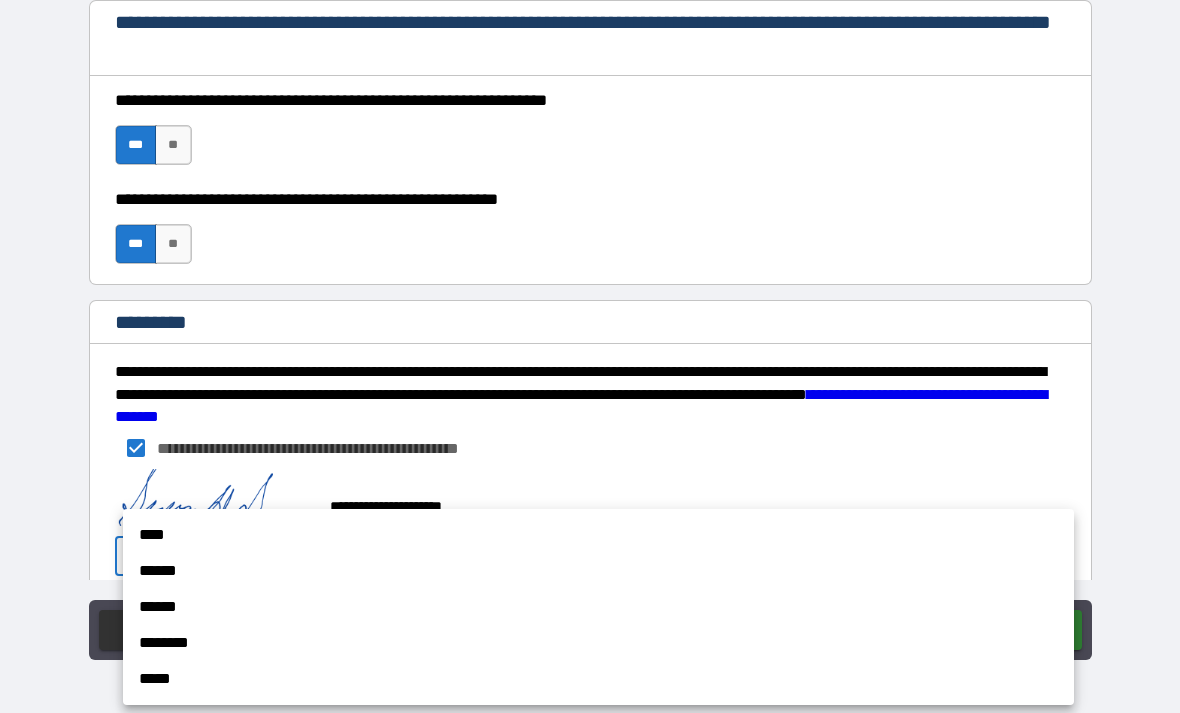 click on "****" at bounding box center (598, 535) 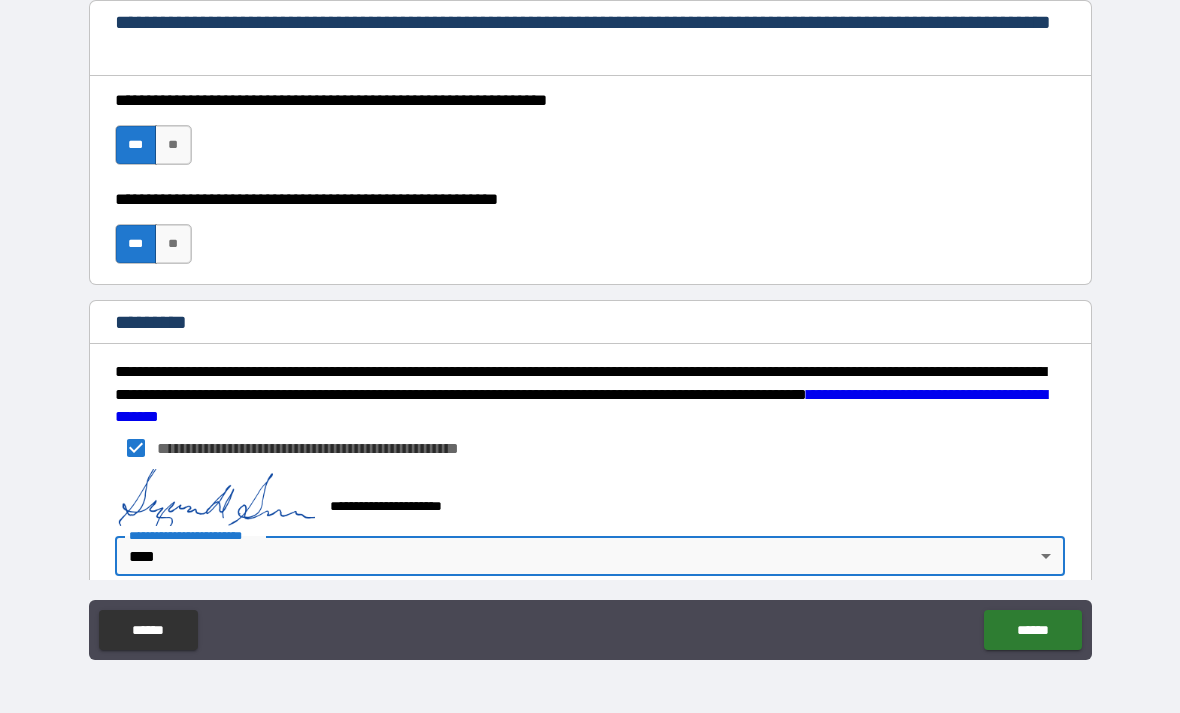 click on "******" at bounding box center (1032, 630) 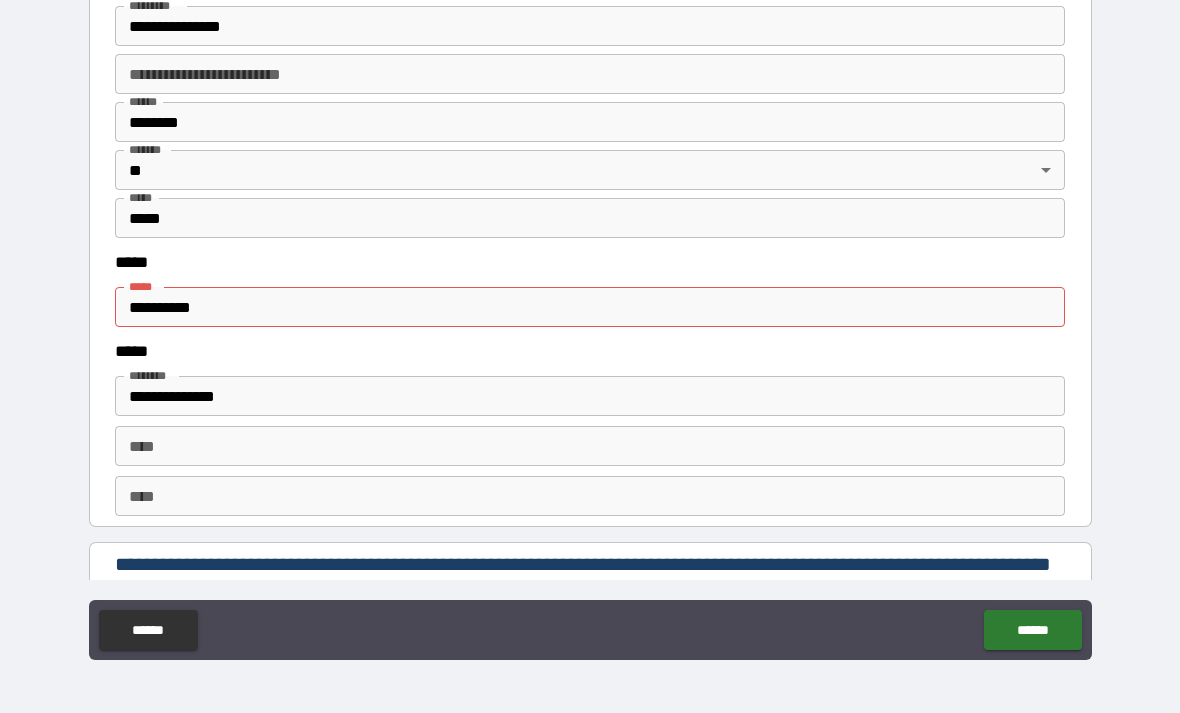 scroll, scrollTop: 2310, scrollLeft: 0, axis: vertical 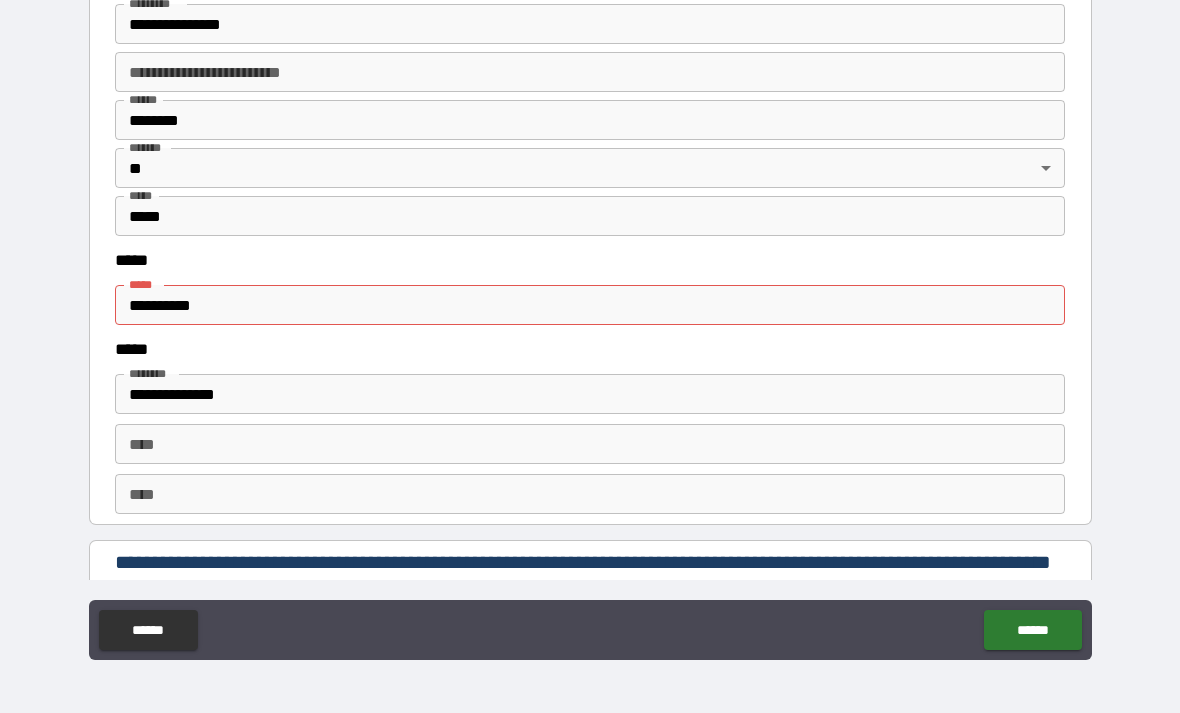 click on "**********" at bounding box center (590, 305) 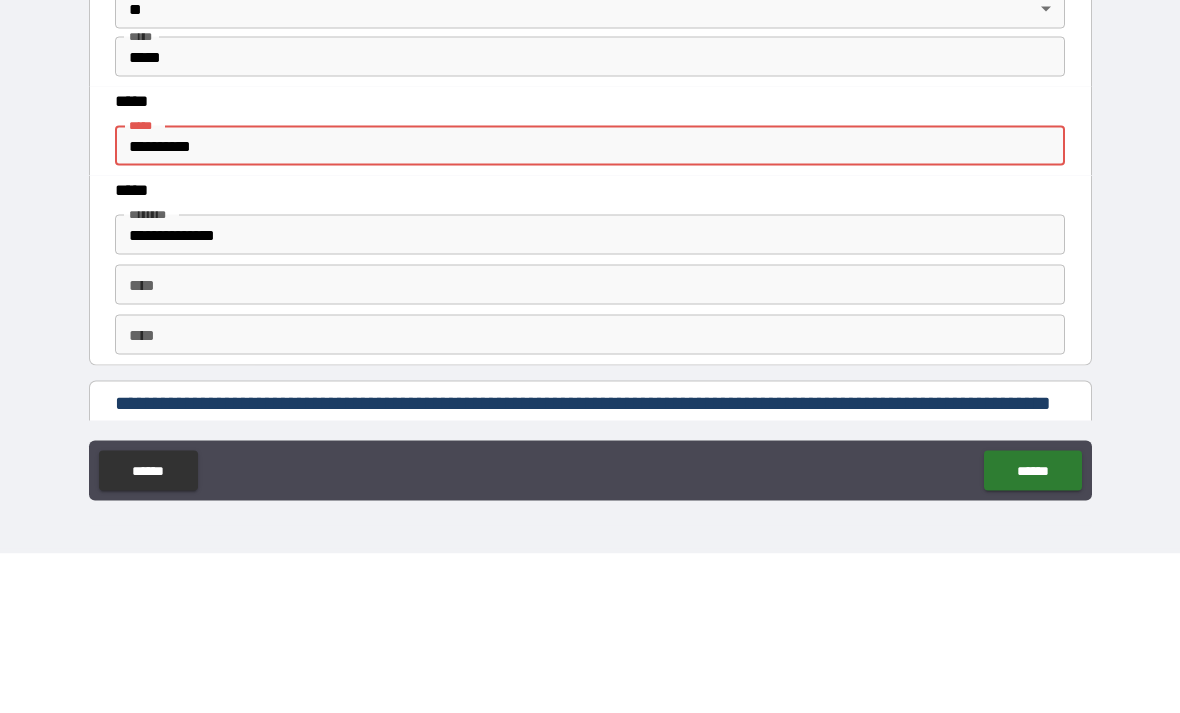 click on "*****" at bounding box center [590, 260] 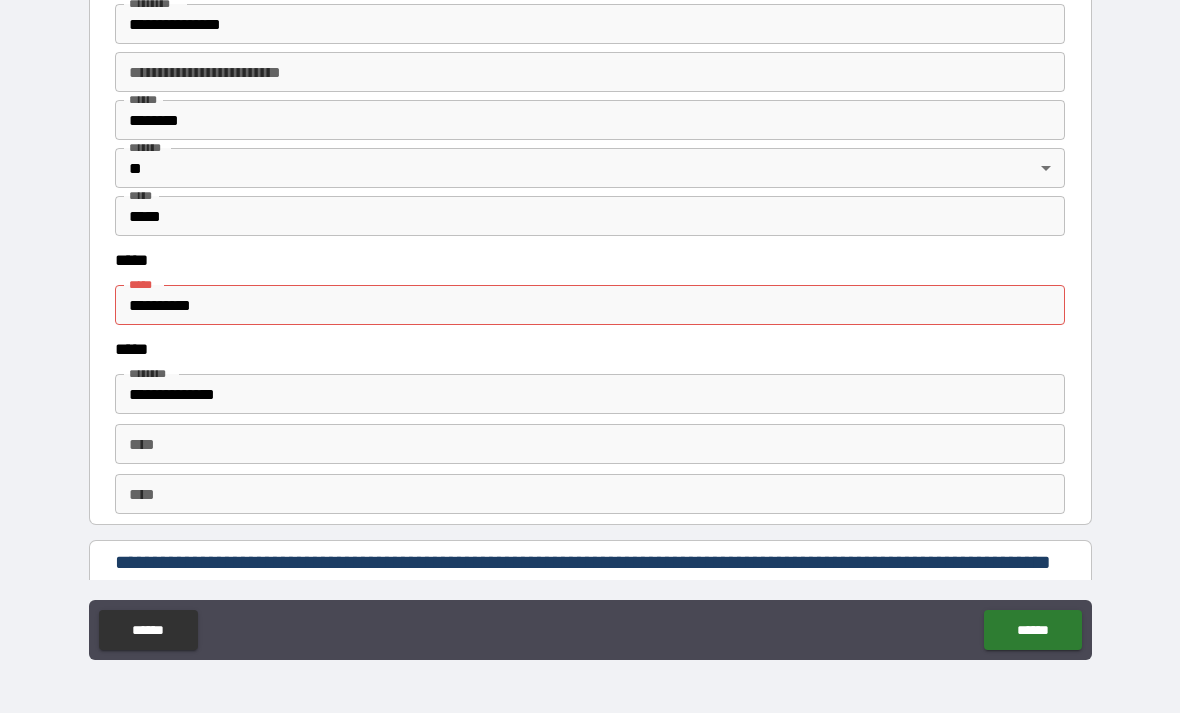 click on "**********" at bounding box center [590, 305] 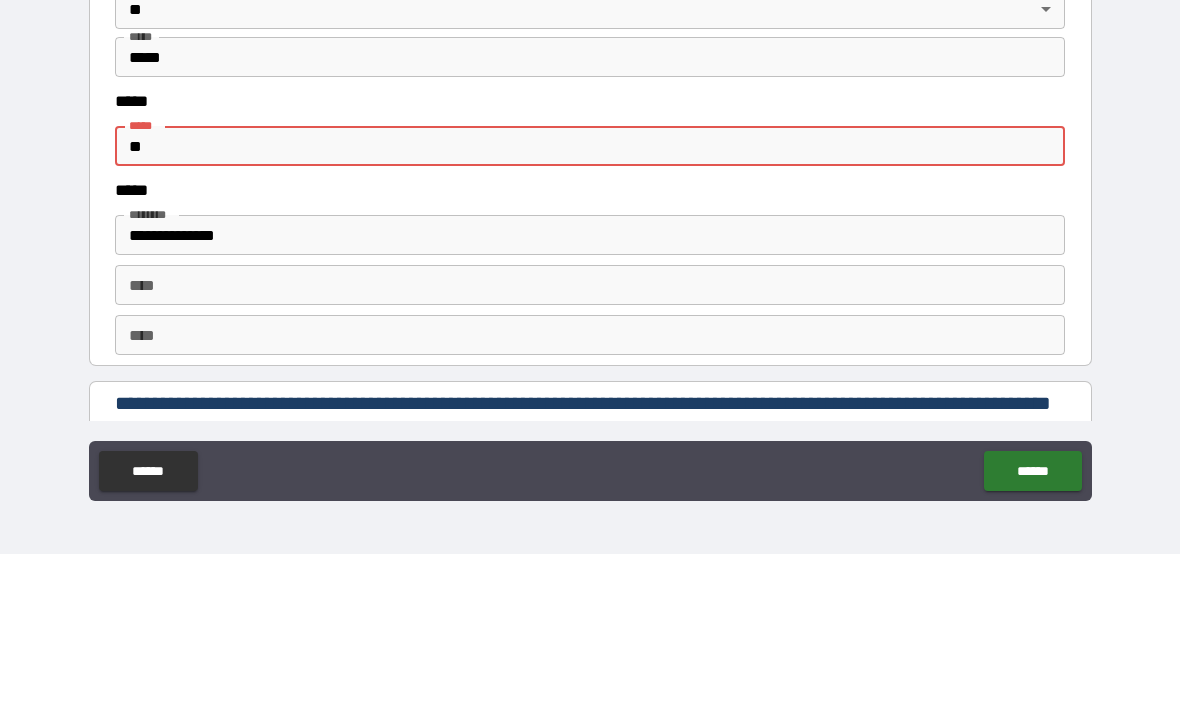 type on "*" 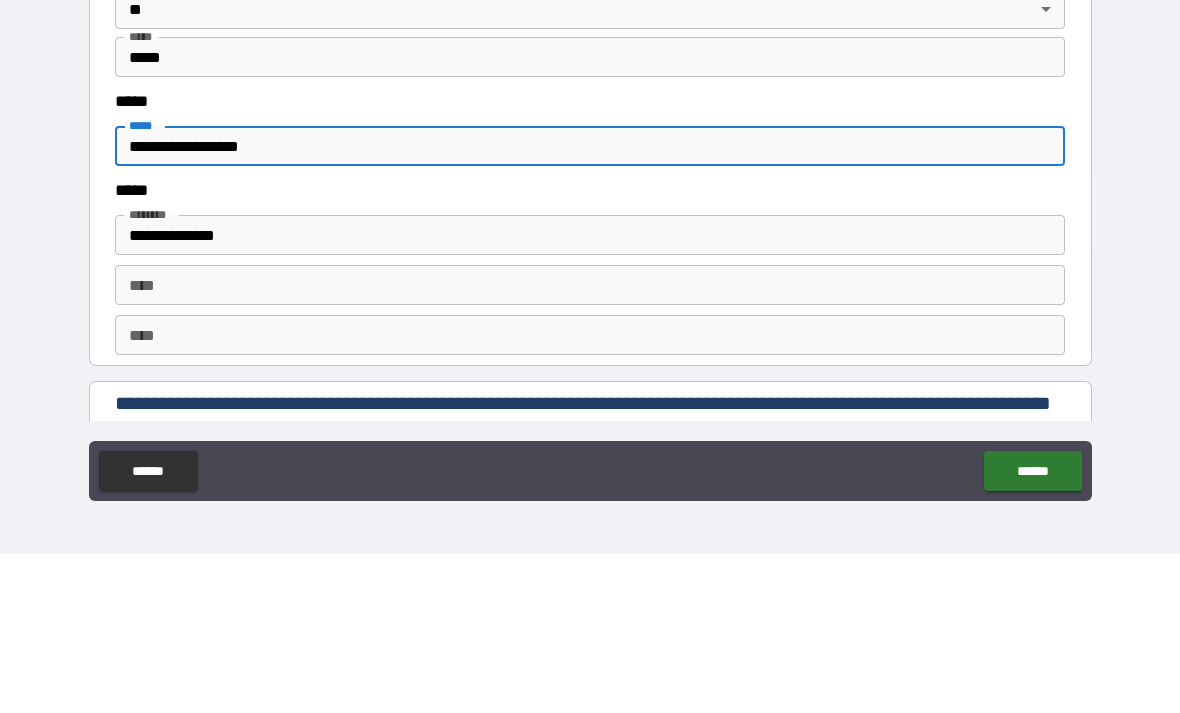 type on "**********" 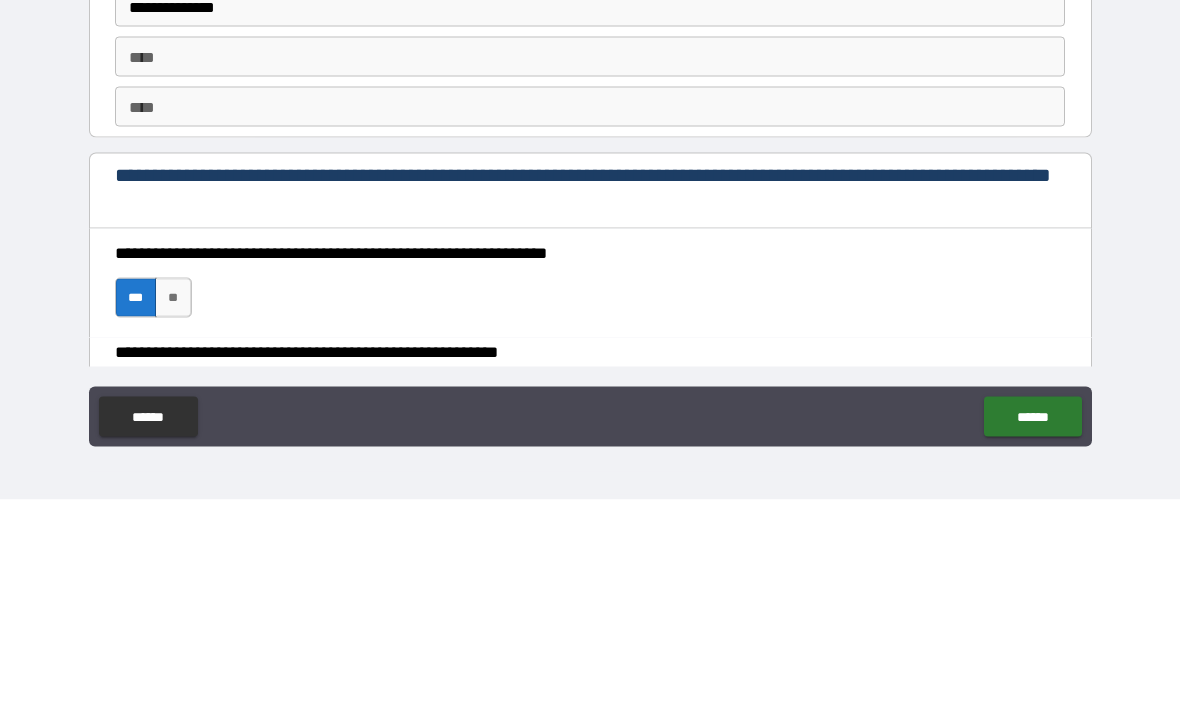scroll, scrollTop: 2492, scrollLeft: 0, axis: vertical 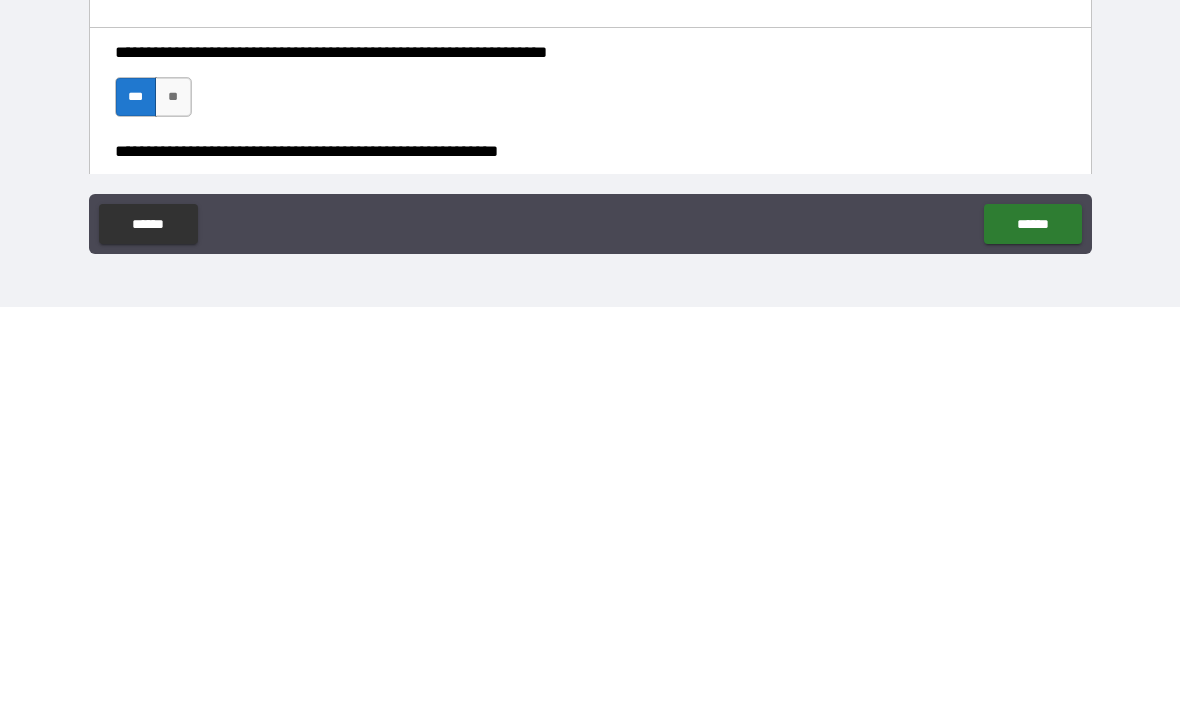 click on "******" at bounding box center [1032, 630] 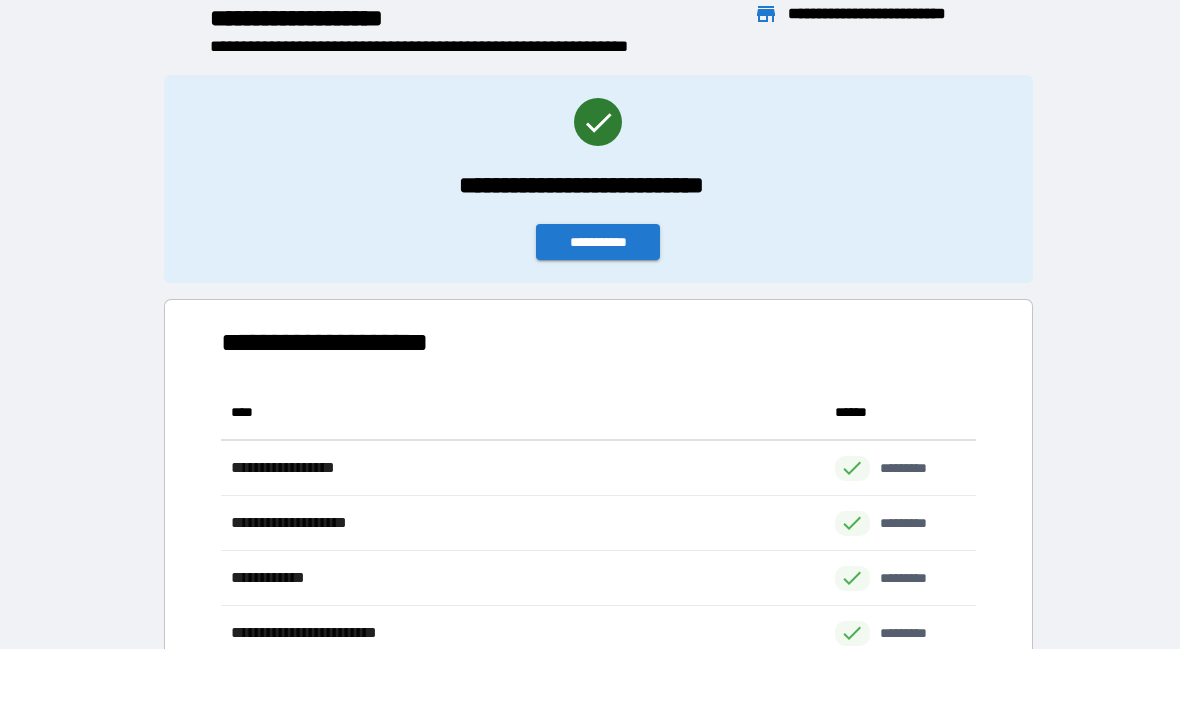 scroll, scrollTop: 276, scrollLeft: 755, axis: both 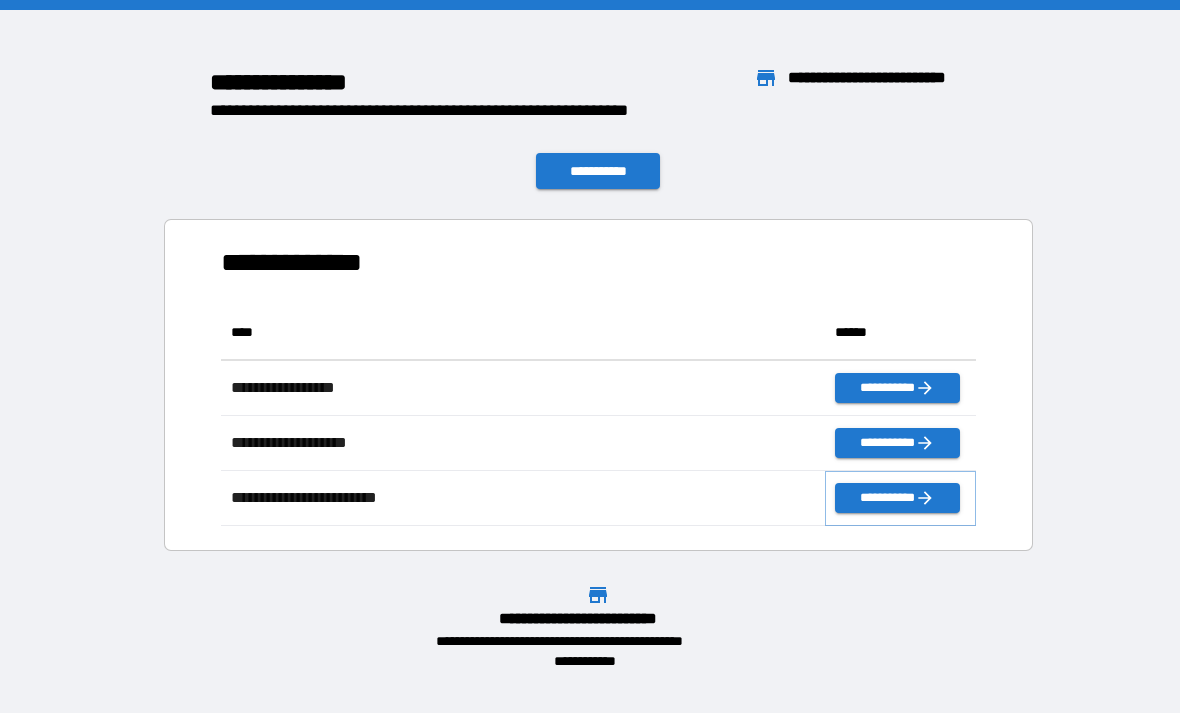 click on "**********" at bounding box center [897, 498] 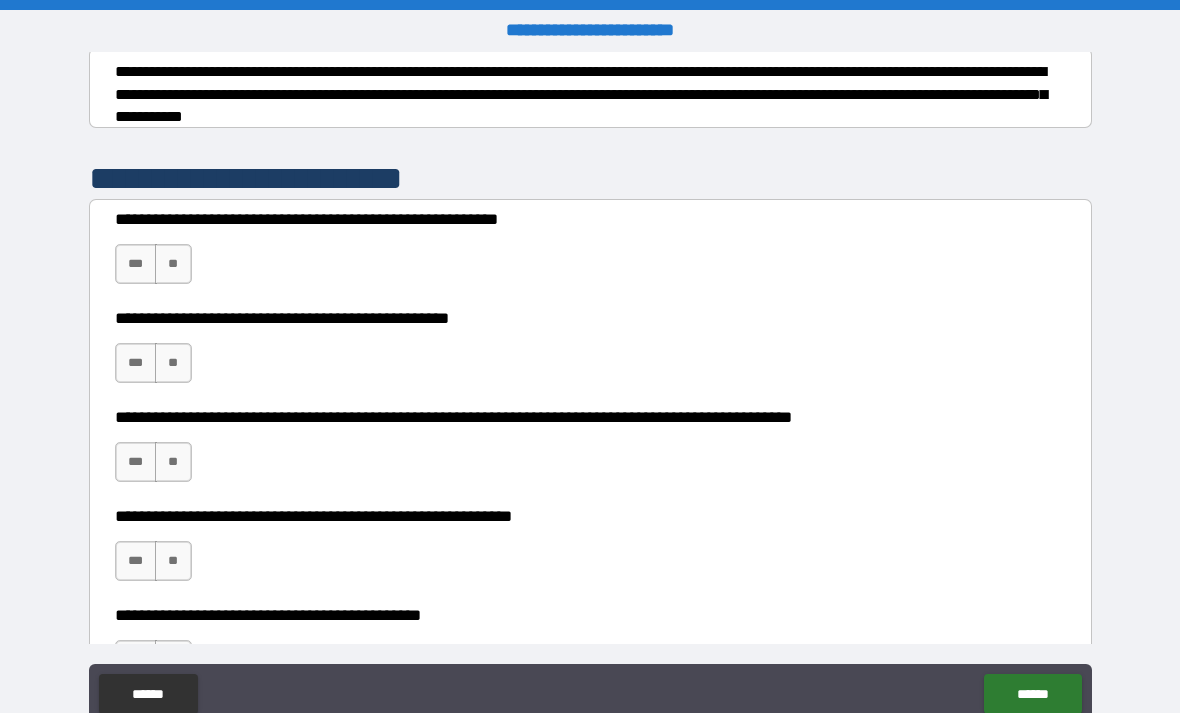 scroll, scrollTop: 366, scrollLeft: 0, axis: vertical 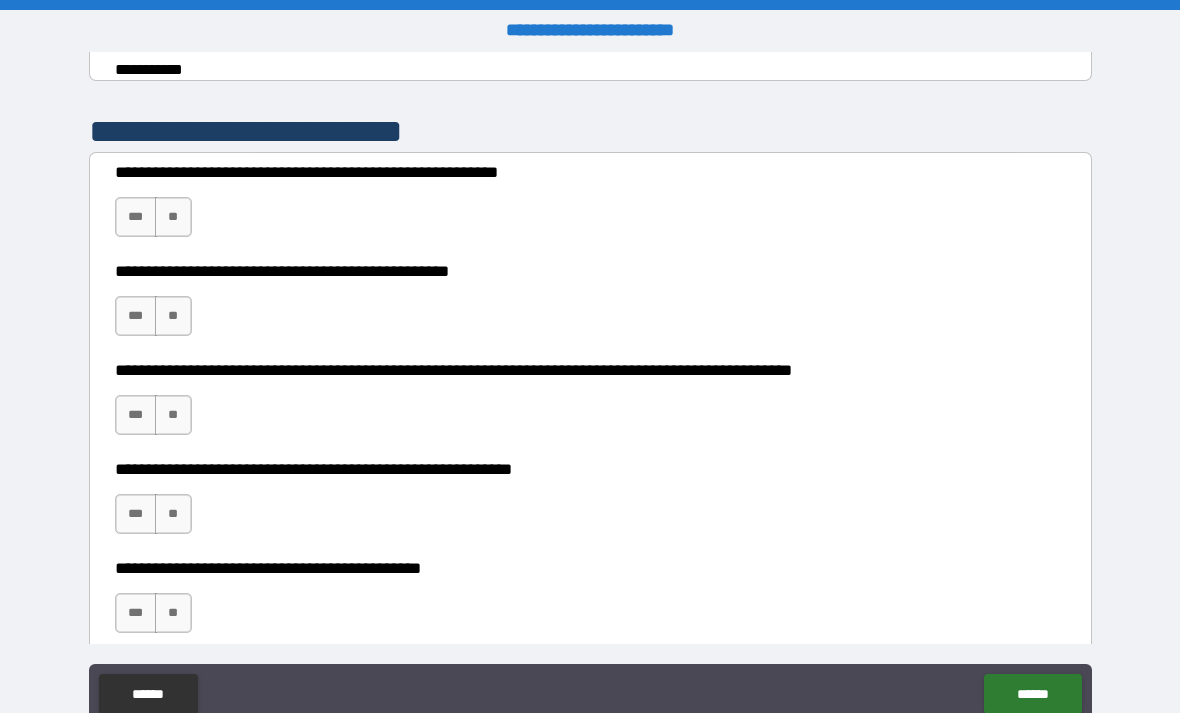 click on "**" at bounding box center (173, 514) 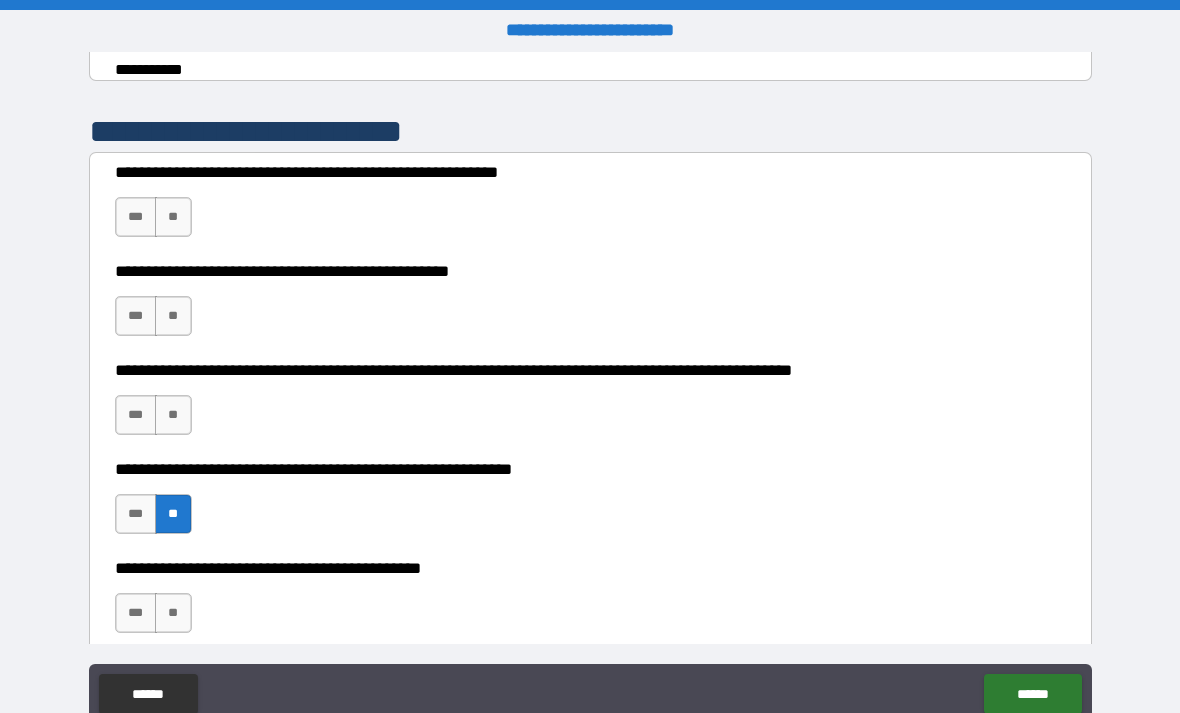 click on "**" at bounding box center (173, 613) 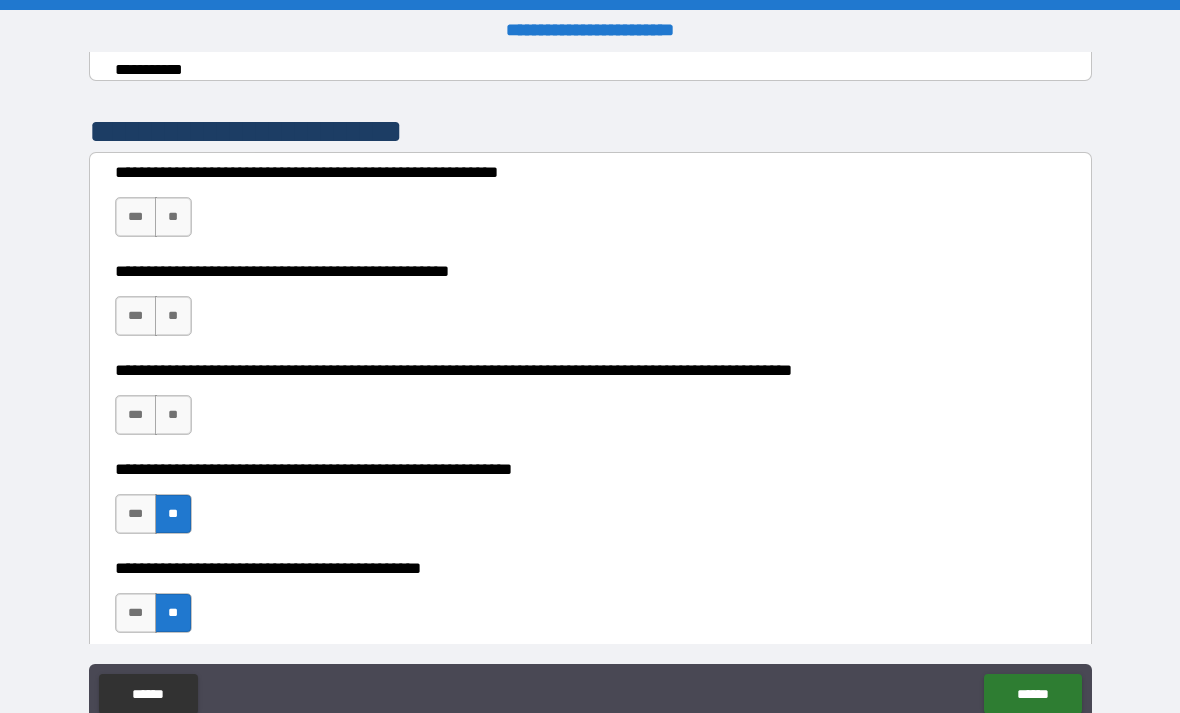 click on "**" at bounding box center (173, 415) 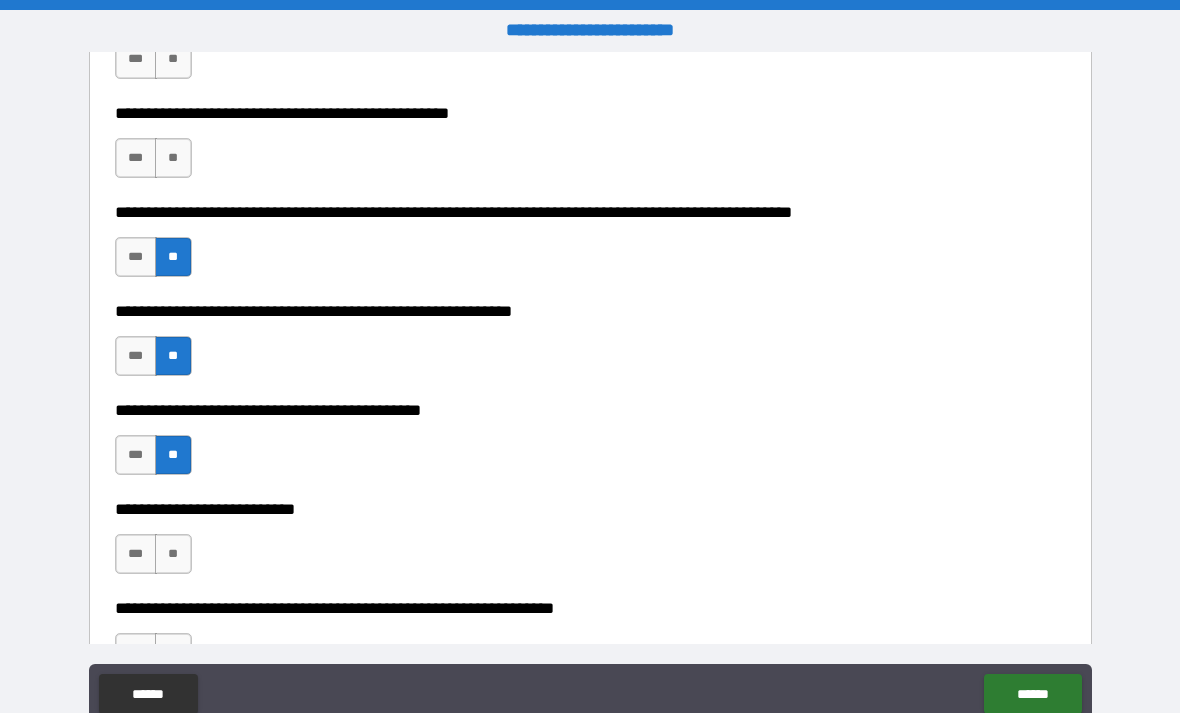 scroll, scrollTop: 563, scrollLeft: 0, axis: vertical 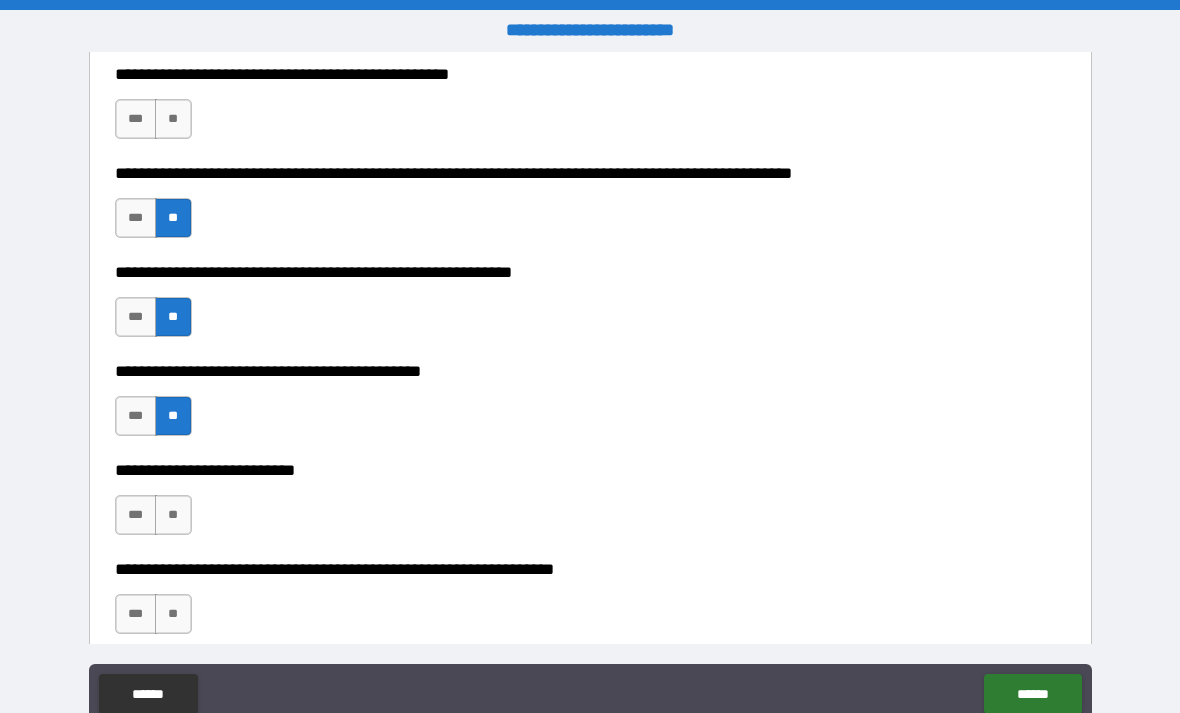click on "**" at bounding box center [173, 515] 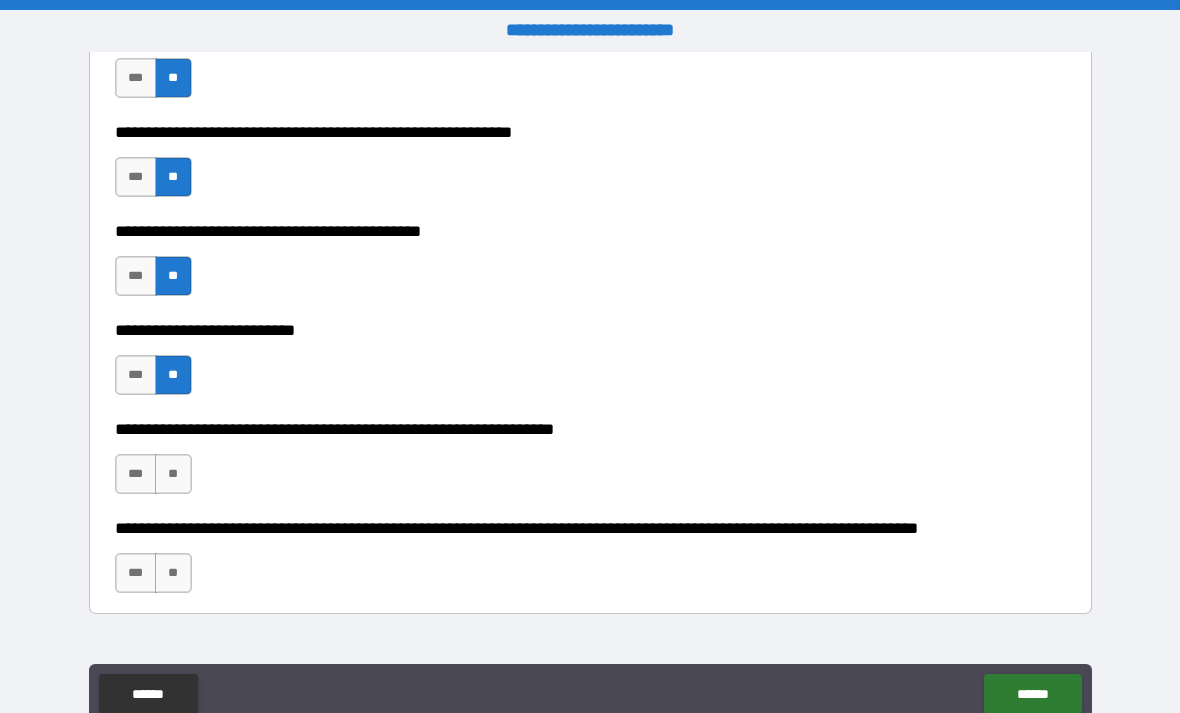 scroll, scrollTop: 702, scrollLeft: 0, axis: vertical 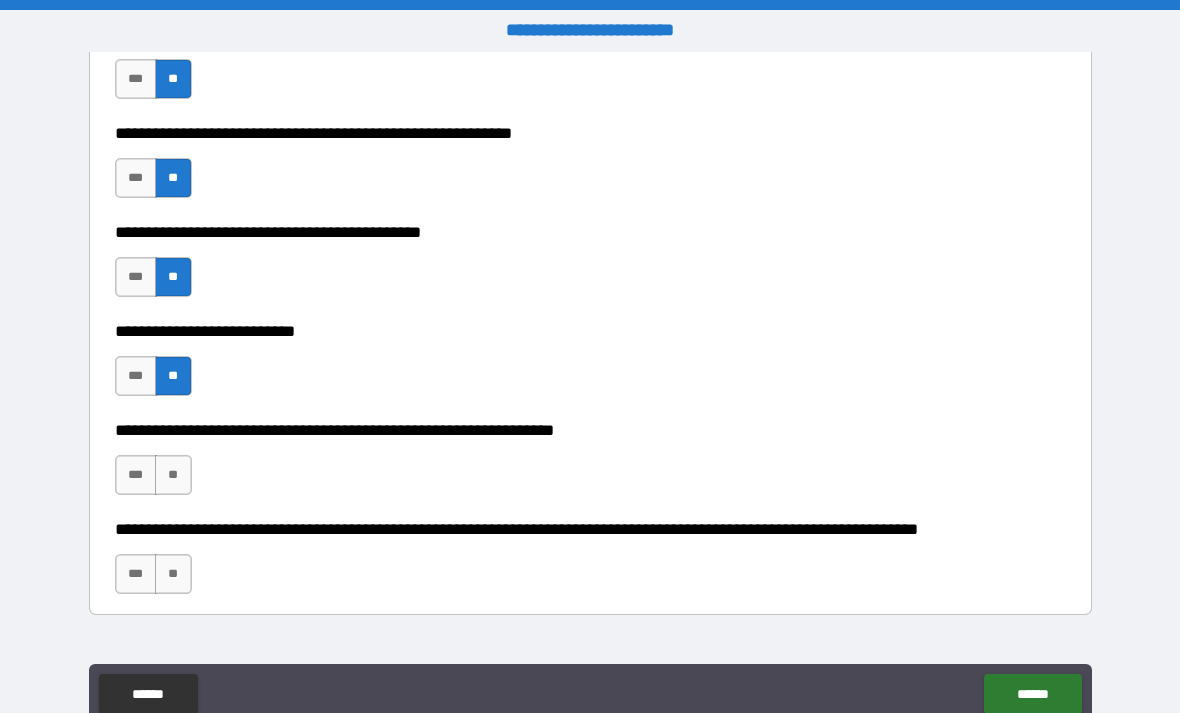 click on "**" at bounding box center (173, 475) 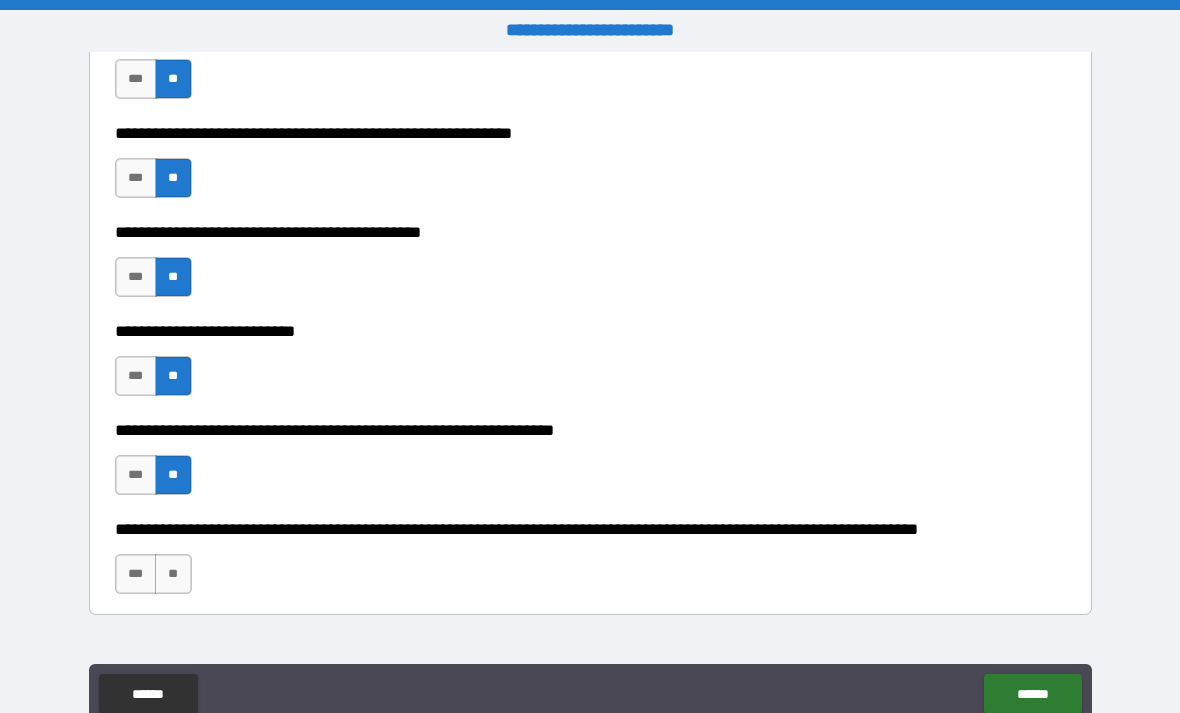 click on "**" at bounding box center [173, 574] 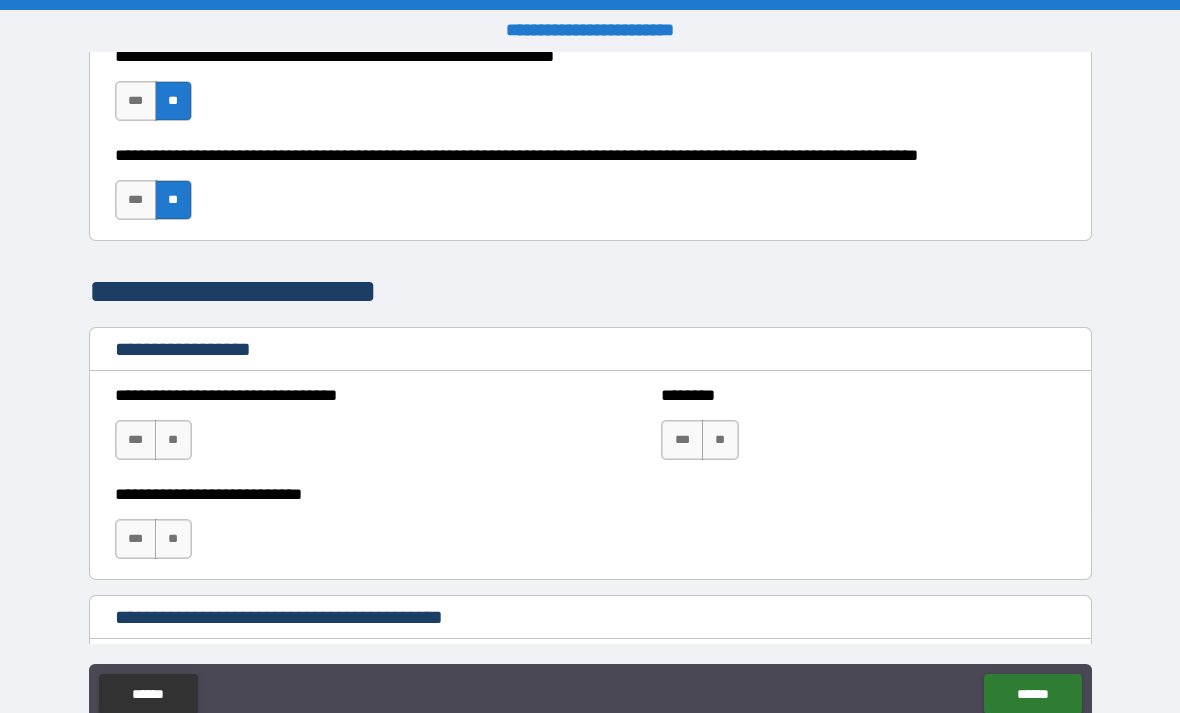 scroll, scrollTop: 1077, scrollLeft: 0, axis: vertical 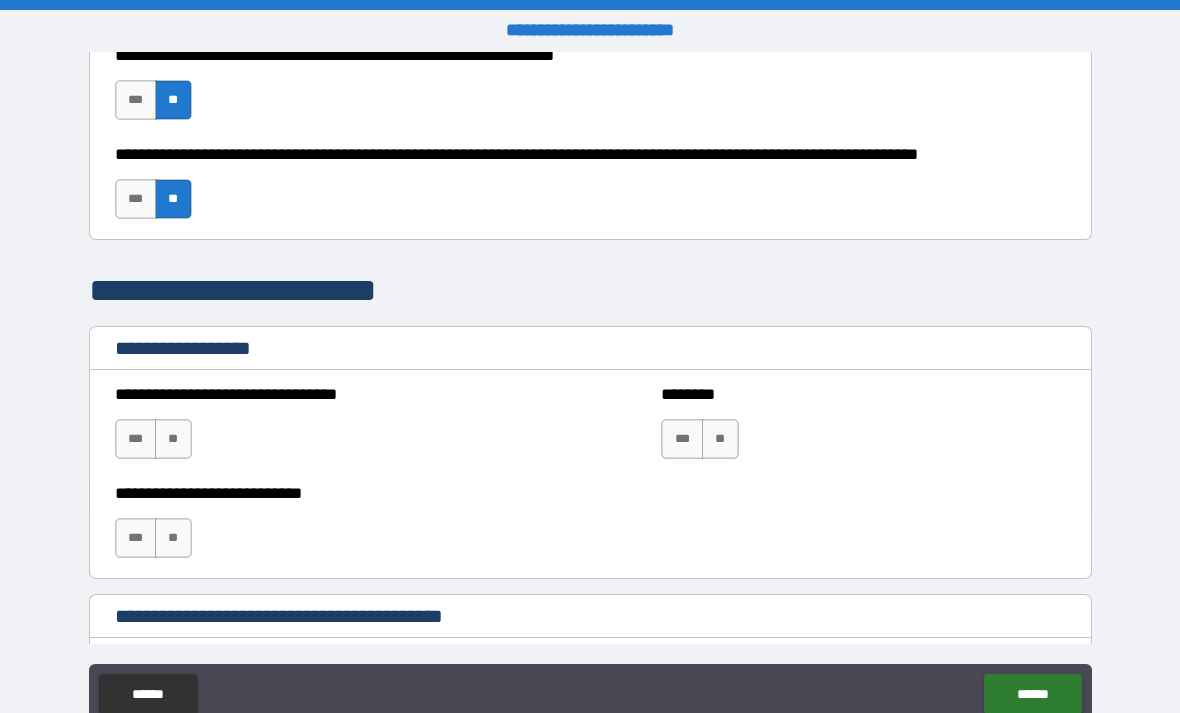 click on "**" at bounding box center (173, 439) 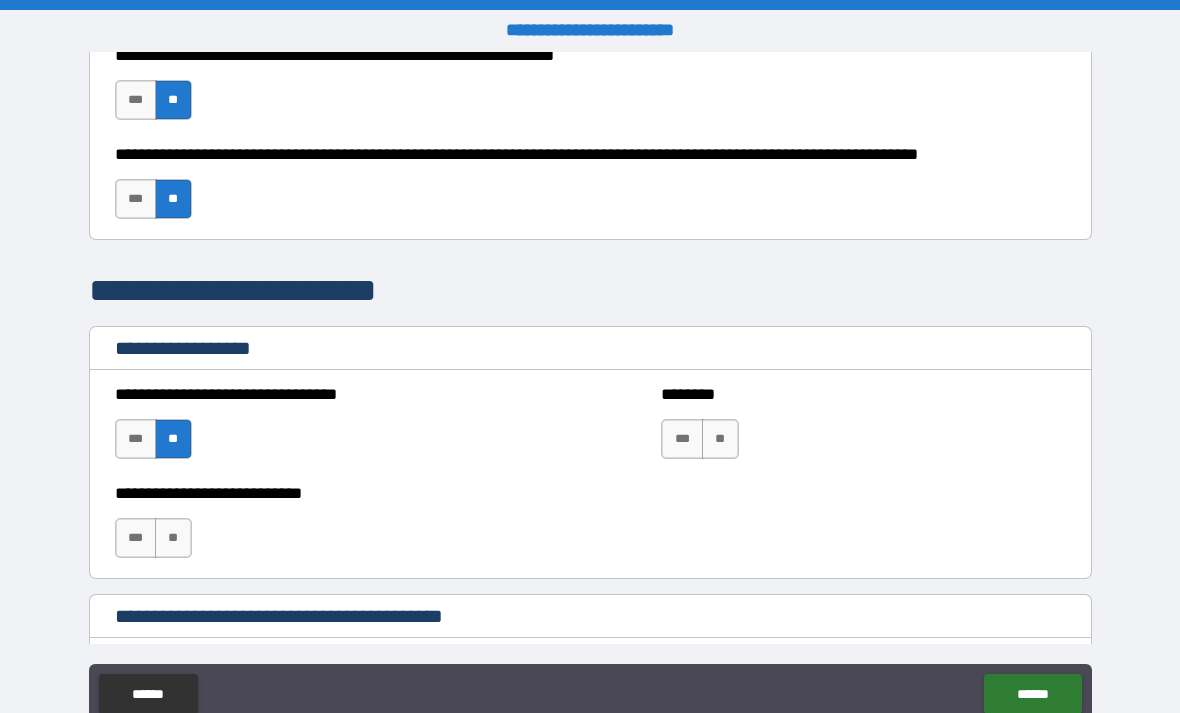 click on "**" at bounding box center [173, 538] 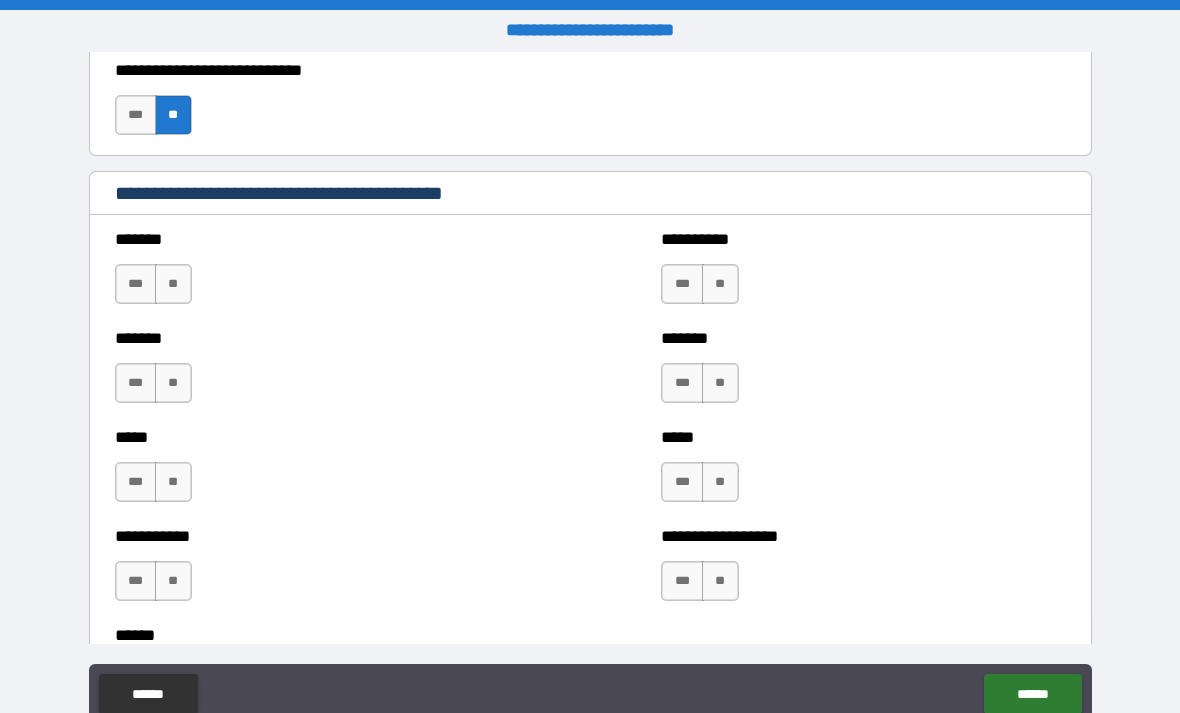 scroll, scrollTop: 1488, scrollLeft: 0, axis: vertical 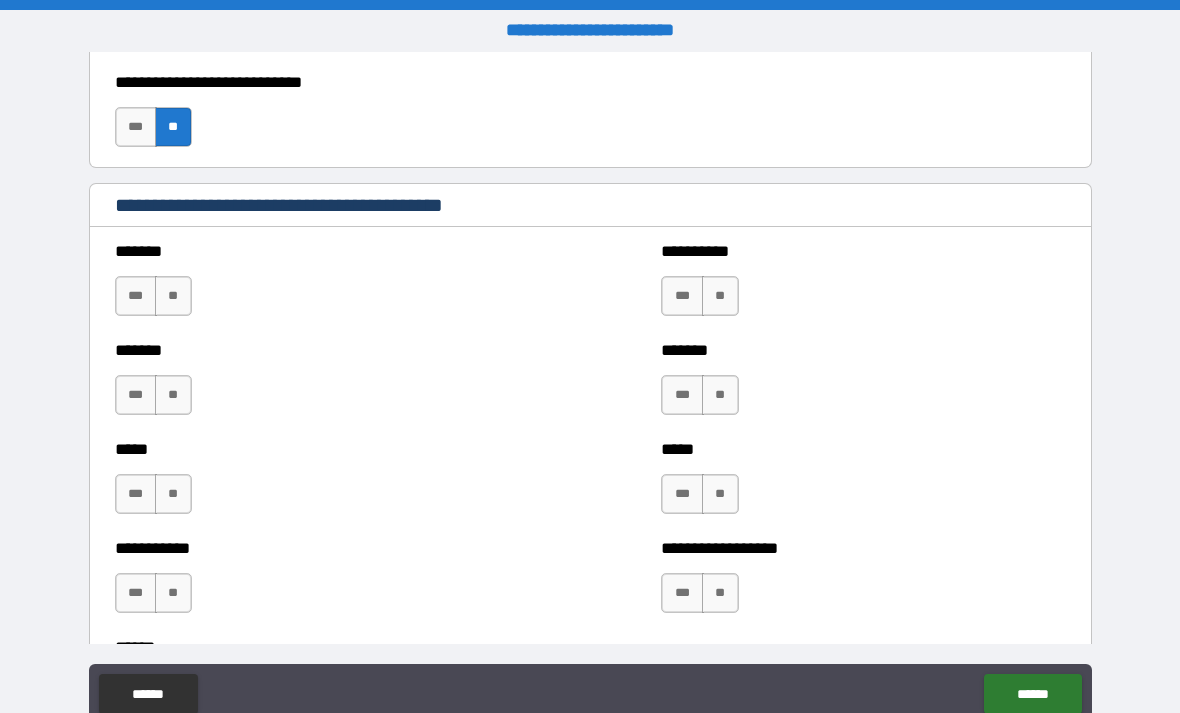 click on "**" at bounding box center [173, 296] 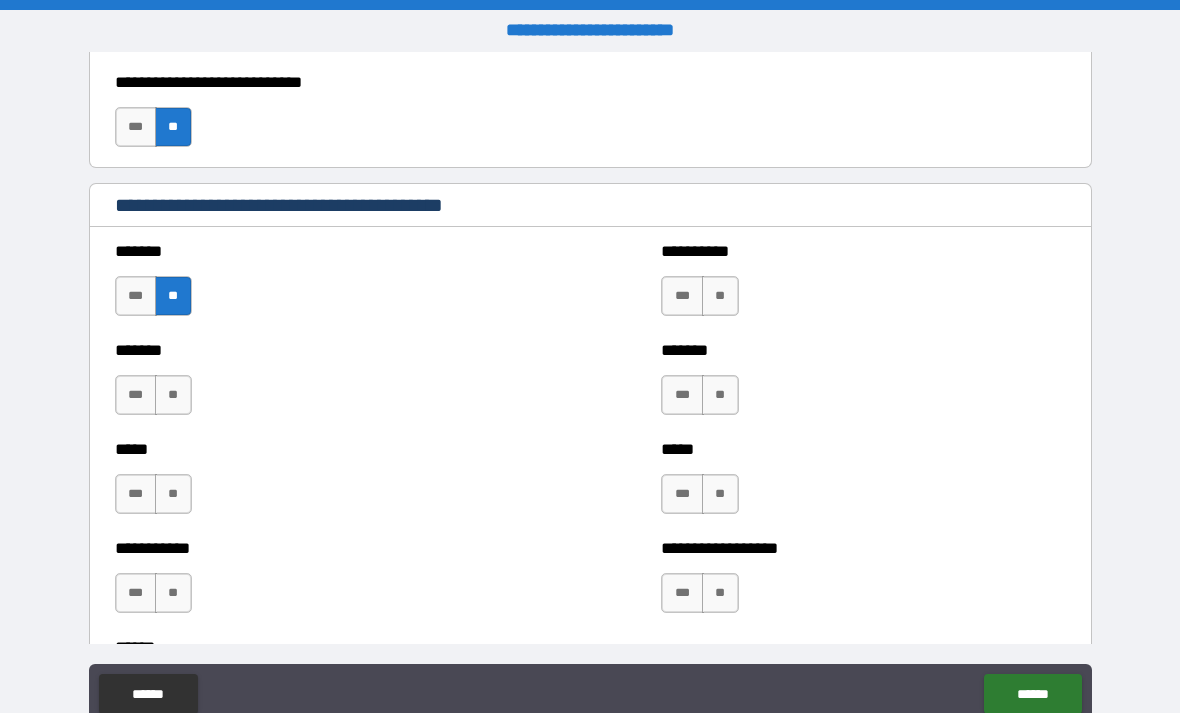 click on "**" at bounding box center [173, 395] 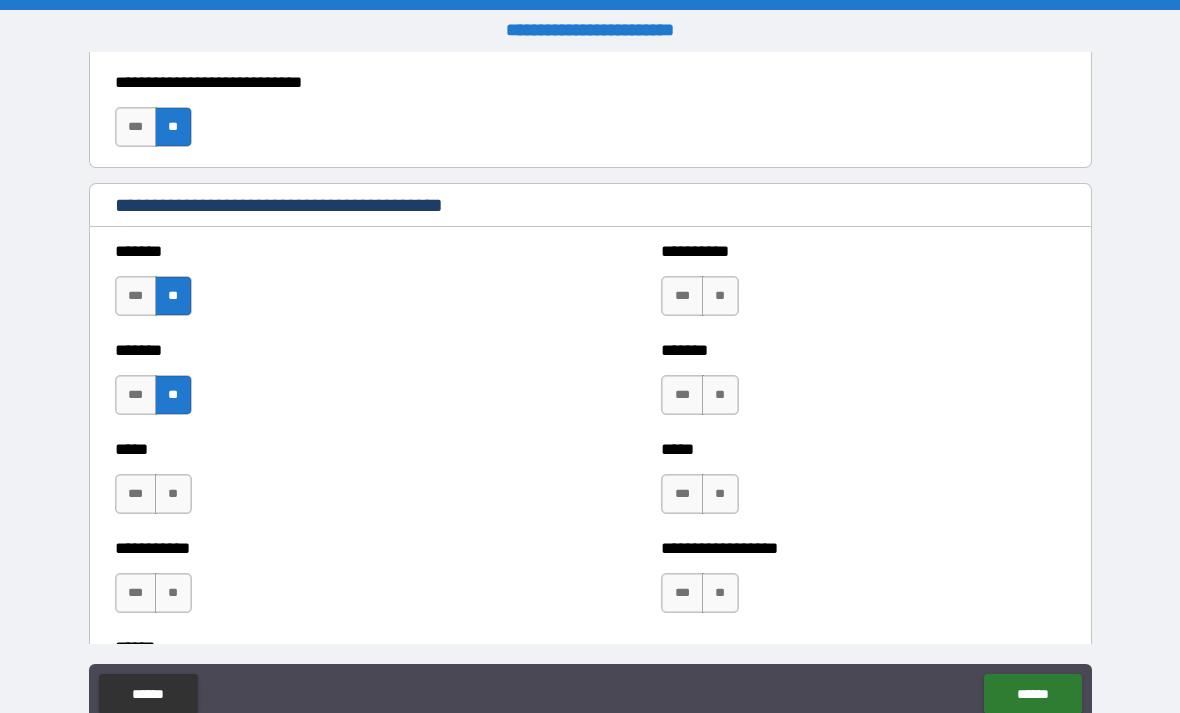 click on "**" at bounding box center [173, 494] 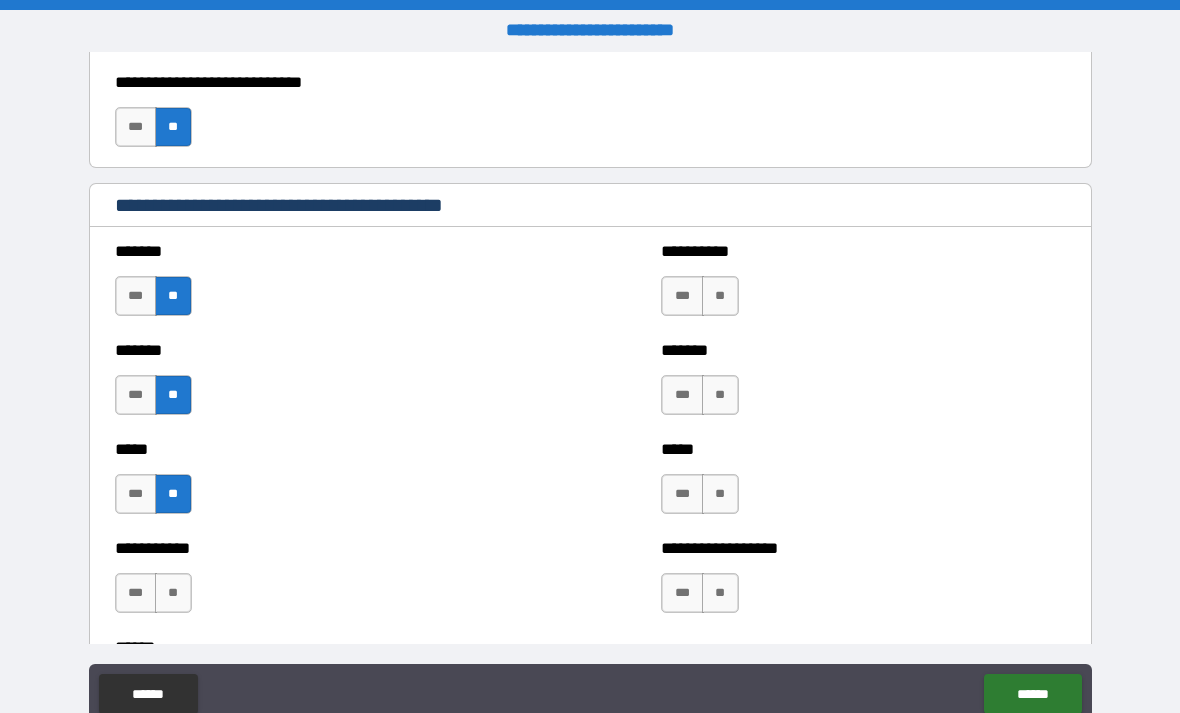 click on "**" at bounding box center (173, 593) 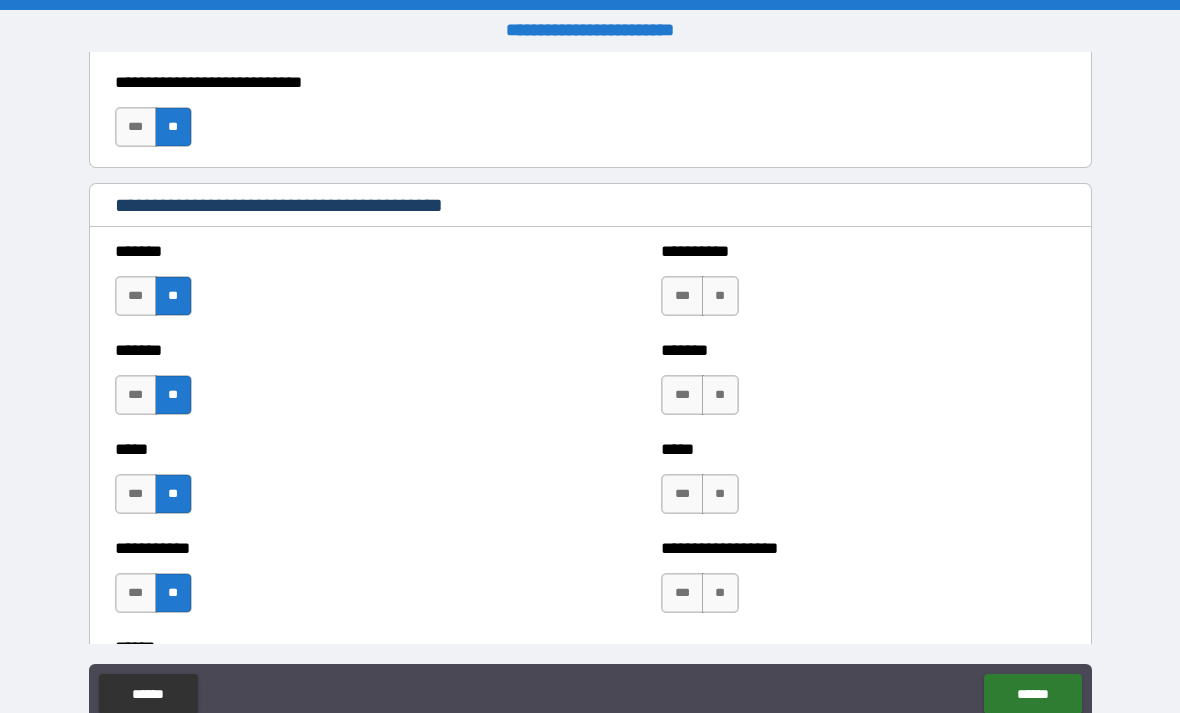click on "**" at bounding box center (720, 296) 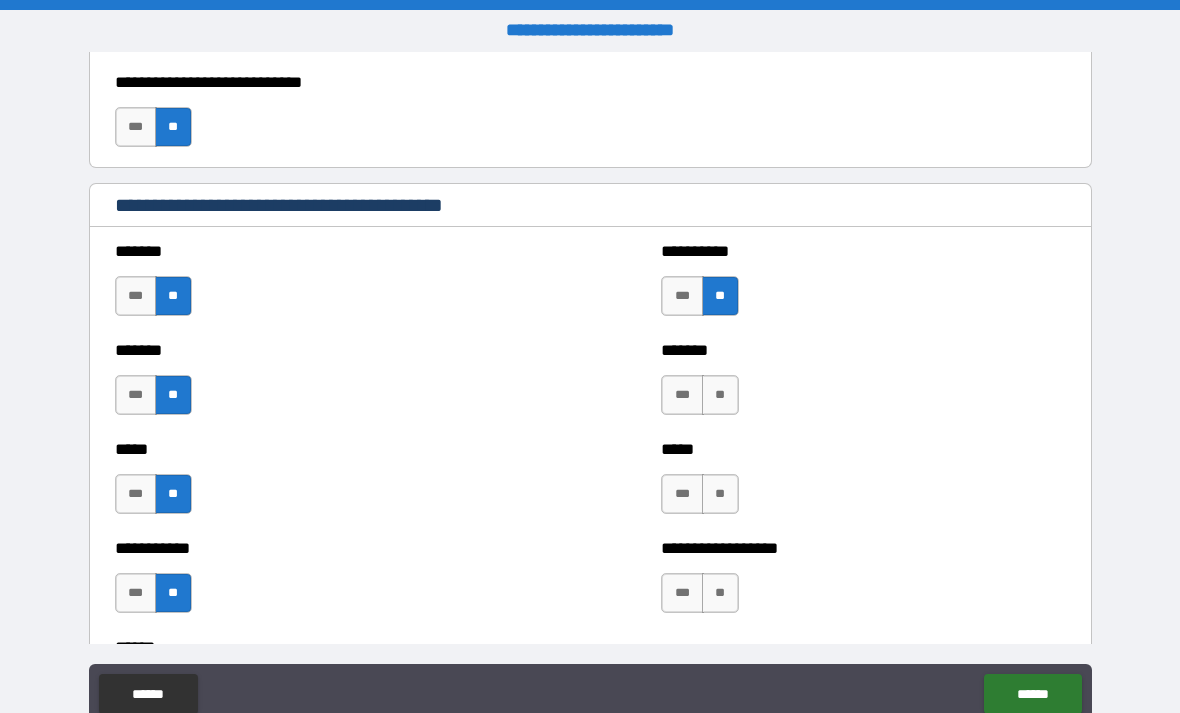 click on "**" at bounding box center [720, 395] 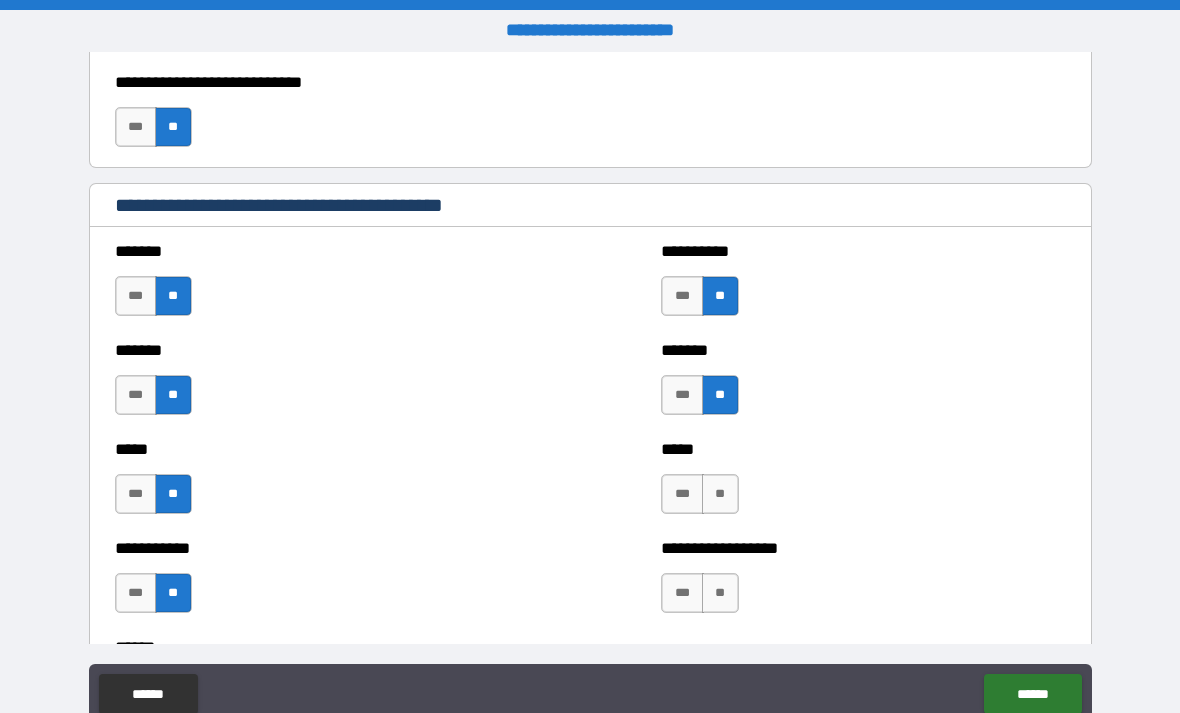 click on "**" at bounding box center [720, 494] 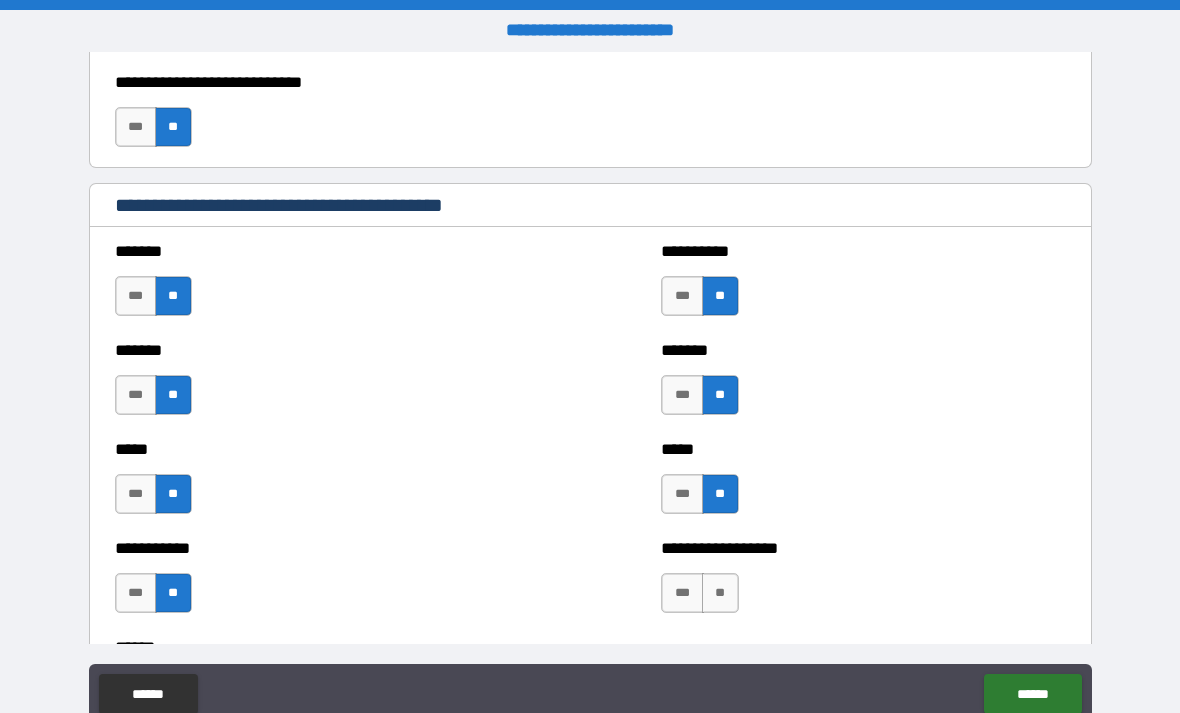 click on "**" at bounding box center [720, 593] 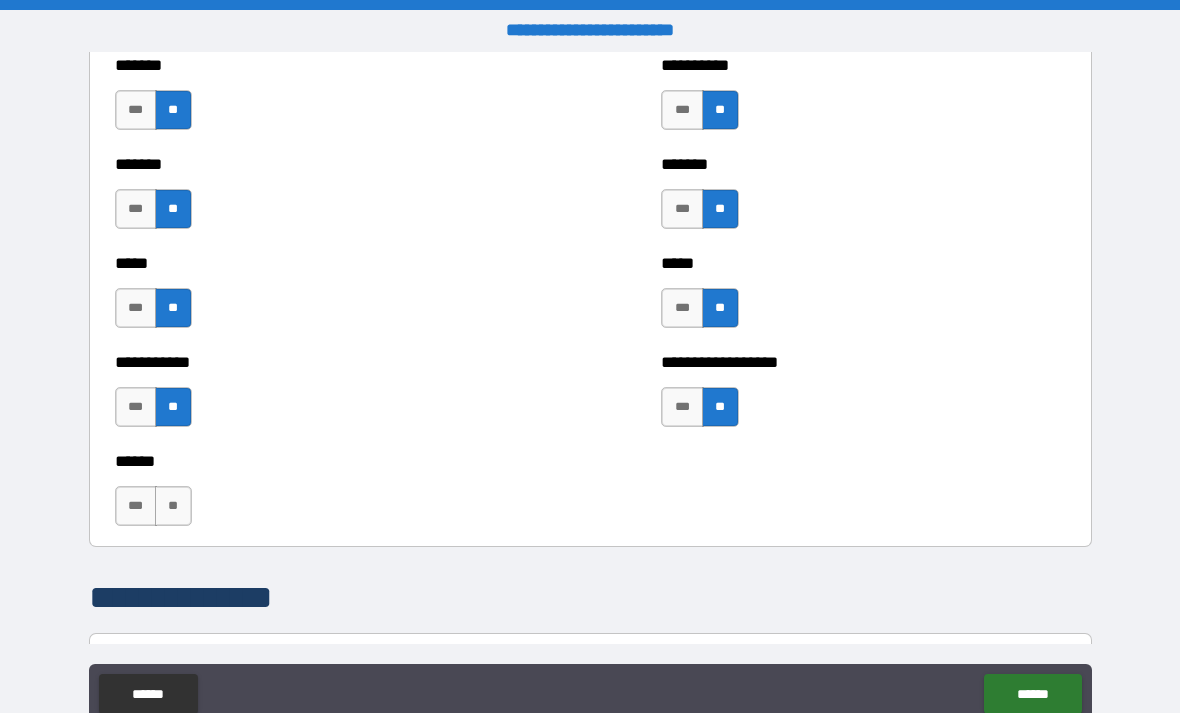 scroll, scrollTop: 1687, scrollLeft: 0, axis: vertical 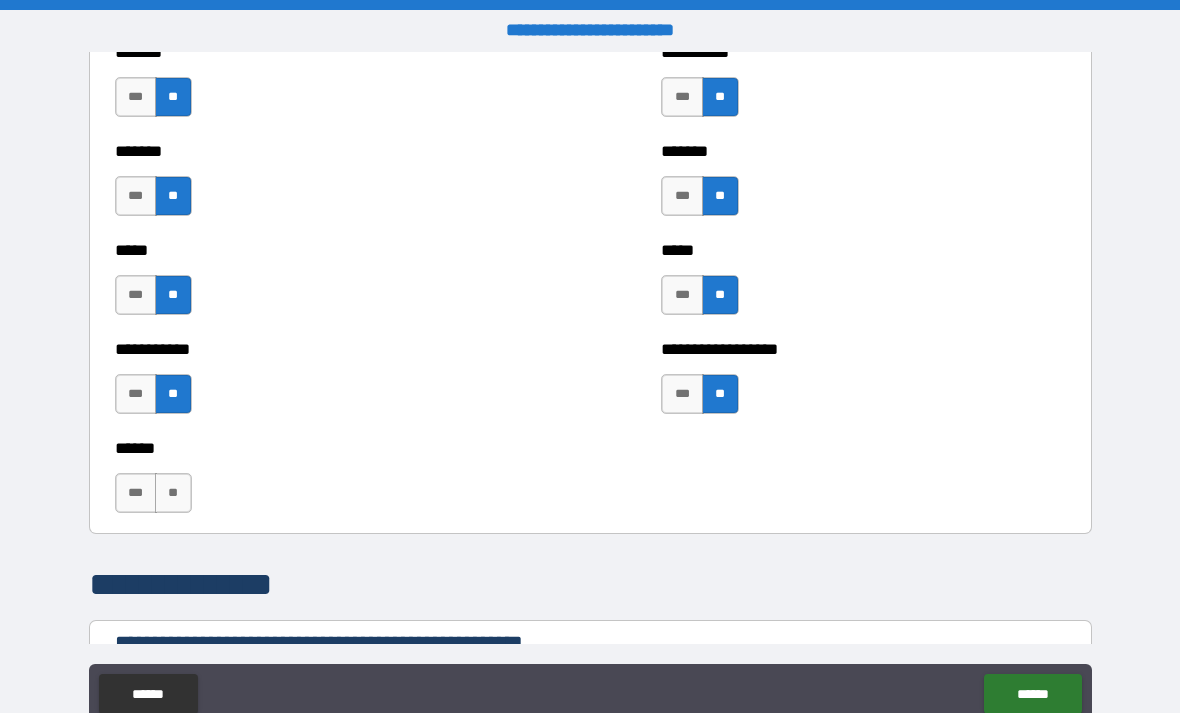 click on "**" at bounding box center [173, 493] 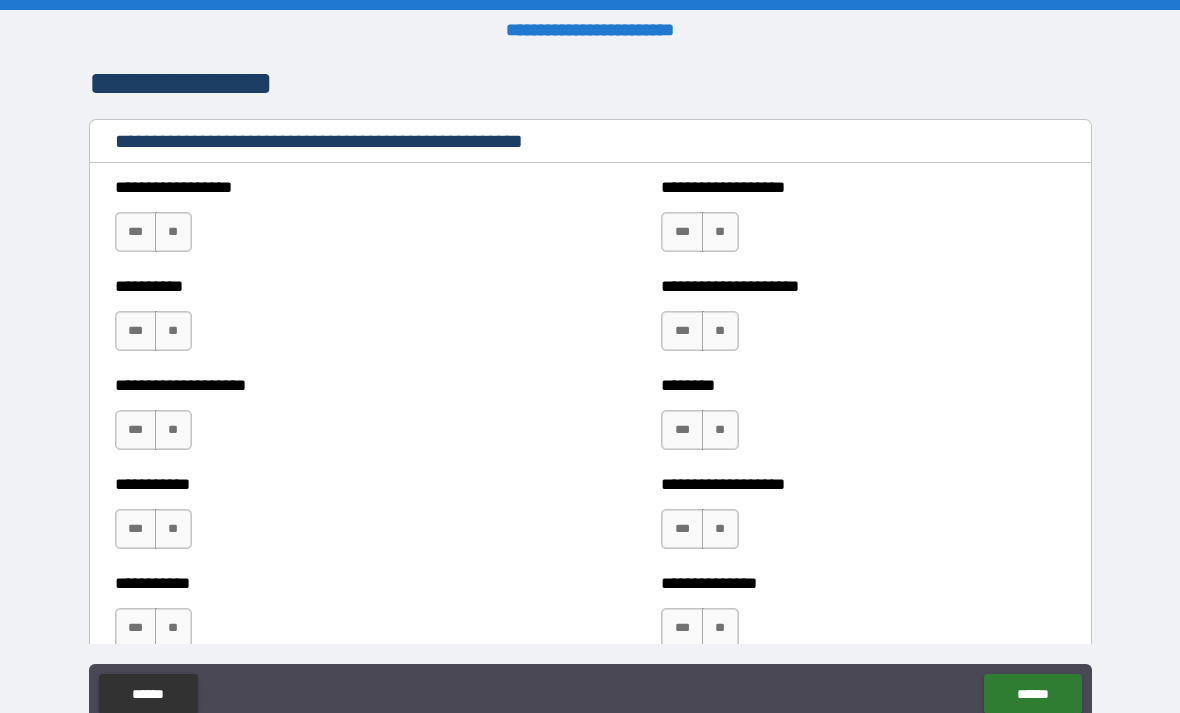 scroll, scrollTop: 2196, scrollLeft: 0, axis: vertical 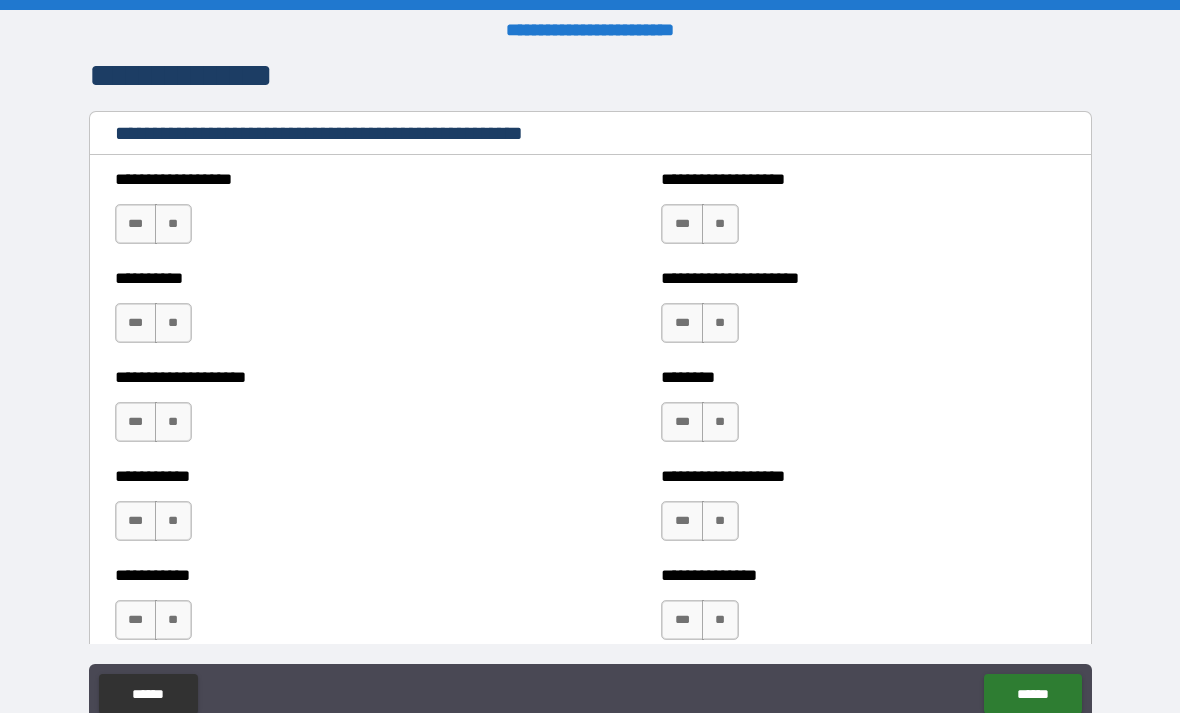 click on "**" at bounding box center [173, 224] 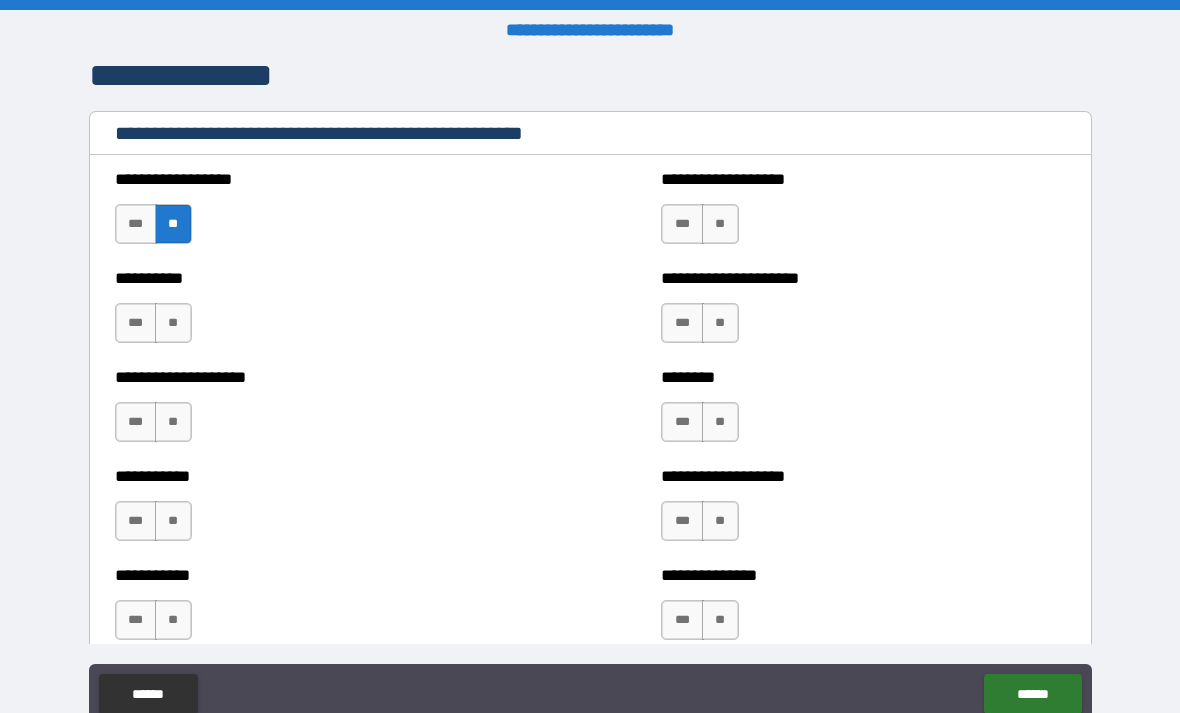 click on "**" at bounding box center [173, 323] 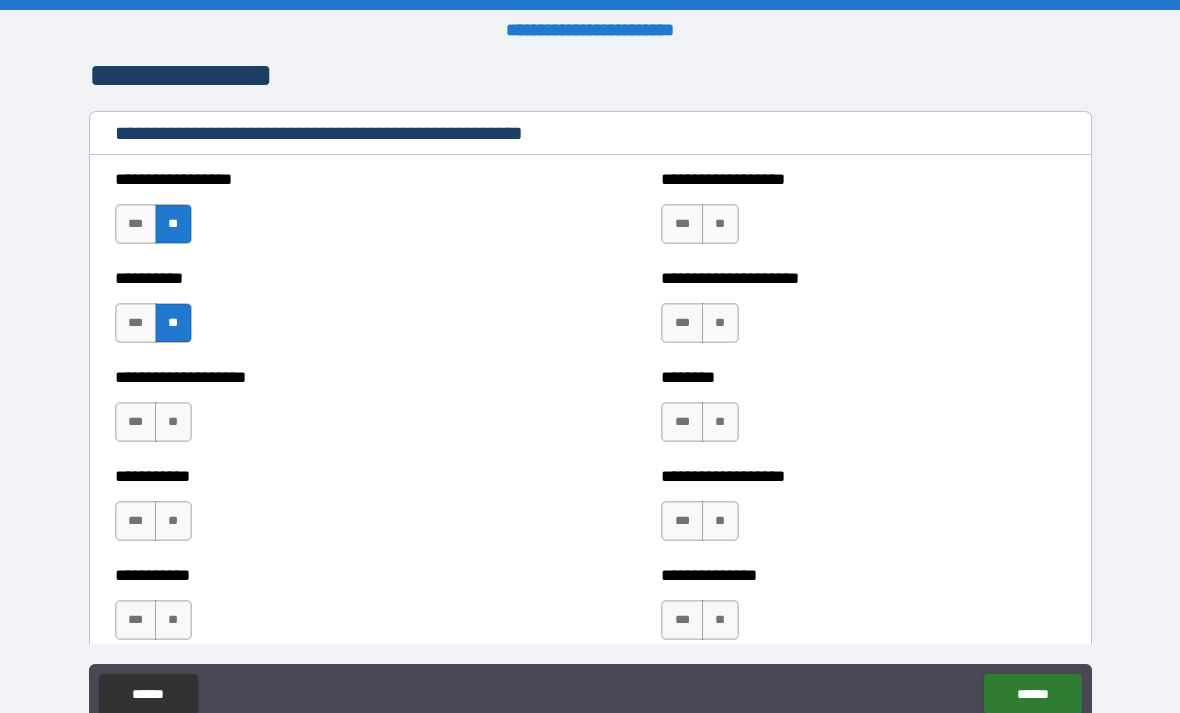 click on "**" at bounding box center (173, 422) 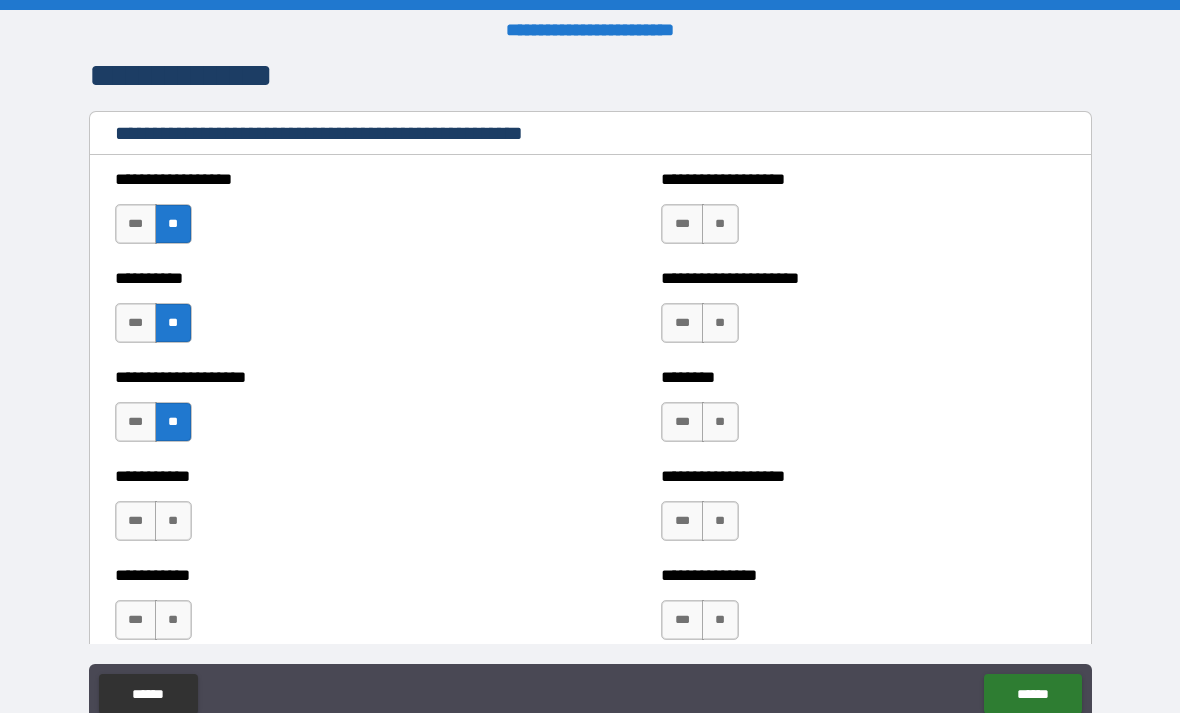 click on "**" at bounding box center [173, 521] 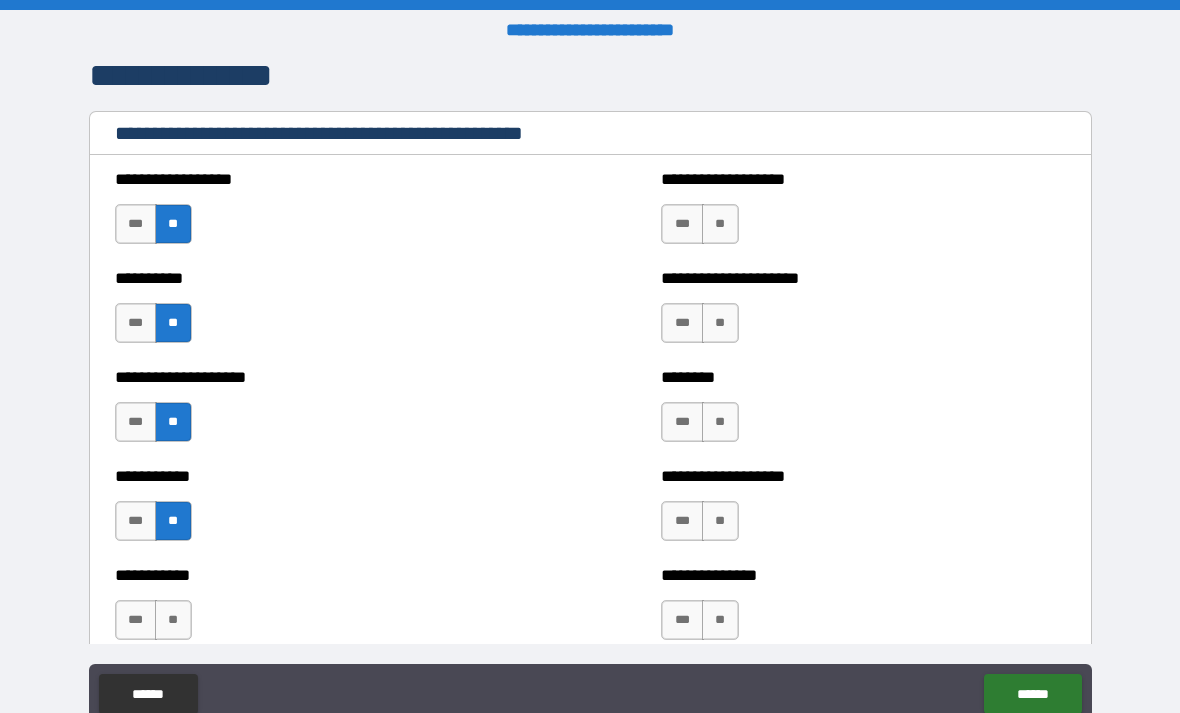 click on "**" at bounding box center (173, 620) 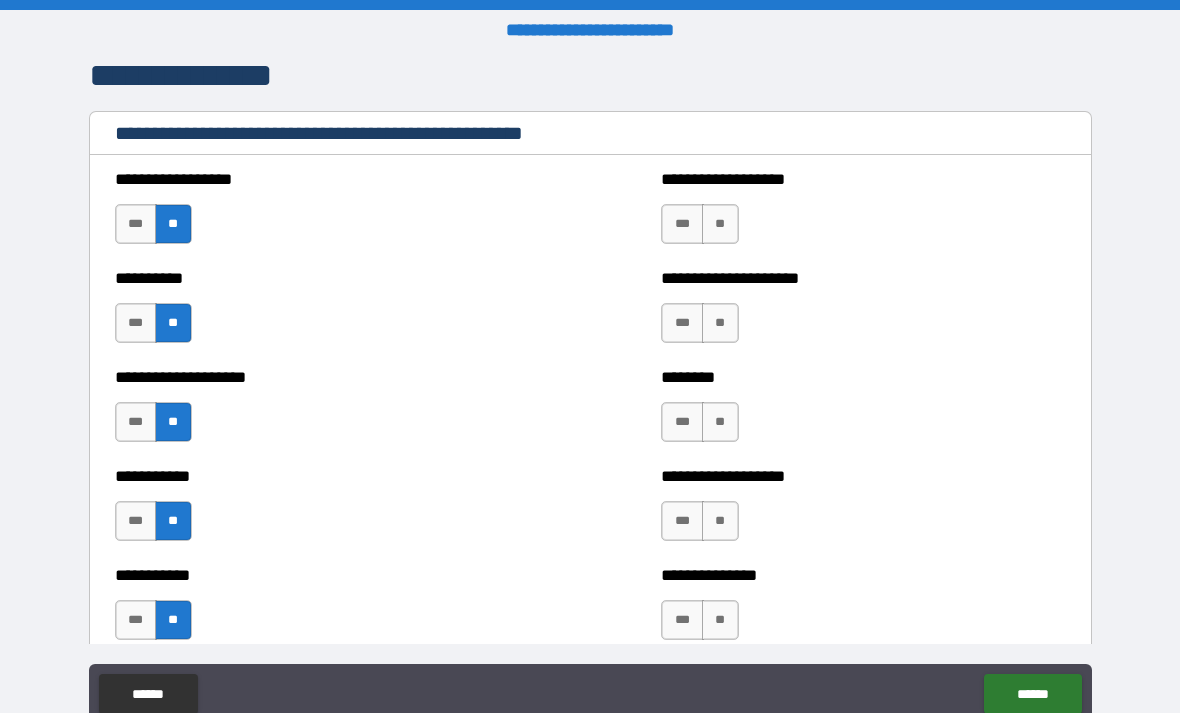 click on "**" at bounding box center (720, 224) 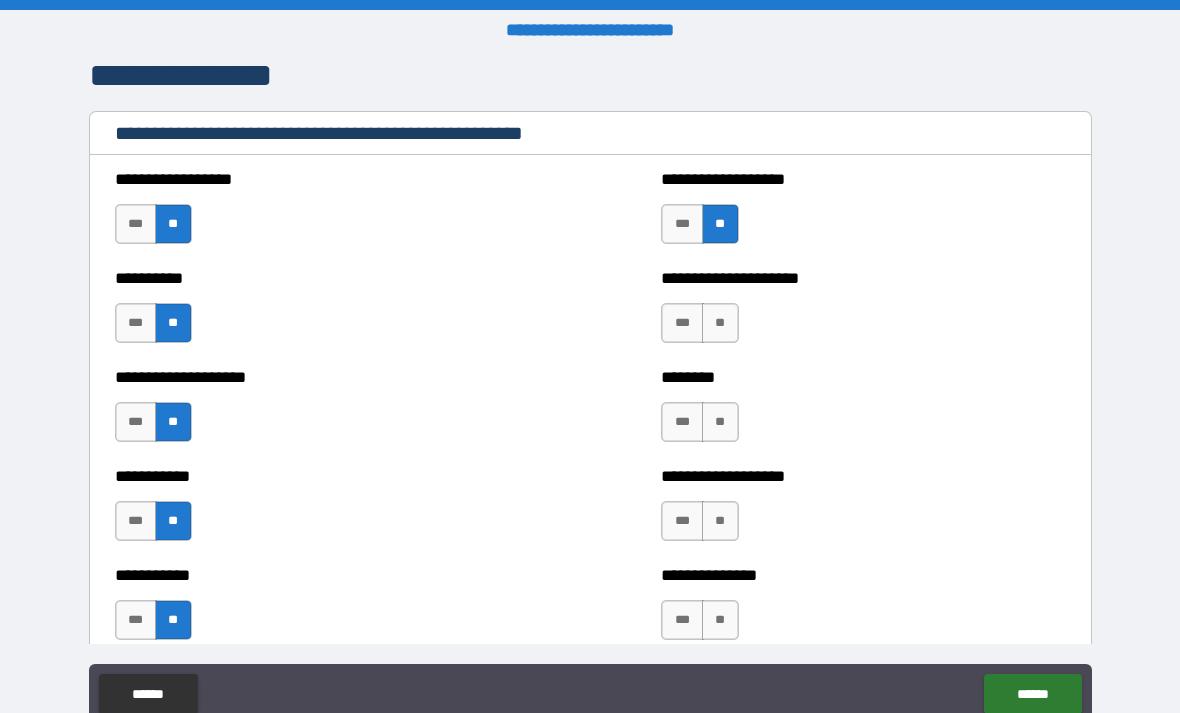 click on "**" at bounding box center (720, 323) 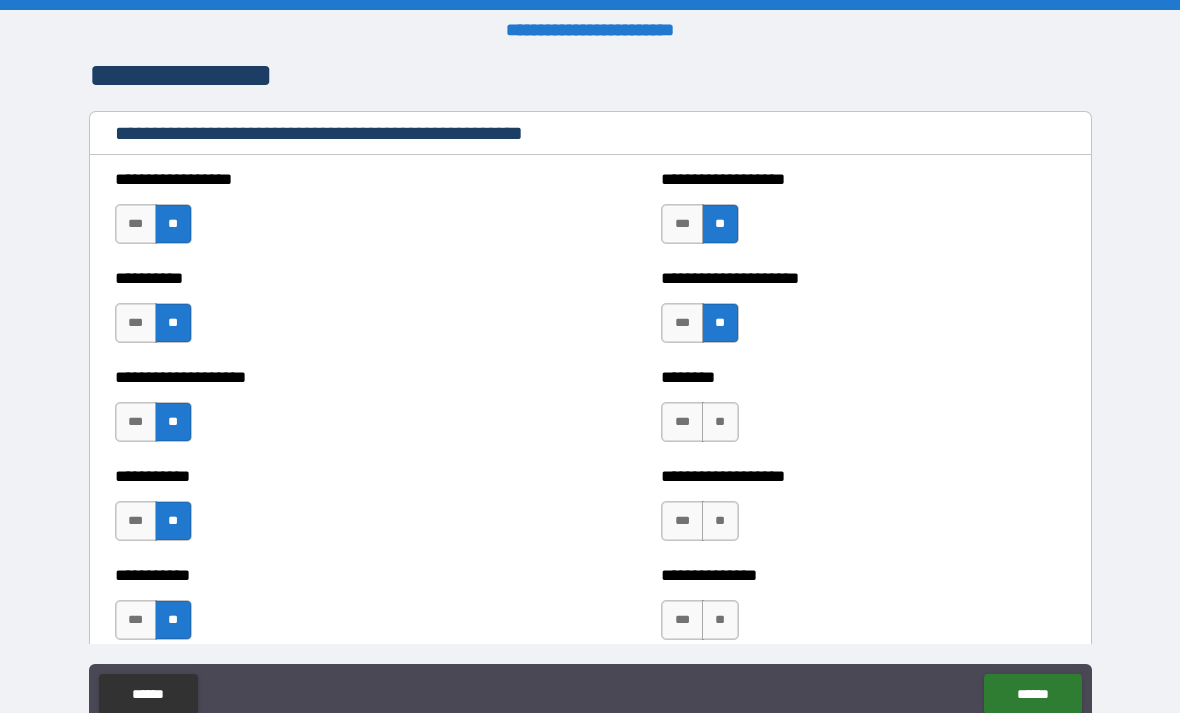 click on "**" at bounding box center [720, 422] 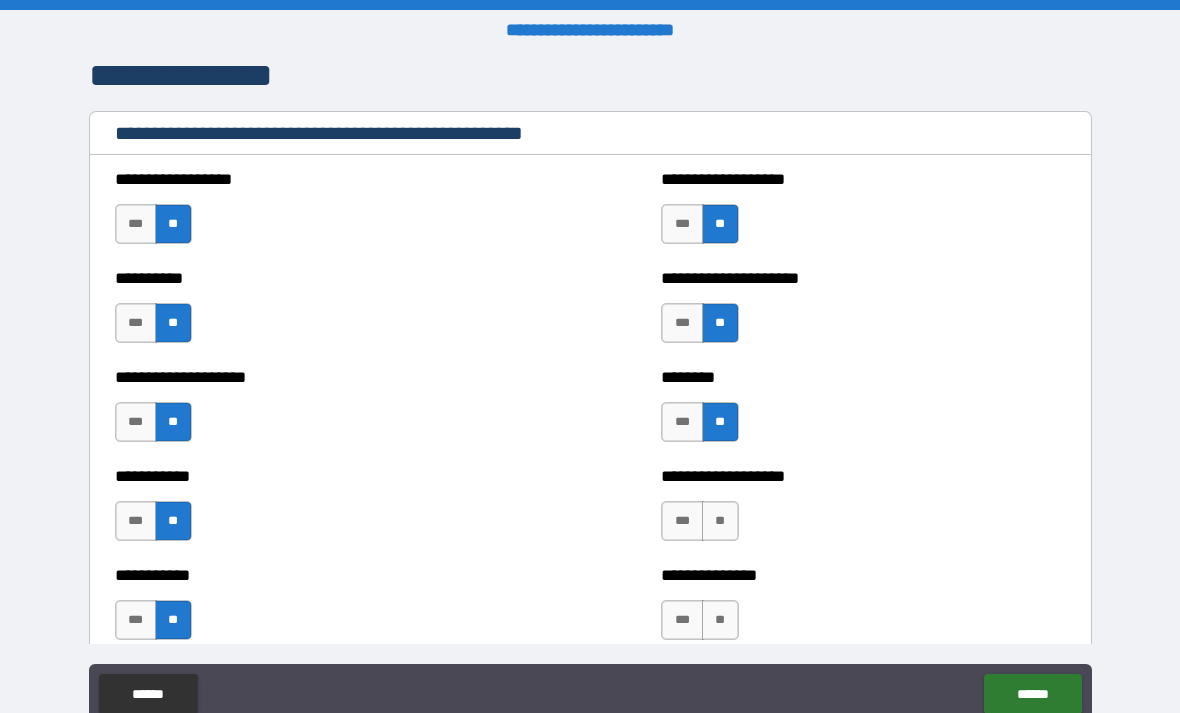 click on "***" at bounding box center (682, 521) 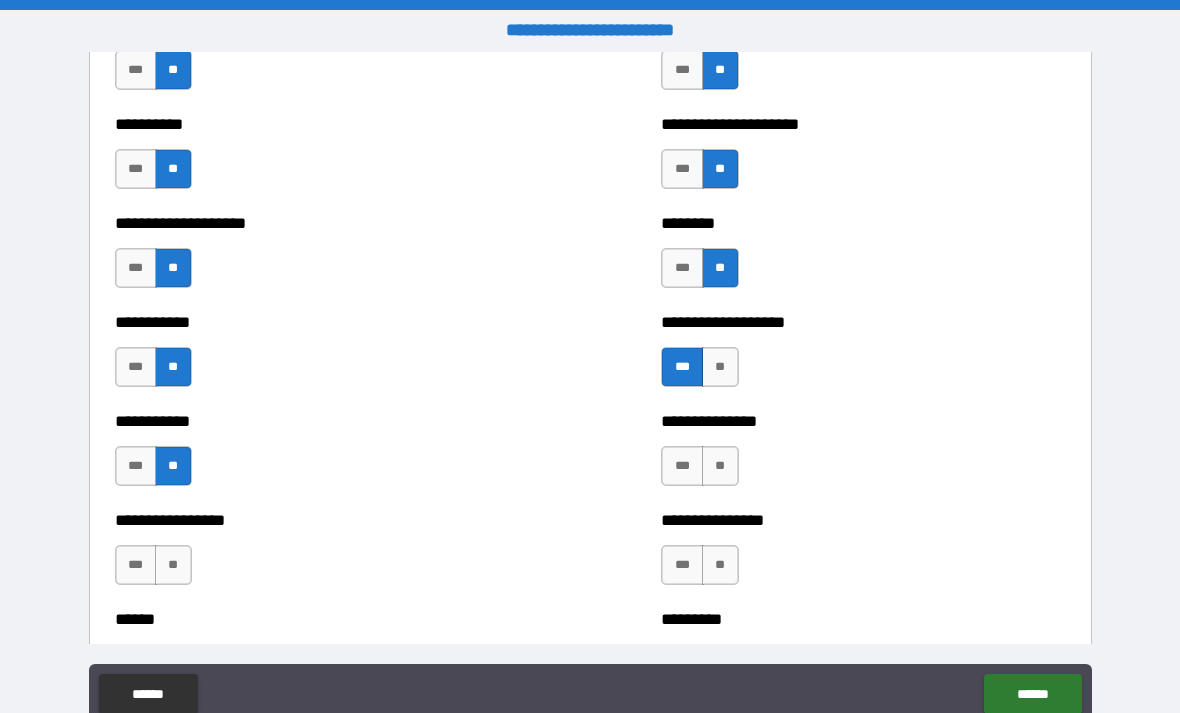scroll, scrollTop: 2353, scrollLeft: 0, axis: vertical 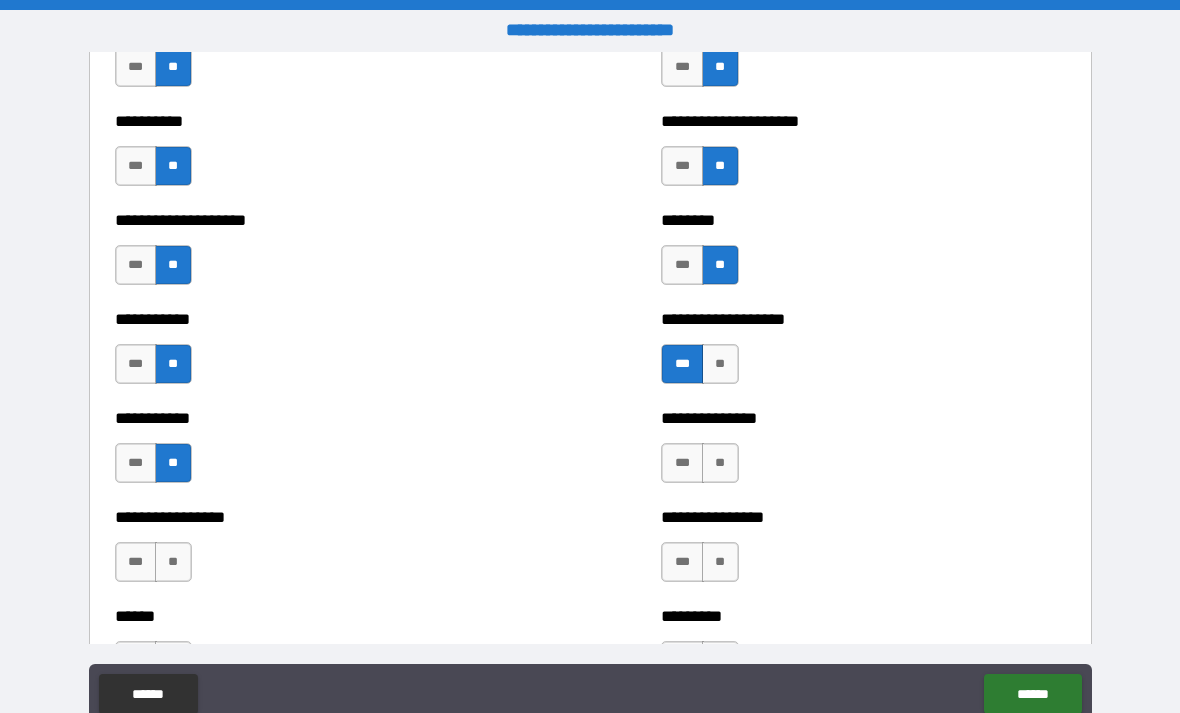 click on "**" at bounding box center [720, 463] 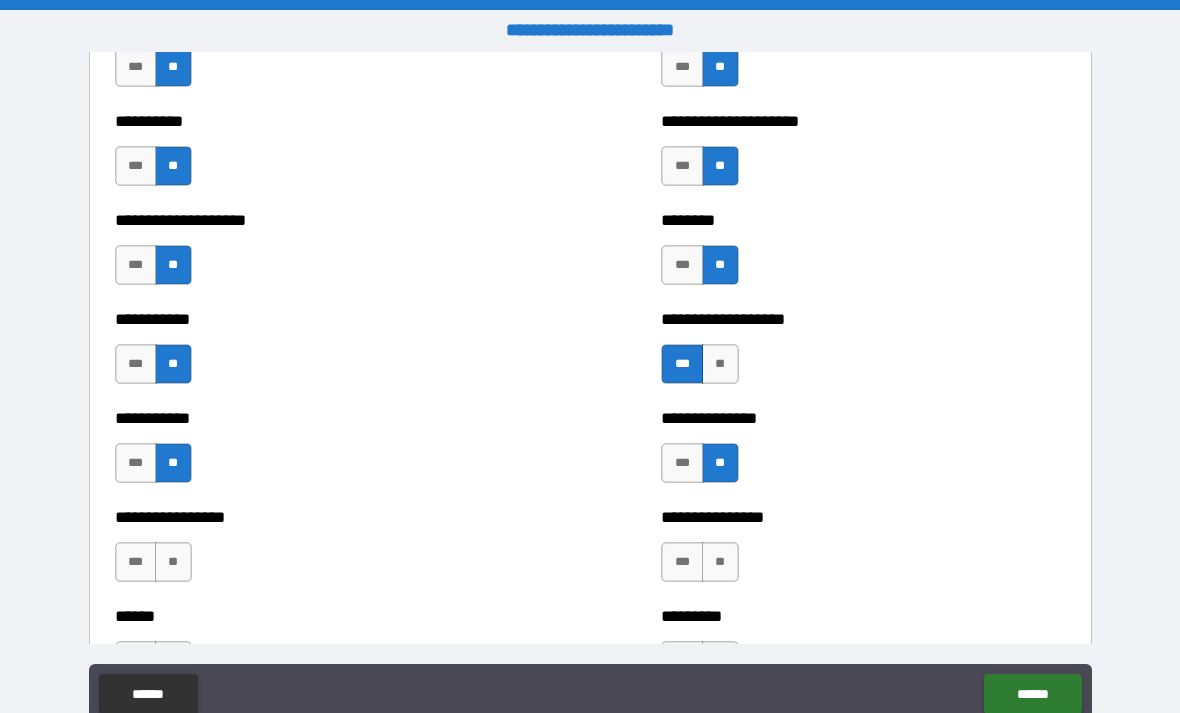 click on "**" at bounding box center (720, 562) 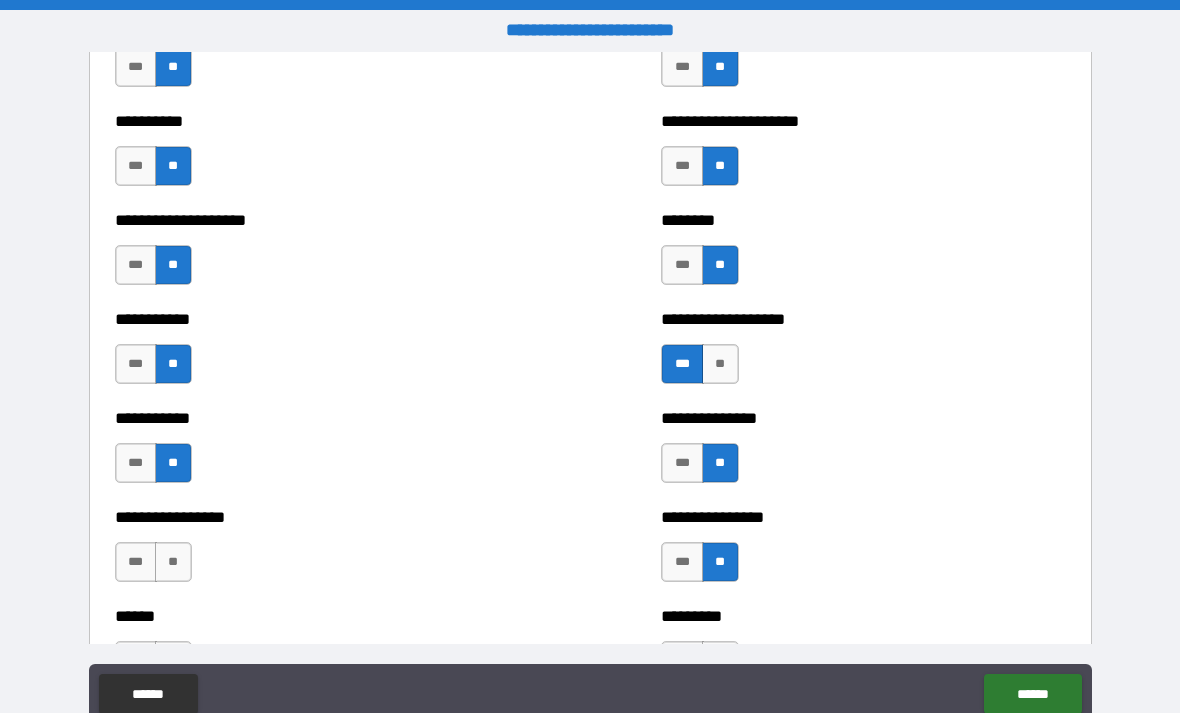 click on "**" at bounding box center [173, 562] 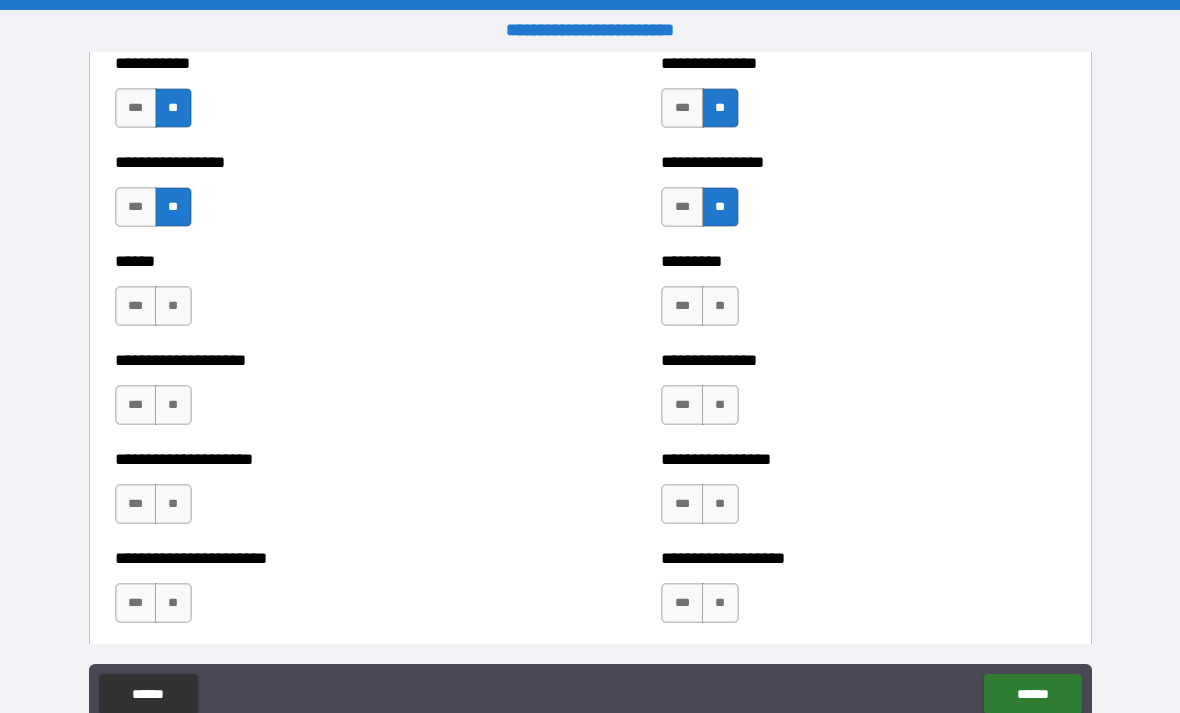 scroll, scrollTop: 2710, scrollLeft: 0, axis: vertical 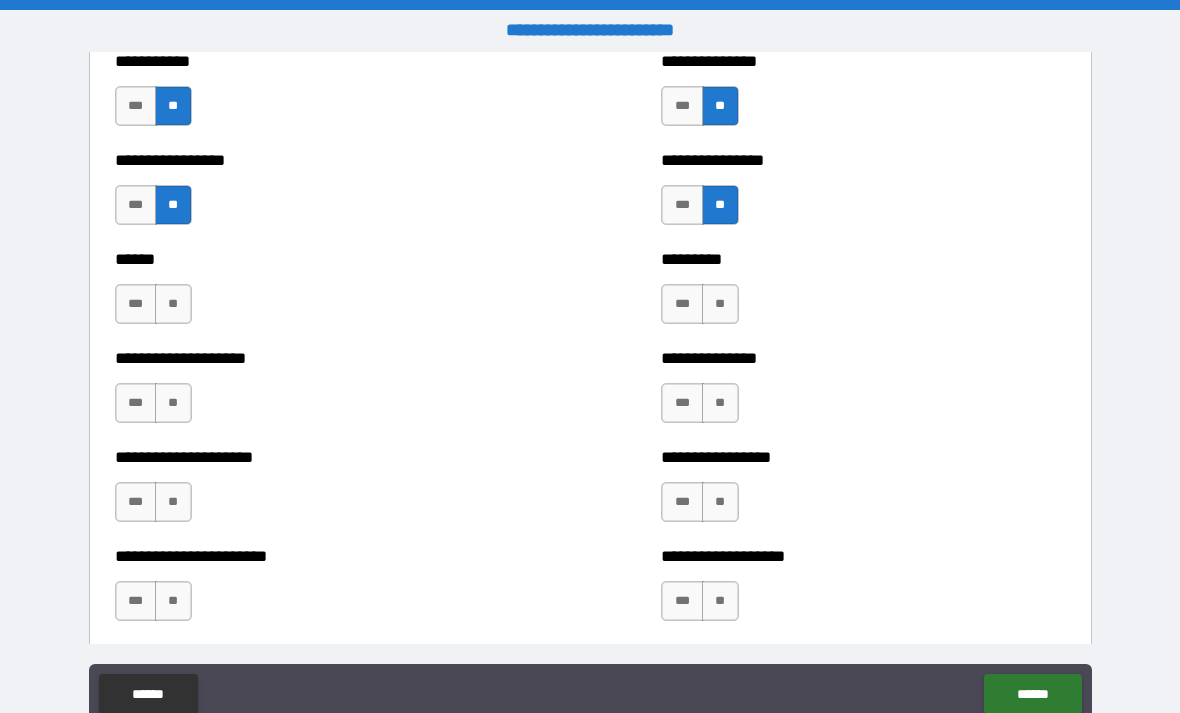 click on "**" at bounding box center [720, 304] 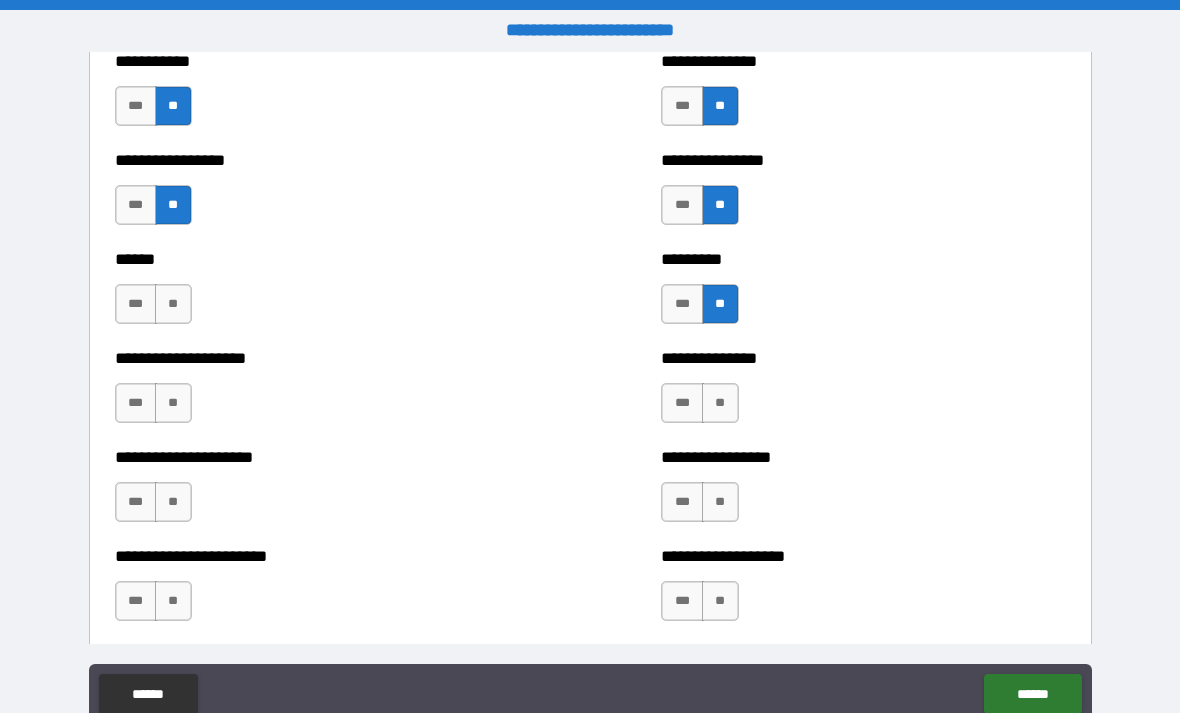 click on "**" at bounding box center [173, 304] 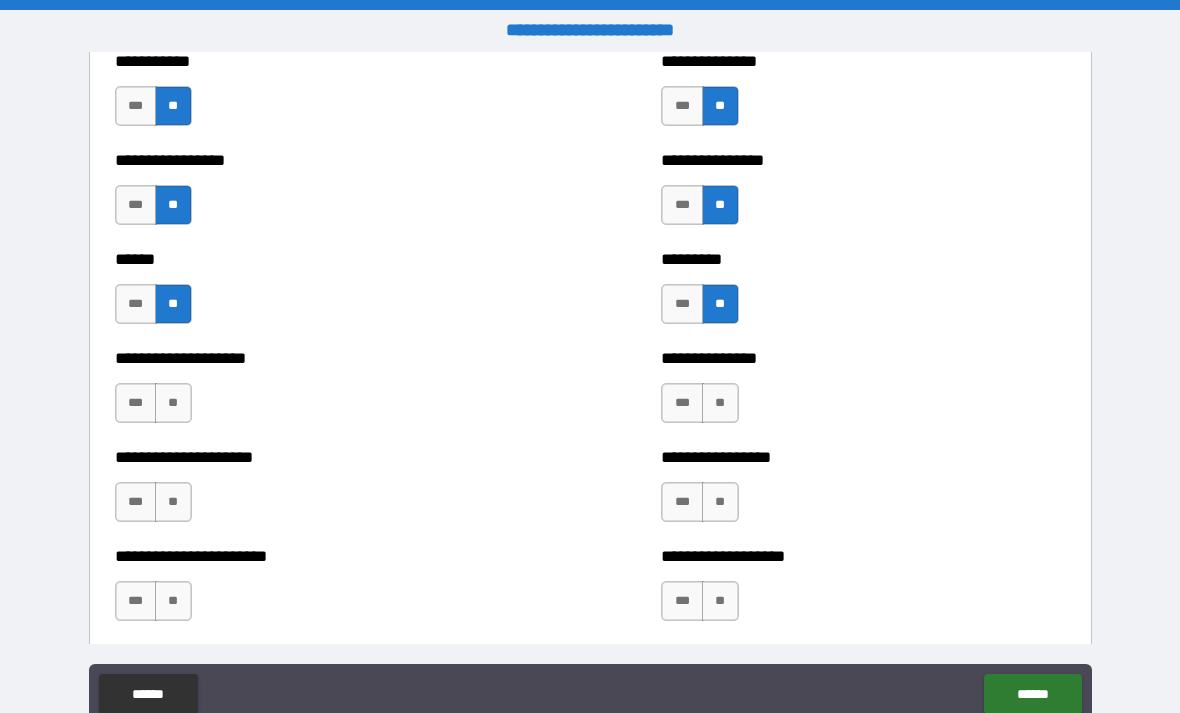 click on "**" at bounding box center (173, 403) 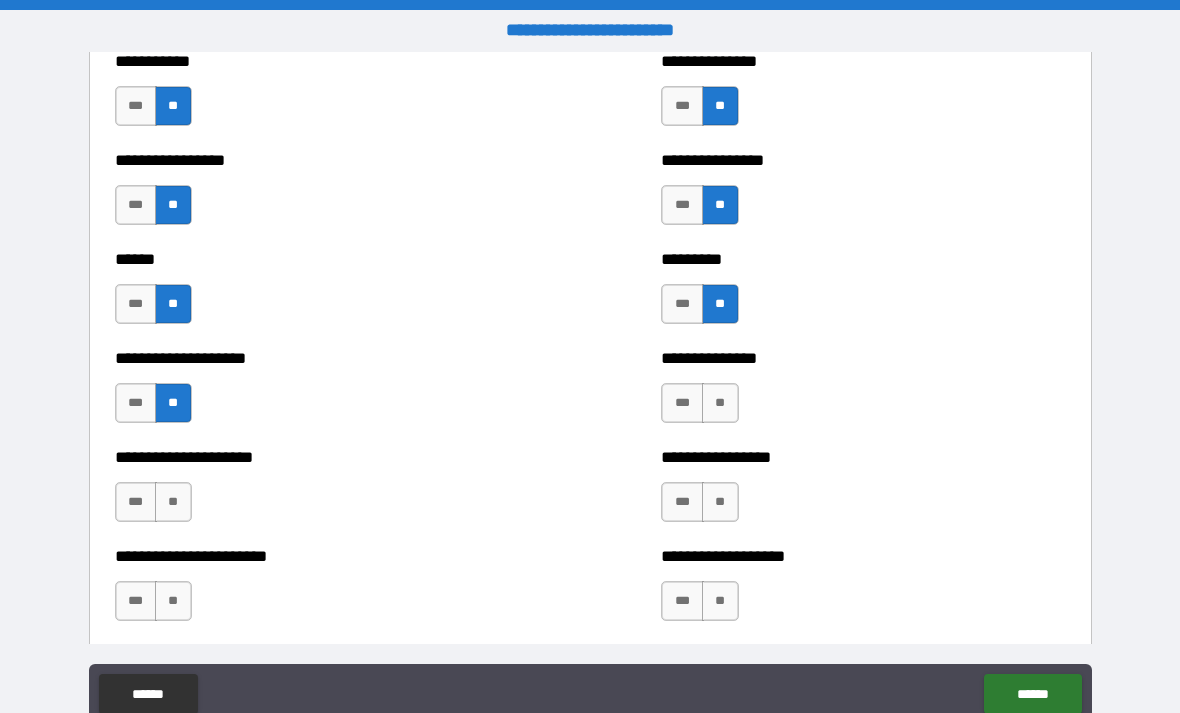 click on "***" at bounding box center [682, 403] 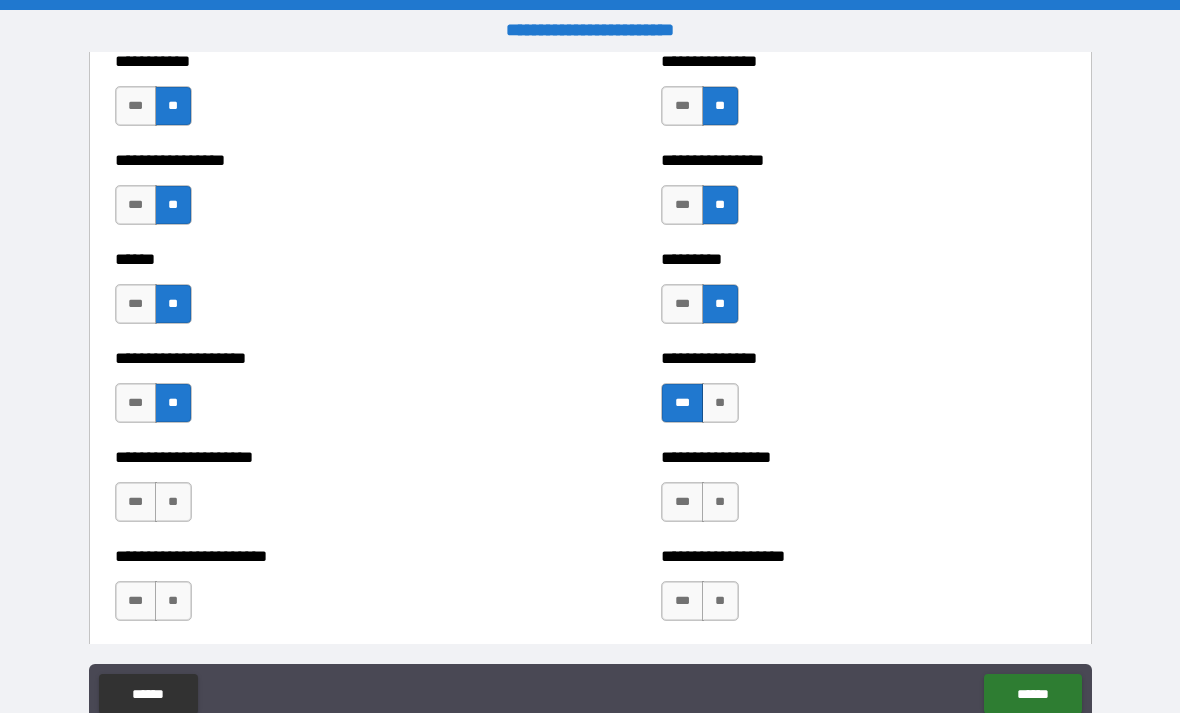 click on "**" at bounding box center (720, 502) 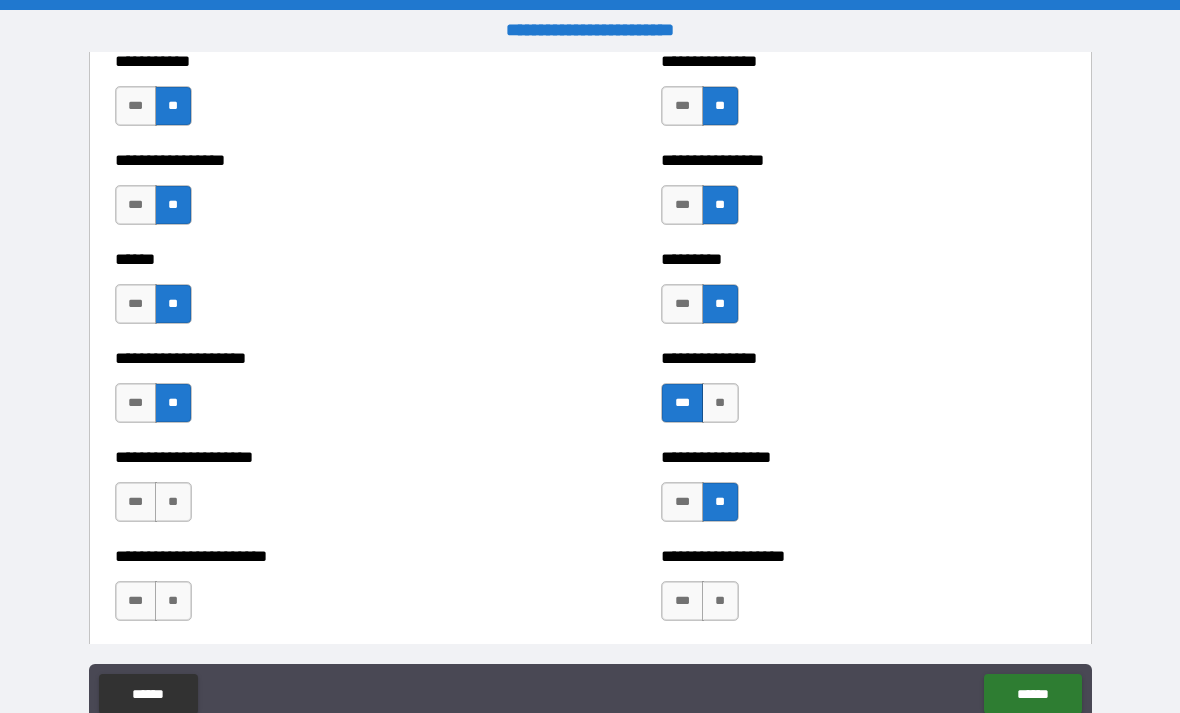 click on "**" at bounding box center (720, 601) 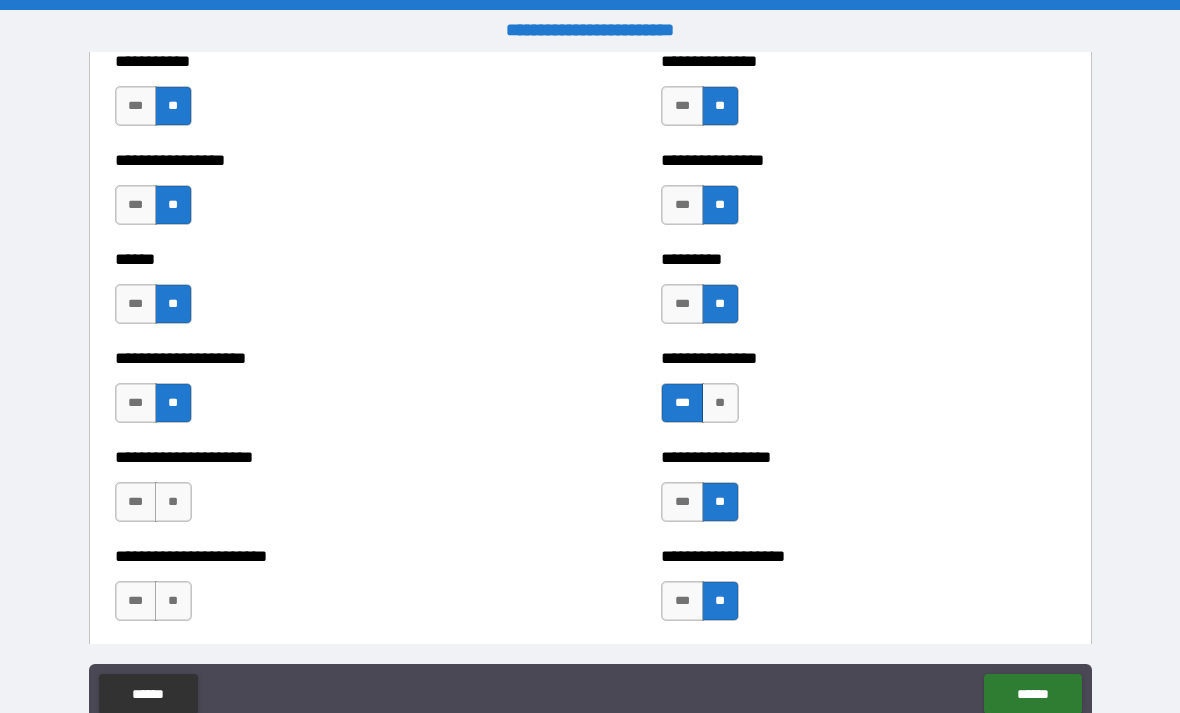 click on "**" at bounding box center (173, 601) 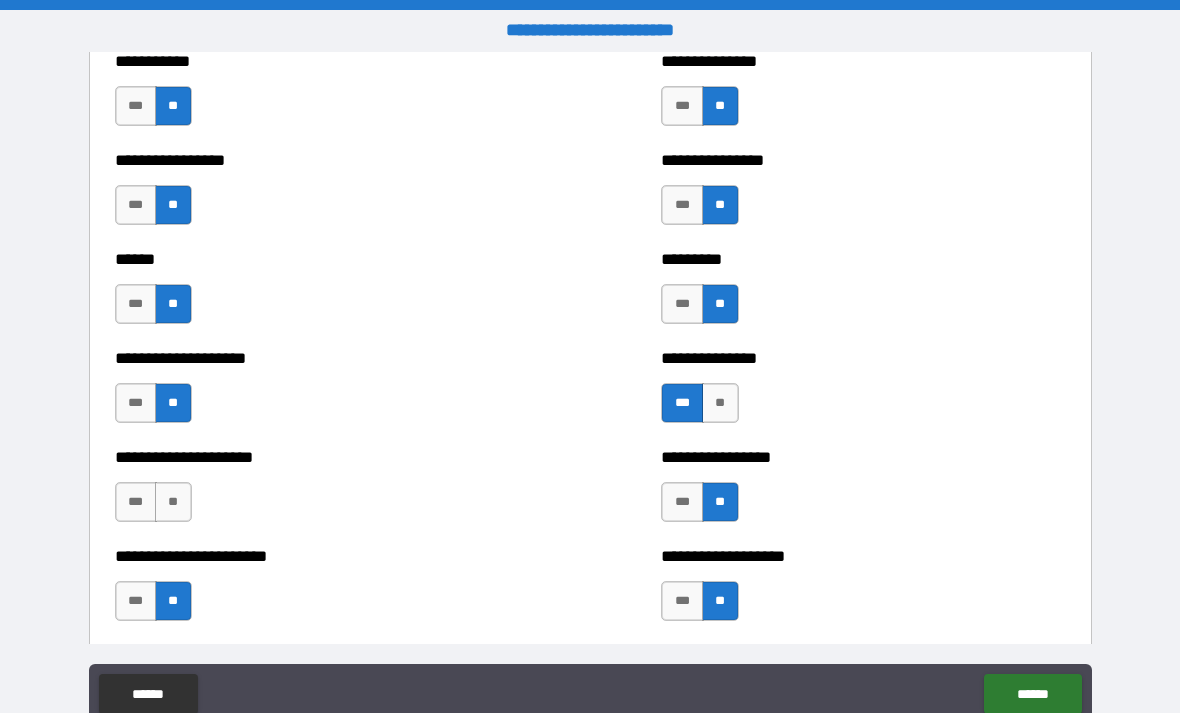 click on "***" at bounding box center (136, 502) 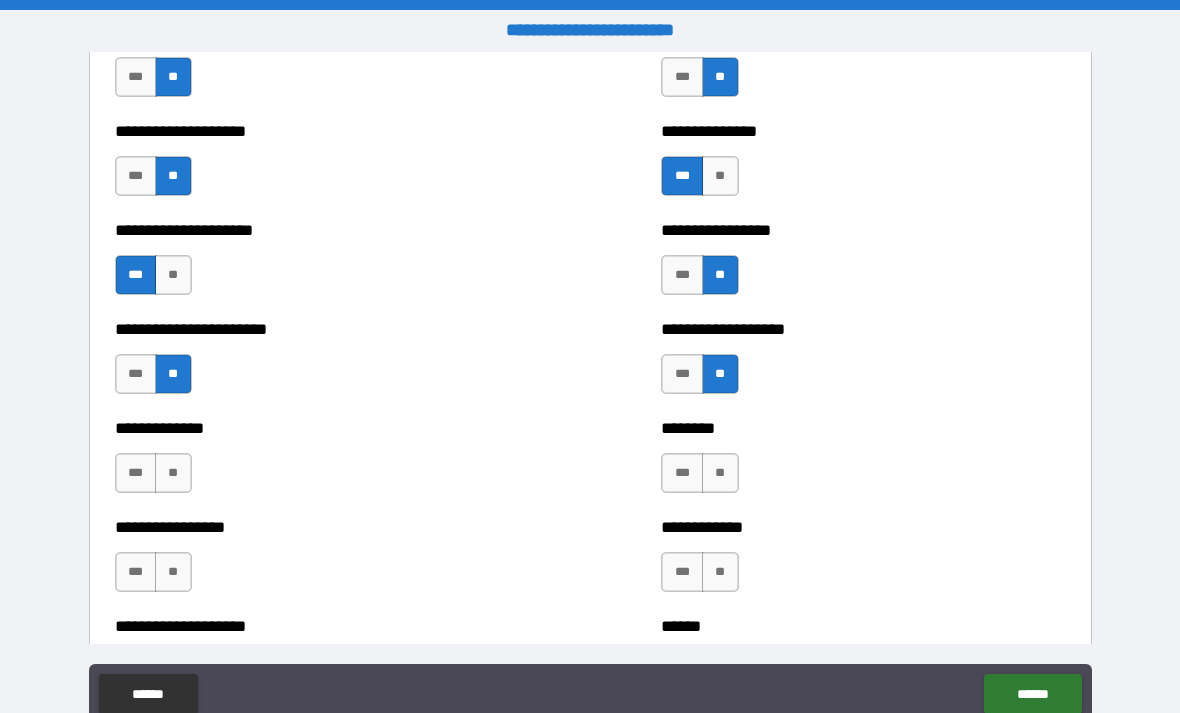 scroll, scrollTop: 2940, scrollLeft: 0, axis: vertical 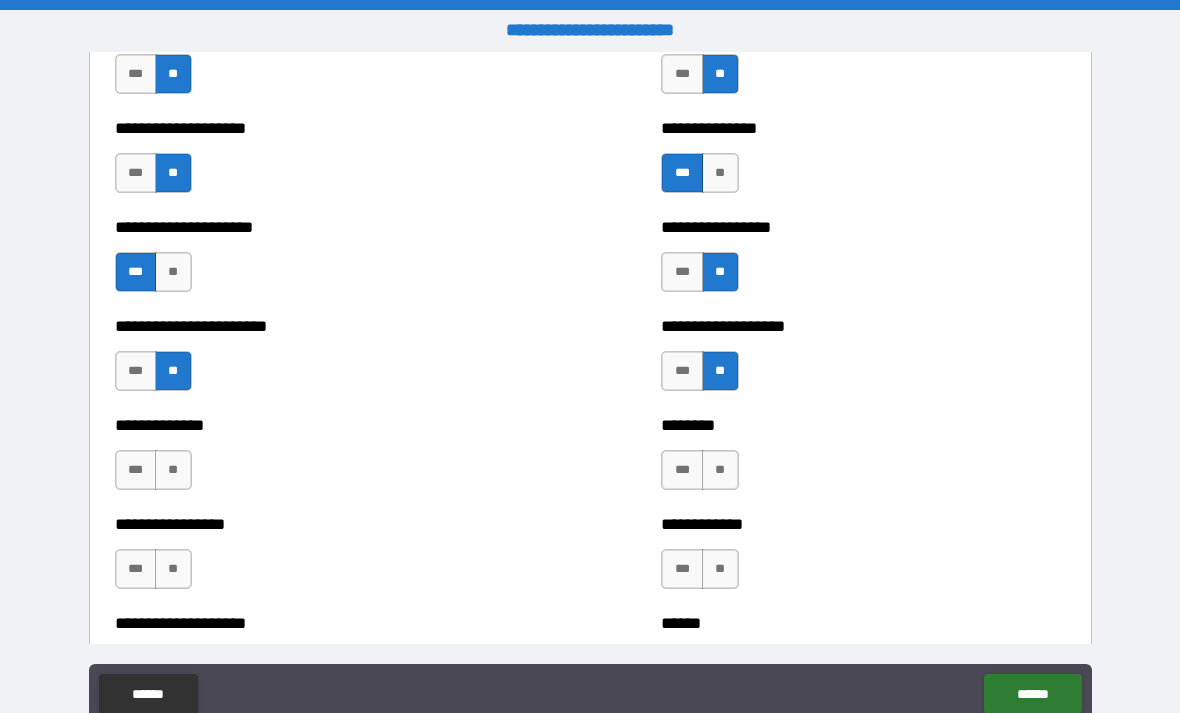 click on "**" at bounding box center (173, 470) 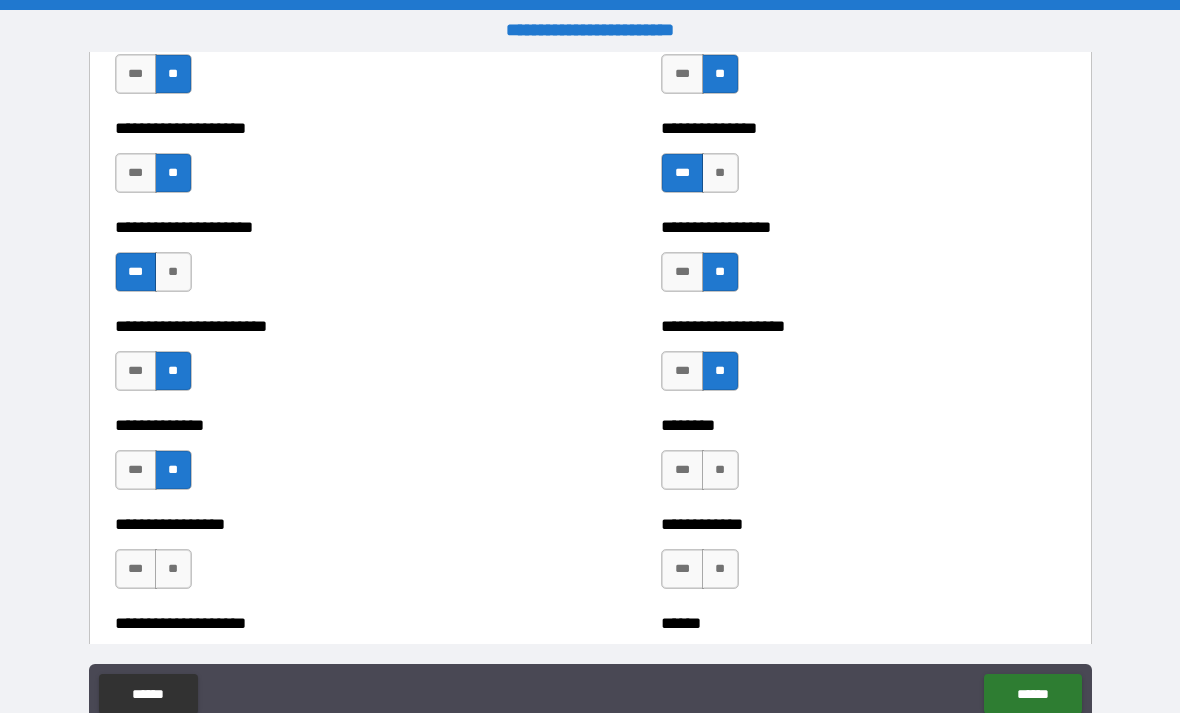 click on "**" at bounding box center (173, 569) 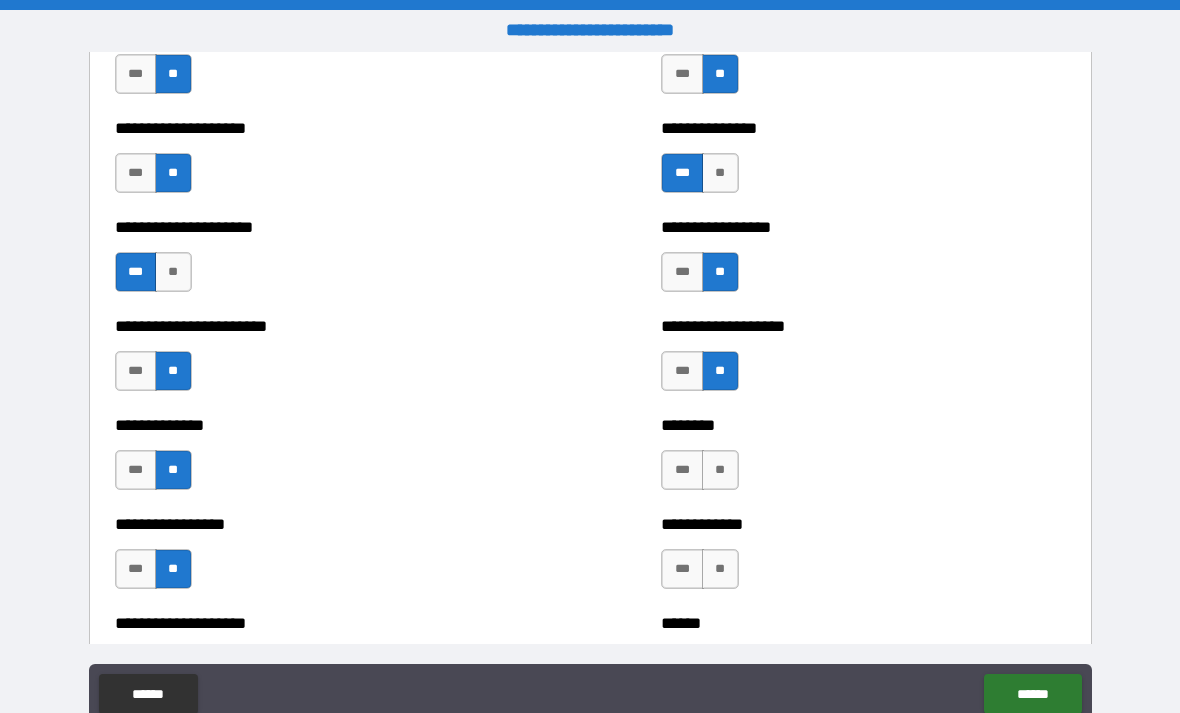 click on "**" at bounding box center [720, 470] 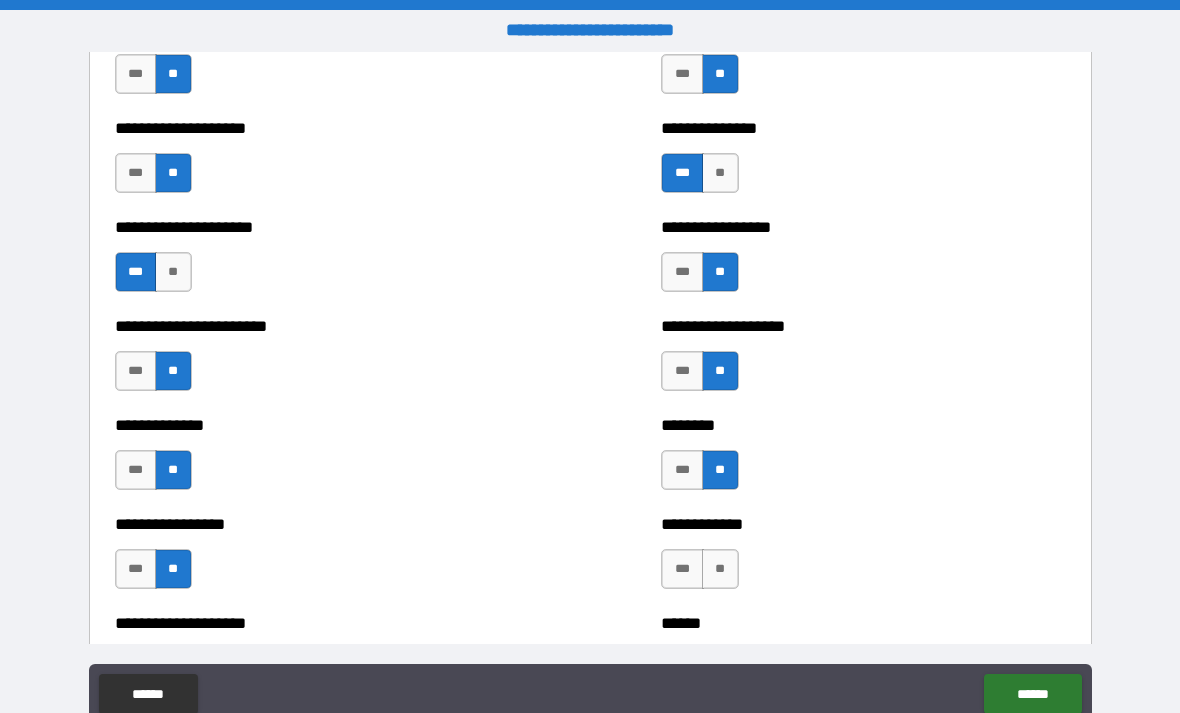 click on "**" at bounding box center (720, 569) 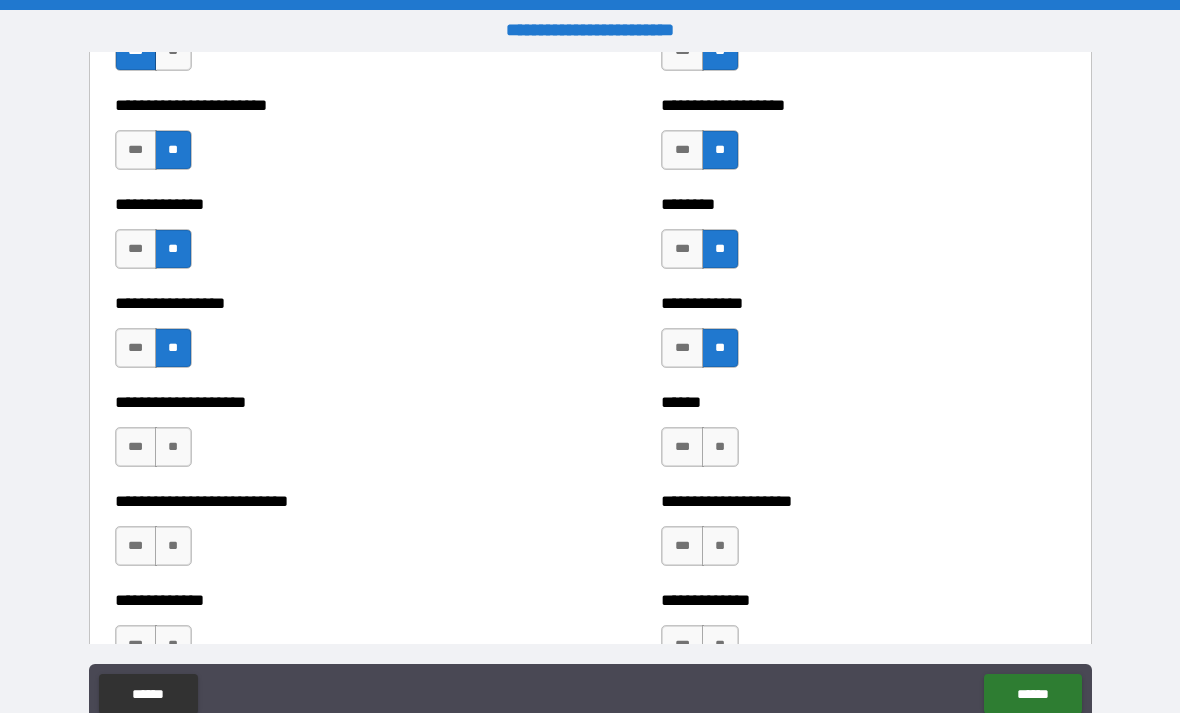 scroll, scrollTop: 3163, scrollLeft: 0, axis: vertical 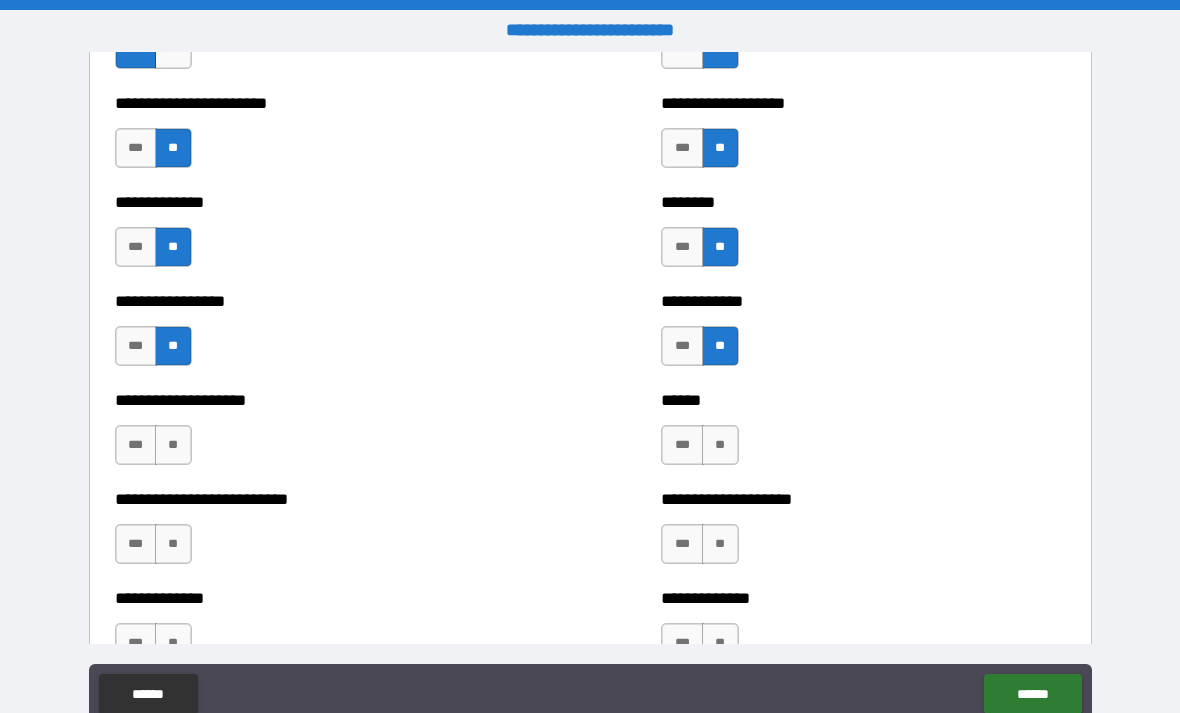 click on "**" at bounding box center [720, 445] 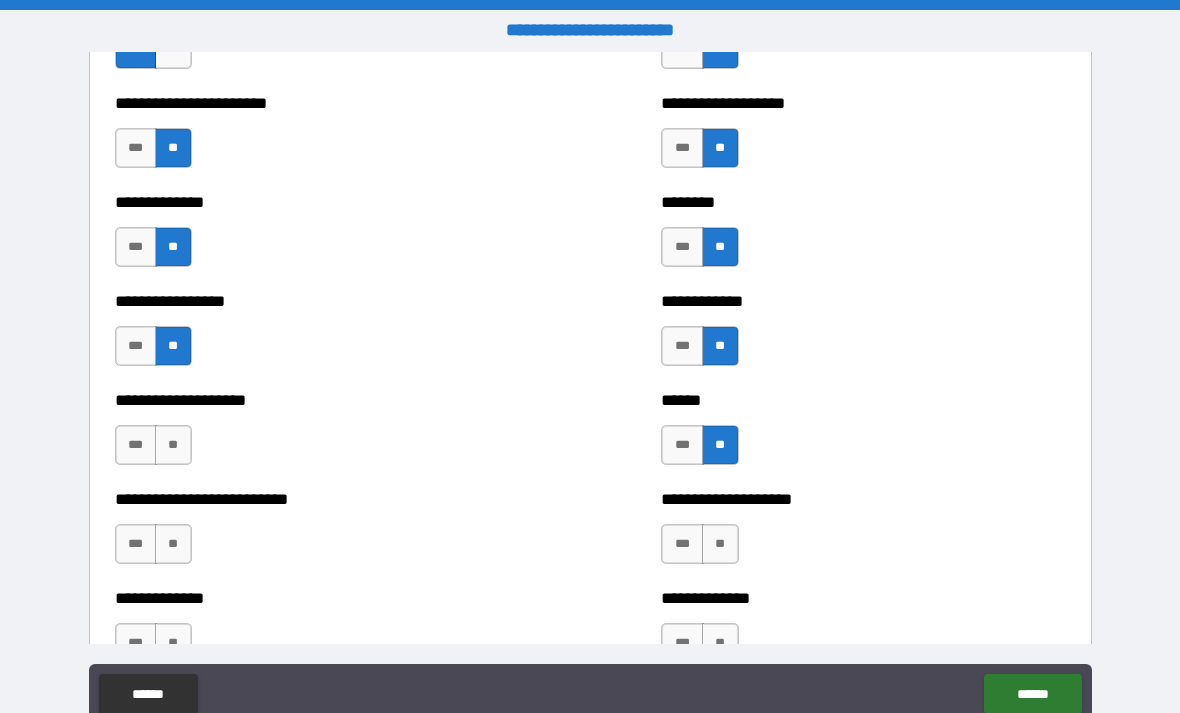 click on "**" at bounding box center (720, 544) 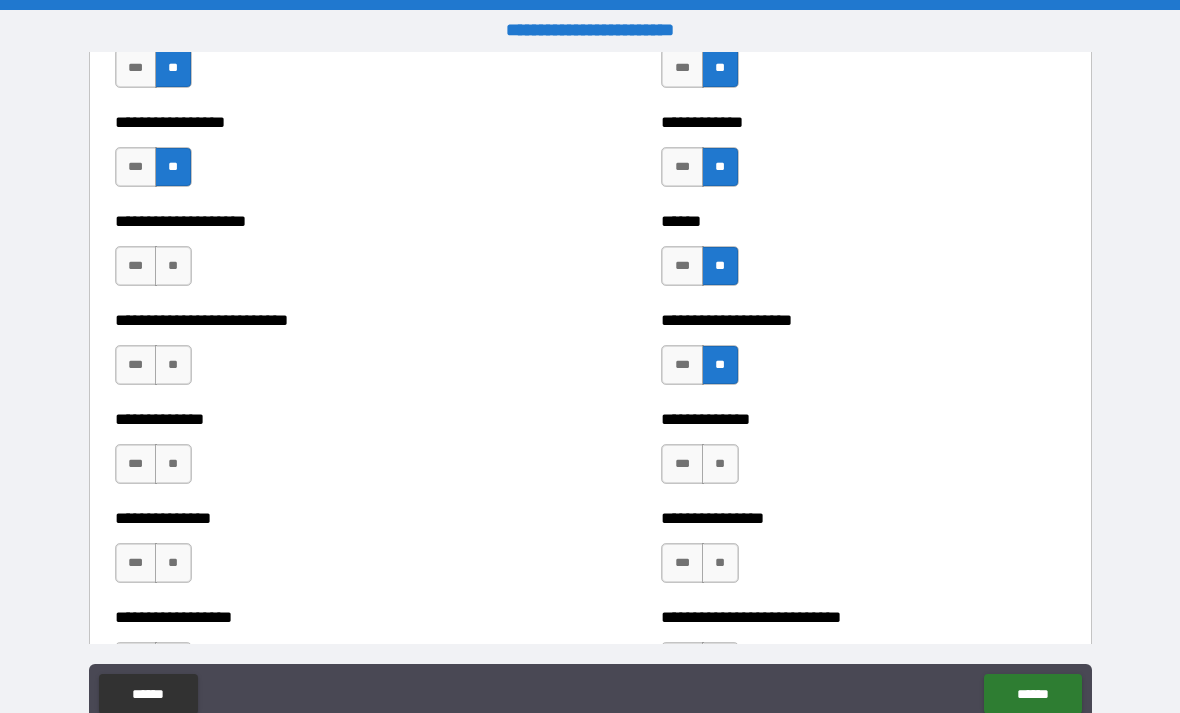 scroll, scrollTop: 3354, scrollLeft: 0, axis: vertical 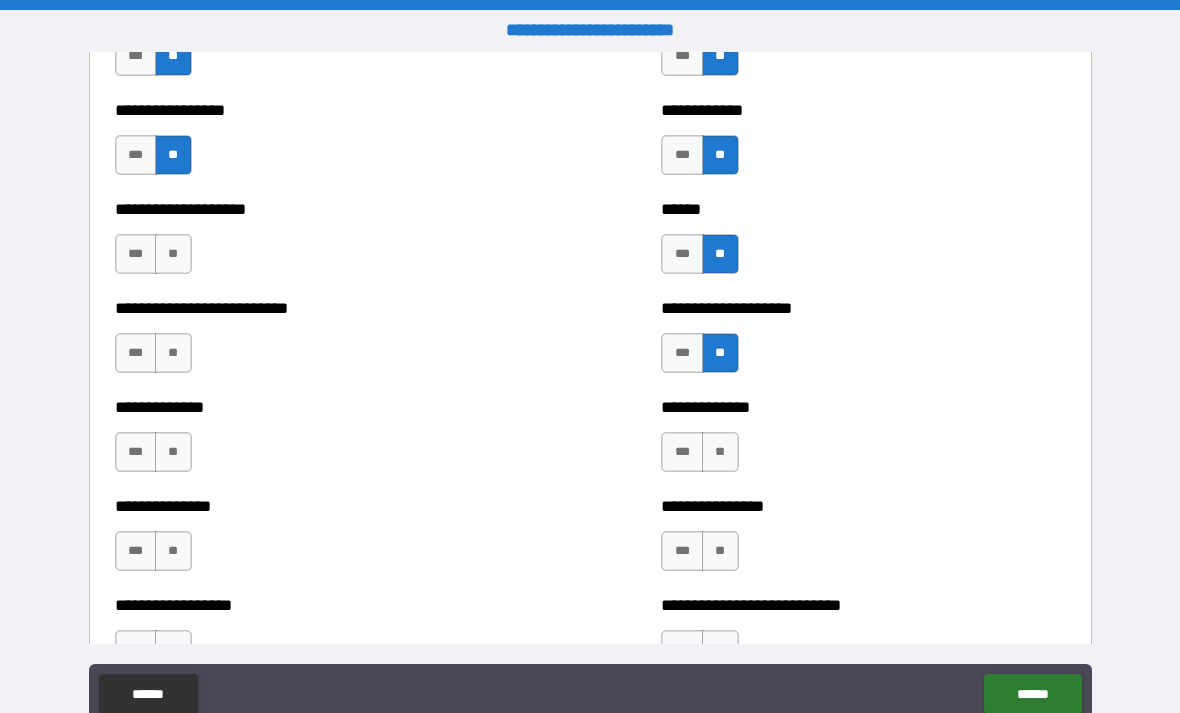 click on "**" at bounding box center [720, 452] 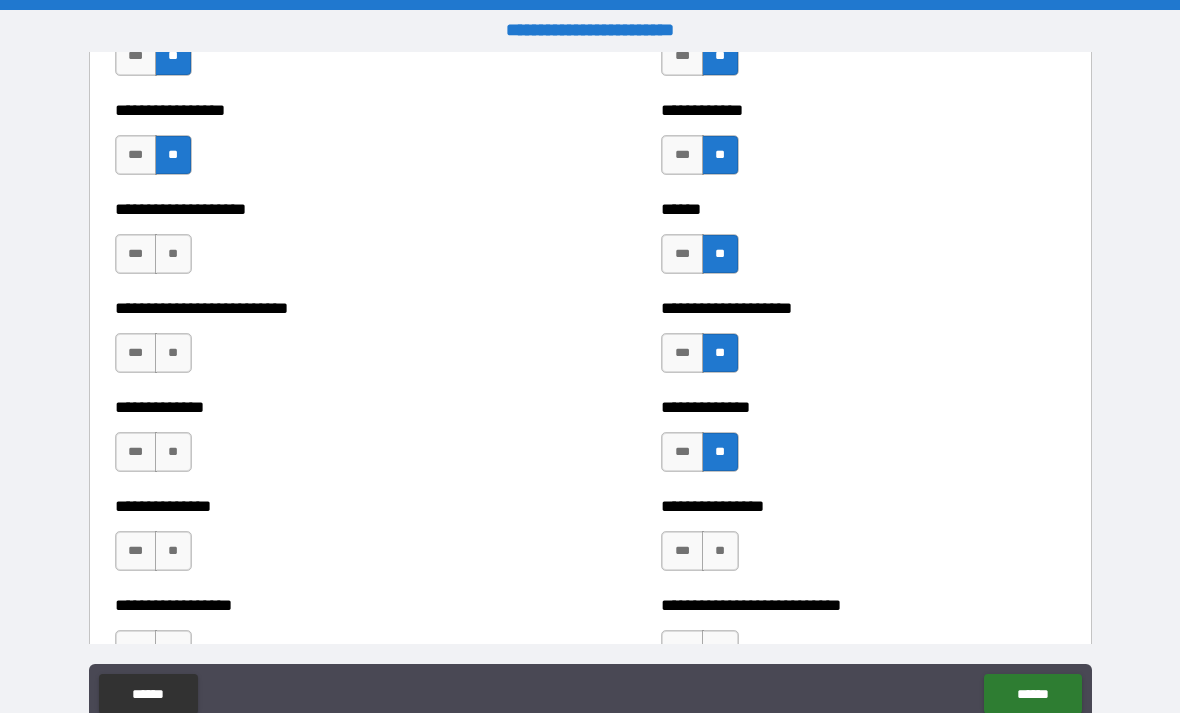 click on "**" at bounding box center (720, 551) 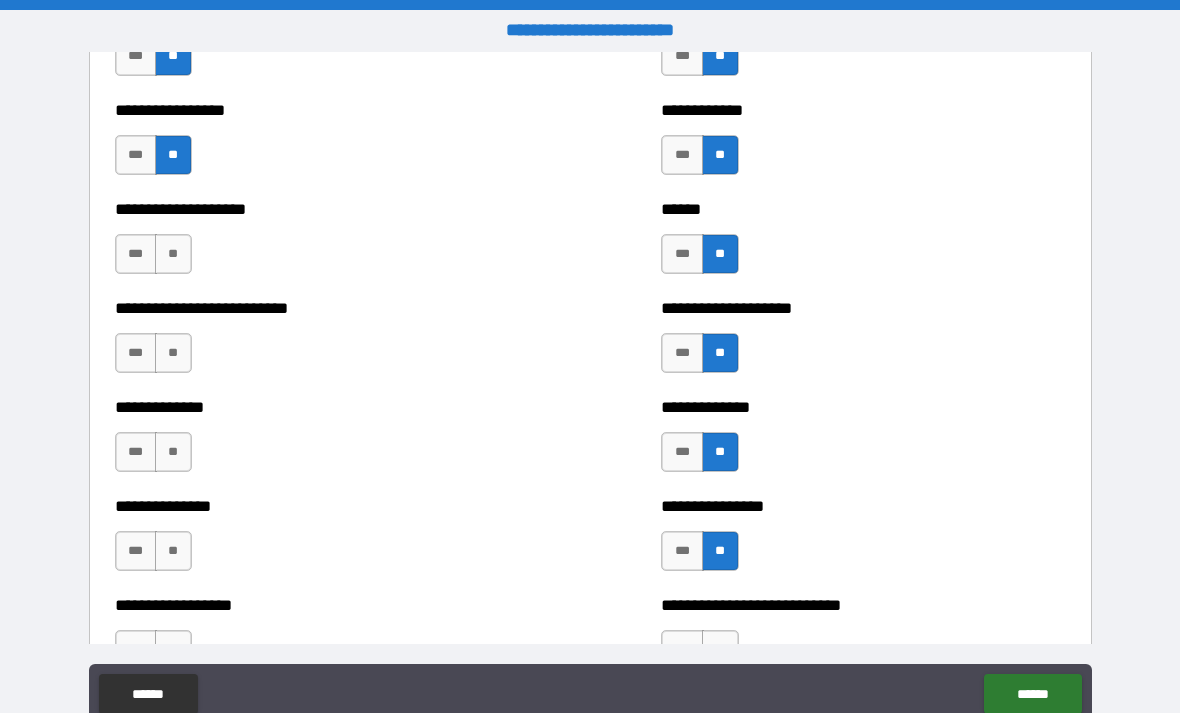 click on "**" at bounding box center (173, 254) 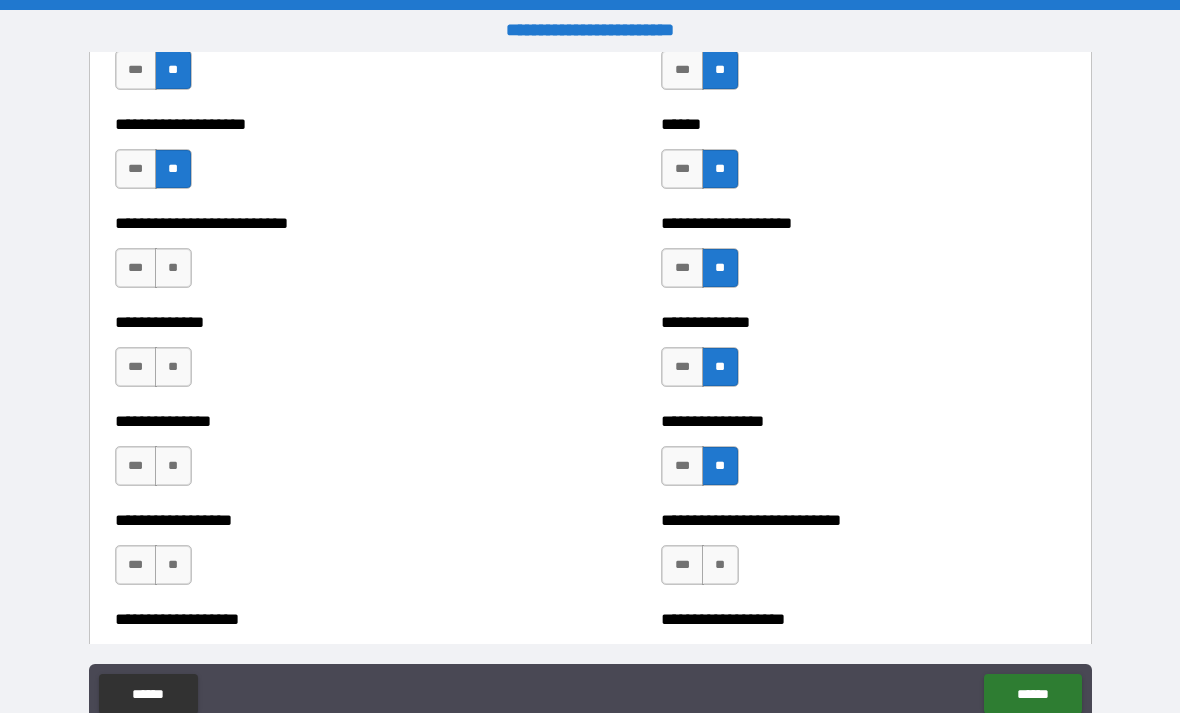 scroll, scrollTop: 3441, scrollLeft: 0, axis: vertical 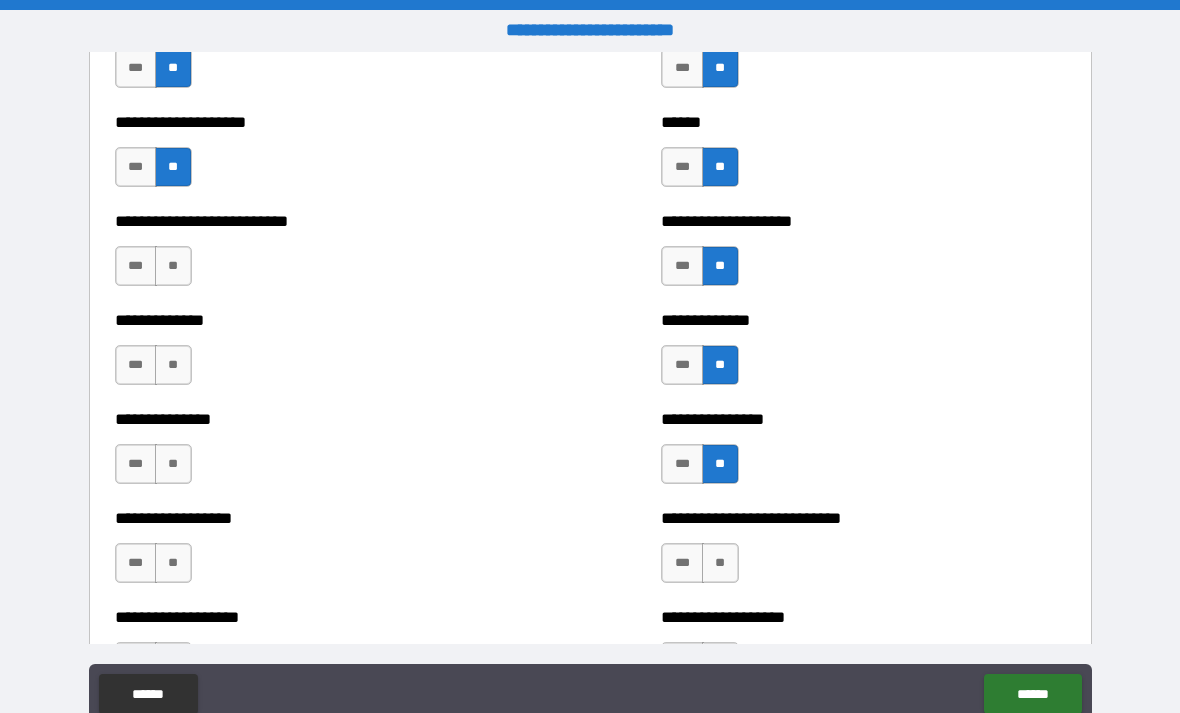 click on "***" at bounding box center [136, 266] 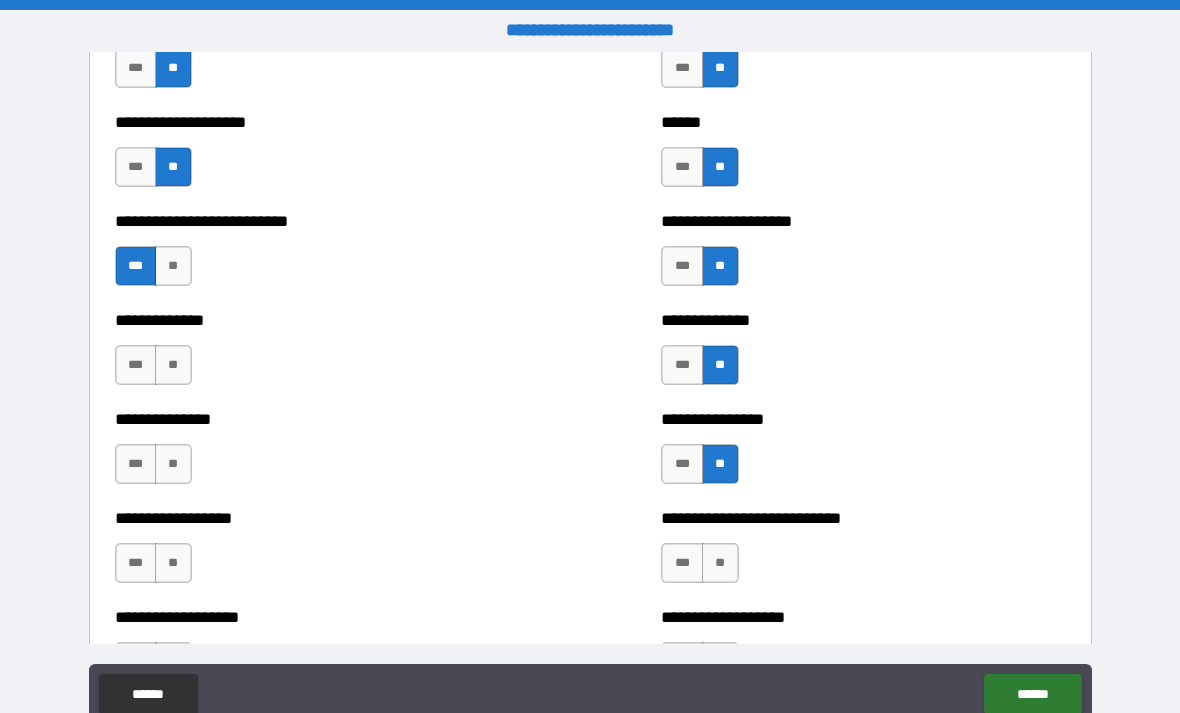 click on "**" at bounding box center (173, 365) 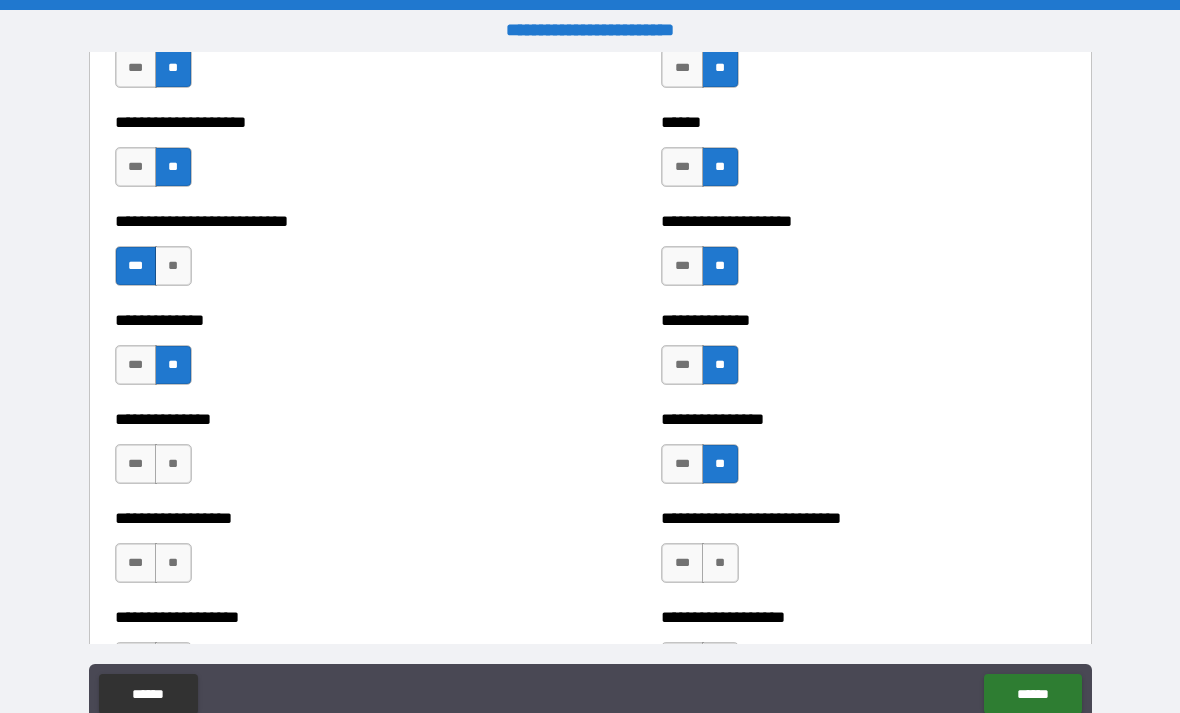 click on "**" at bounding box center [173, 464] 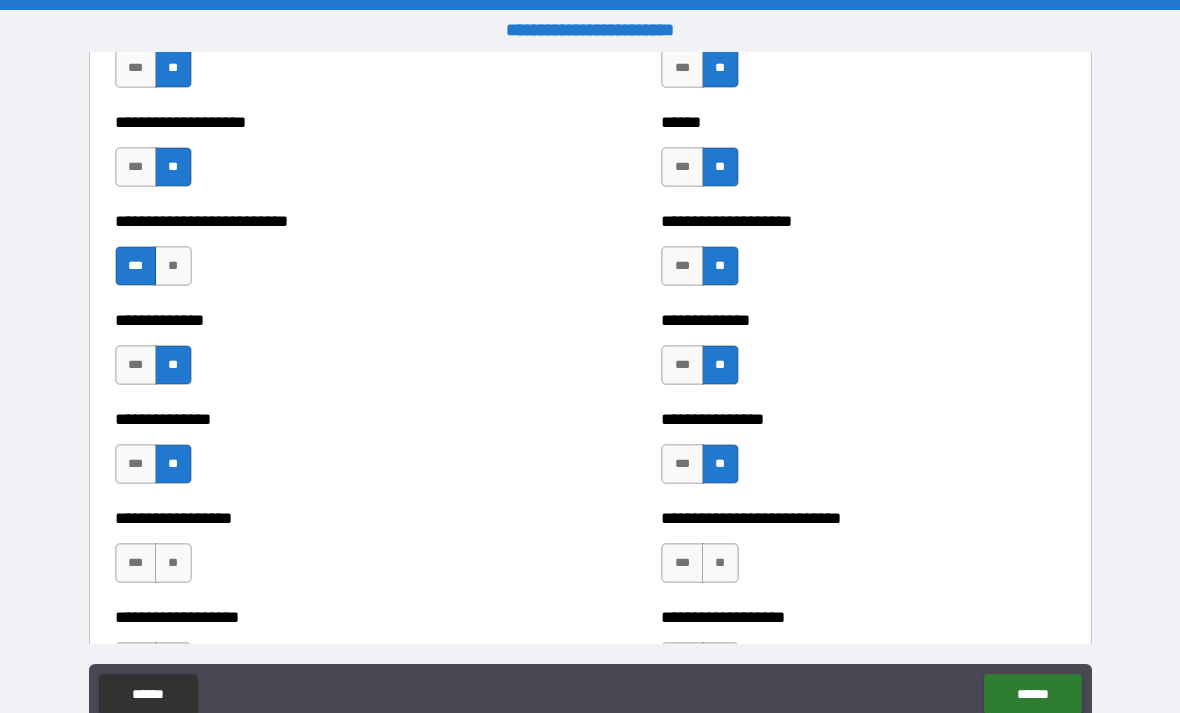 click on "**" at bounding box center (173, 563) 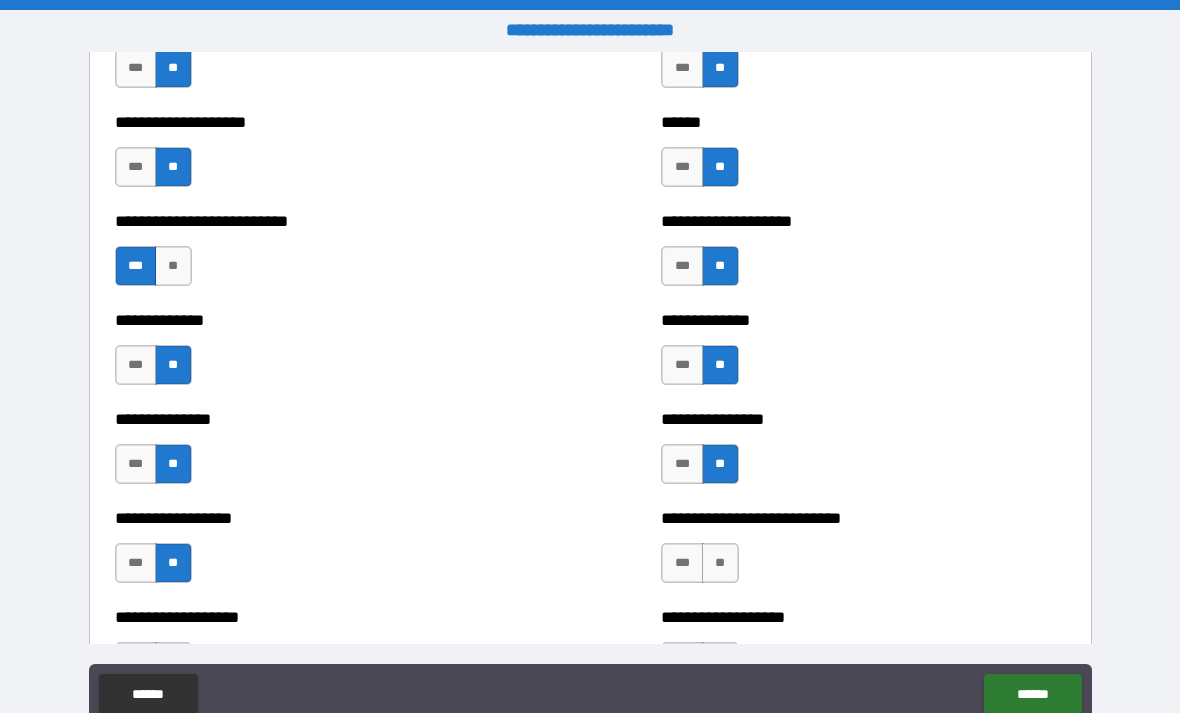 scroll, scrollTop: 3532, scrollLeft: 0, axis: vertical 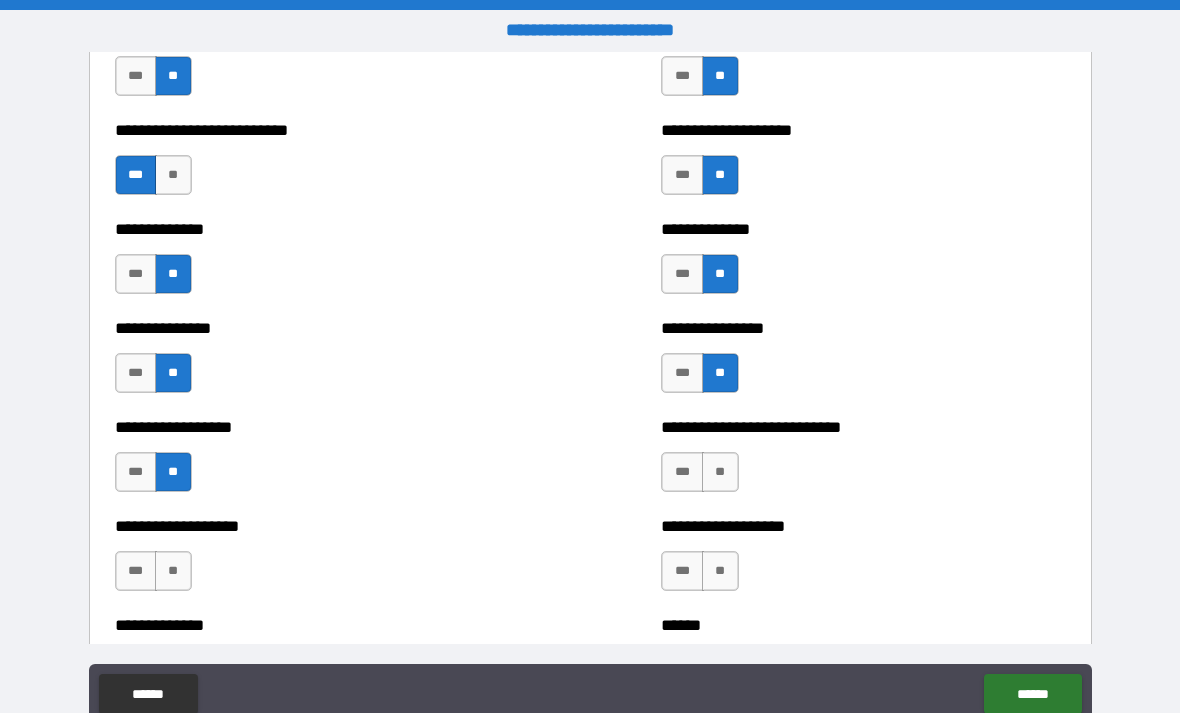 click on "**" at bounding box center (720, 472) 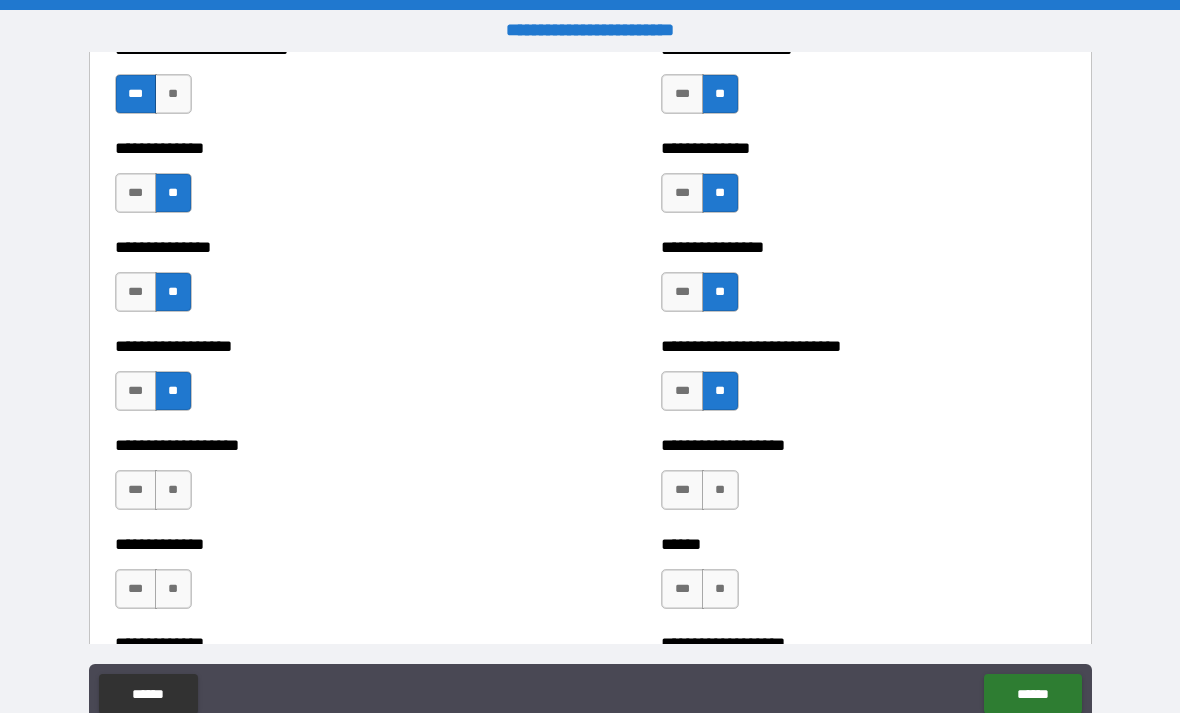scroll, scrollTop: 3614, scrollLeft: 0, axis: vertical 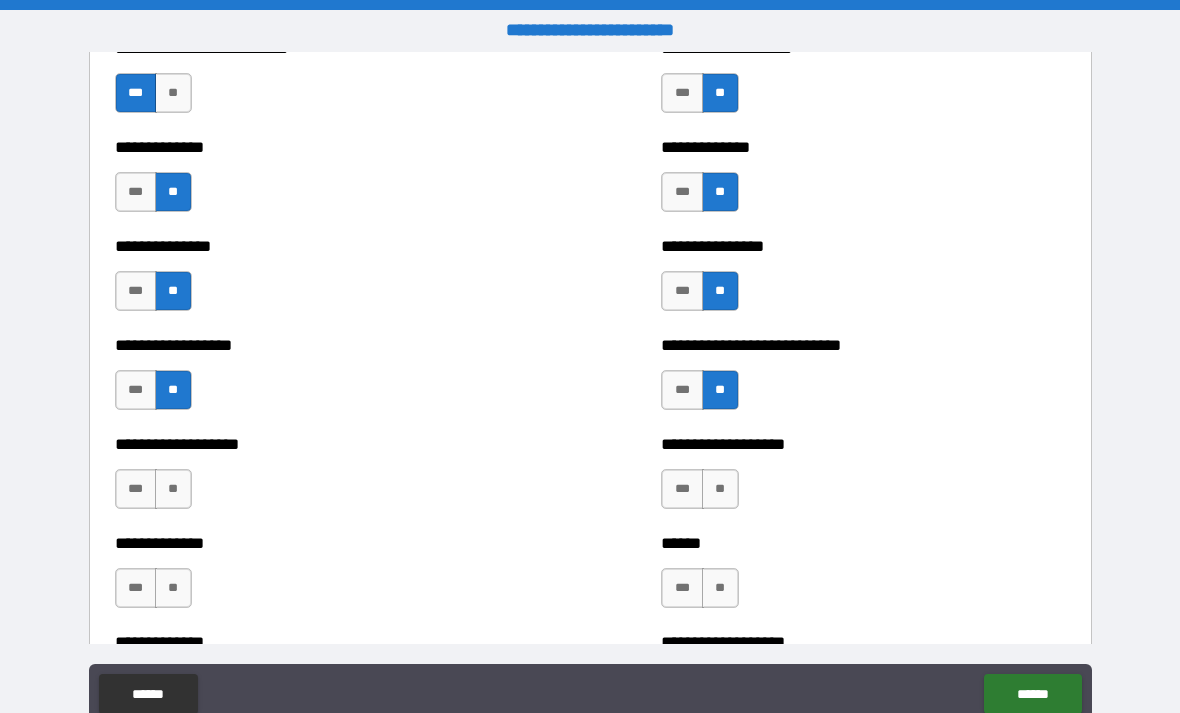 click on "**" at bounding box center (720, 489) 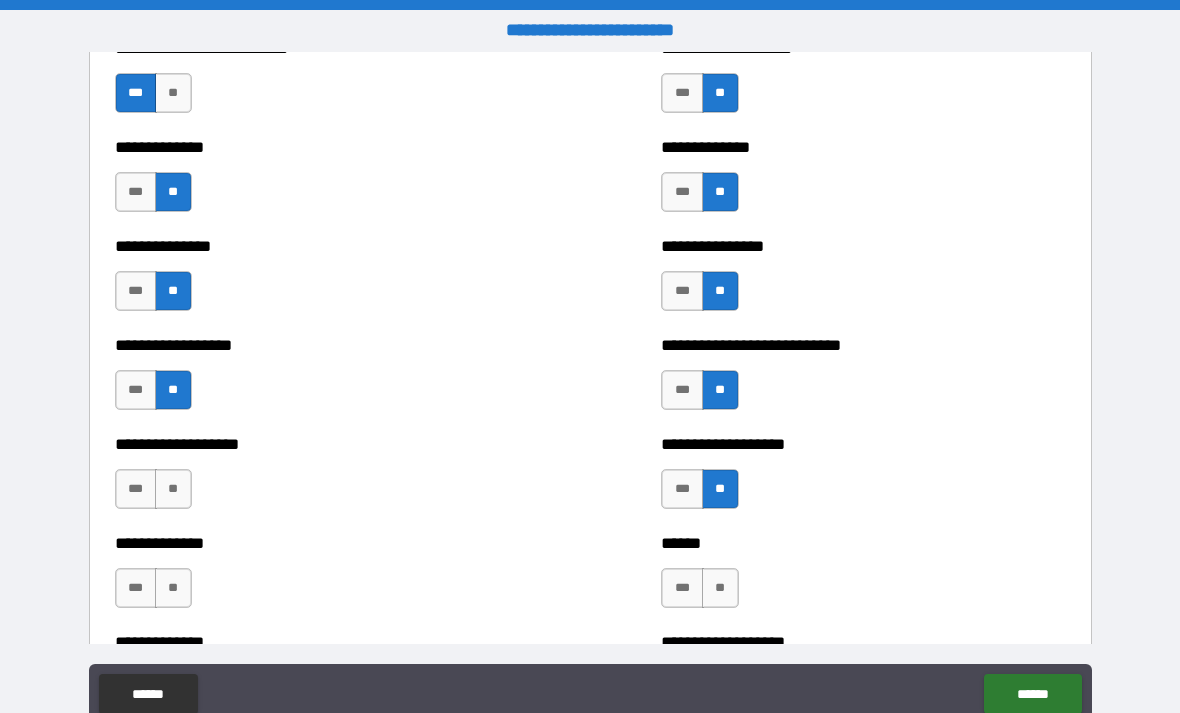 click on "**" at bounding box center [720, 588] 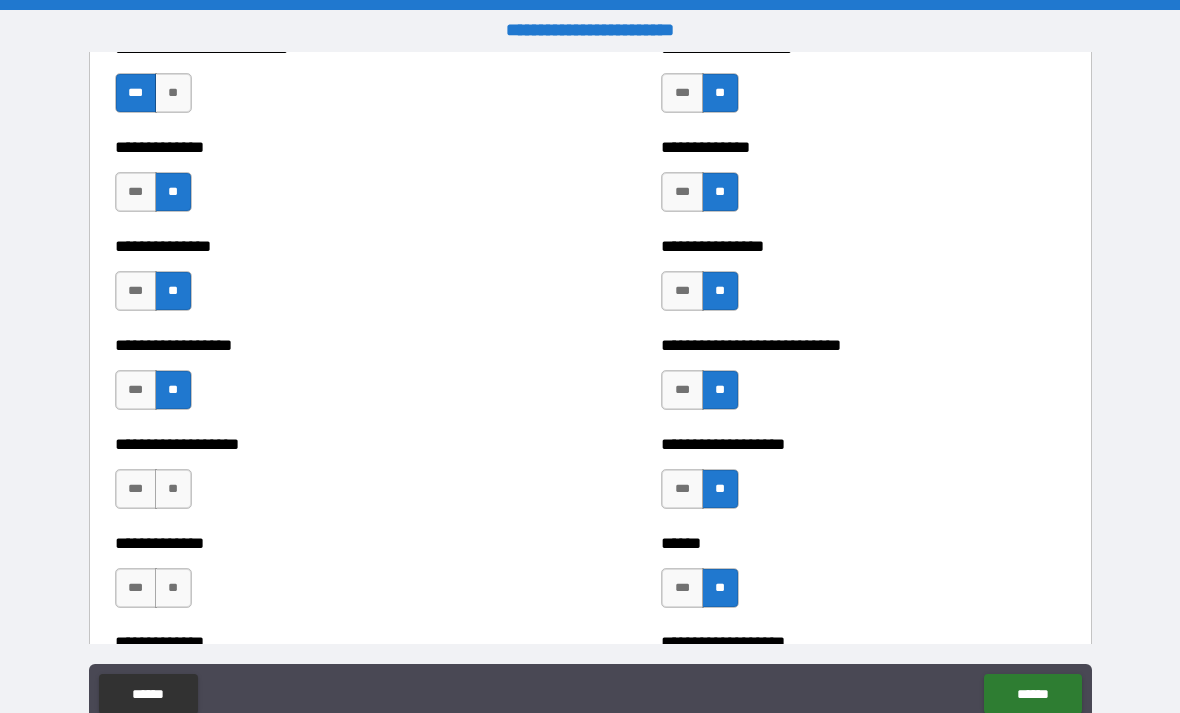 click on "**" at bounding box center [173, 489] 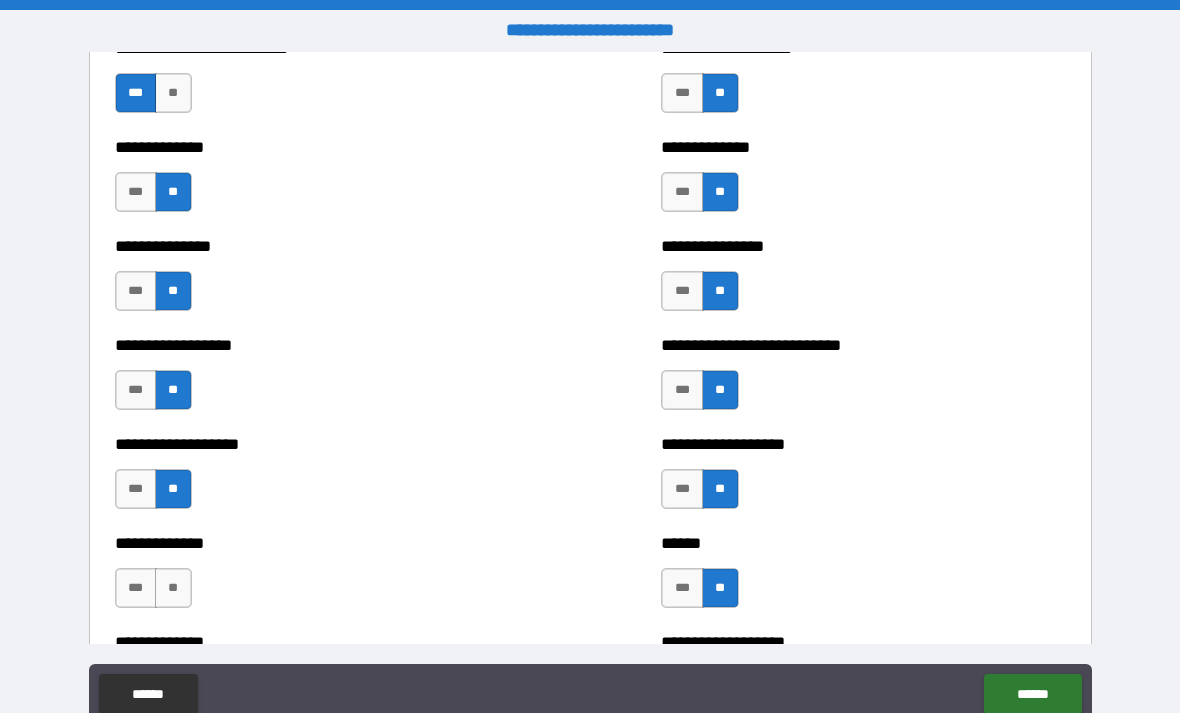 click on "**" at bounding box center [173, 588] 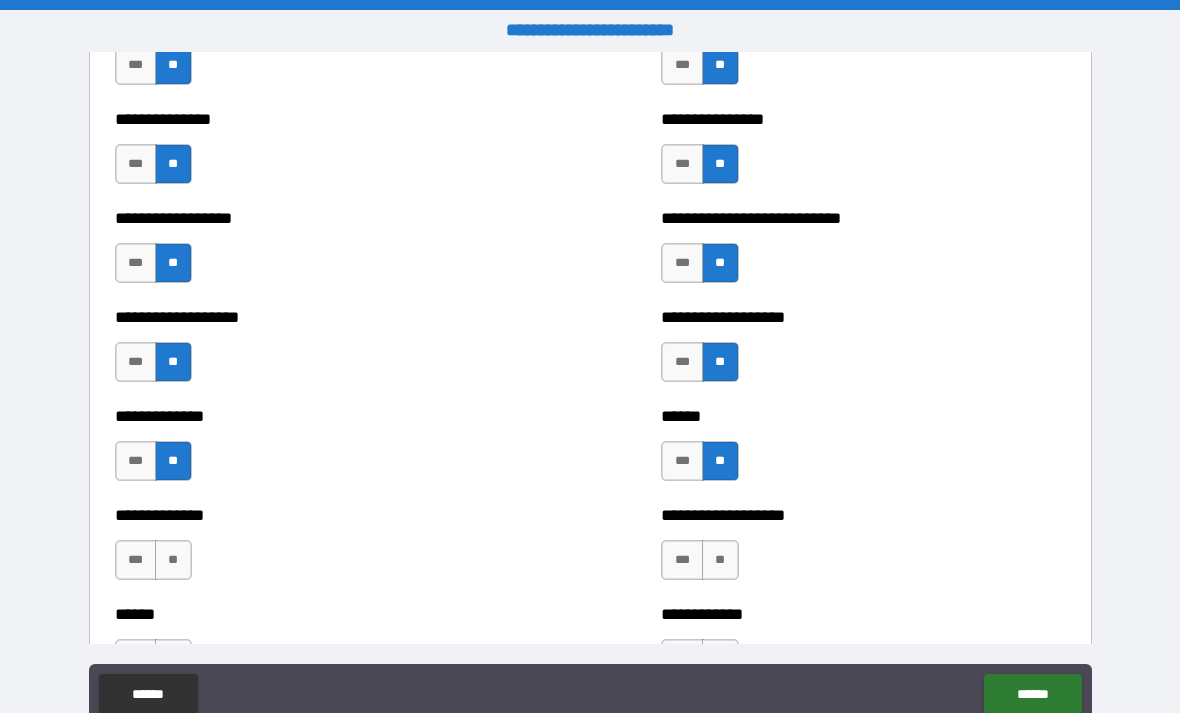 scroll, scrollTop: 3742, scrollLeft: 0, axis: vertical 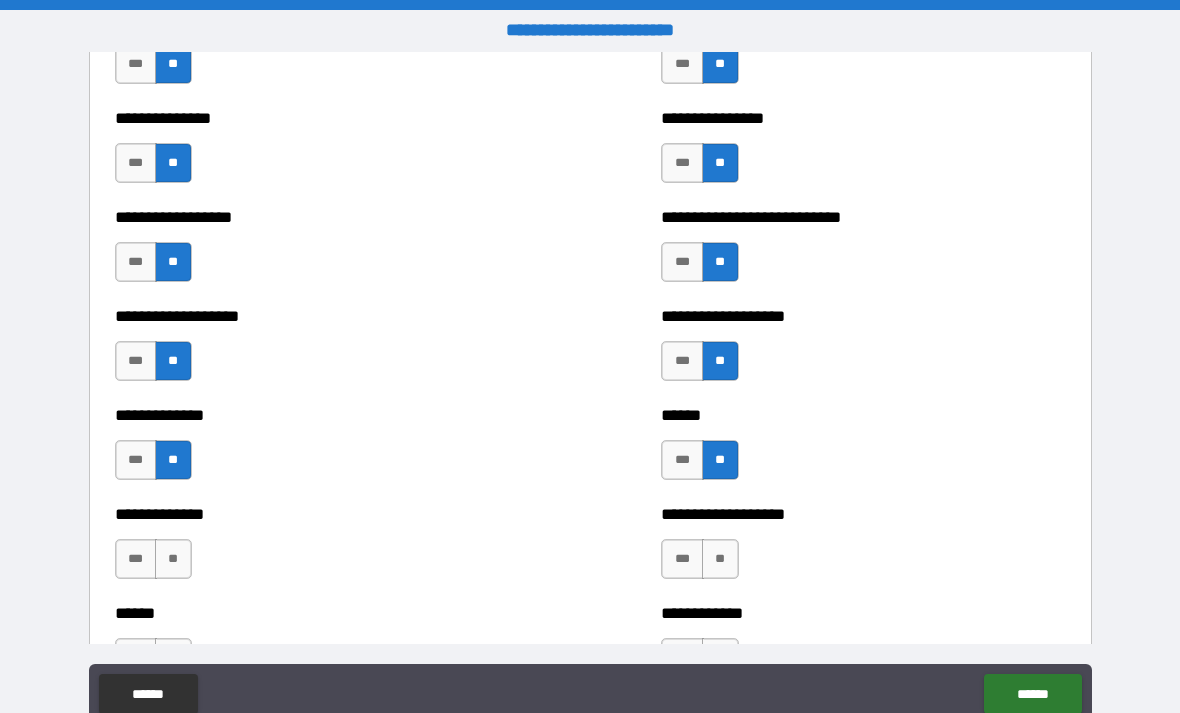 click on "**" at bounding box center [173, 559] 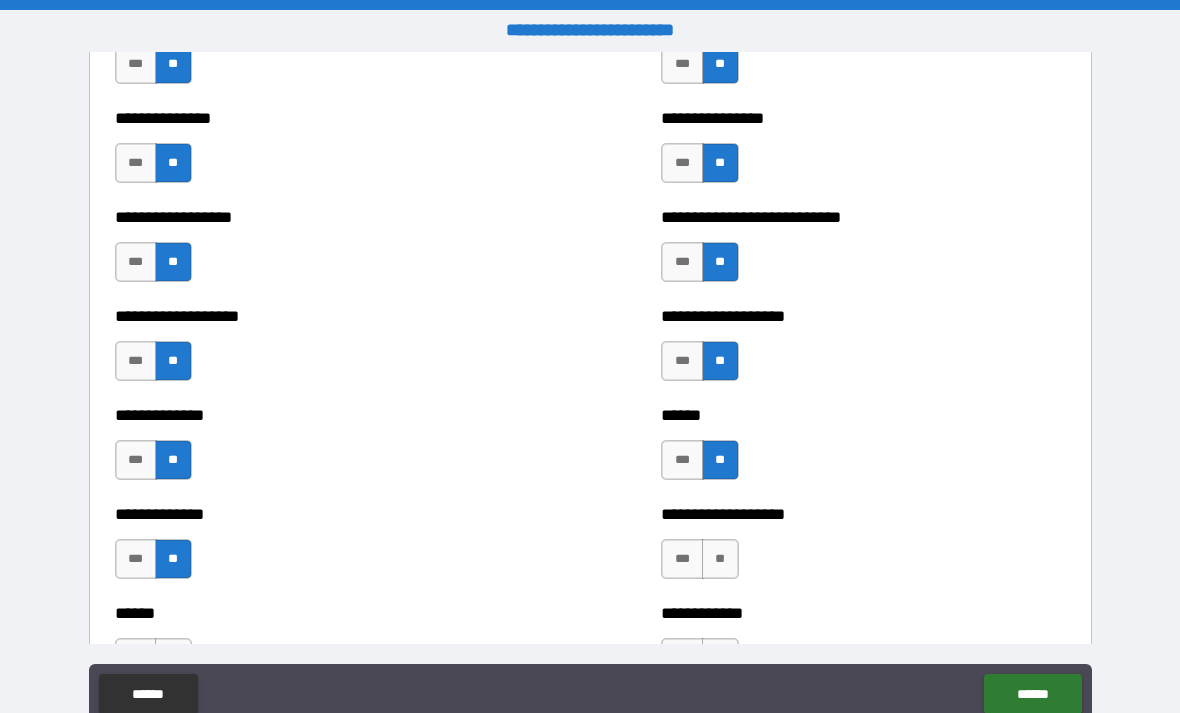 click on "**" at bounding box center [720, 559] 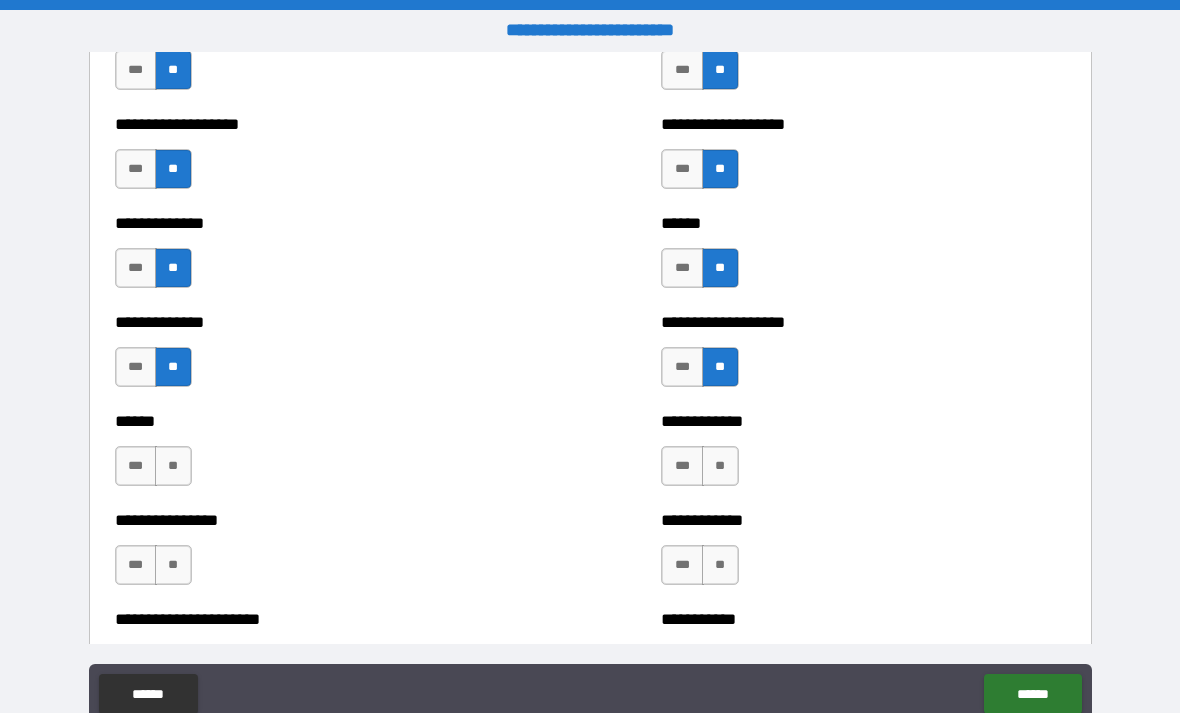 scroll, scrollTop: 3952, scrollLeft: 0, axis: vertical 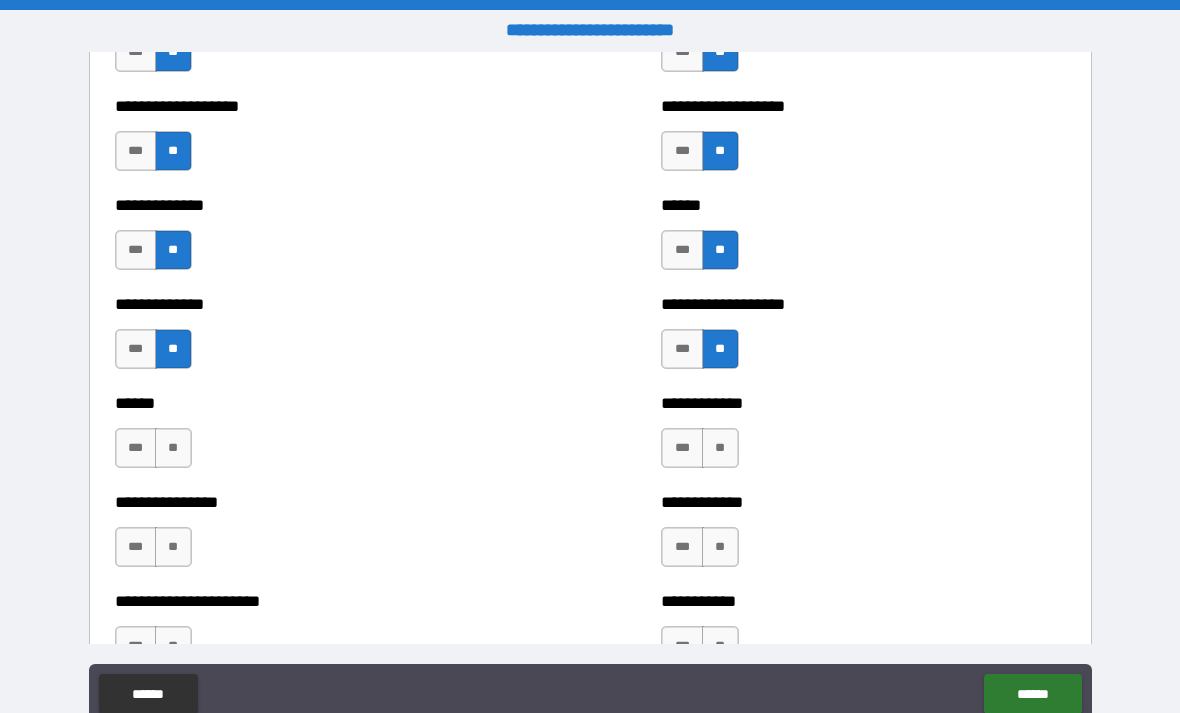 click on "**" at bounding box center [720, 448] 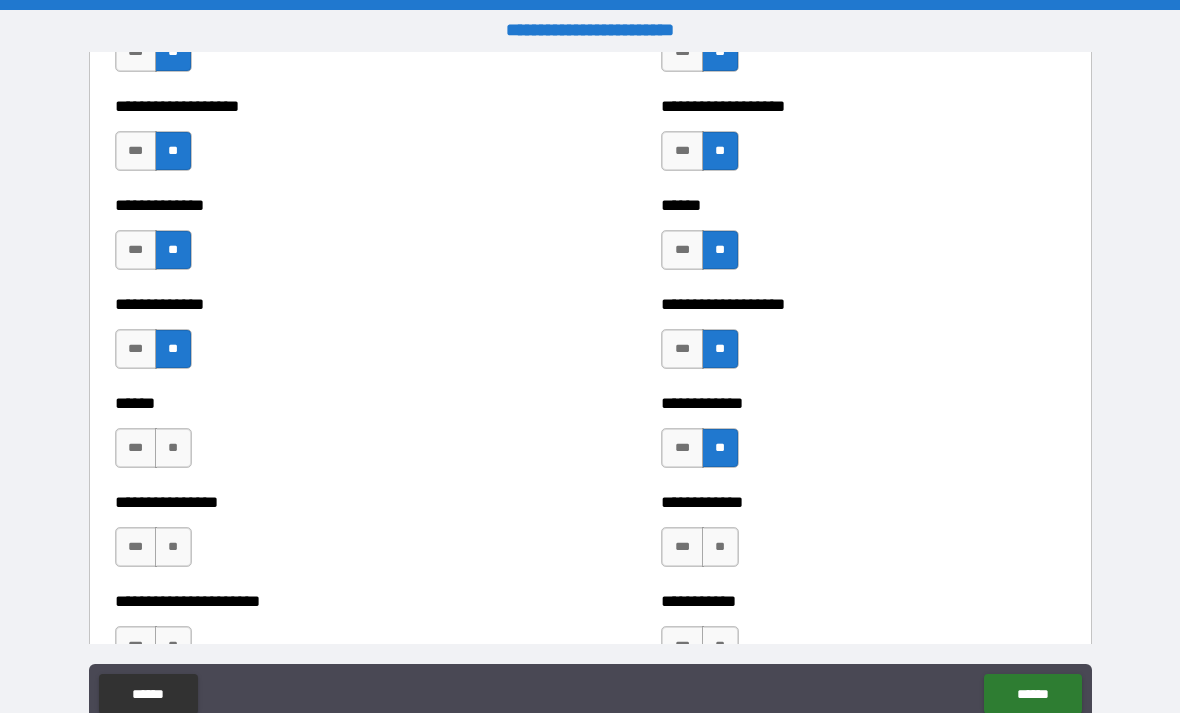 click on "**" at bounding box center (720, 547) 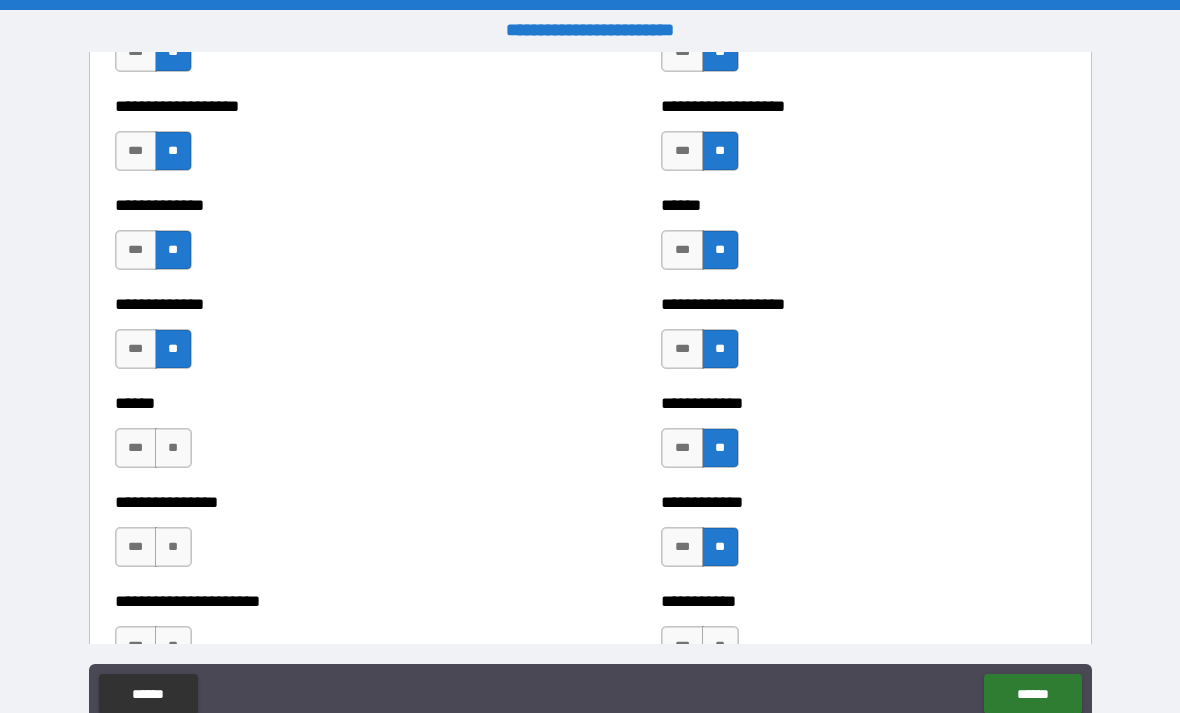 click on "**" at bounding box center [173, 448] 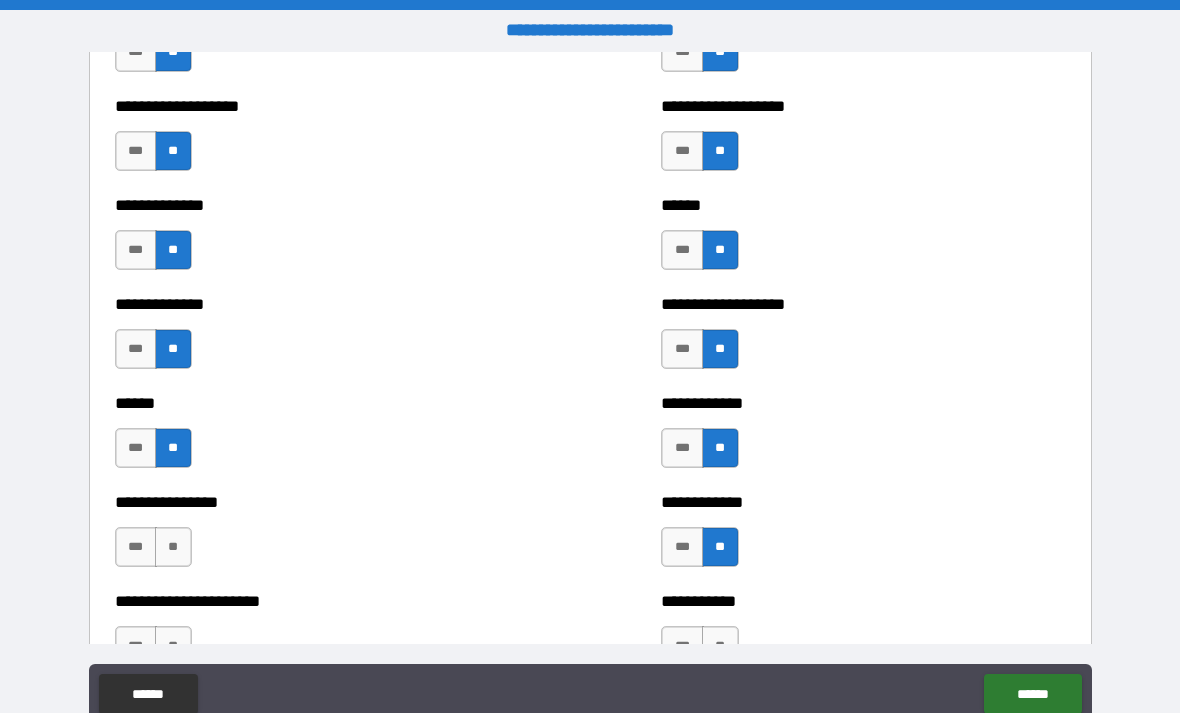 click on "**" at bounding box center [173, 547] 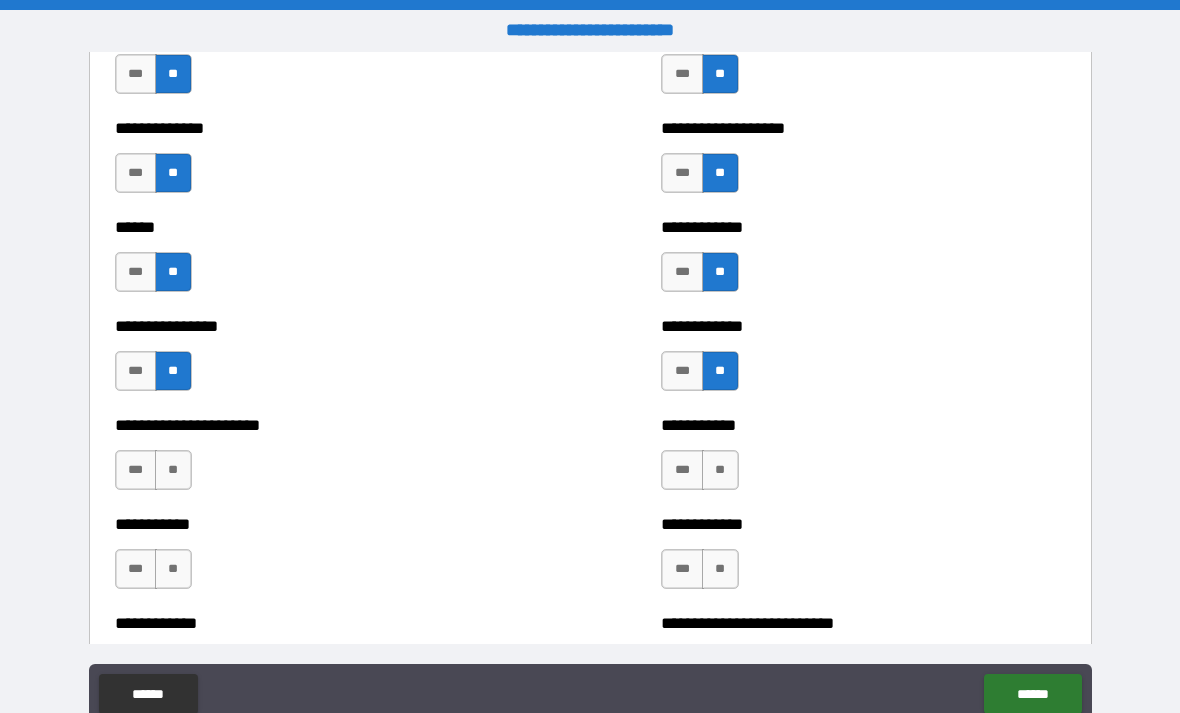 scroll, scrollTop: 4130, scrollLeft: 0, axis: vertical 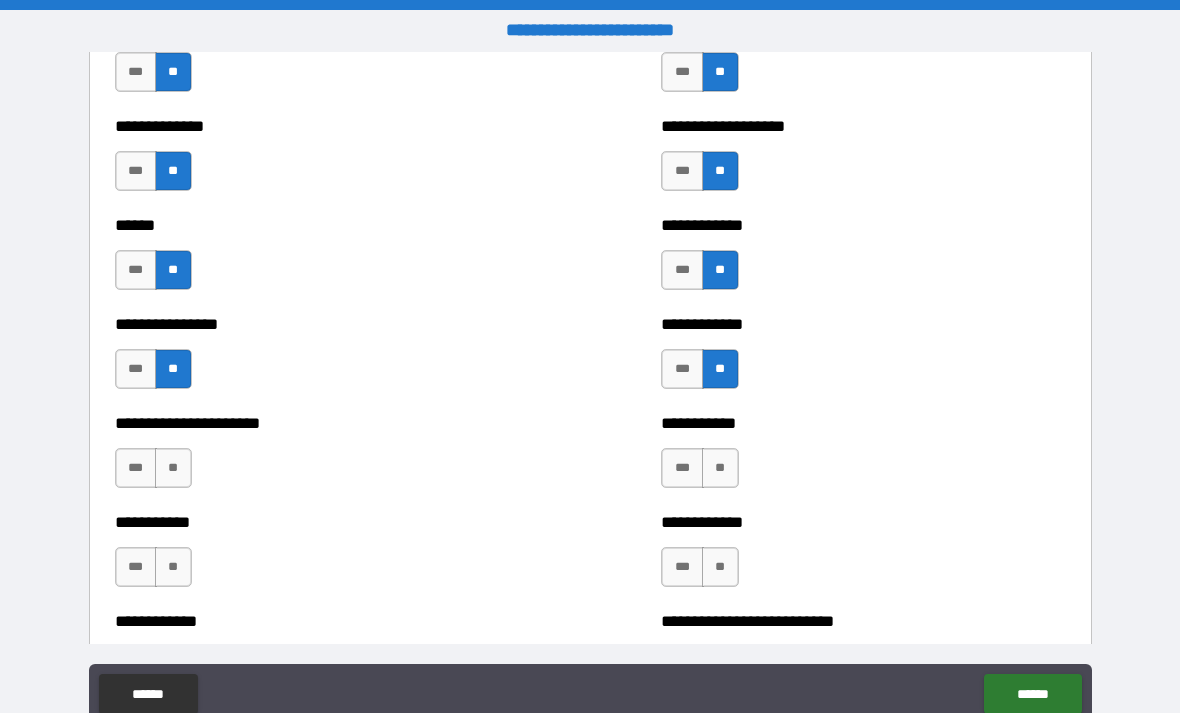 click on "**" at bounding box center [720, 468] 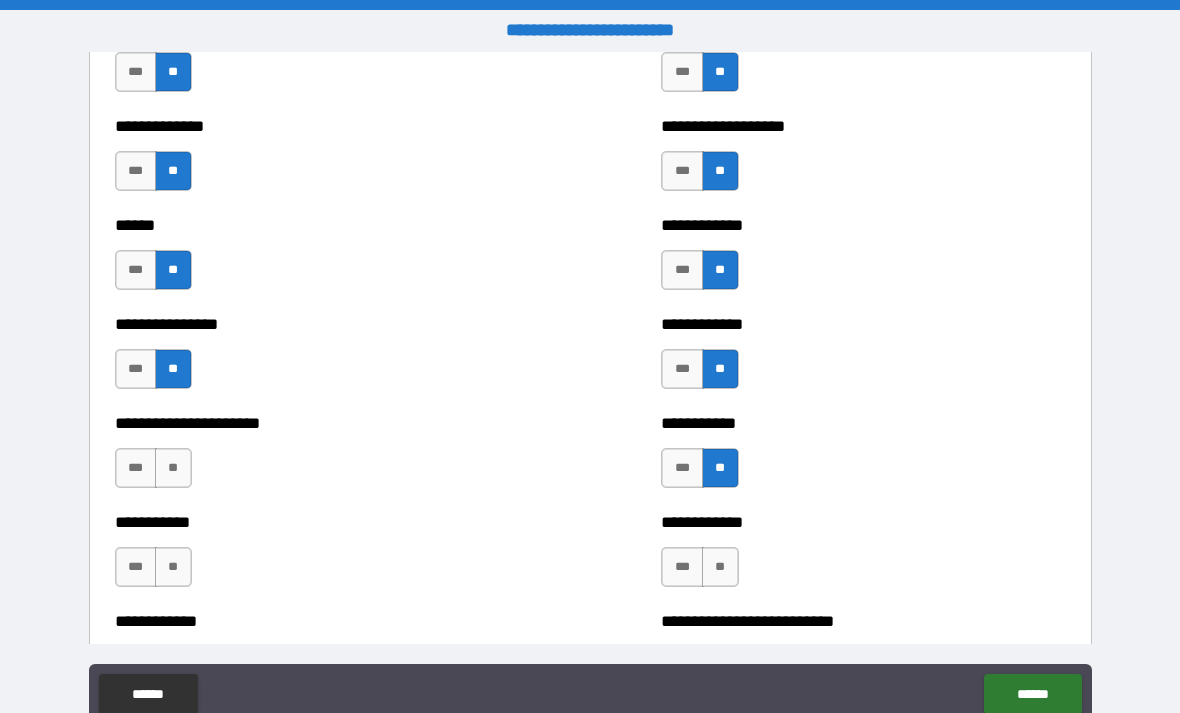 click on "**" at bounding box center [173, 468] 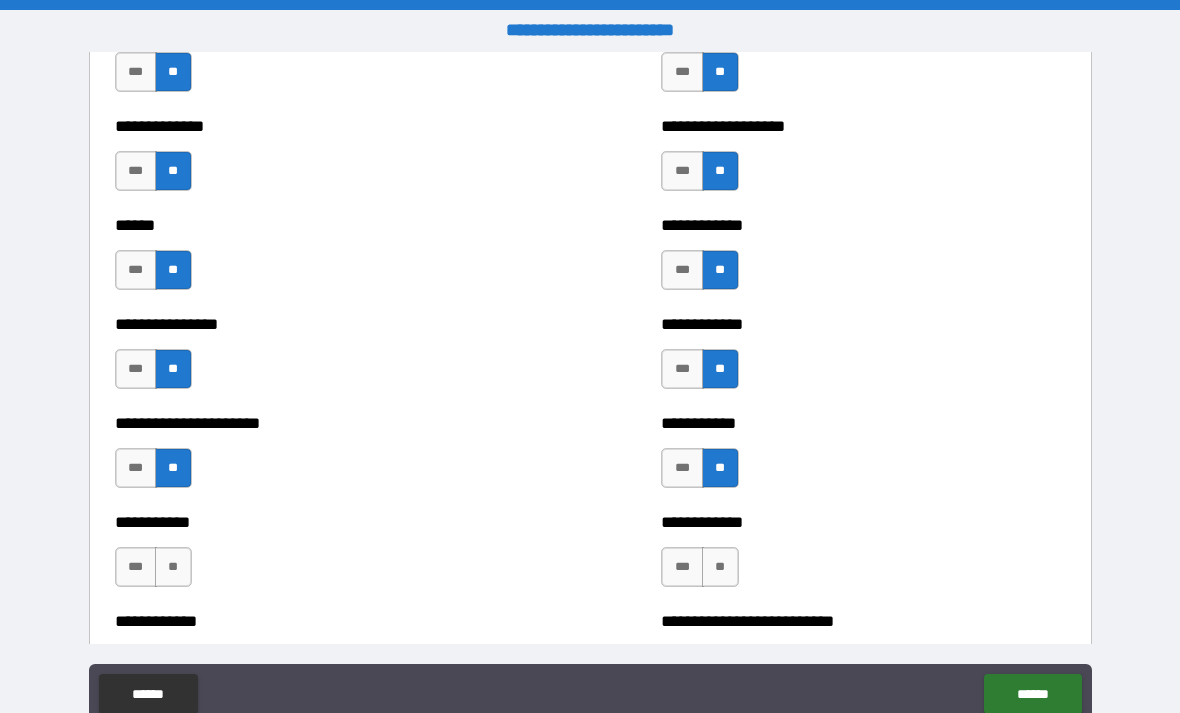 click on "**" at bounding box center (173, 567) 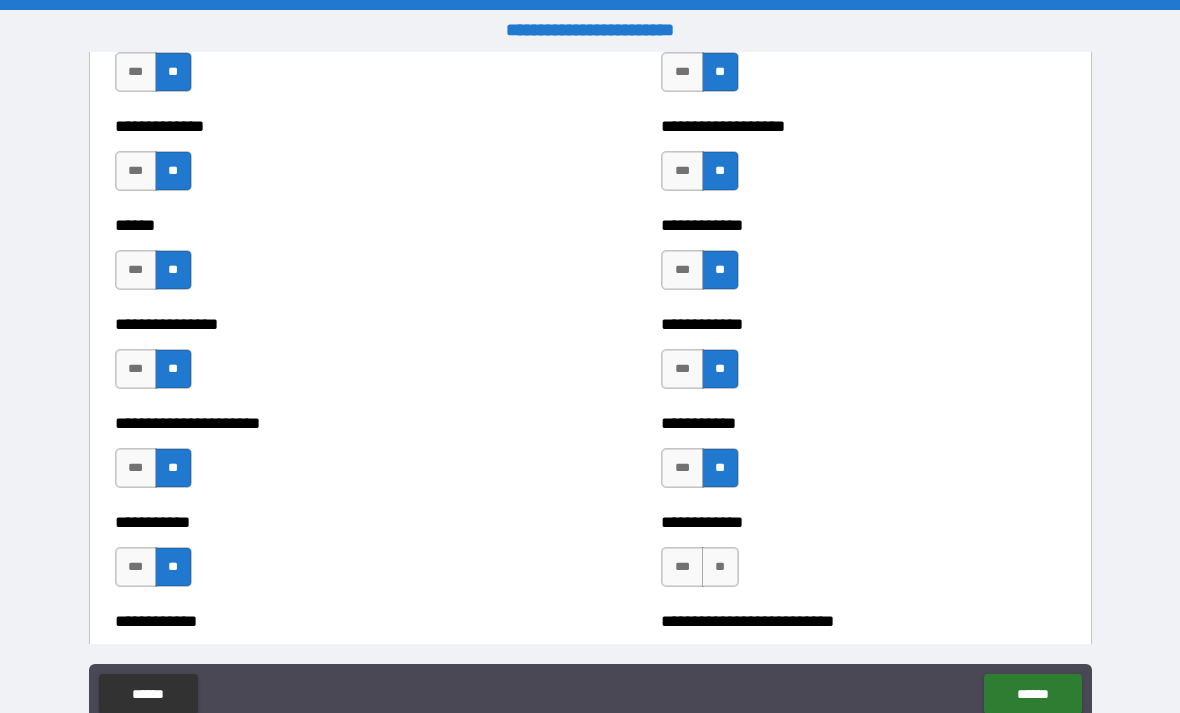 click on "**" at bounding box center (720, 567) 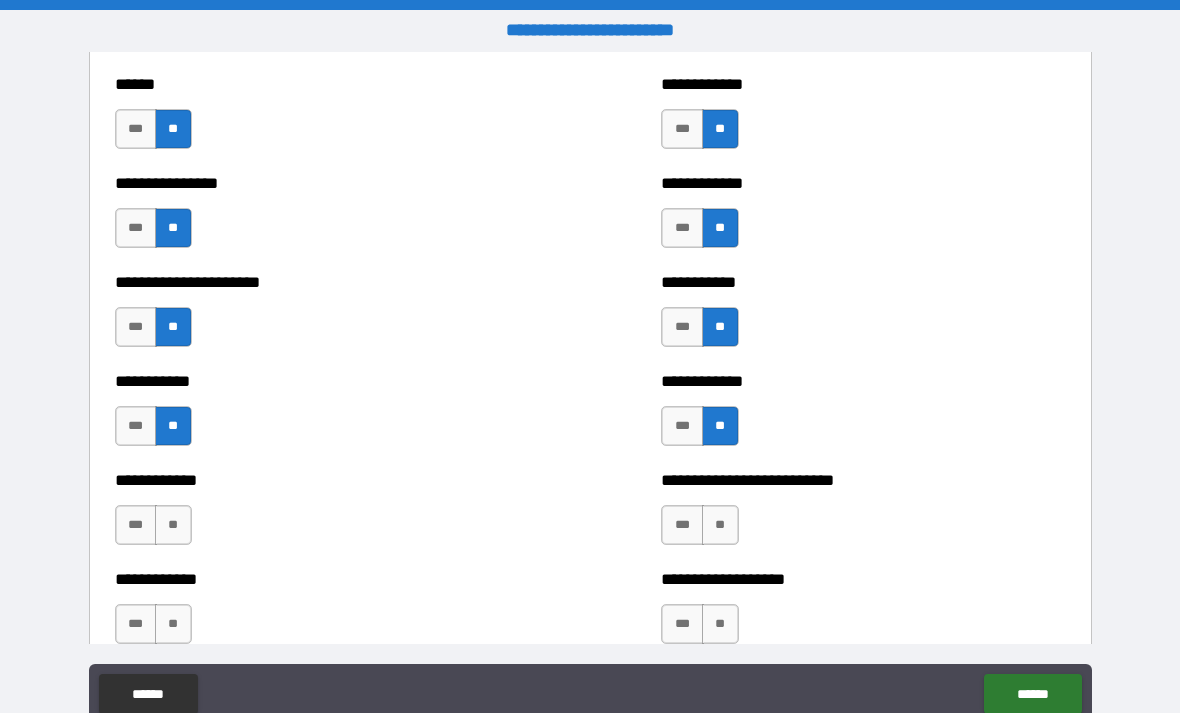 scroll, scrollTop: 4298, scrollLeft: 0, axis: vertical 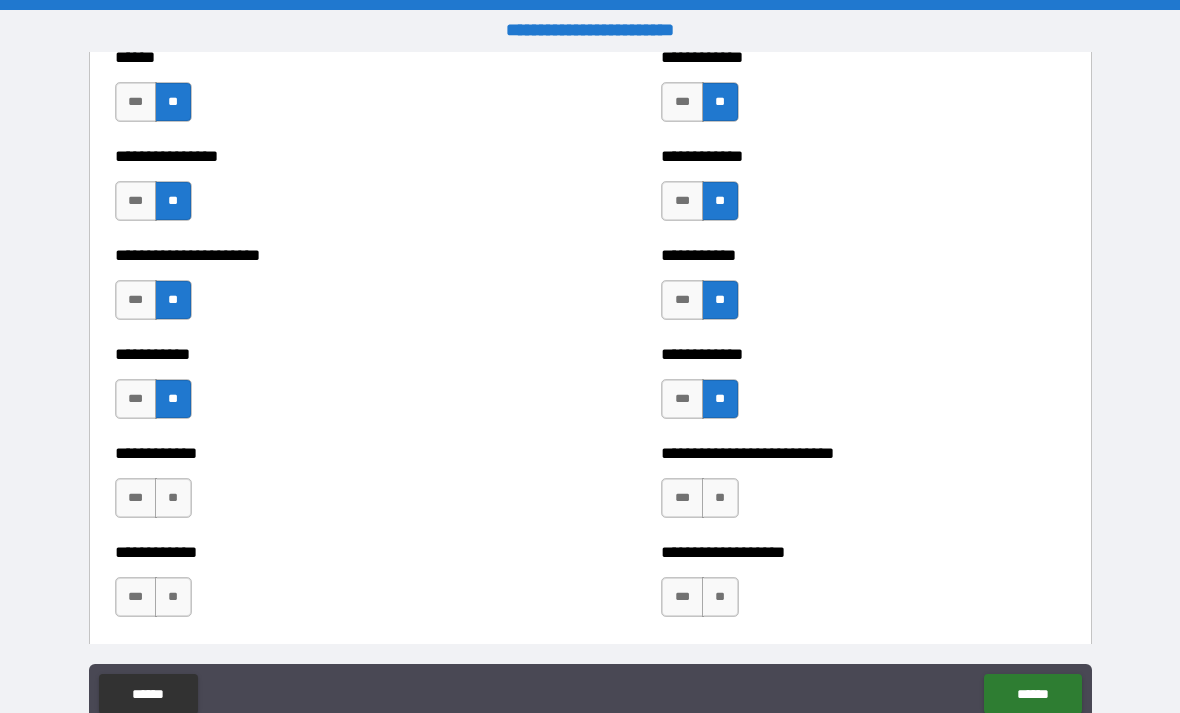 click on "**" at bounding box center [173, 498] 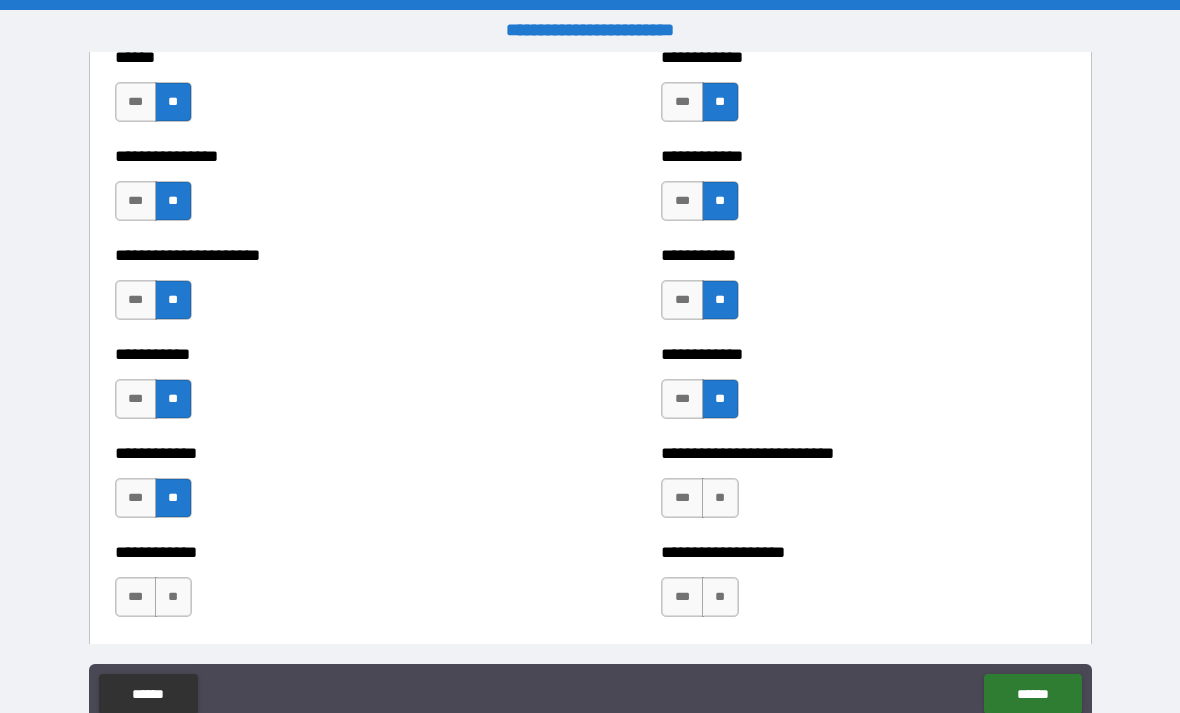 click on "**" at bounding box center (173, 597) 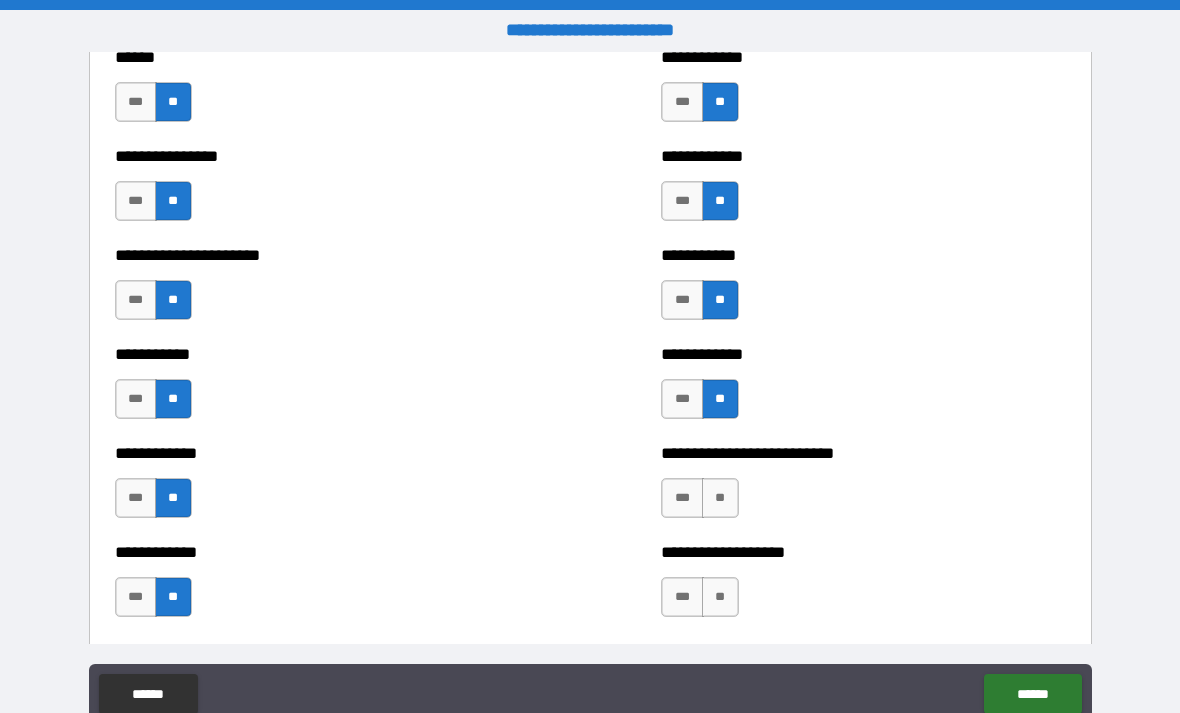 click on "**" at bounding box center (720, 498) 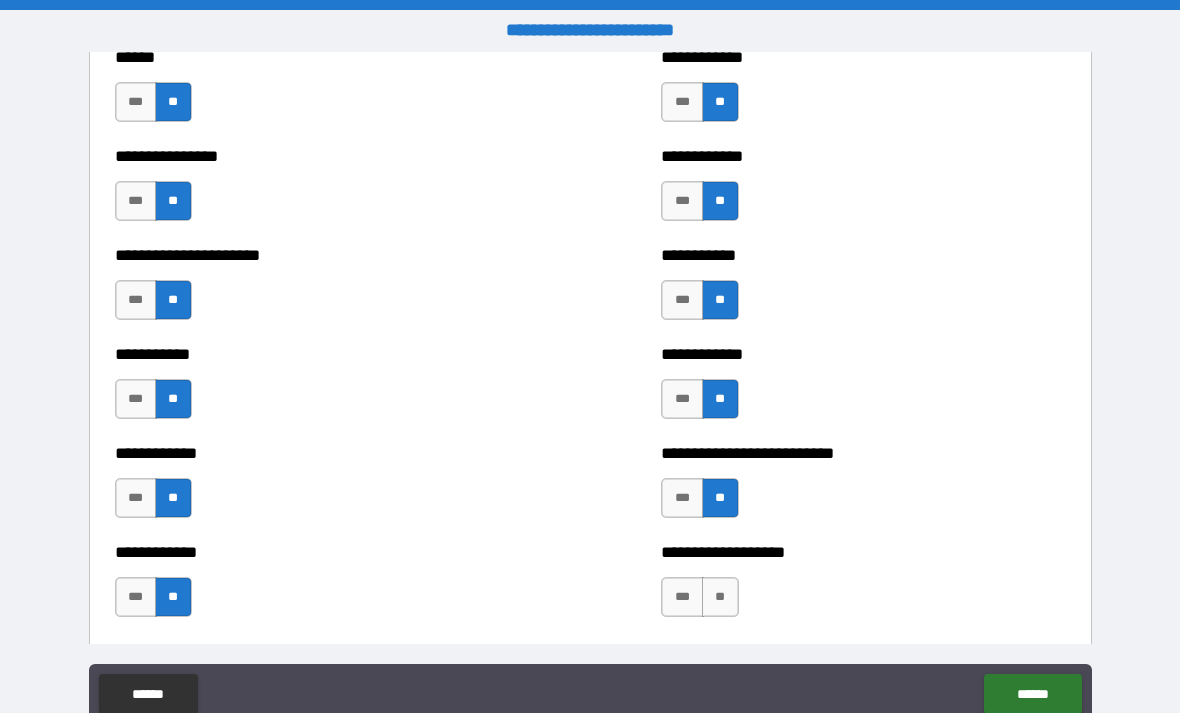 click on "**" at bounding box center (720, 597) 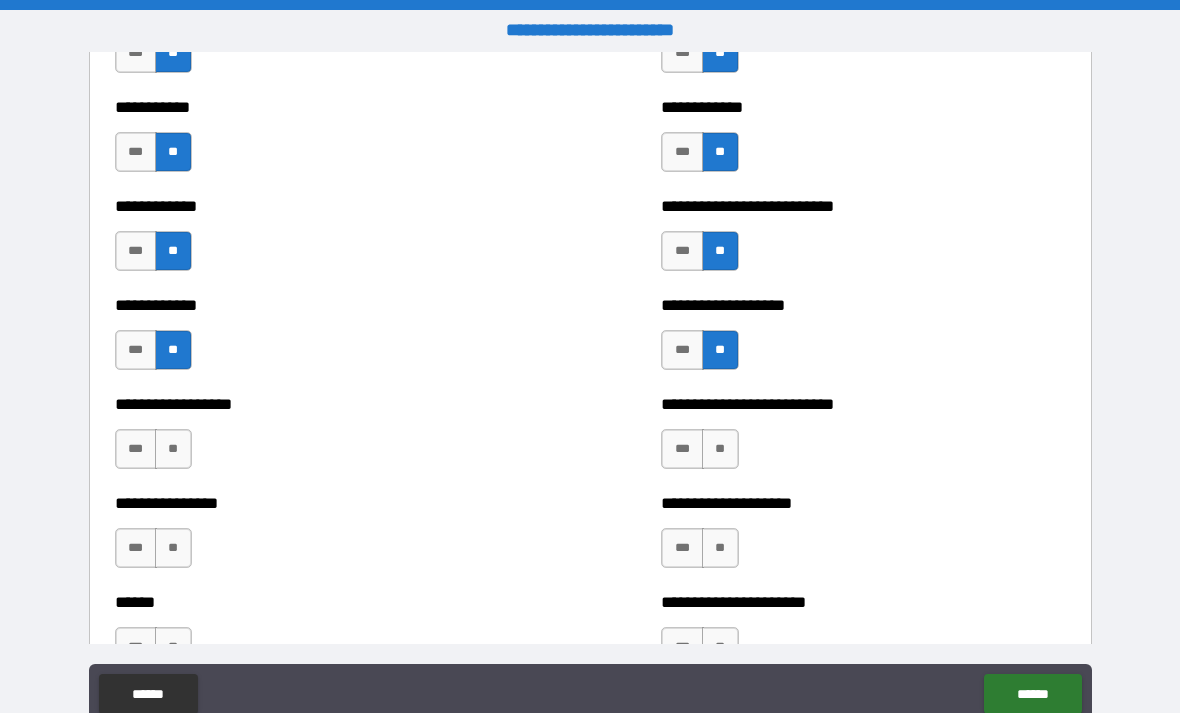 scroll, scrollTop: 4558, scrollLeft: 0, axis: vertical 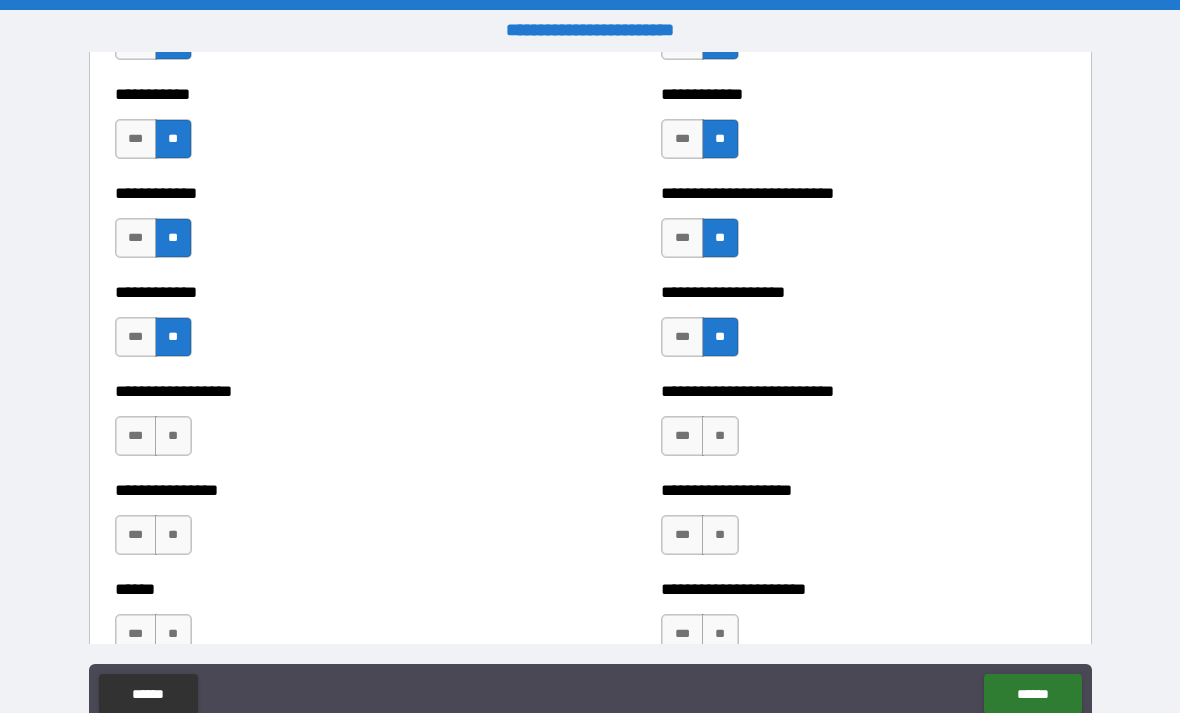 click on "**" at bounding box center [720, 436] 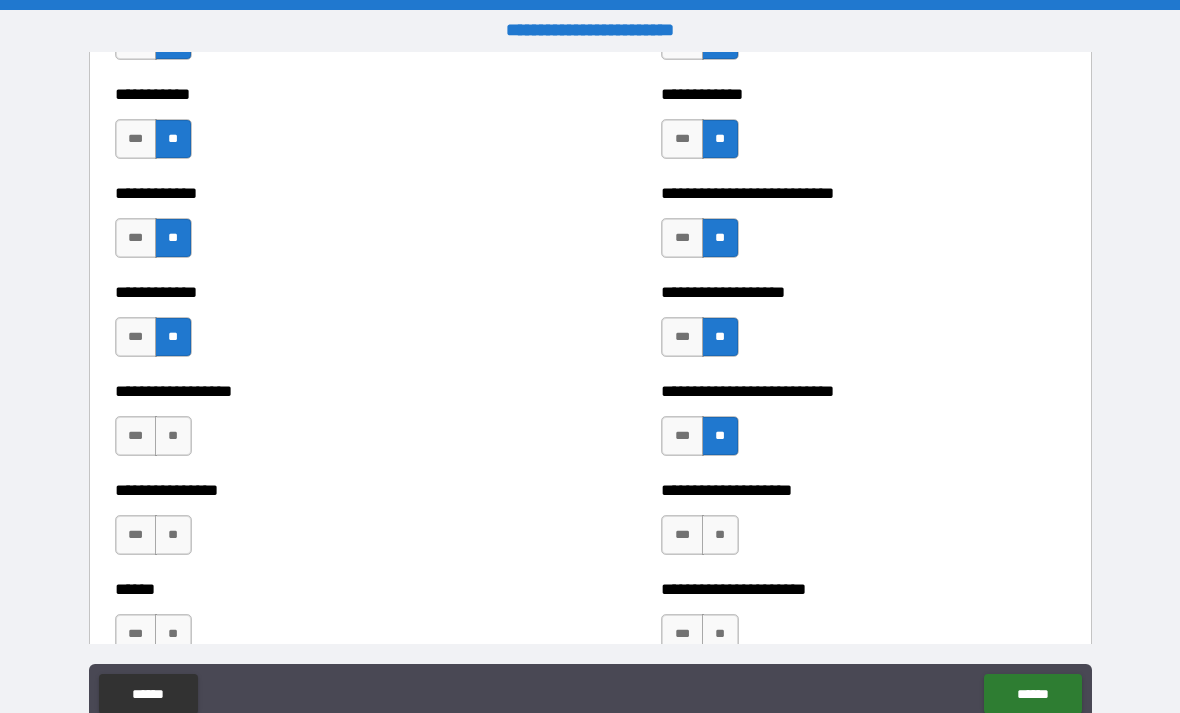 click on "**" at bounding box center (720, 535) 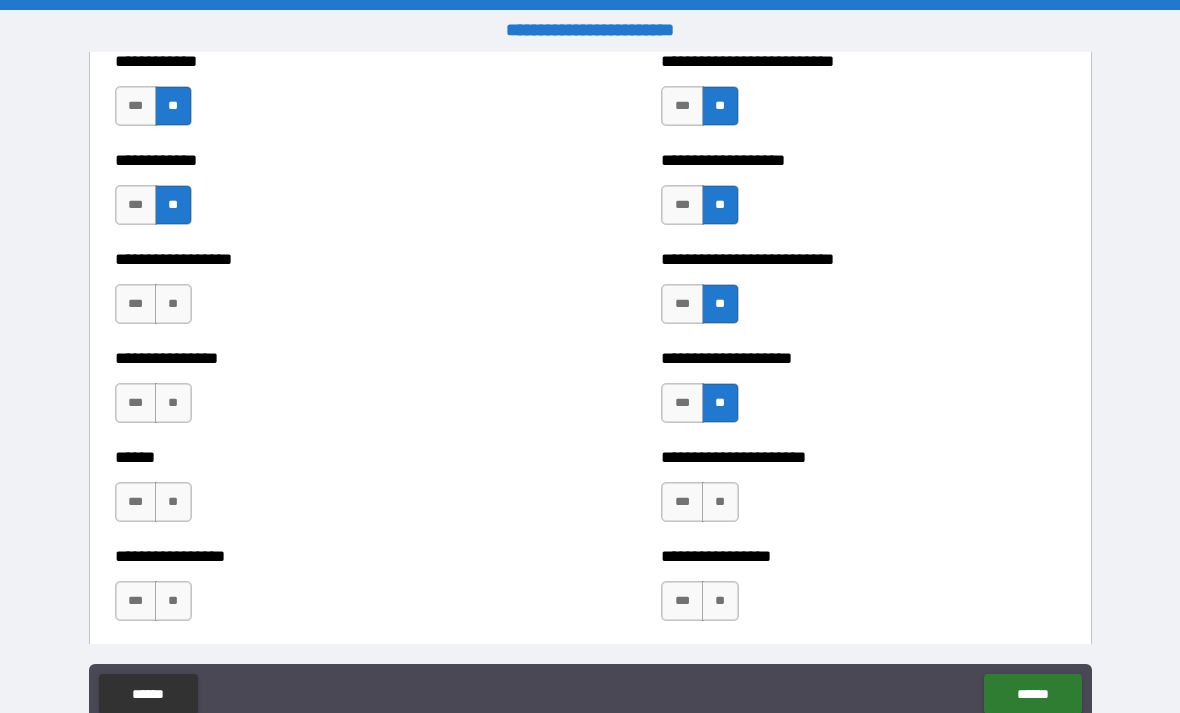 scroll, scrollTop: 4690, scrollLeft: 0, axis: vertical 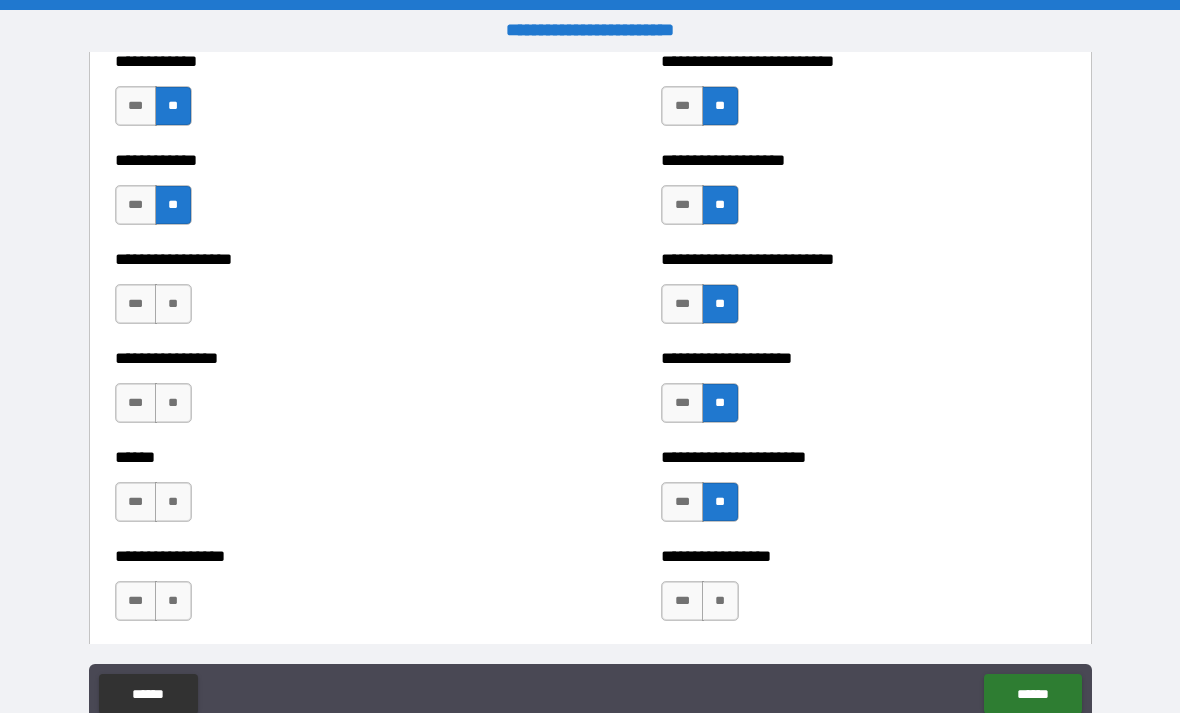click on "**" at bounding box center (720, 601) 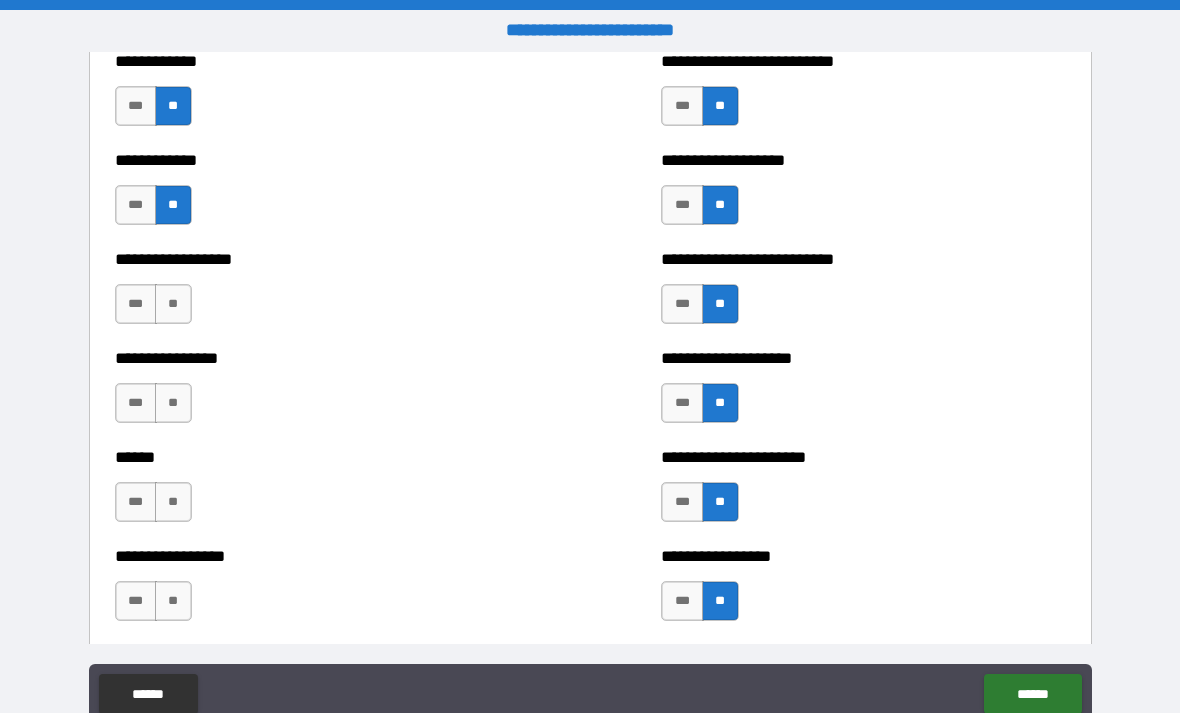 click on "**" at bounding box center (173, 304) 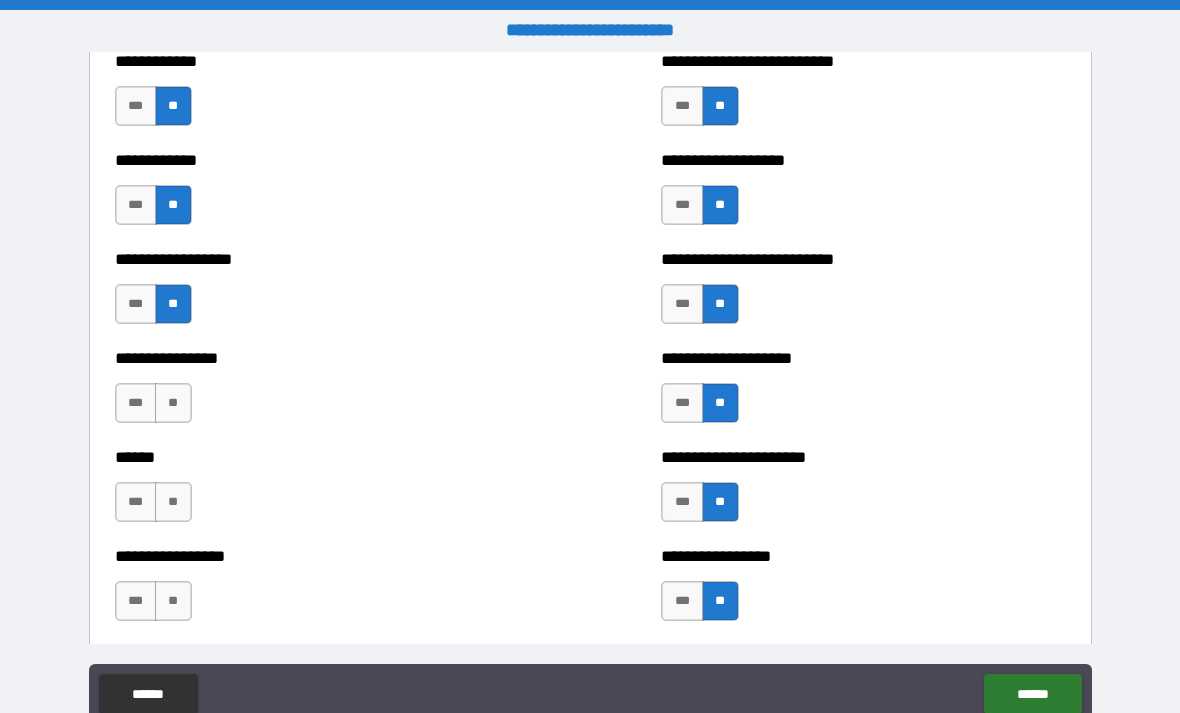 click on "**" at bounding box center (173, 403) 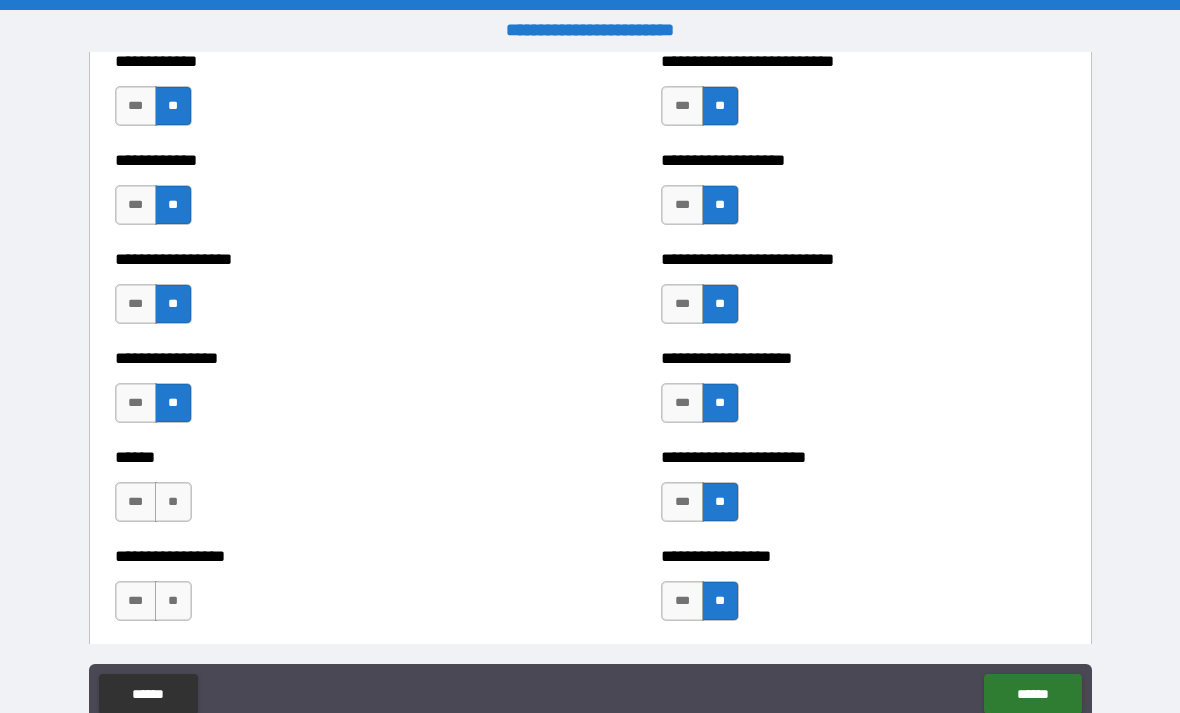 click on "**" at bounding box center (173, 502) 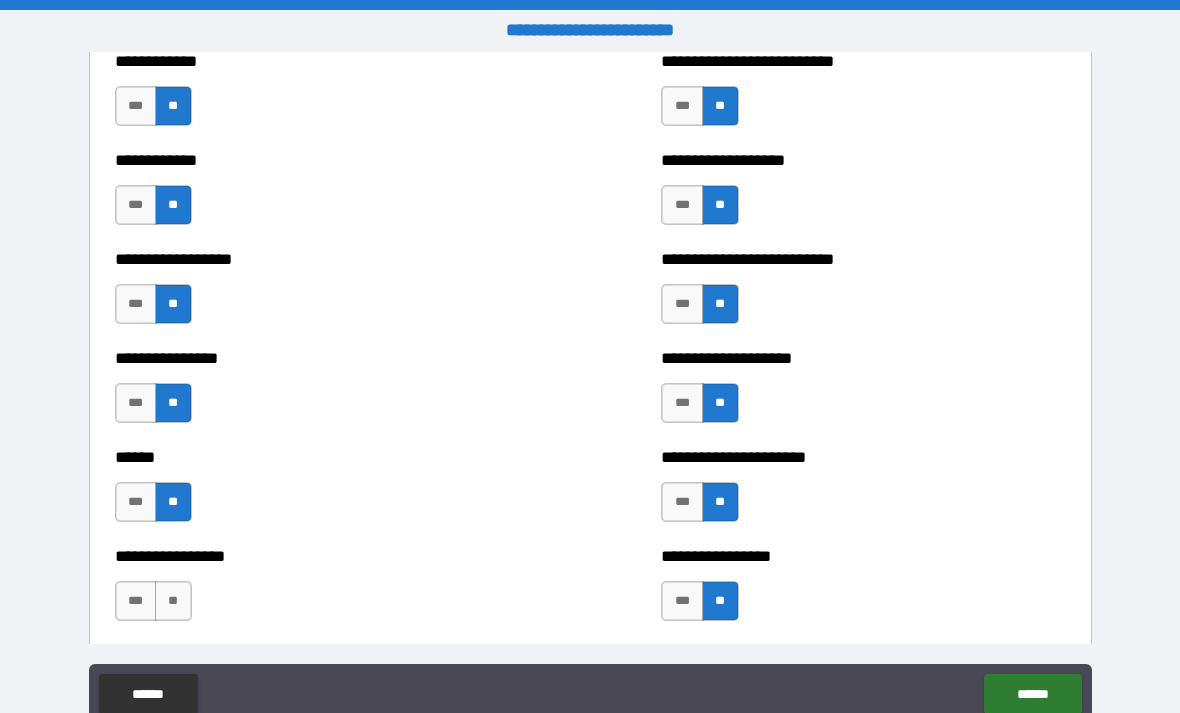 click on "**" at bounding box center (173, 601) 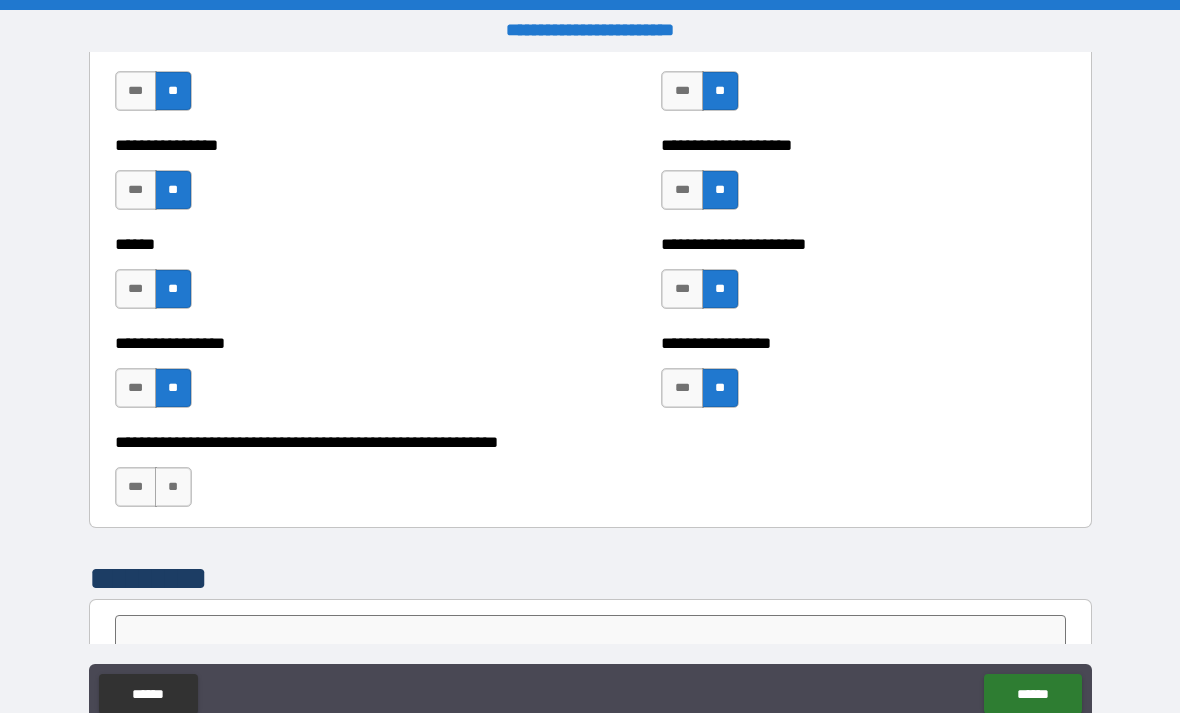 scroll, scrollTop: 4911, scrollLeft: 0, axis: vertical 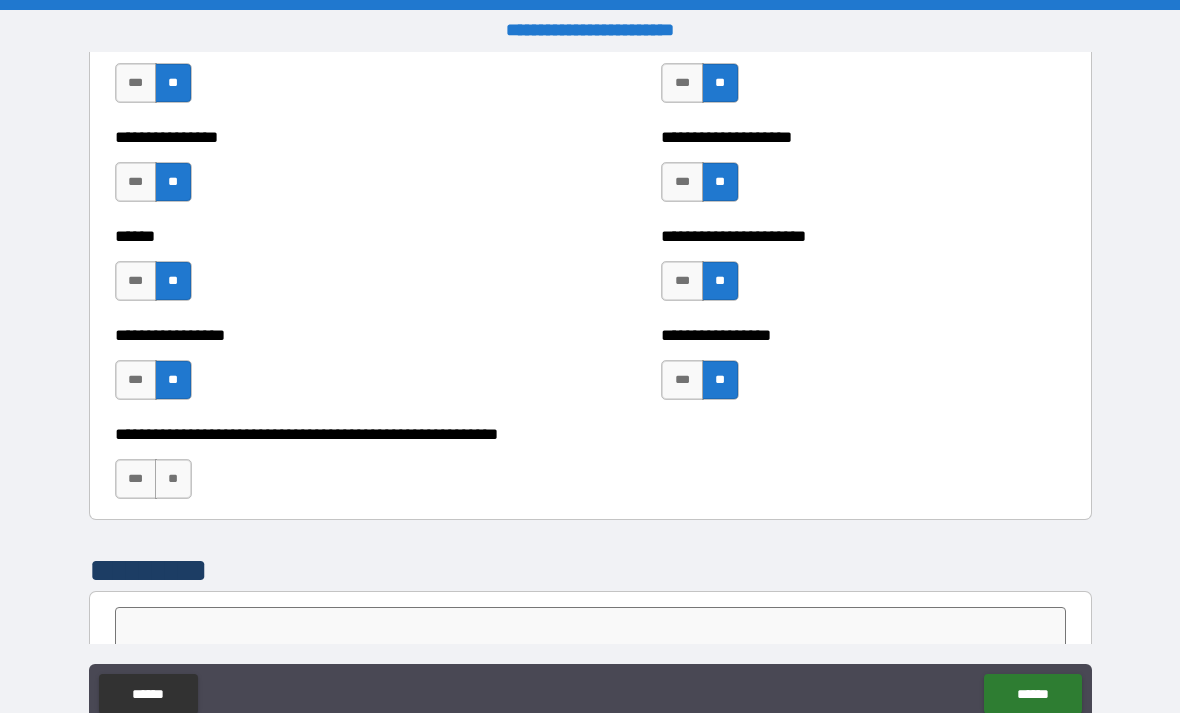 click on "**" at bounding box center (173, 479) 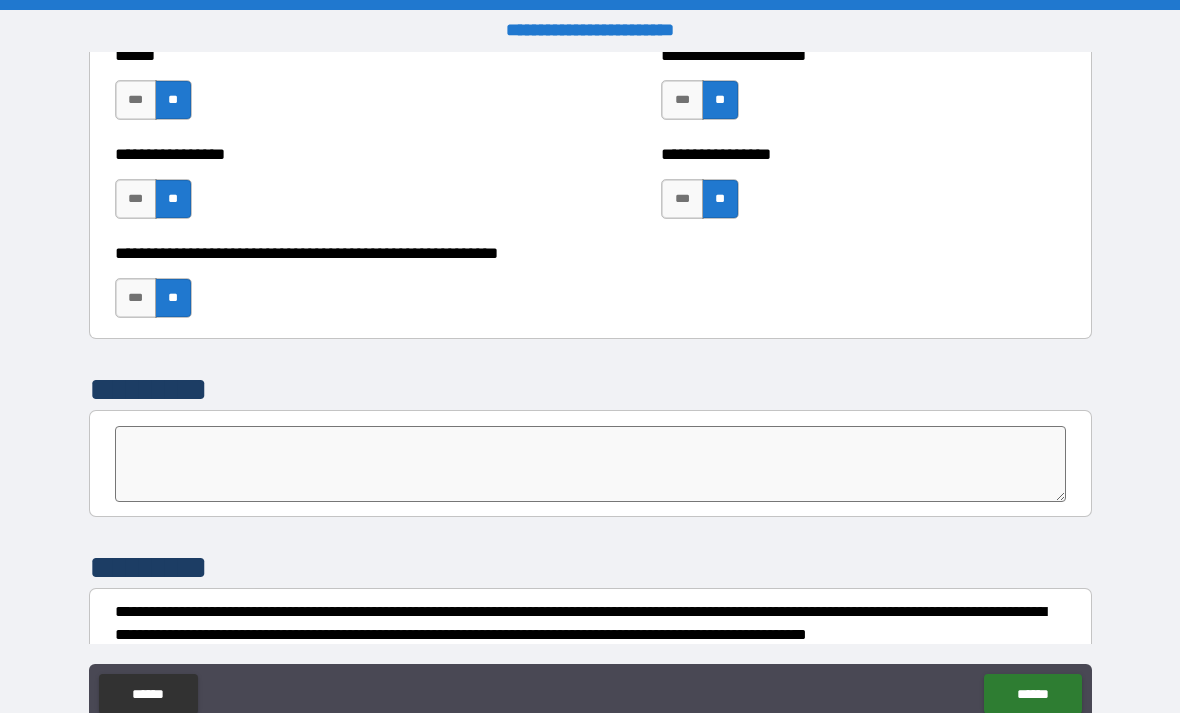 scroll, scrollTop: 5100, scrollLeft: 0, axis: vertical 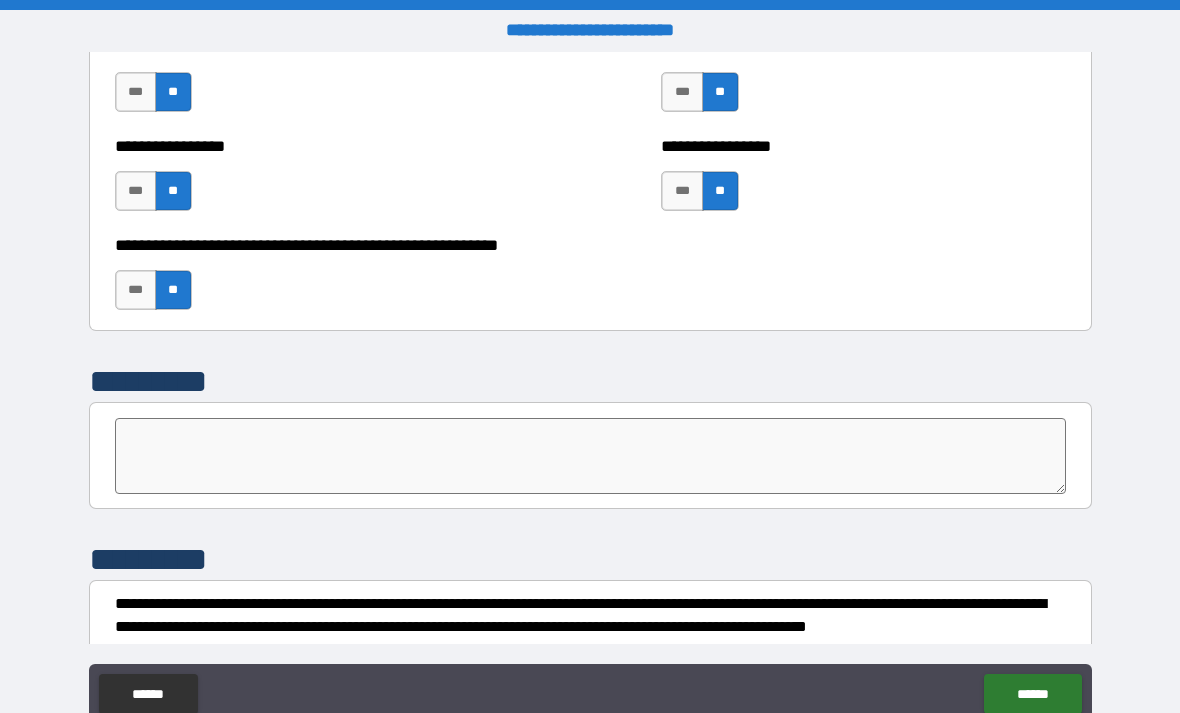 click at bounding box center (591, 456) 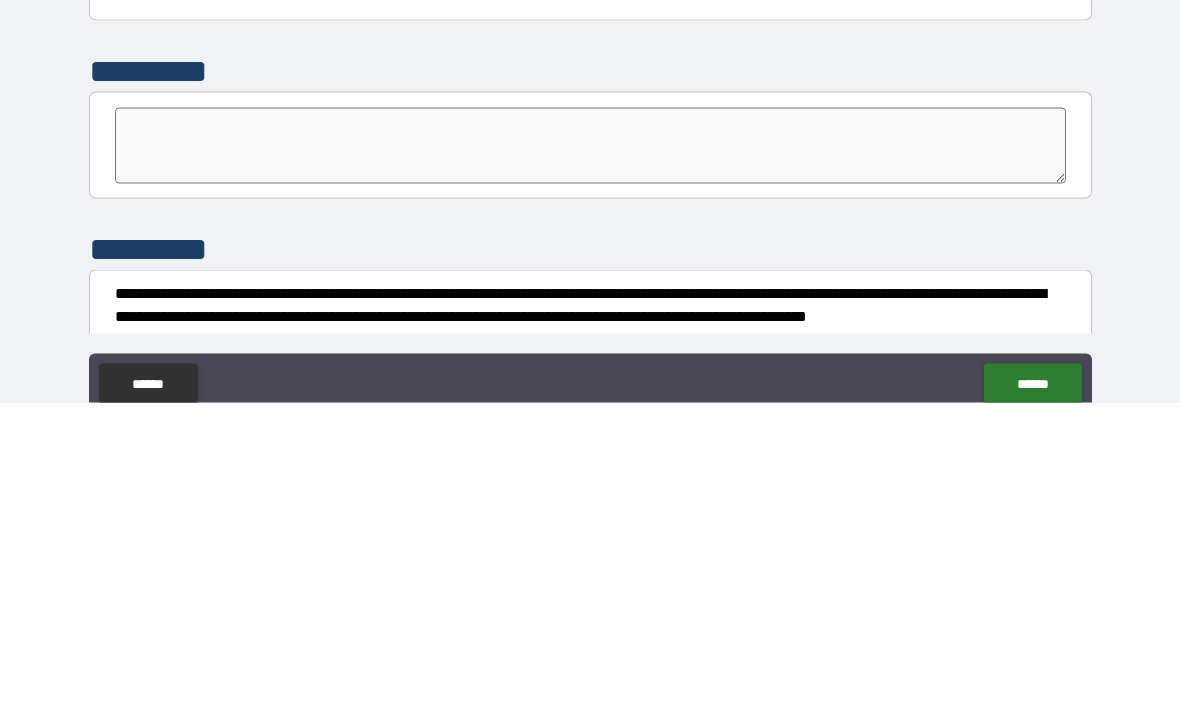 type on "*" 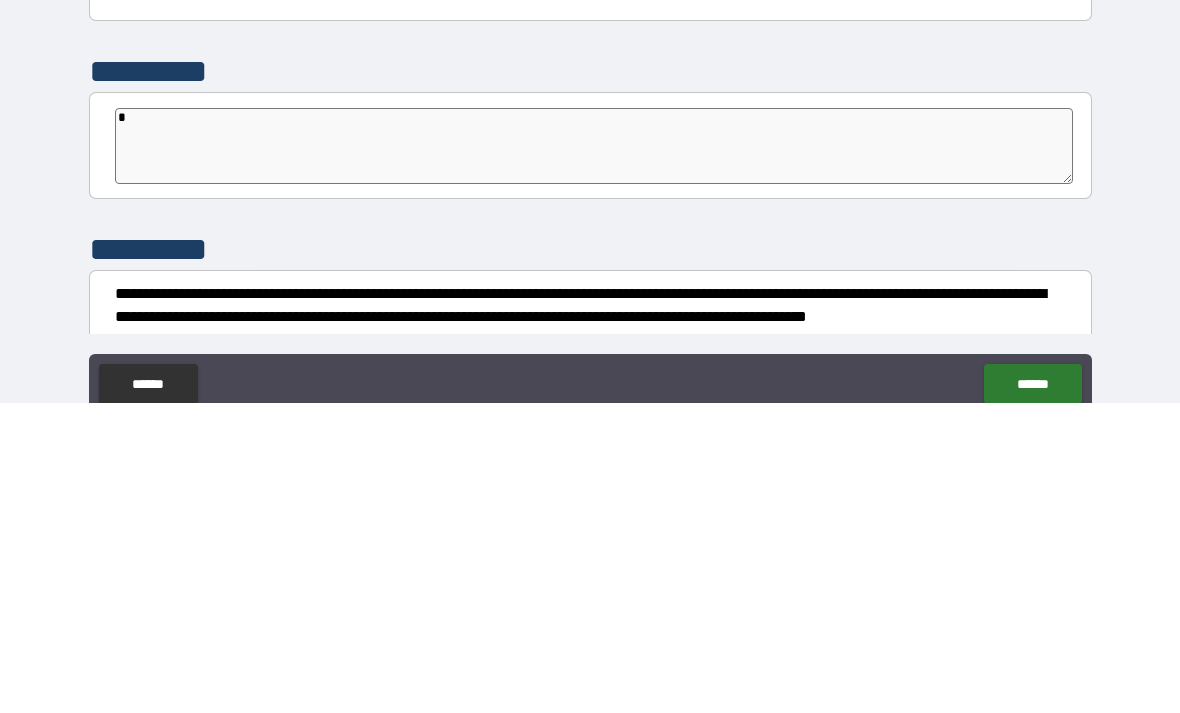 type on "*" 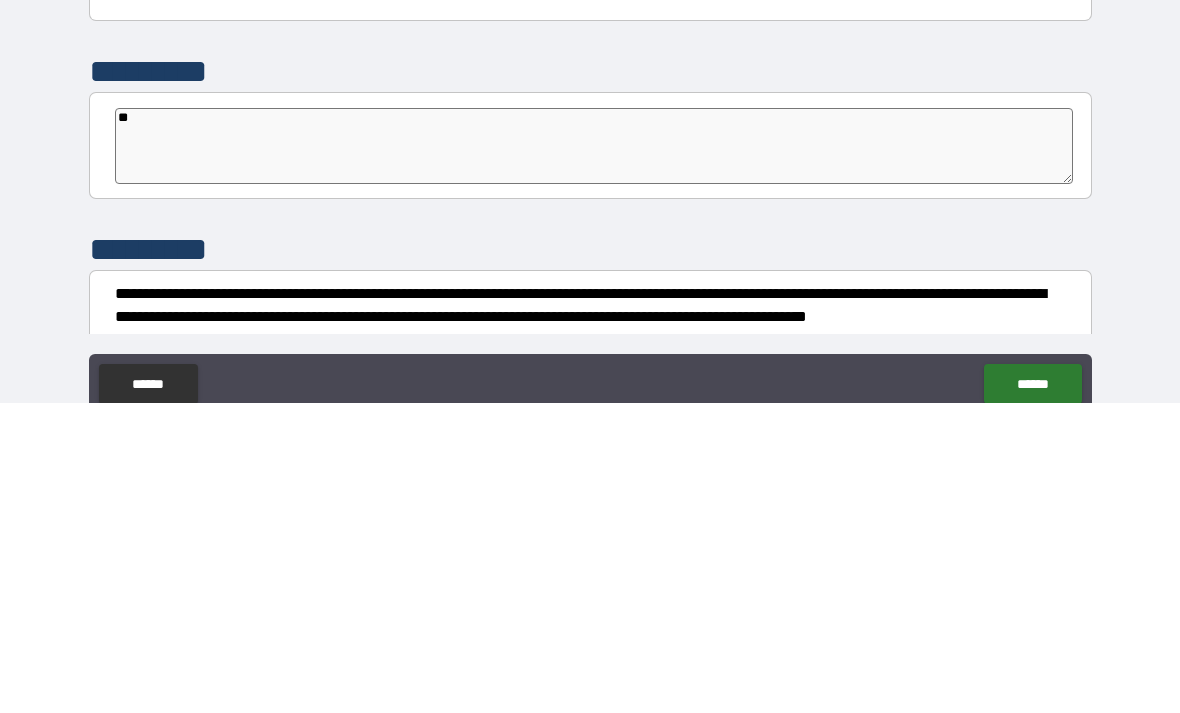 type on "*" 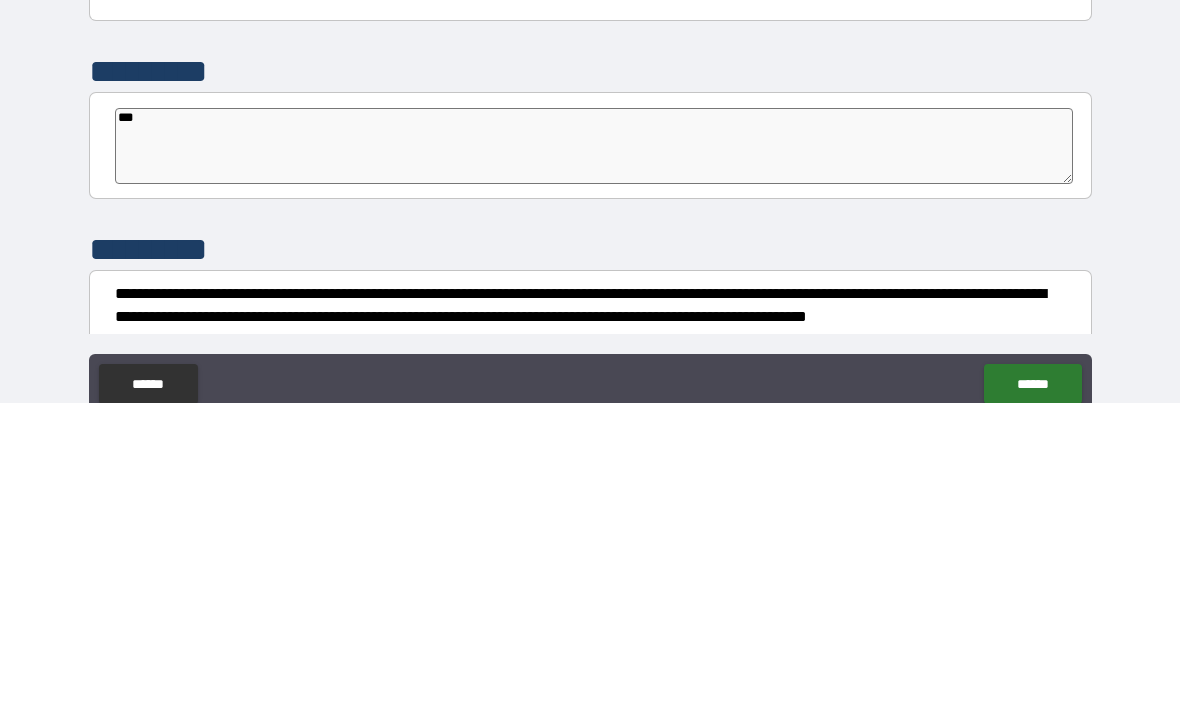 type on "*" 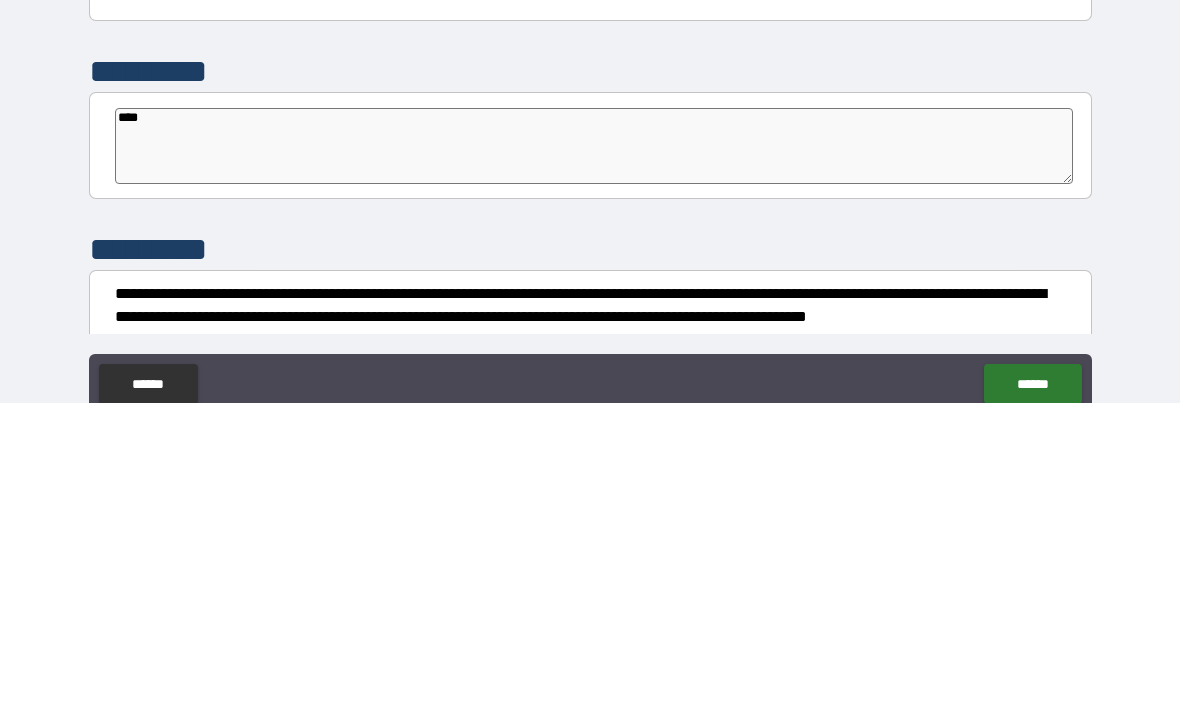 type on "*" 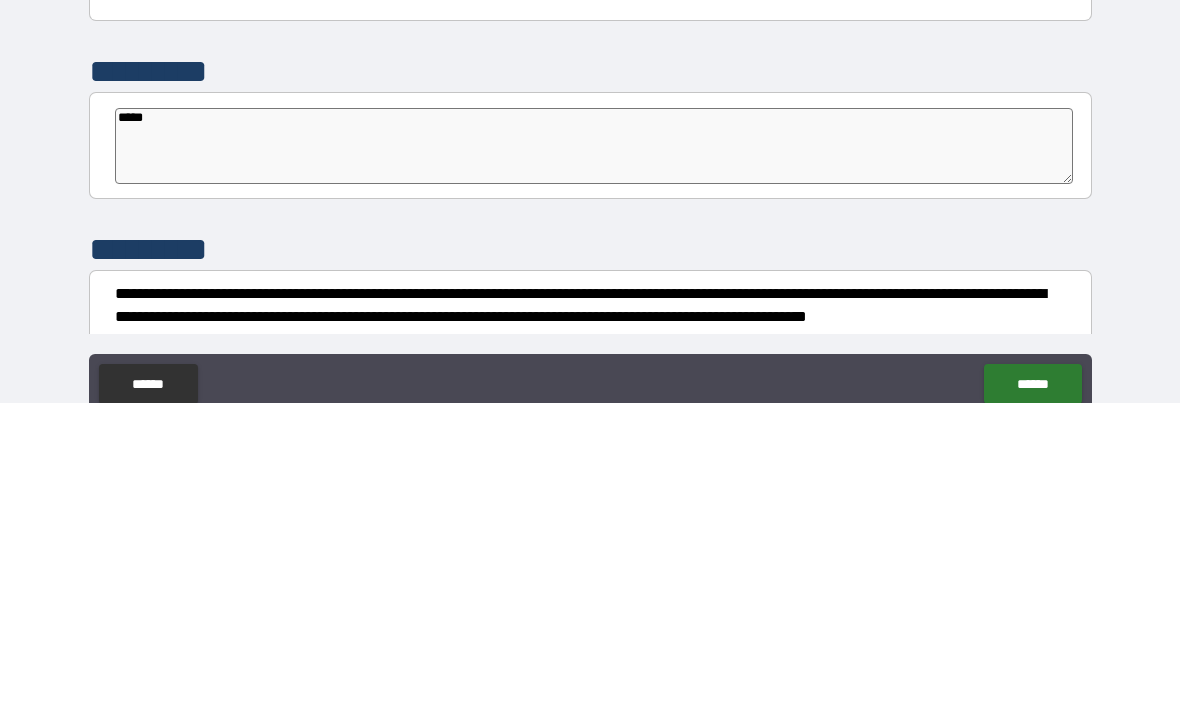 type on "*" 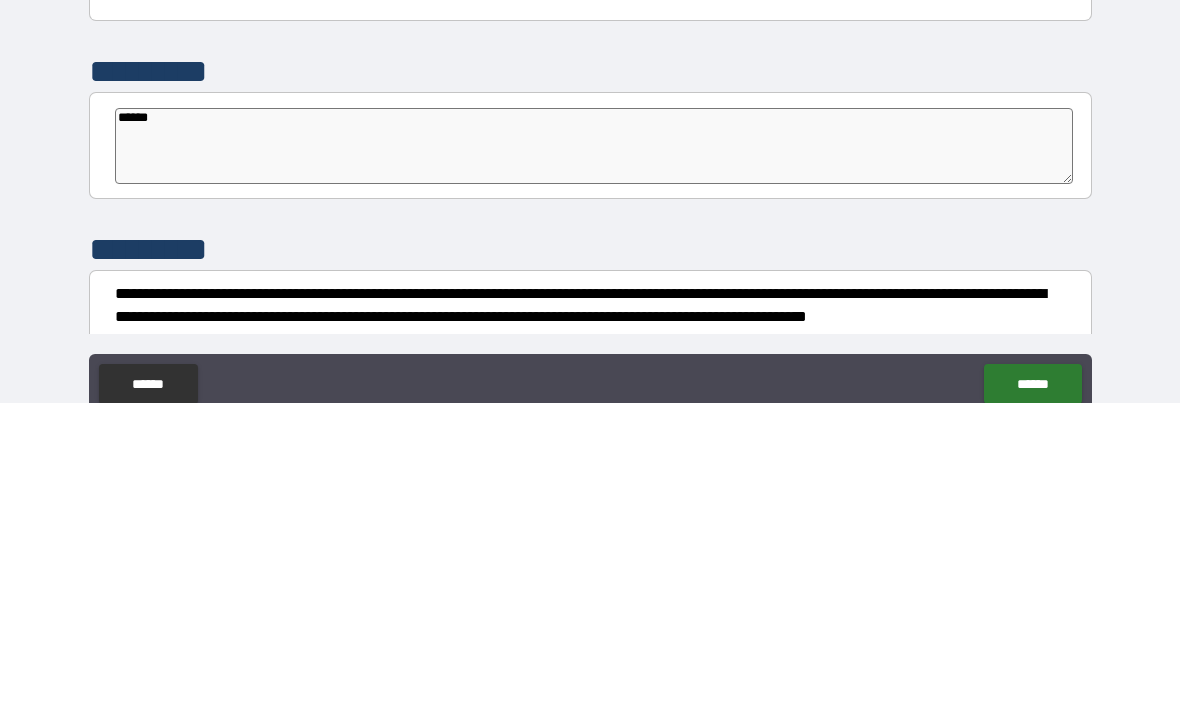 type on "*" 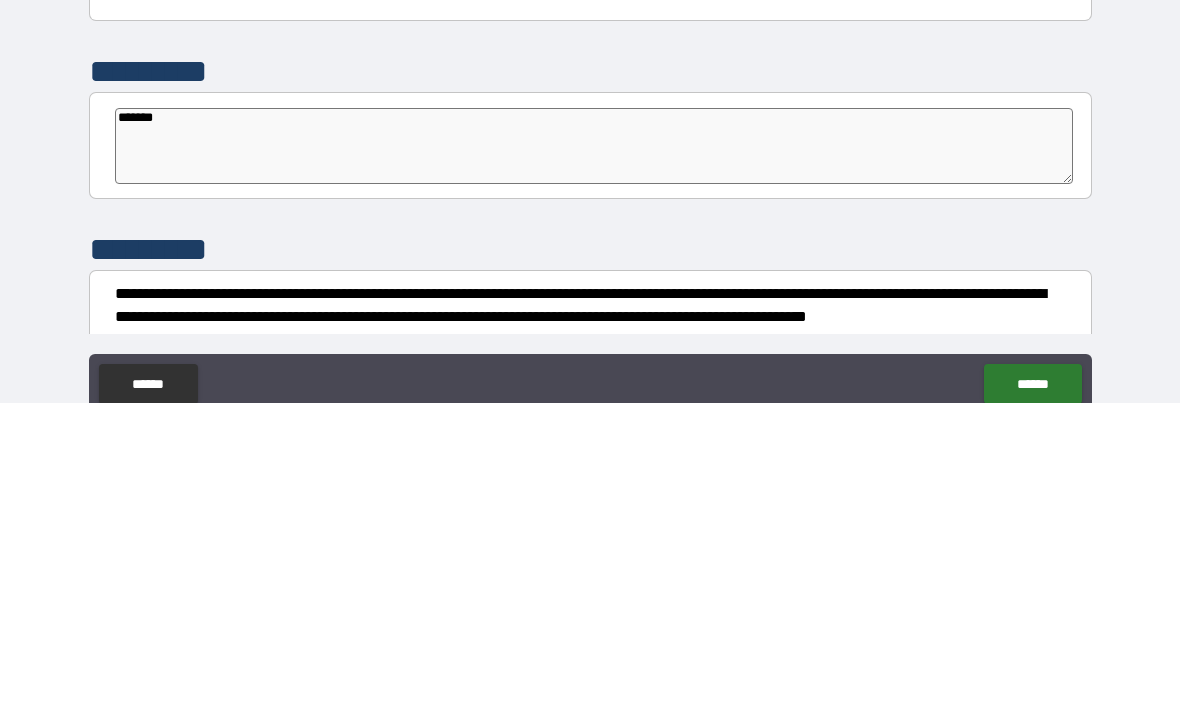 type on "*" 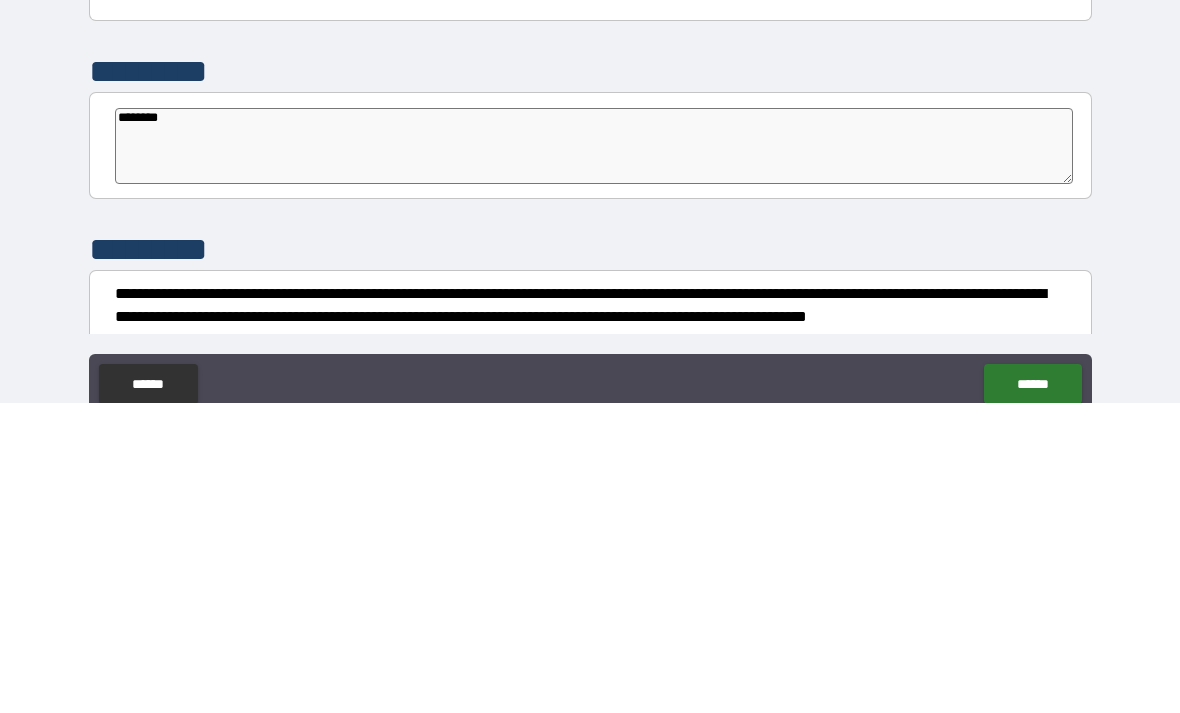 type on "*" 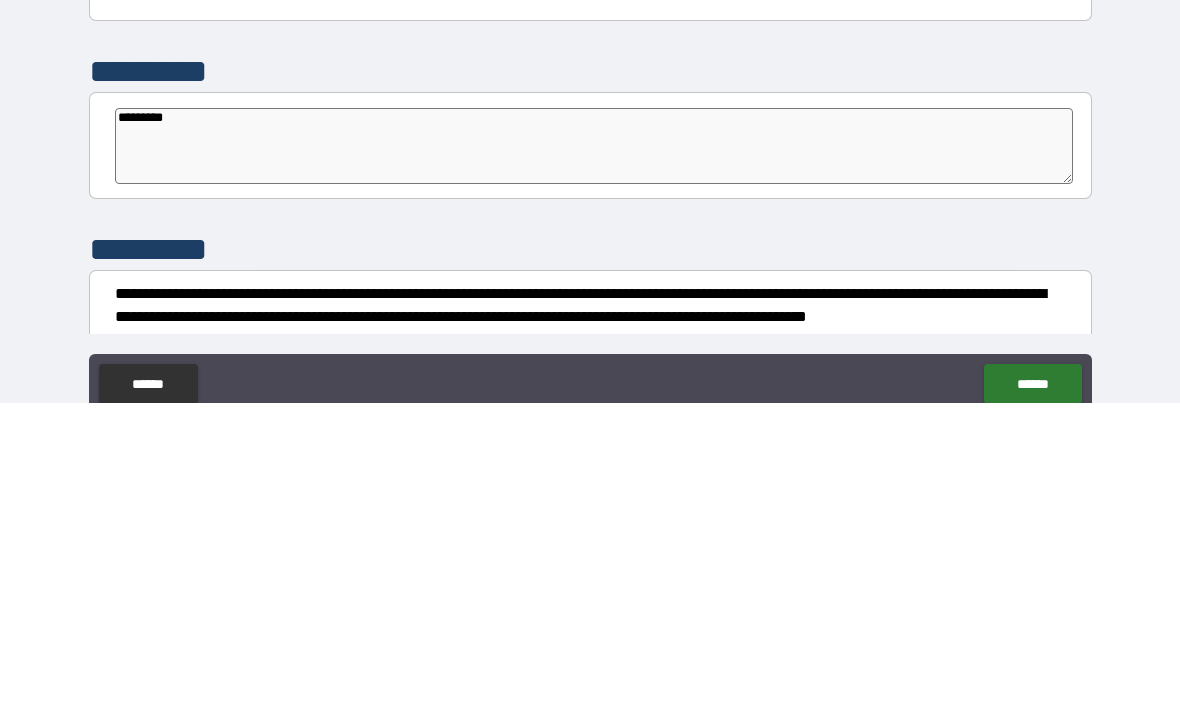 type on "*" 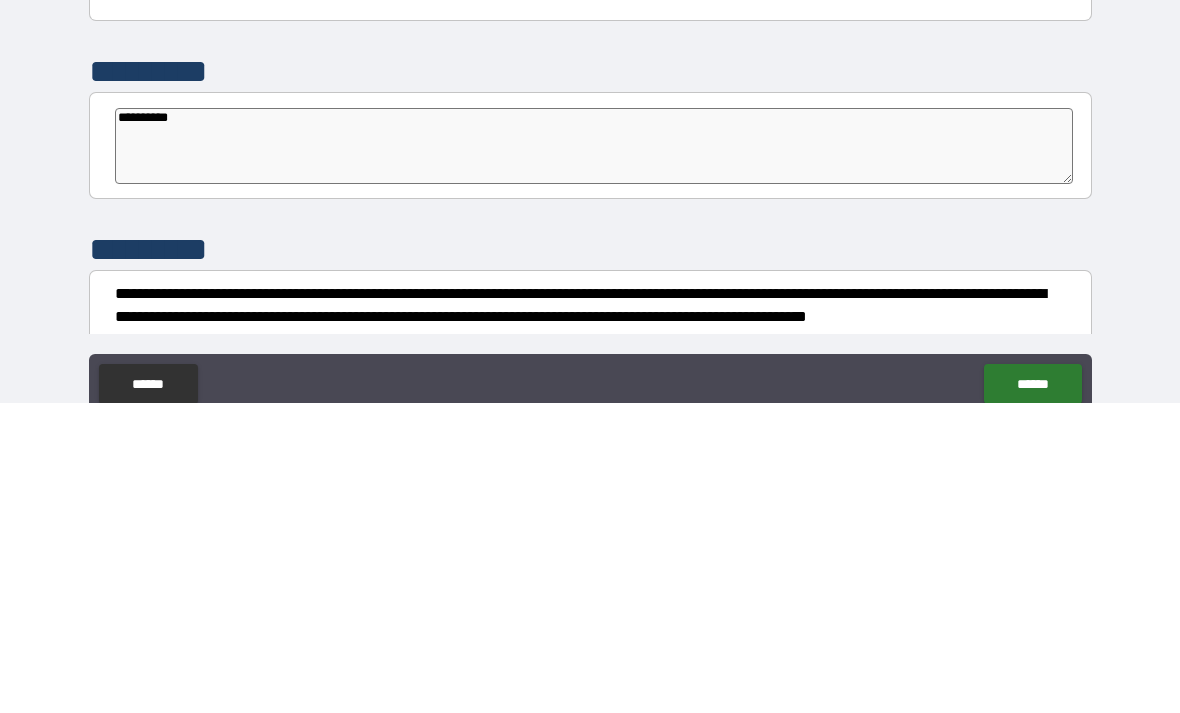 type on "*" 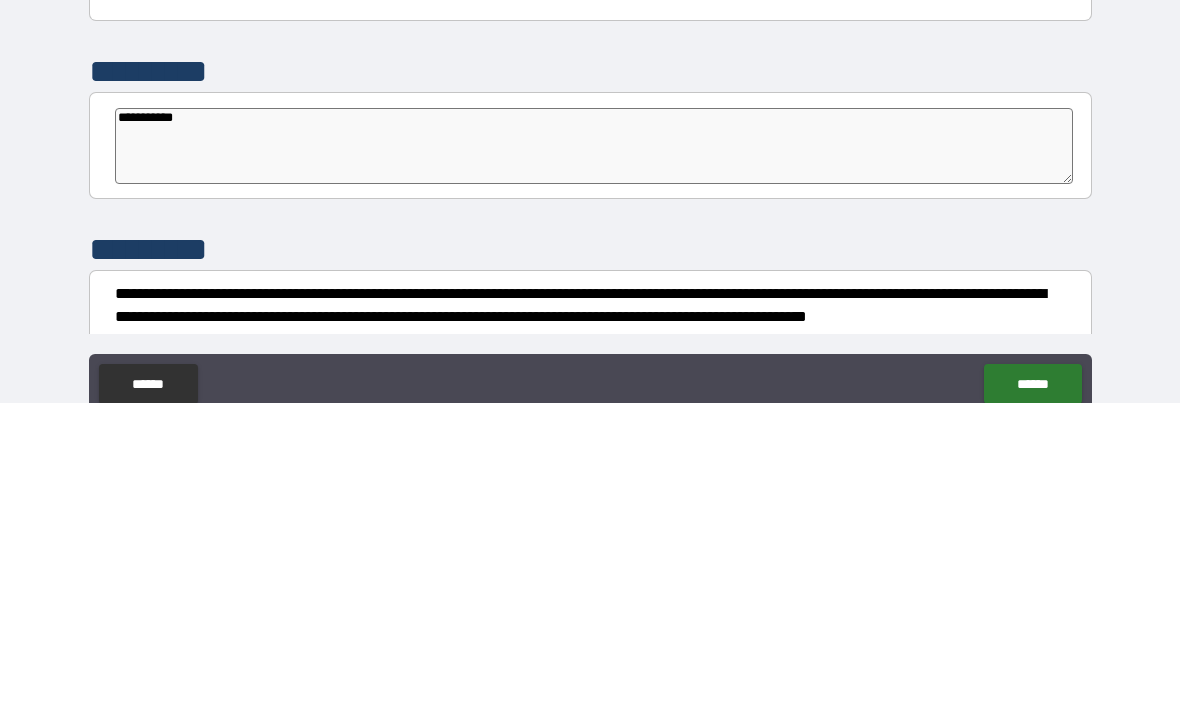 type on "*" 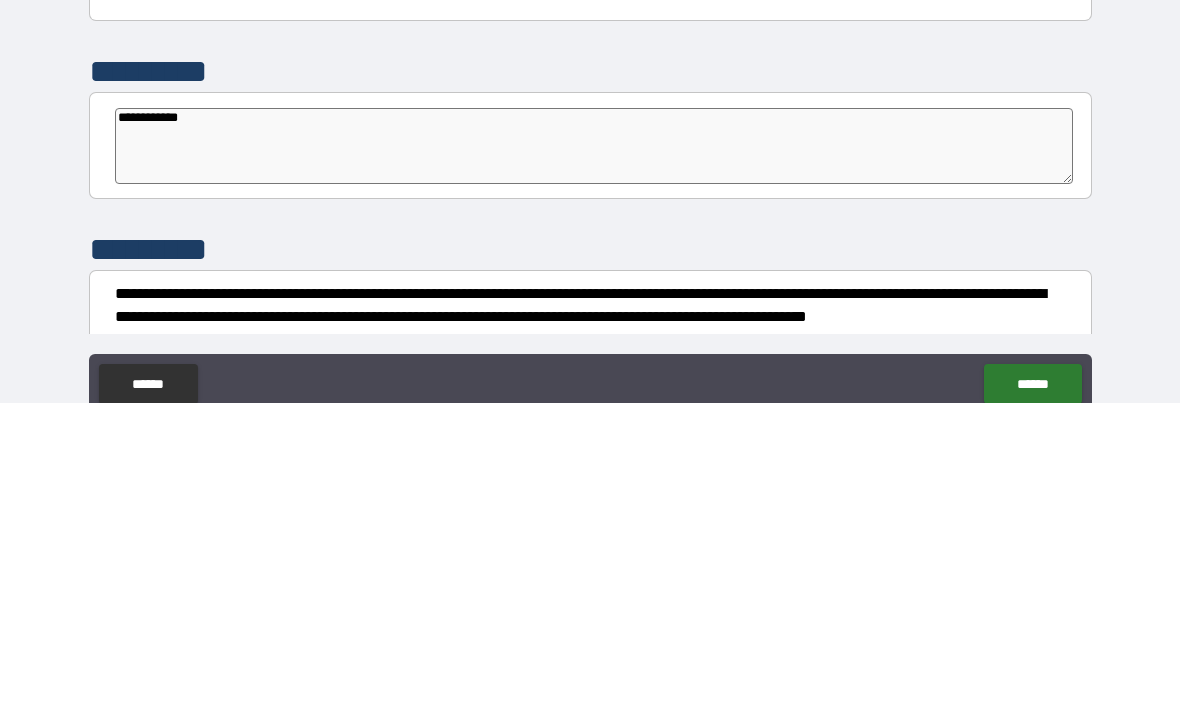type on "*" 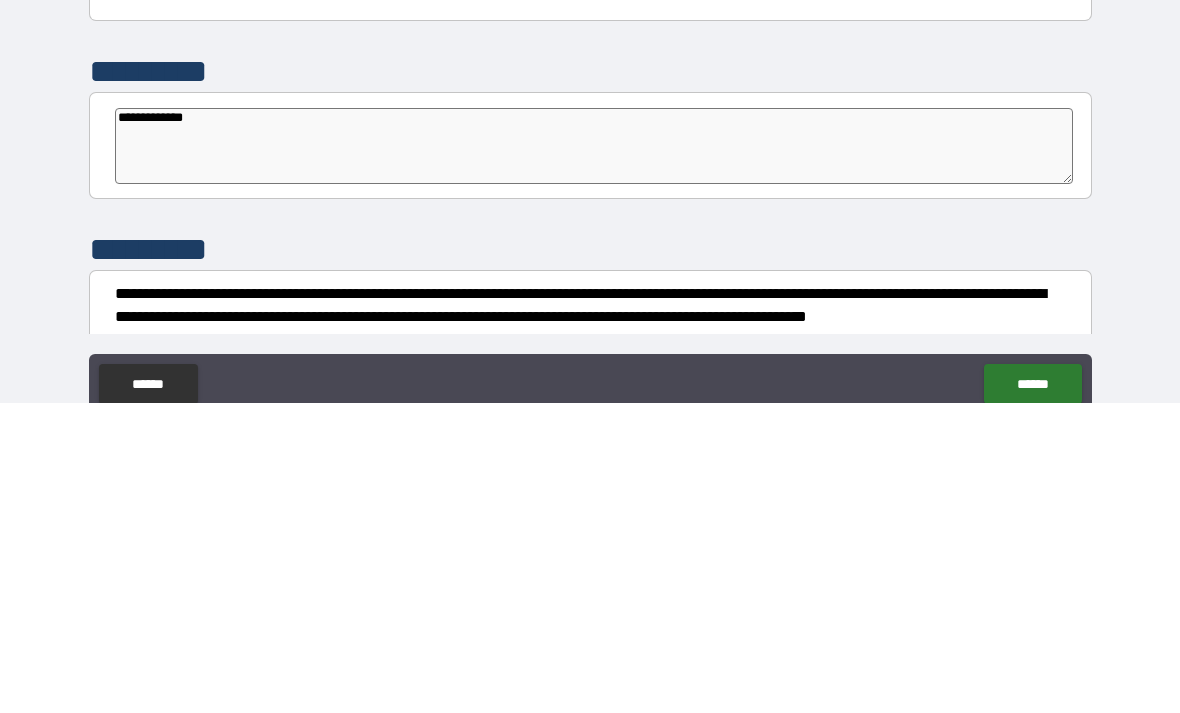 type on "*" 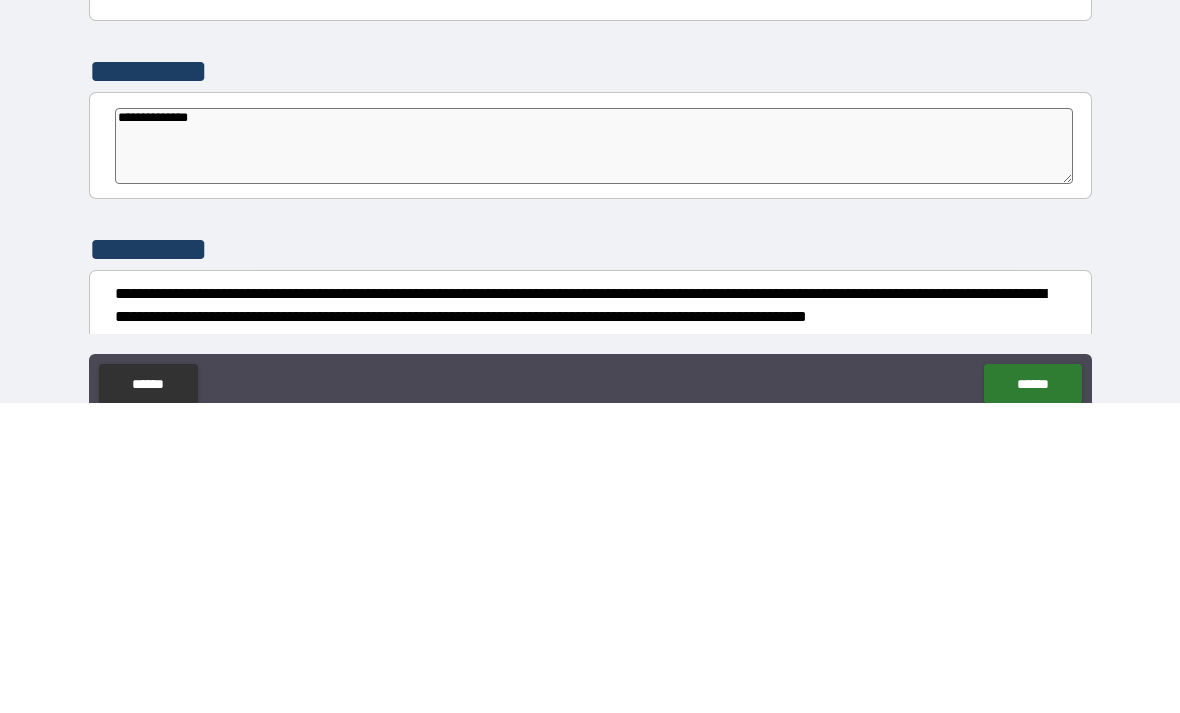 type on "*" 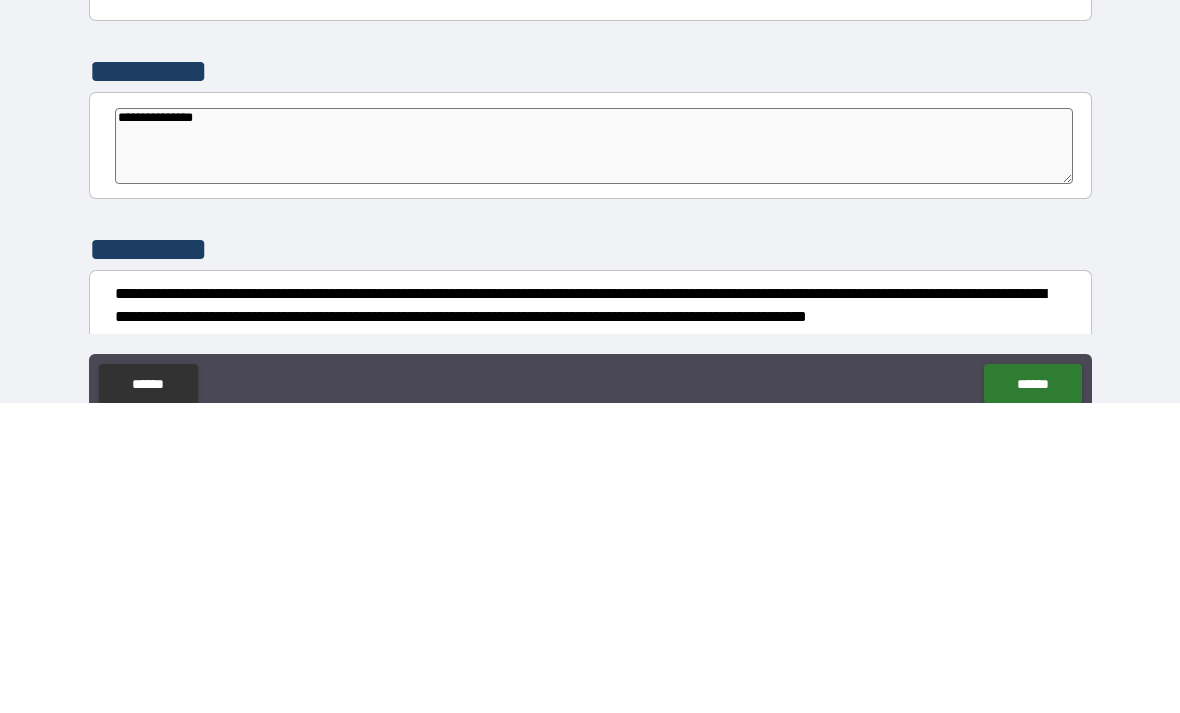type on "*" 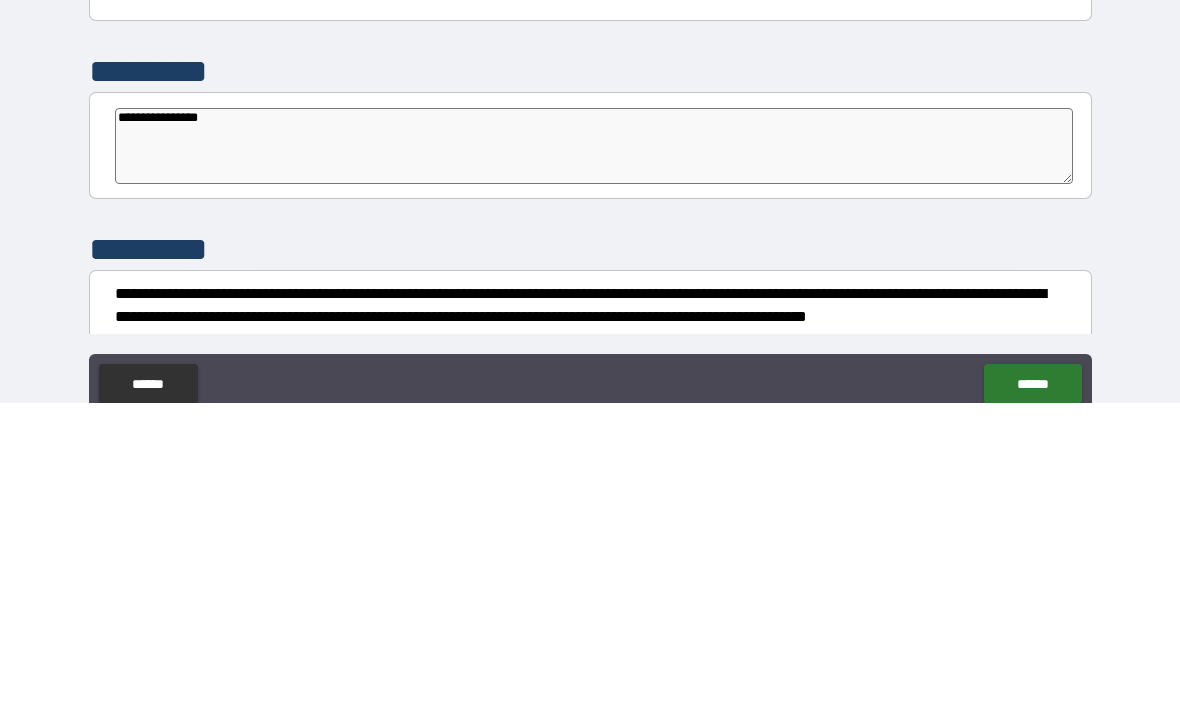 type on "*" 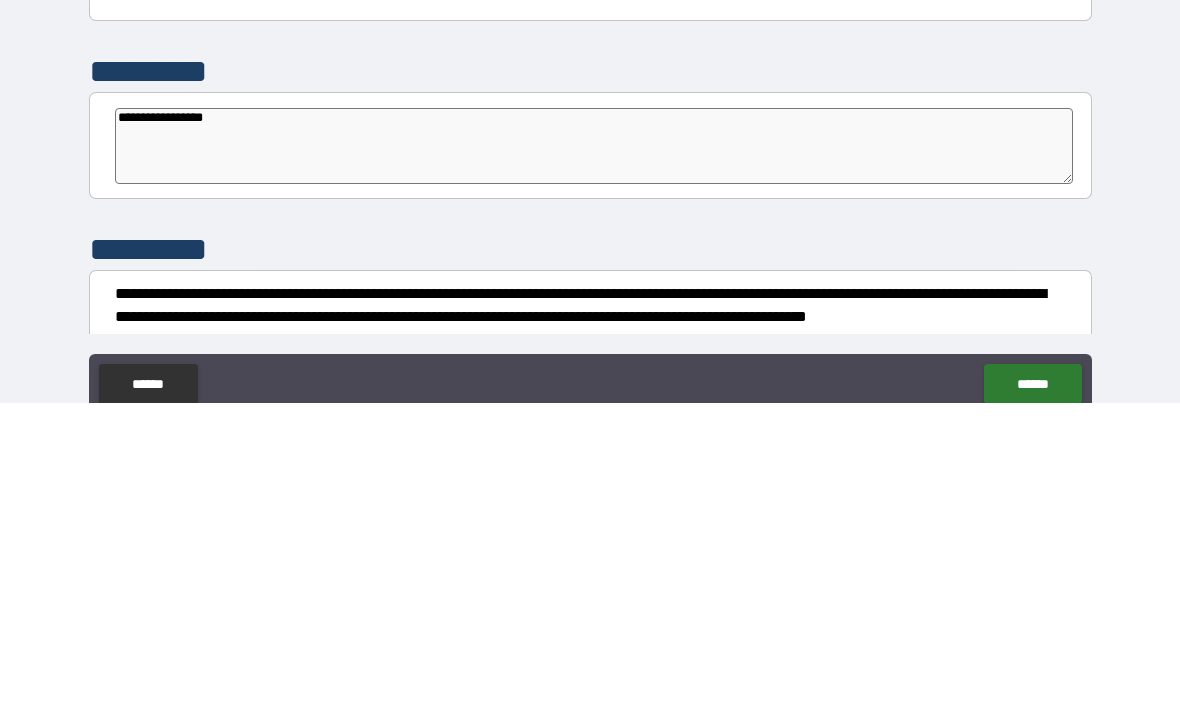 type on "*" 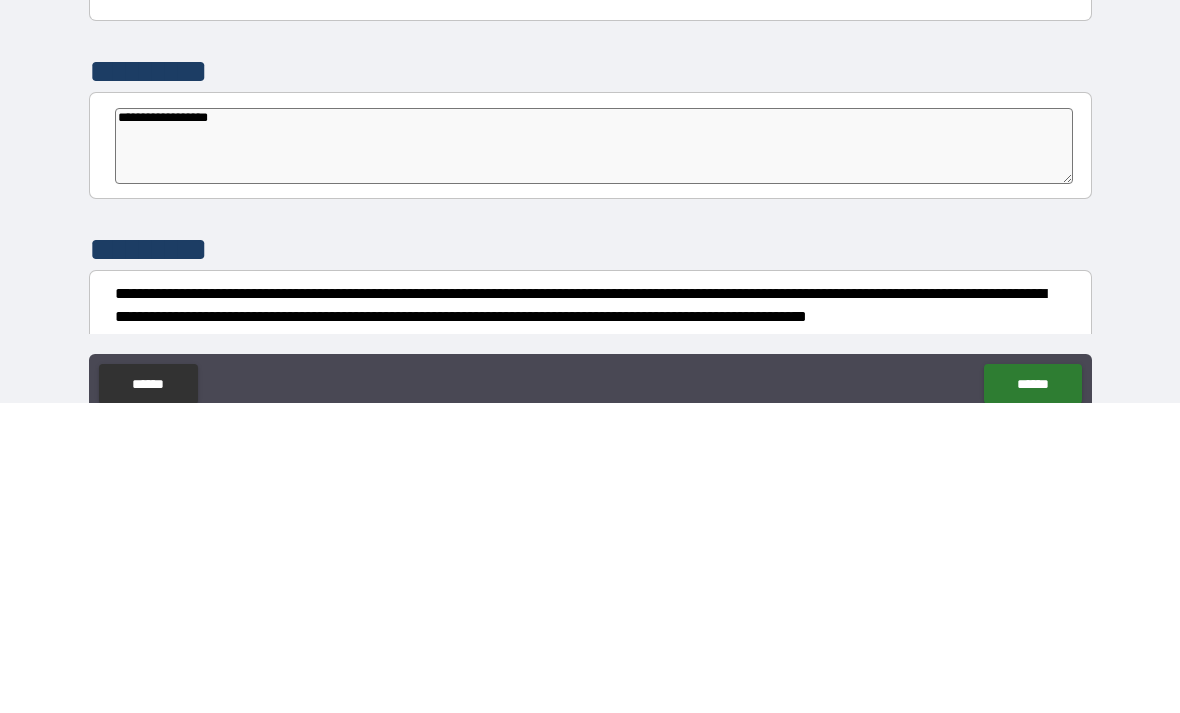 type on "*" 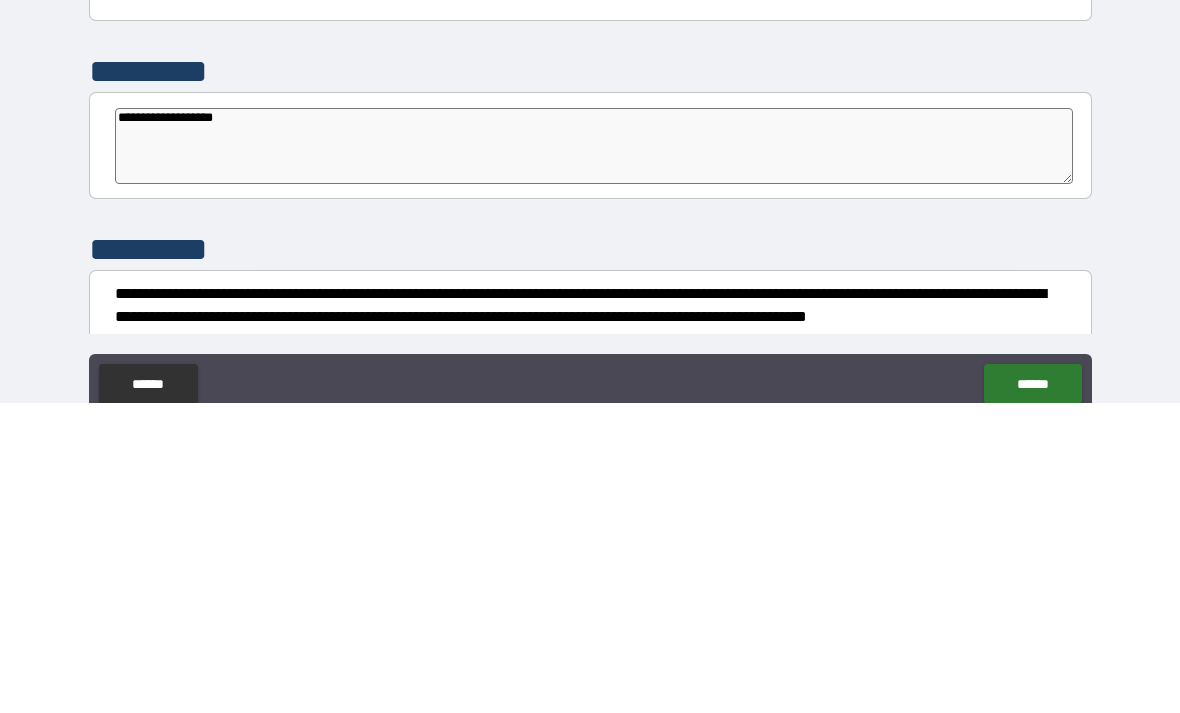 type on "*" 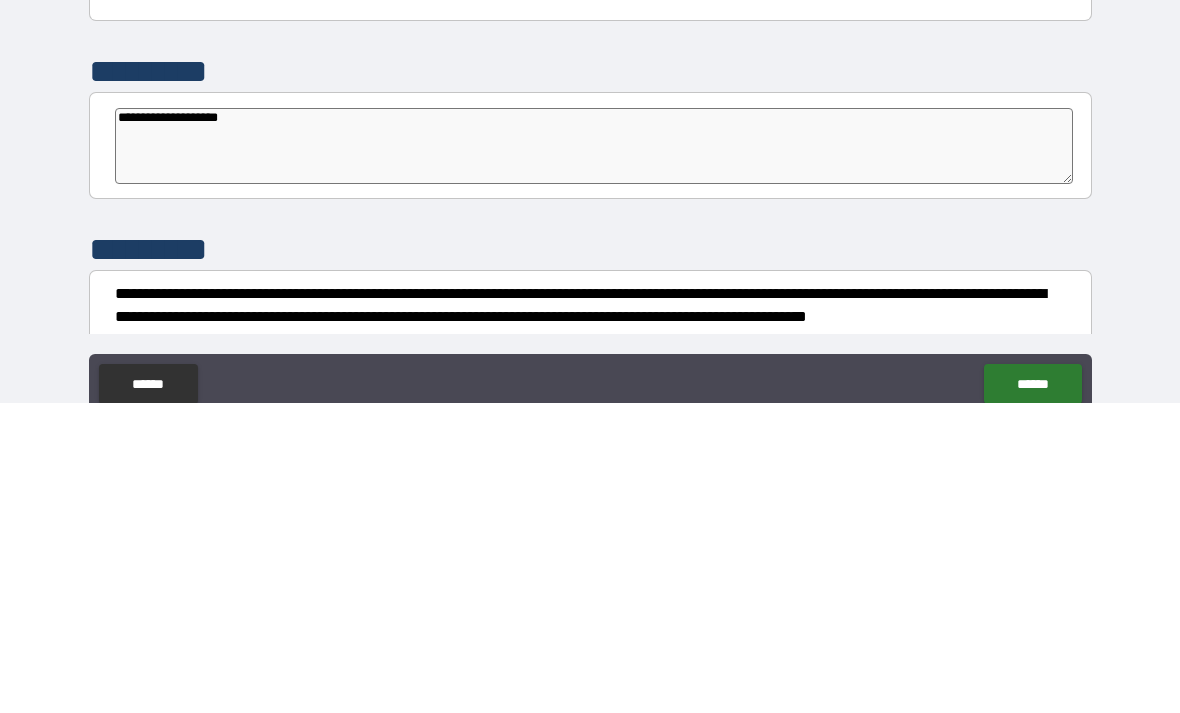 type on "*" 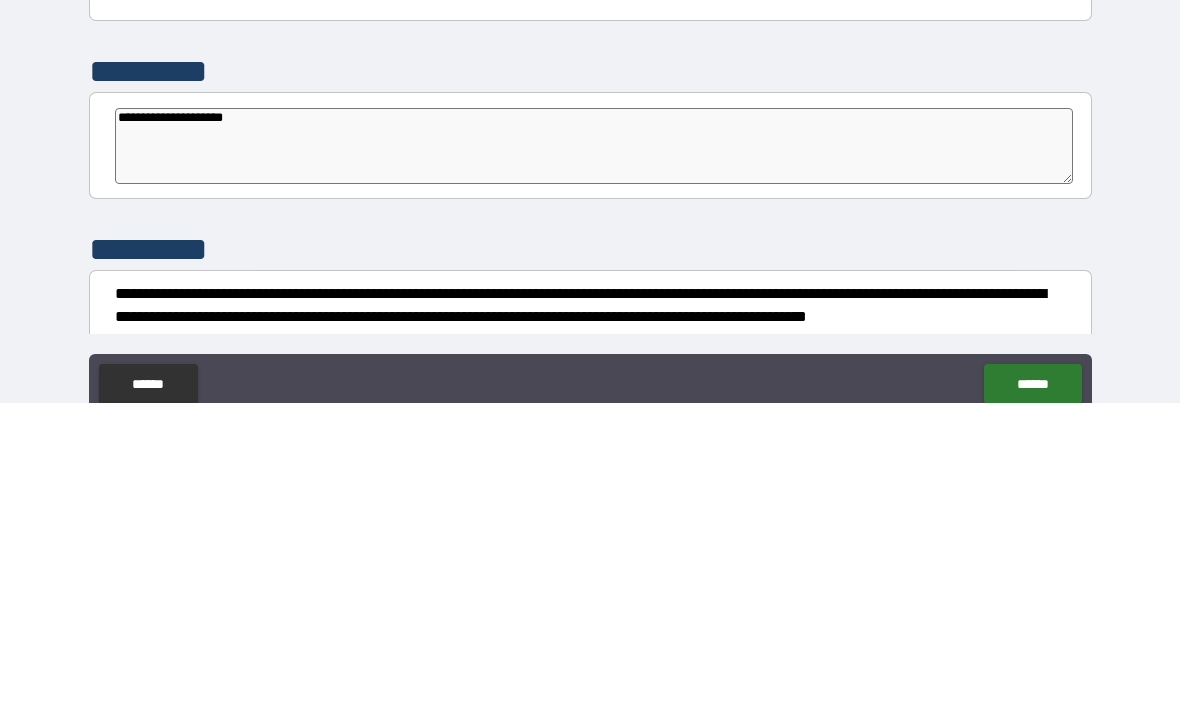 type on "*" 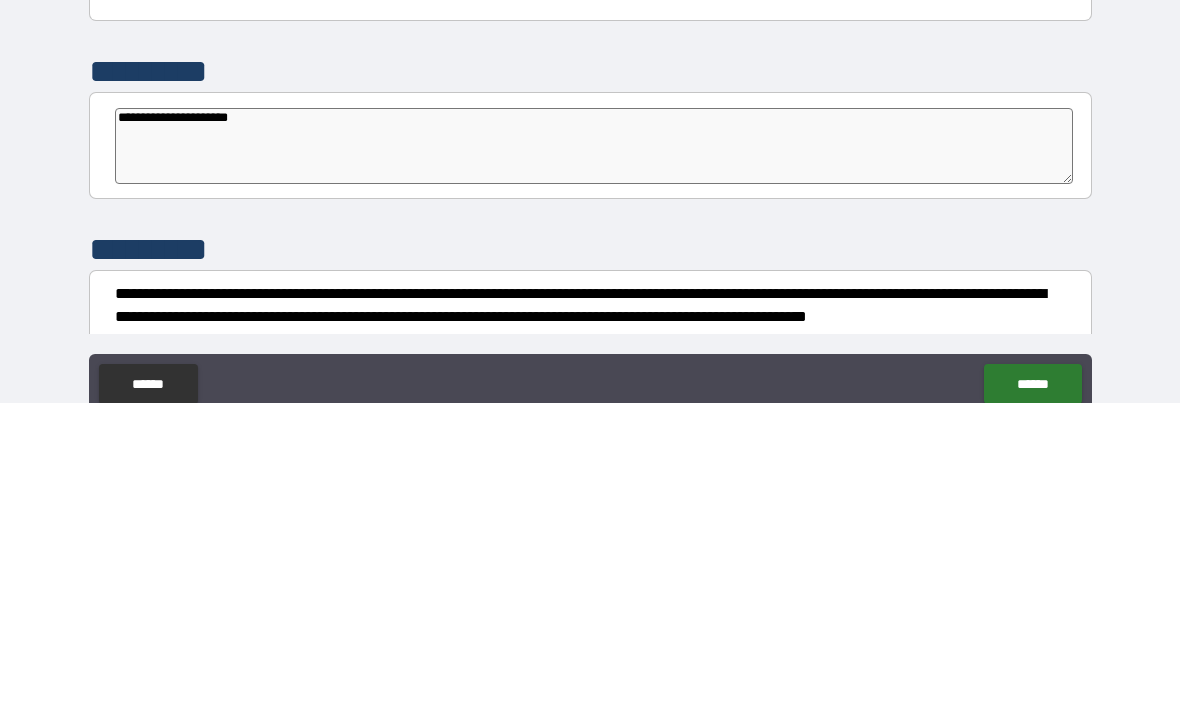 type on "*" 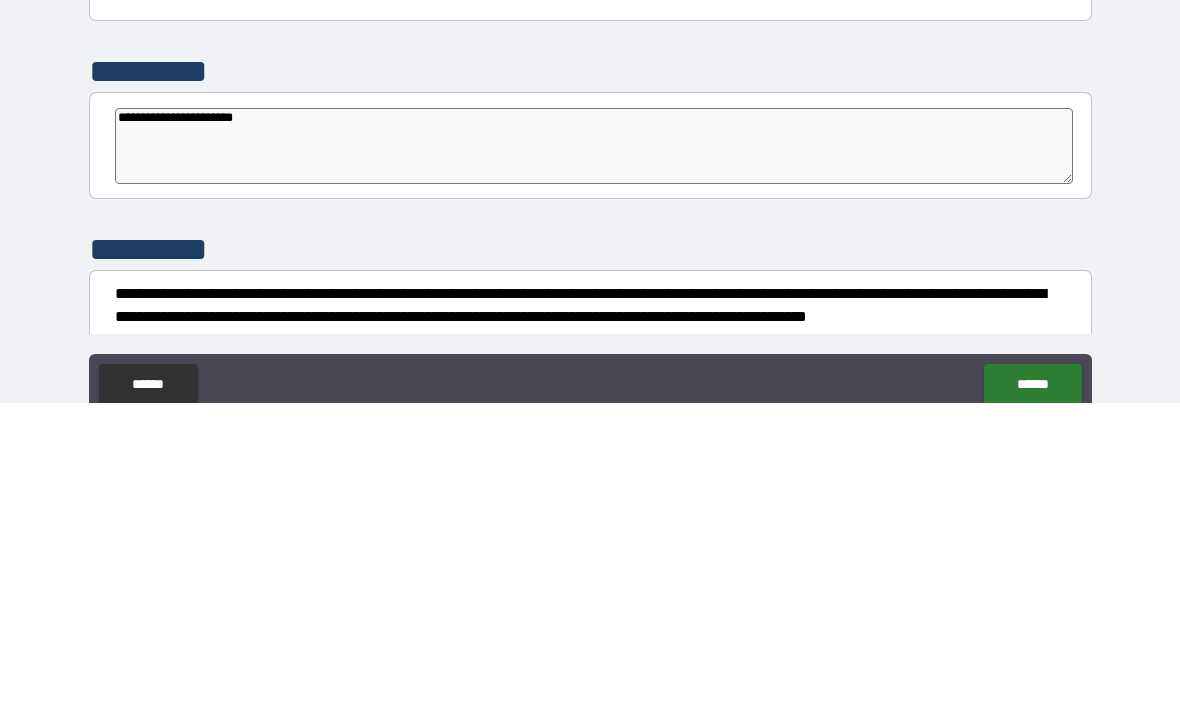 type on "*" 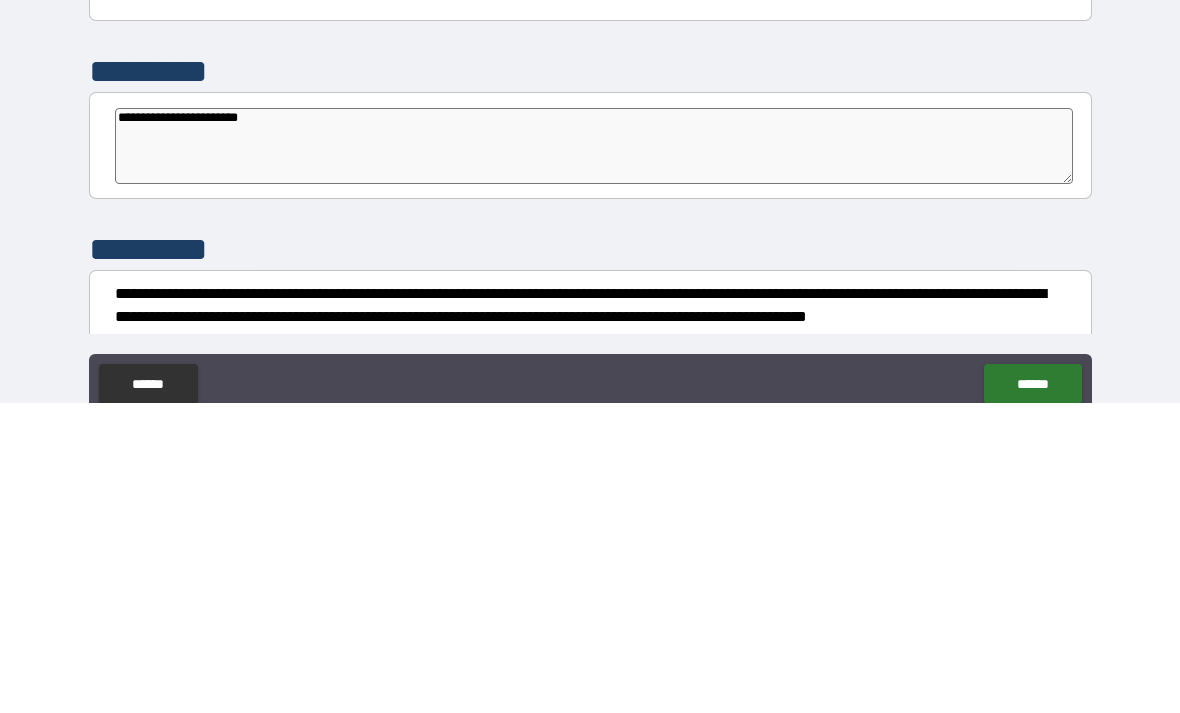 type on "*" 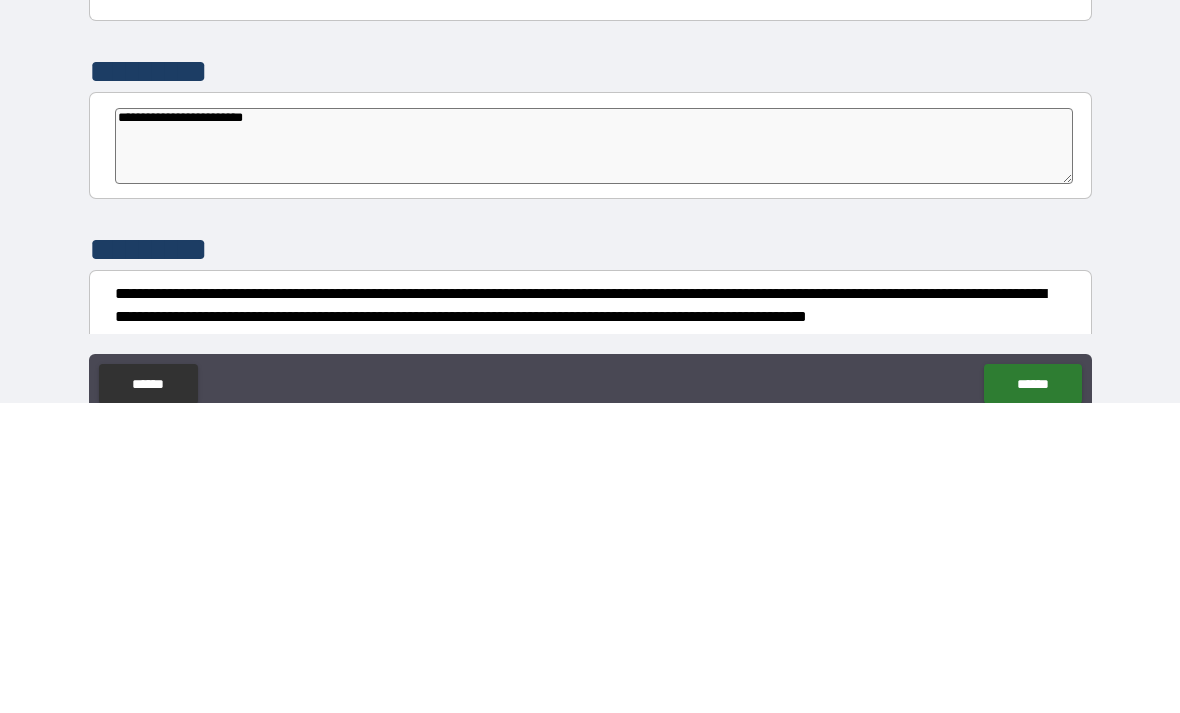type on "*" 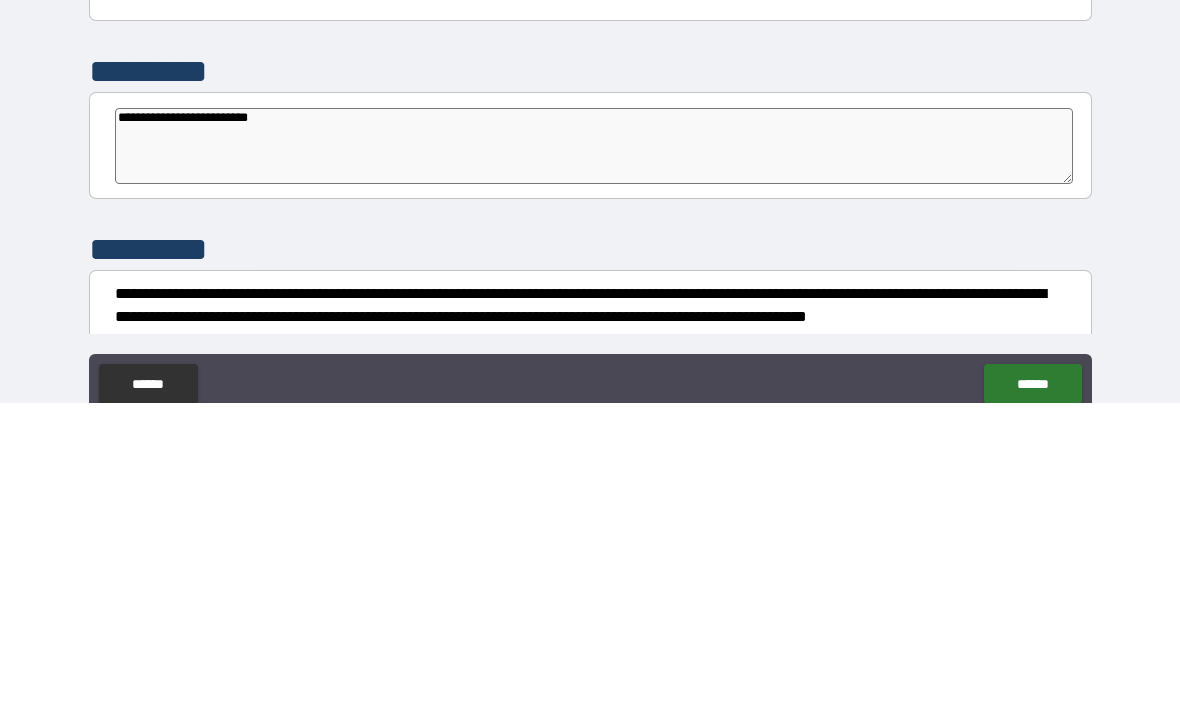 type on "*" 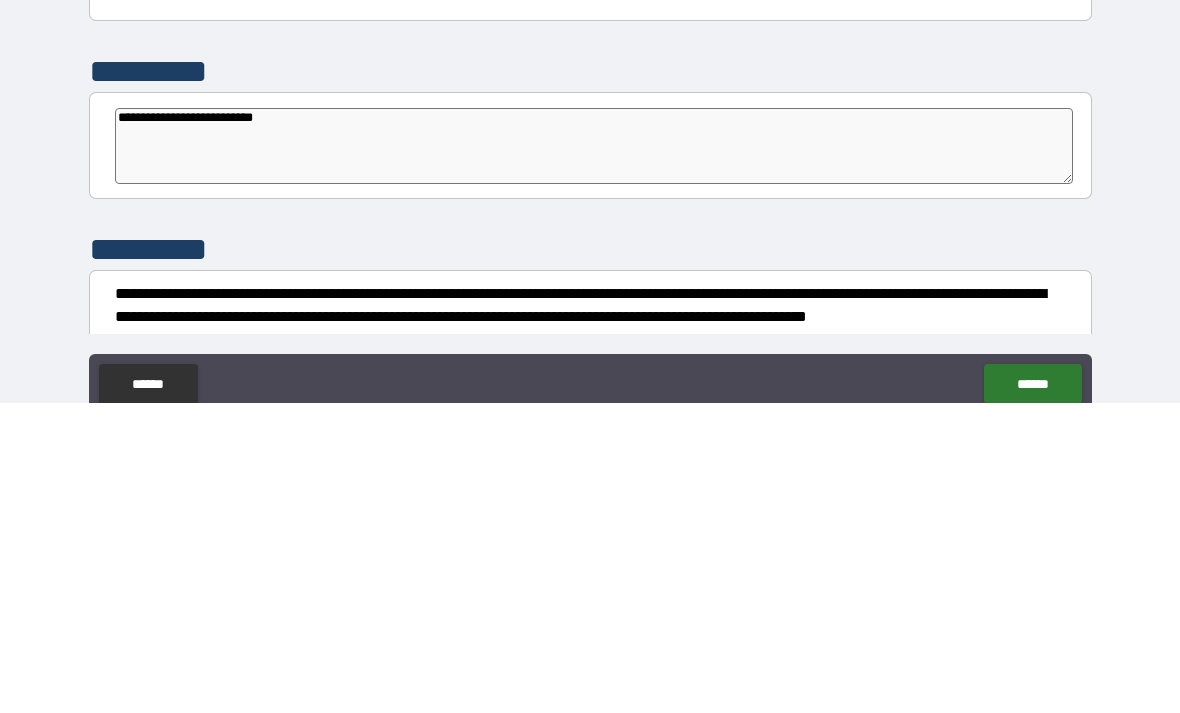 type on "*" 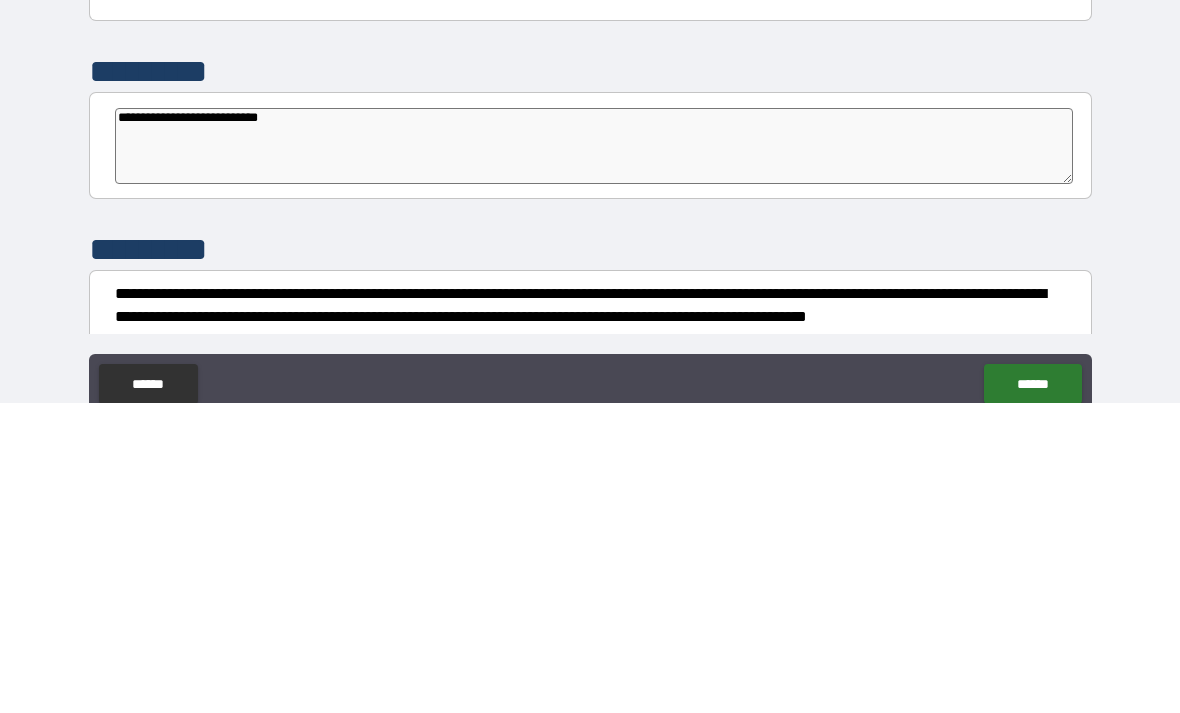 type on "*" 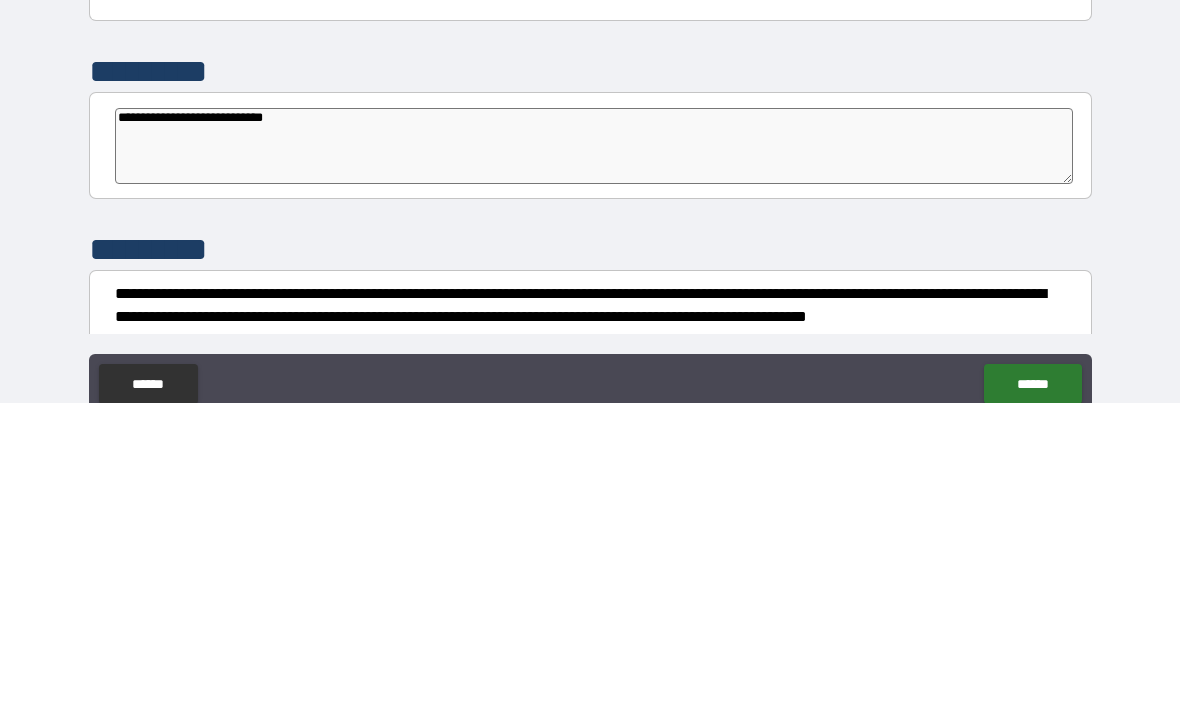 type on "*" 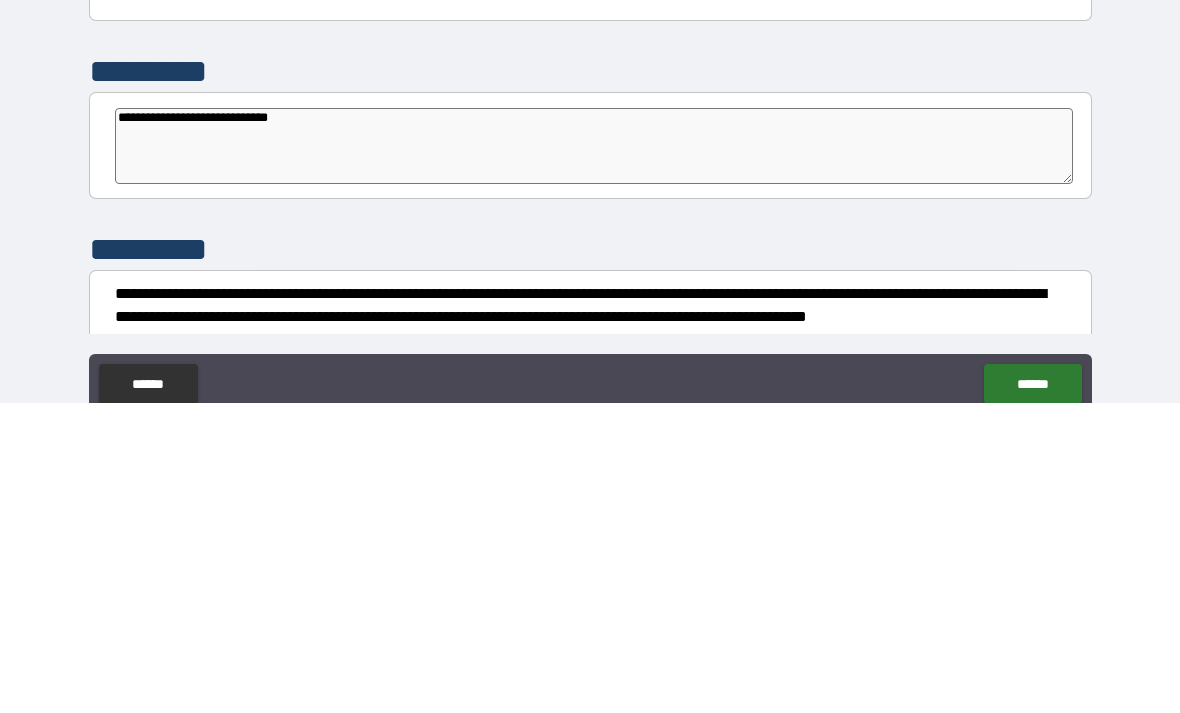 type on "*" 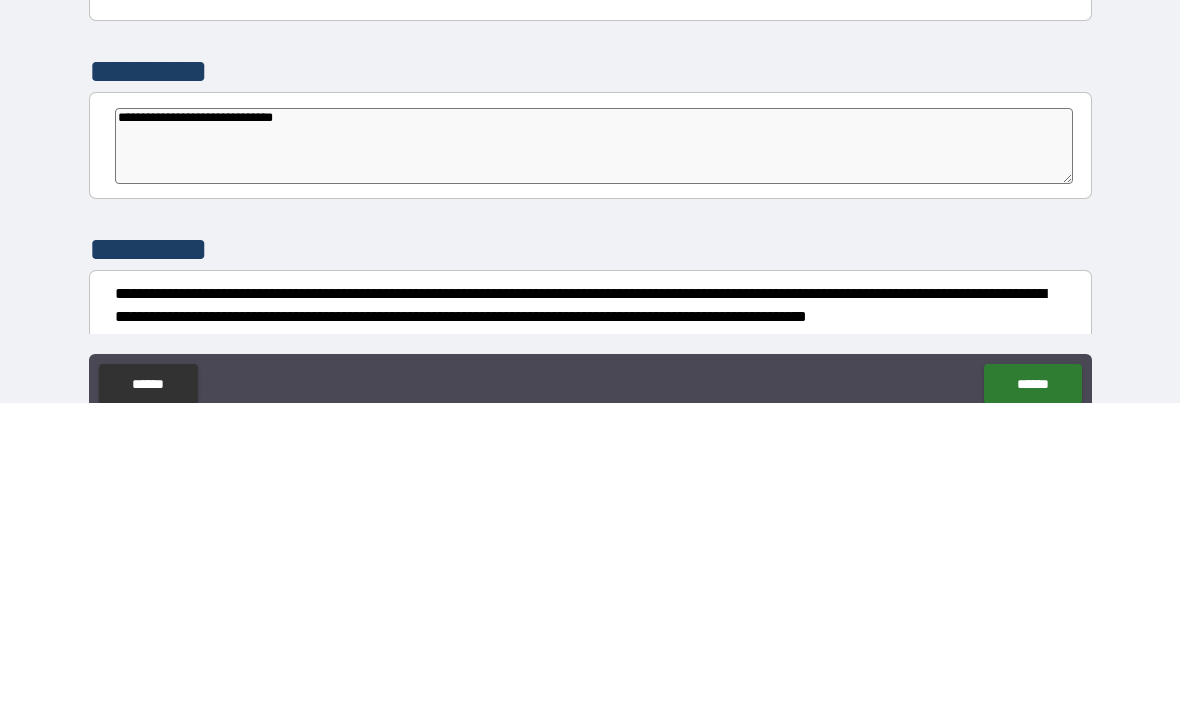 type on "*" 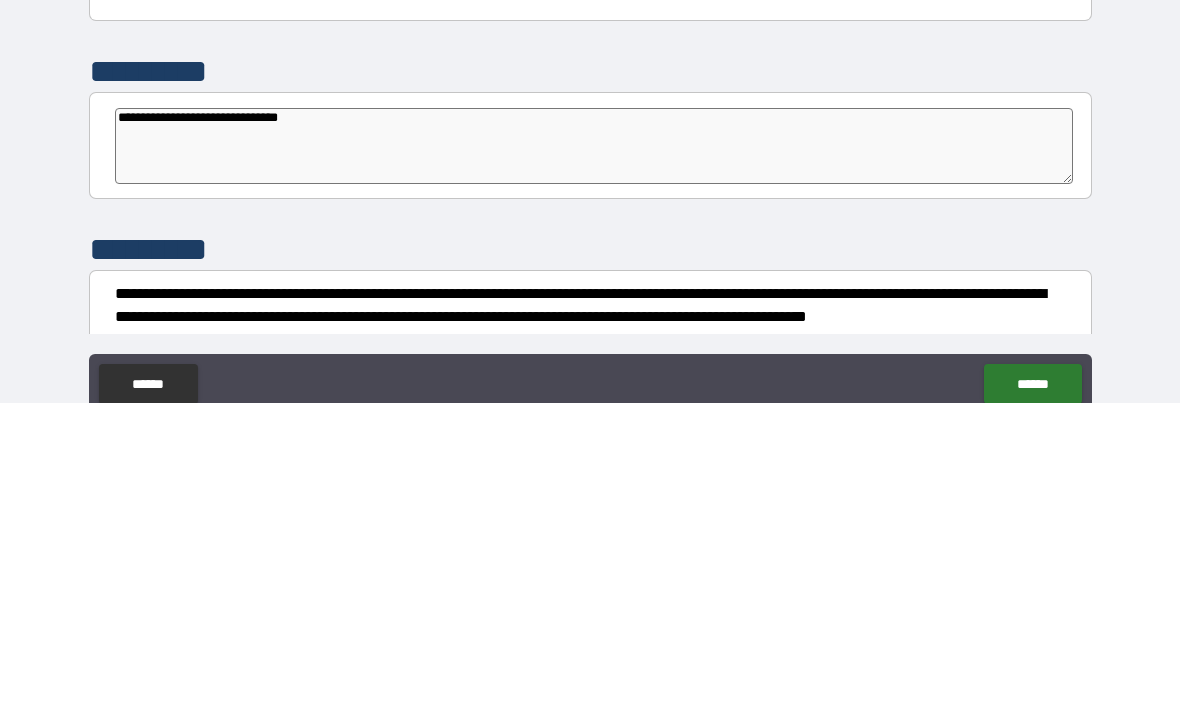 type on "*" 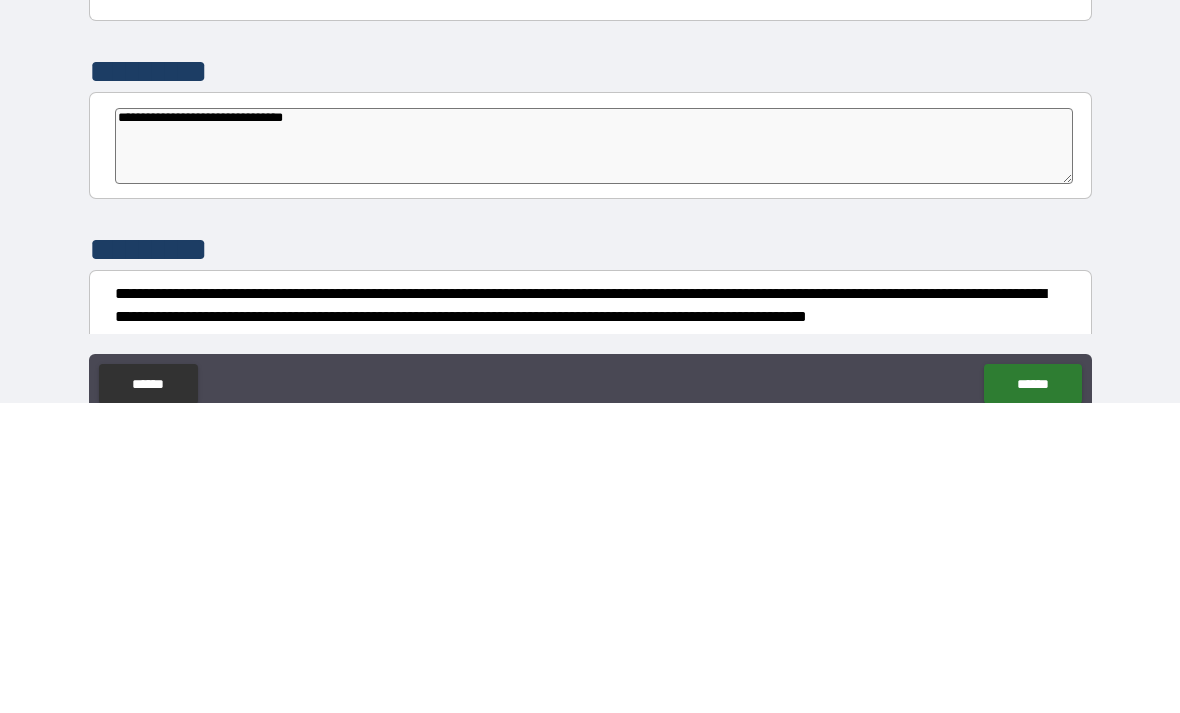 type on "*" 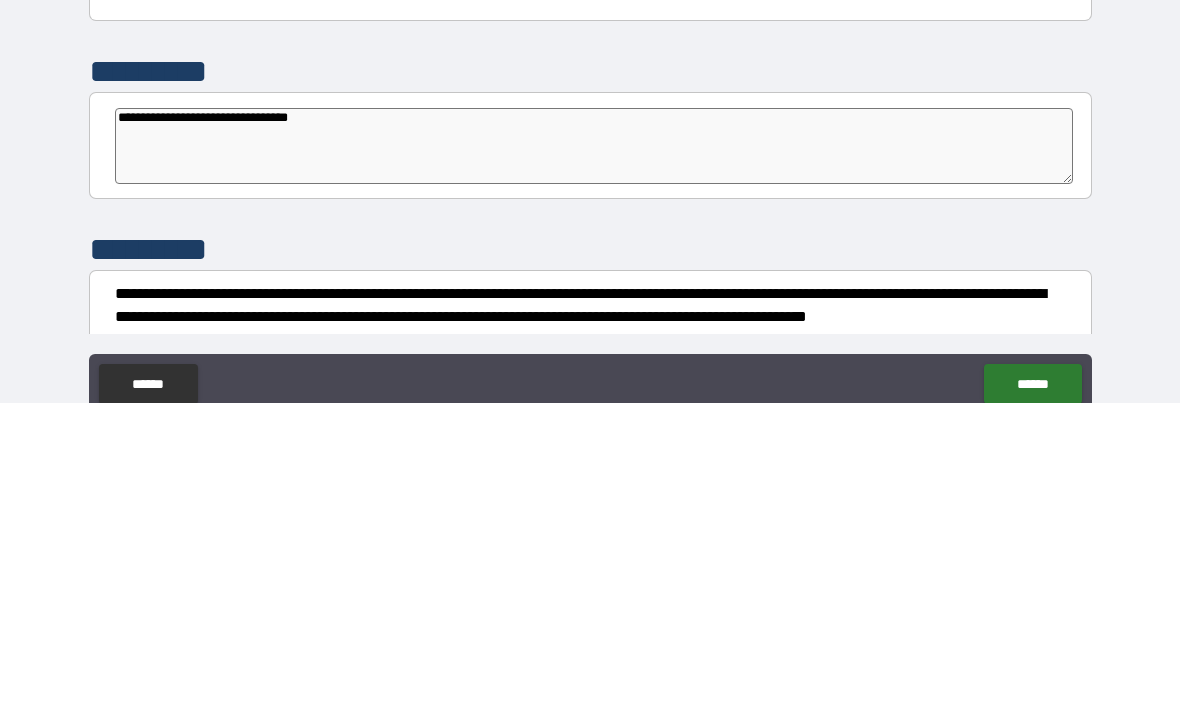 type on "*" 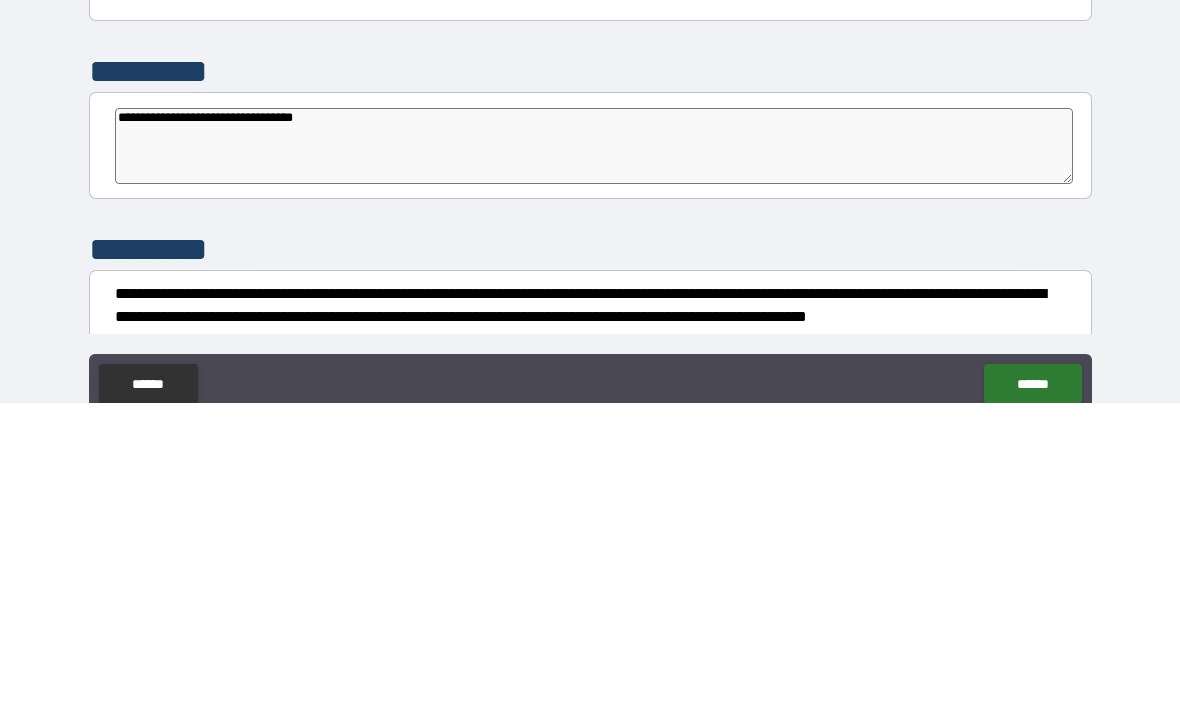 type on "*" 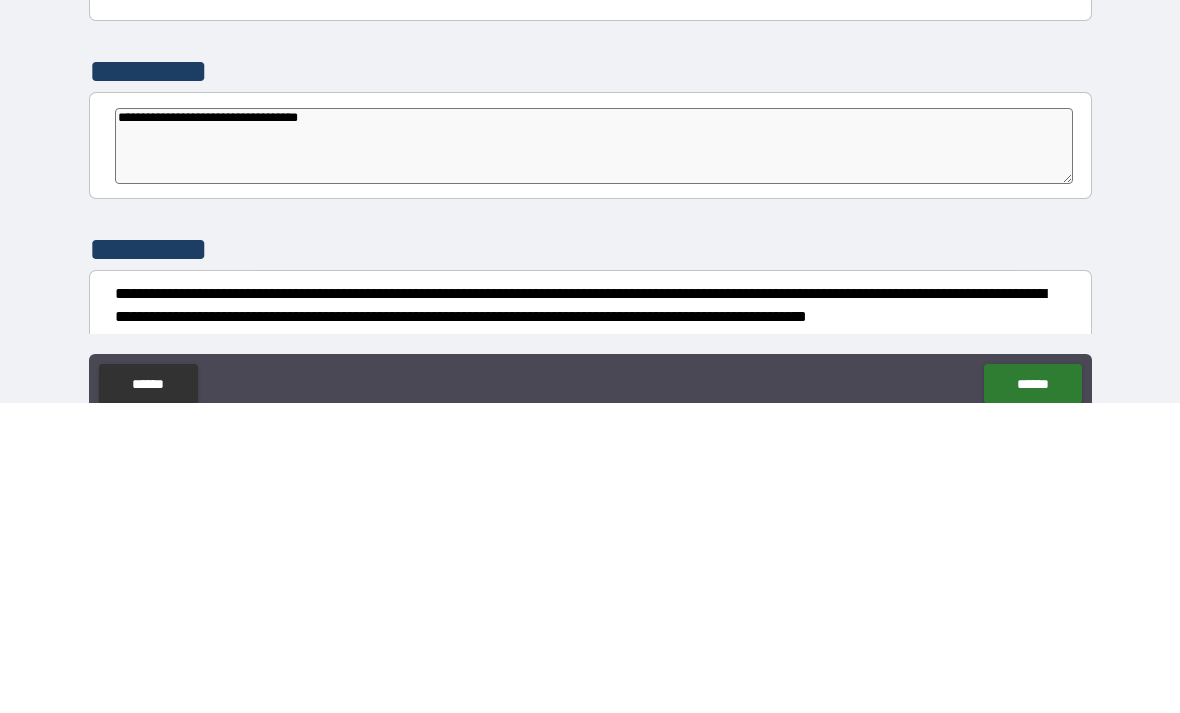 type on "*" 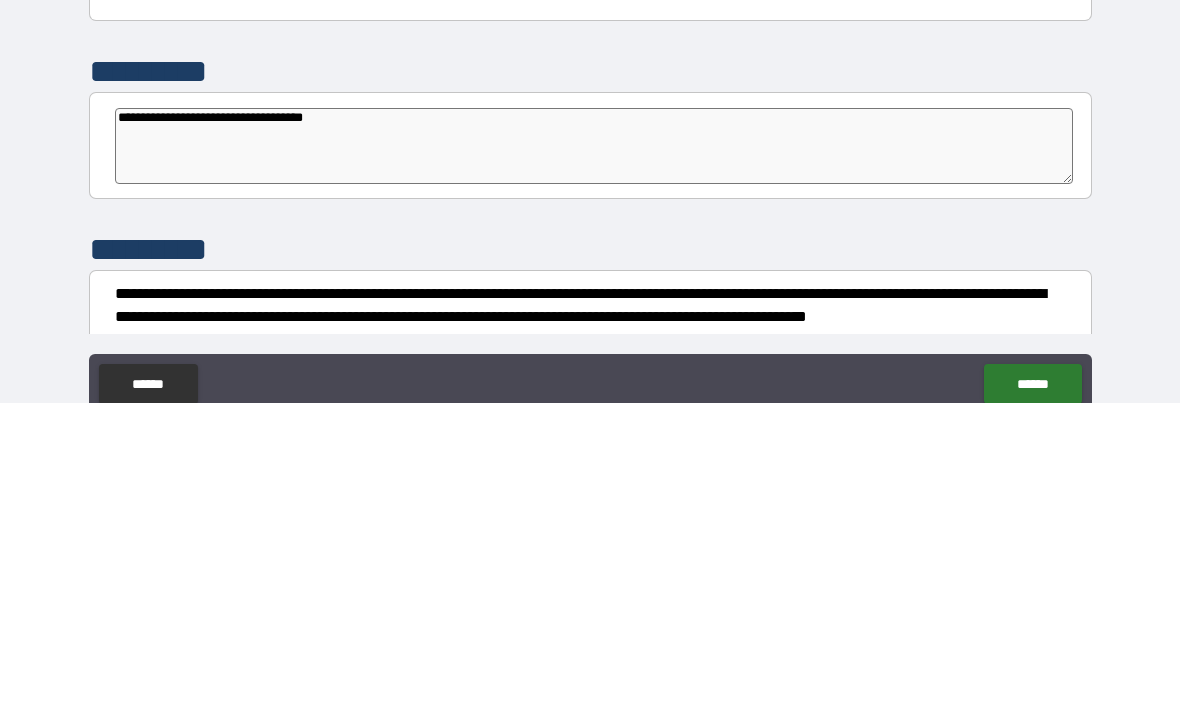 type on "*" 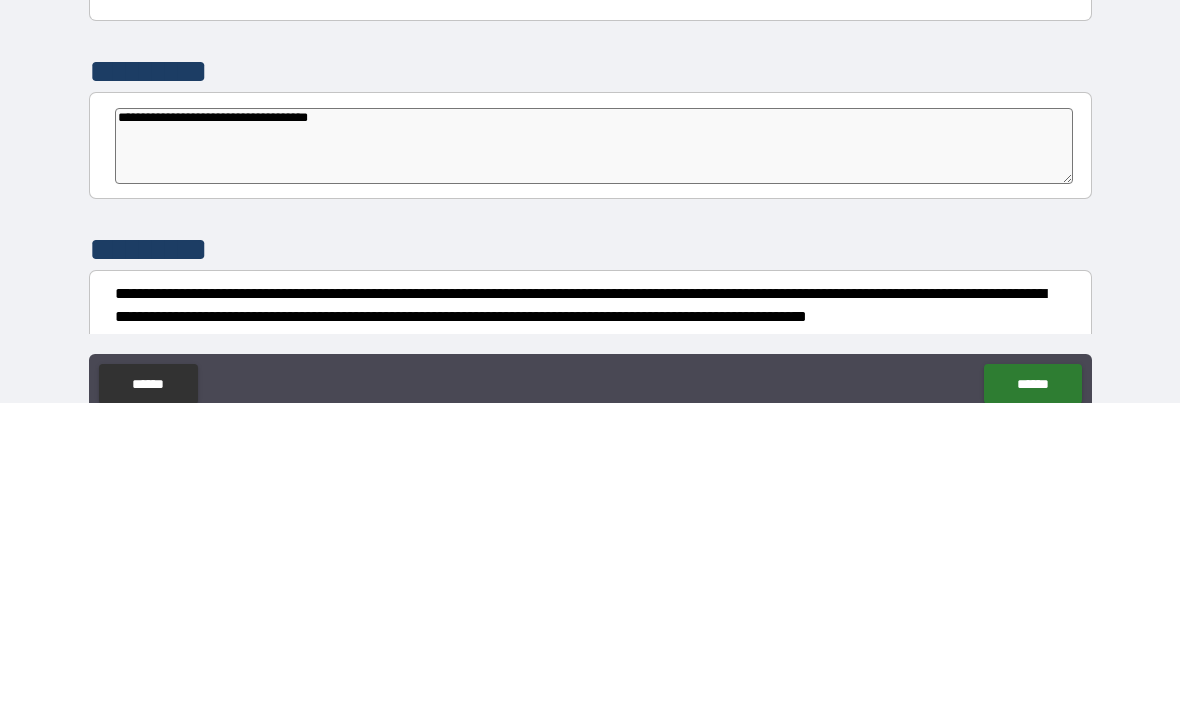 type on "*" 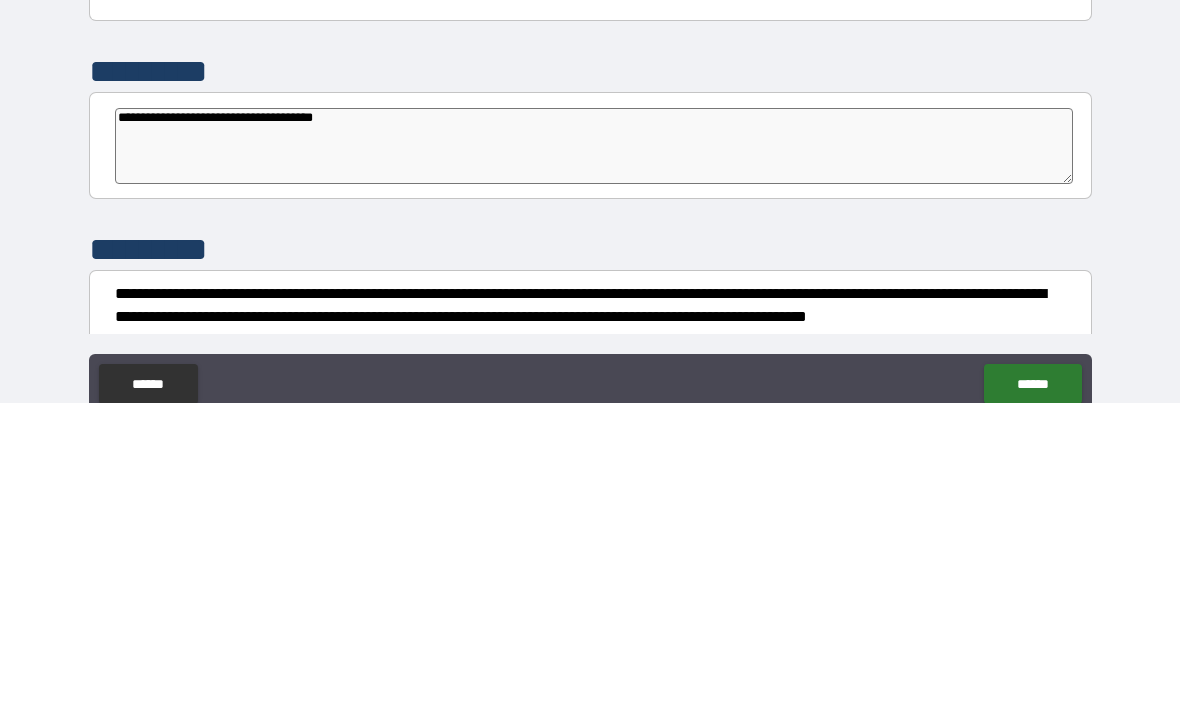type on "*" 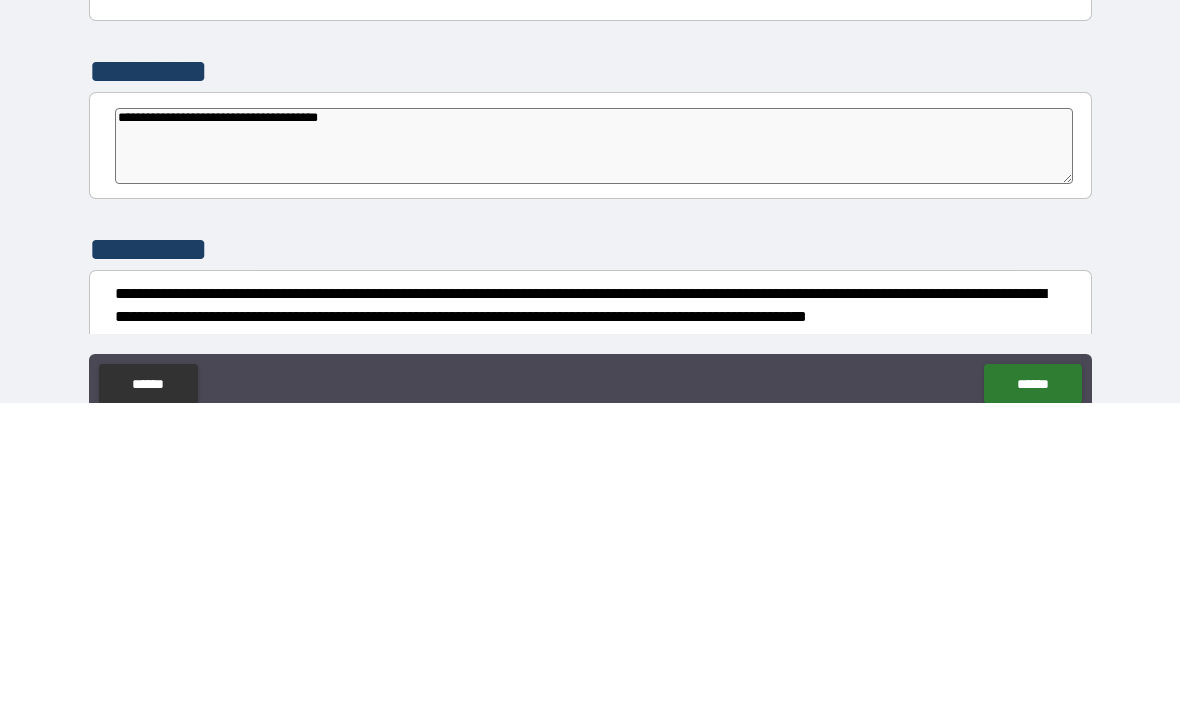 type on "*" 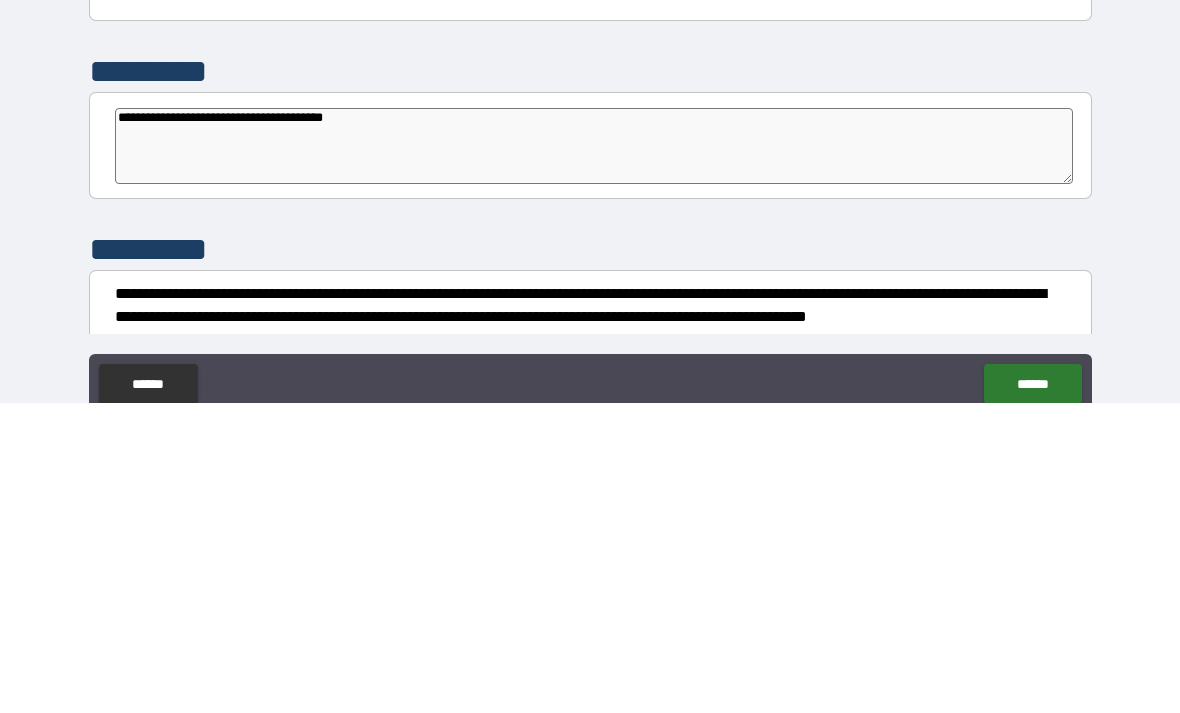 type on "*" 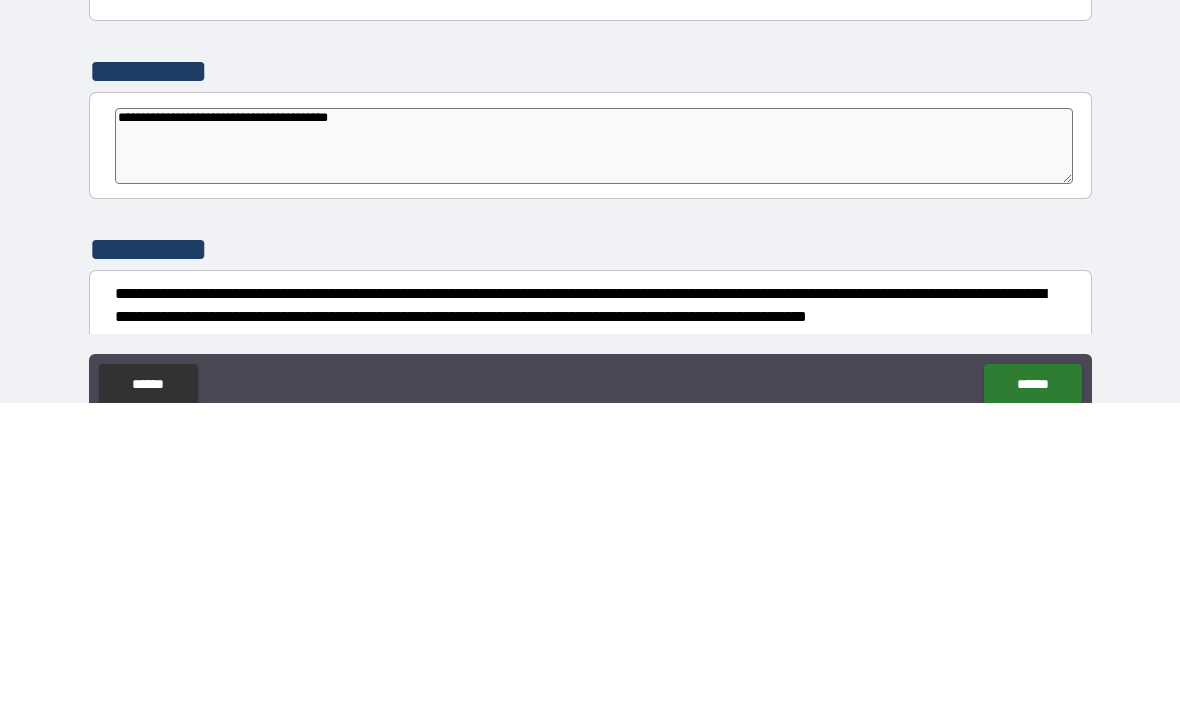type on "*" 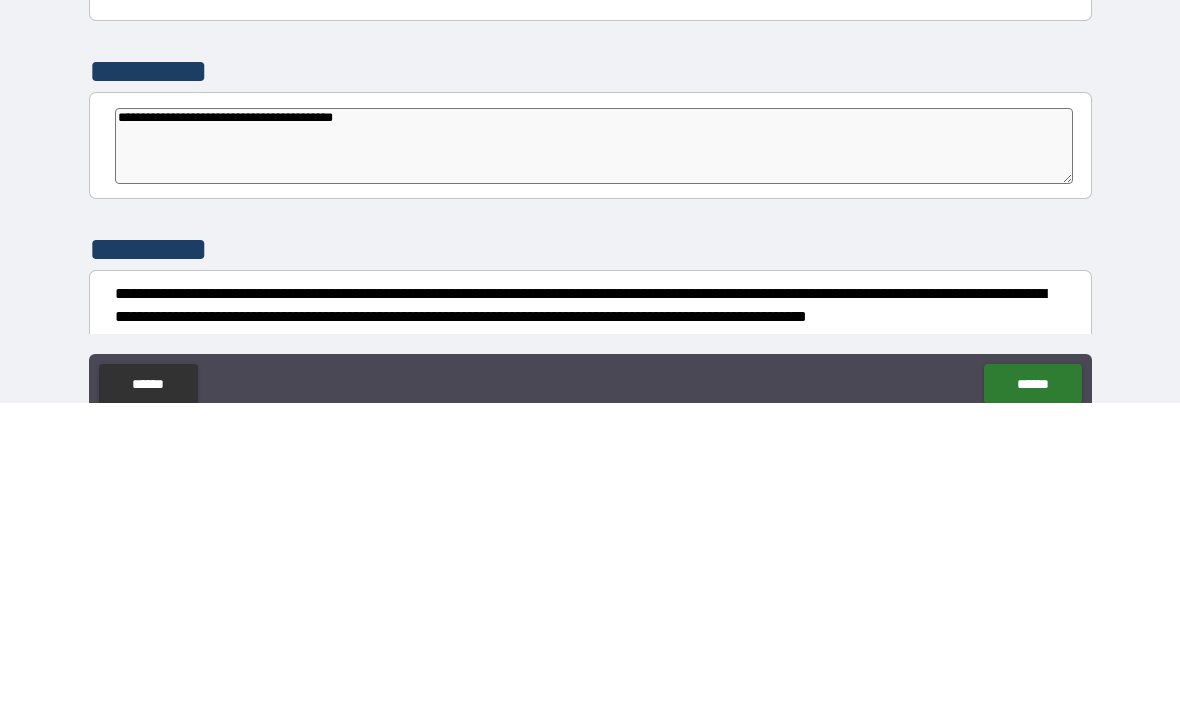 type on "*" 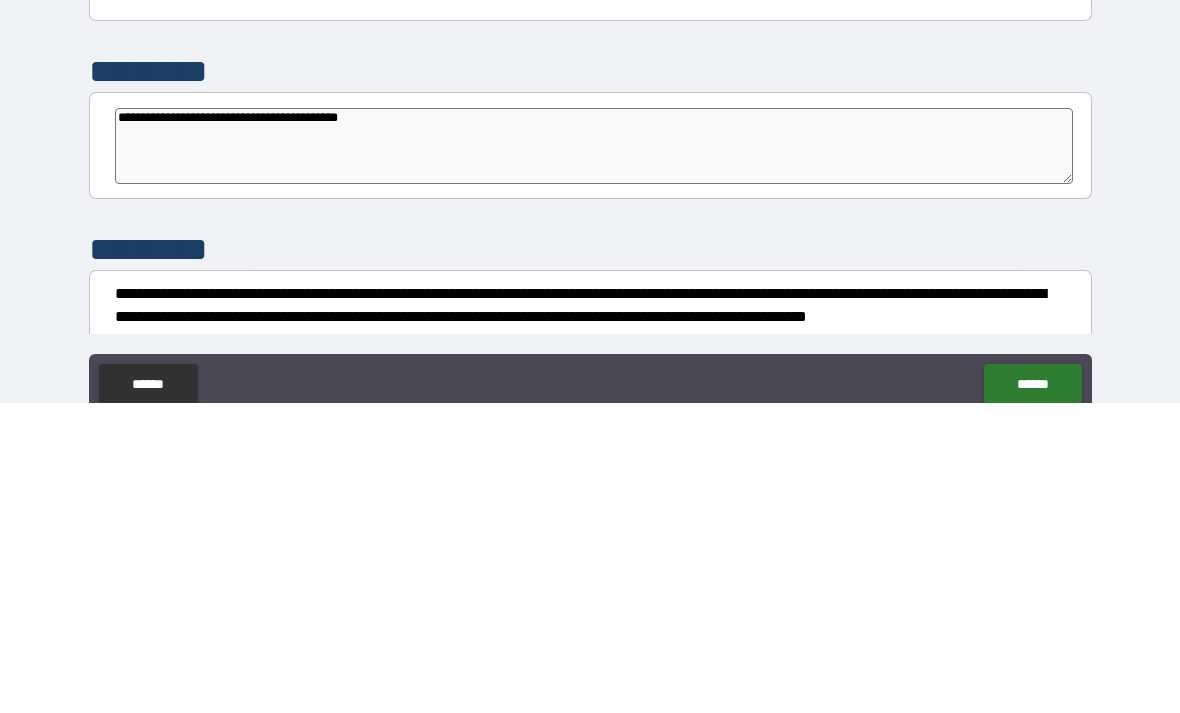 type on "*" 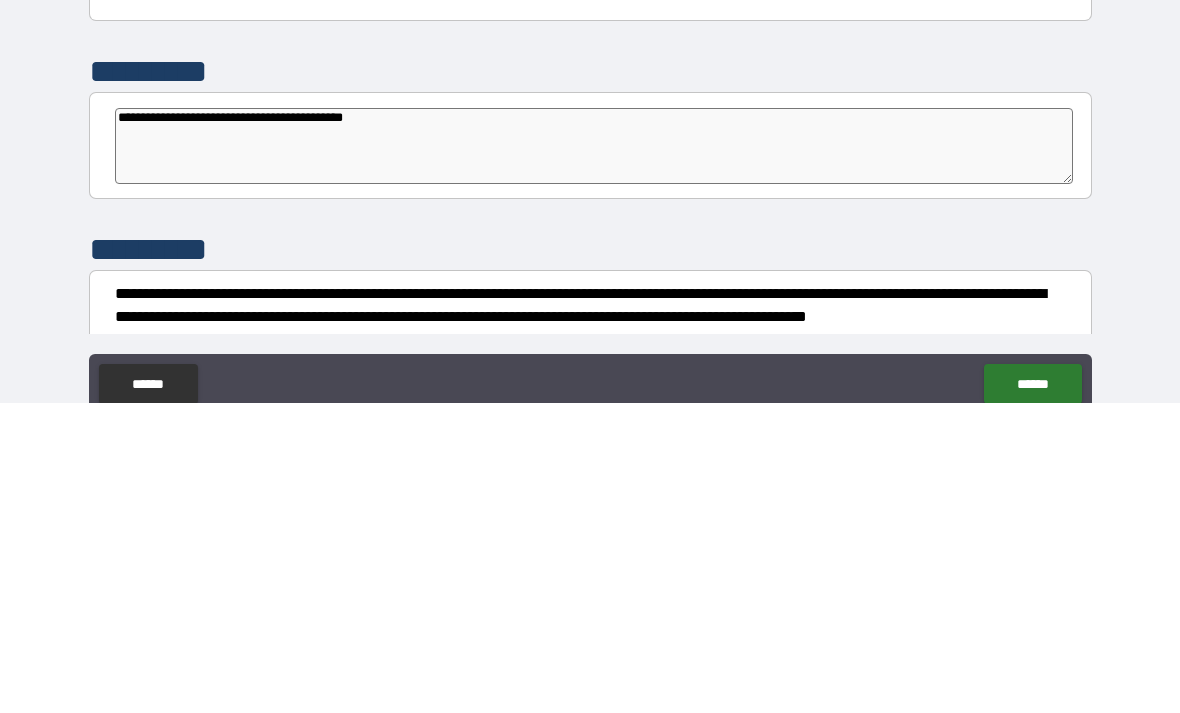 type on "*" 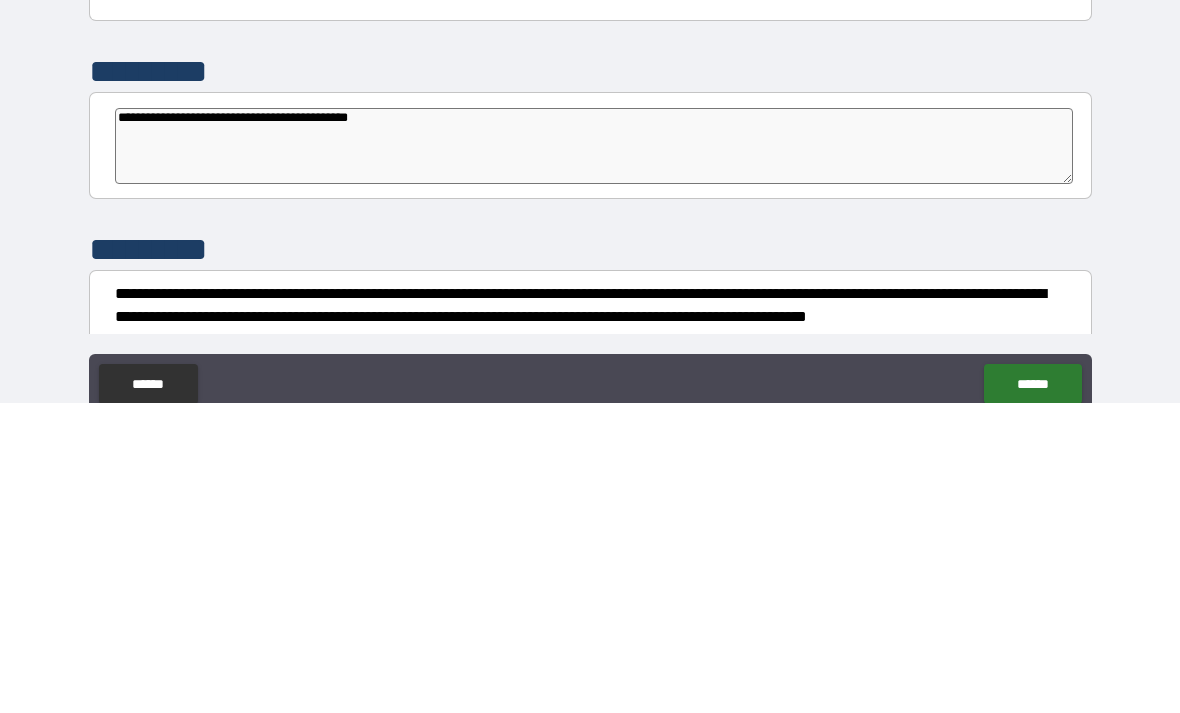 type on "*" 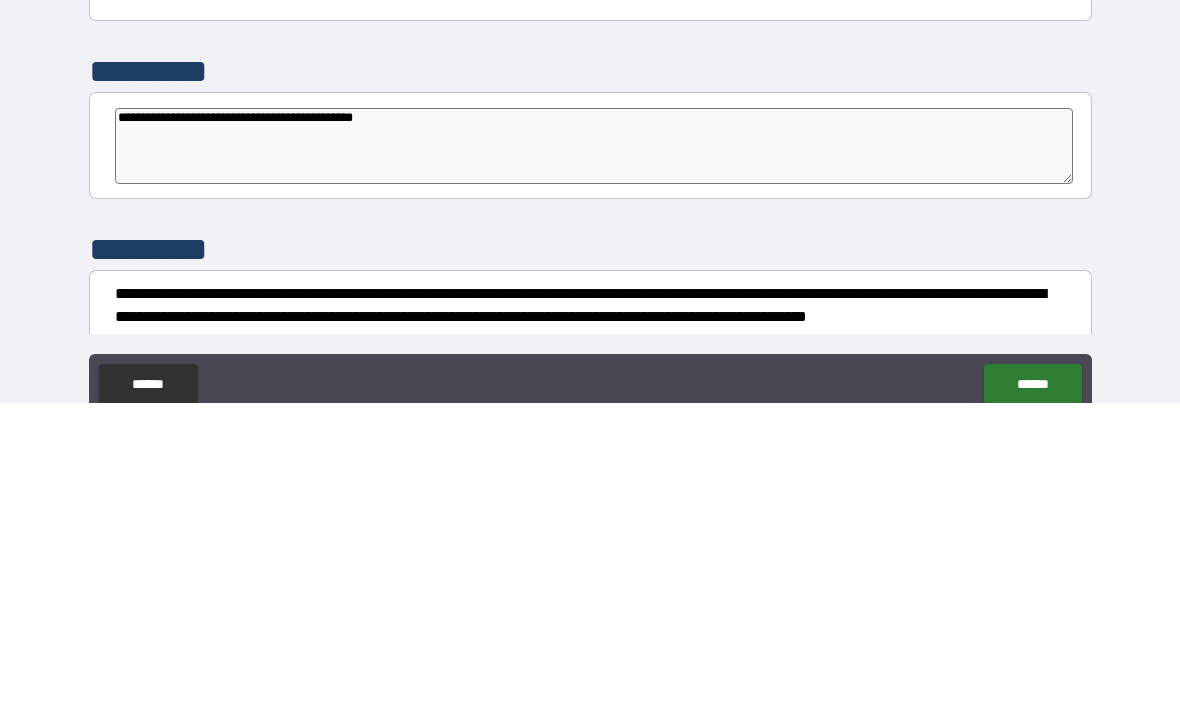 type on "*" 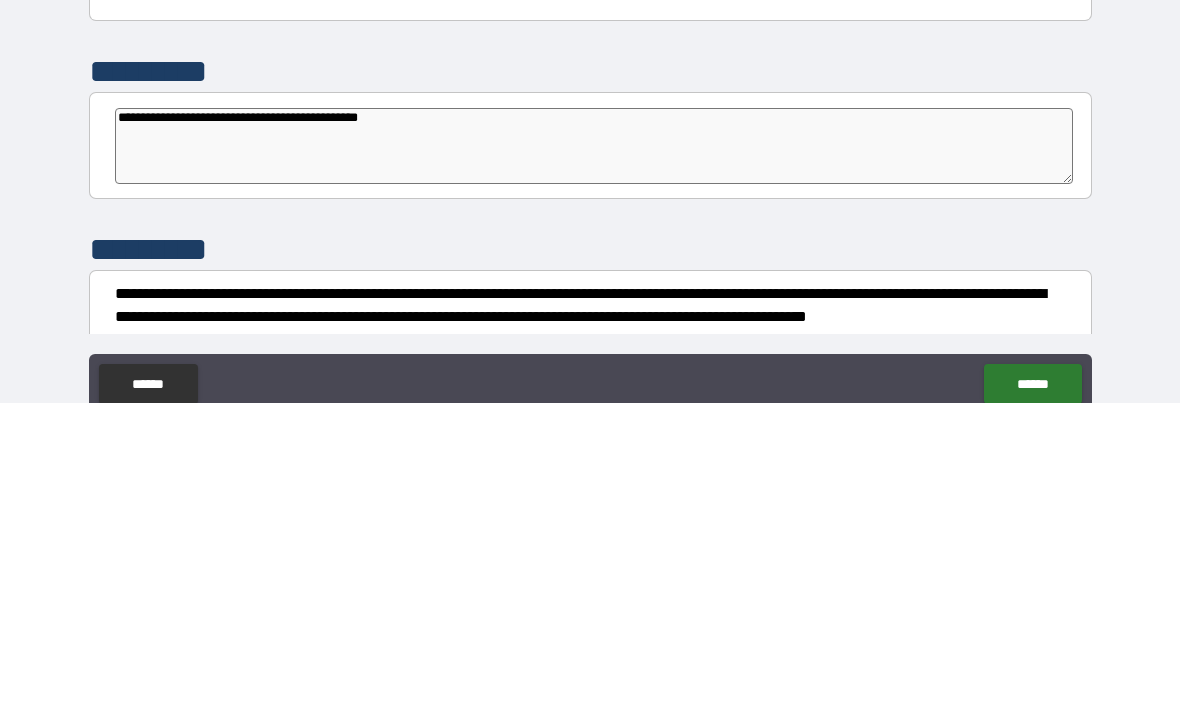 type on "*" 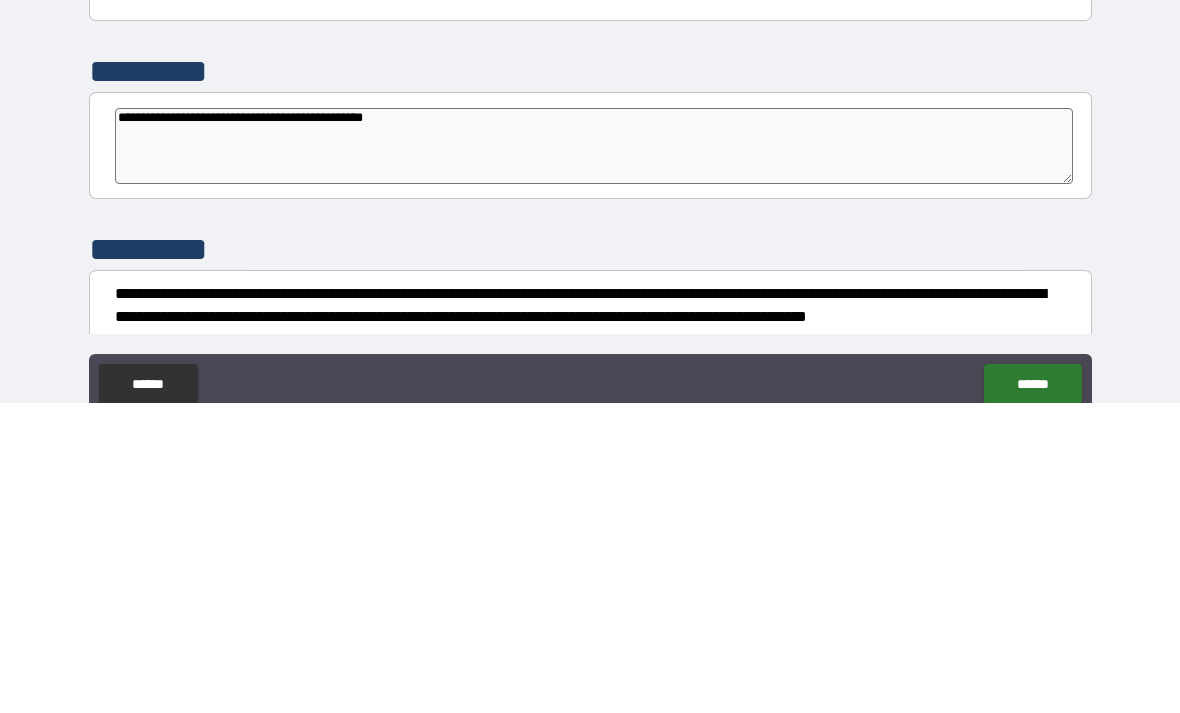type on "*" 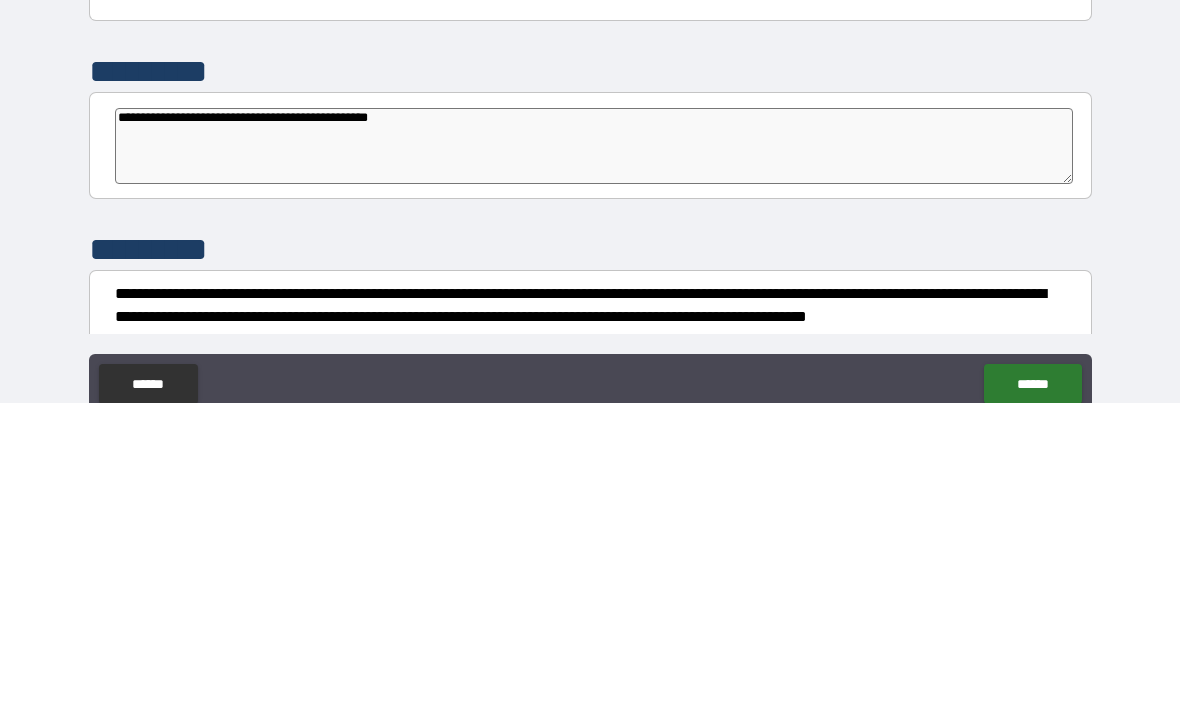 type on "*" 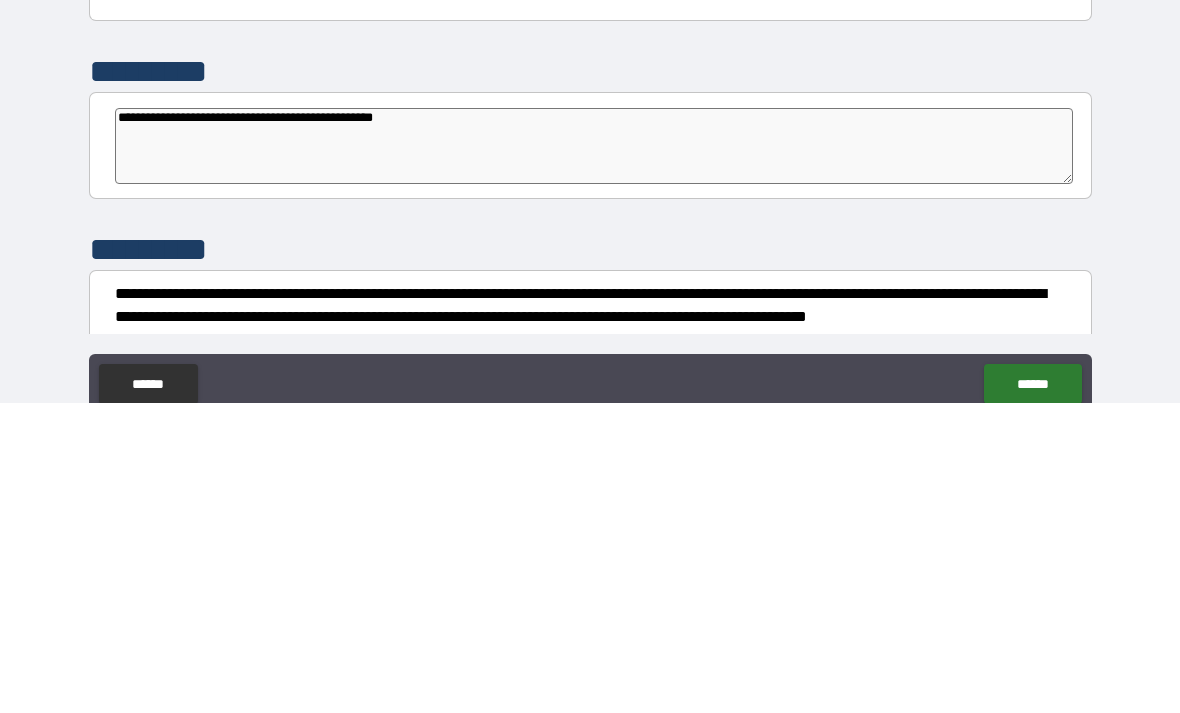 type on "*" 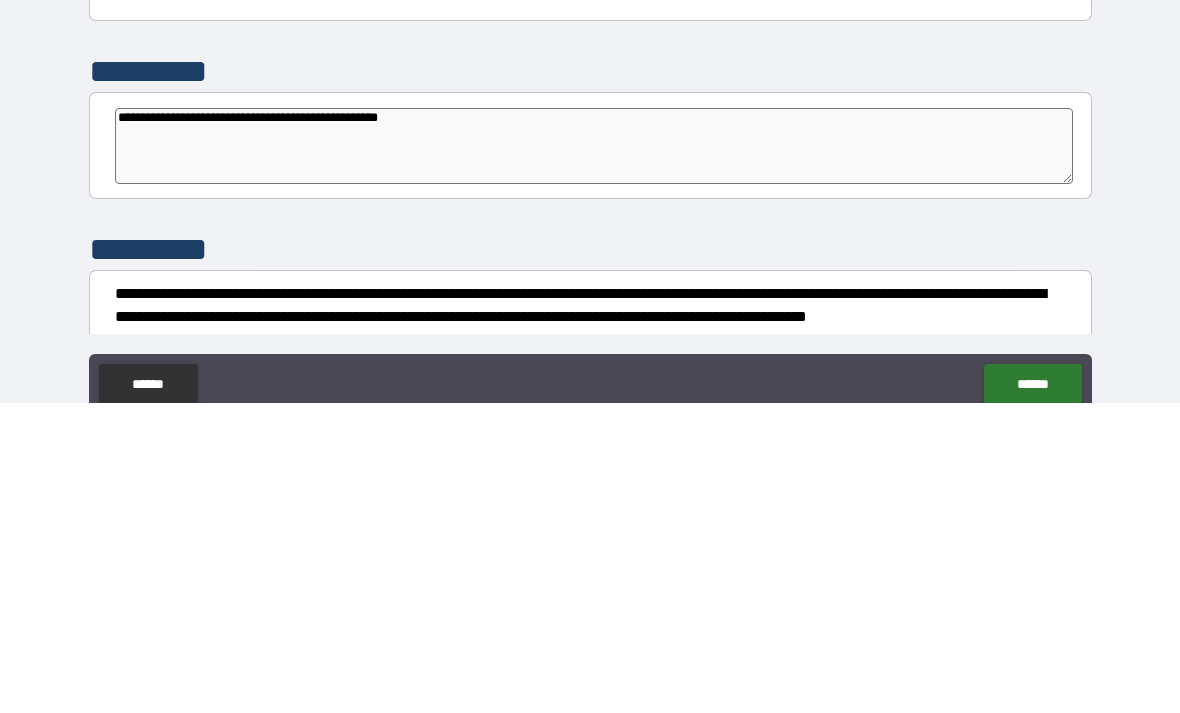 type on "*" 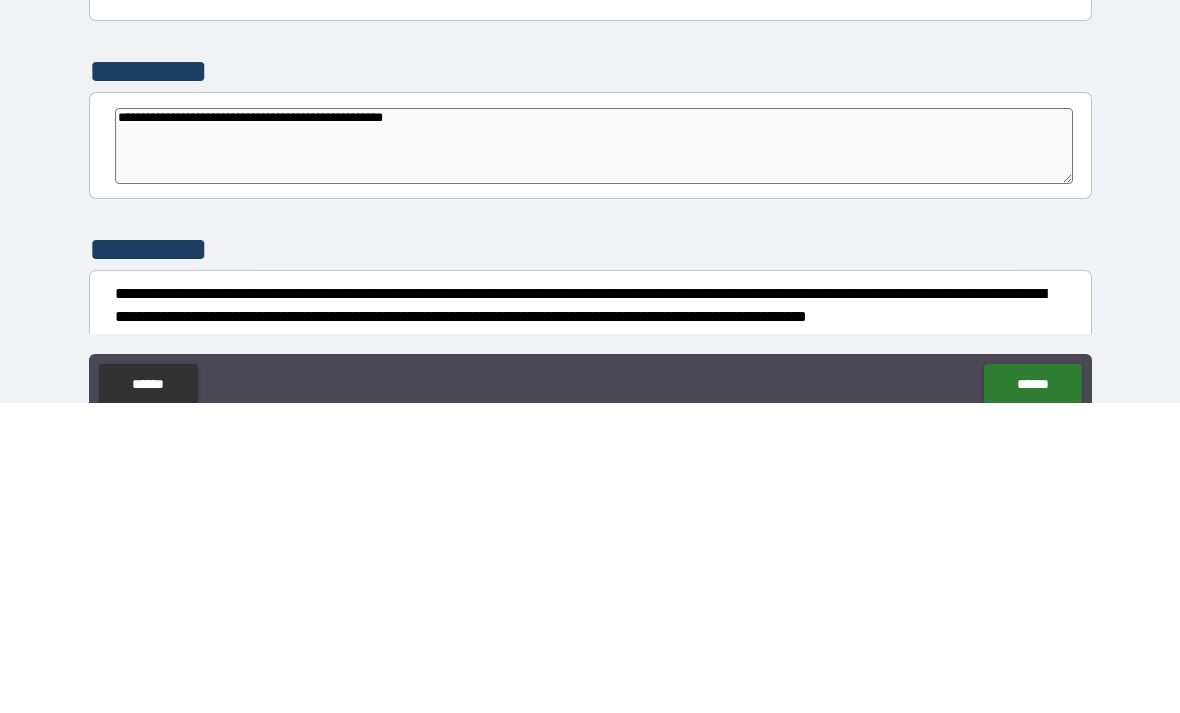 type on "*" 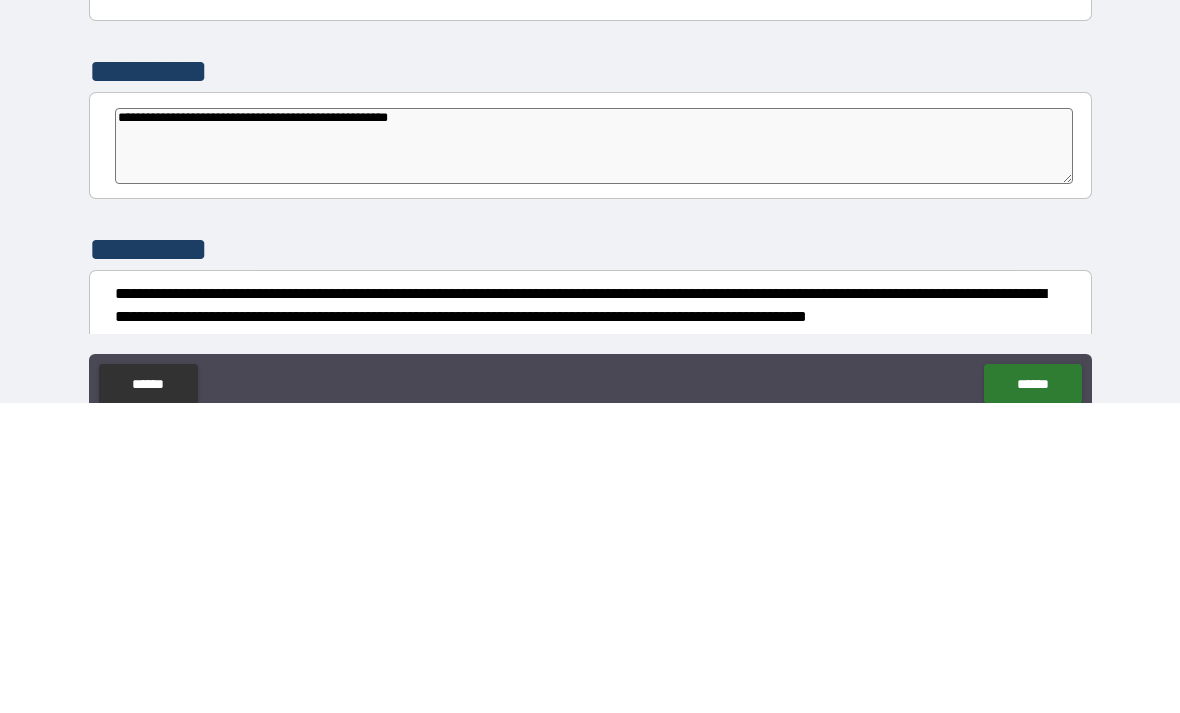 type on "*" 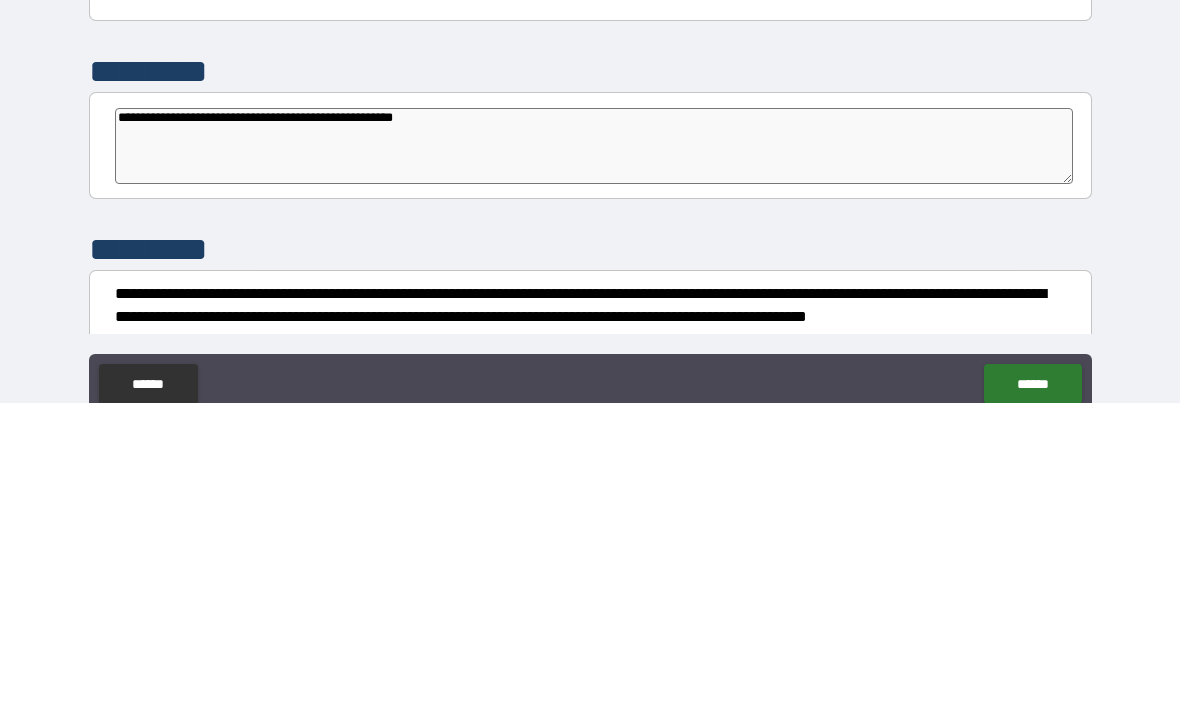 type on "*" 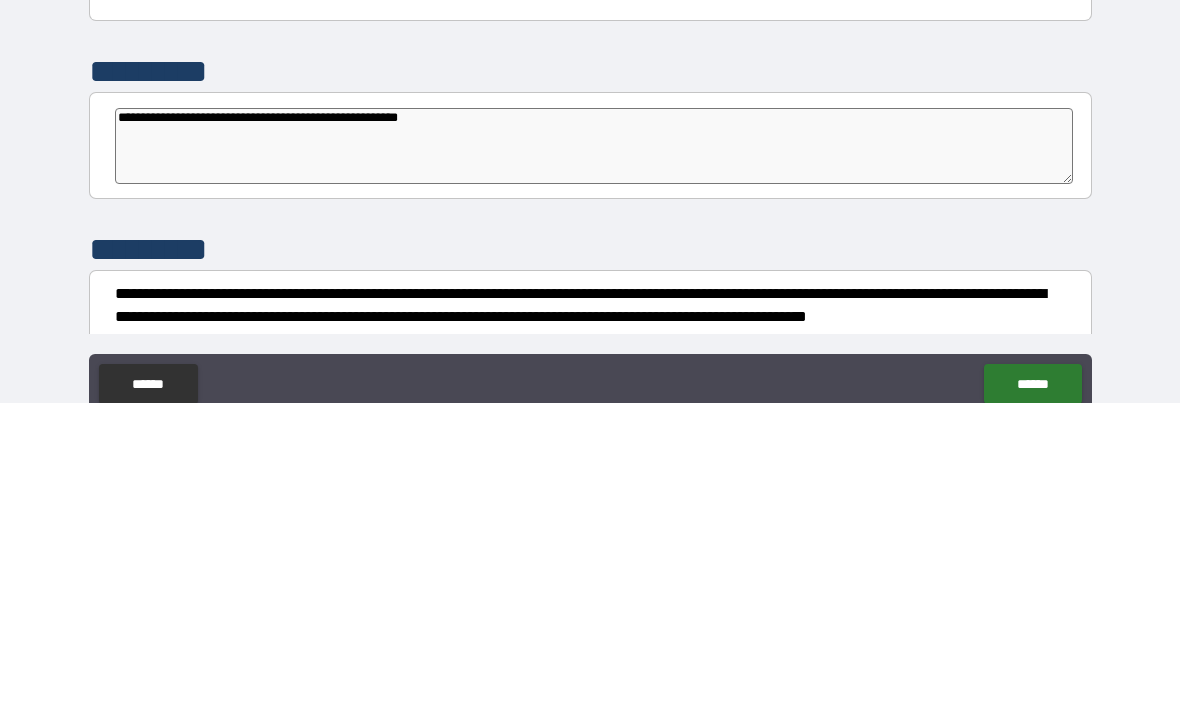 type on "*" 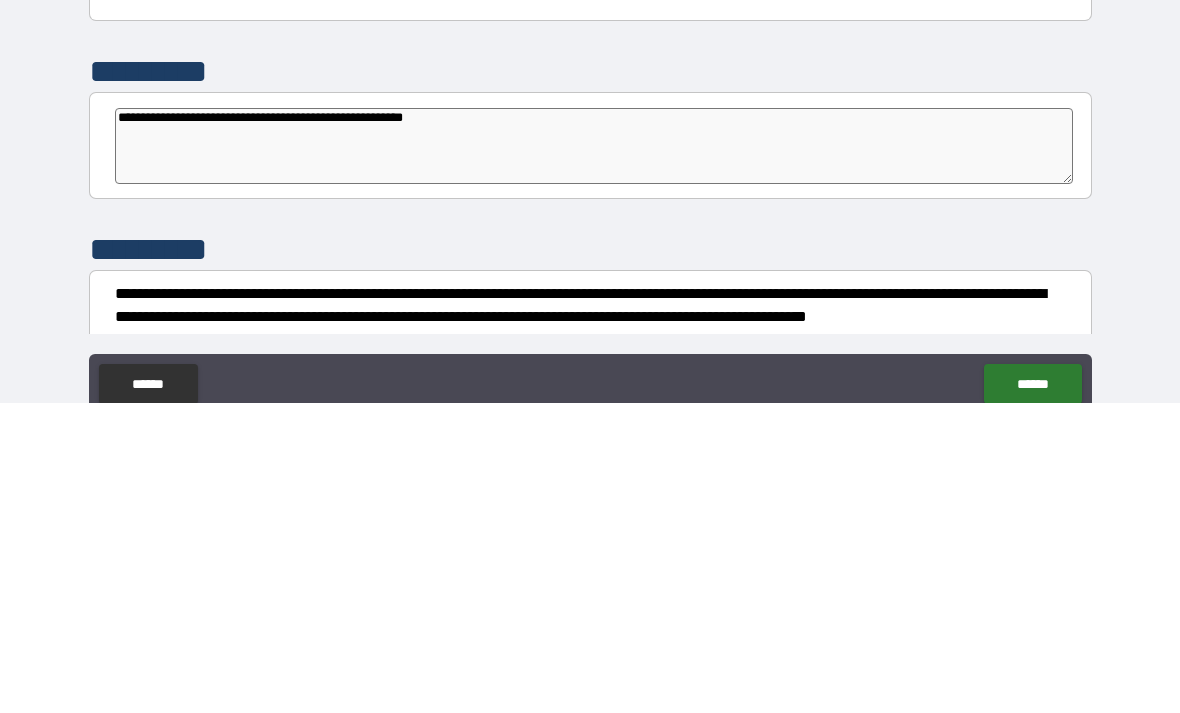 type on "*" 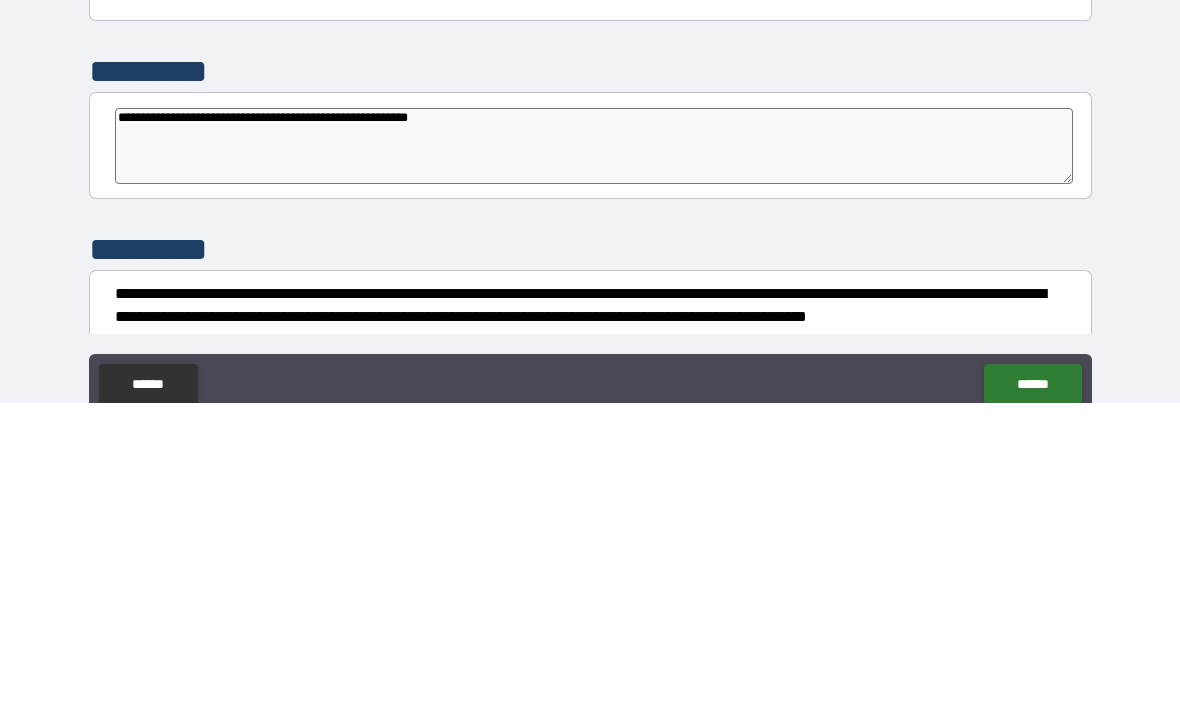 type on "*" 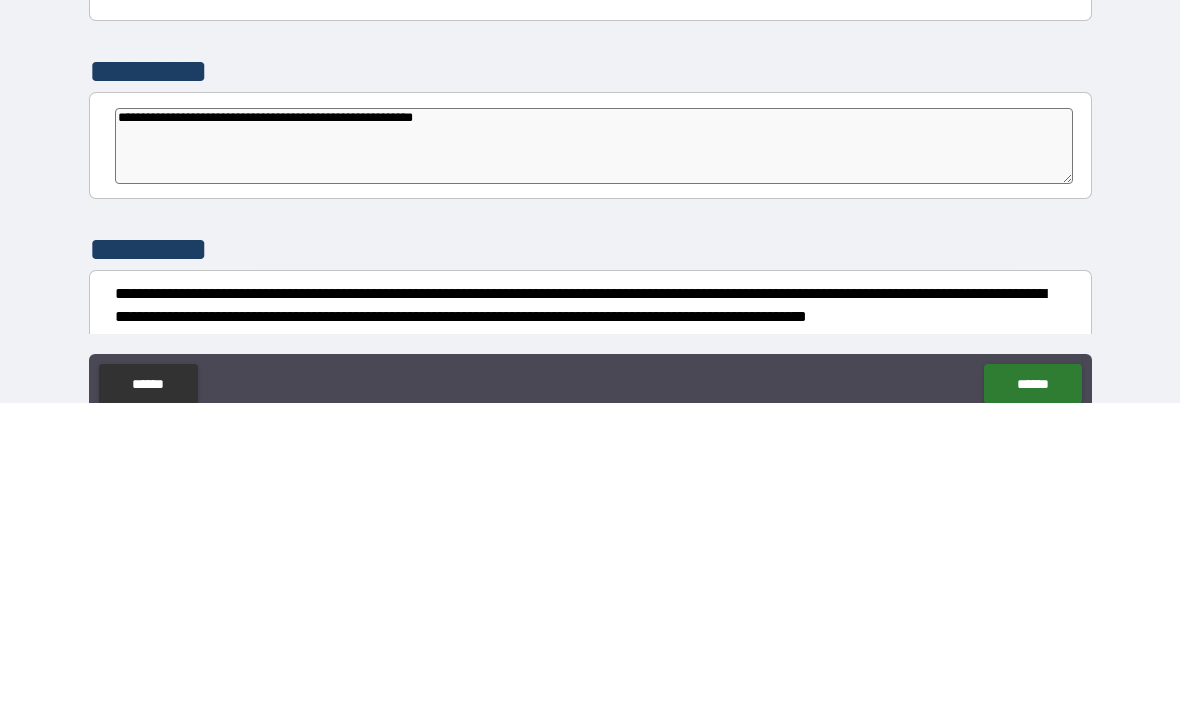 type on "*" 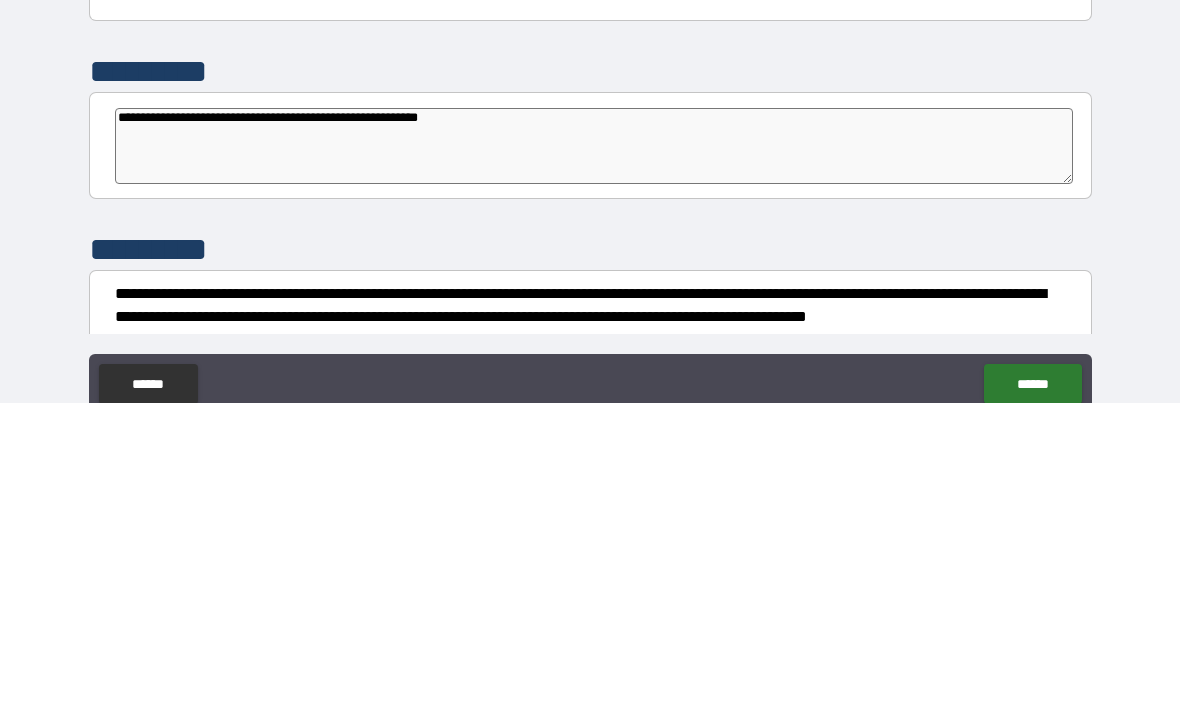 type on "*" 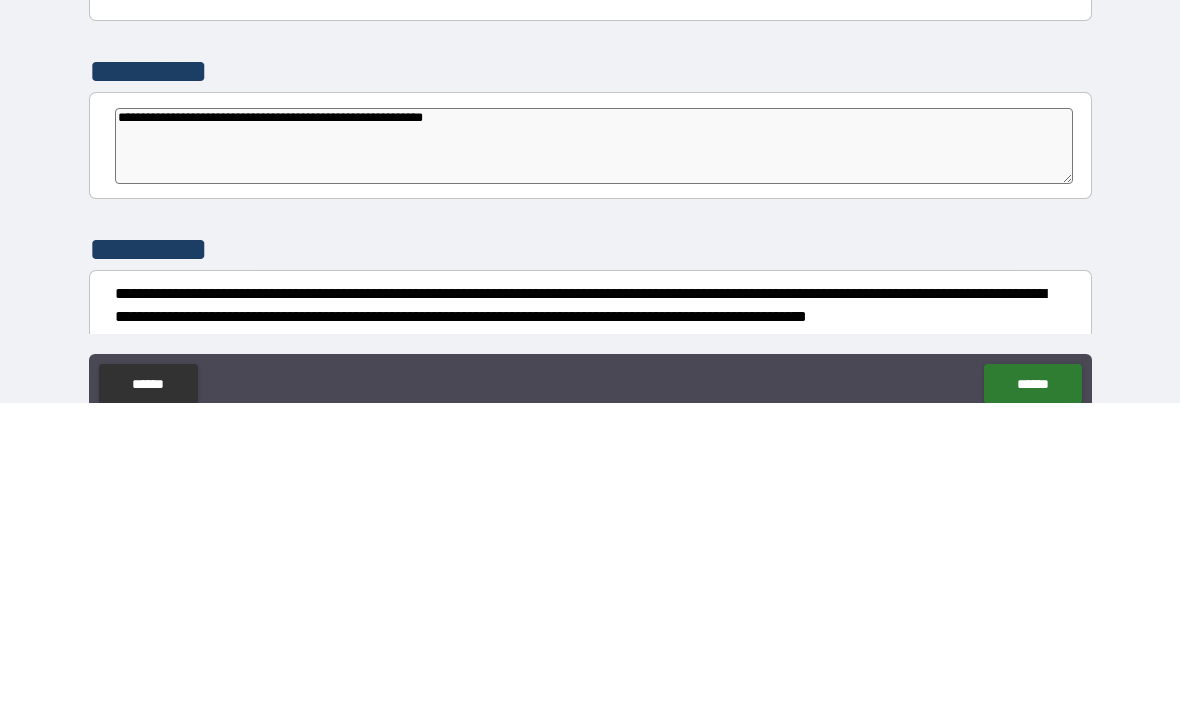 type on "*" 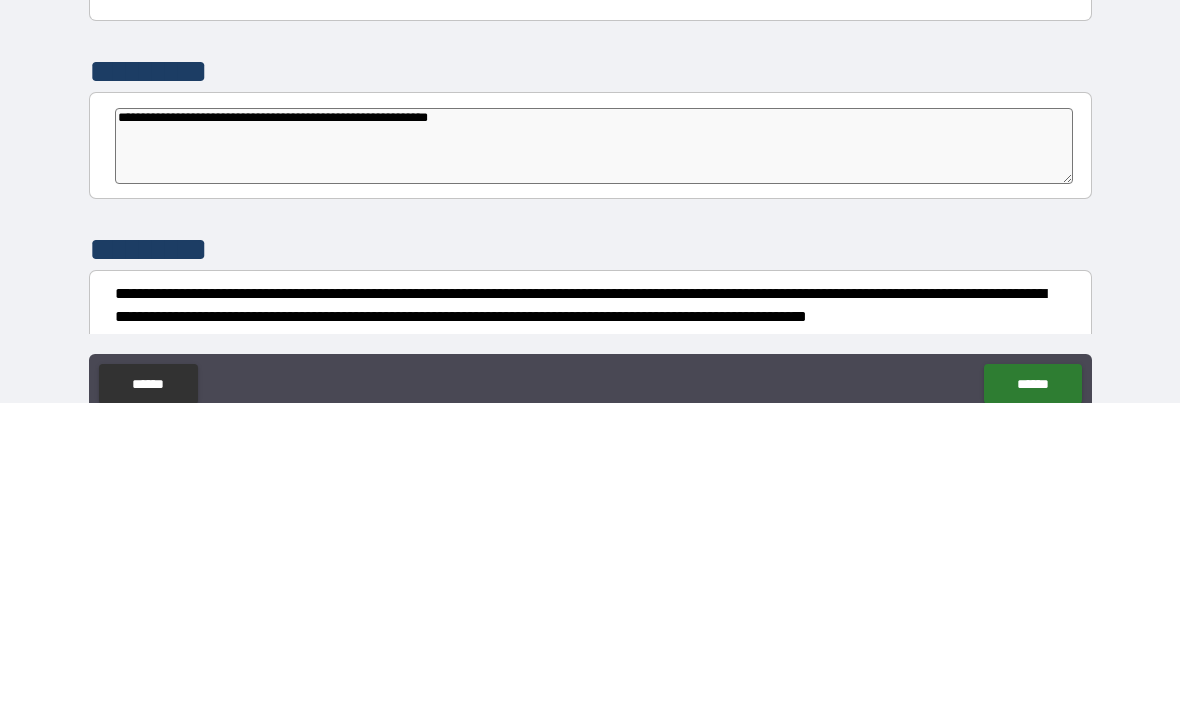 type on "*" 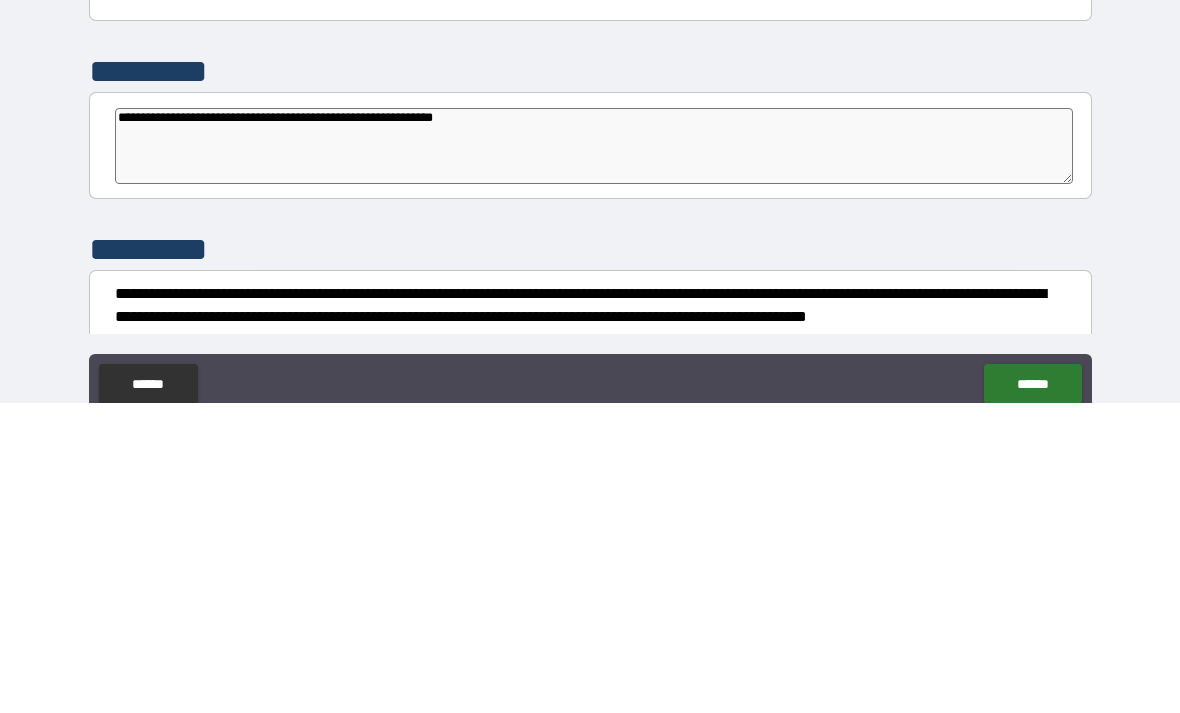 type on "*" 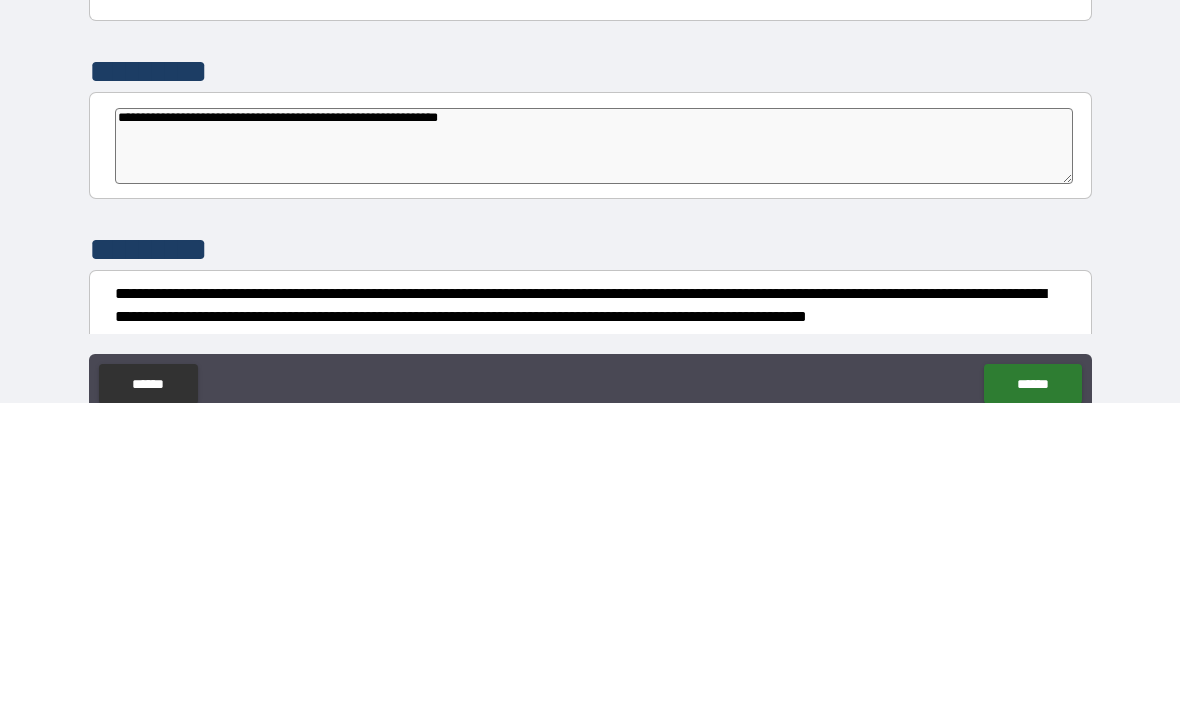 type on "*" 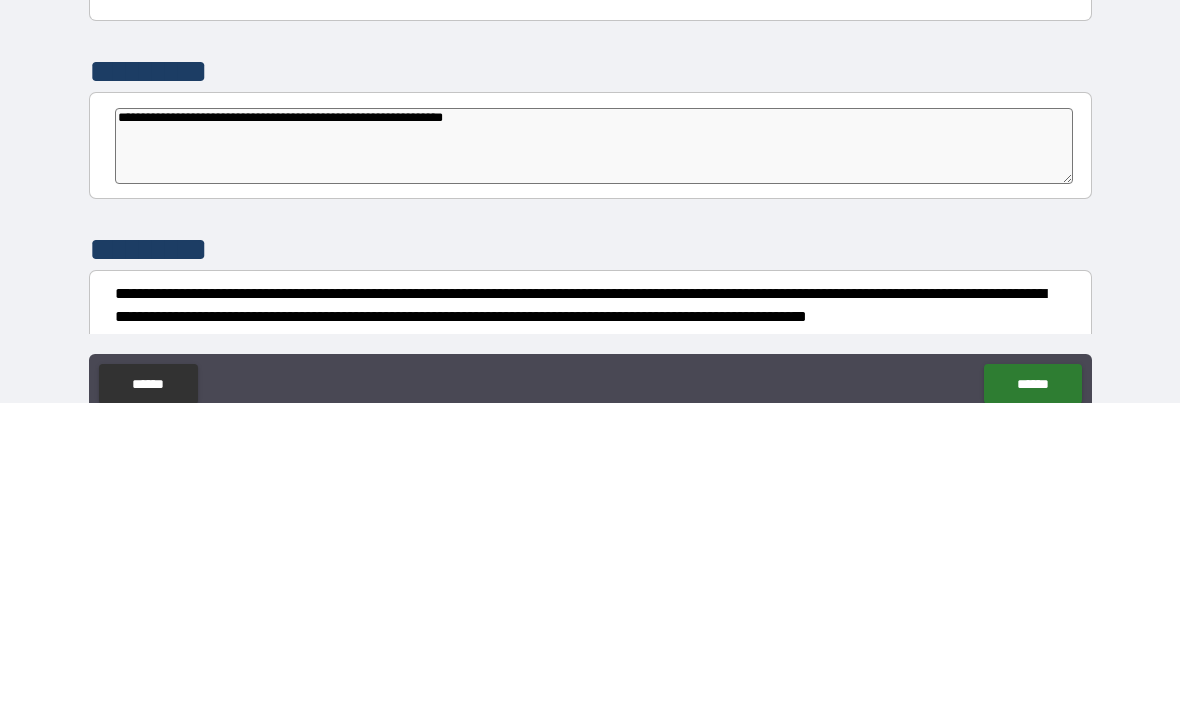 type on "*" 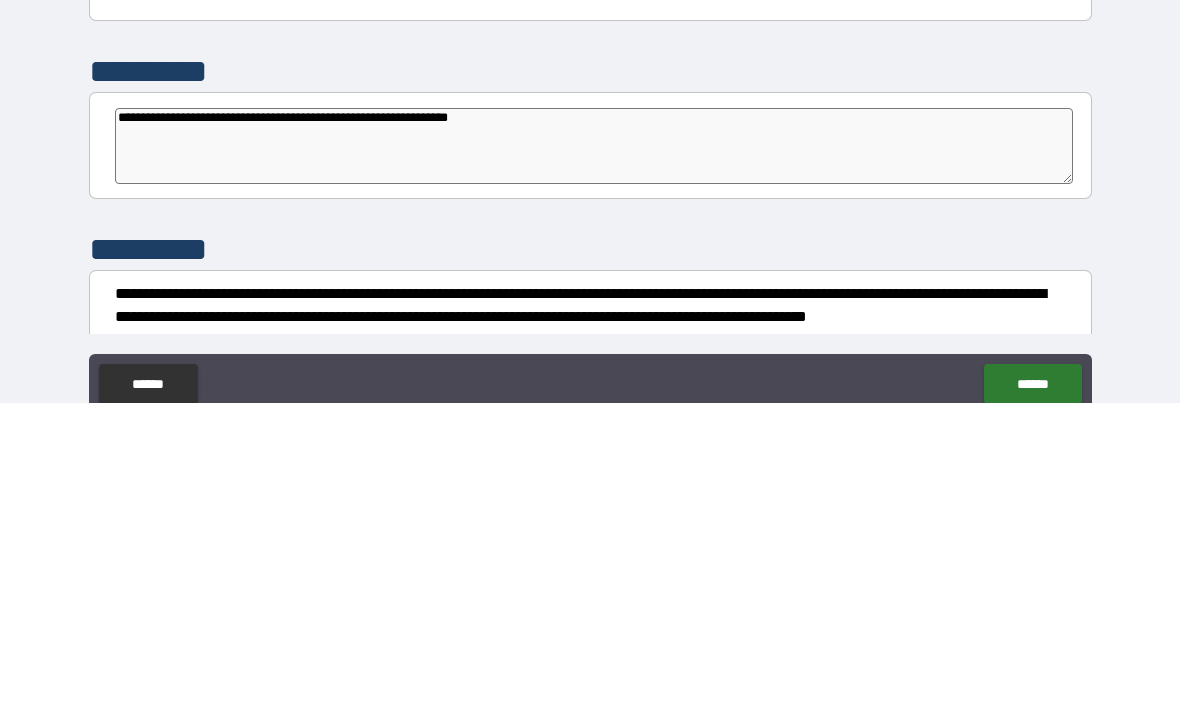 type on "*" 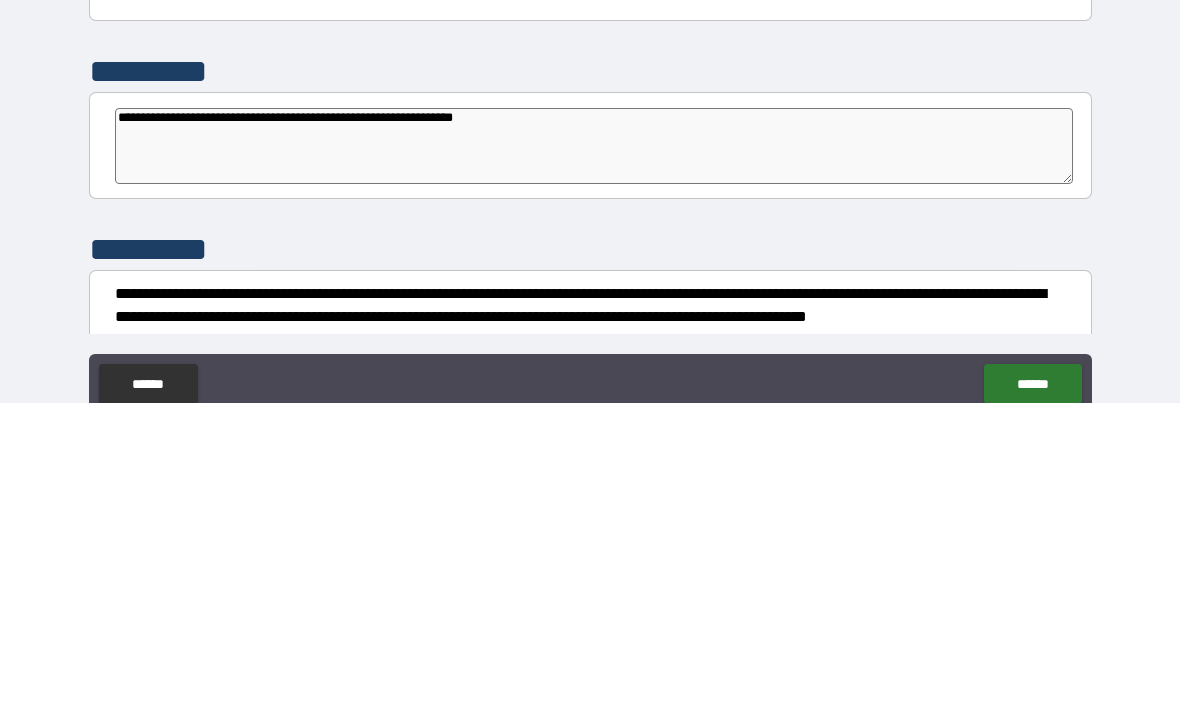 type on "*" 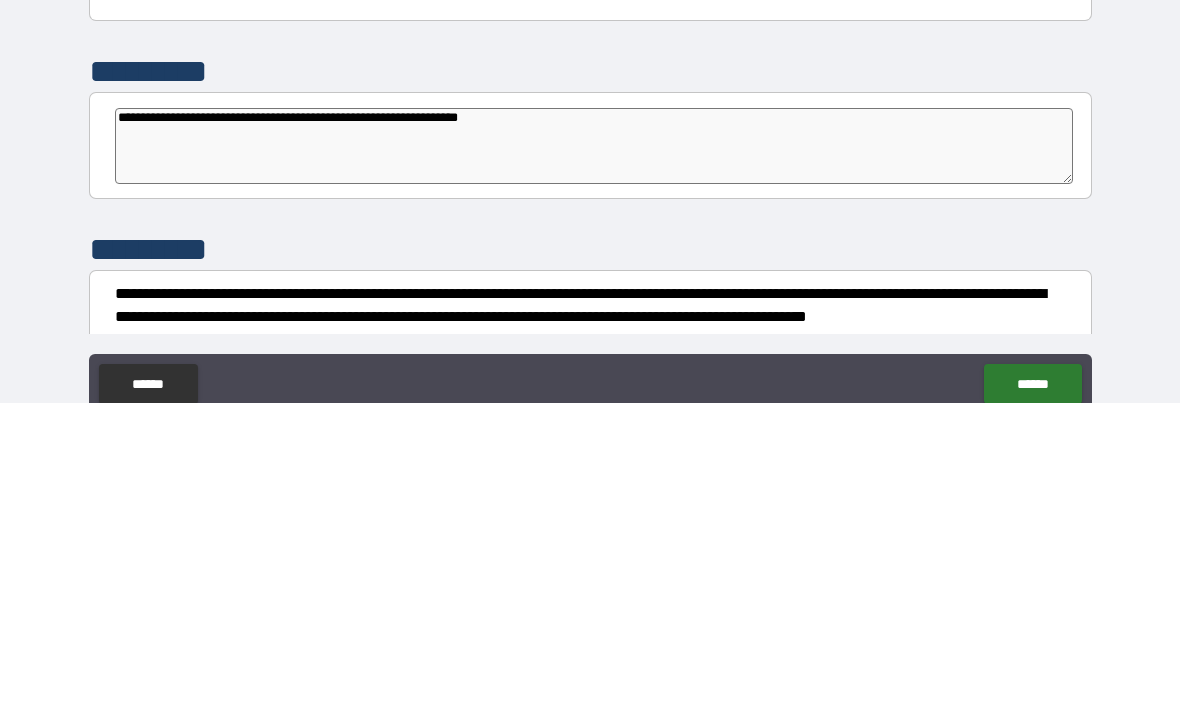 type on "*" 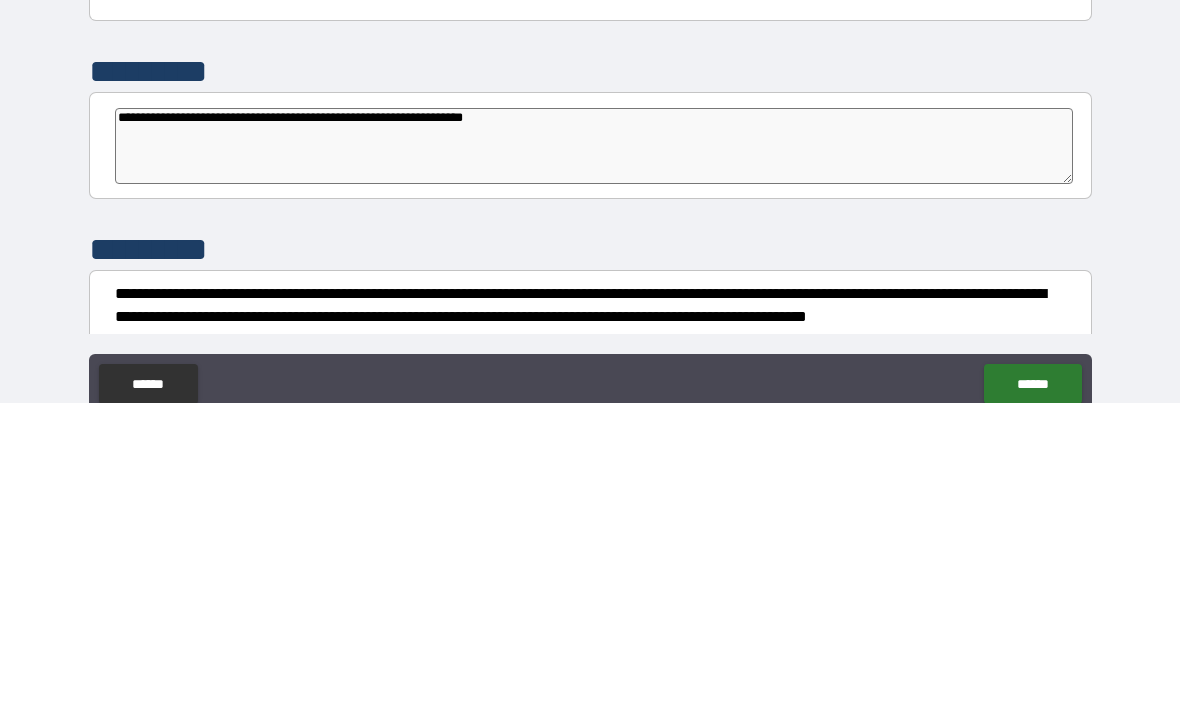 type on "*" 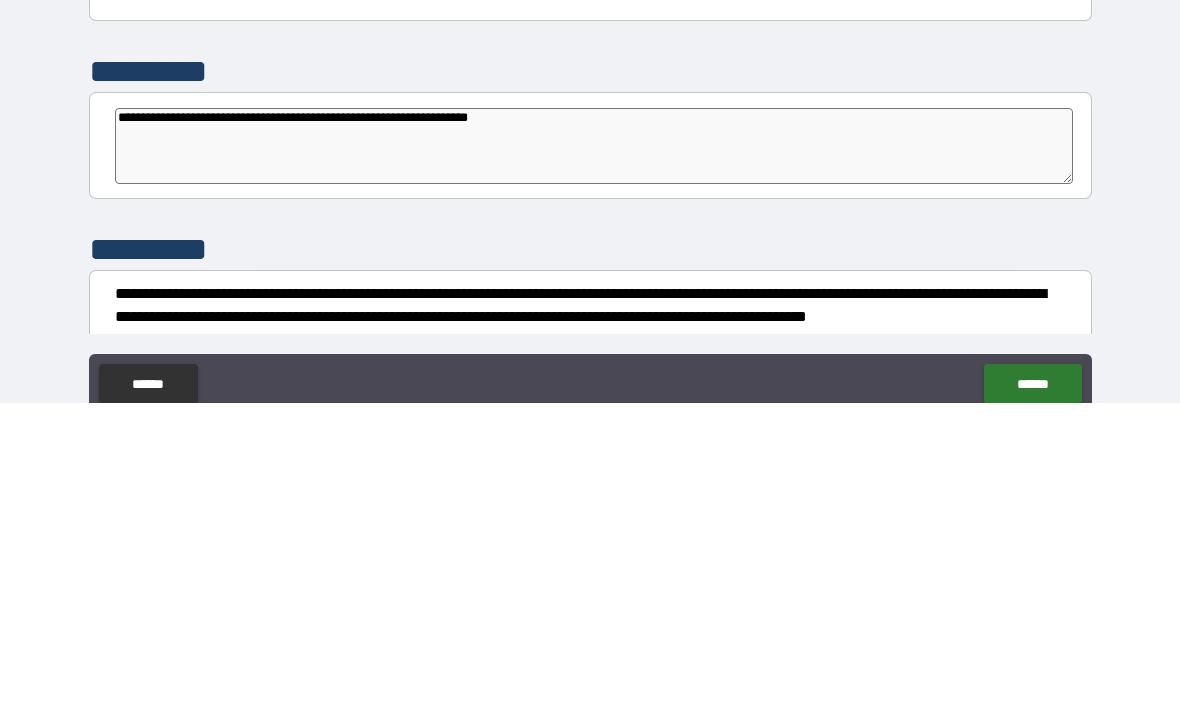 type on "*" 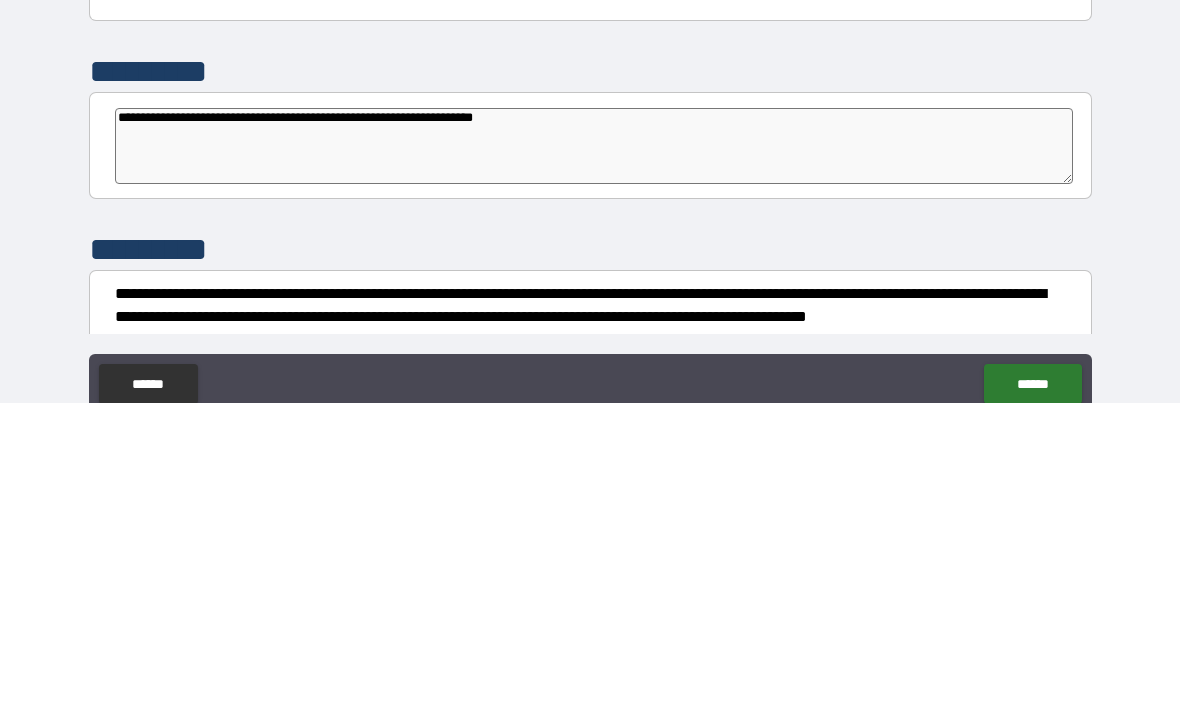 type on "*" 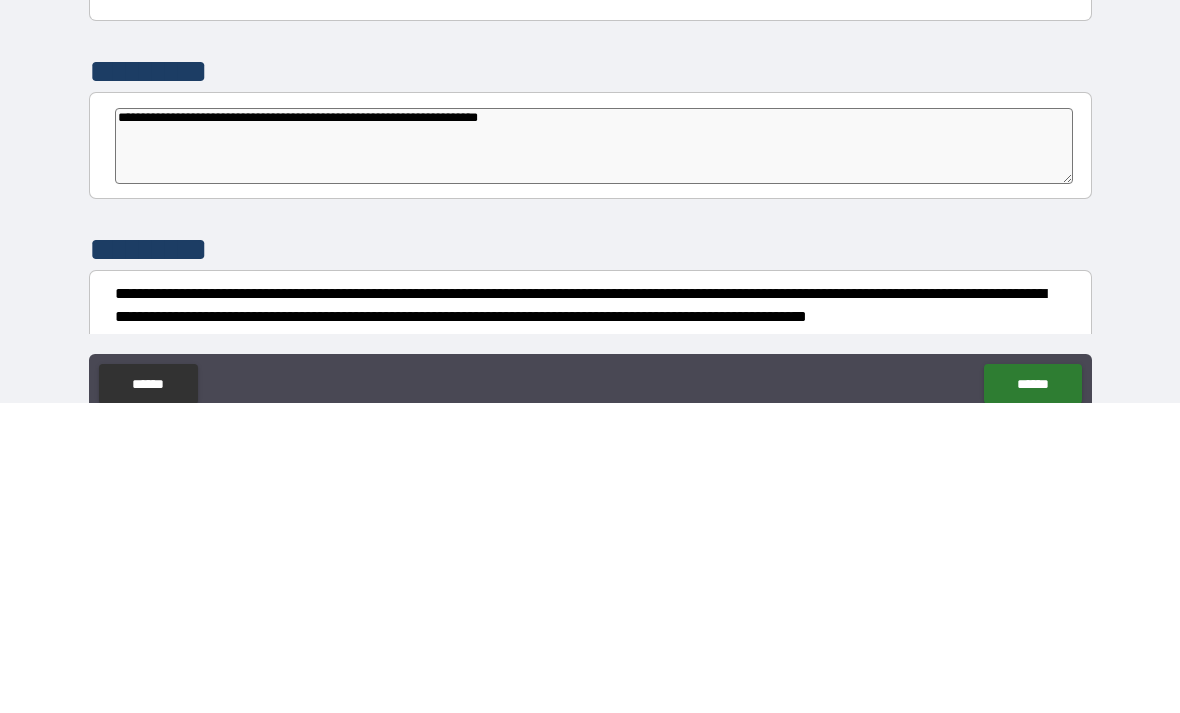 type on "*" 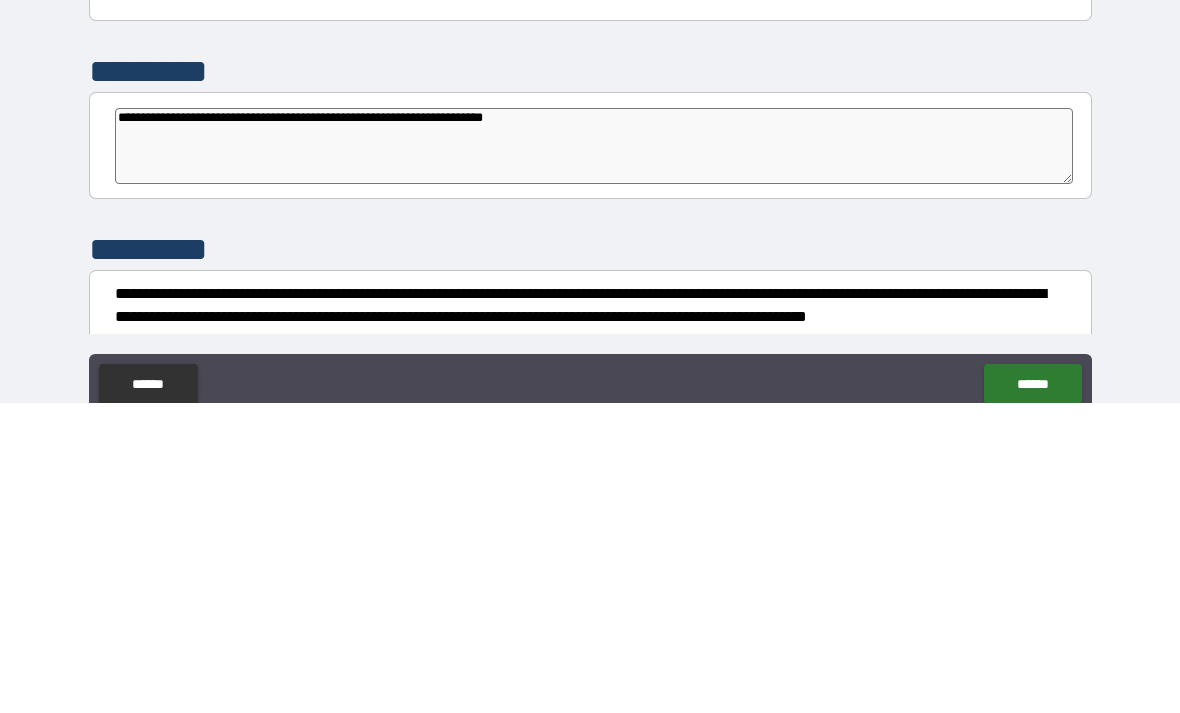 type on "*" 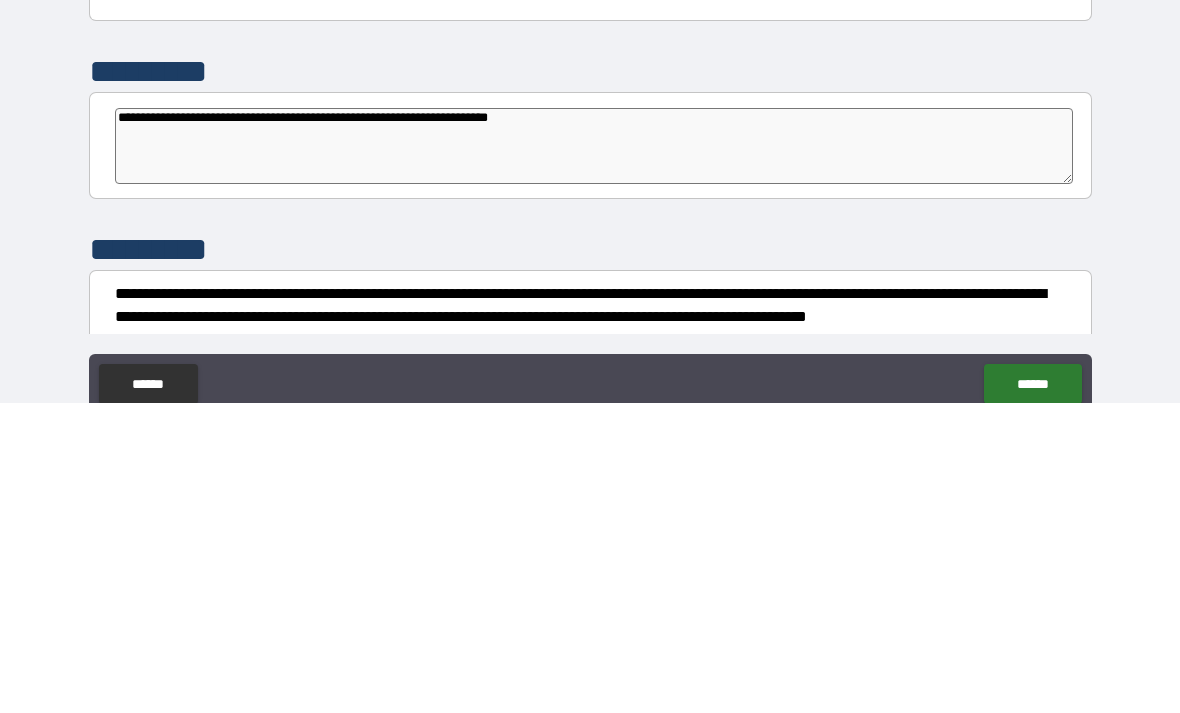 type on "*" 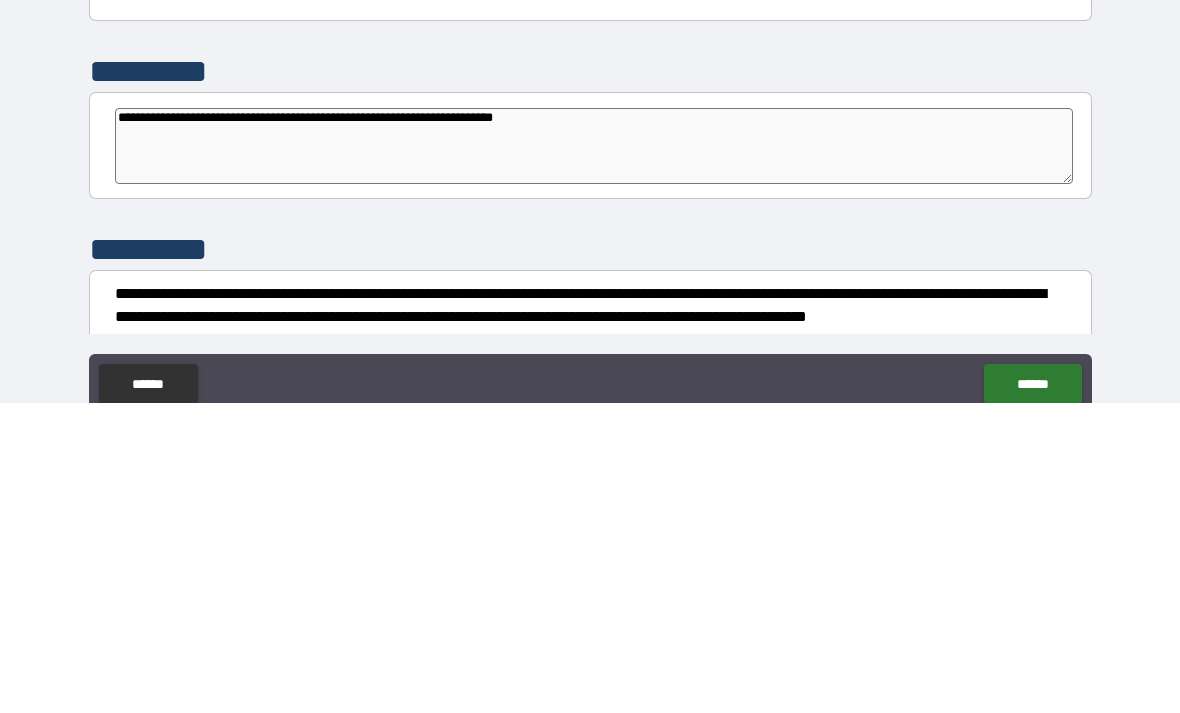 type on "*" 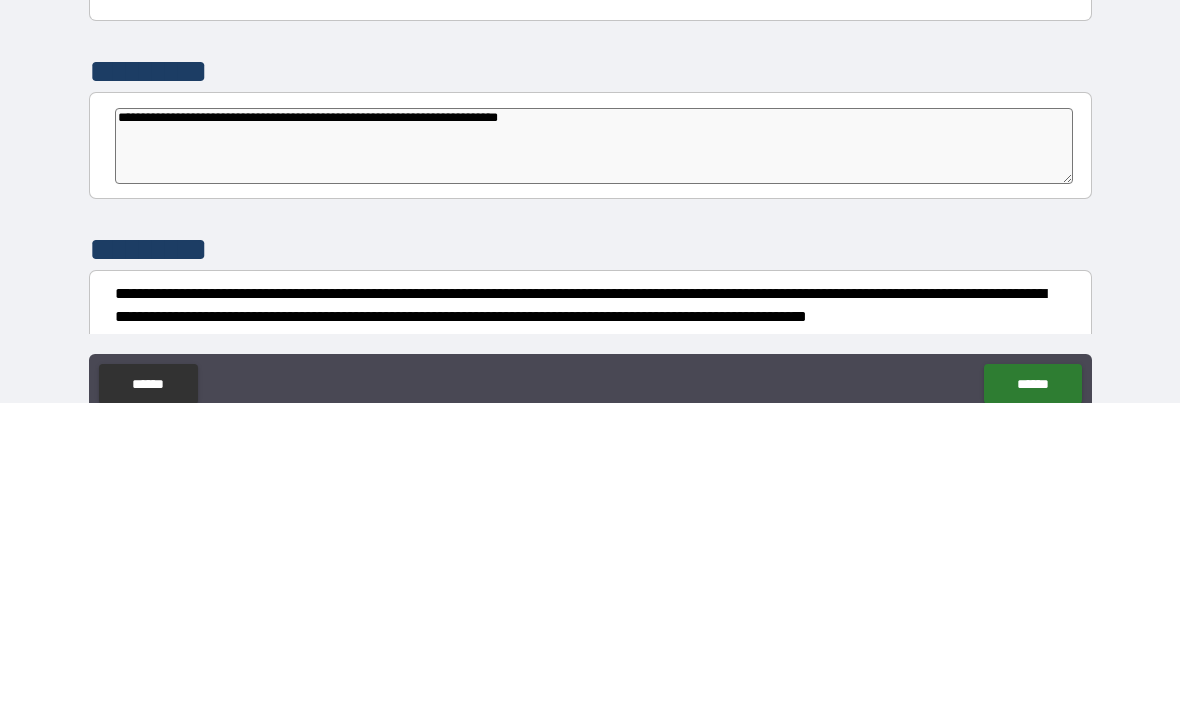 type on "*" 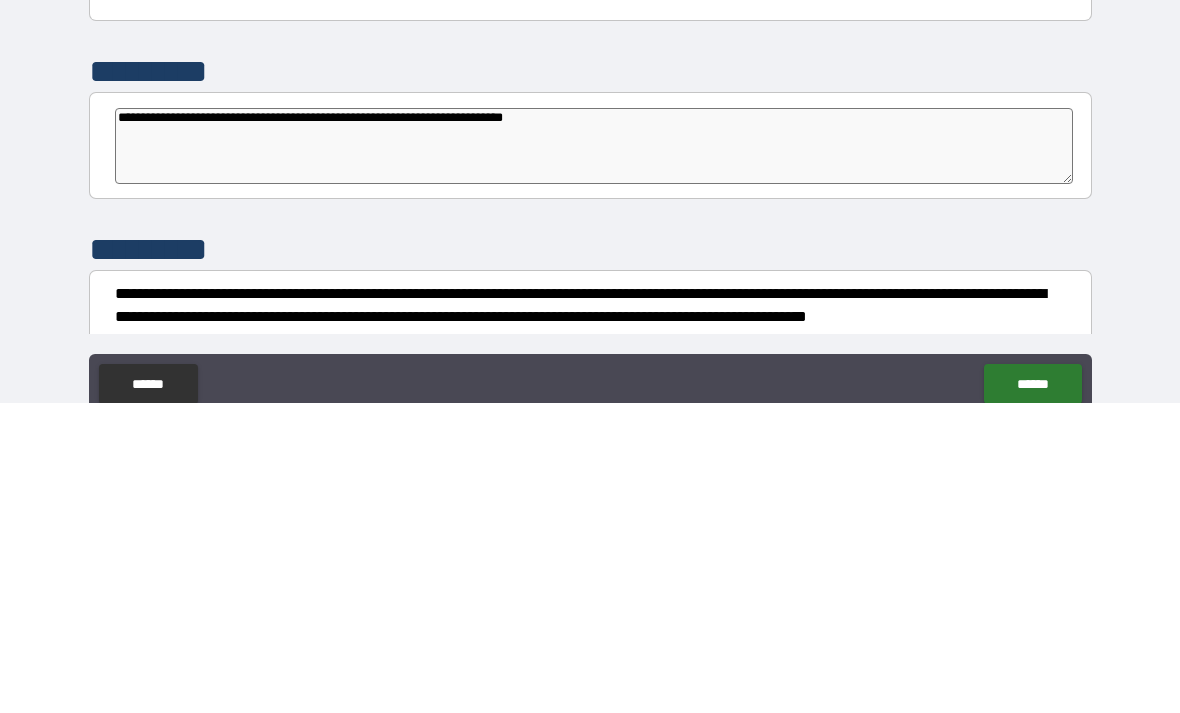 type on "*" 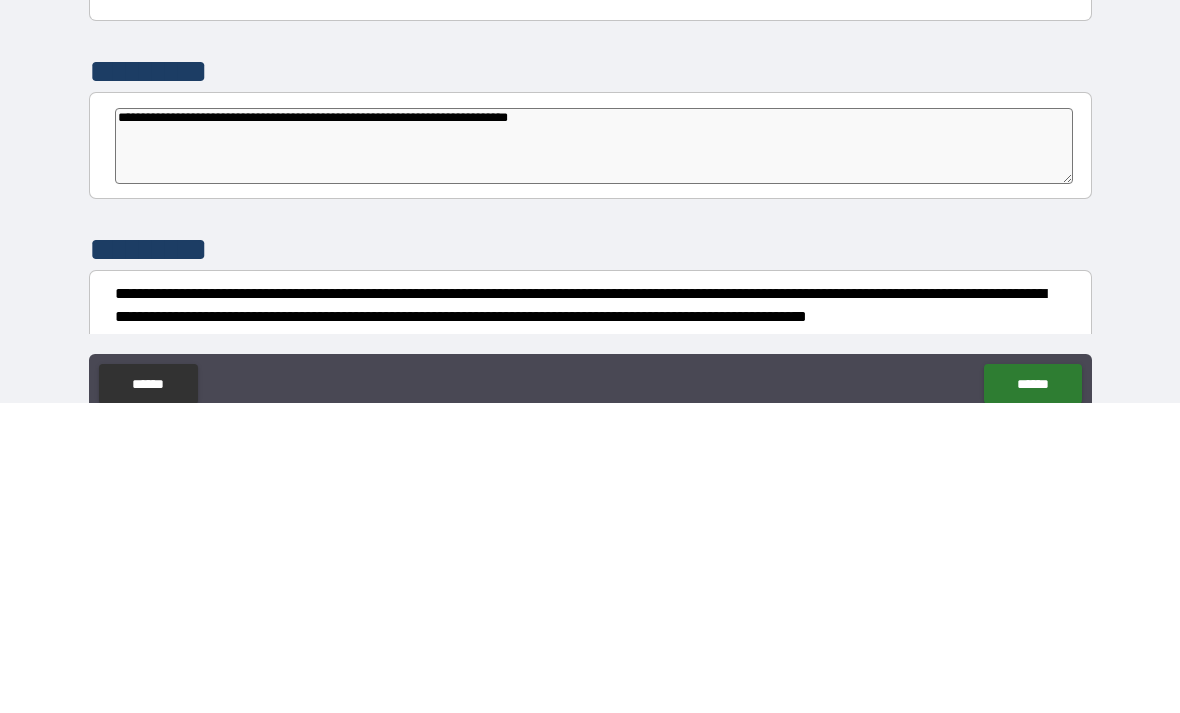 type on "*" 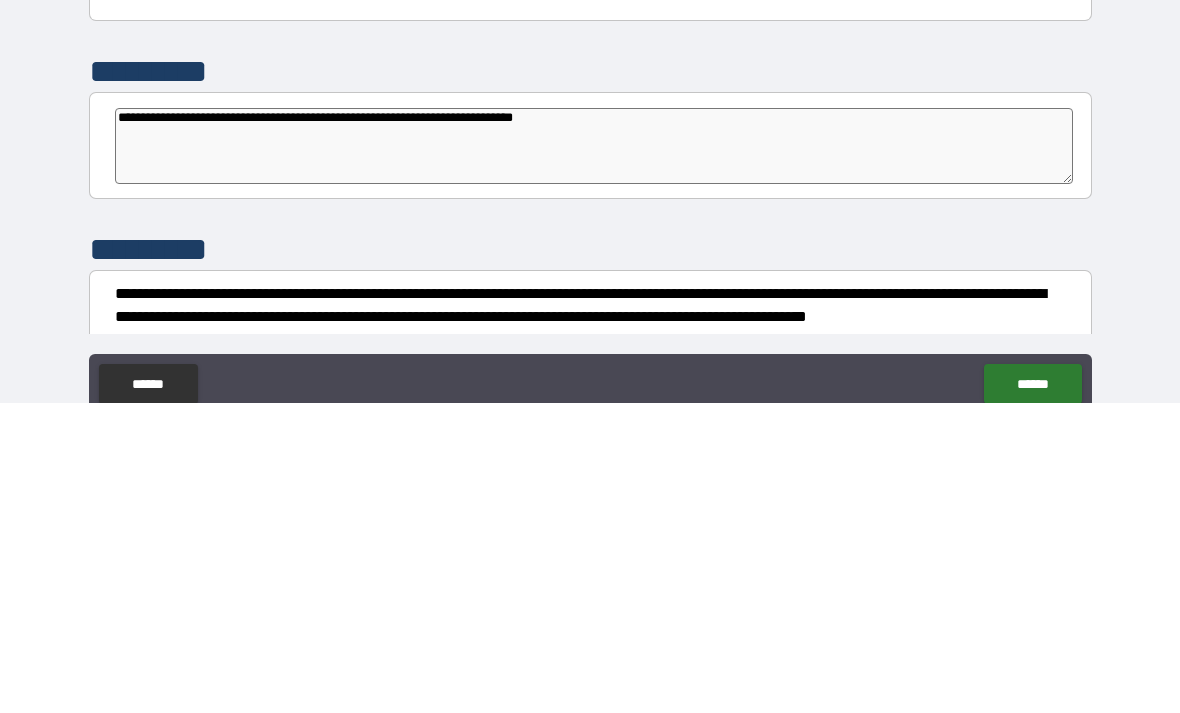 type on "*" 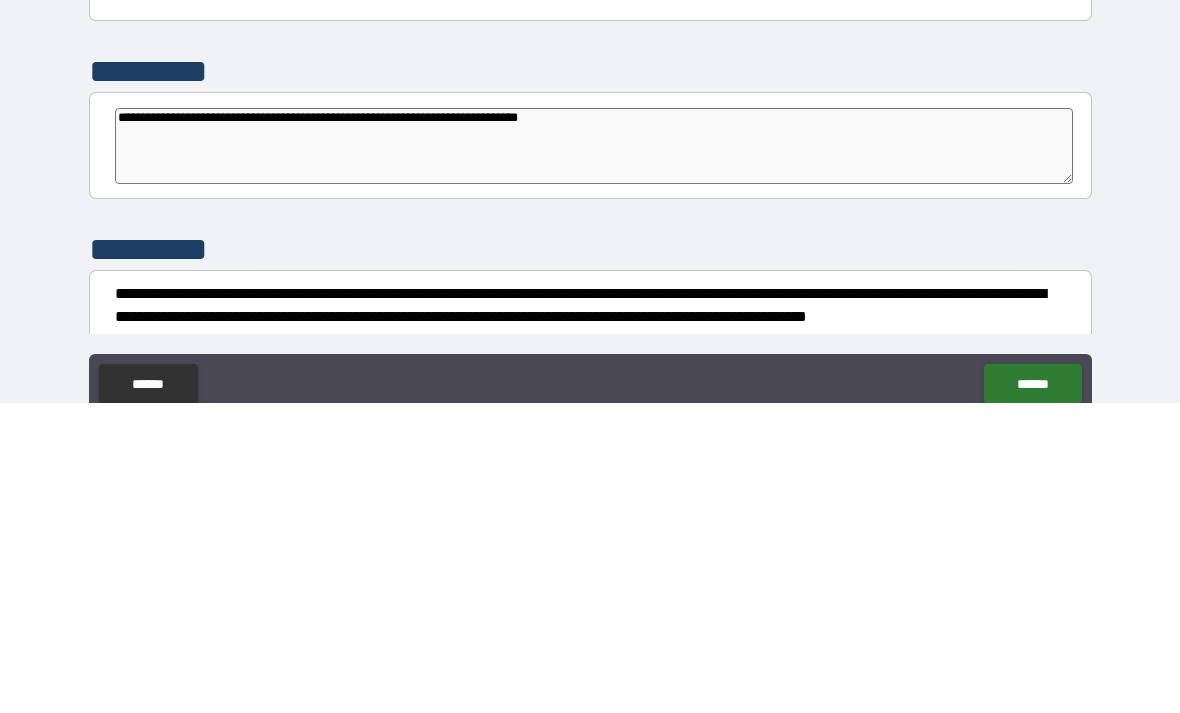type on "*" 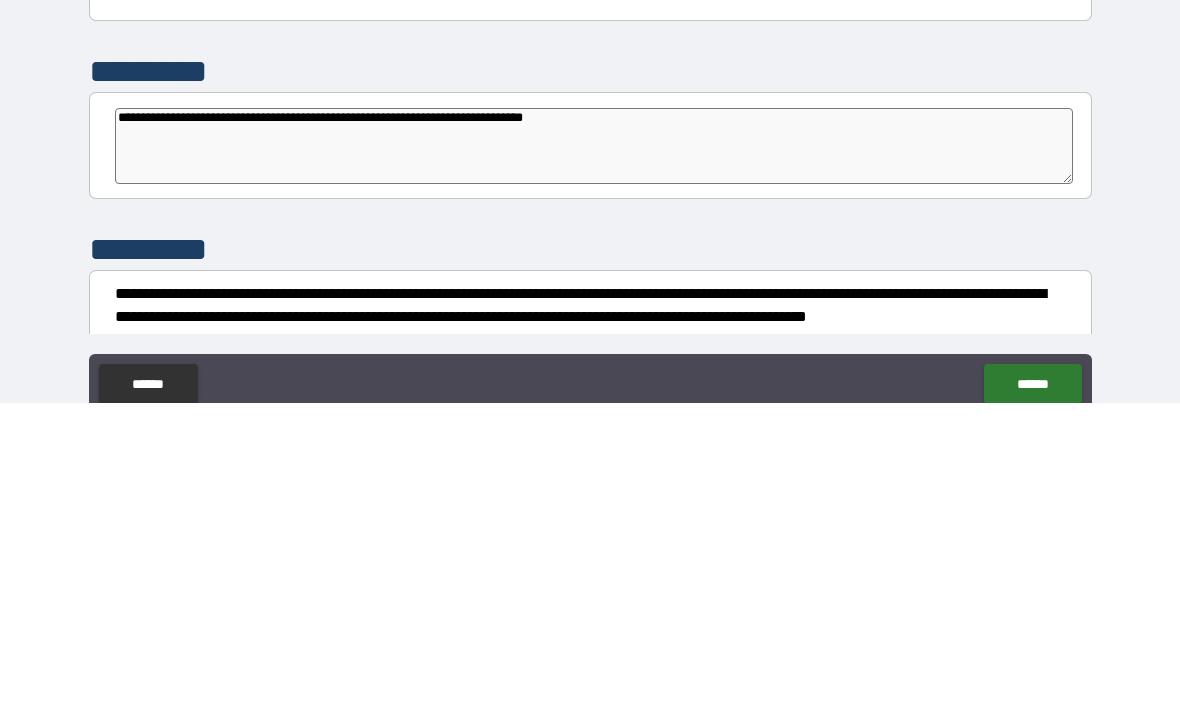 type on "*" 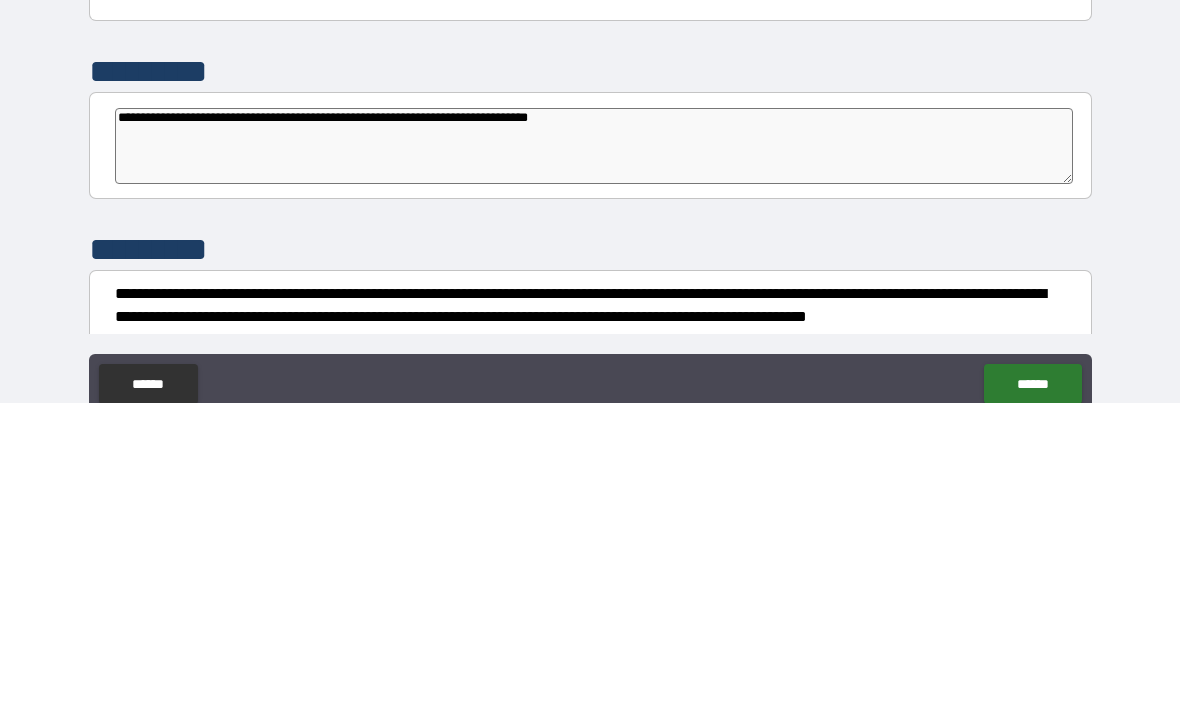 type on "*" 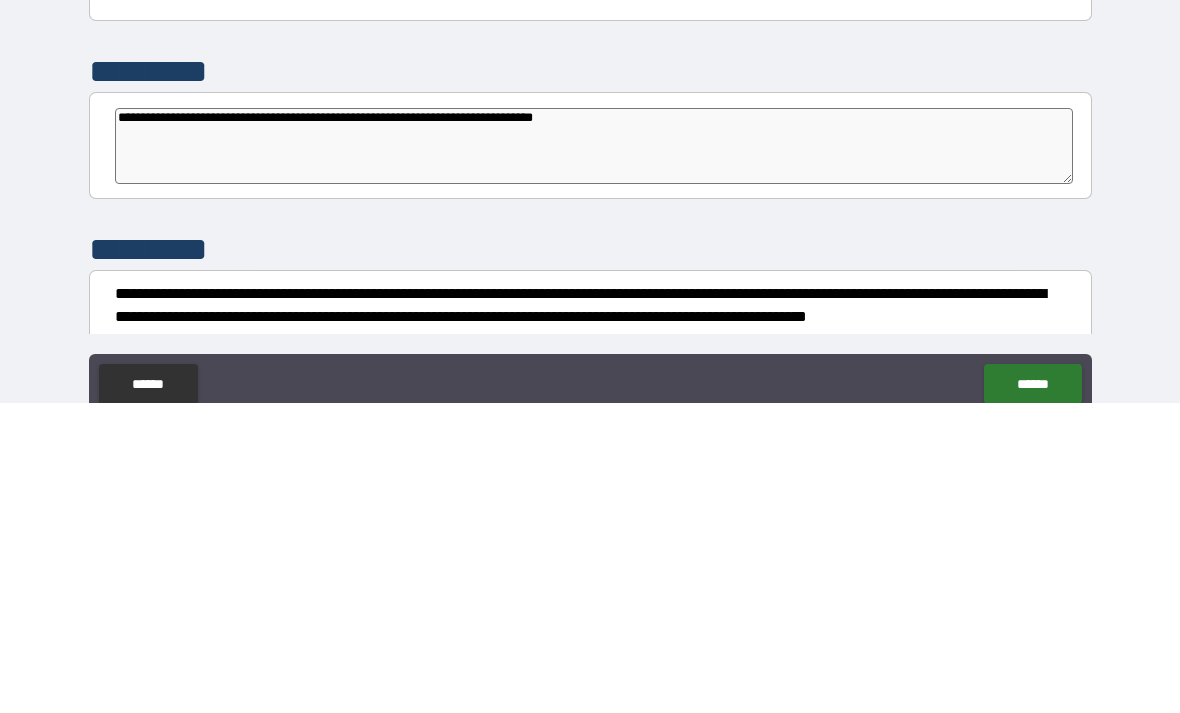 type on "*" 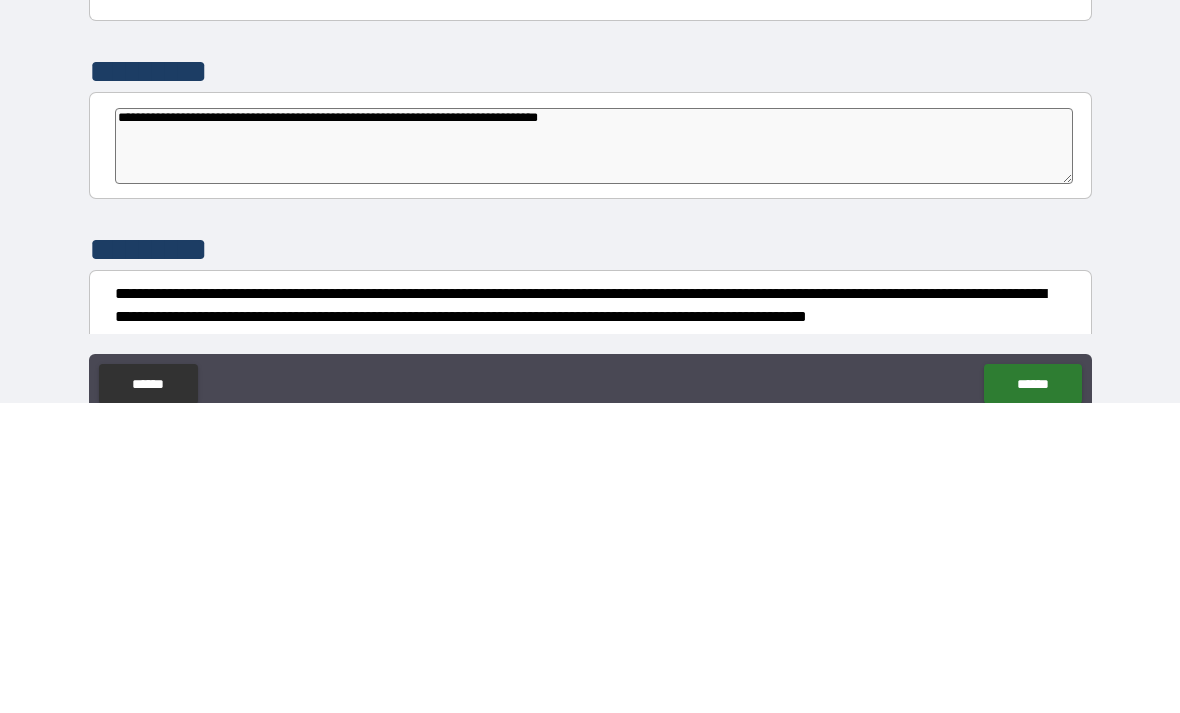 type on "*" 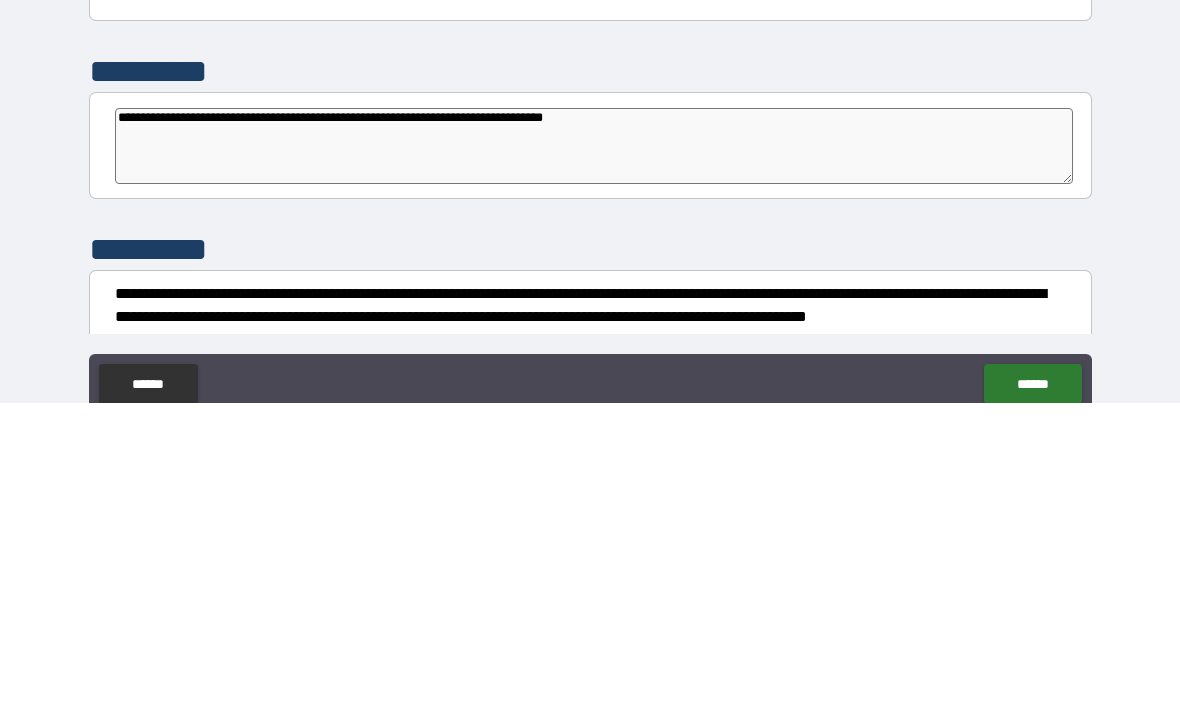 type on "*" 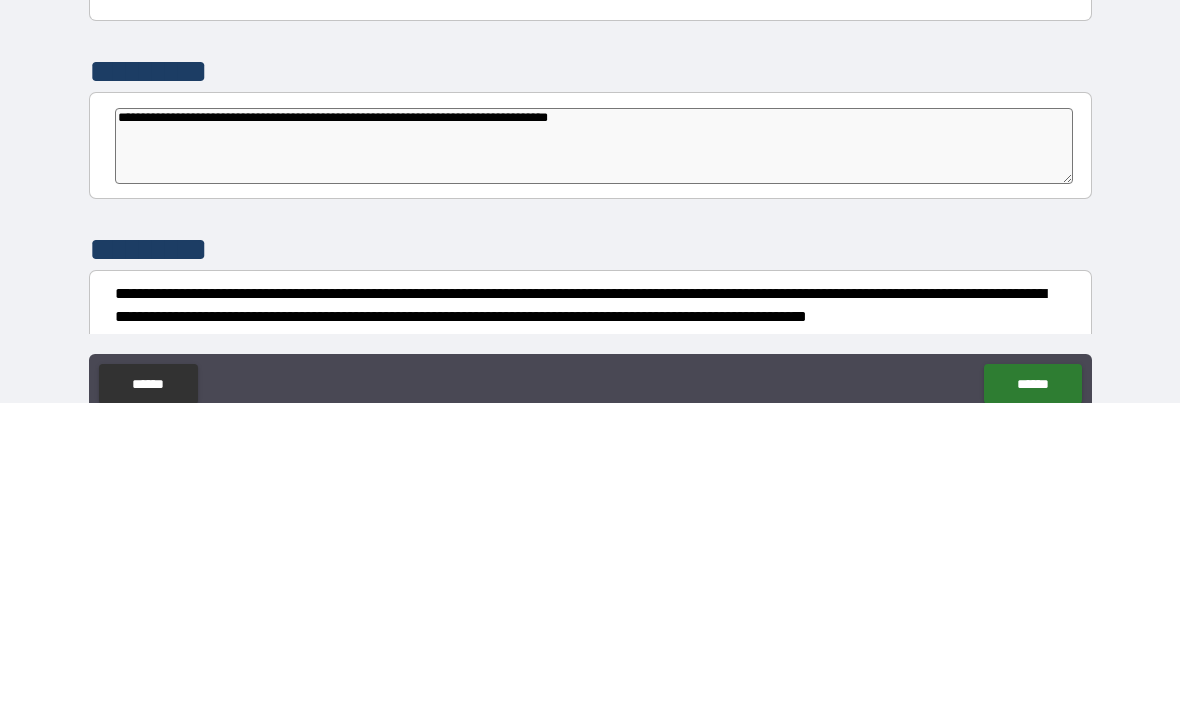 type on "*" 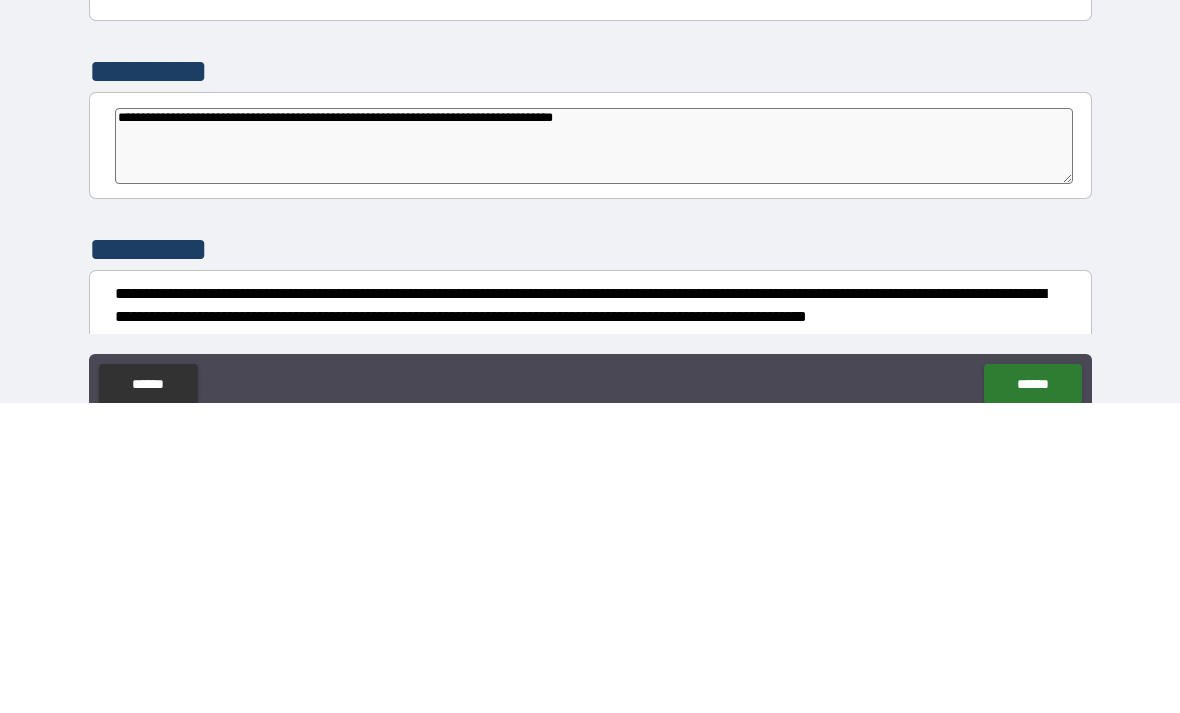 type on "*" 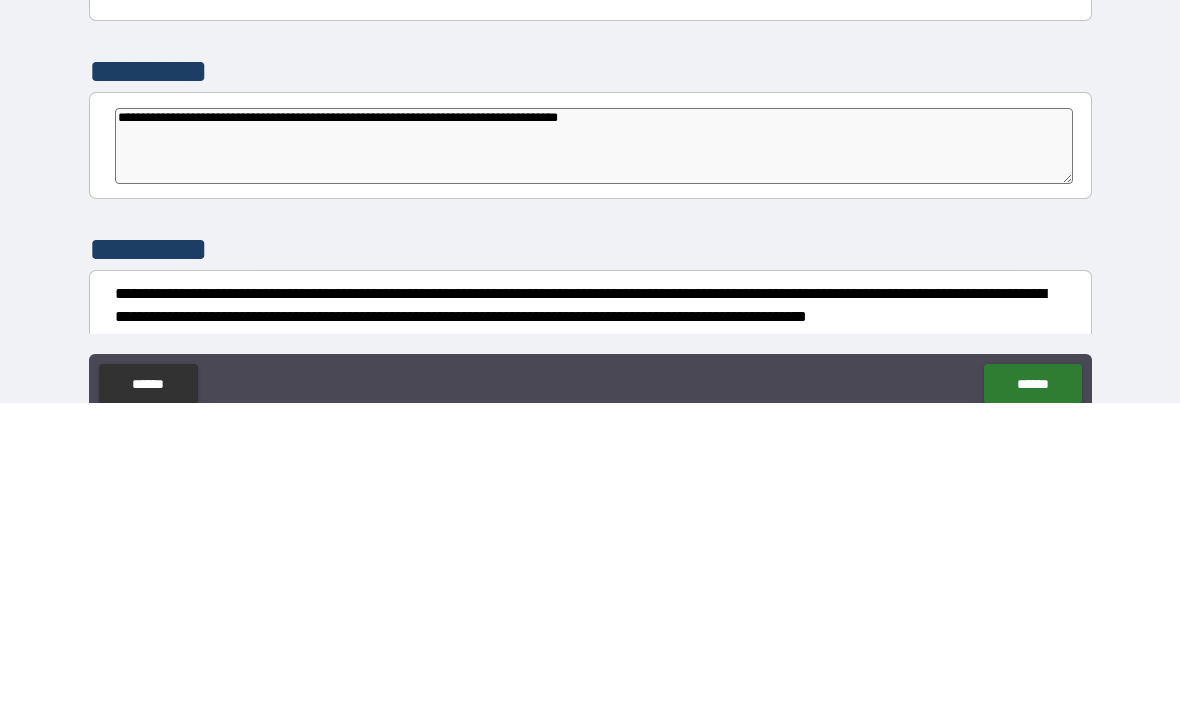 type on "*" 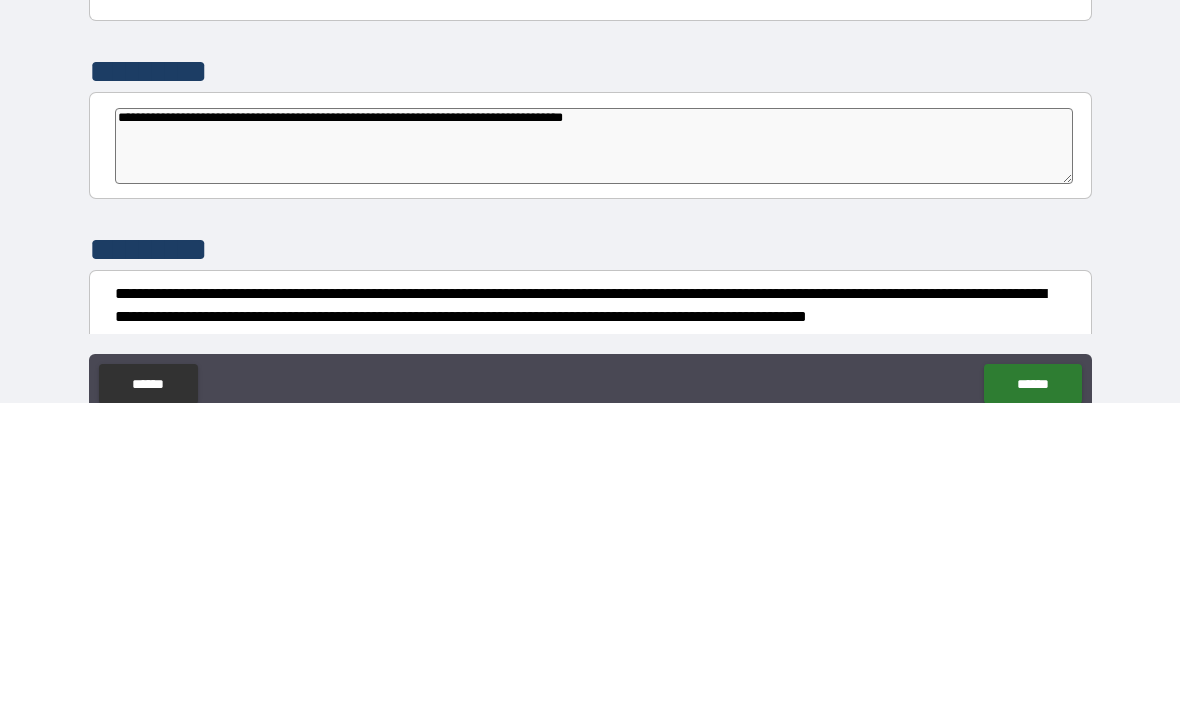 type on "*" 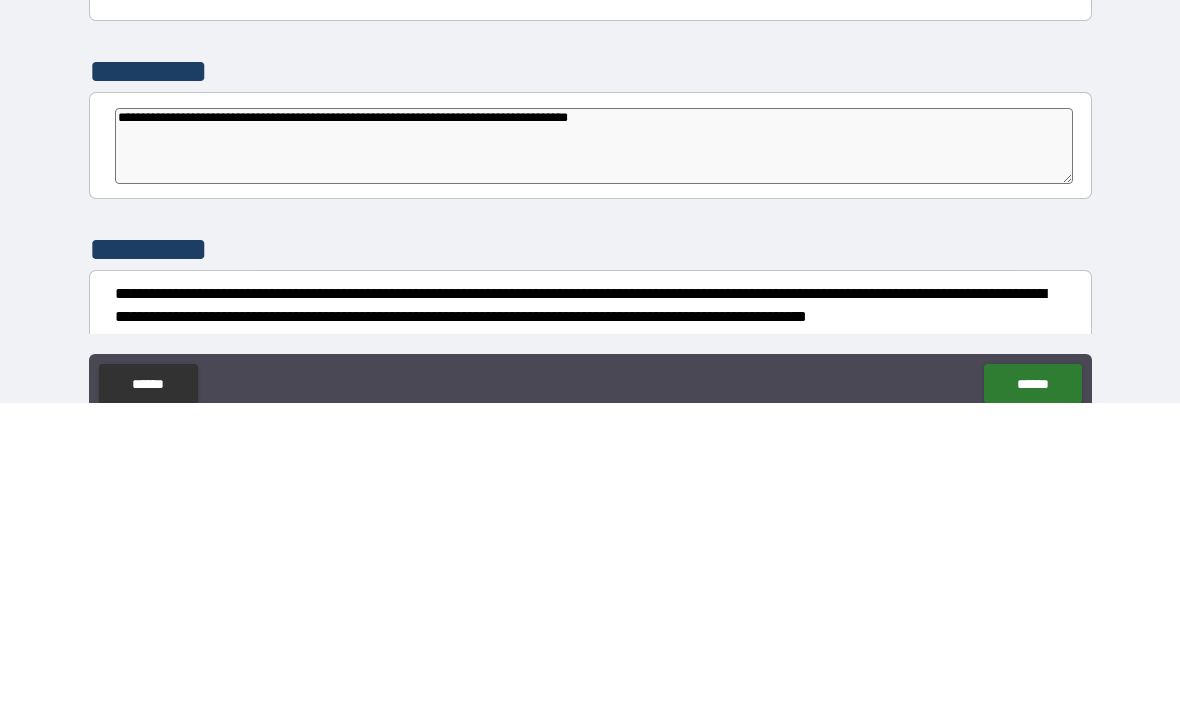 type on "*" 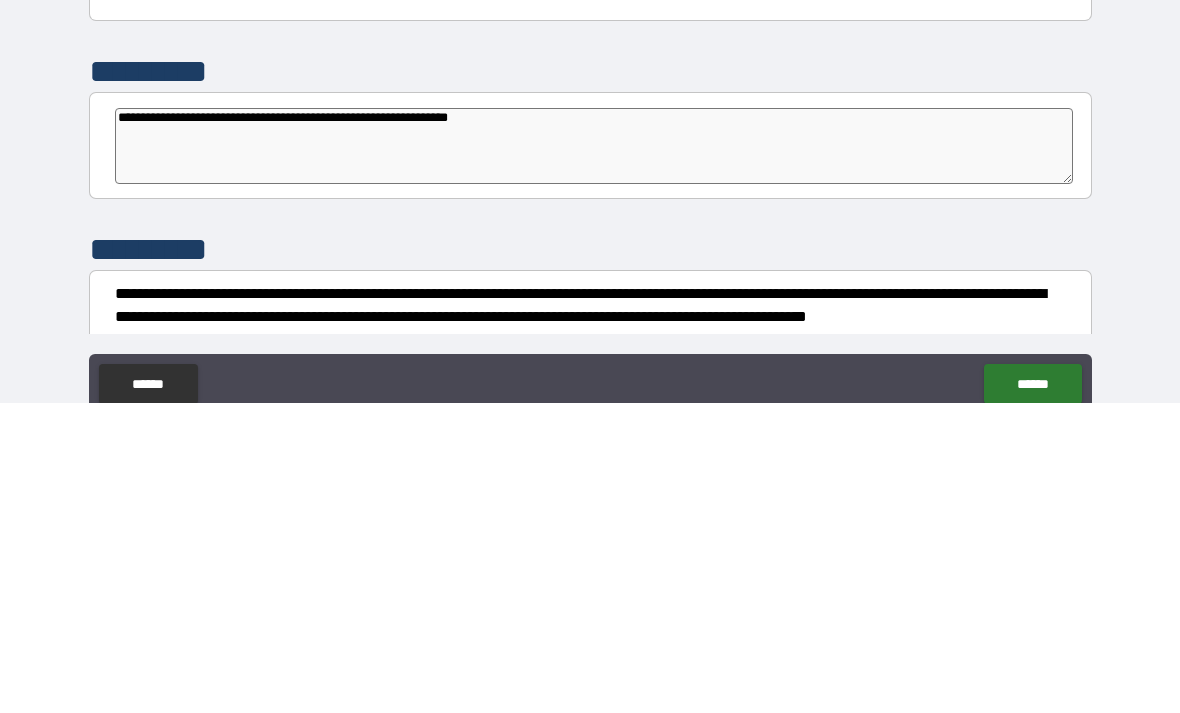 type on "*" 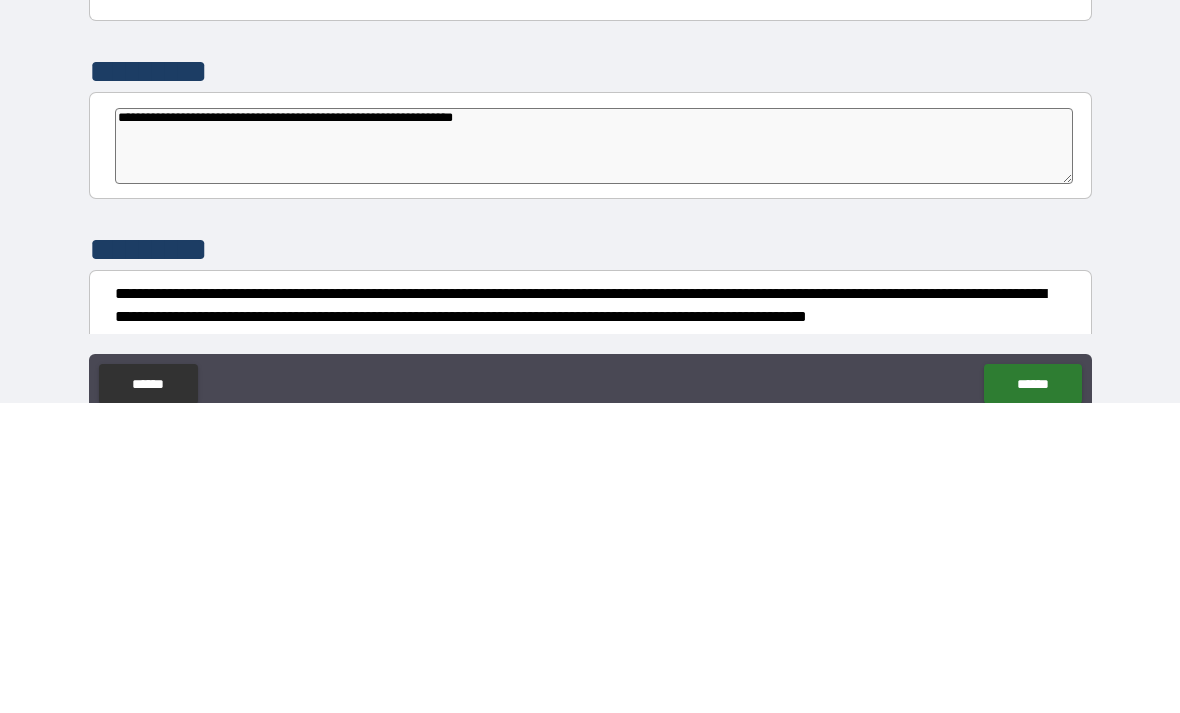 type on "*" 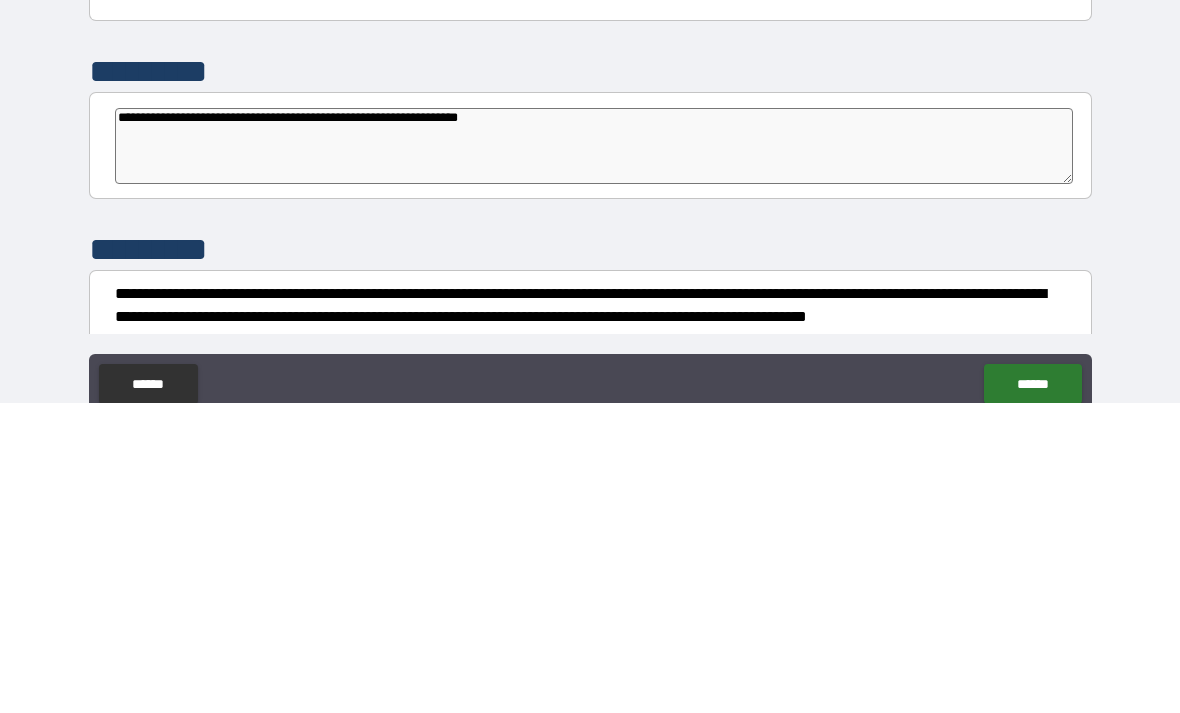 type on "*" 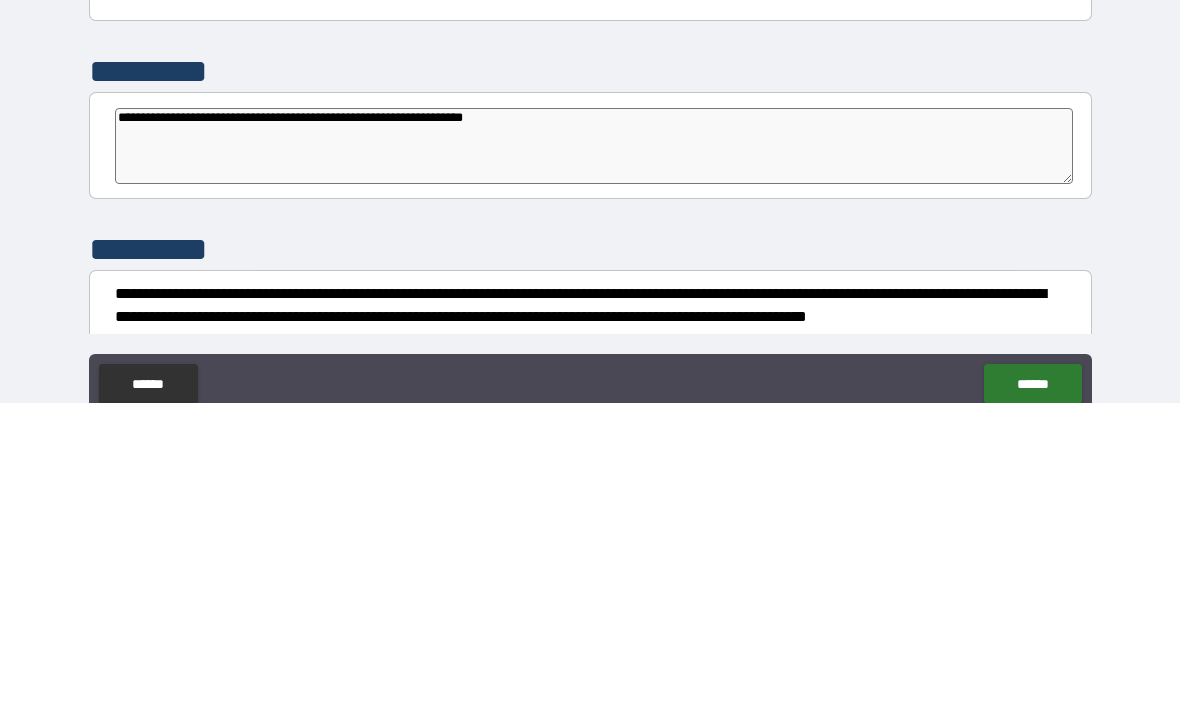 type on "*" 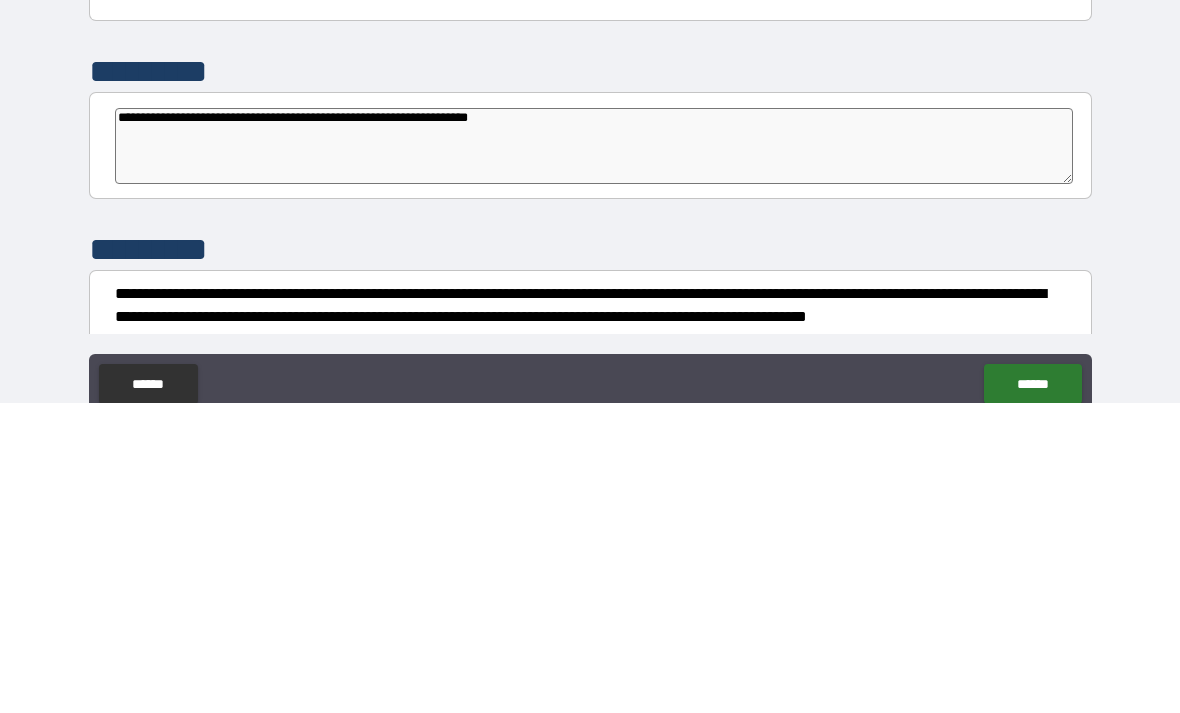type on "*" 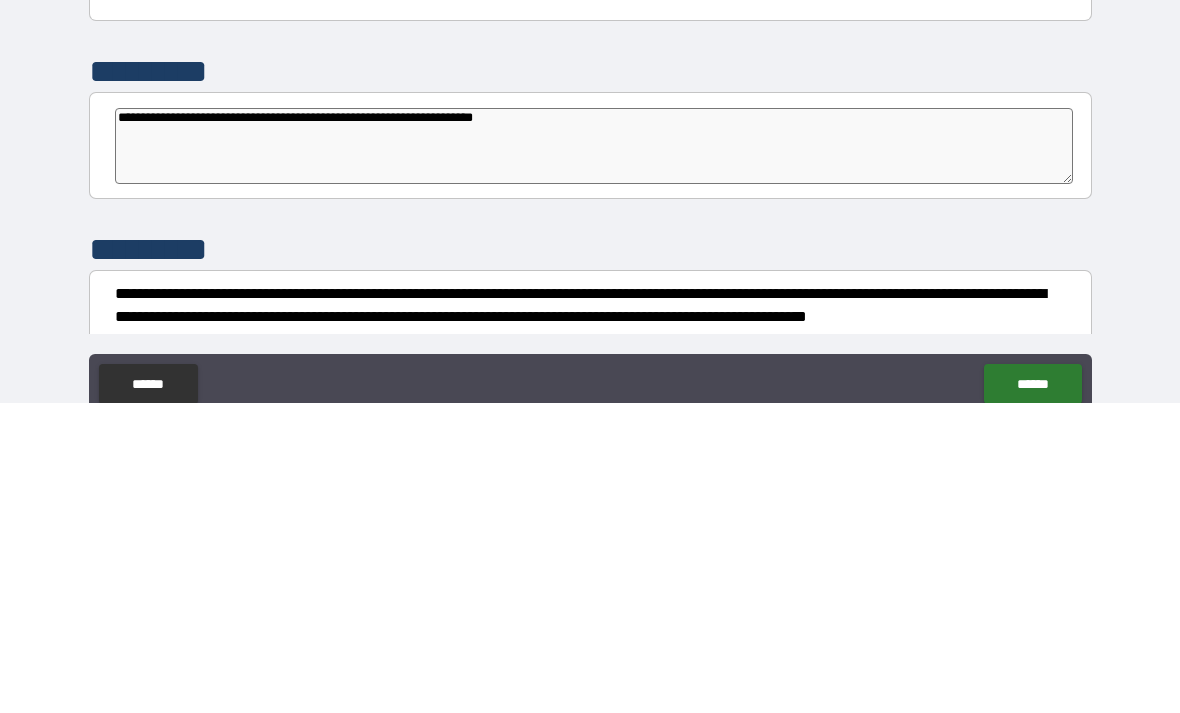 type on "*" 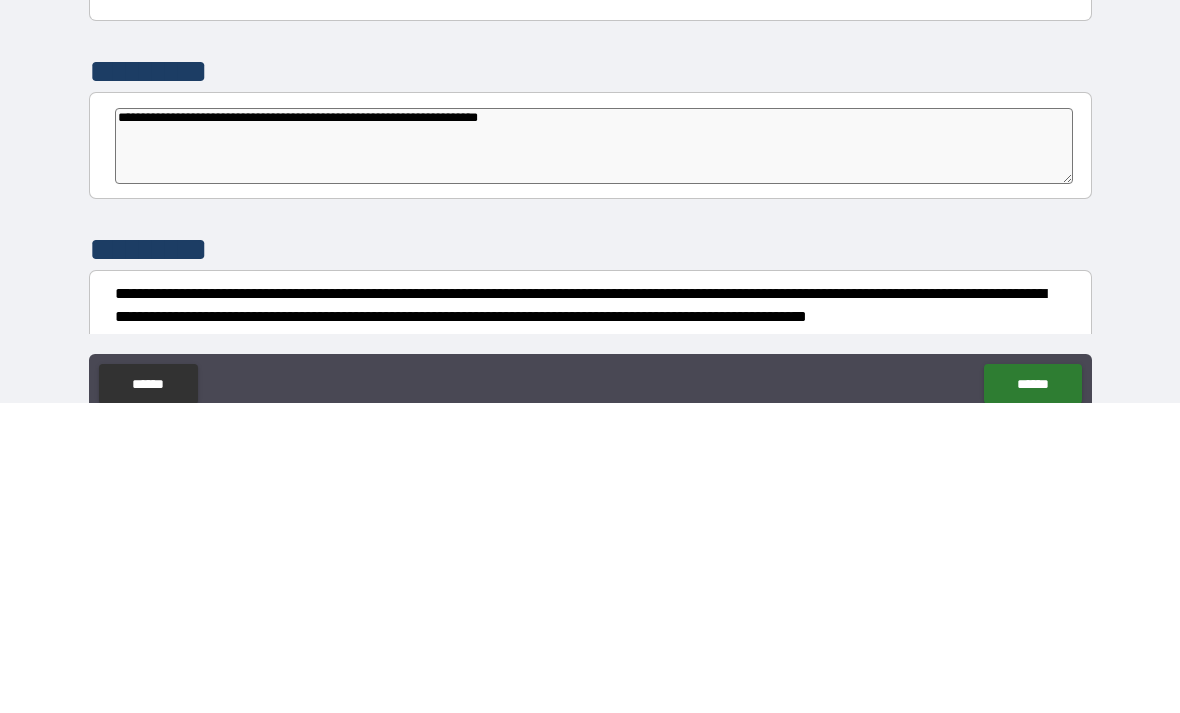 type on "*" 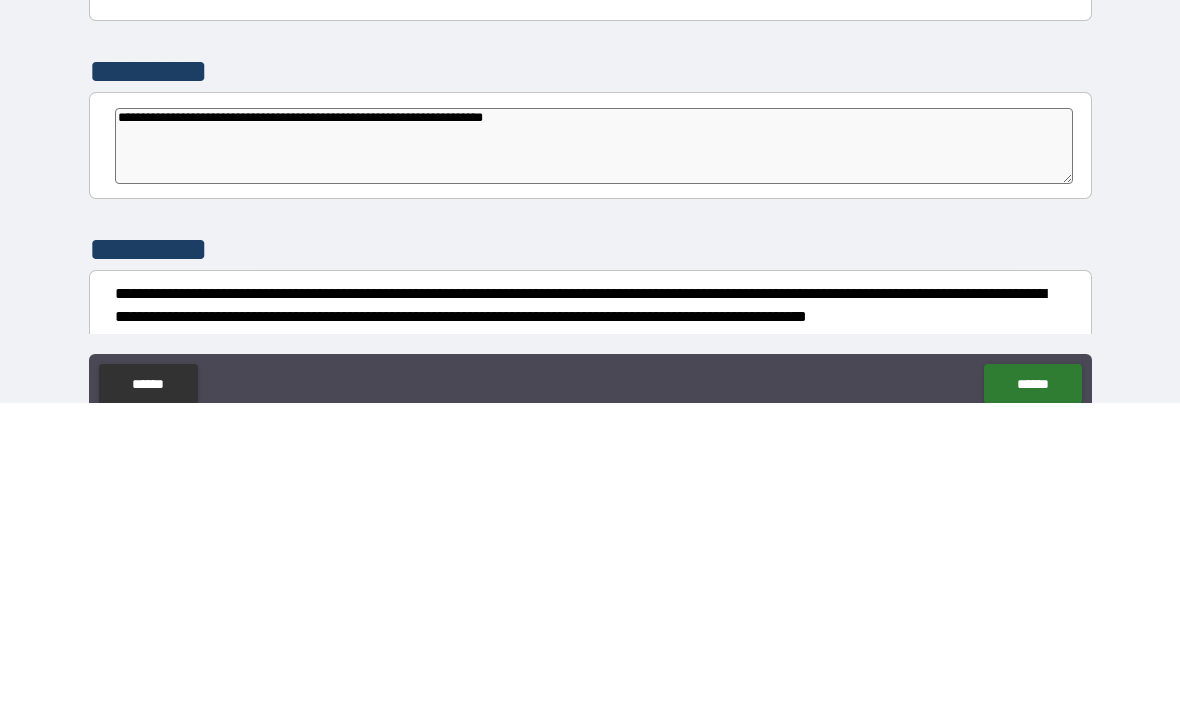 type on "*" 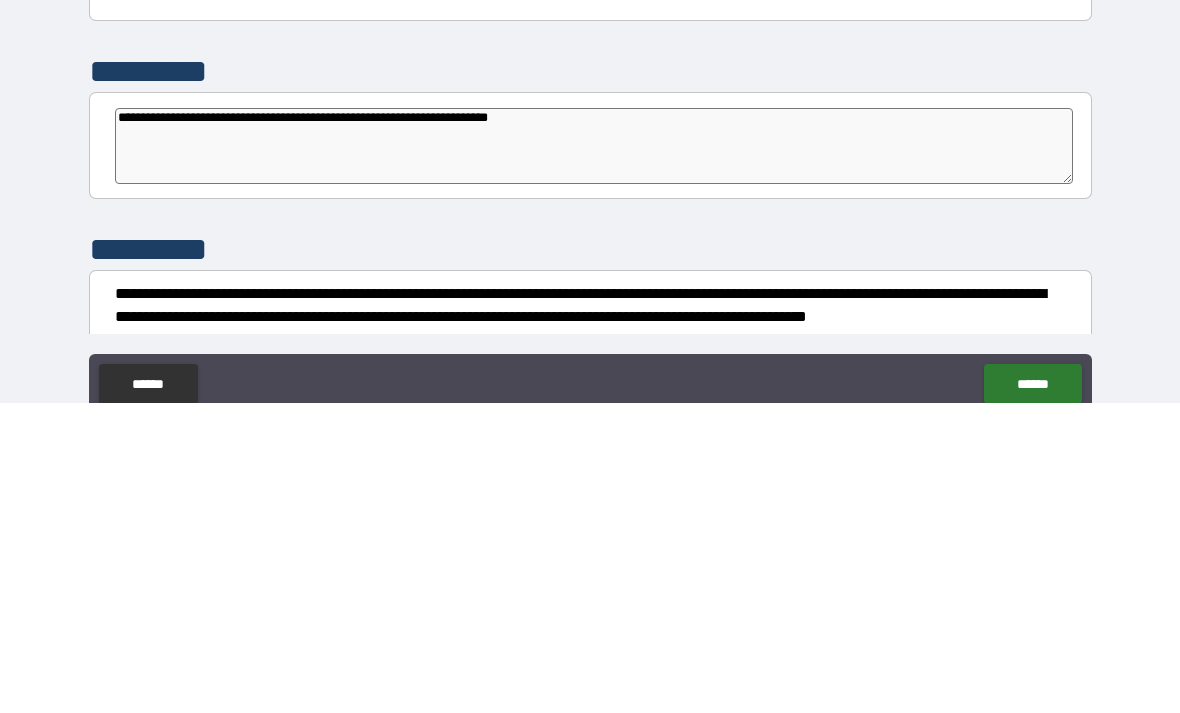 type on "*" 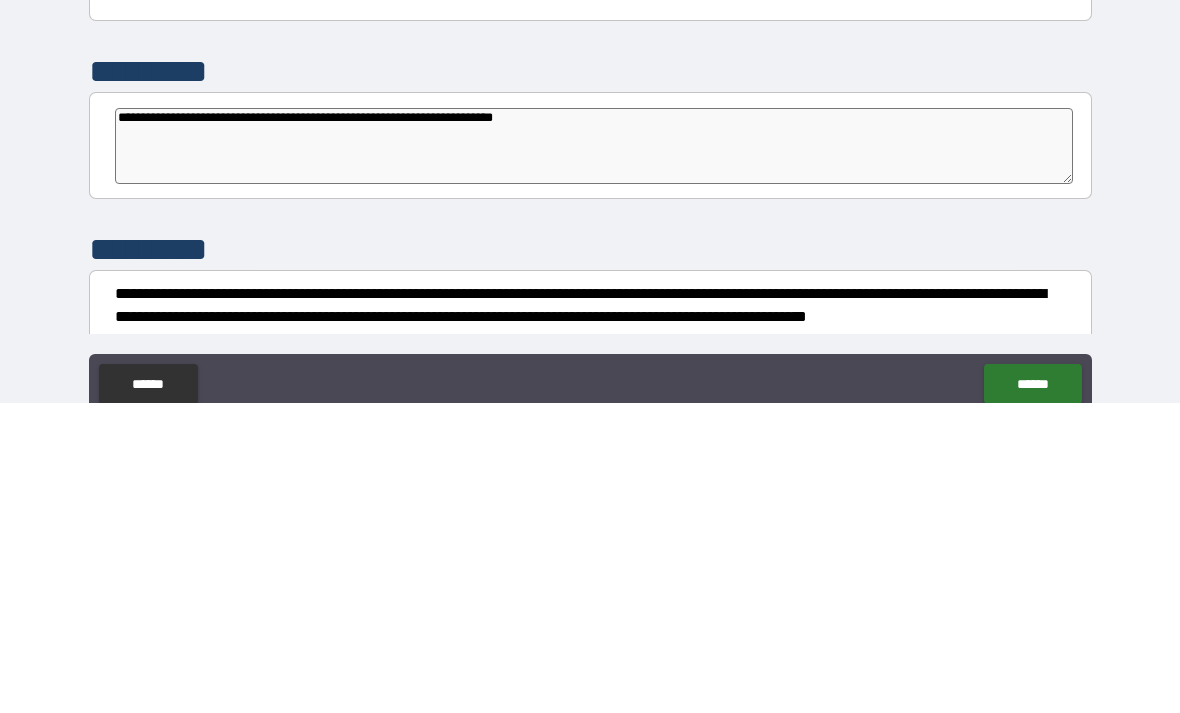 type on "*" 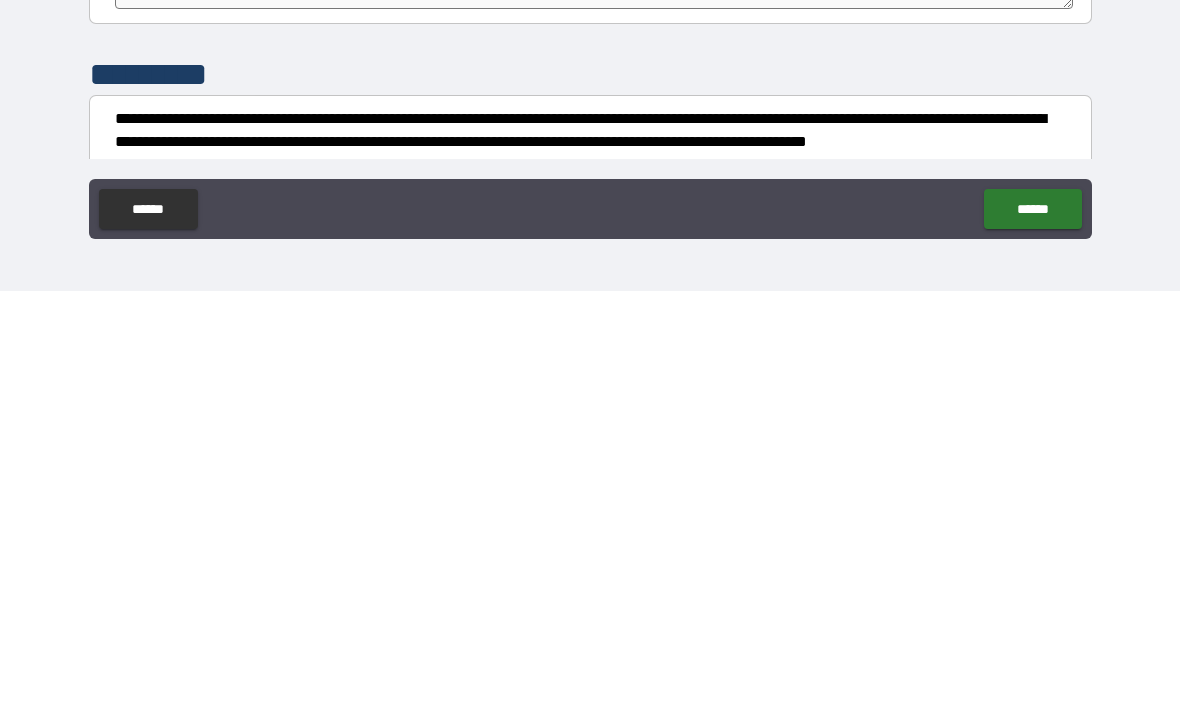scroll, scrollTop: 64, scrollLeft: 0, axis: vertical 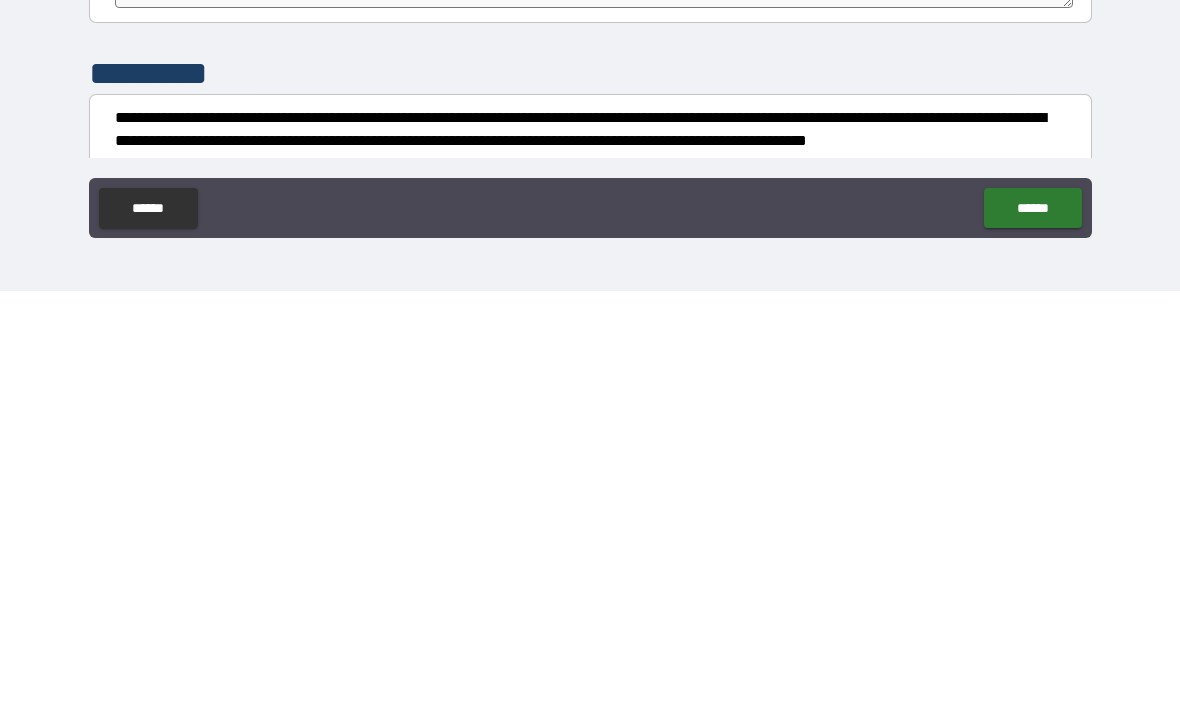 click on "******" at bounding box center (1032, 630) 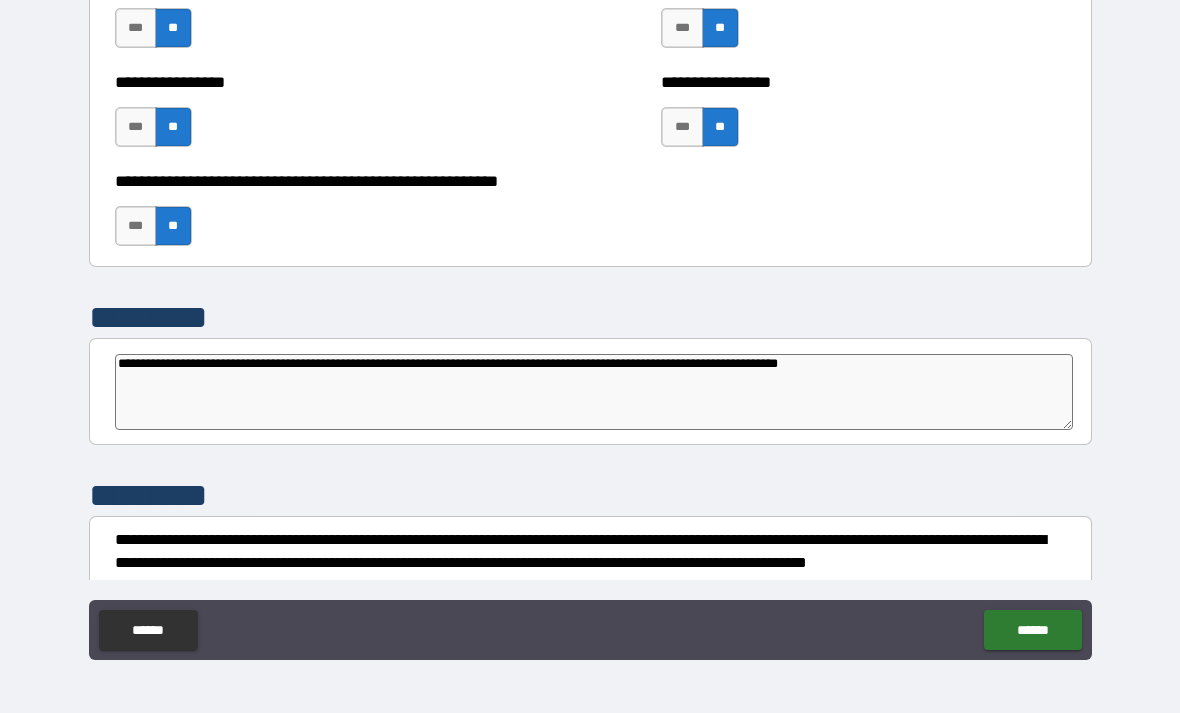 click on "******" at bounding box center [1032, 630] 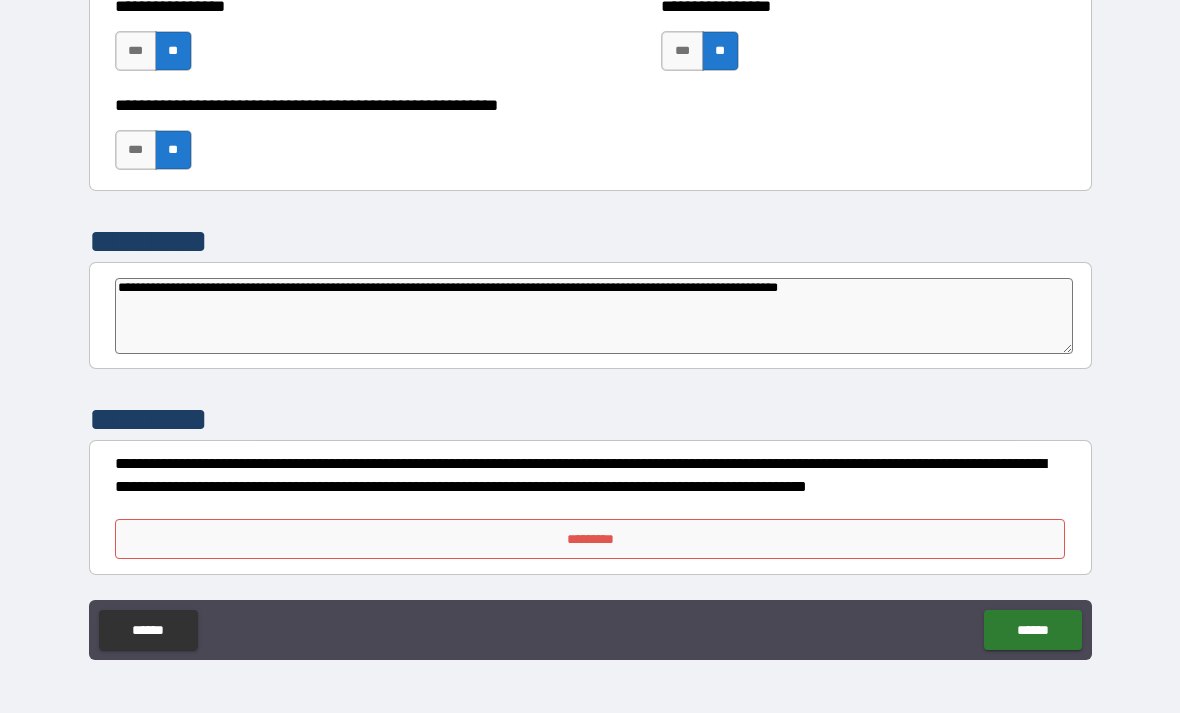 scroll, scrollTop: 5176, scrollLeft: 0, axis: vertical 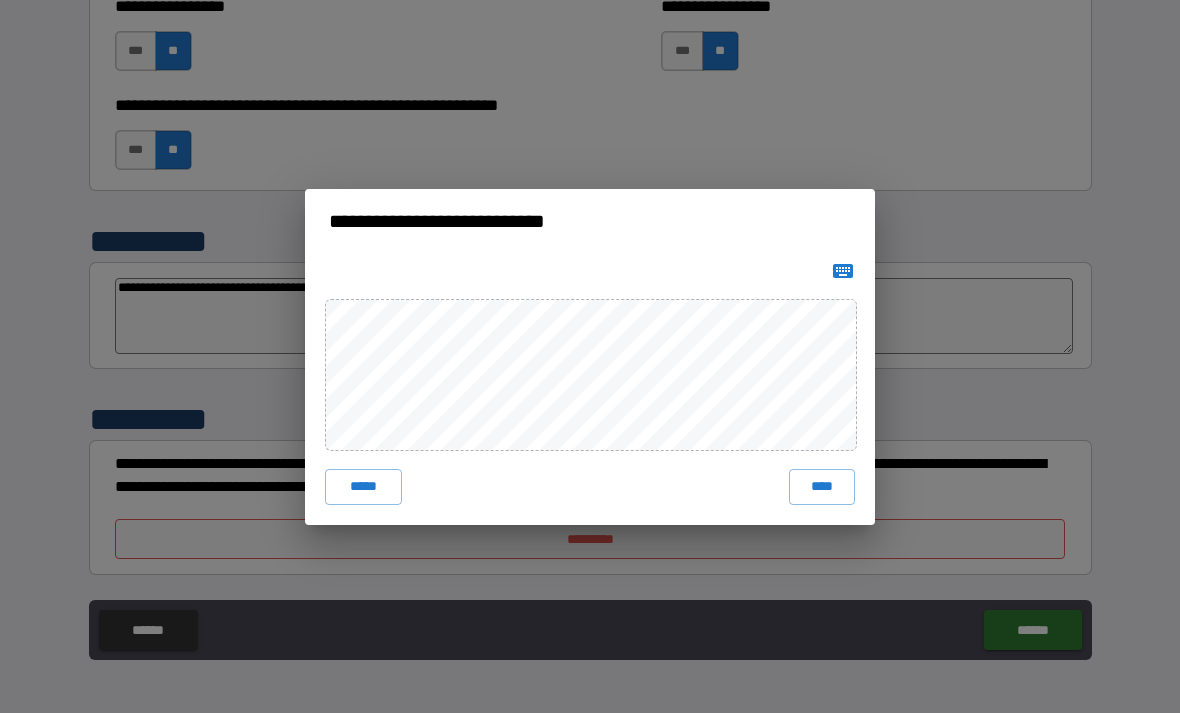 click on "****" at bounding box center [822, 487] 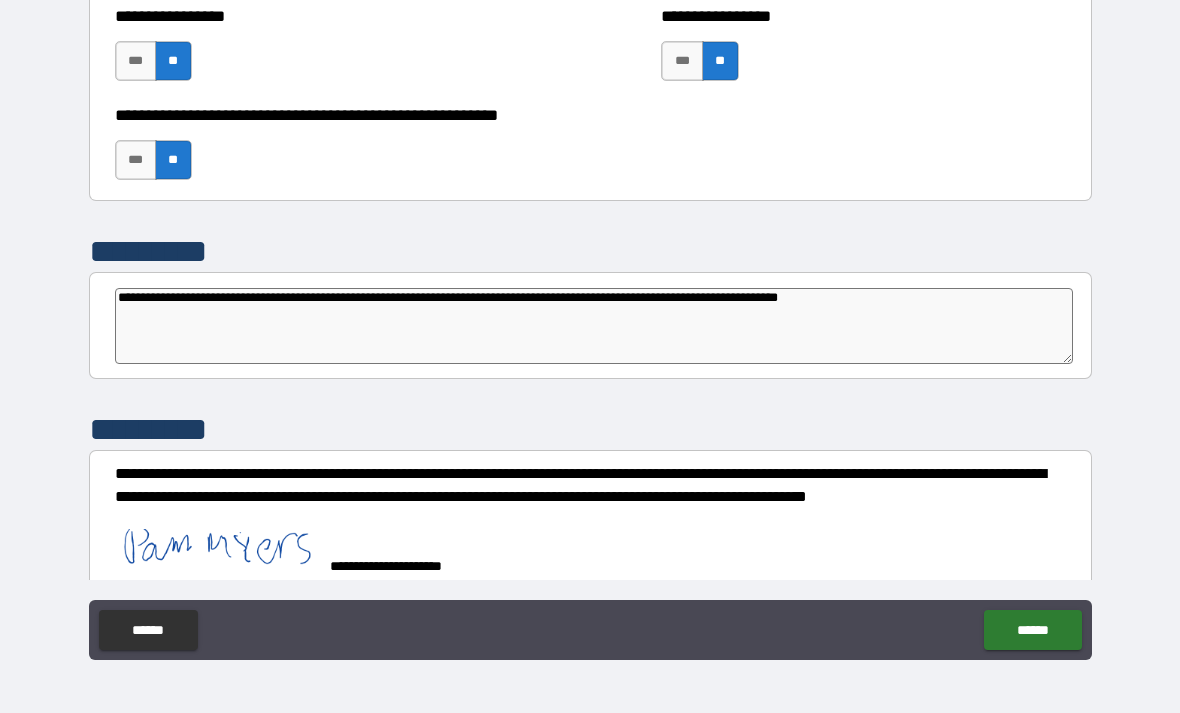 click on "******" at bounding box center (1032, 630) 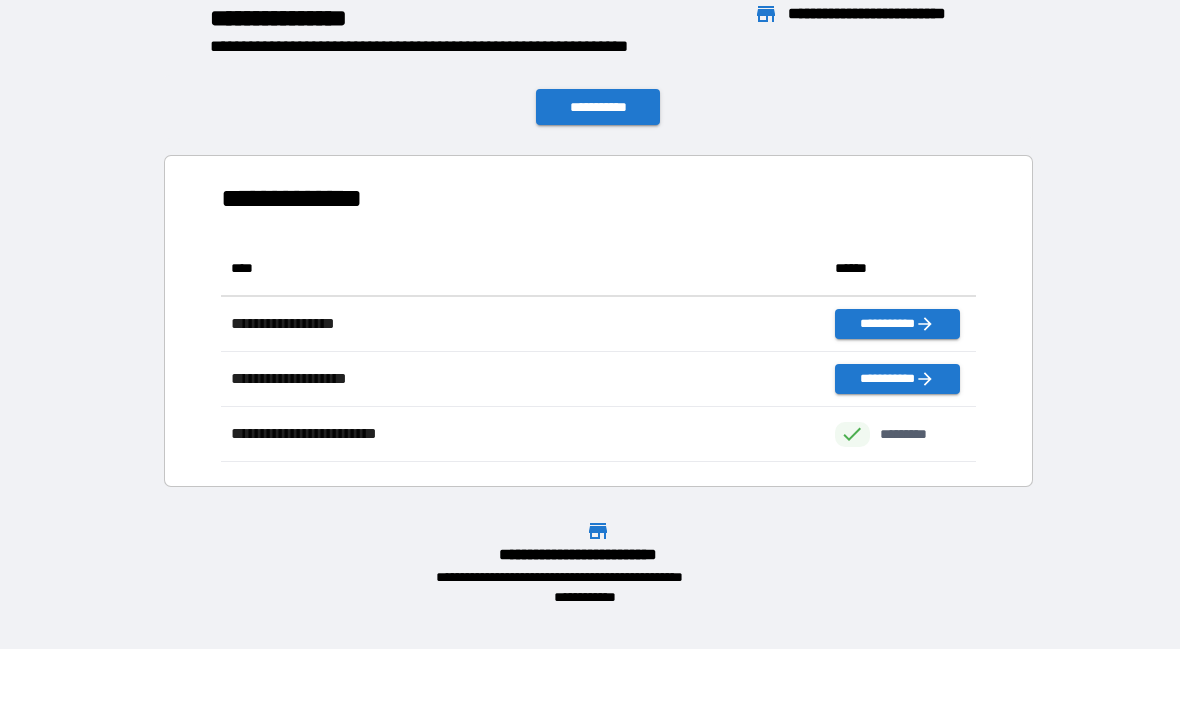 scroll, scrollTop: 1, scrollLeft: 1, axis: both 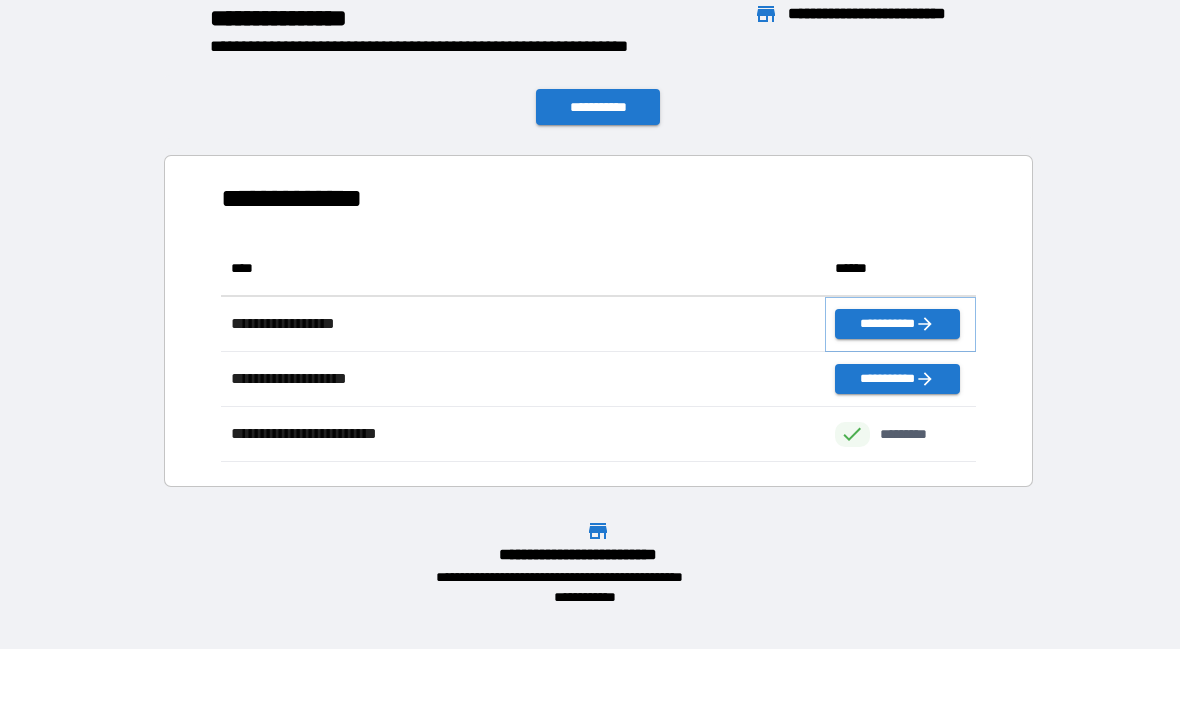 click 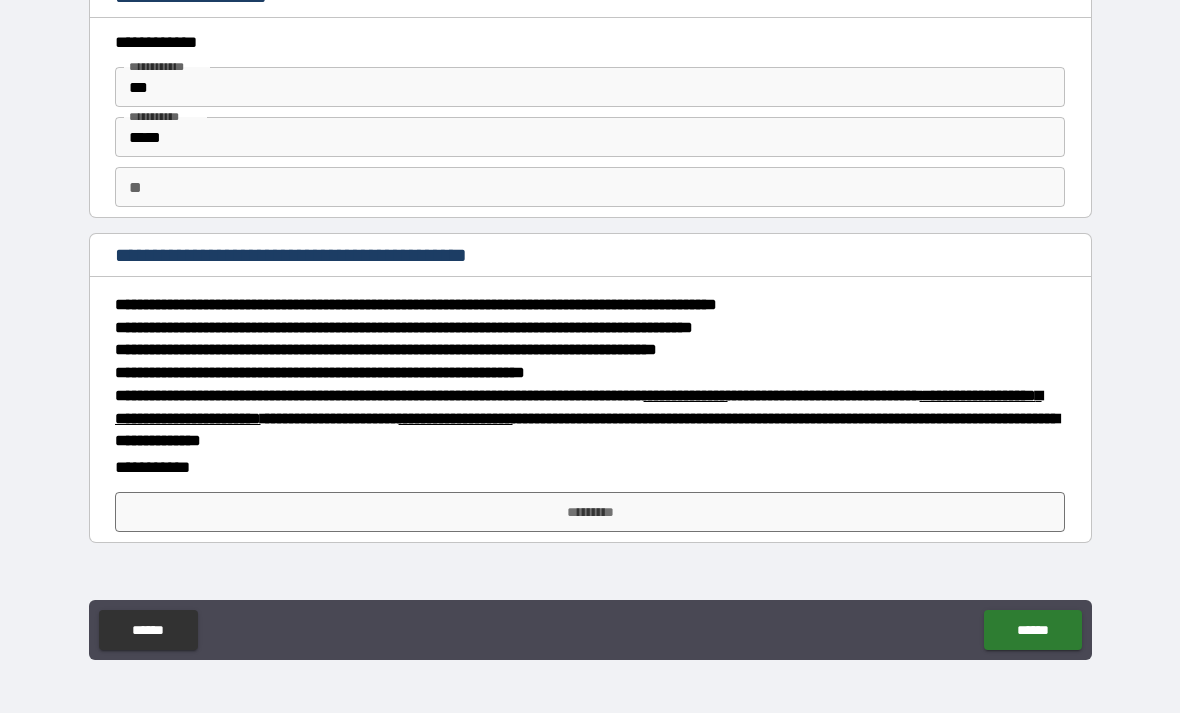 scroll, scrollTop: 13, scrollLeft: 0, axis: vertical 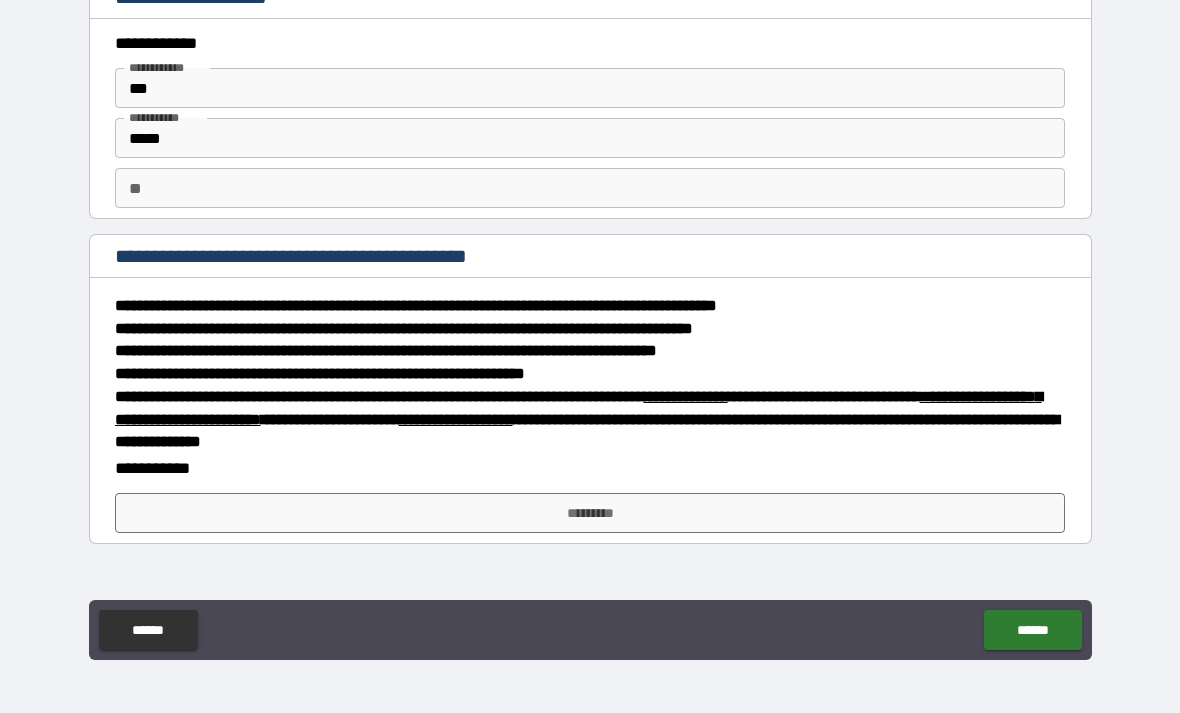 click on "*********" at bounding box center [590, 513] 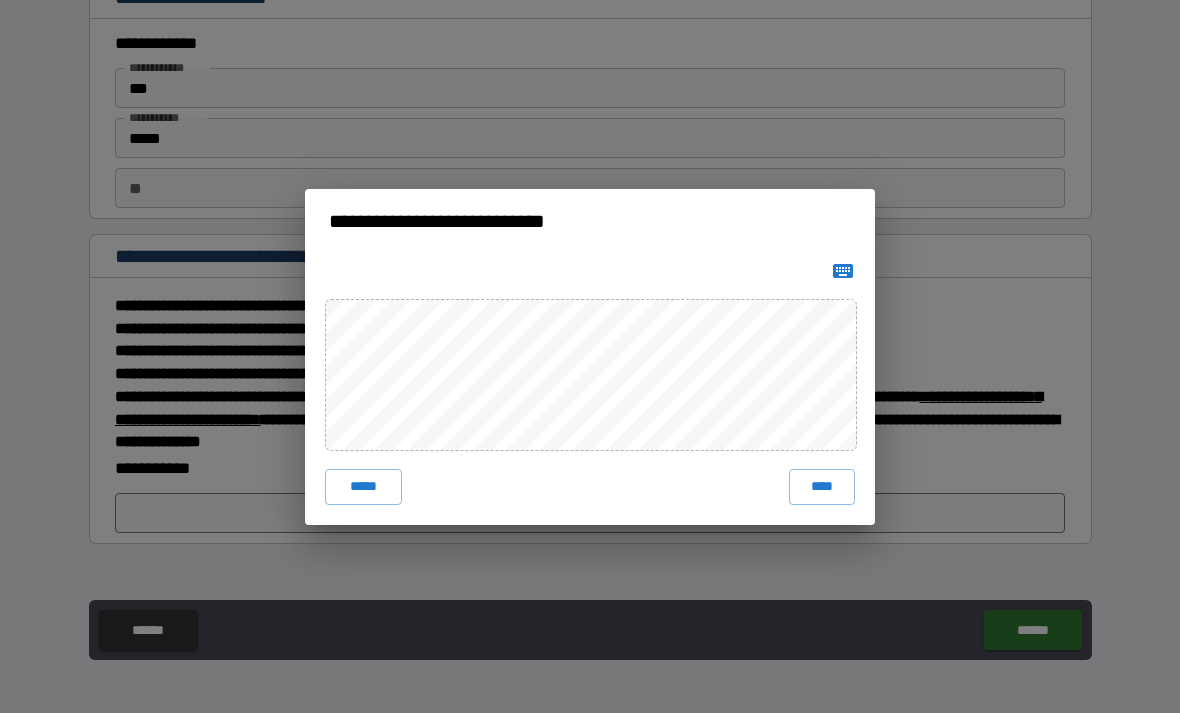 click on "*****" at bounding box center (363, 487) 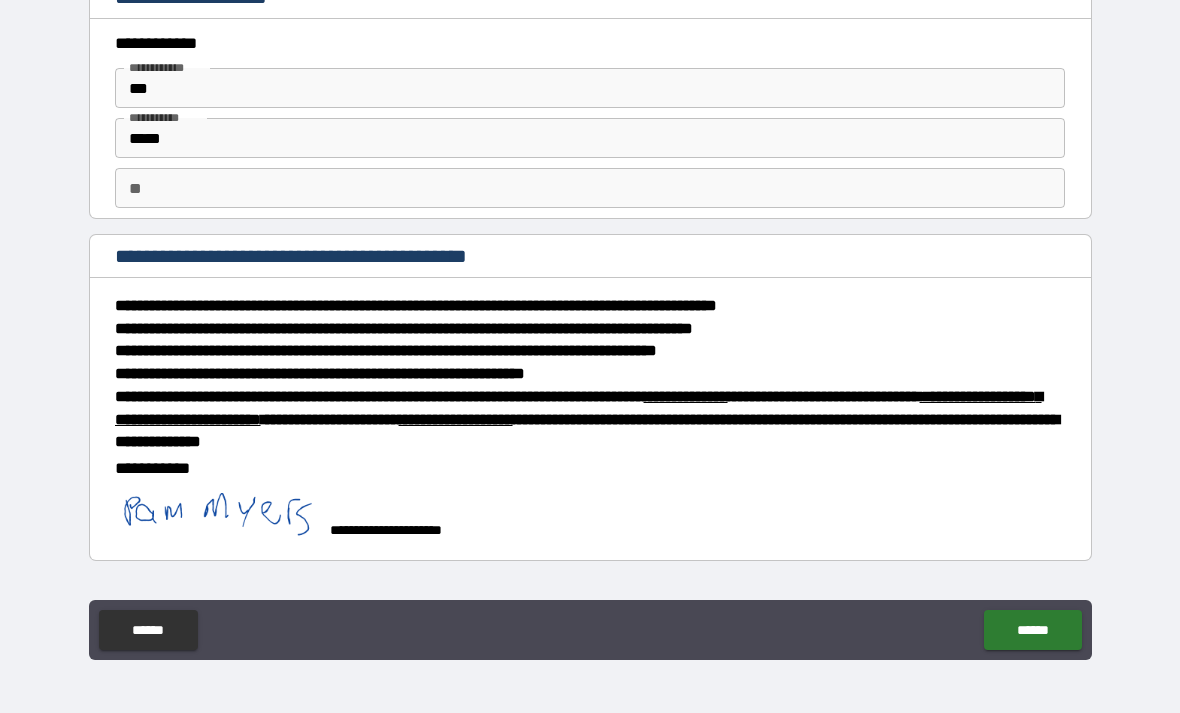 click on "******" at bounding box center [1032, 630] 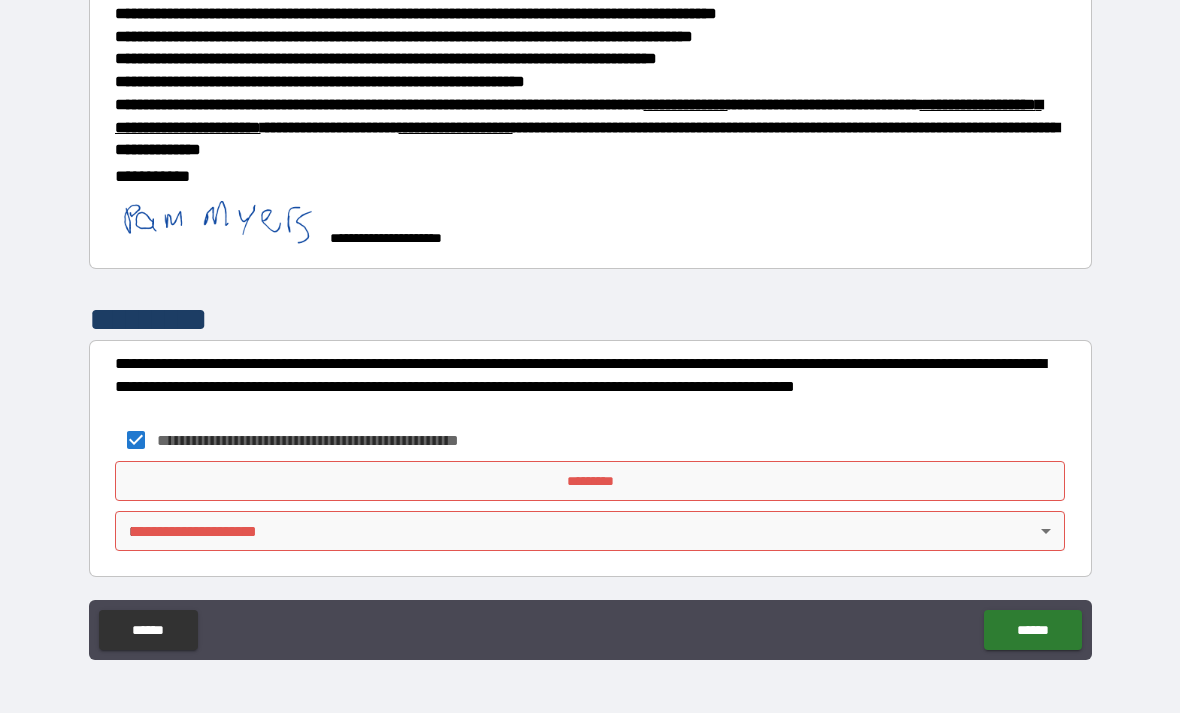 scroll, scrollTop: 302, scrollLeft: 0, axis: vertical 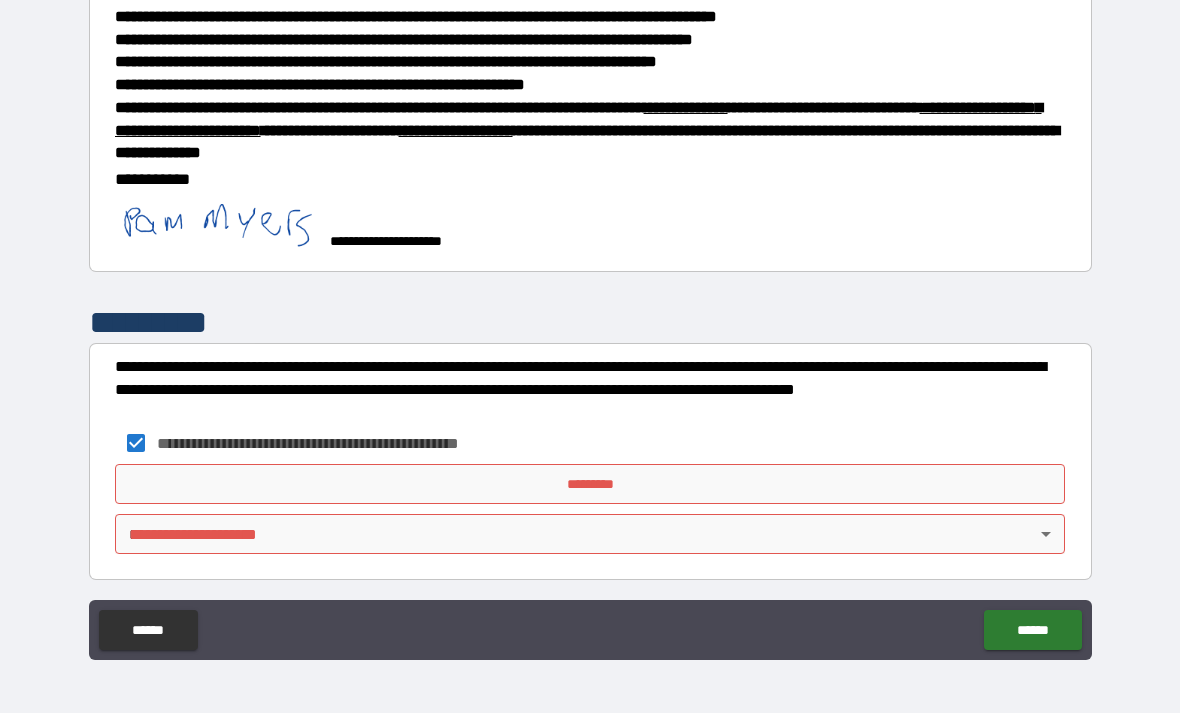 click on "*********" at bounding box center [590, 484] 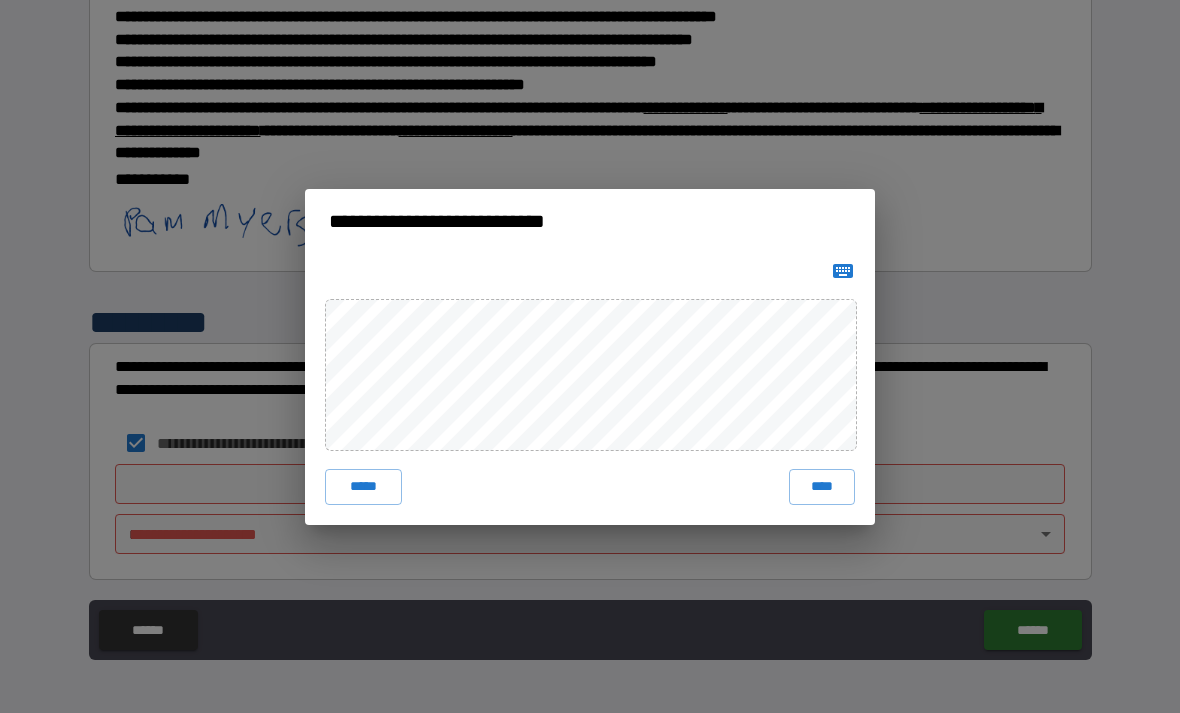 click on "****" at bounding box center (822, 487) 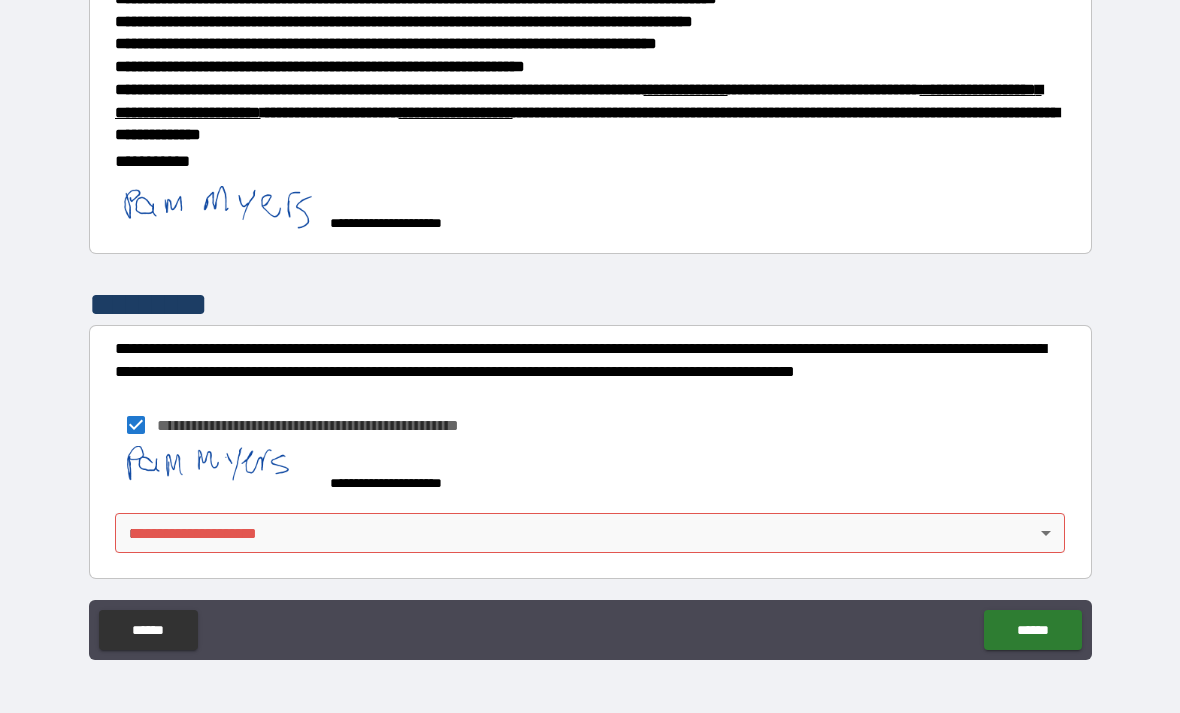 scroll, scrollTop: 319, scrollLeft: 0, axis: vertical 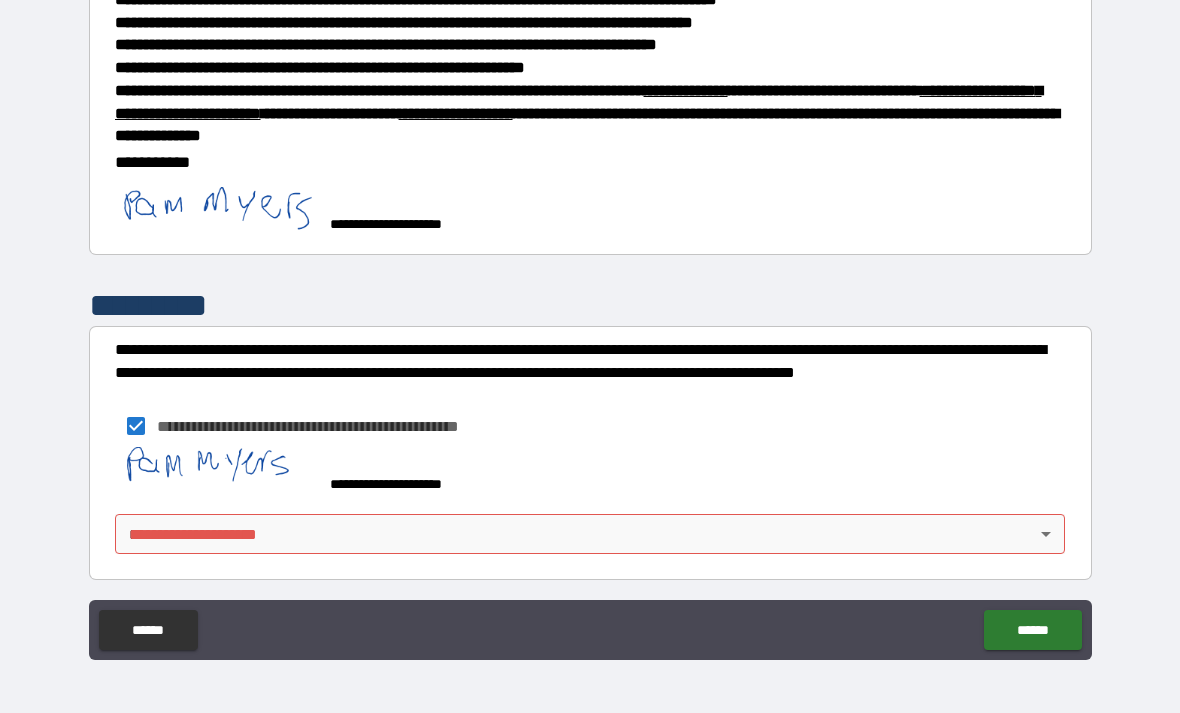 click on "******" at bounding box center (1032, 630) 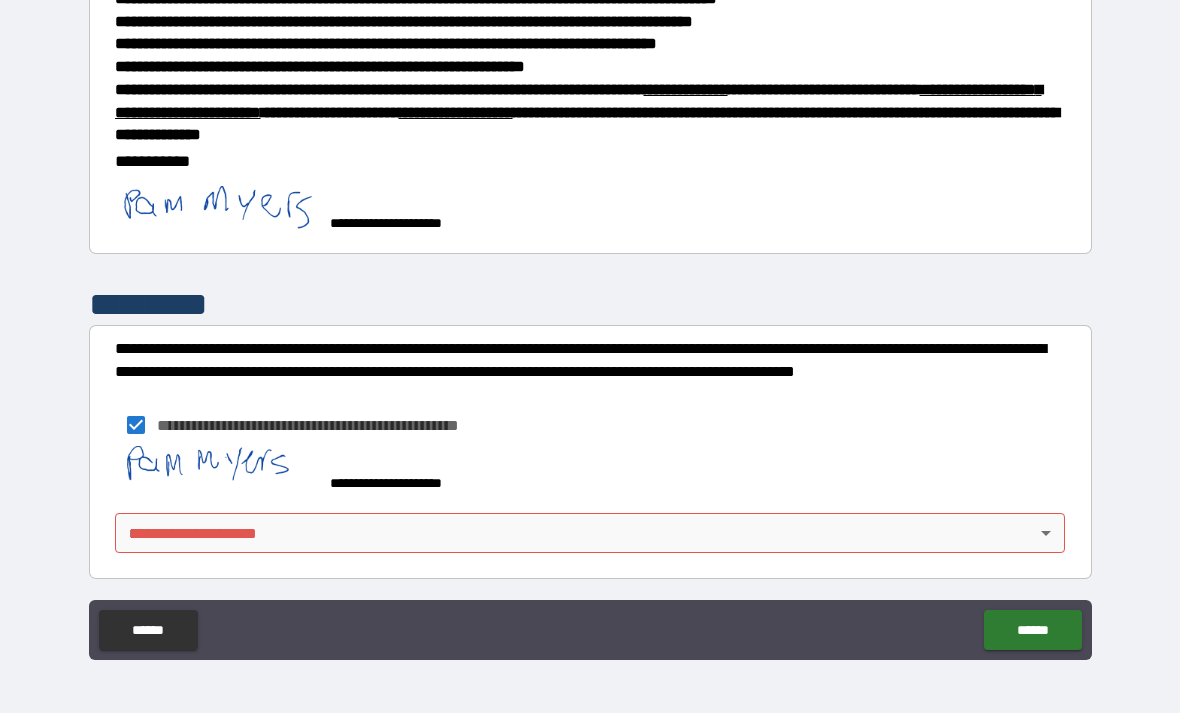 scroll, scrollTop: 319, scrollLeft: 0, axis: vertical 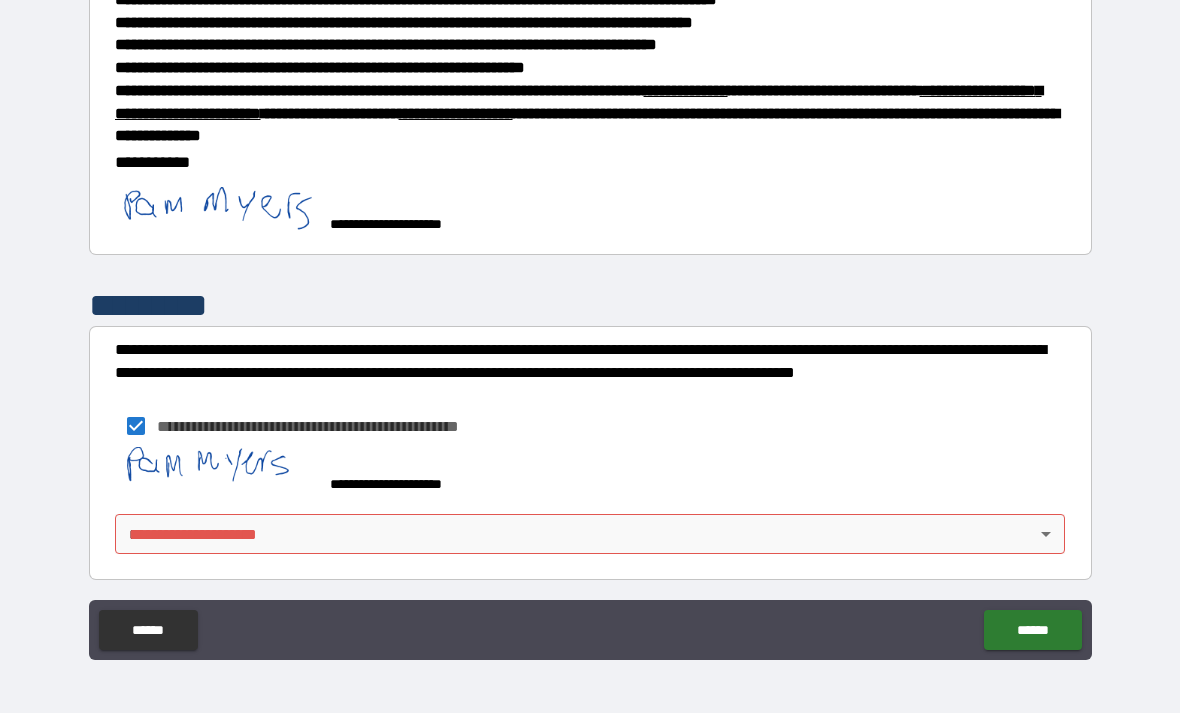 click on "**********" at bounding box center [590, 324] 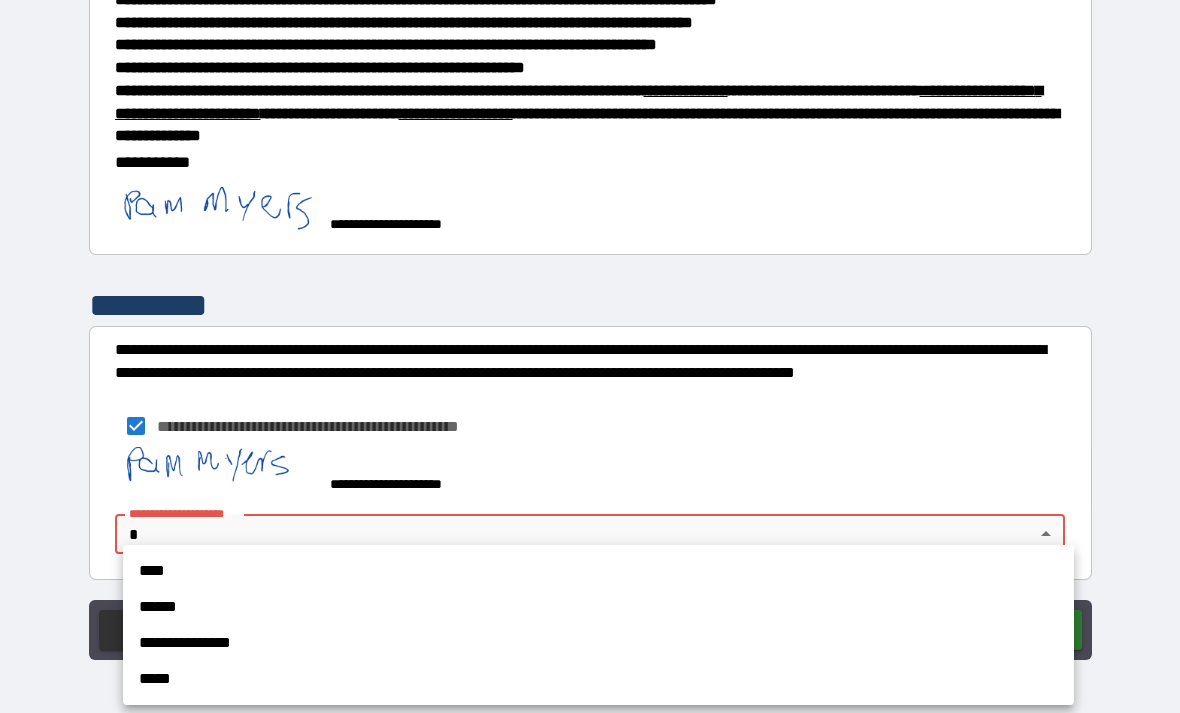 click on "****" at bounding box center [598, 571] 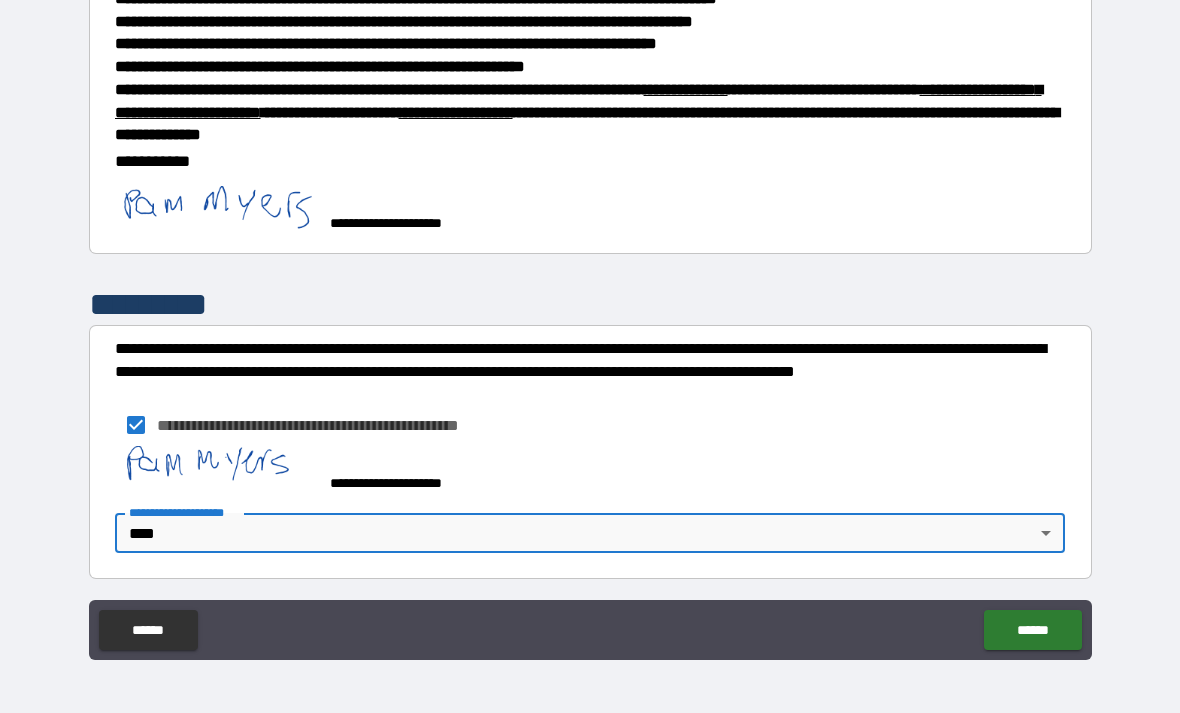 scroll, scrollTop: 319, scrollLeft: 0, axis: vertical 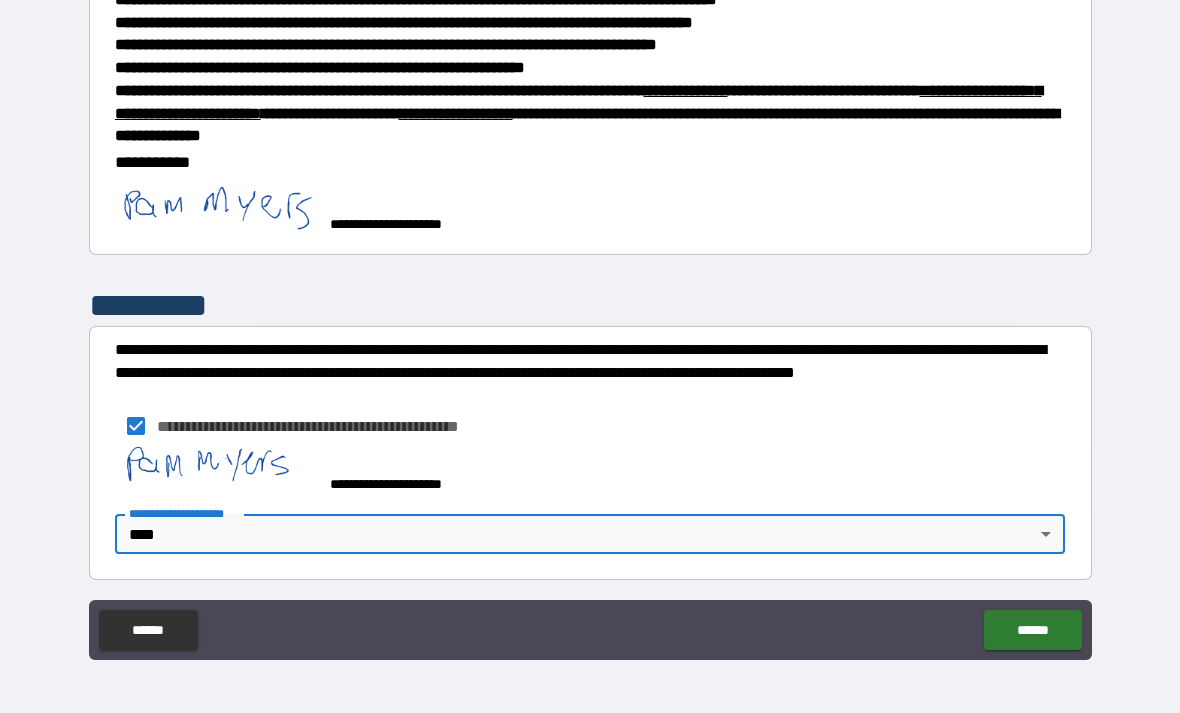 click on "******" at bounding box center (1032, 630) 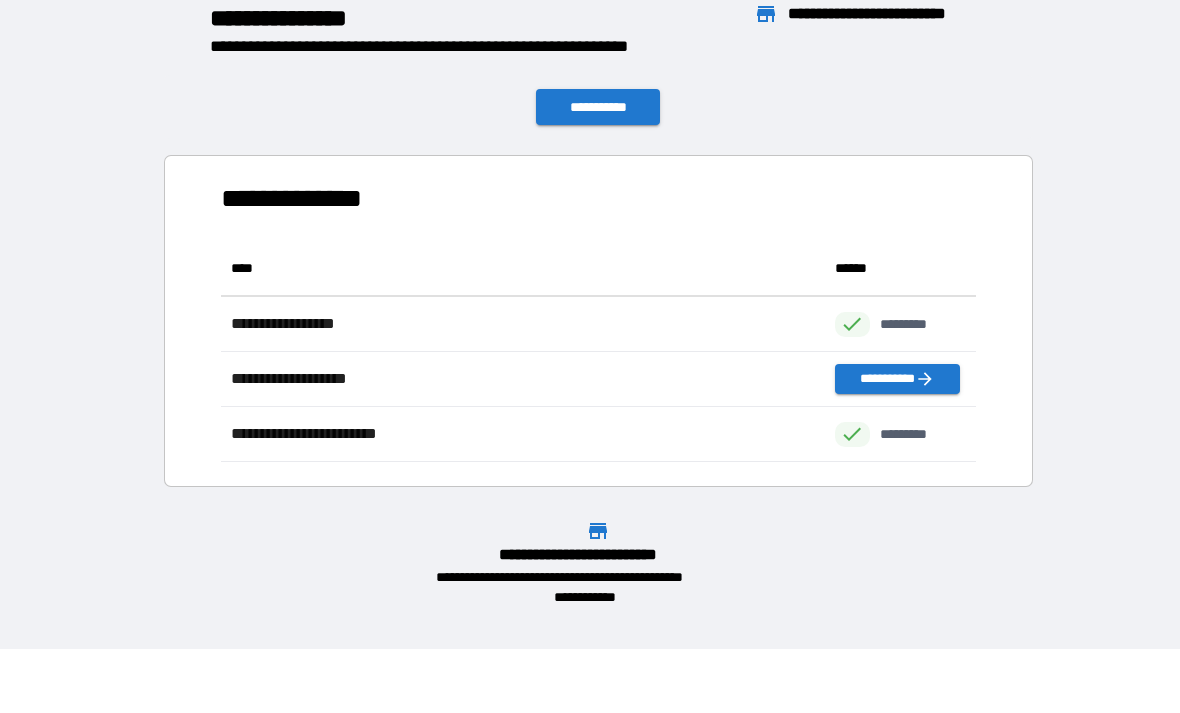 scroll, scrollTop: 221, scrollLeft: 755, axis: both 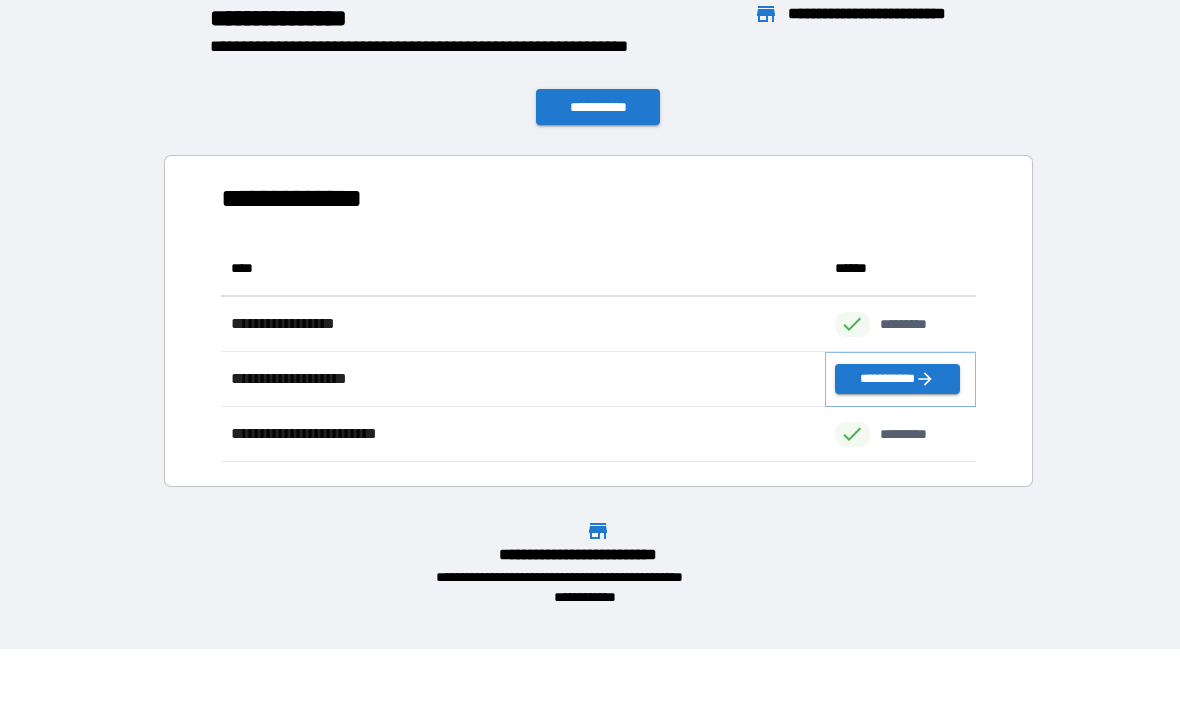 click on "**********" at bounding box center (897, 379) 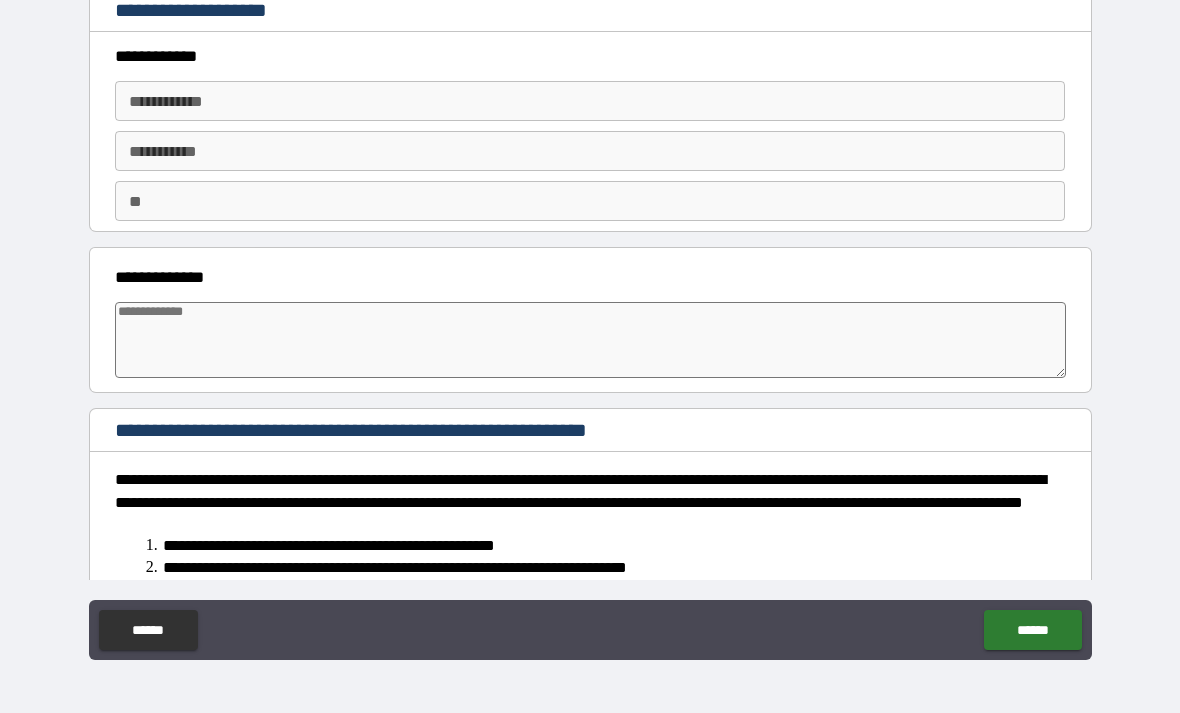 click at bounding box center (591, 340) 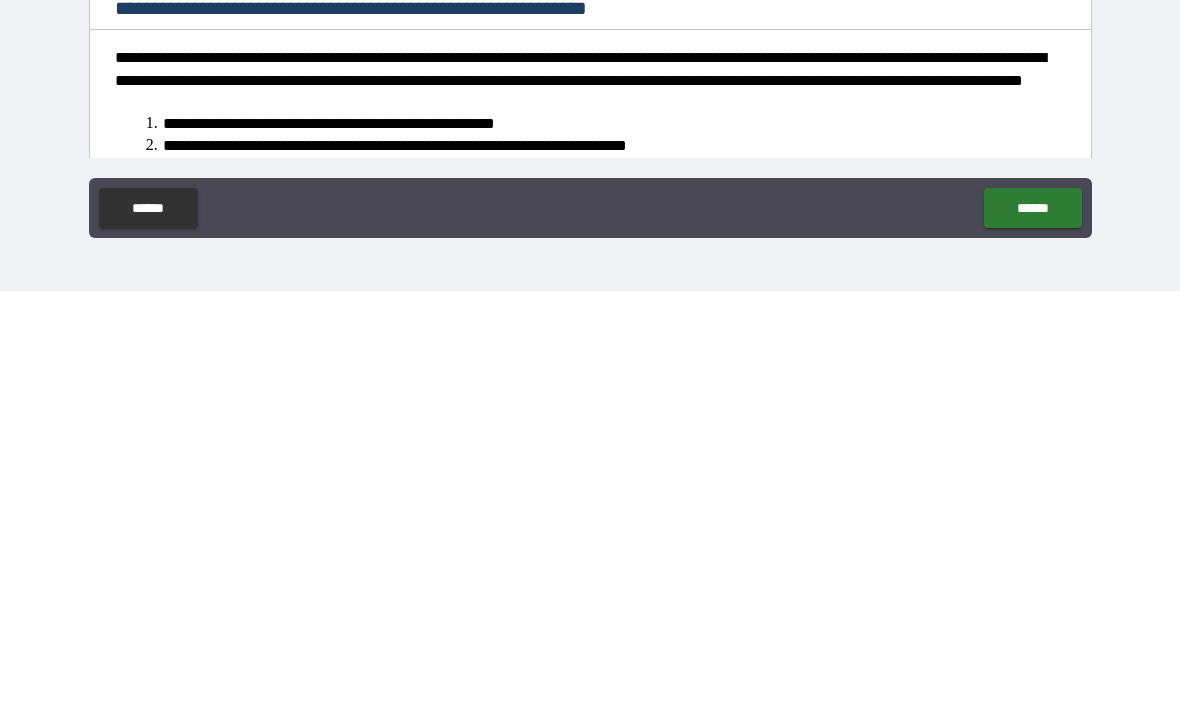 click on "******" at bounding box center (1032, 630) 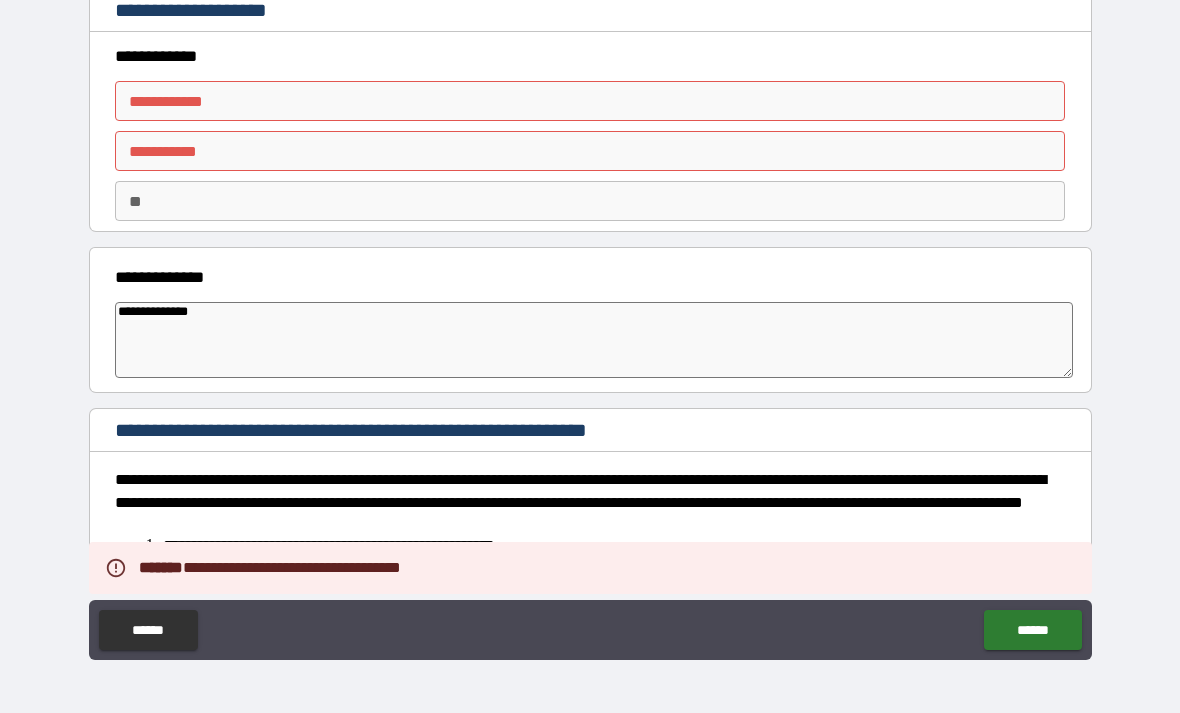 click on "**********" at bounding box center [602, 546] 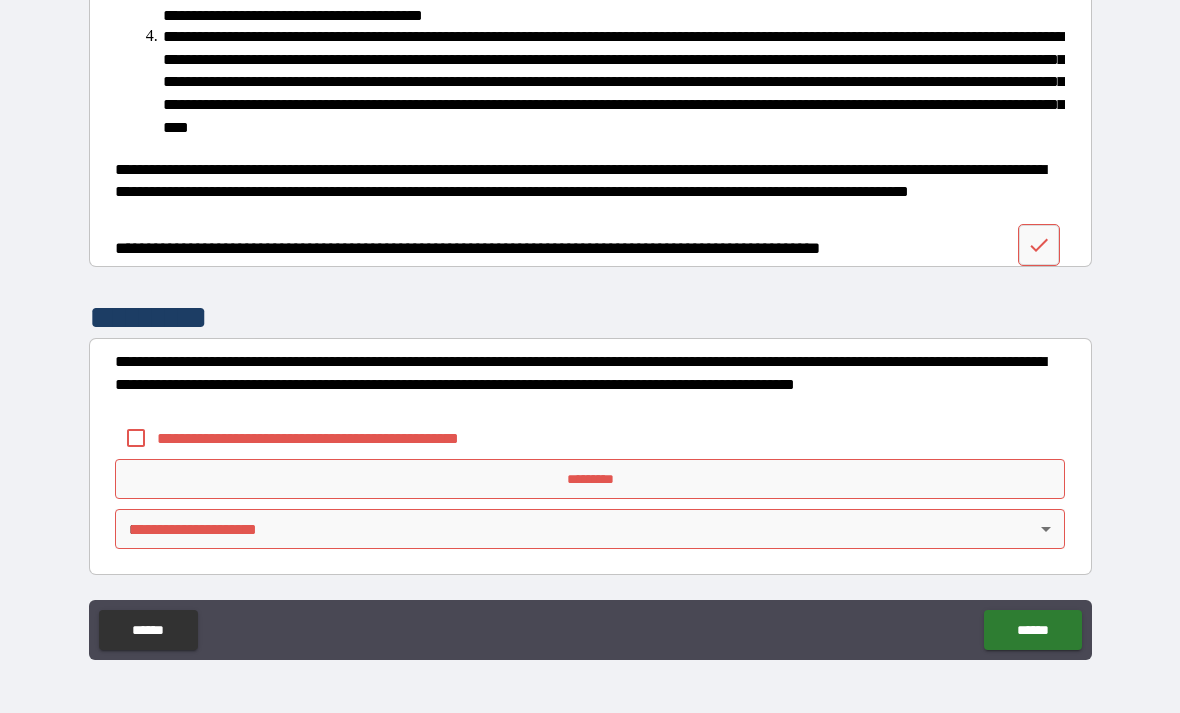 scroll, scrollTop: 597, scrollLeft: 0, axis: vertical 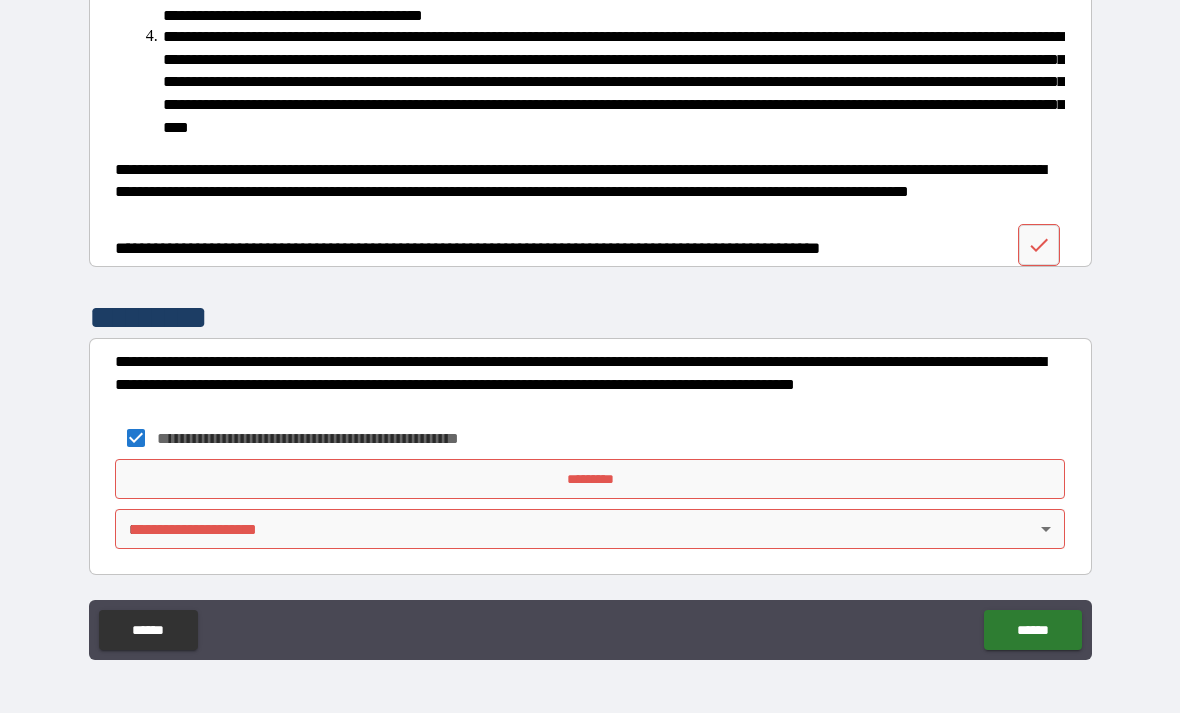 click on "*********" at bounding box center [590, 479] 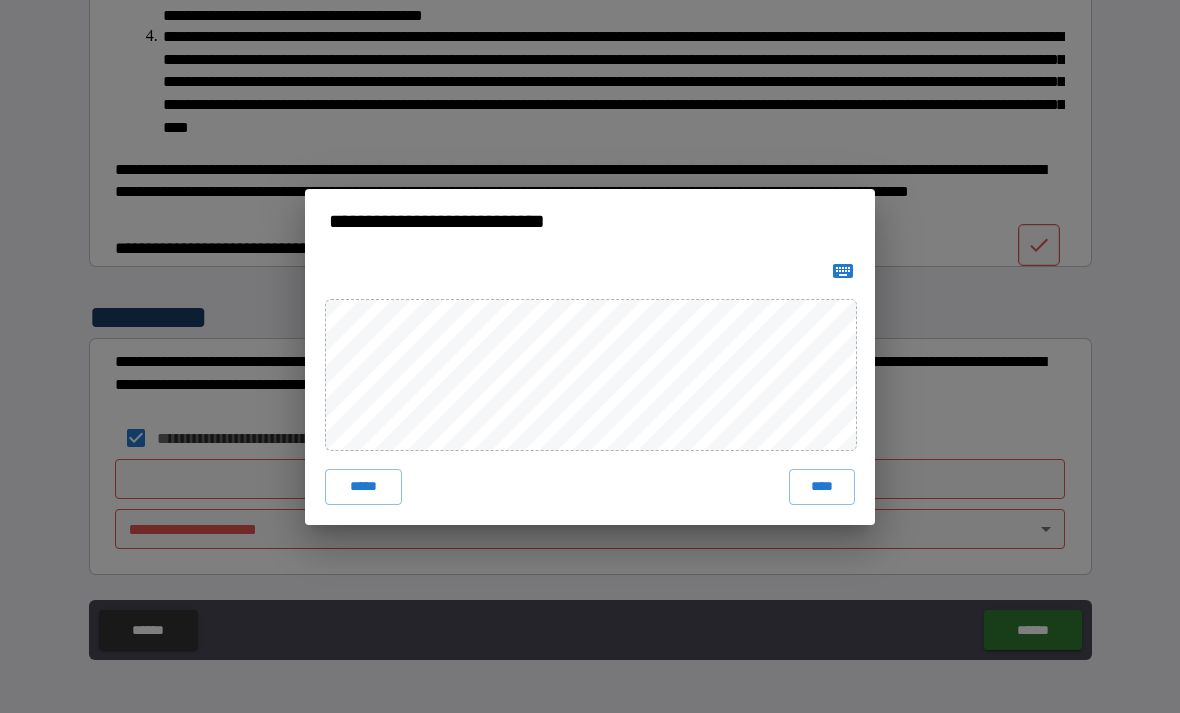 click on "****" at bounding box center [822, 487] 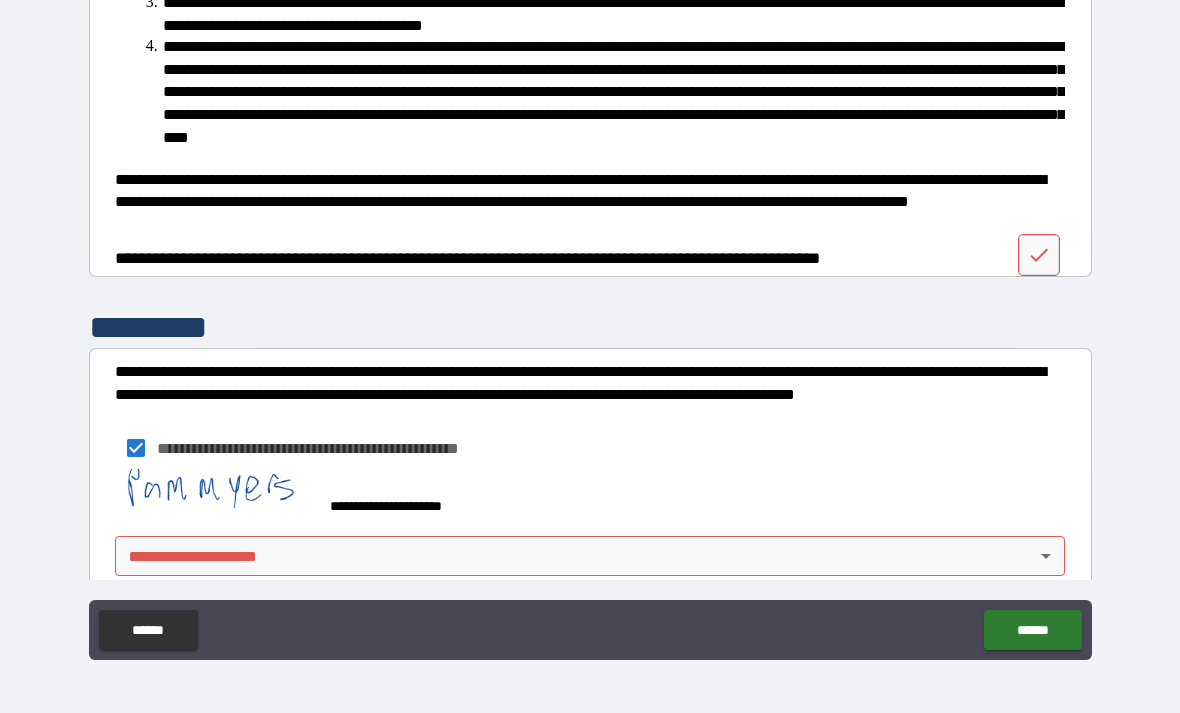 click on "**********" at bounding box center [590, 324] 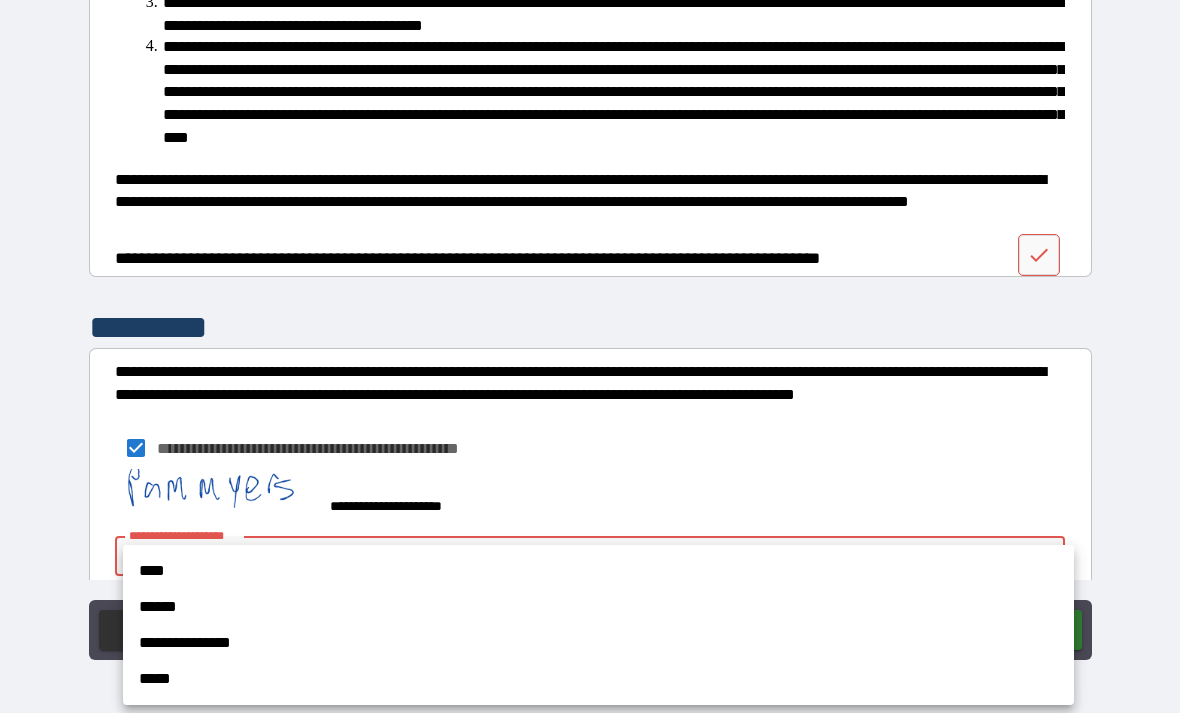 click on "****" at bounding box center [598, 571] 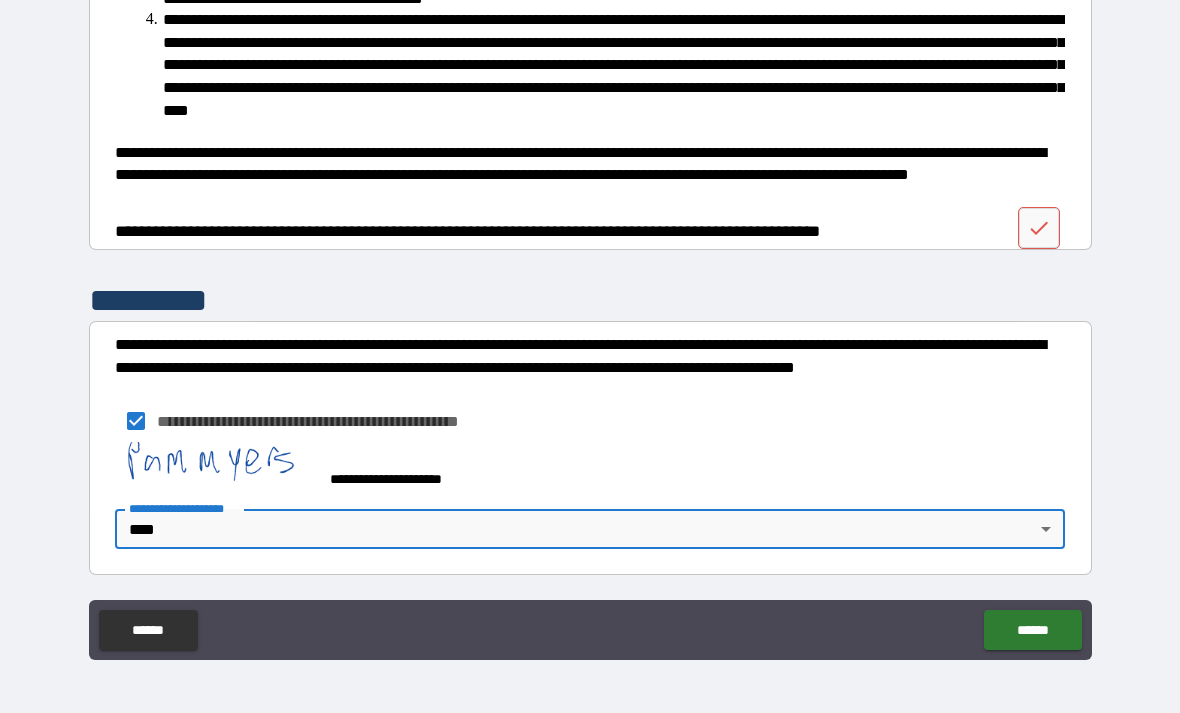 scroll, scrollTop: 614, scrollLeft: 0, axis: vertical 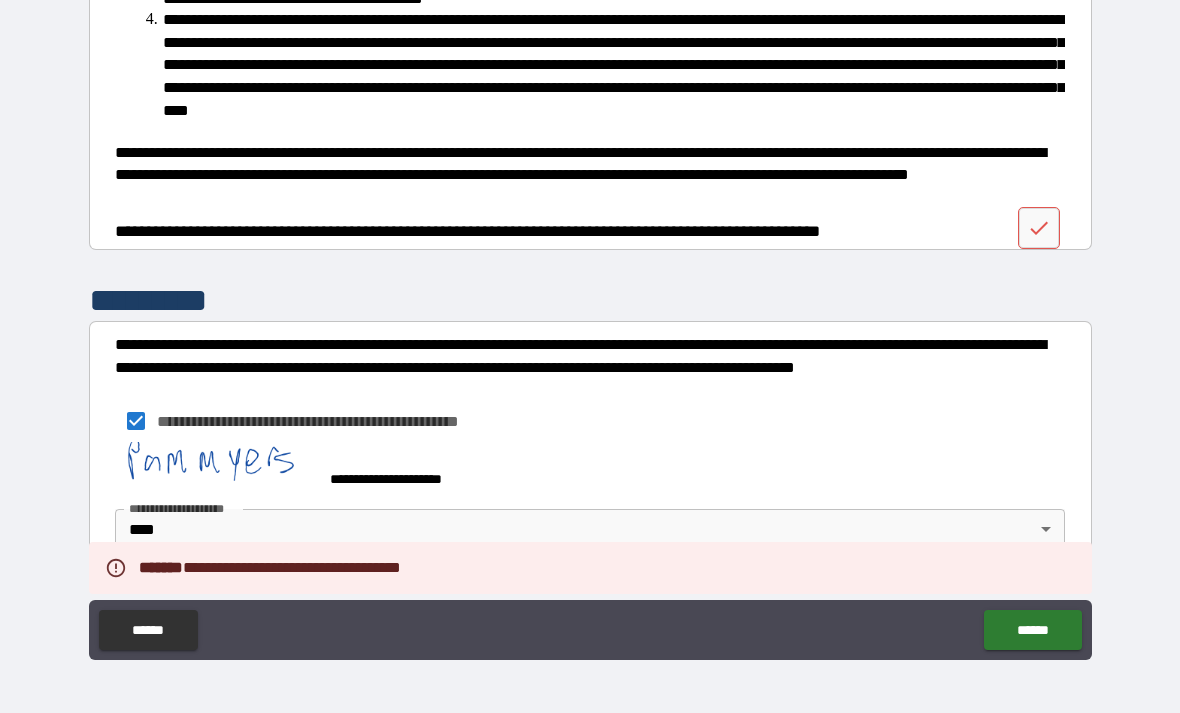 click on "**********" at bounding box center (590, 632) 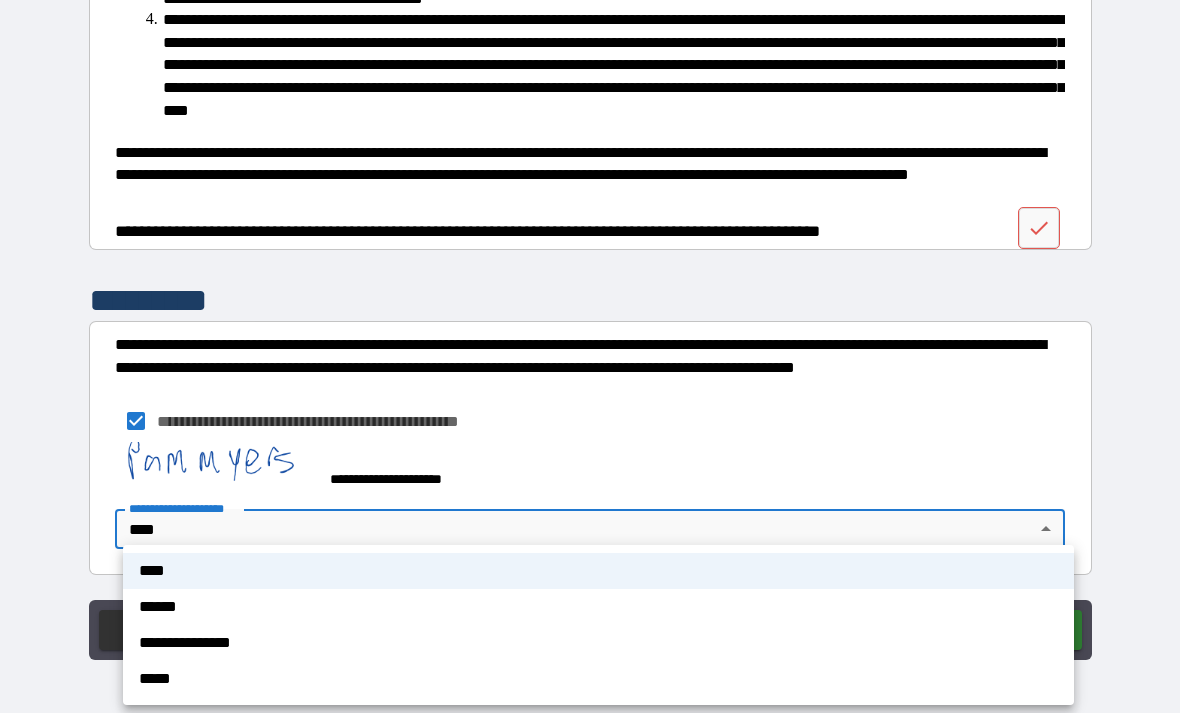 click on "****" at bounding box center (598, 571) 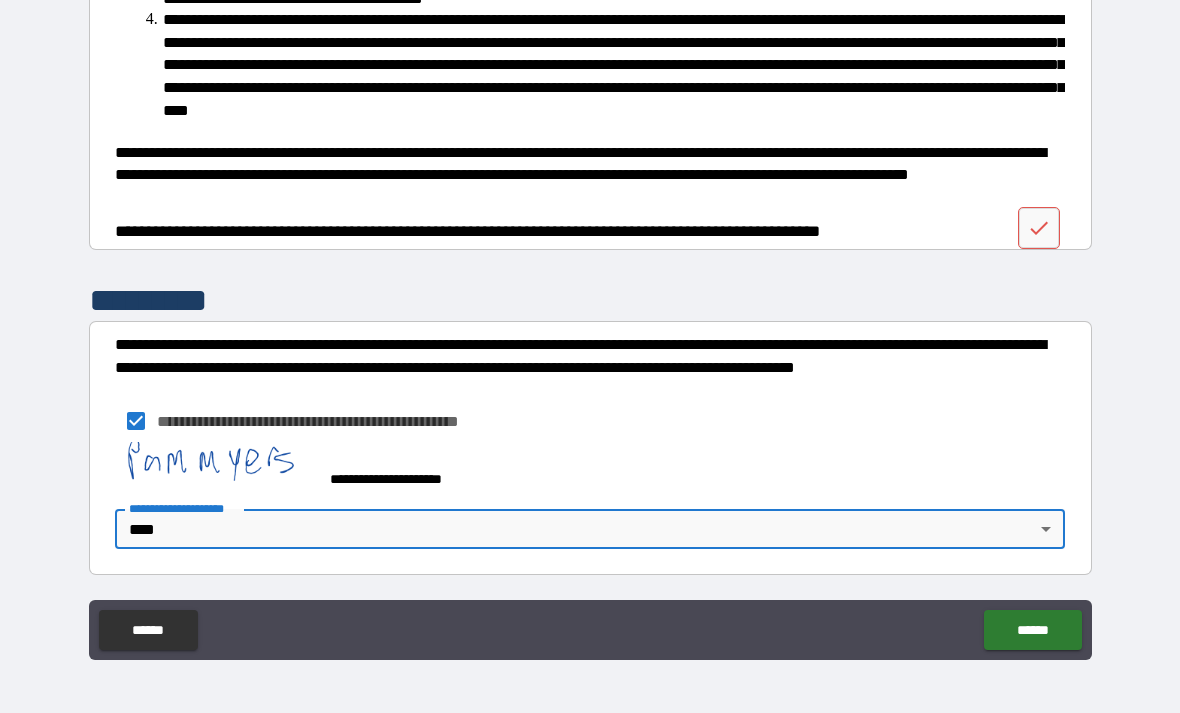 scroll, scrollTop: 614, scrollLeft: 0, axis: vertical 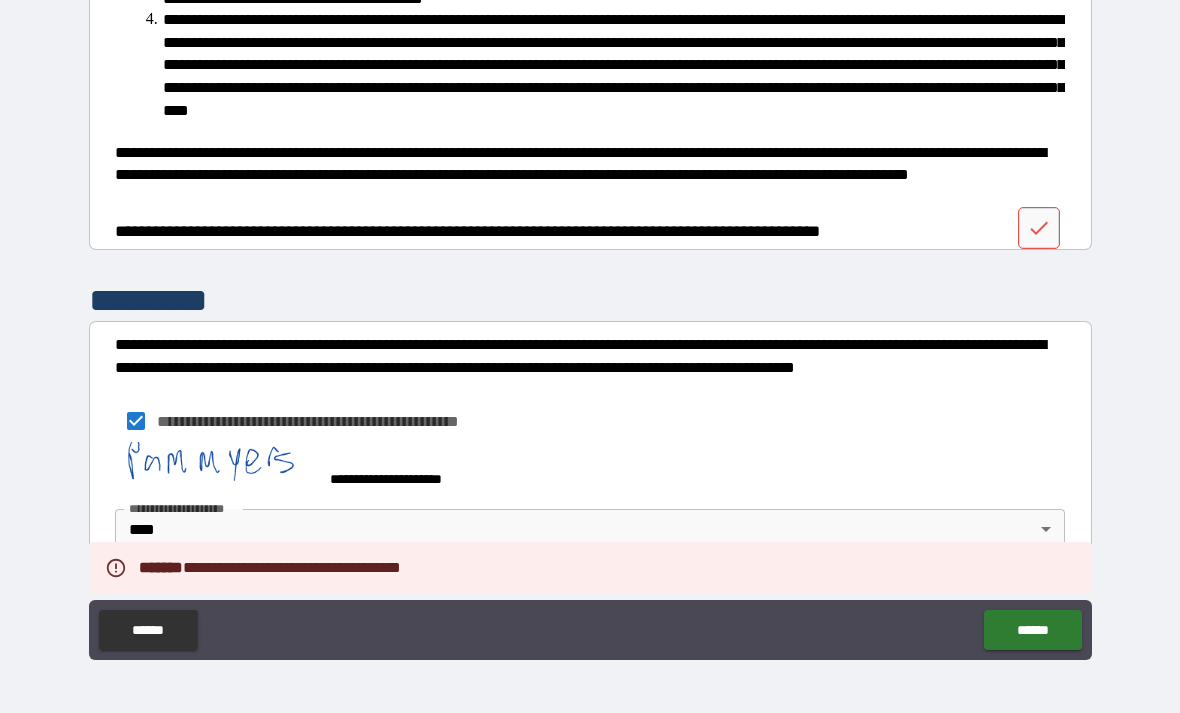 click on "**********" at bounding box center [590, 508] 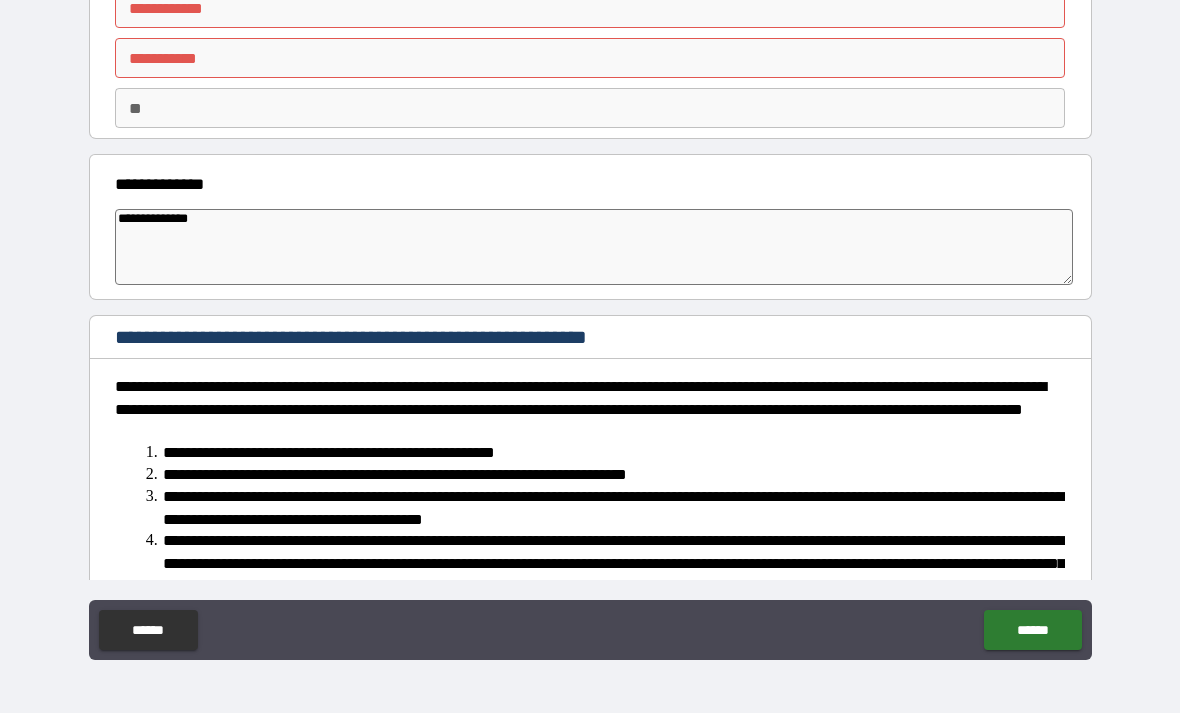 scroll, scrollTop: 92, scrollLeft: 0, axis: vertical 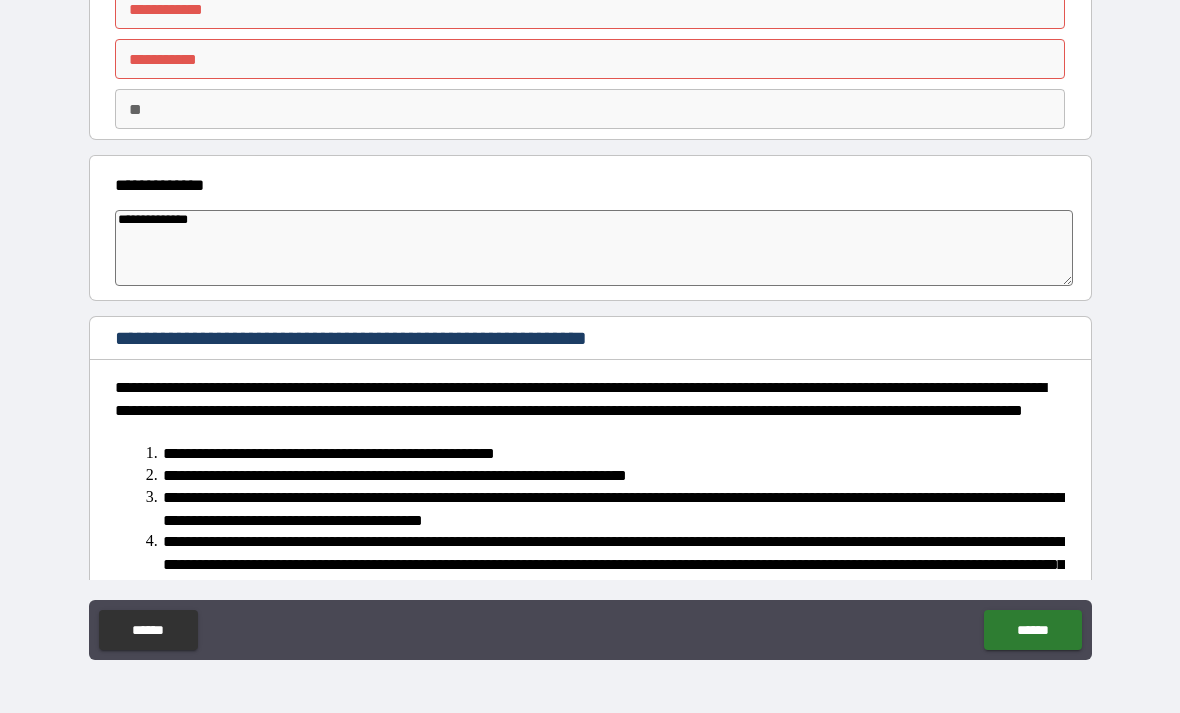 click on "**********" at bounding box center [594, 248] 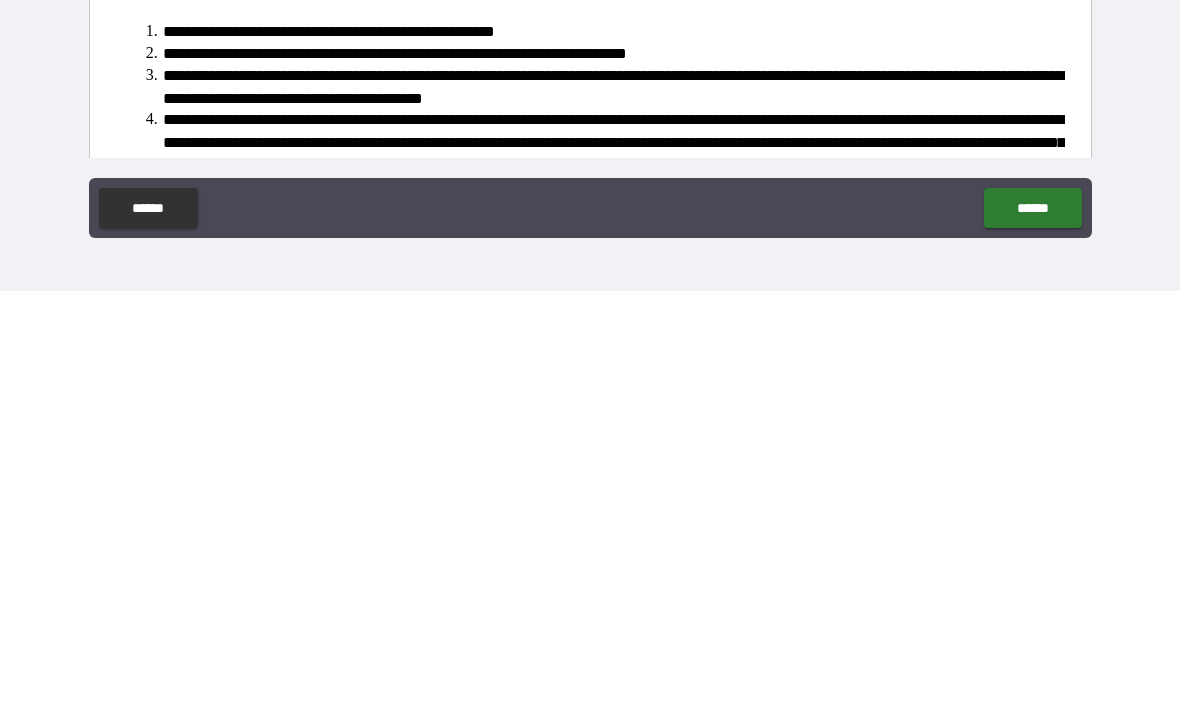 click on "******" at bounding box center [1032, 630] 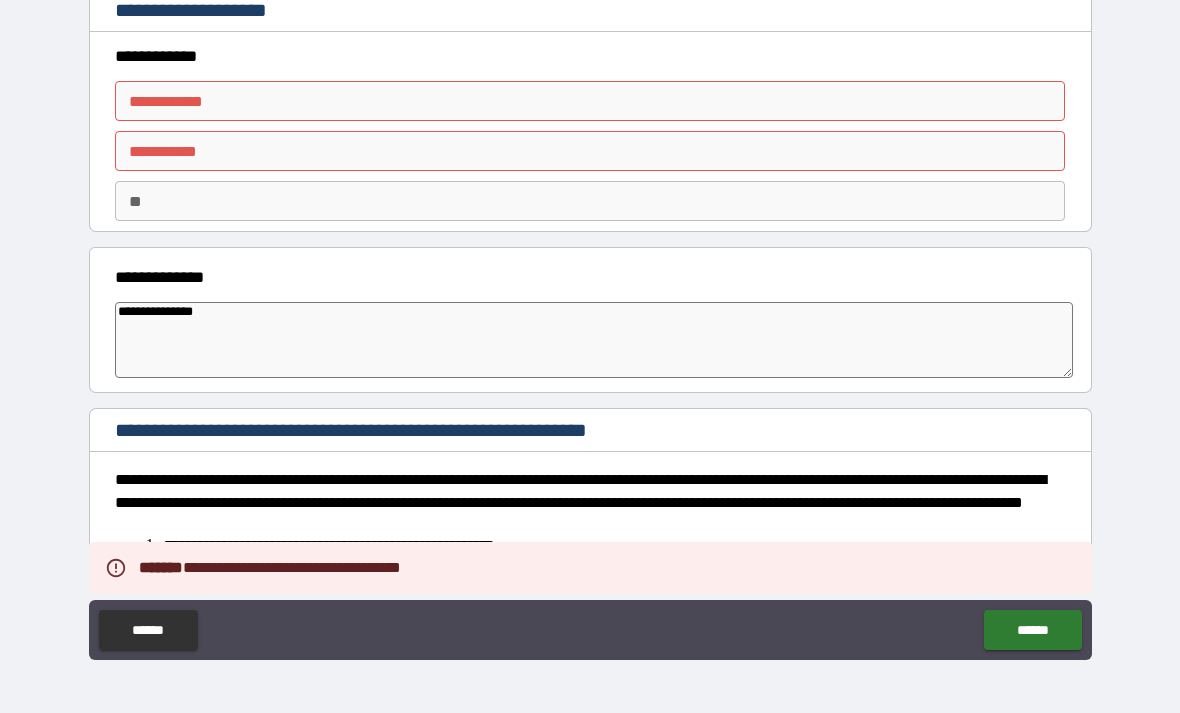 scroll, scrollTop: 0, scrollLeft: 0, axis: both 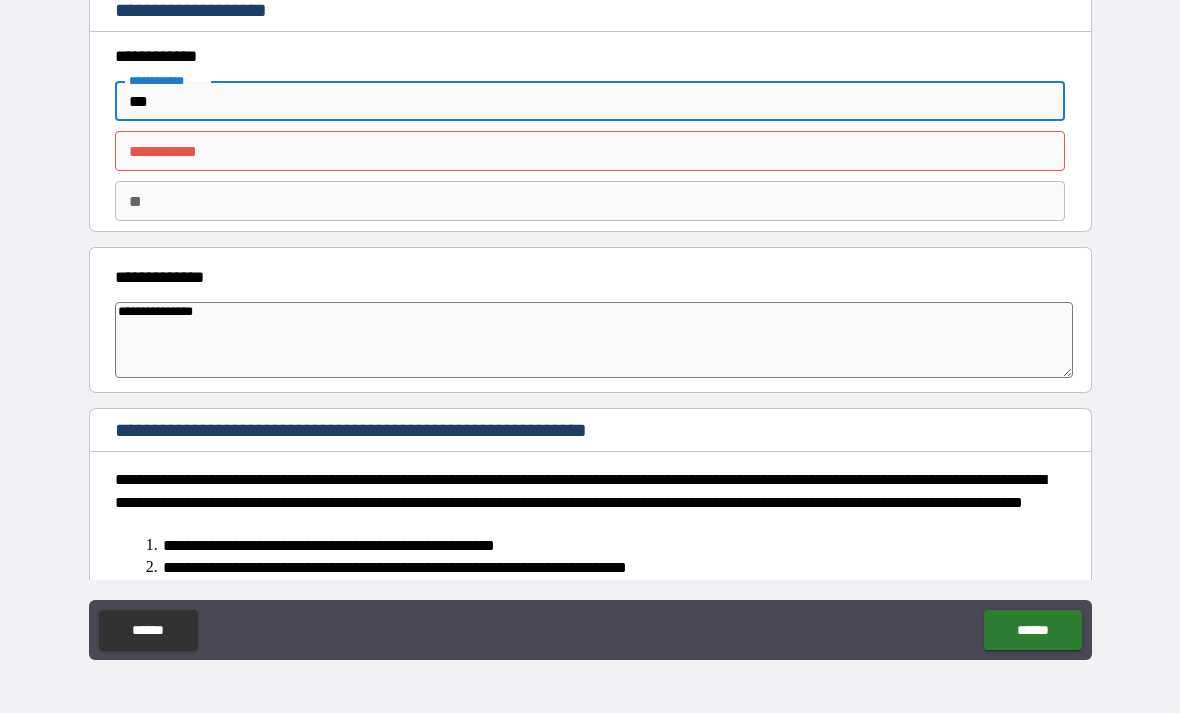 click on "*********   * *********   *" at bounding box center [590, 151] 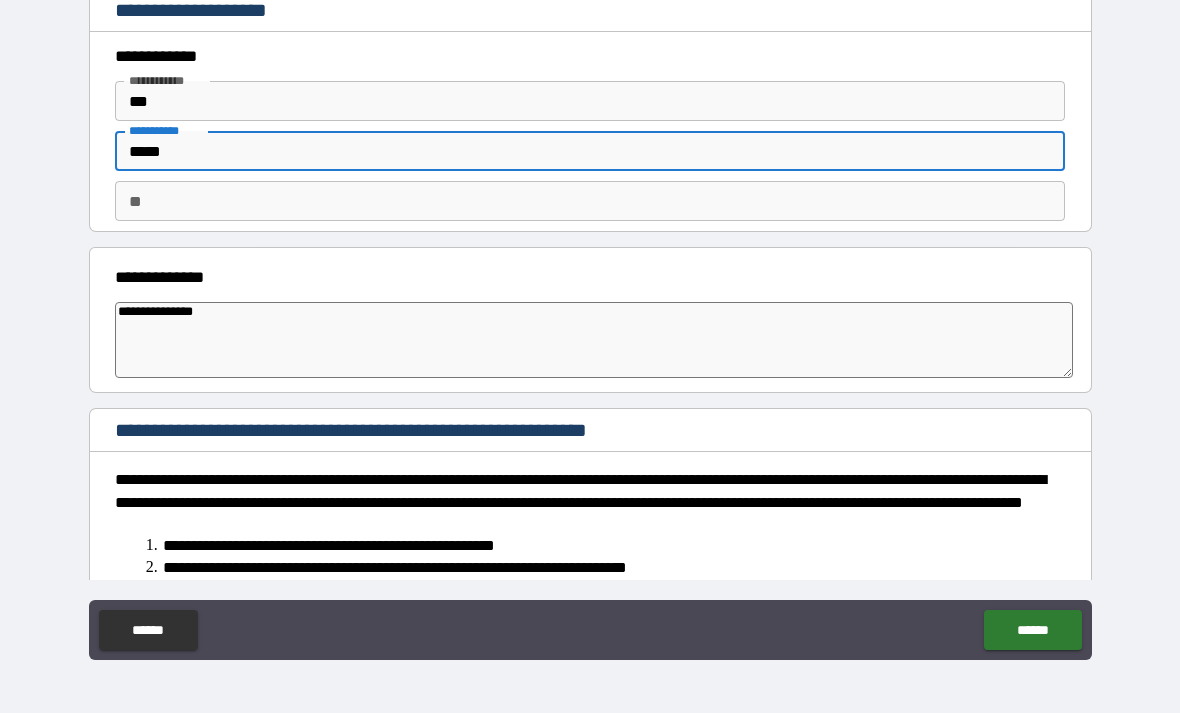 click on "**" at bounding box center (590, 201) 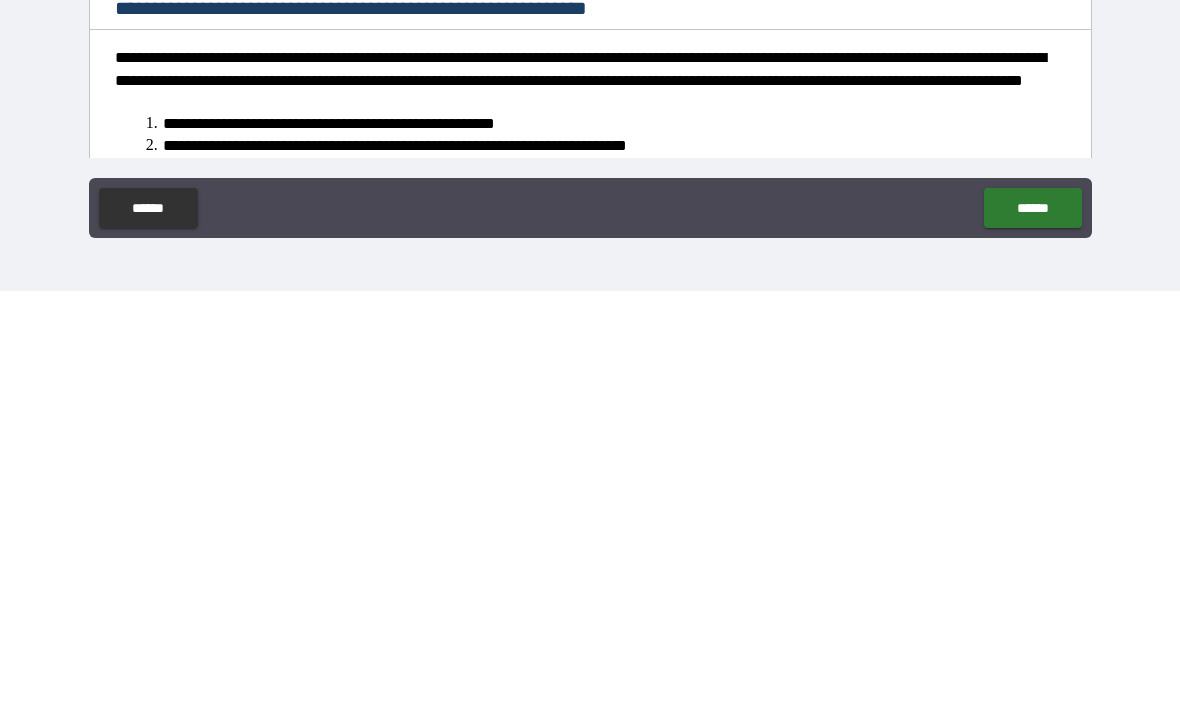 click on "******" at bounding box center (1032, 630) 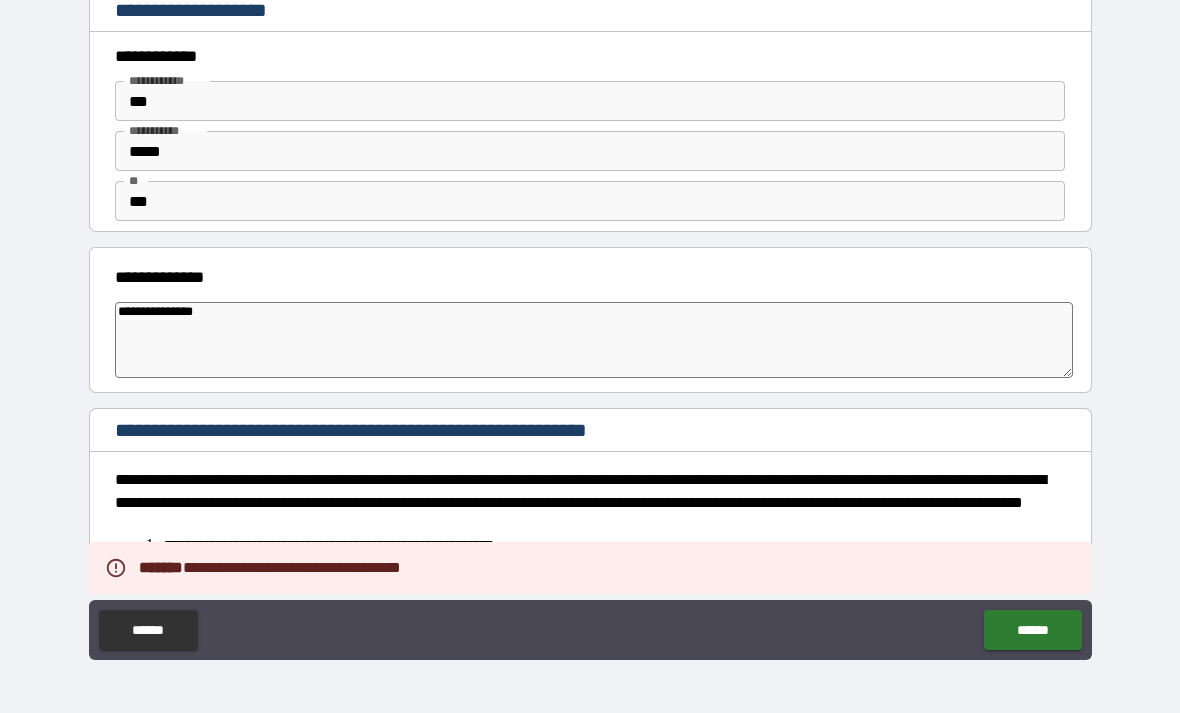 click on "**********" at bounding box center [602, 568] 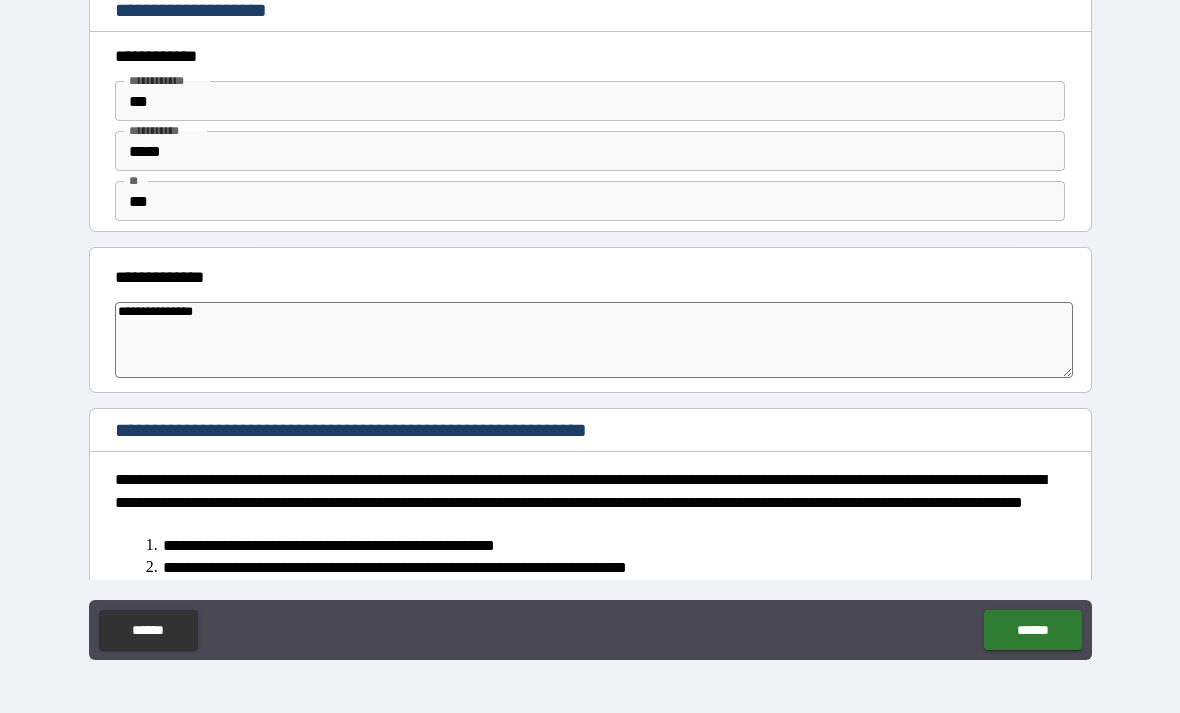 click on "**********" at bounding box center [602, 568] 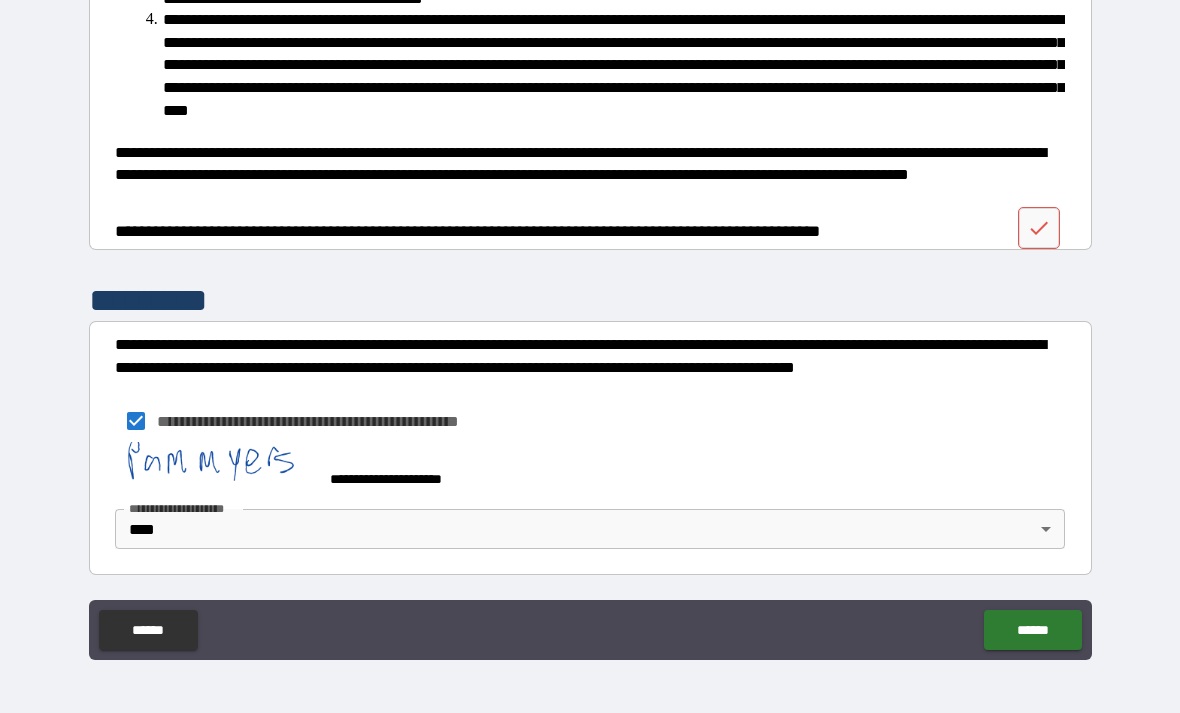 scroll, scrollTop: 614, scrollLeft: 0, axis: vertical 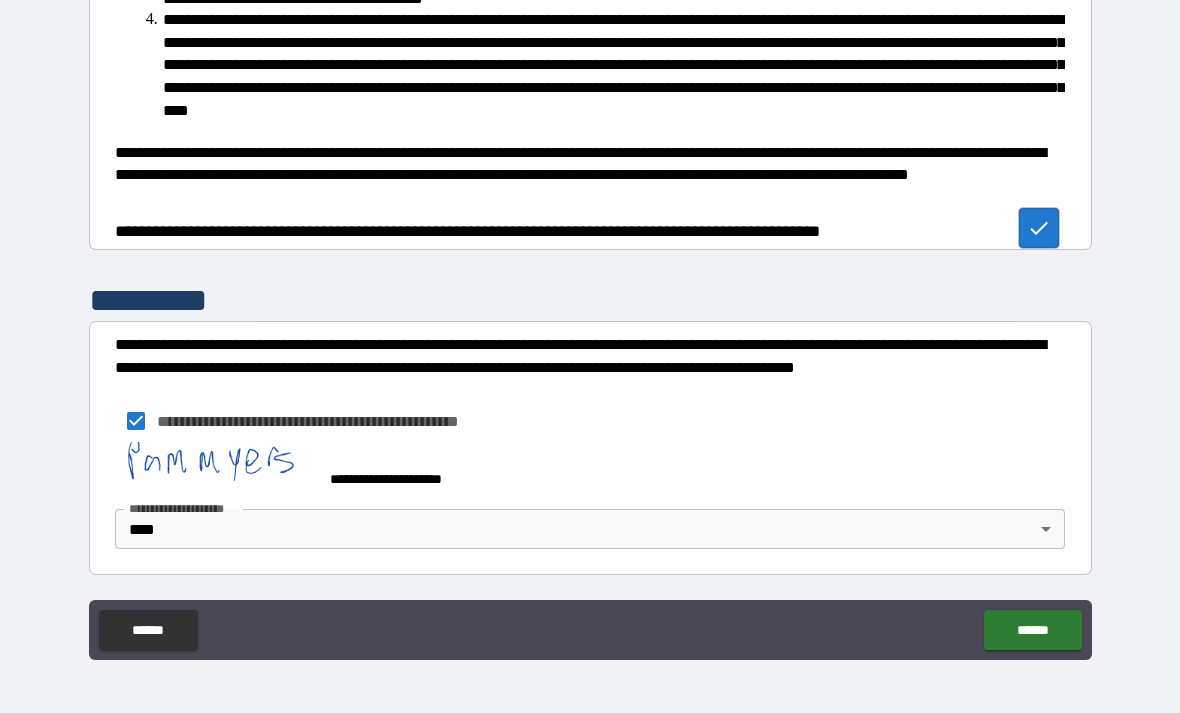 click on "******" at bounding box center (1032, 630) 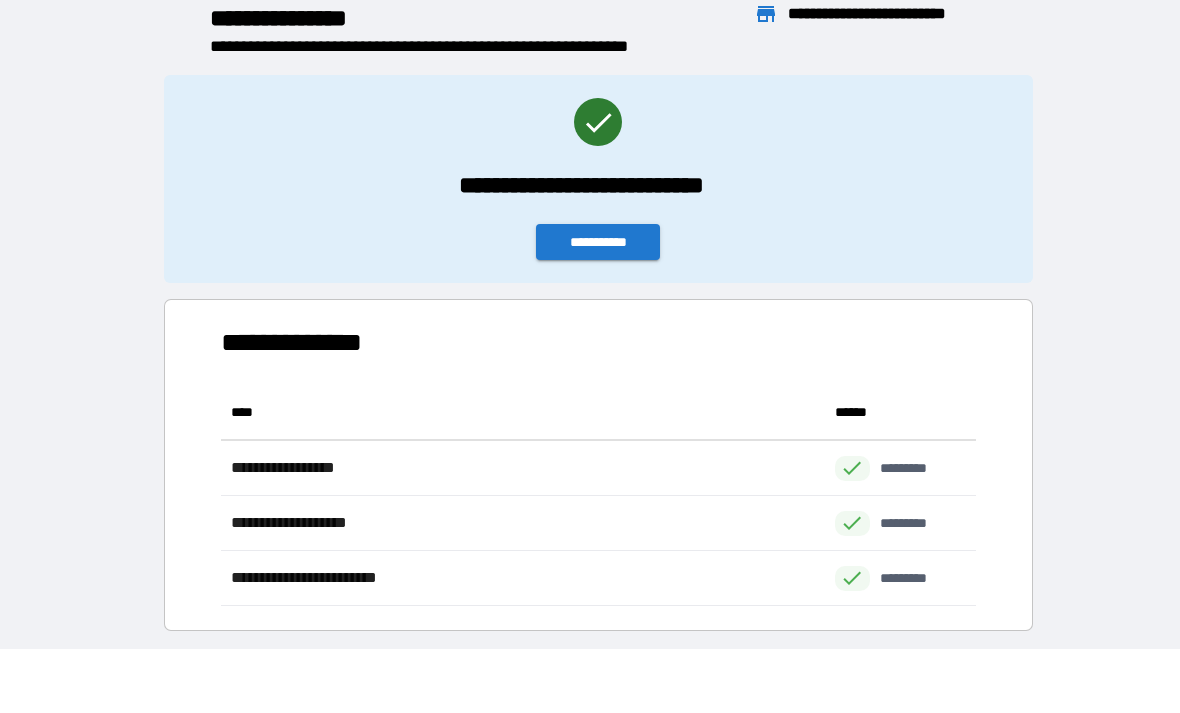 scroll, scrollTop: 1, scrollLeft: 1, axis: both 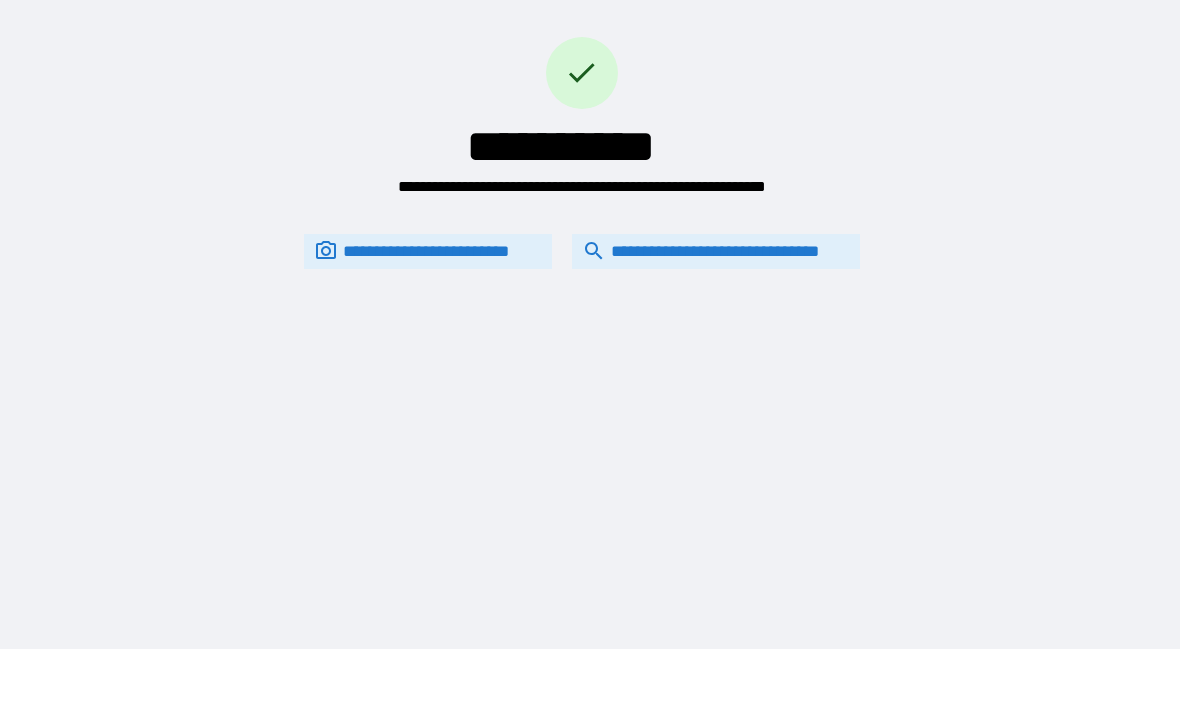 click on "**********" at bounding box center (590, 292) 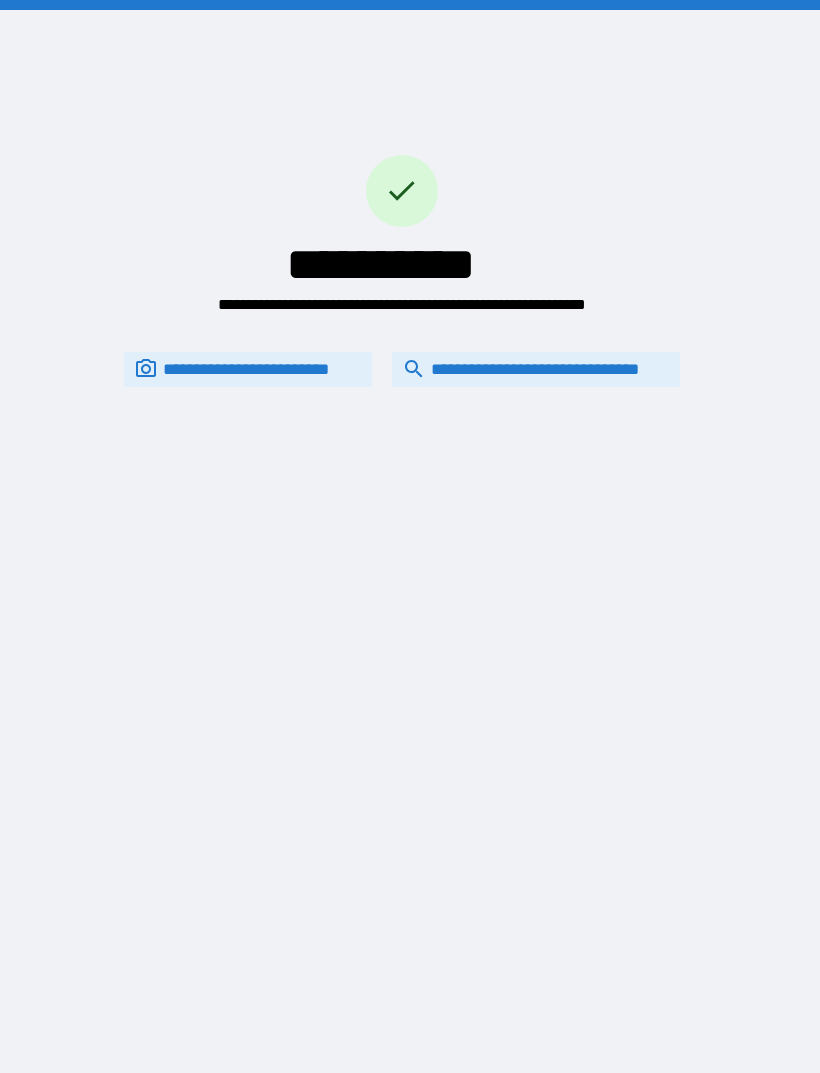scroll, scrollTop: 64, scrollLeft: 0, axis: vertical 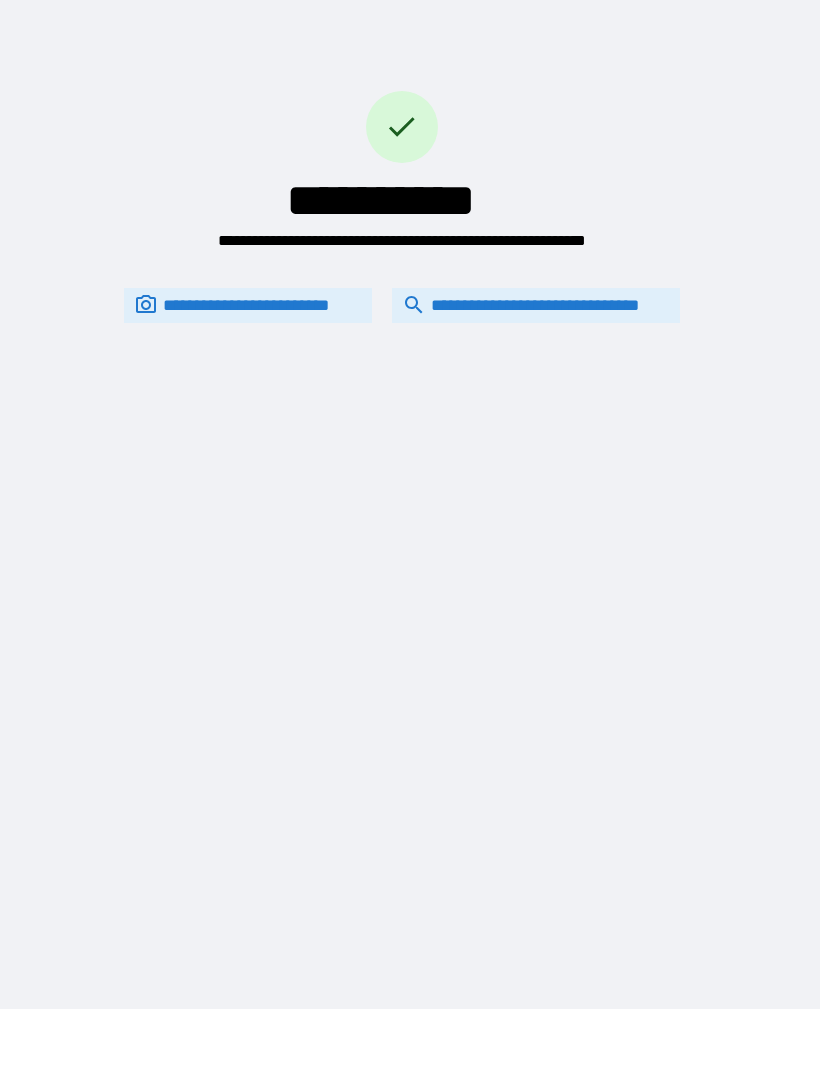 click on "**********" at bounding box center (402, 144) 